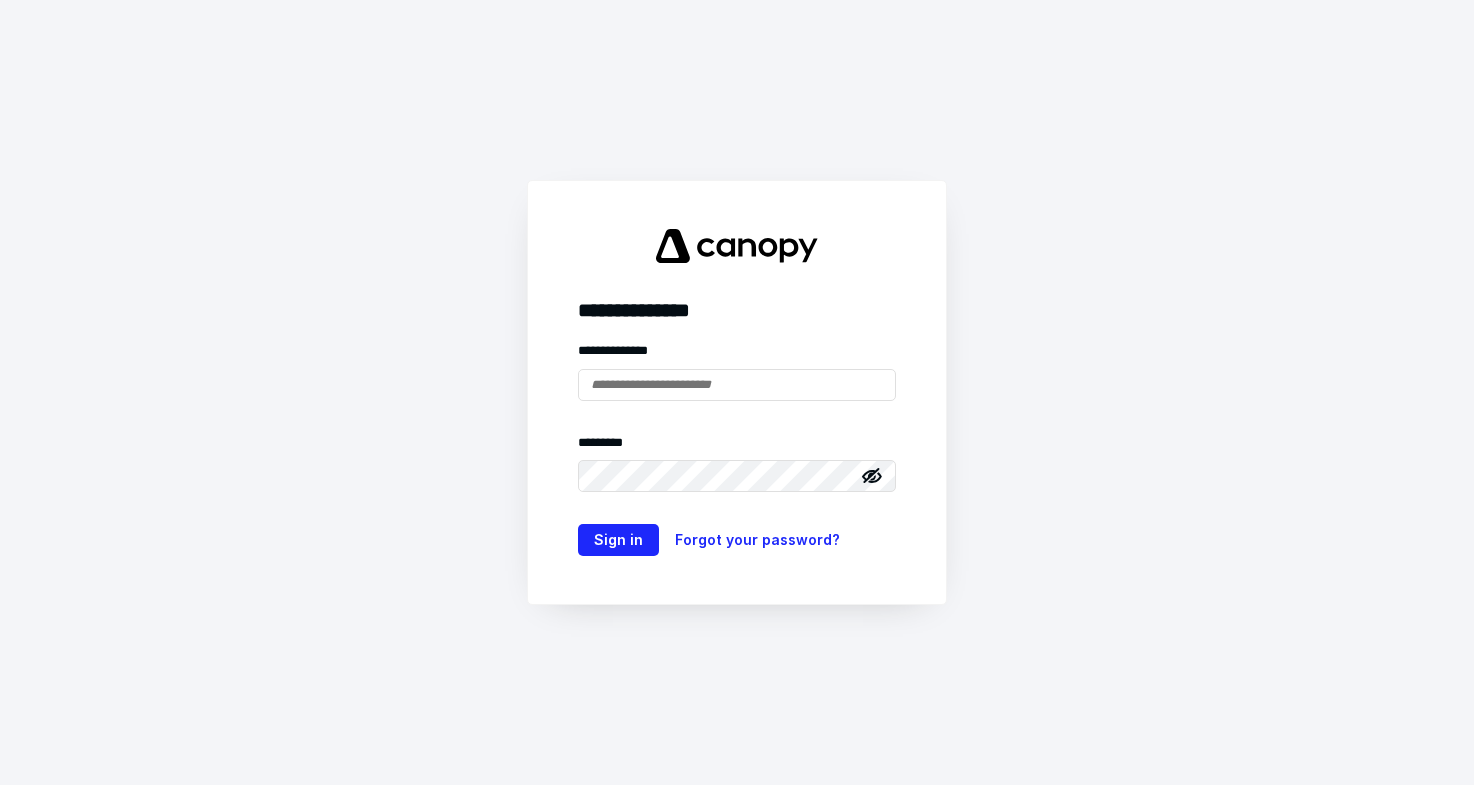 scroll, scrollTop: 0, scrollLeft: 0, axis: both 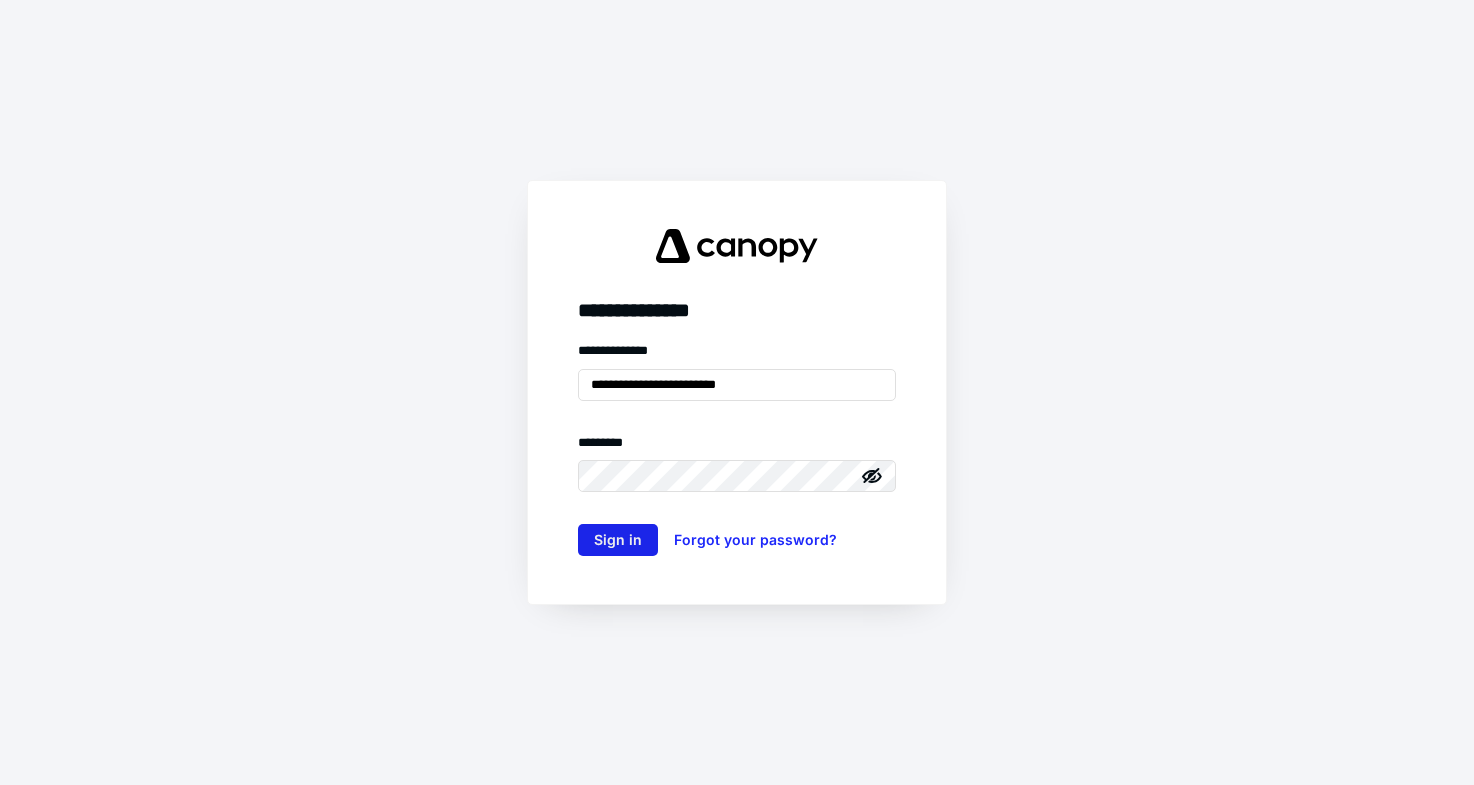 type on "**********" 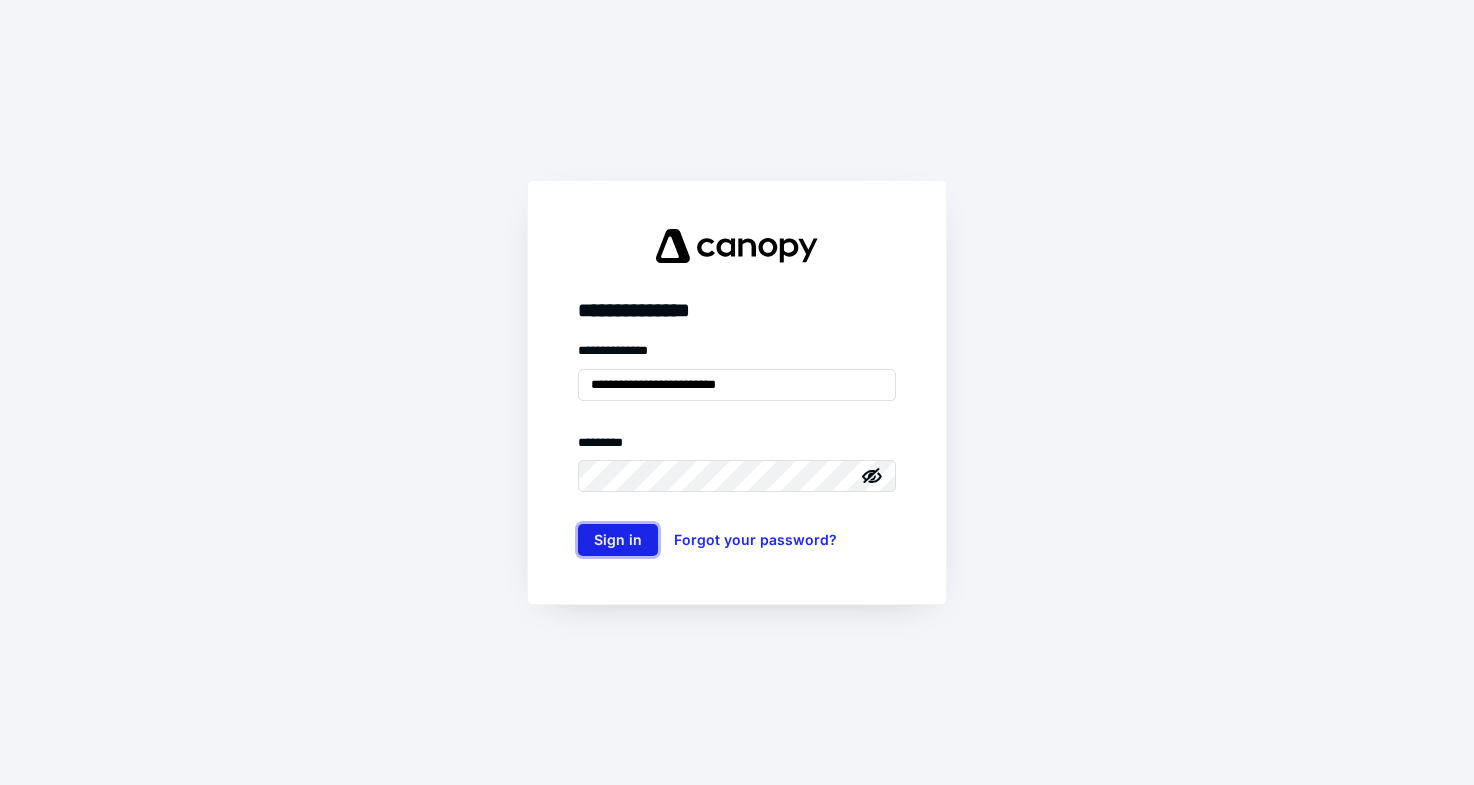 click on "Sign in" at bounding box center [618, 540] 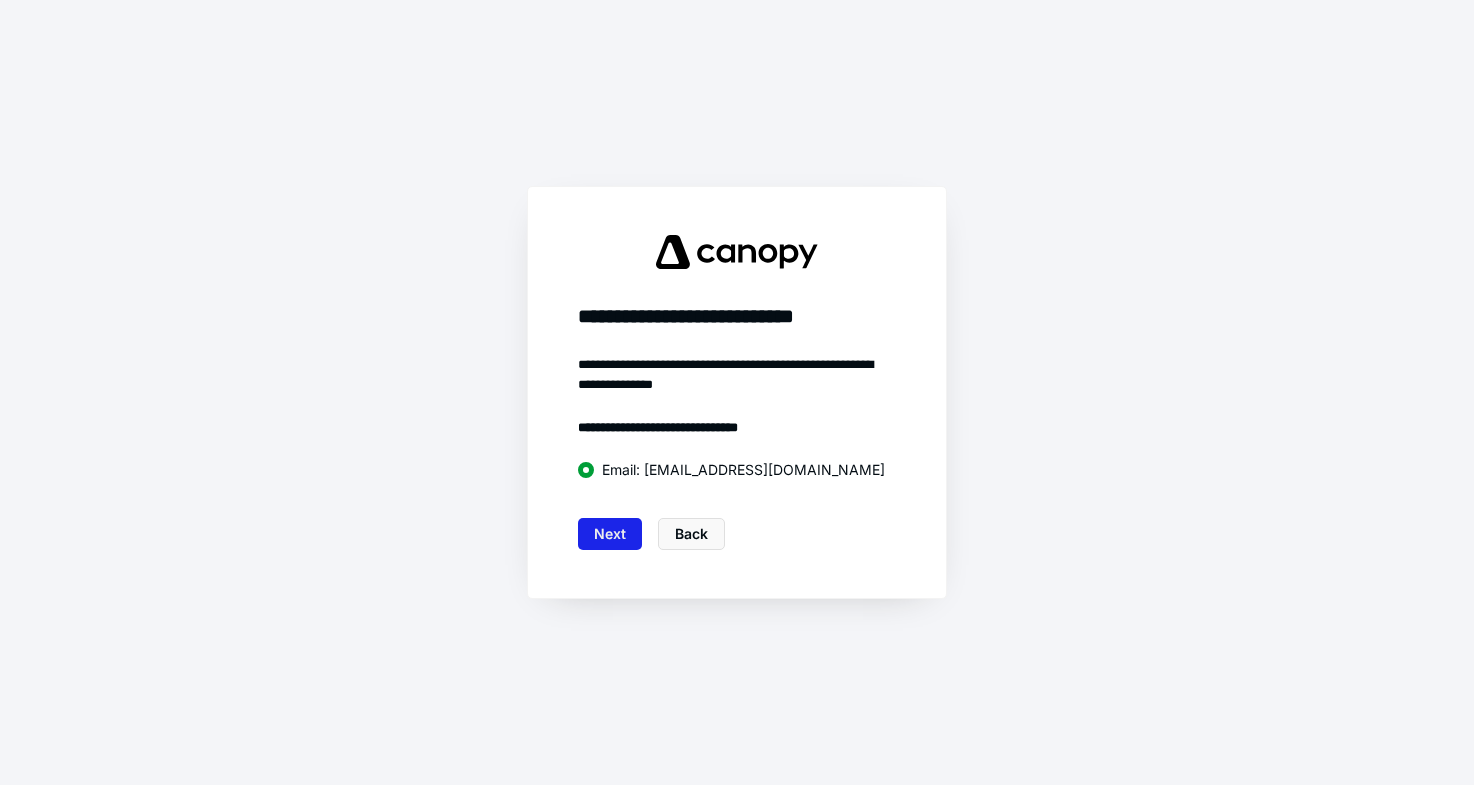 click on "Next" at bounding box center (610, 534) 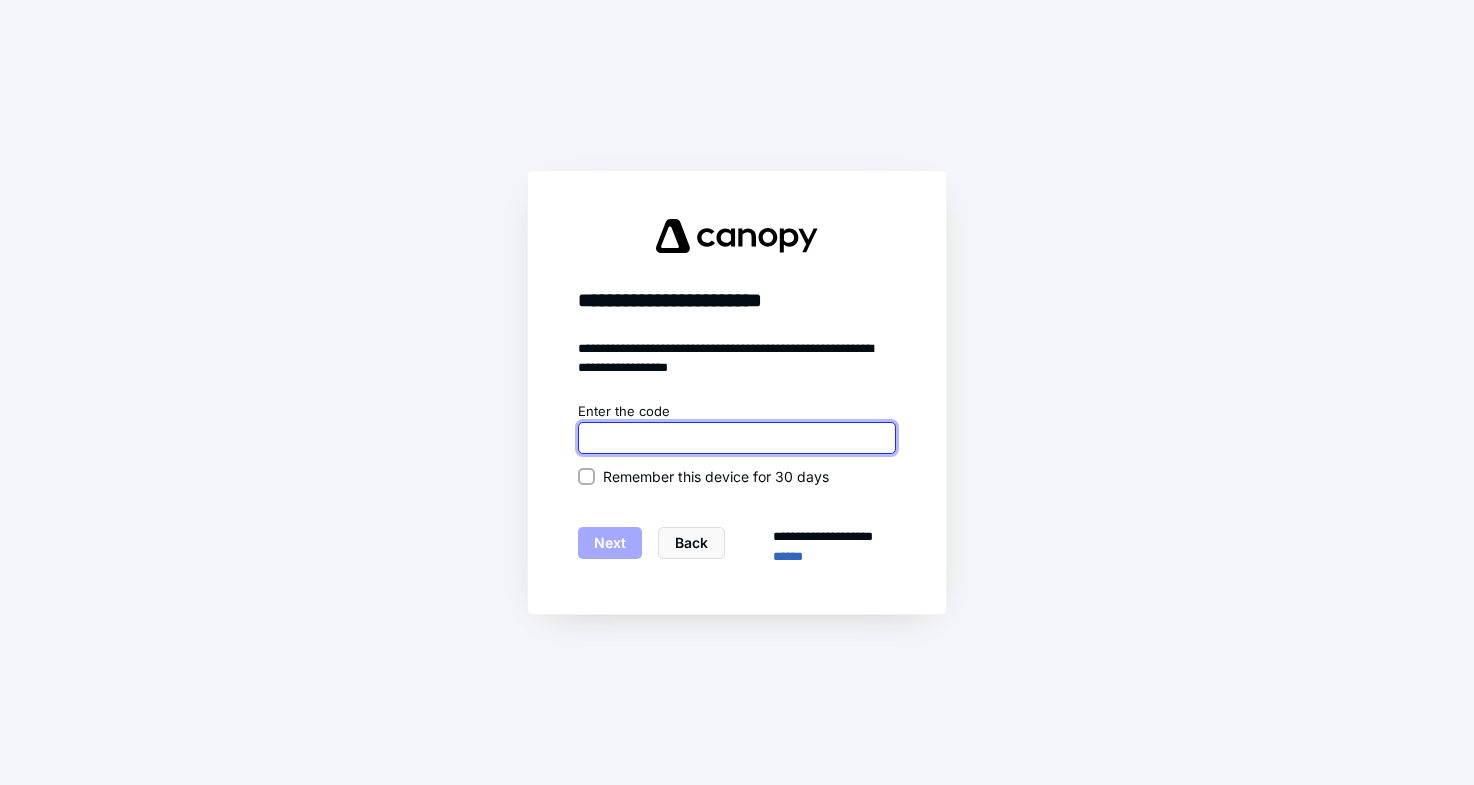 click at bounding box center [737, 438] 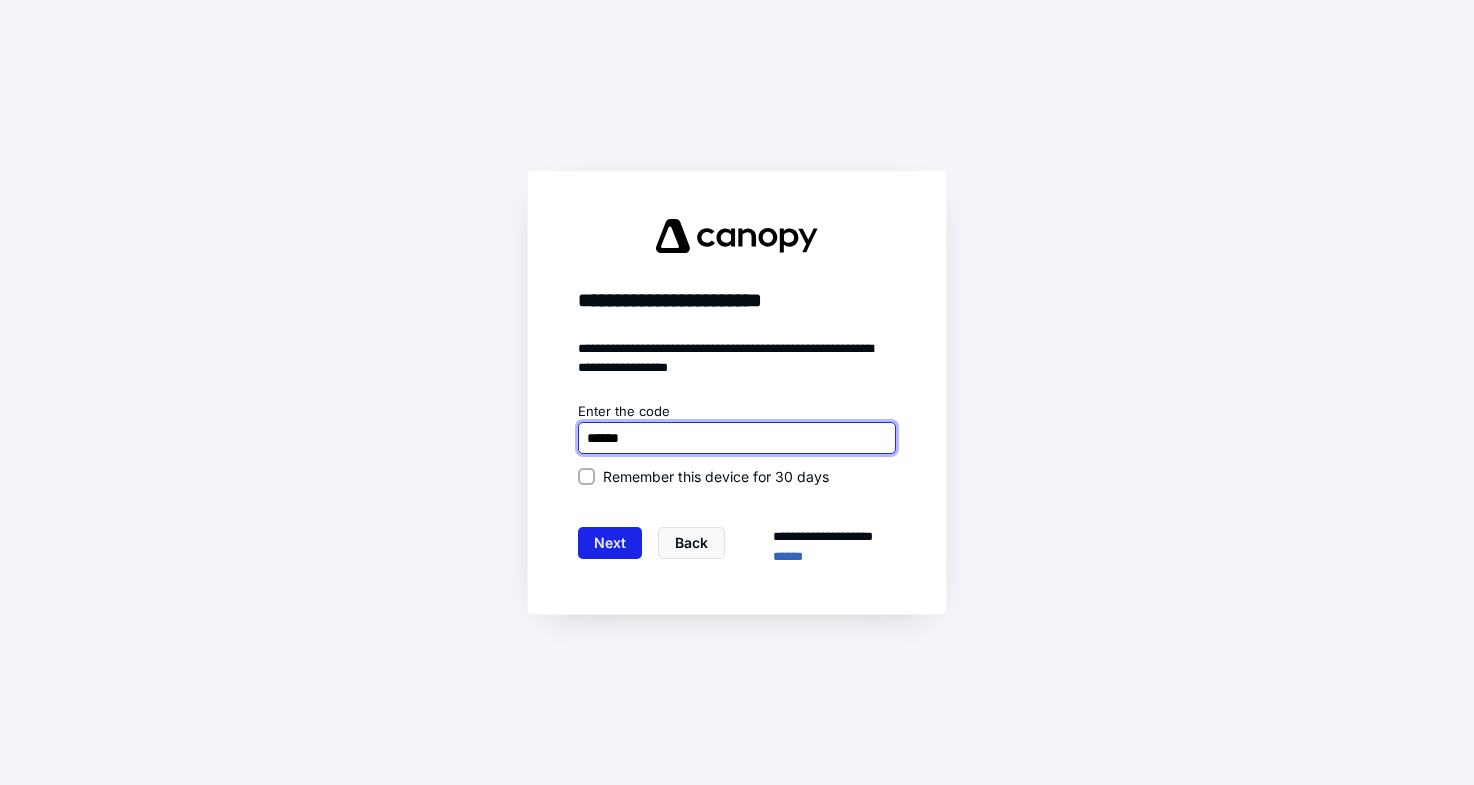 type on "******" 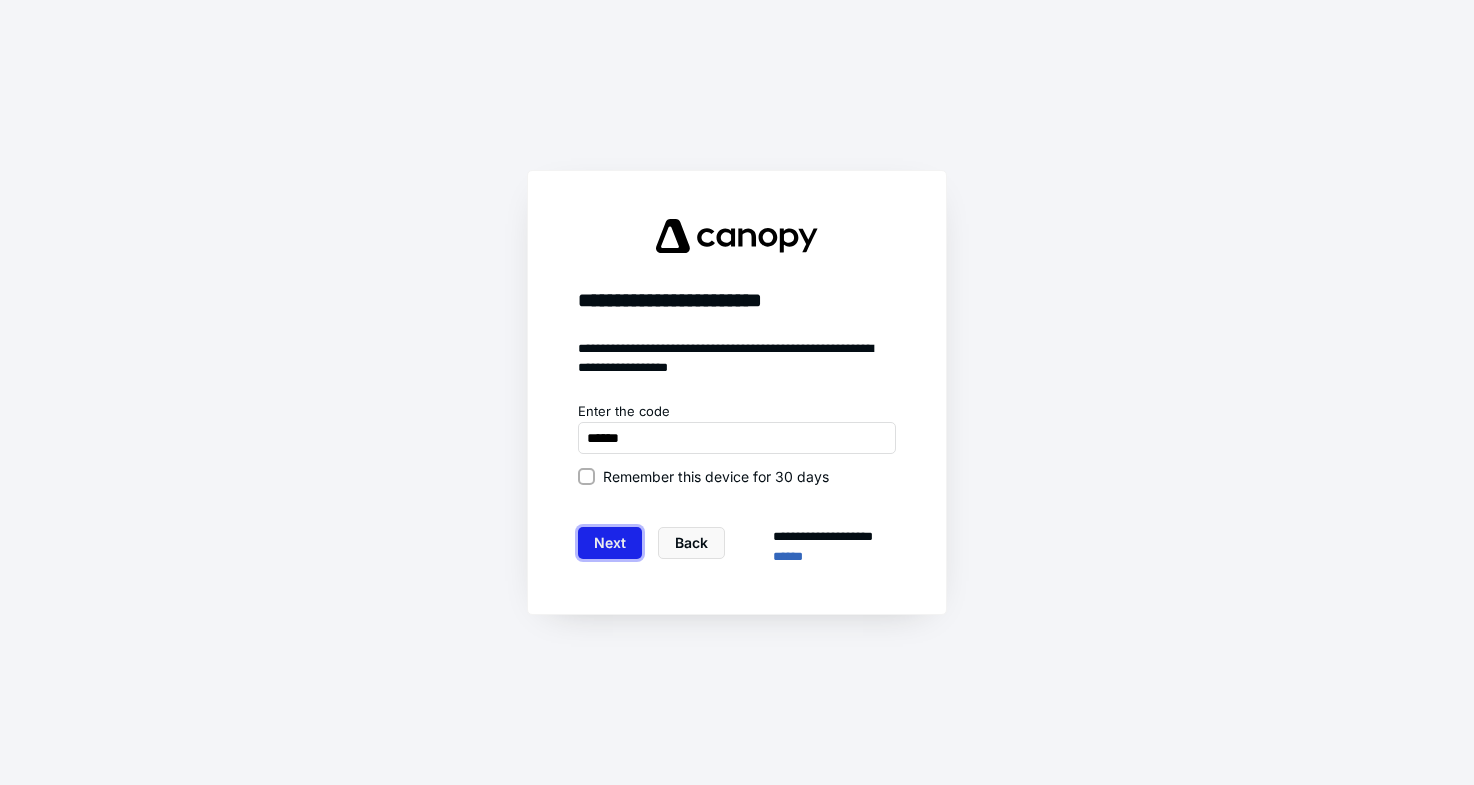 click on "Next" at bounding box center (610, 543) 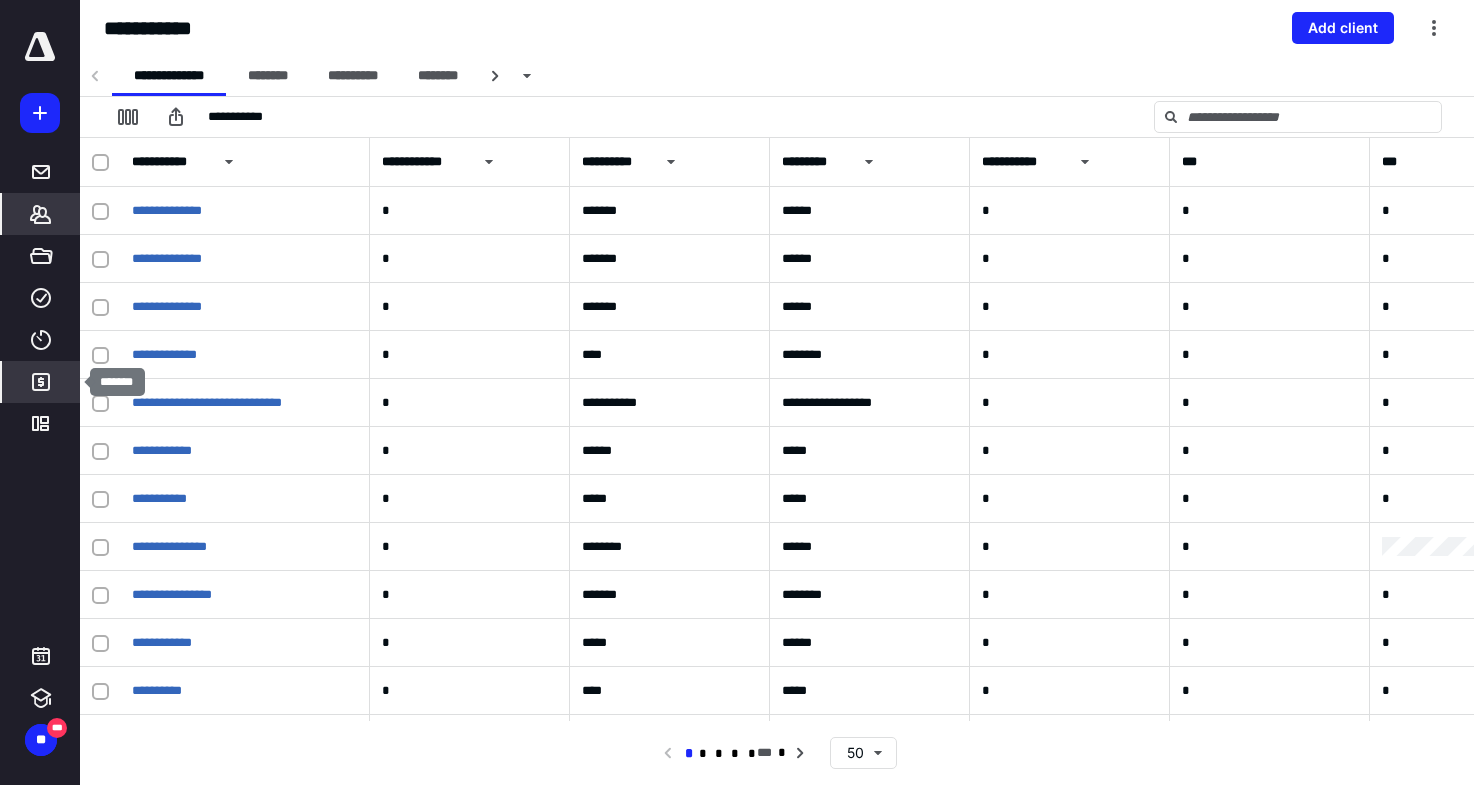click 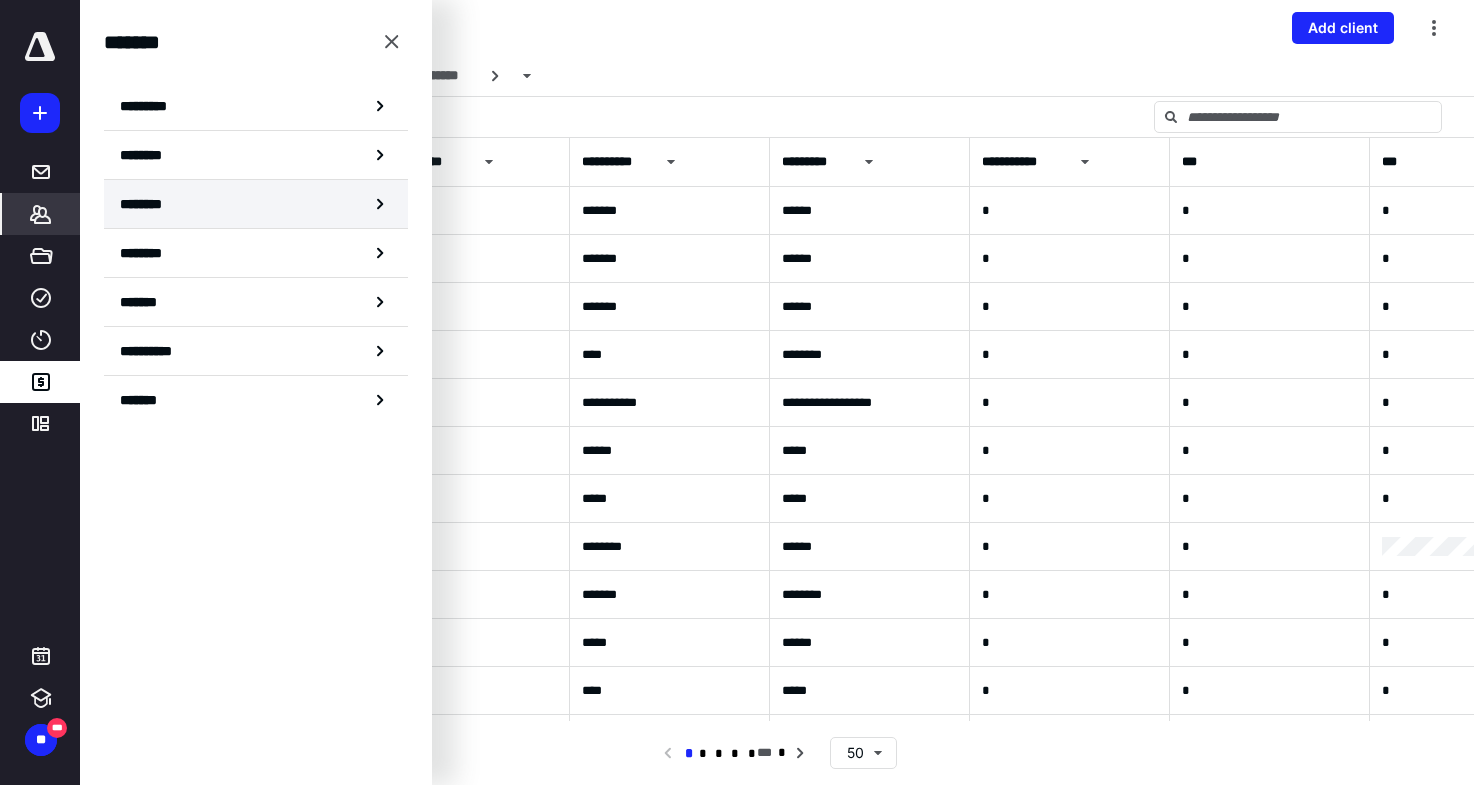click on "********" at bounding box center (256, 204) 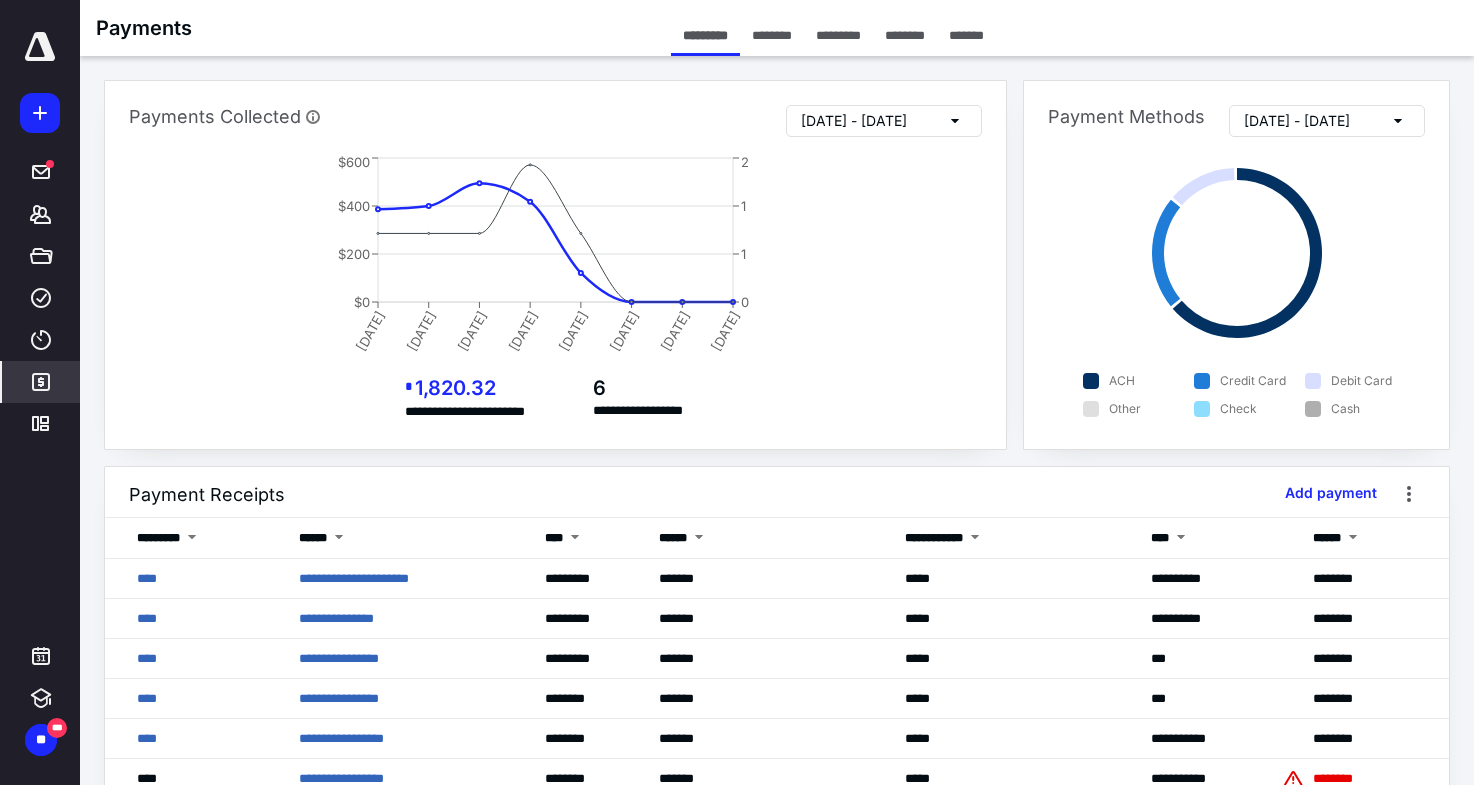 click on "********" at bounding box center (905, 35) 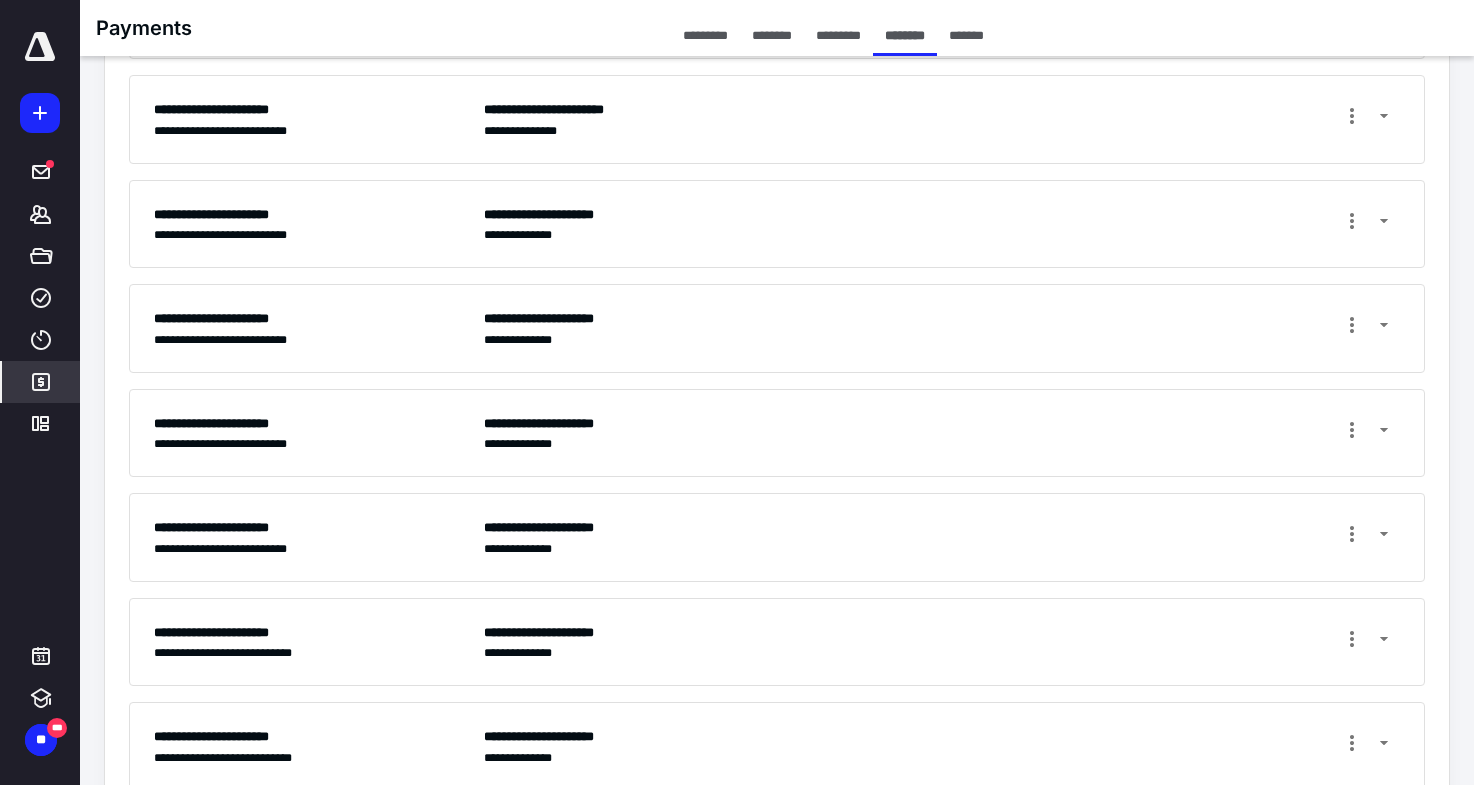scroll, scrollTop: 448, scrollLeft: 0, axis: vertical 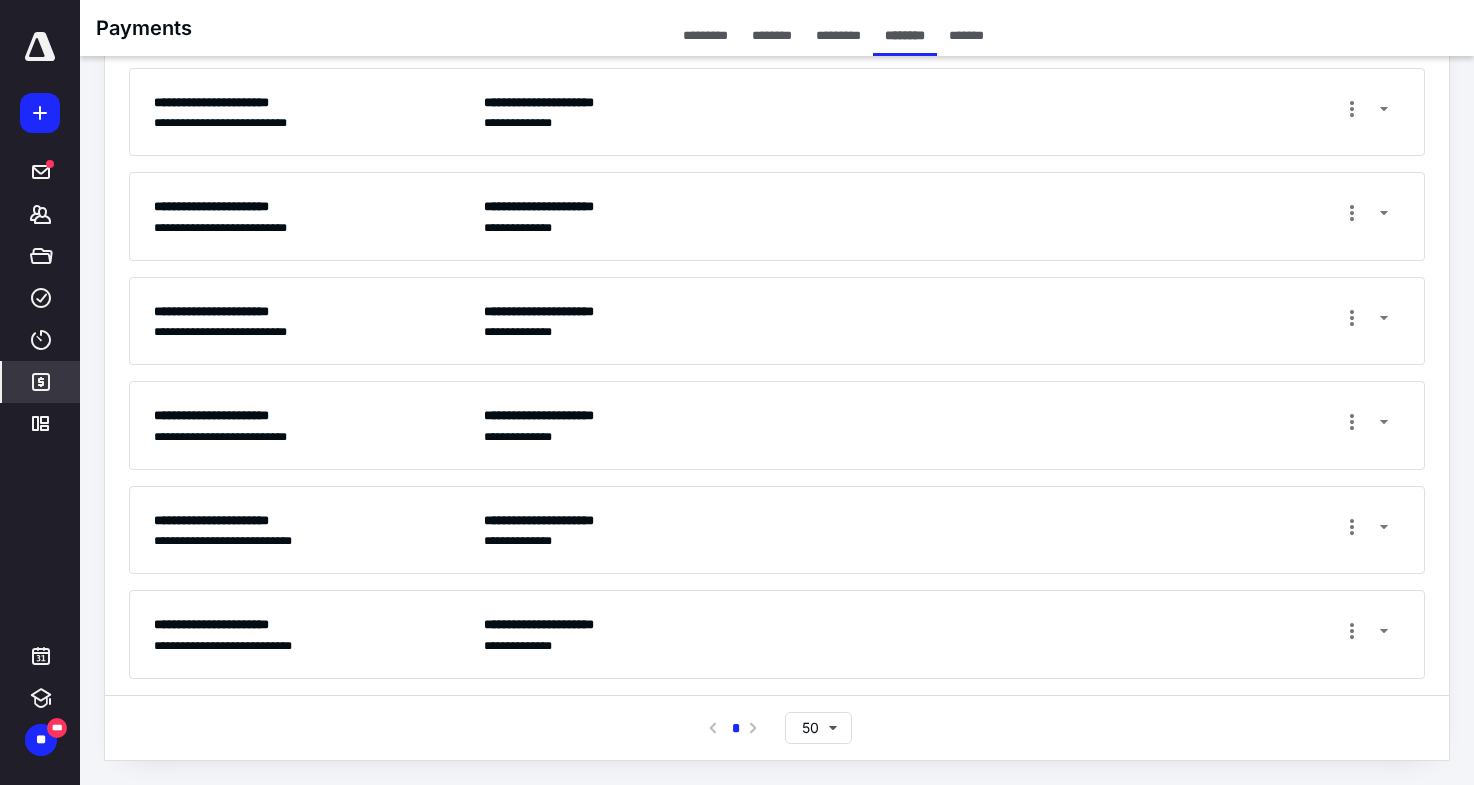 click on "**********" at bounding box center (942, 634) 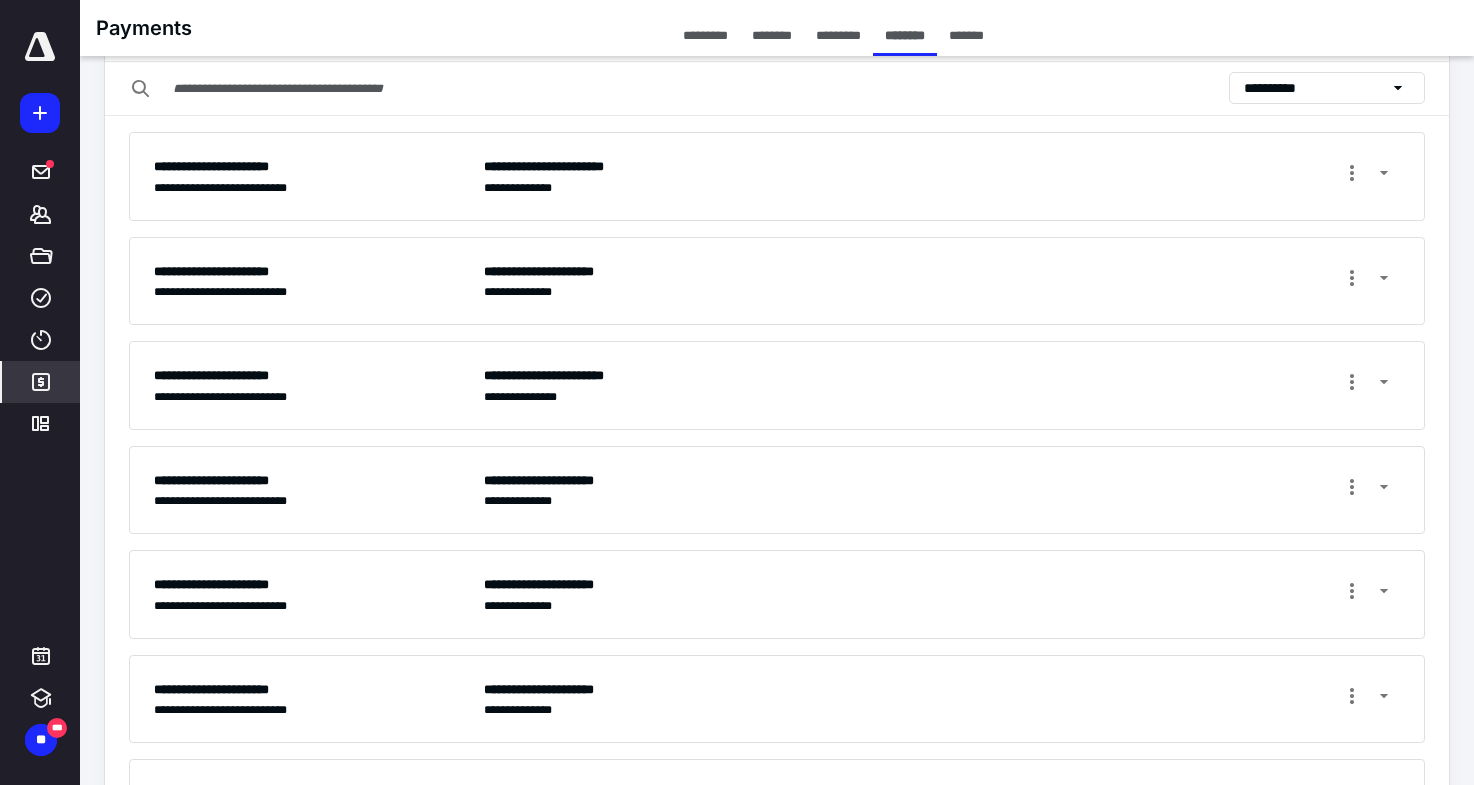 scroll, scrollTop: 0, scrollLeft: 0, axis: both 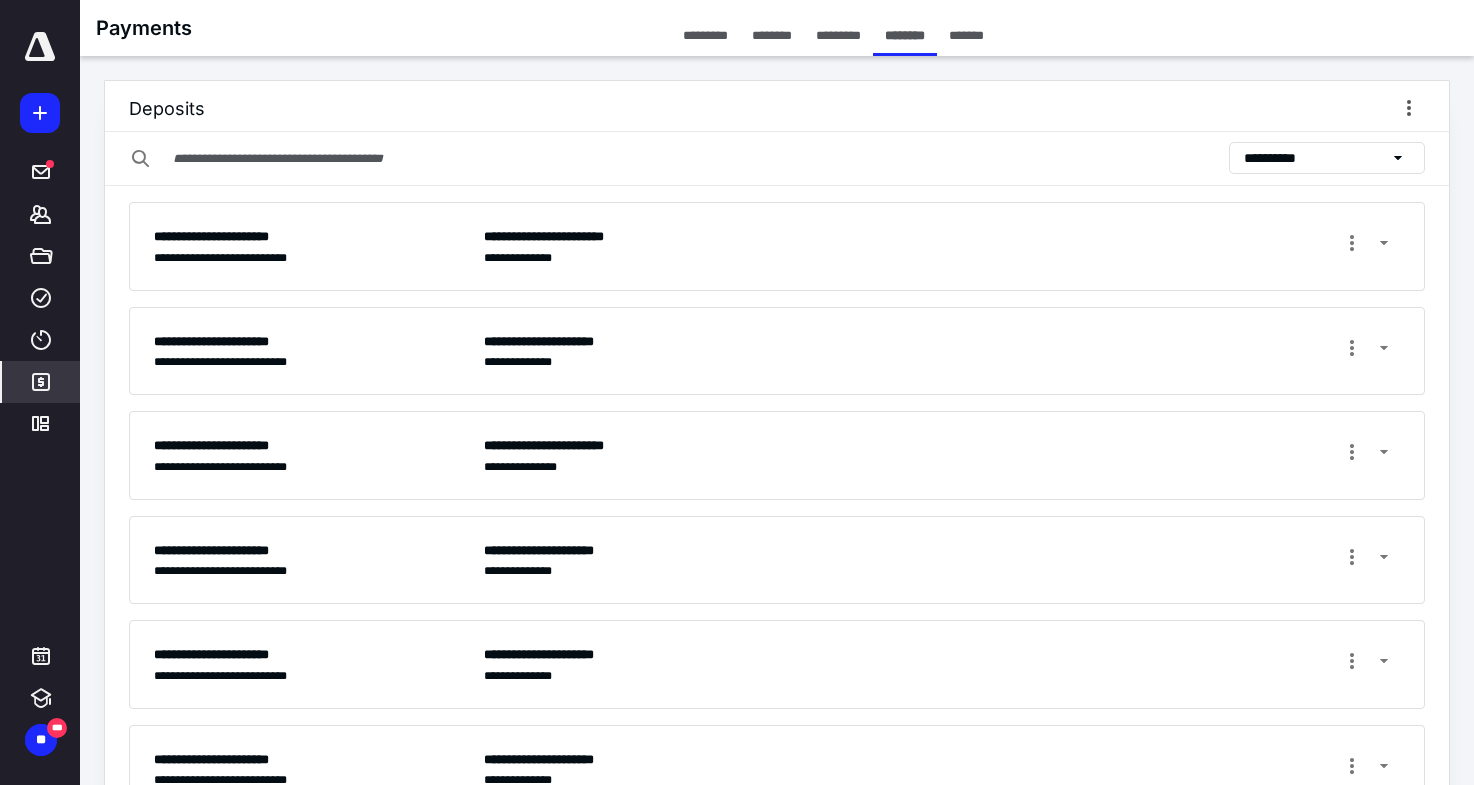 click on "*********" at bounding box center [705, 35] 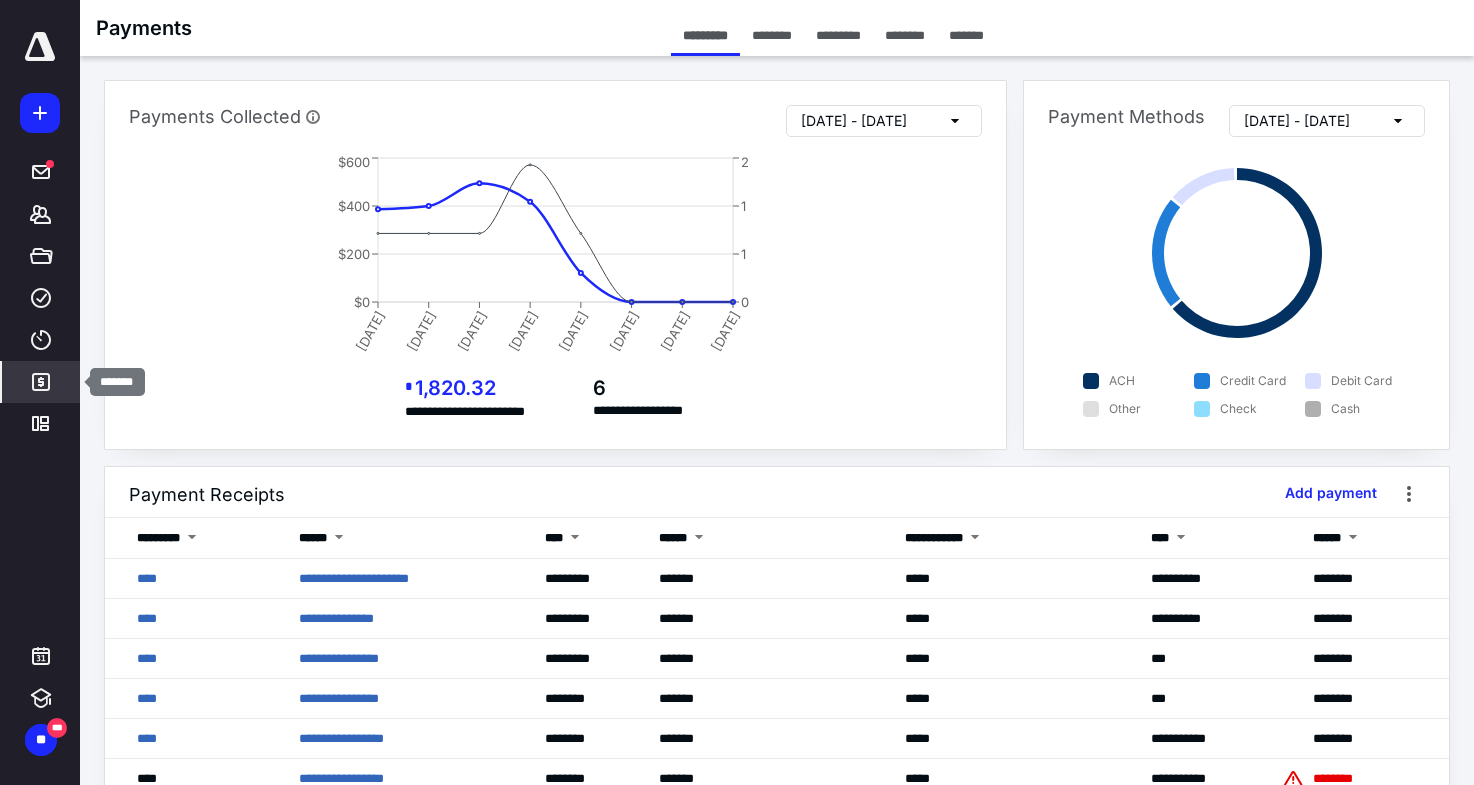 click 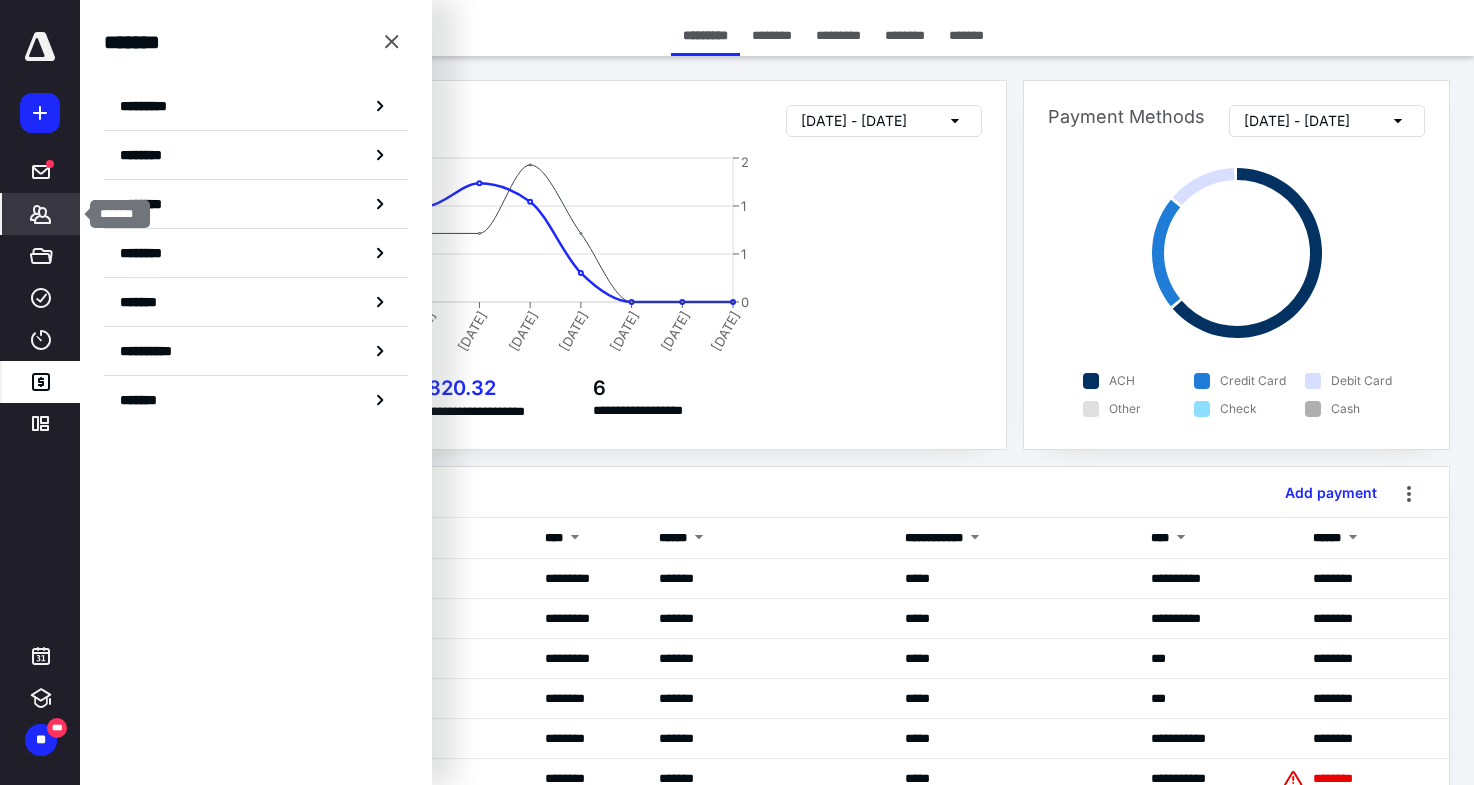 click 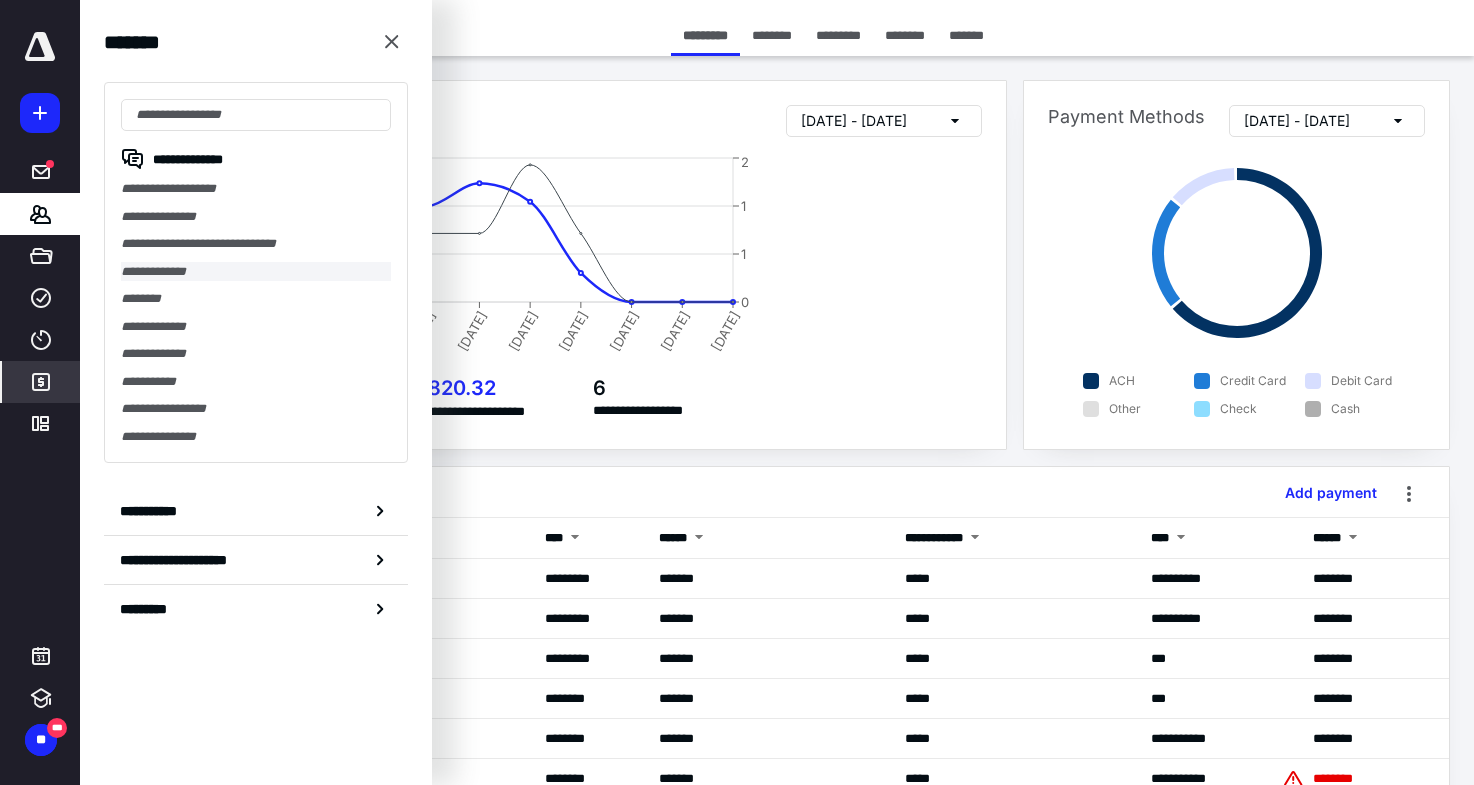 click on "**********" at bounding box center [256, 272] 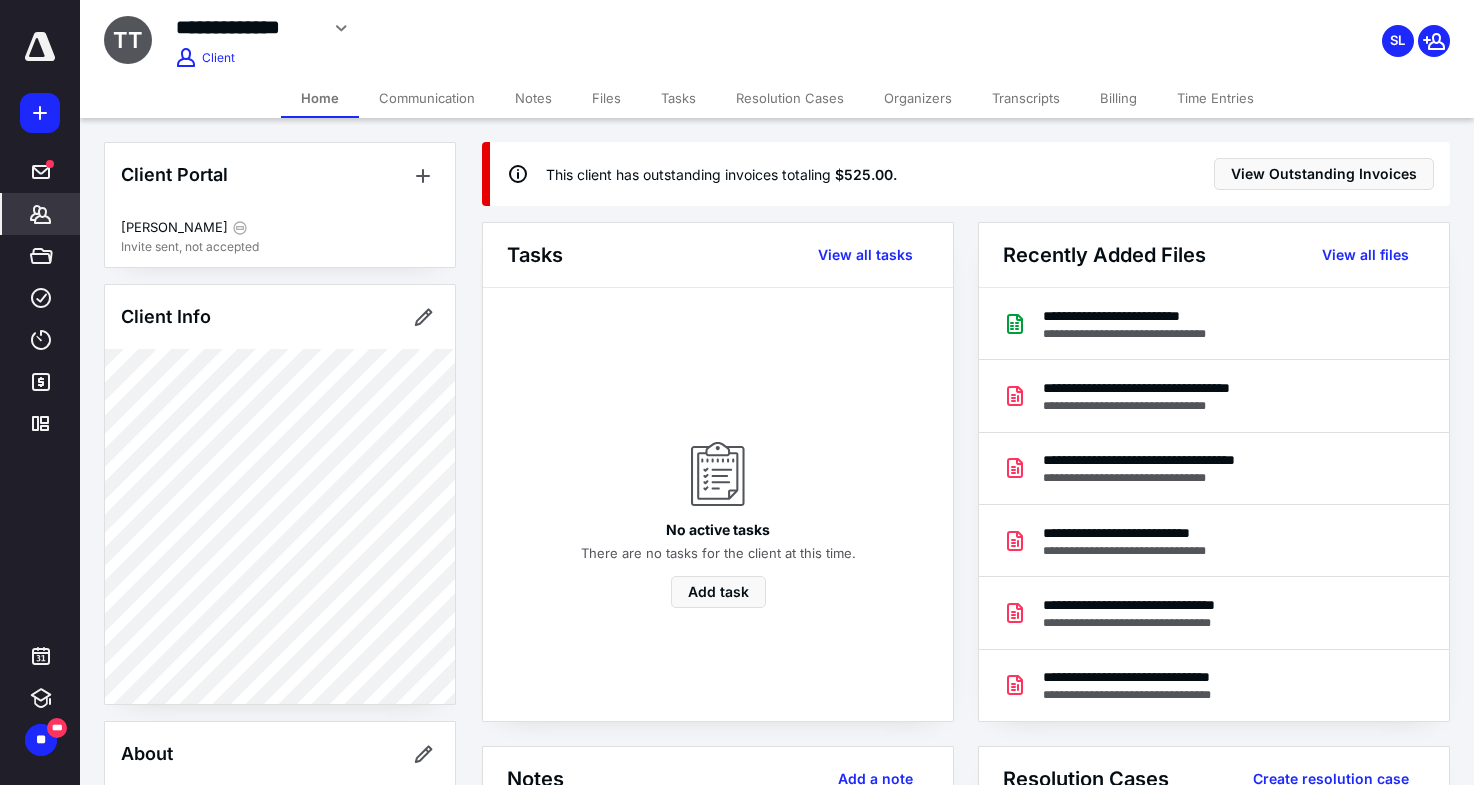 click on "Billing" at bounding box center [1118, 98] 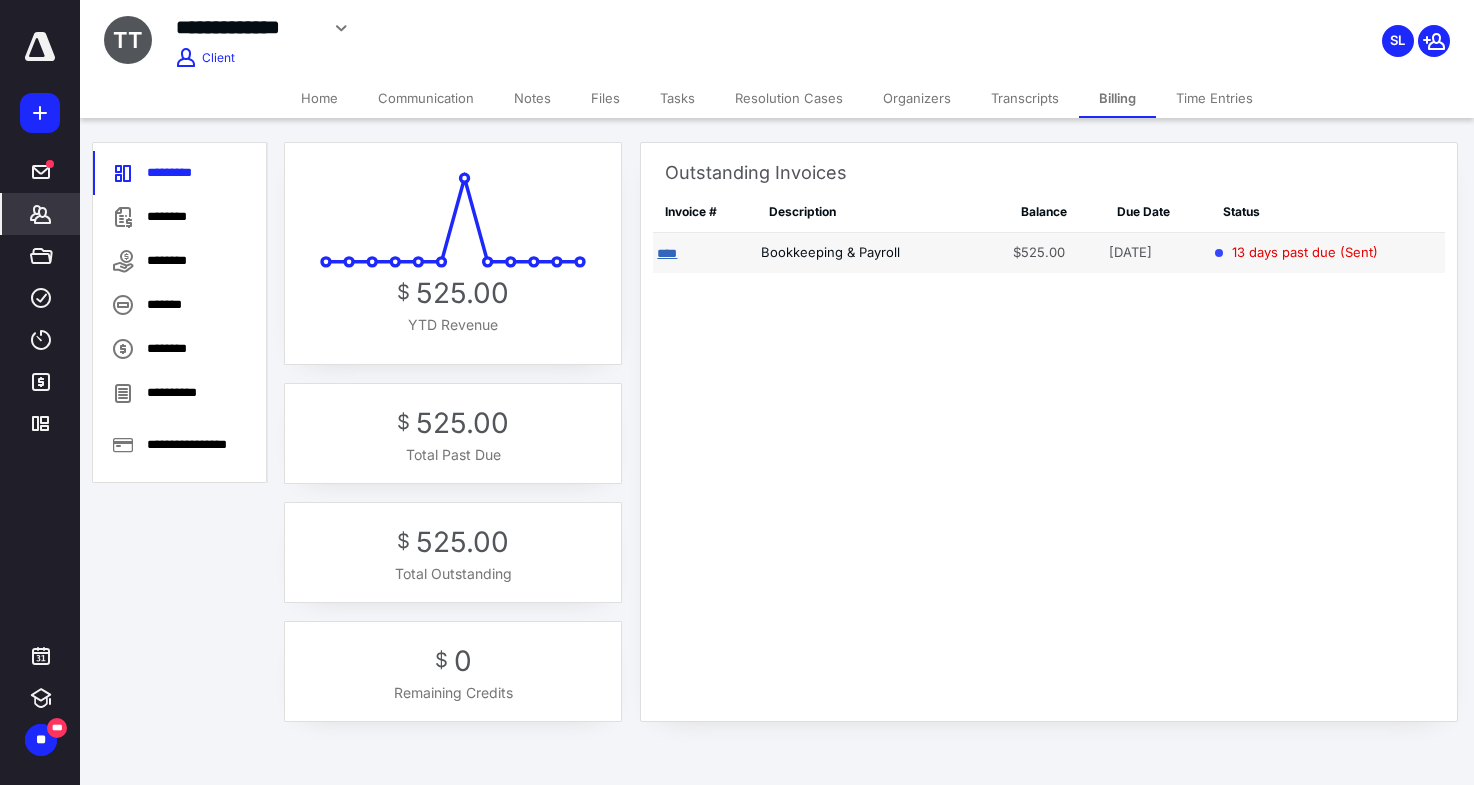 click on "****" at bounding box center [667, 253] 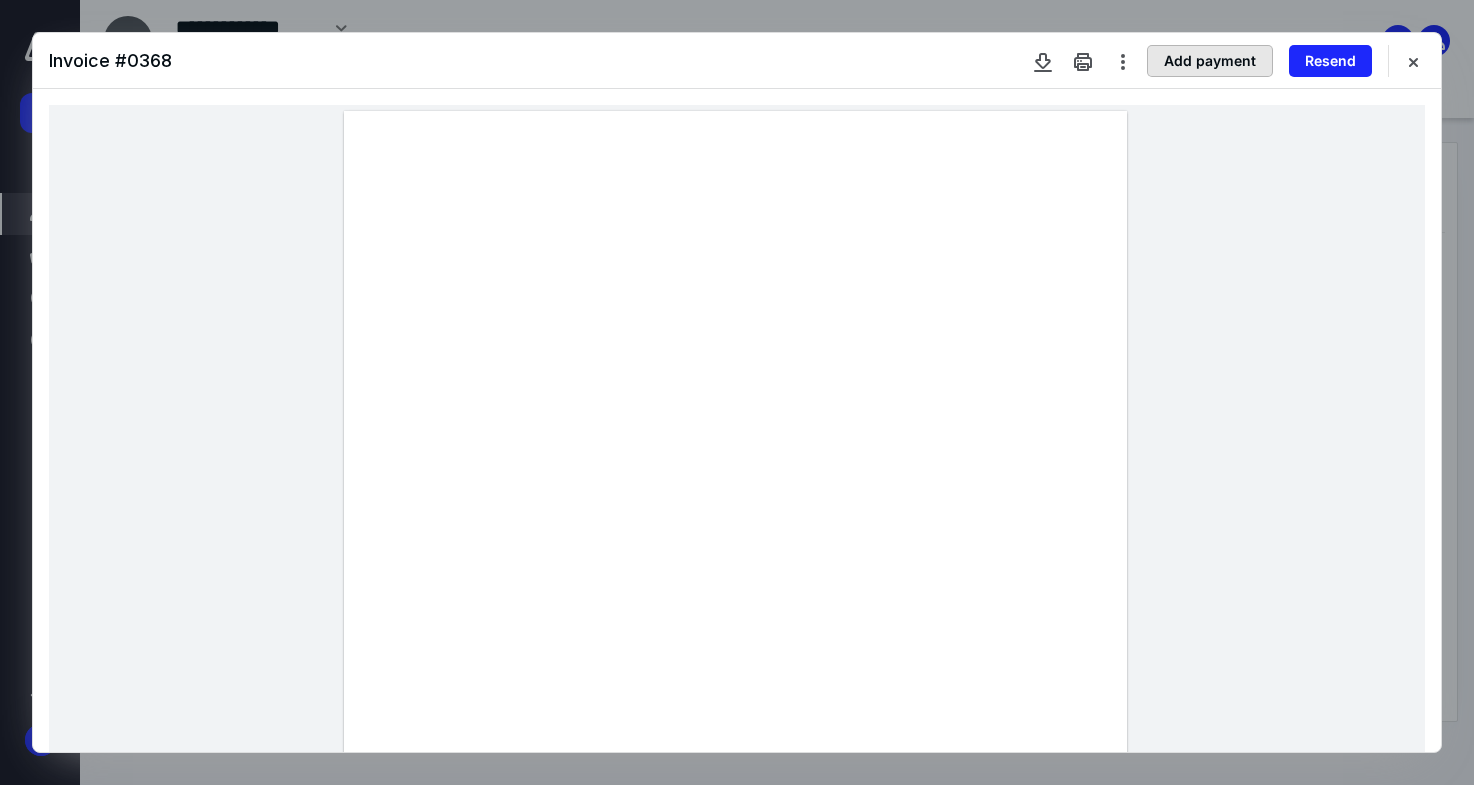 click on "Add payment" at bounding box center (1210, 61) 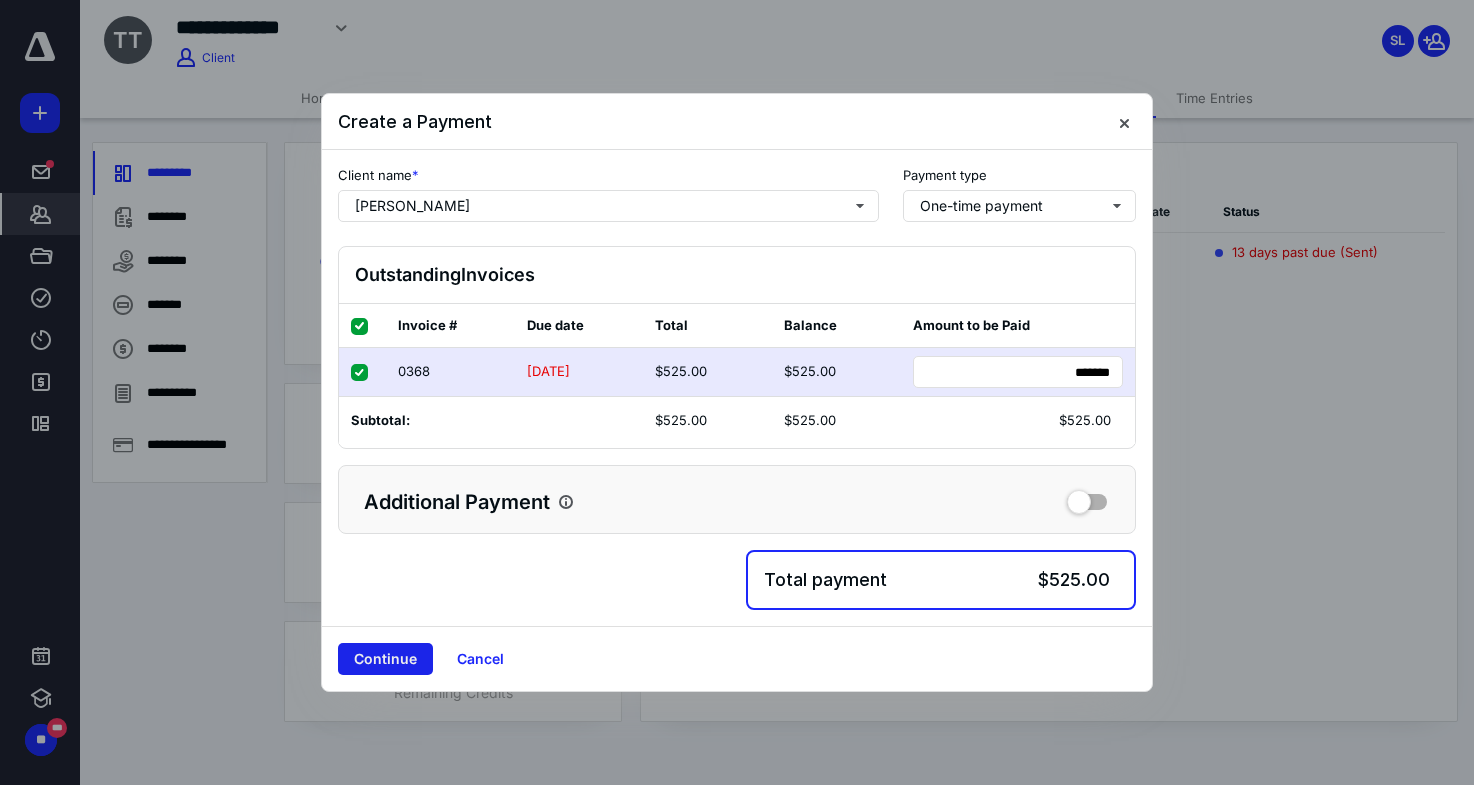 click on "Continue" at bounding box center (385, 659) 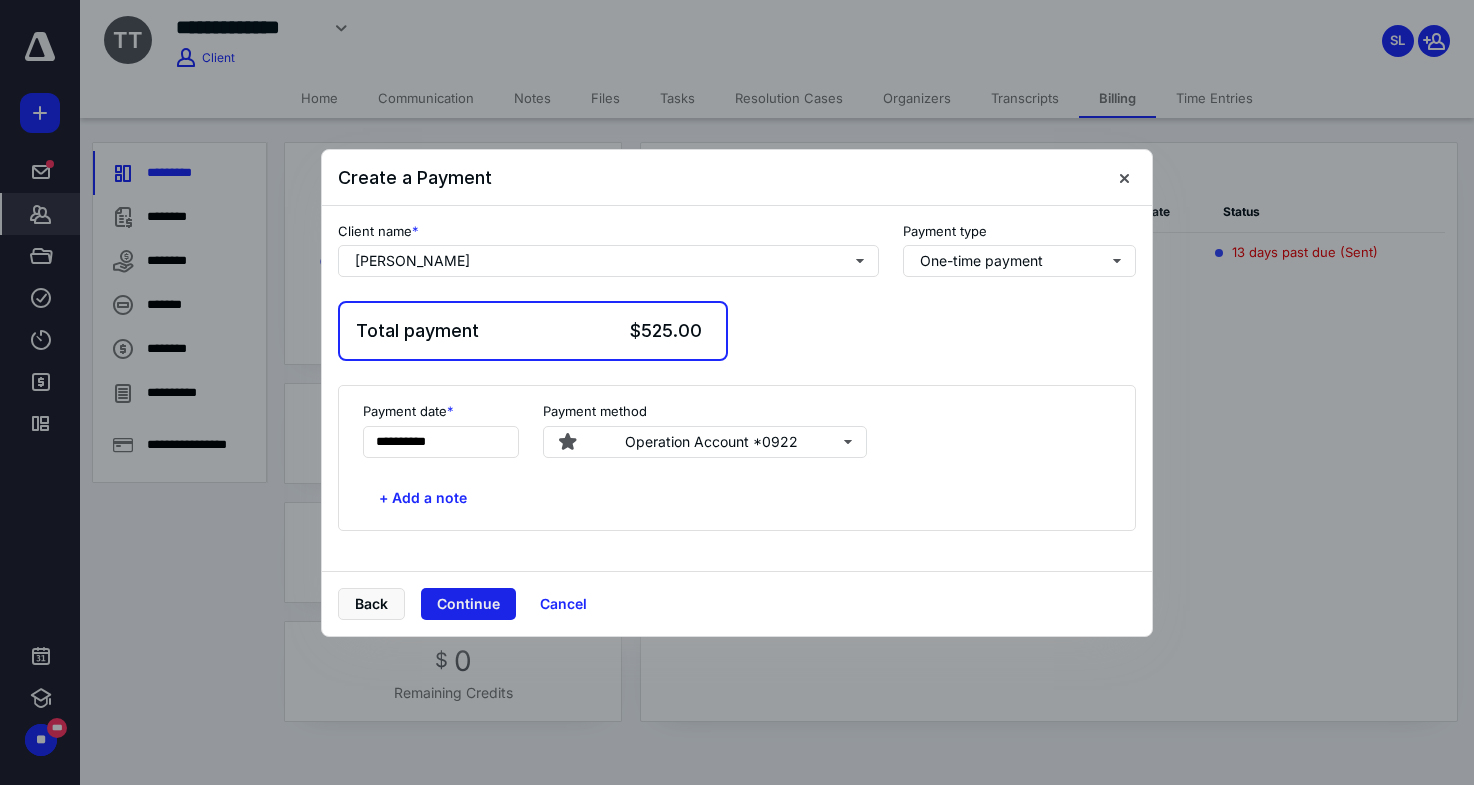 click on "Continue" at bounding box center [468, 604] 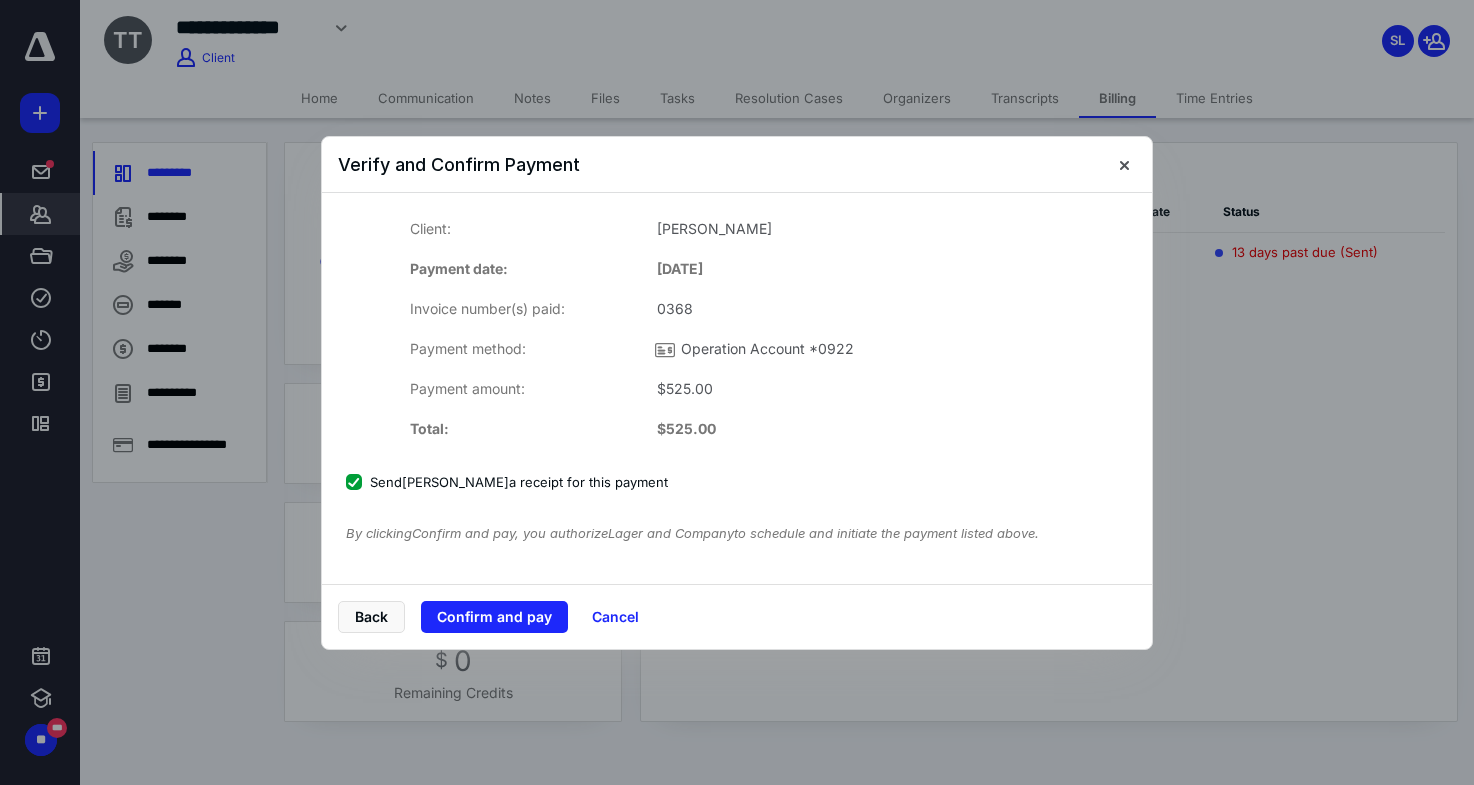 click on "Send  [PERSON_NAME]  a receipt for this payment" at bounding box center (507, 482) 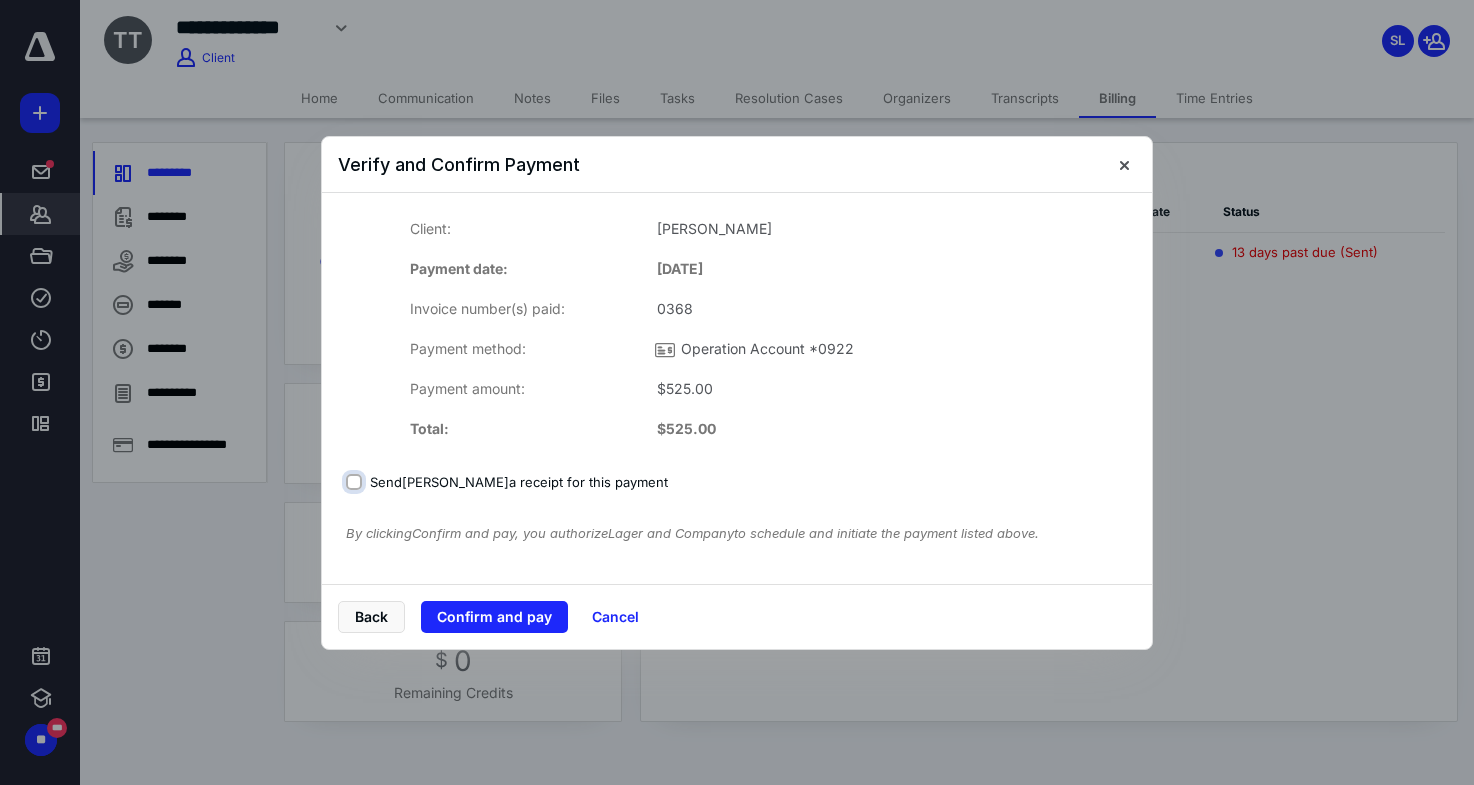 checkbox on "false" 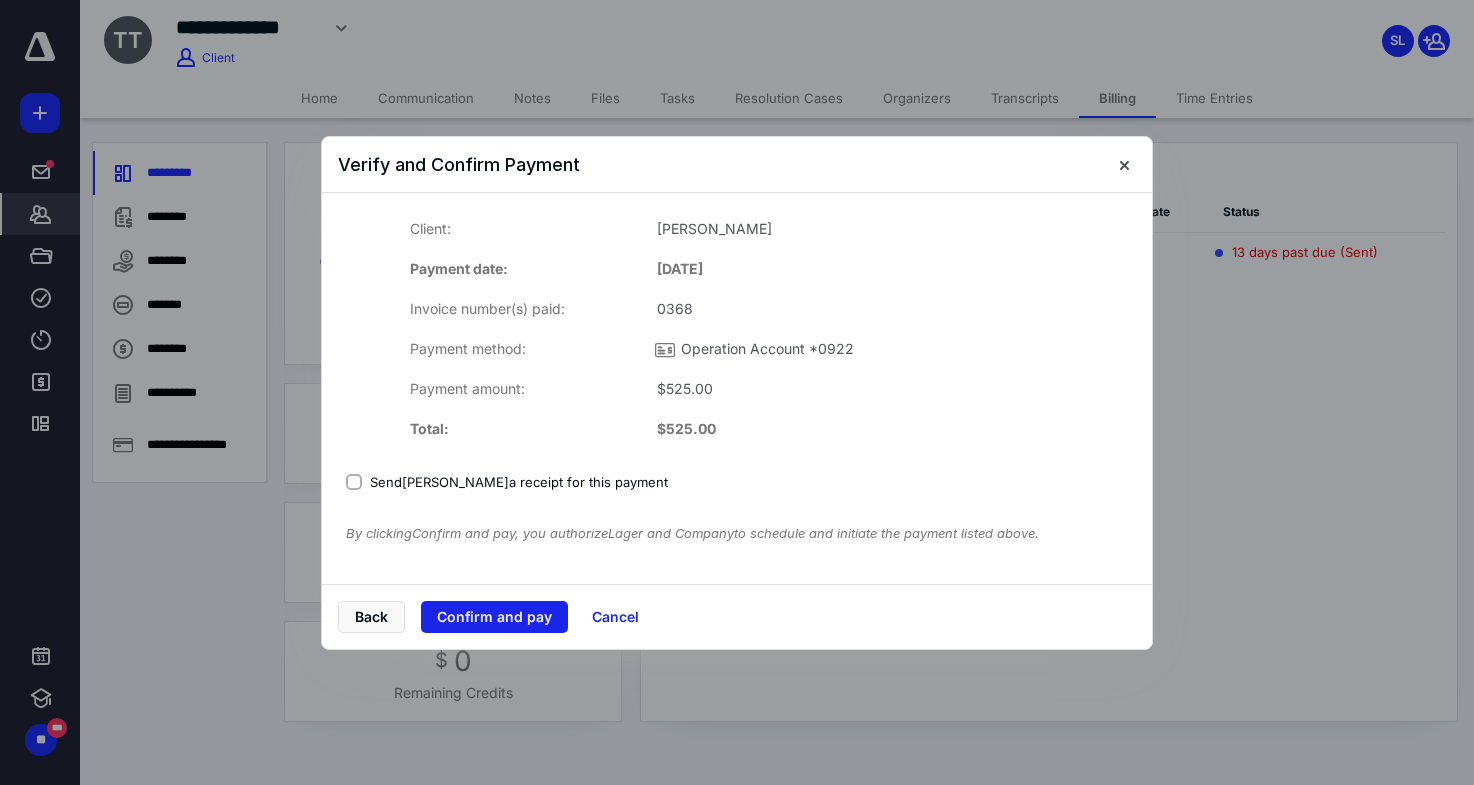 click on "Confirm and pay" at bounding box center [494, 617] 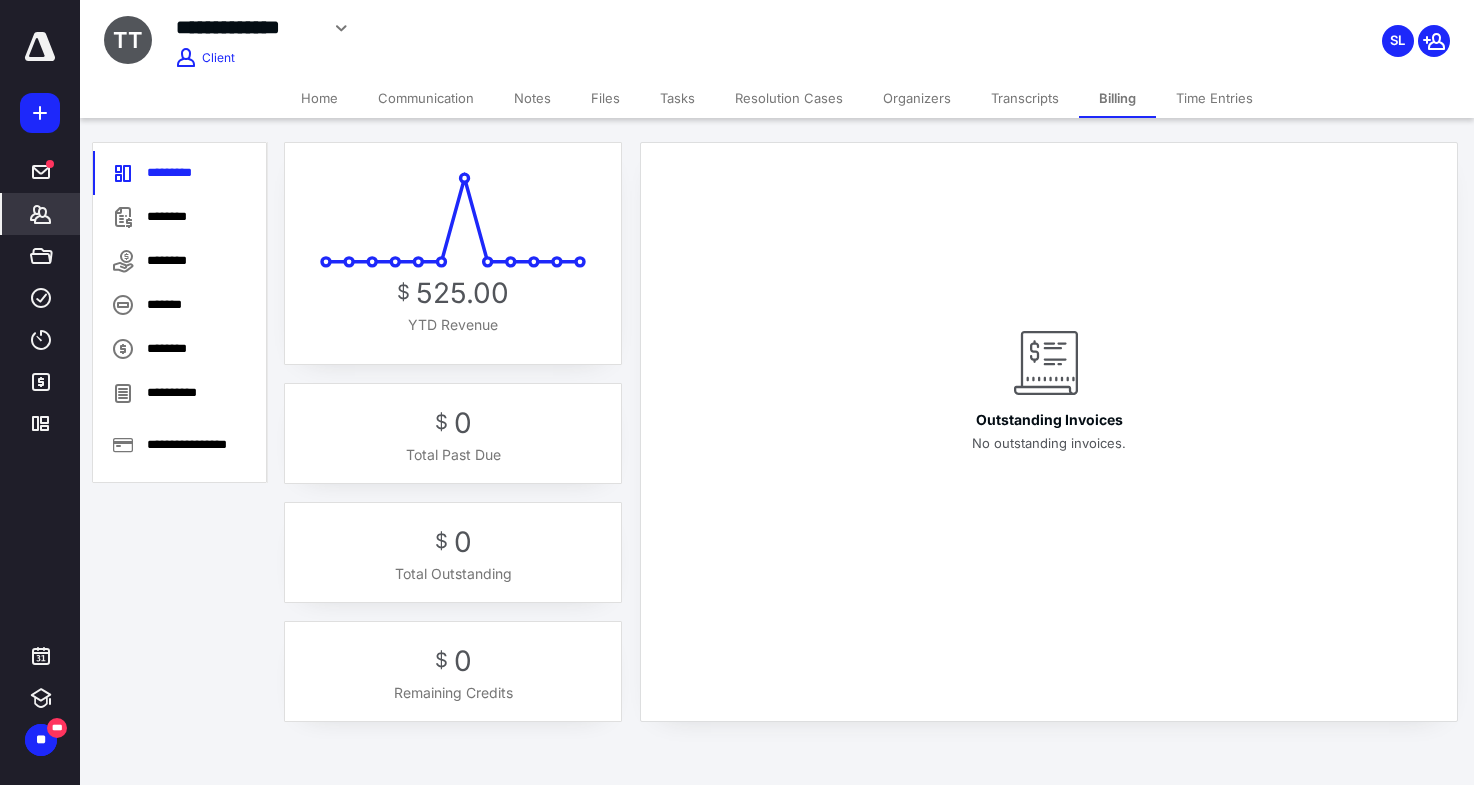 click on "Organizers" at bounding box center [917, 98] 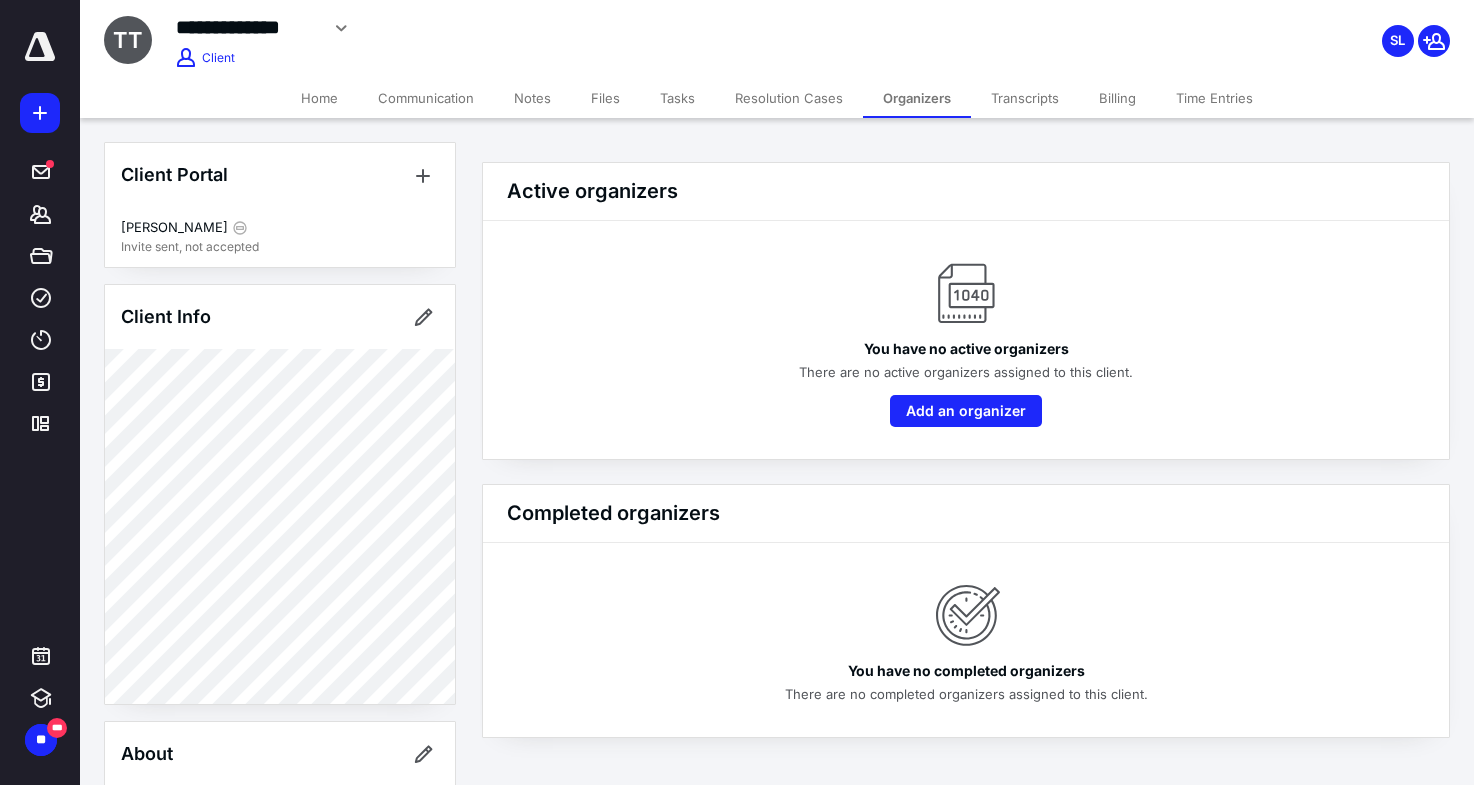 click on "Files" at bounding box center [605, 98] 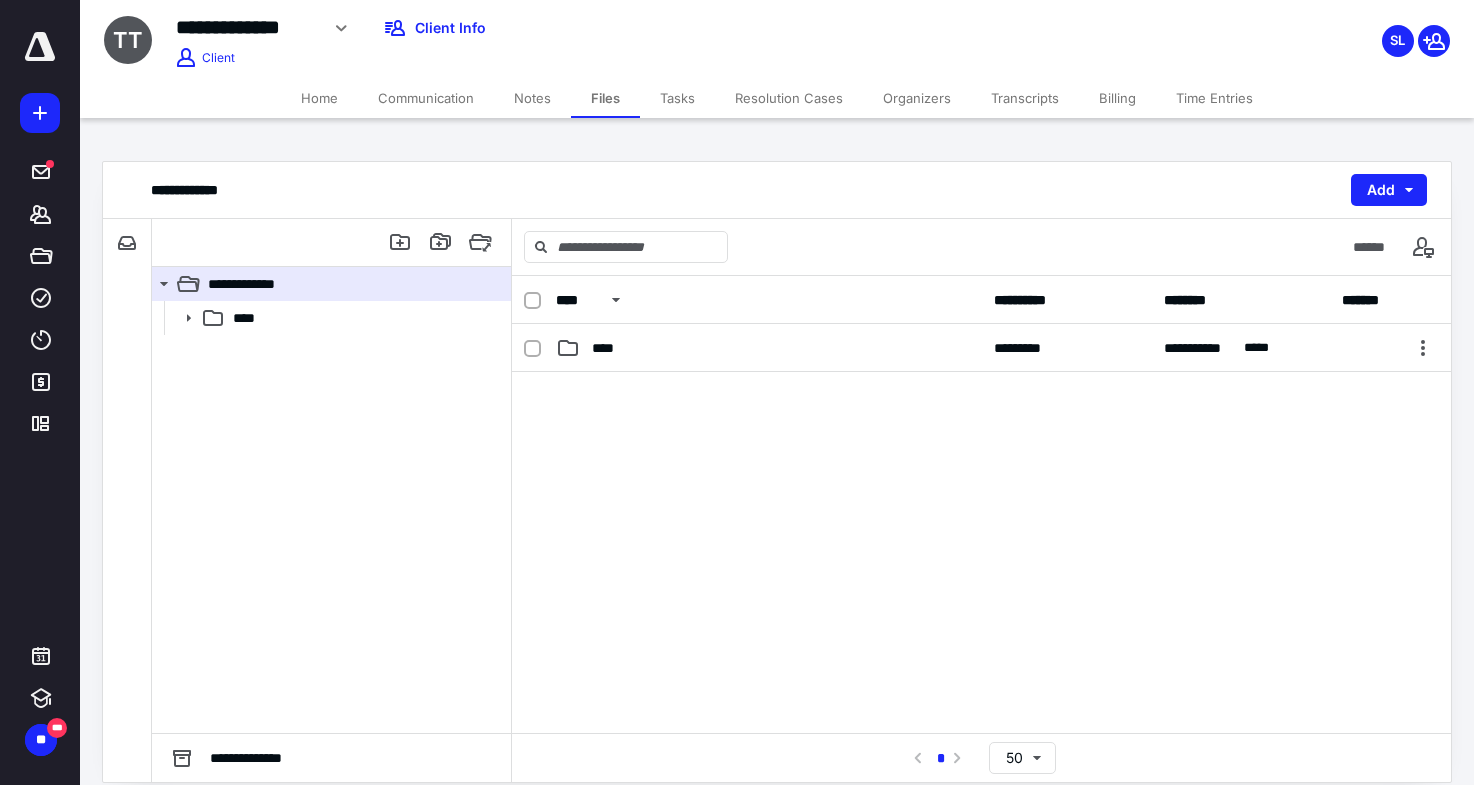 click on "Billing" at bounding box center (1117, 98) 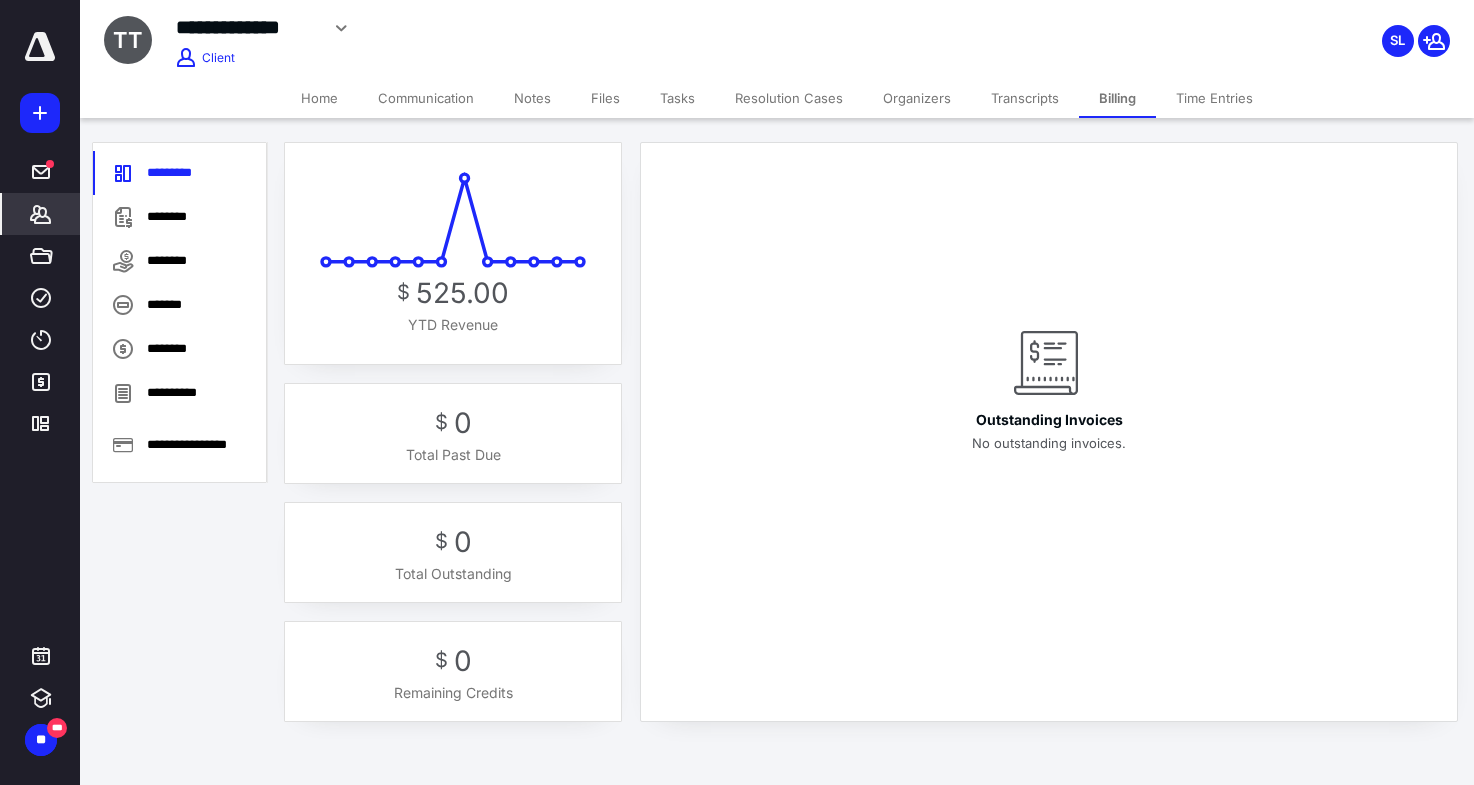 click on "Transcripts" at bounding box center (1025, 98) 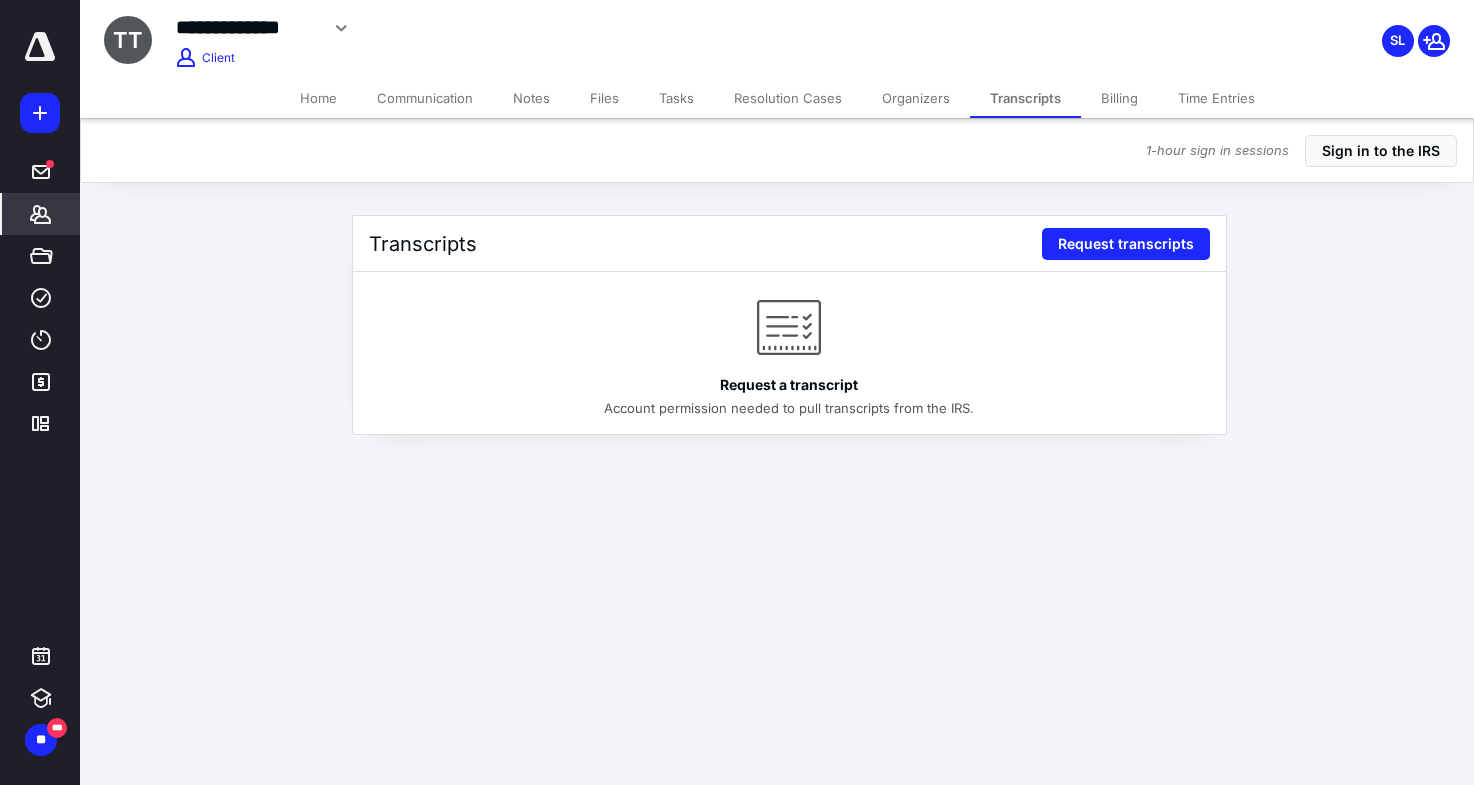 click on "Organizers" at bounding box center [916, 98] 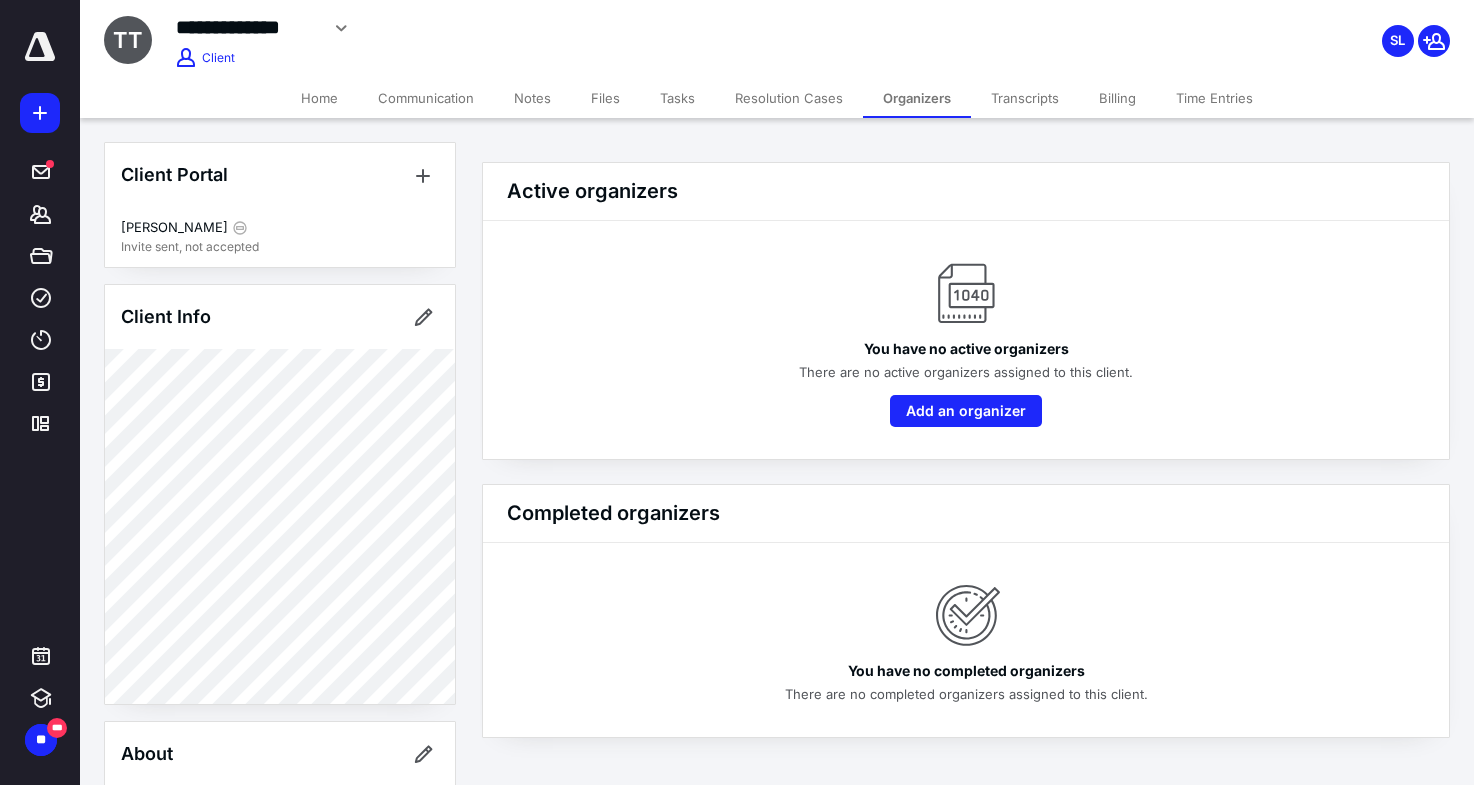 click on "Billing" at bounding box center (1117, 98) 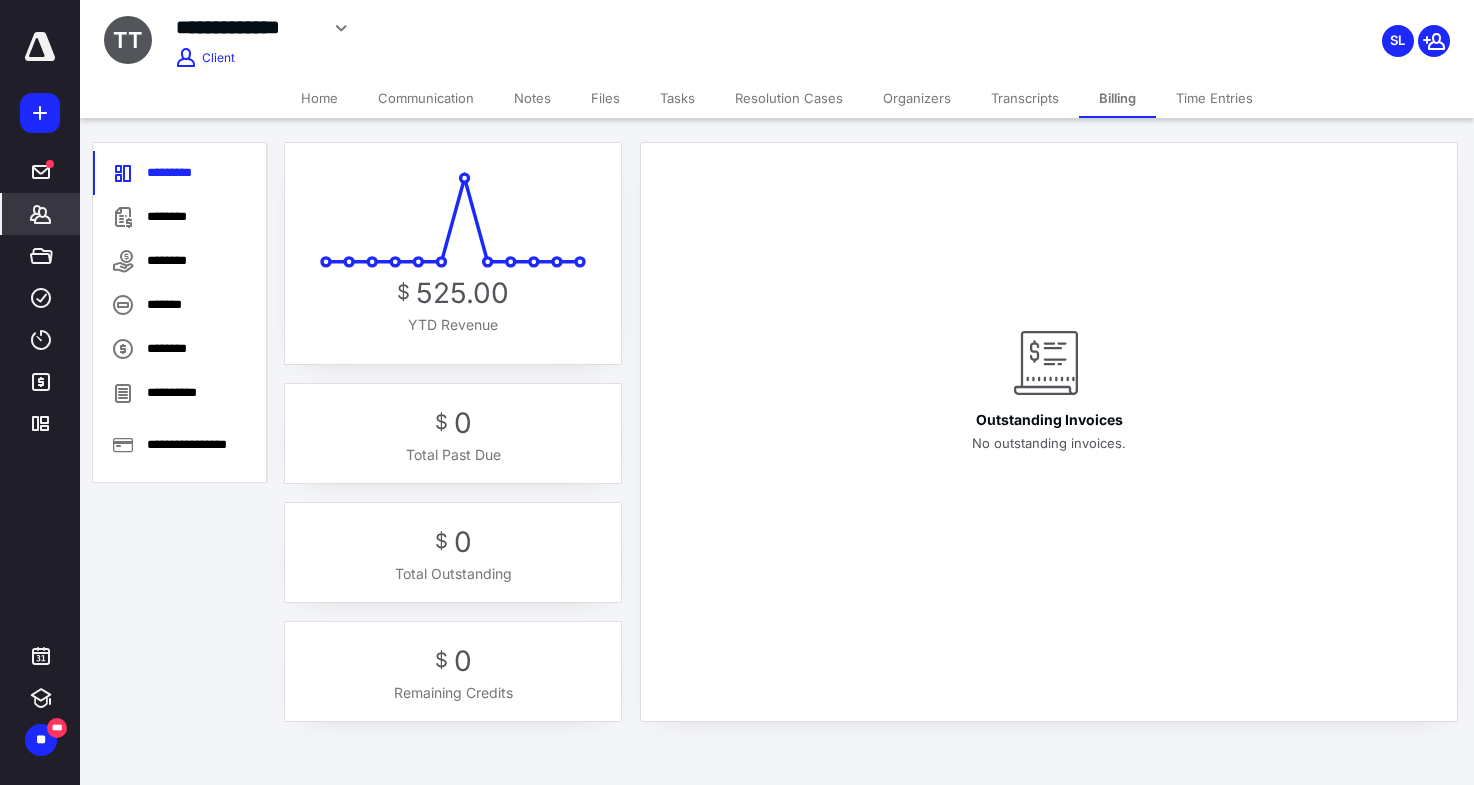 click on "Files" at bounding box center (605, 98) 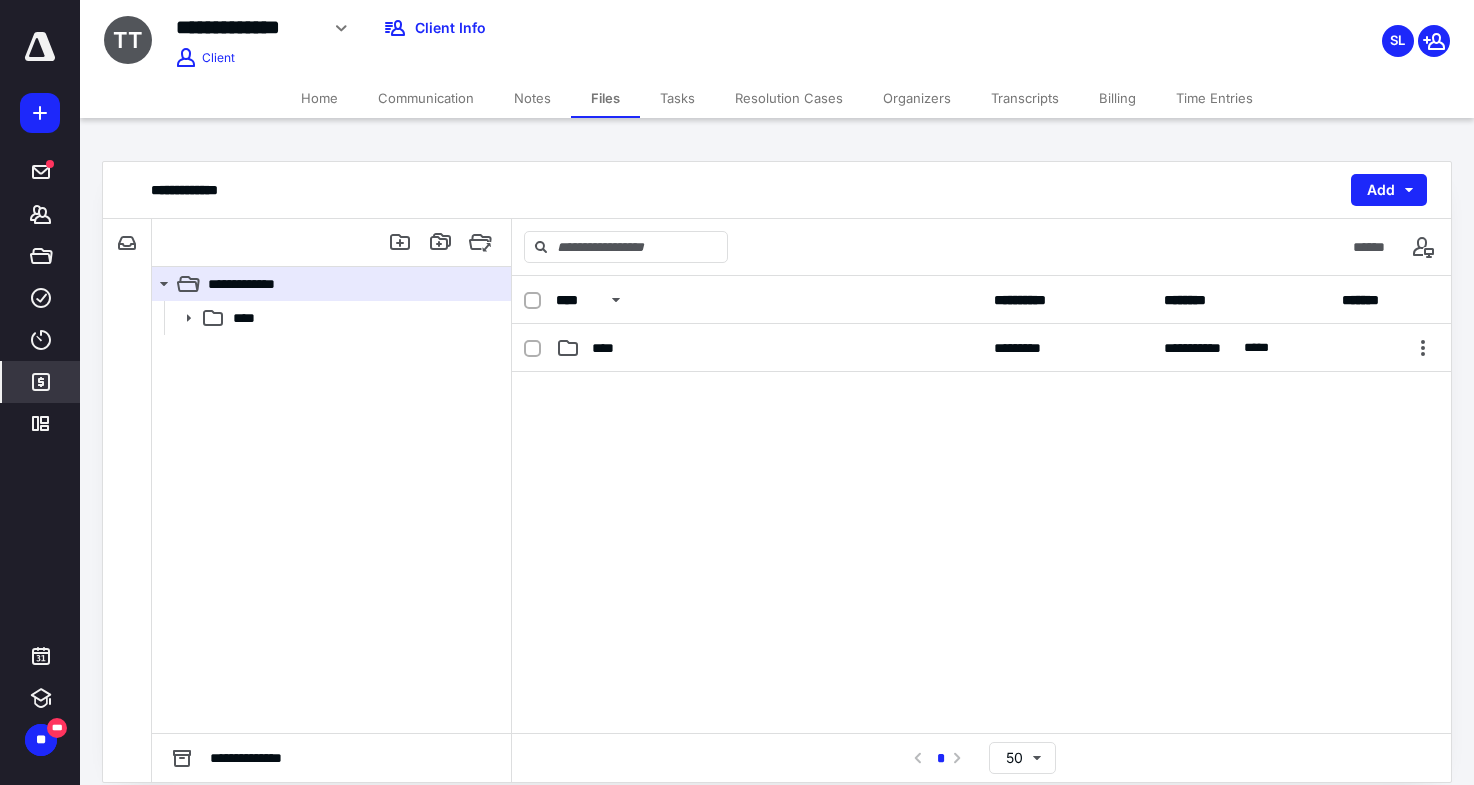 click on "*******" at bounding box center [41, 382] 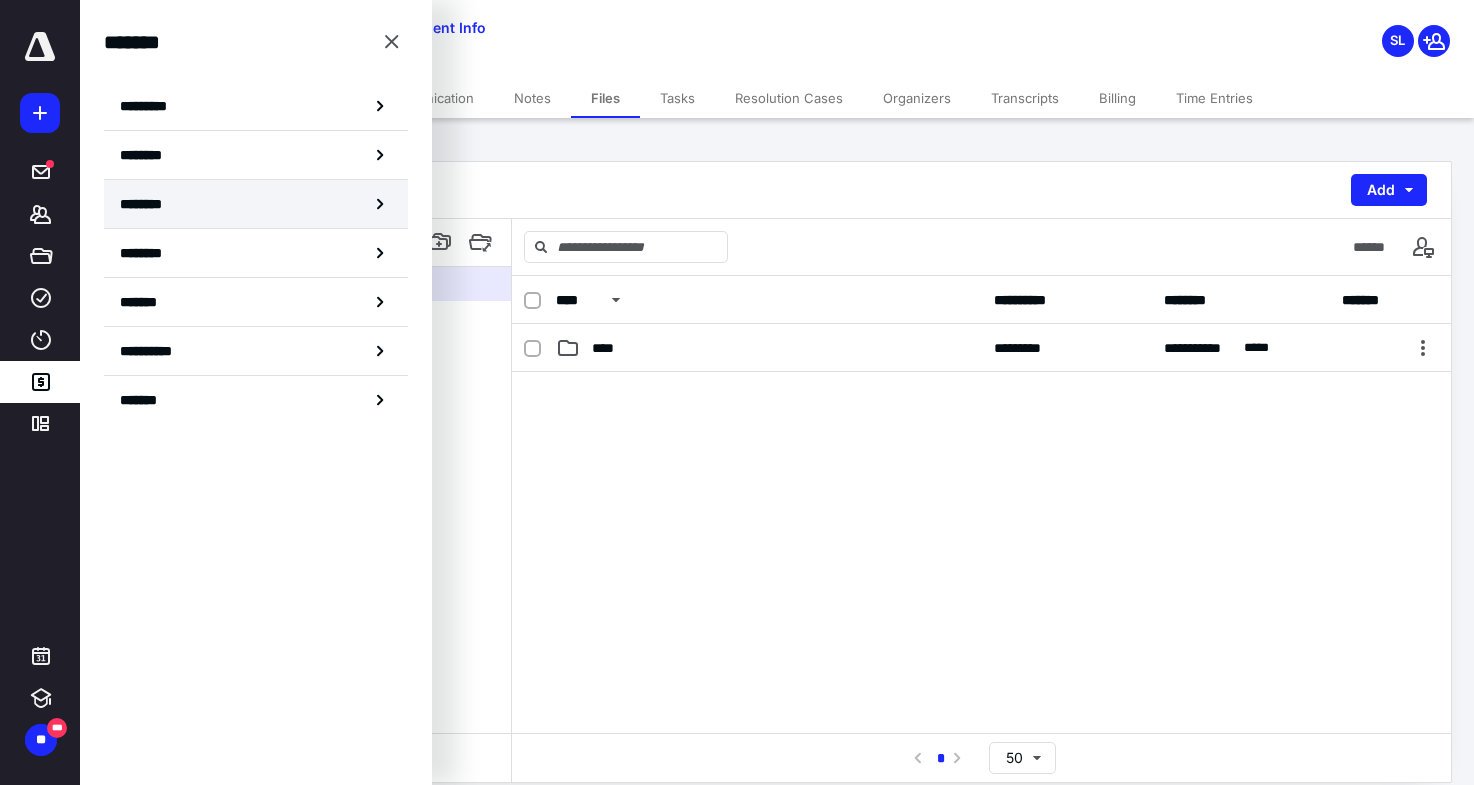 click on "********" at bounding box center (256, 204) 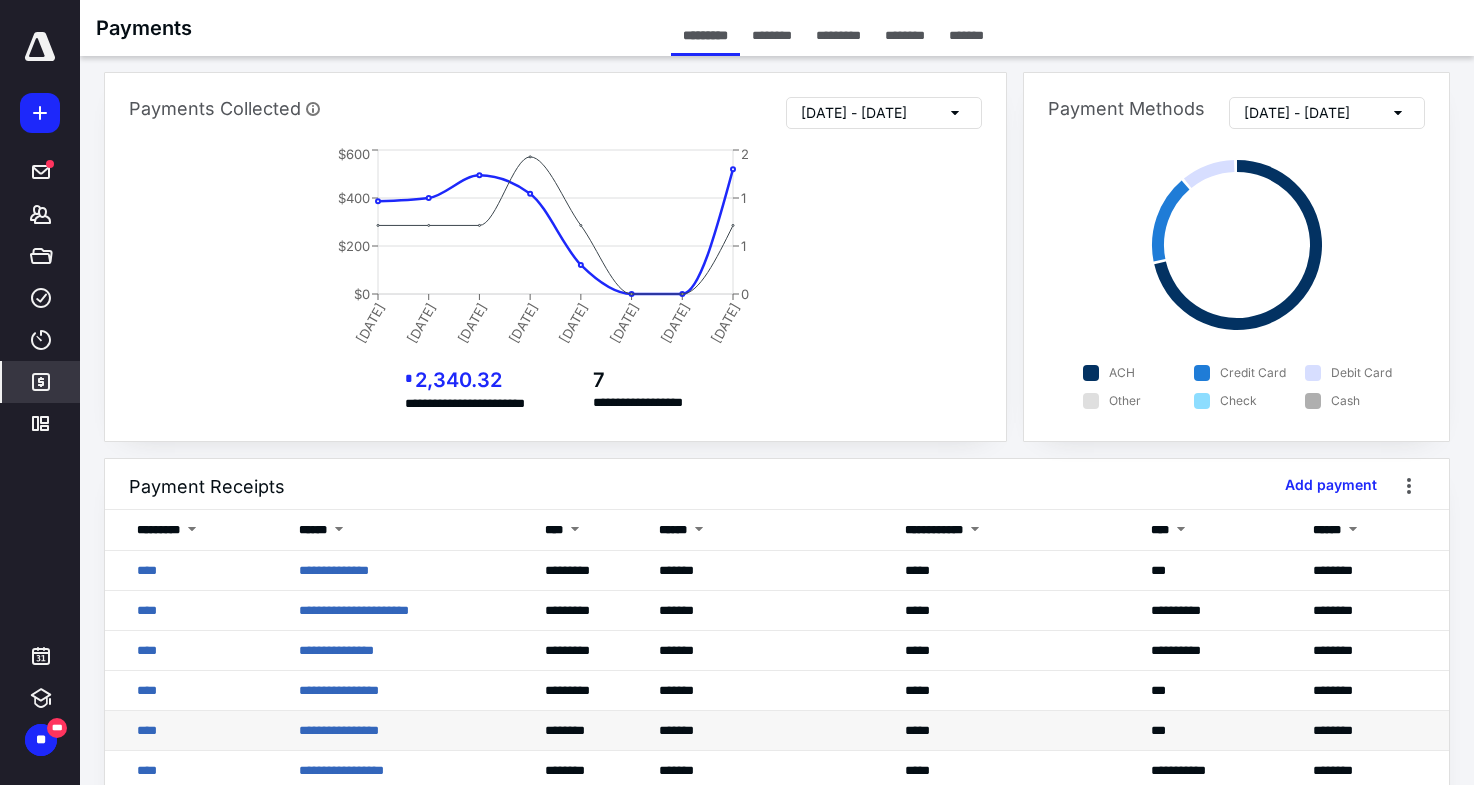 scroll, scrollTop: 0, scrollLeft: 0, axis: both 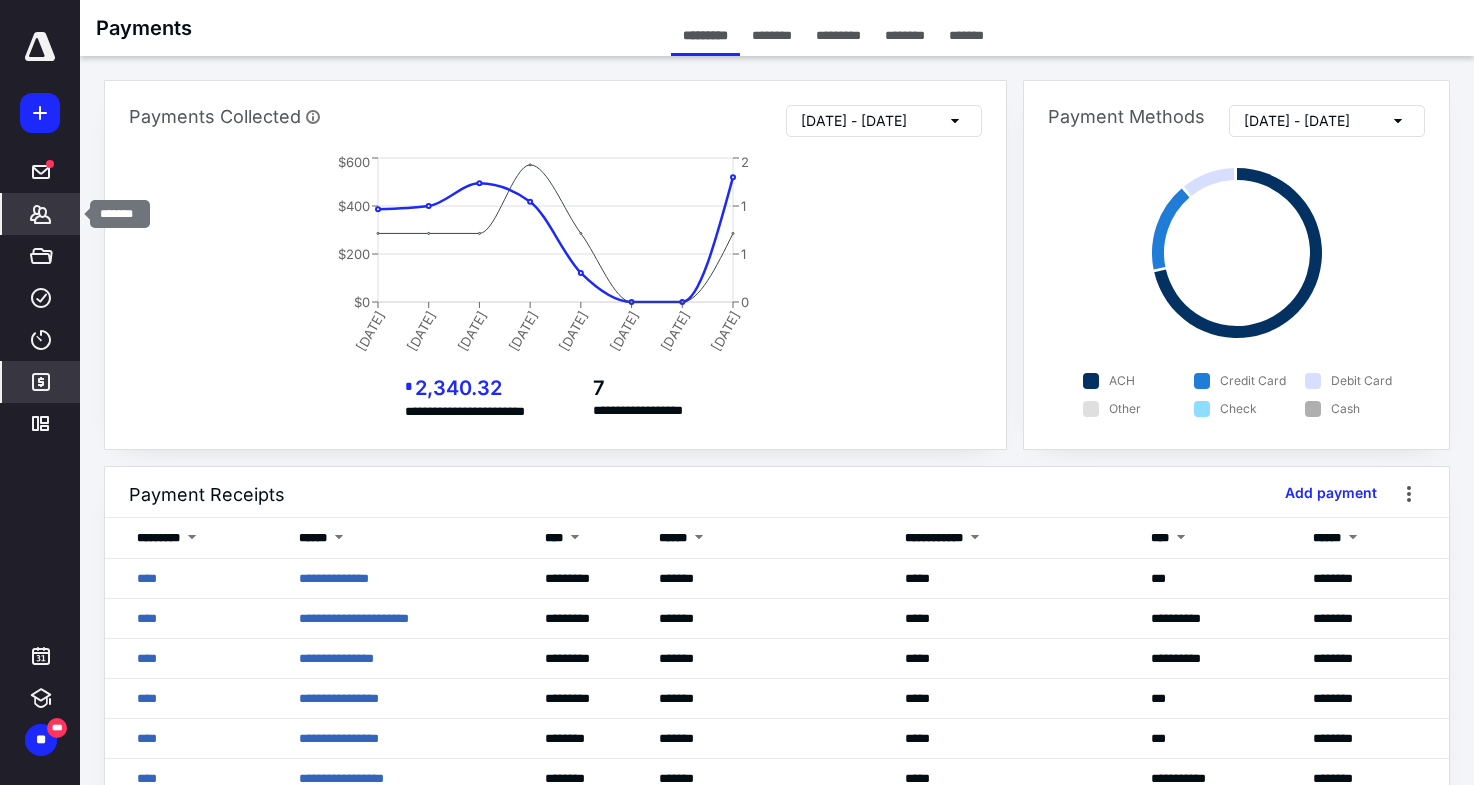 click 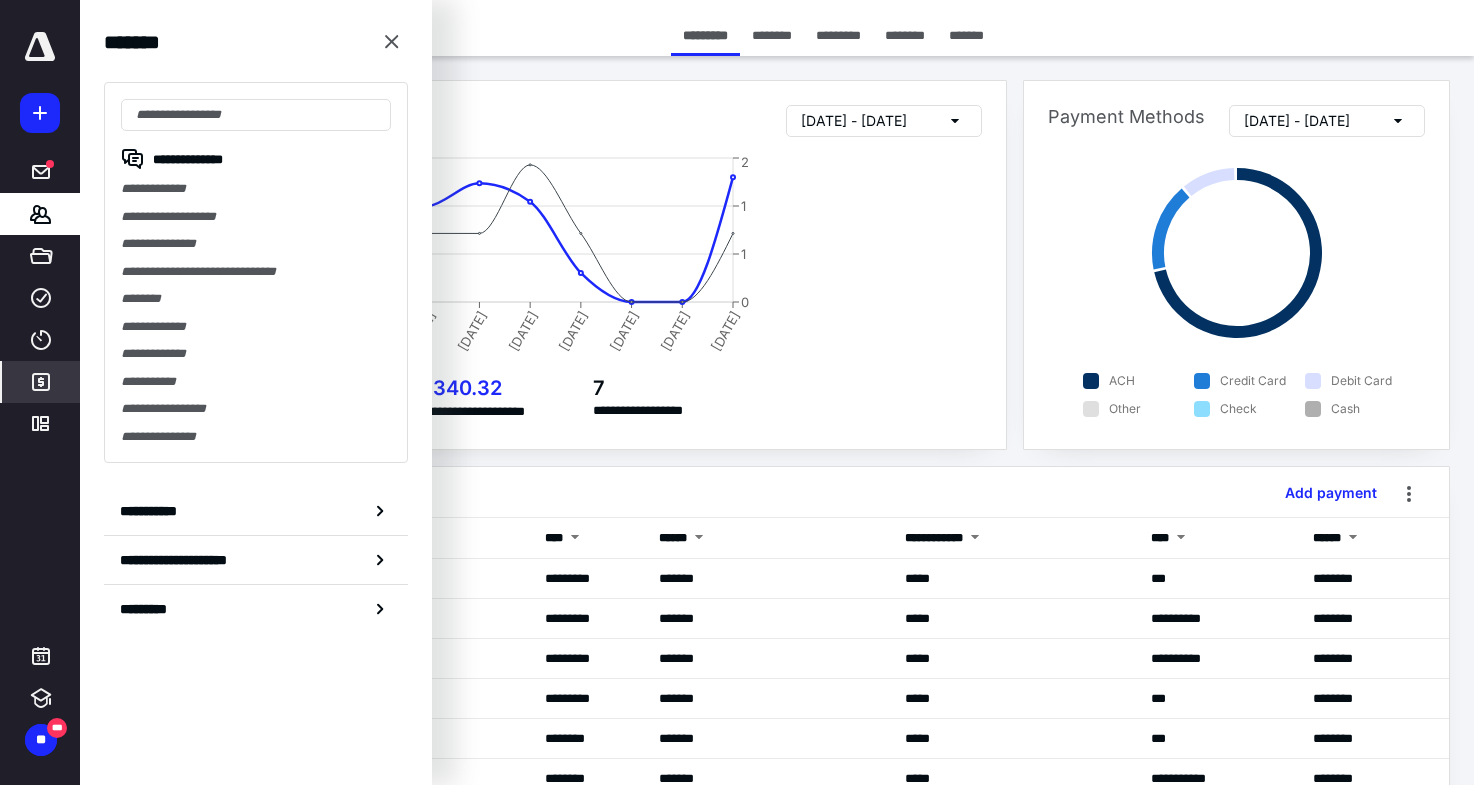 click on "*******" at bounding box center (41, 382) 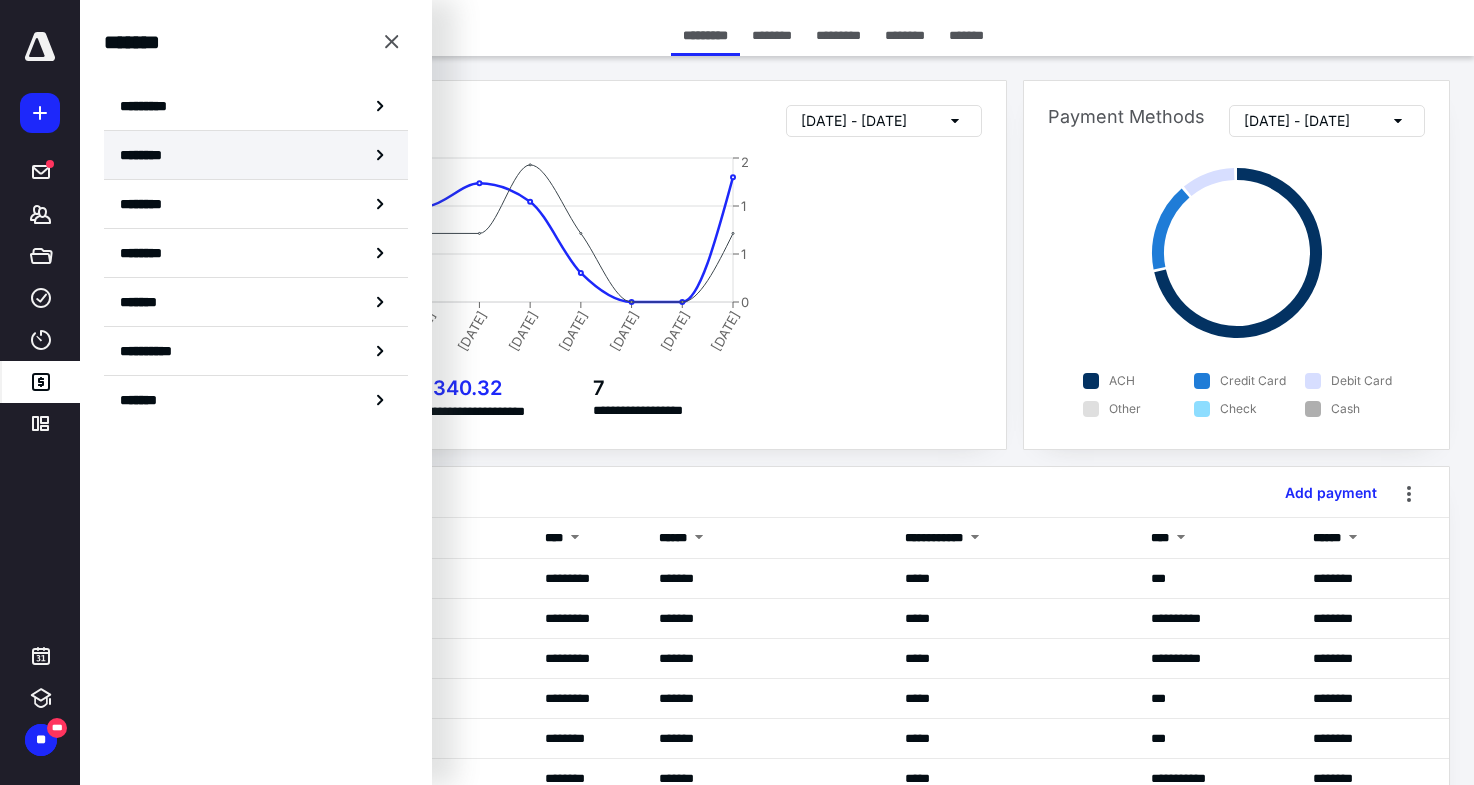 click on "********" at bounding box center [256, 155] 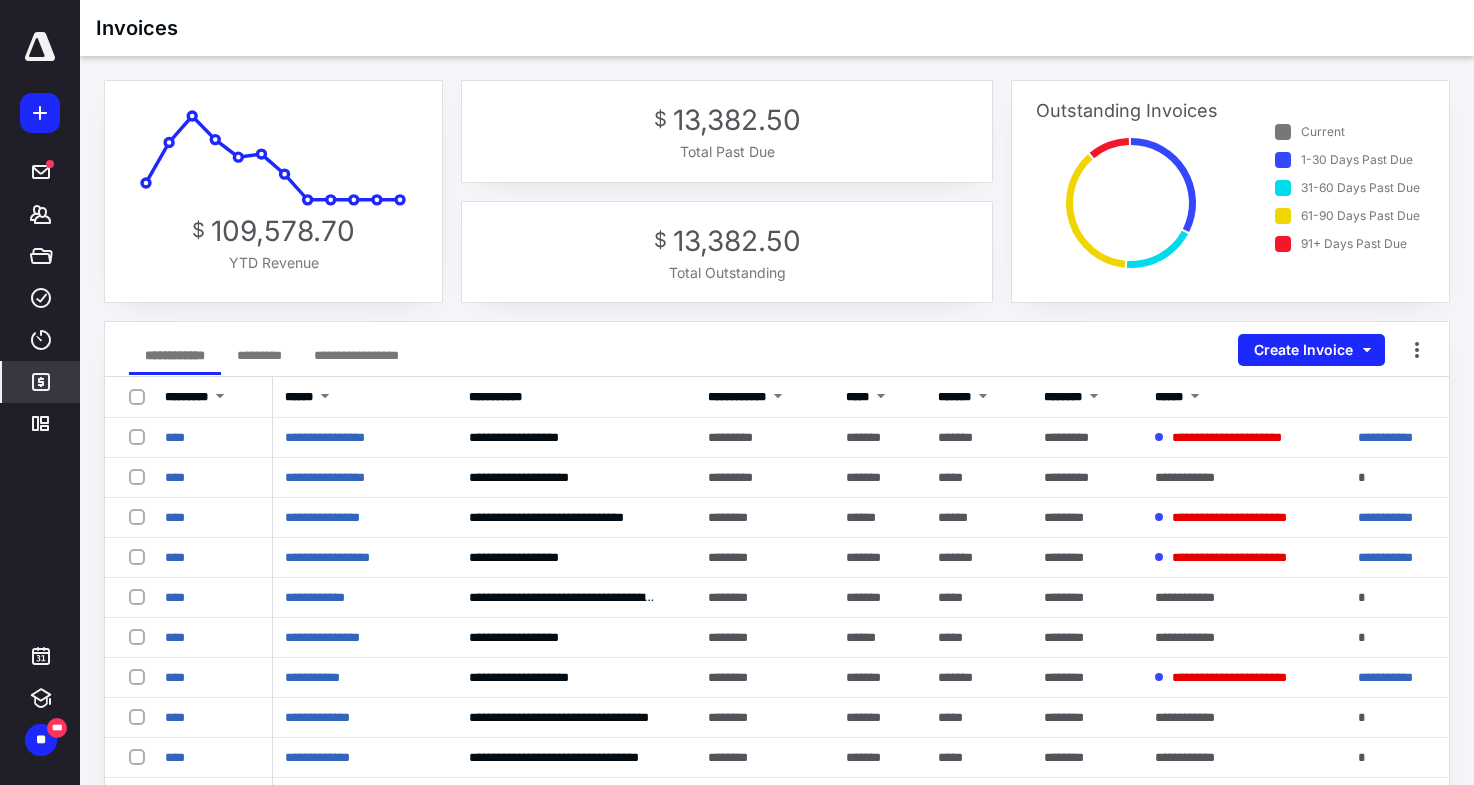 scroll, scrollTop: 2, scrollLeft: 0, axis: vertical 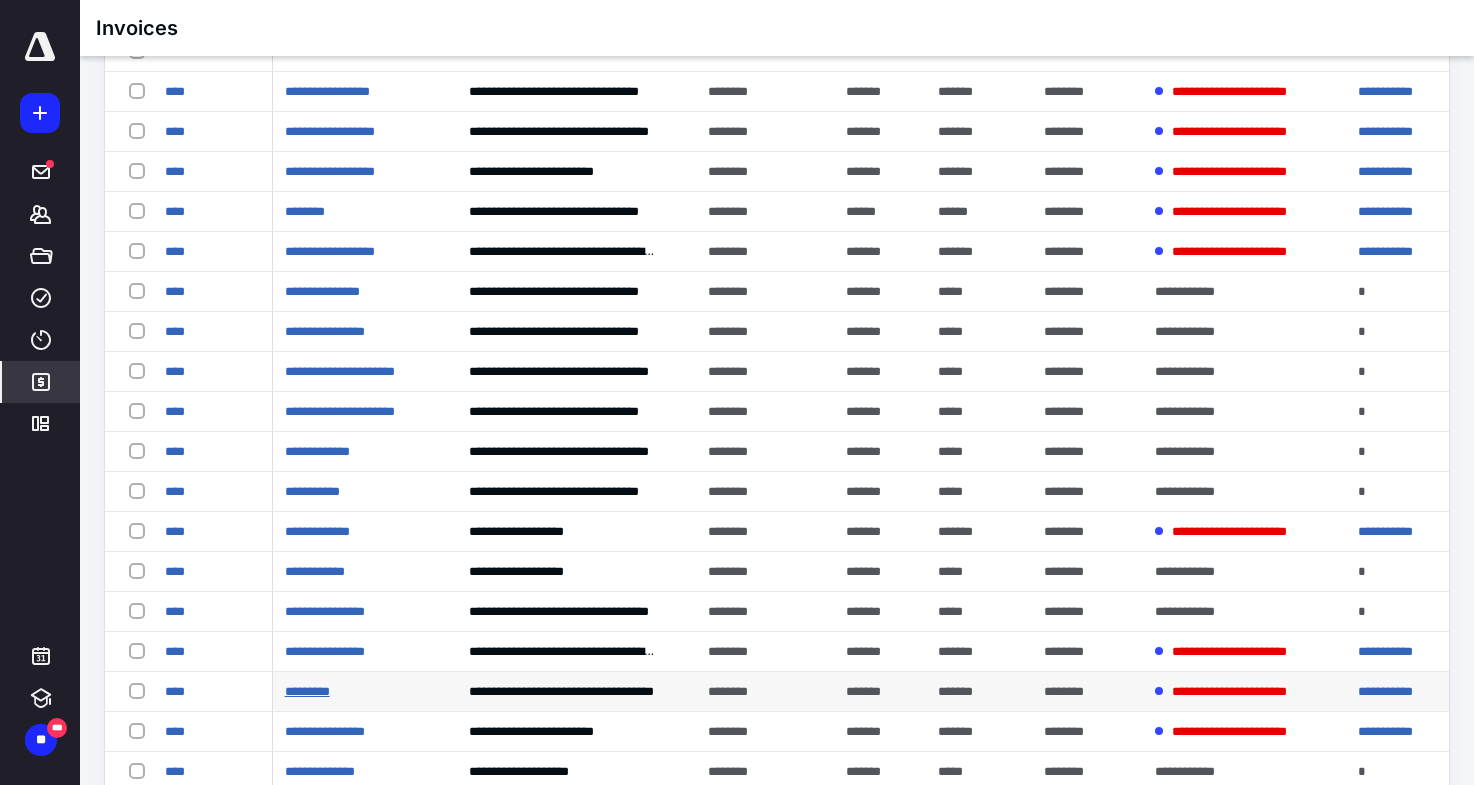 click on "*********" at bounding box center [307, 691] 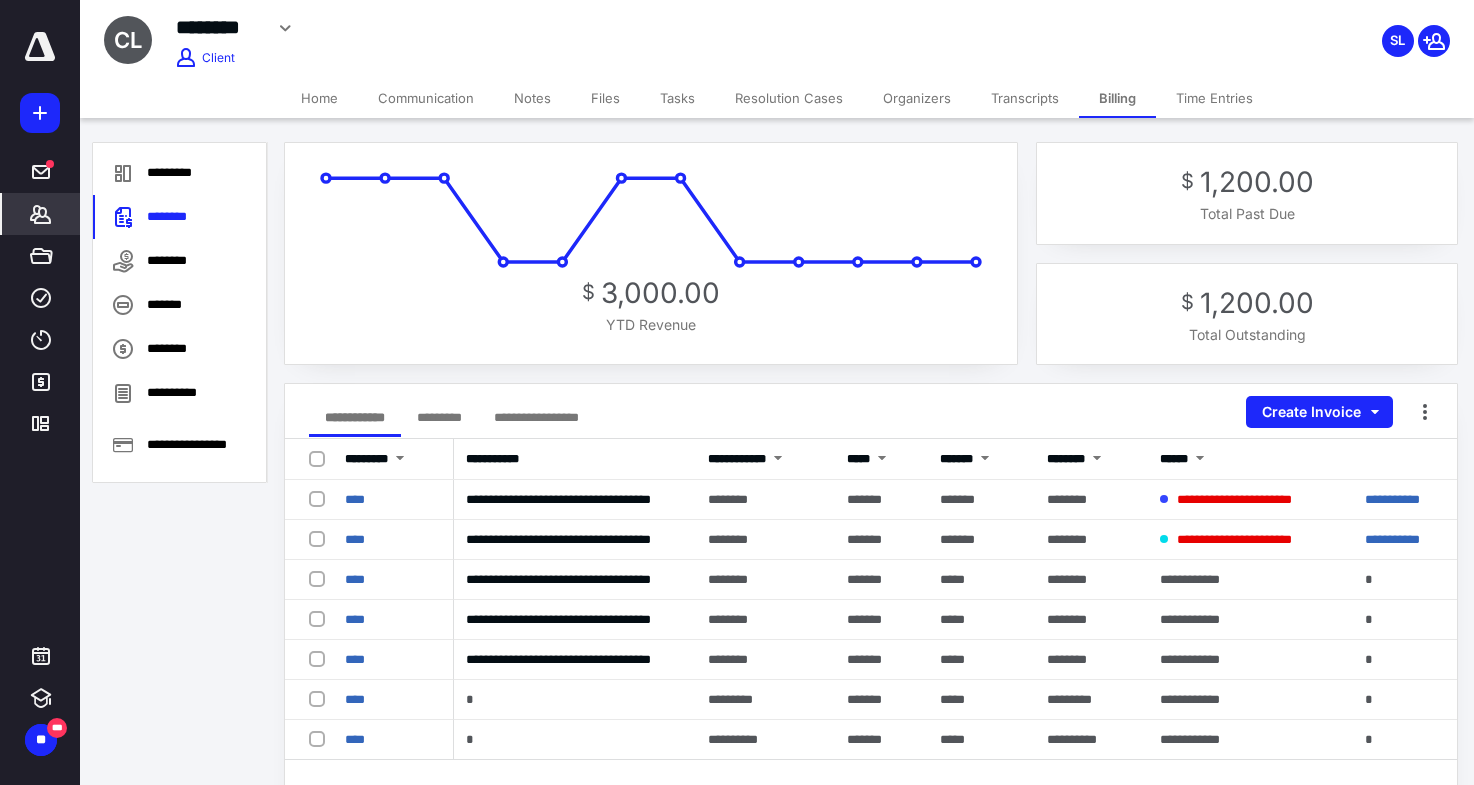 click on "**********" at bounding box center [536, 417] 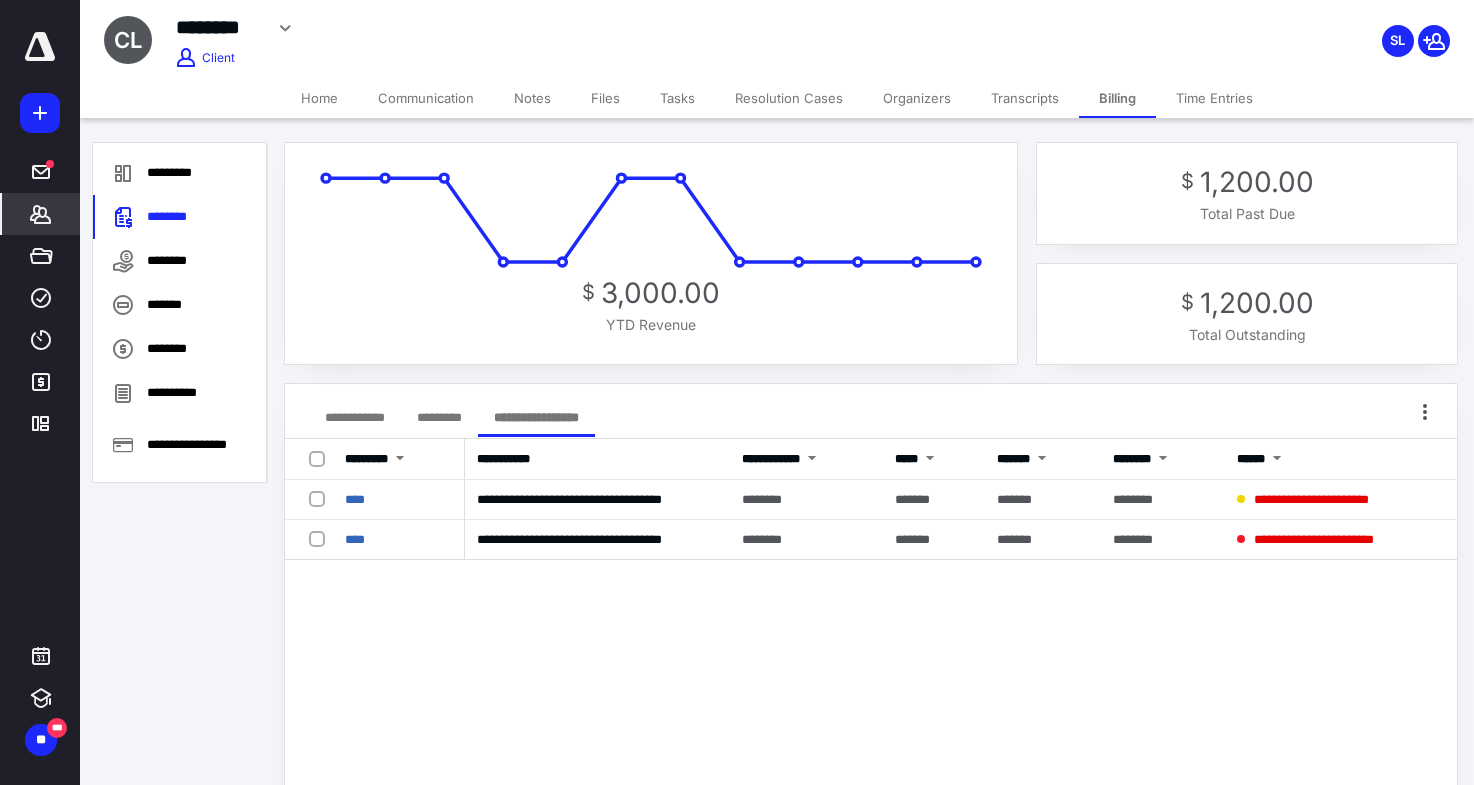 click on "**********" at bounding box center [355, 417] 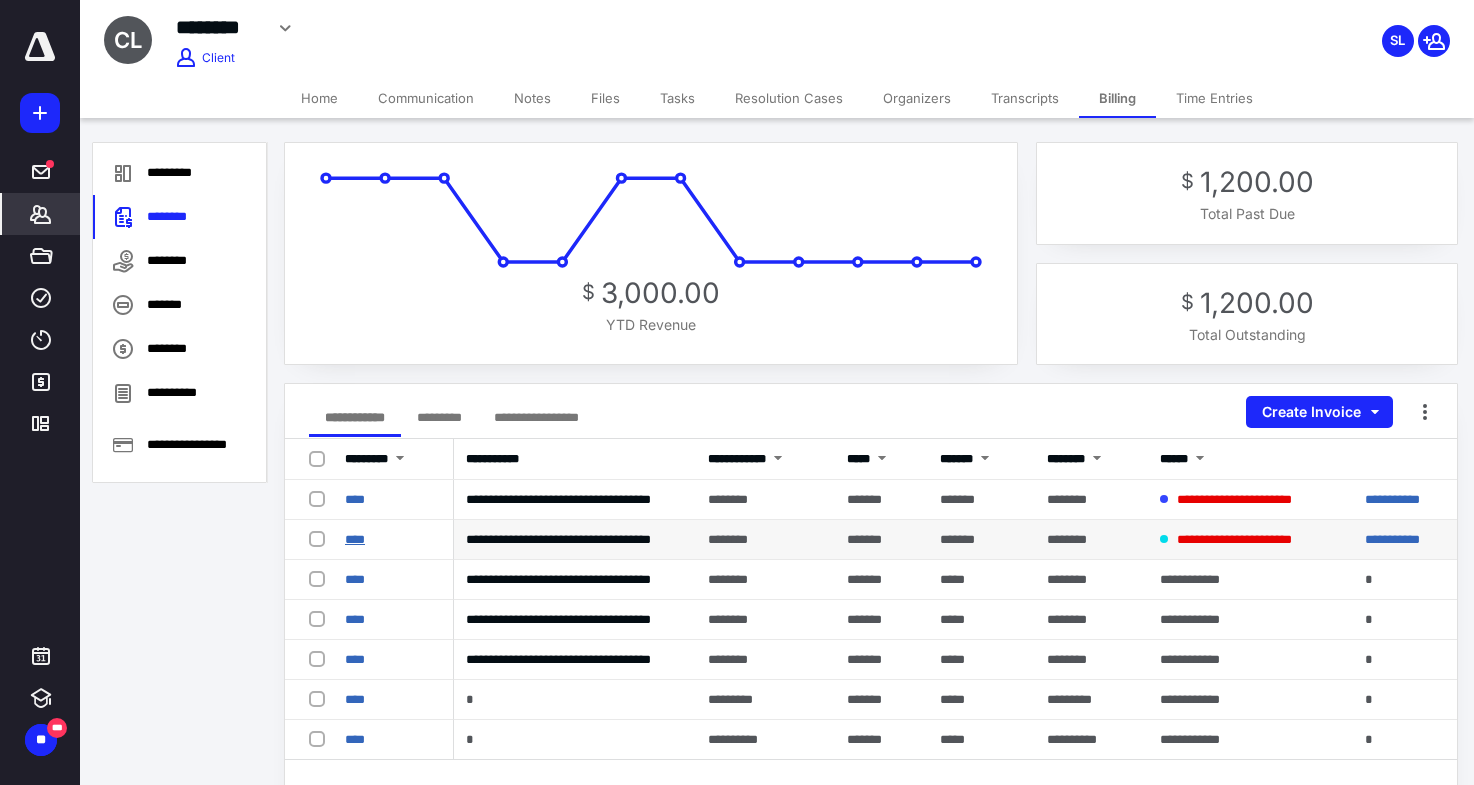 click on "****" at bounding box center [355, 539] 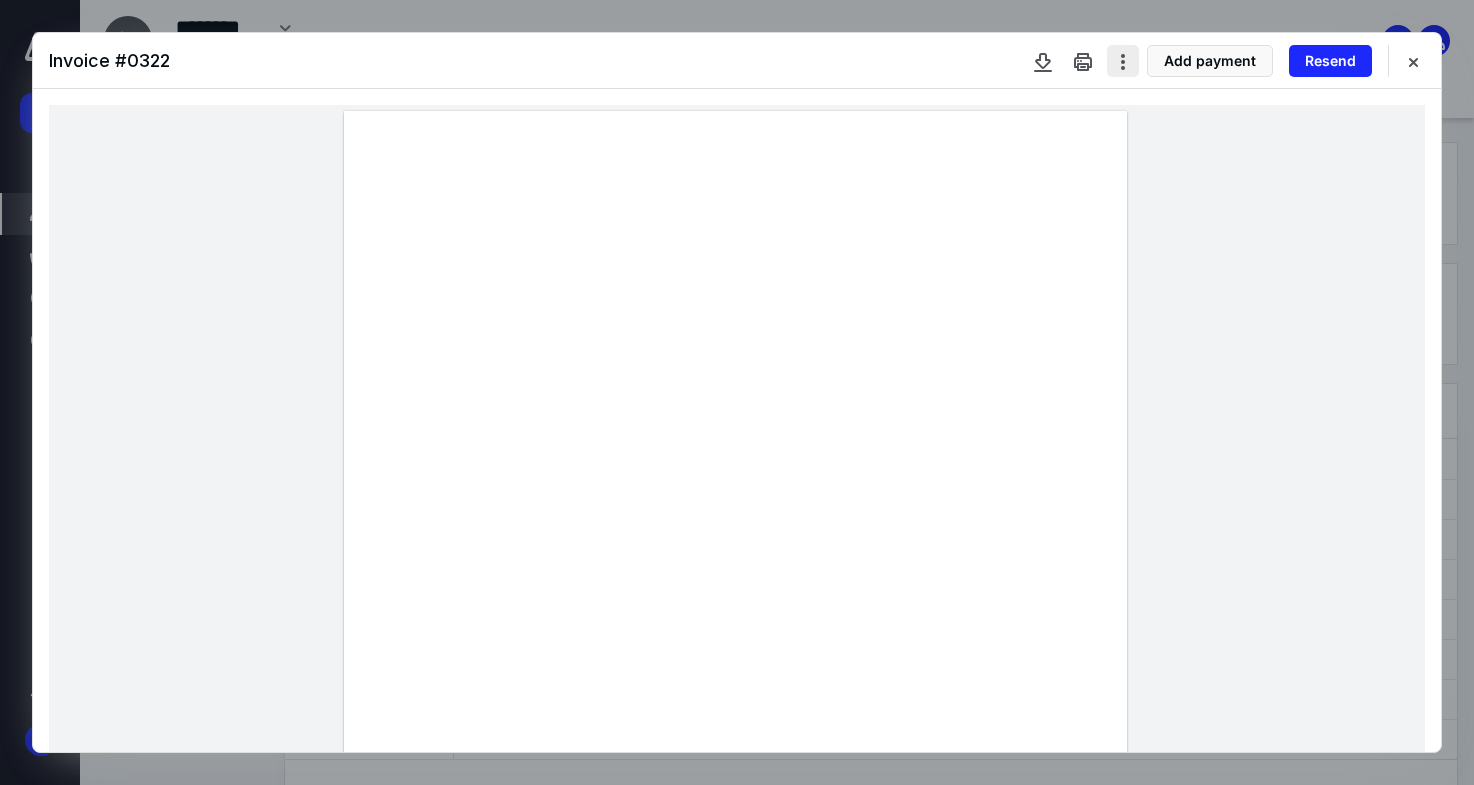 click at bounding box center (1123, 61) 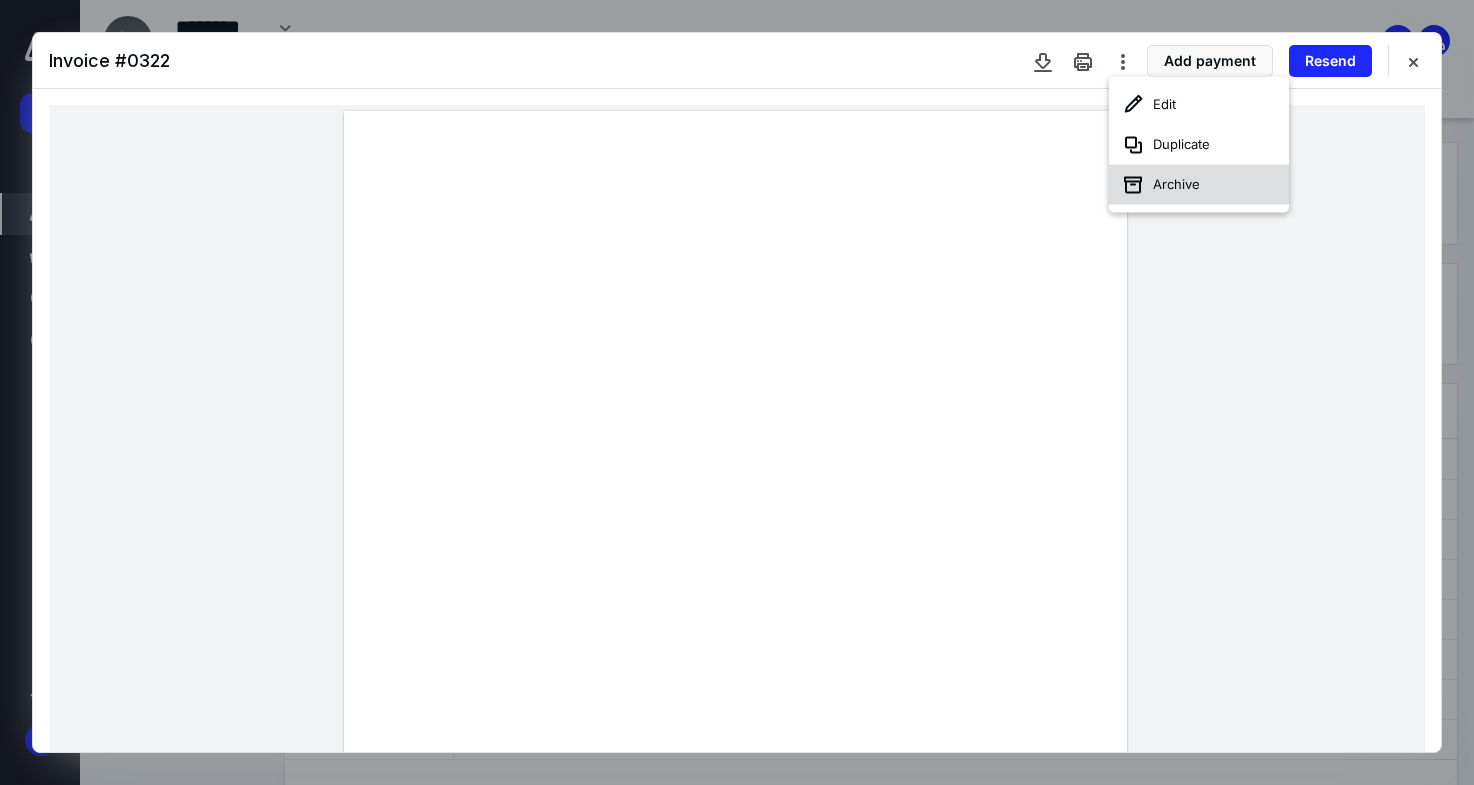 click on "Archive" at bounding box center (1199, 185) 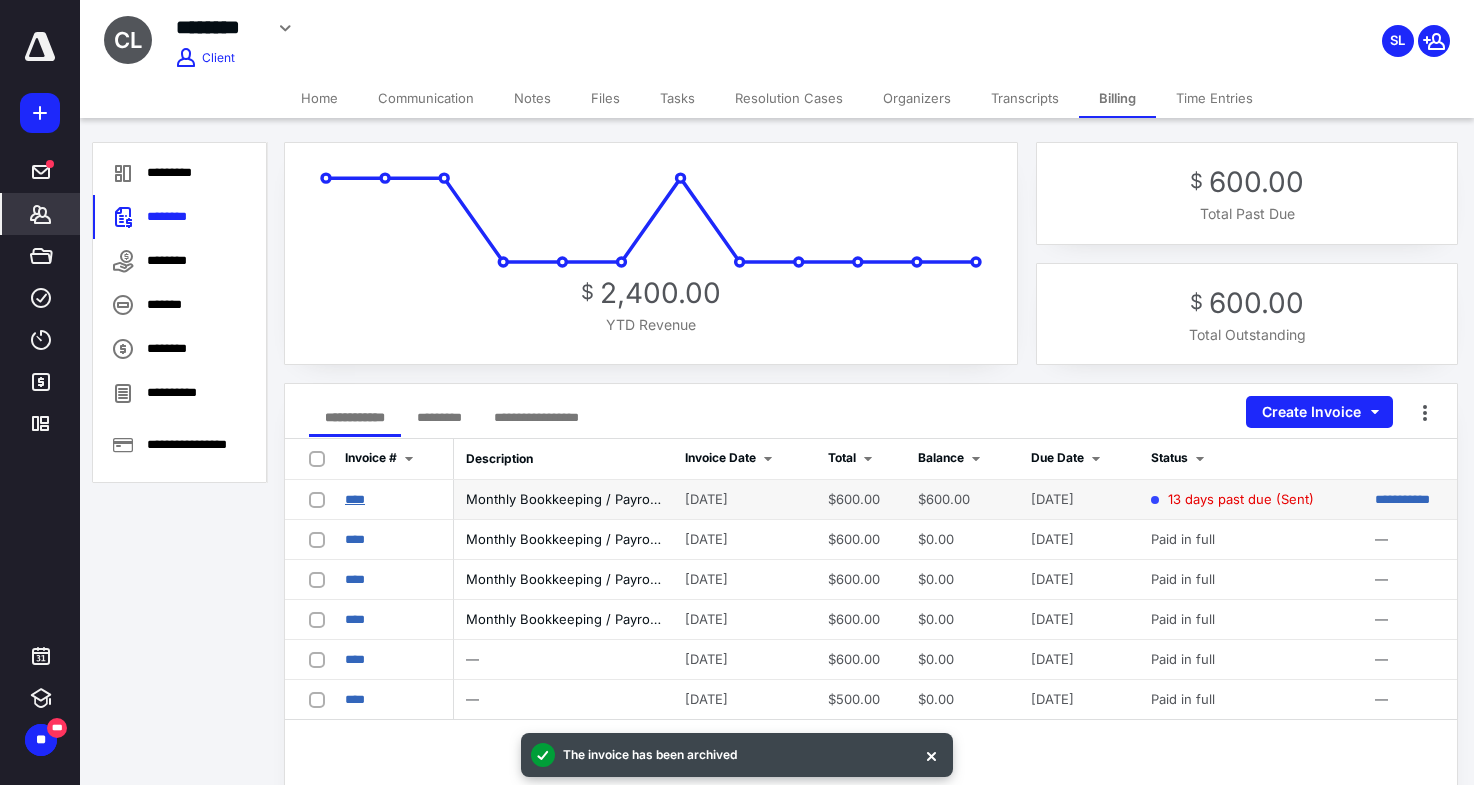 click on "****" at bounding box center [355, 499] 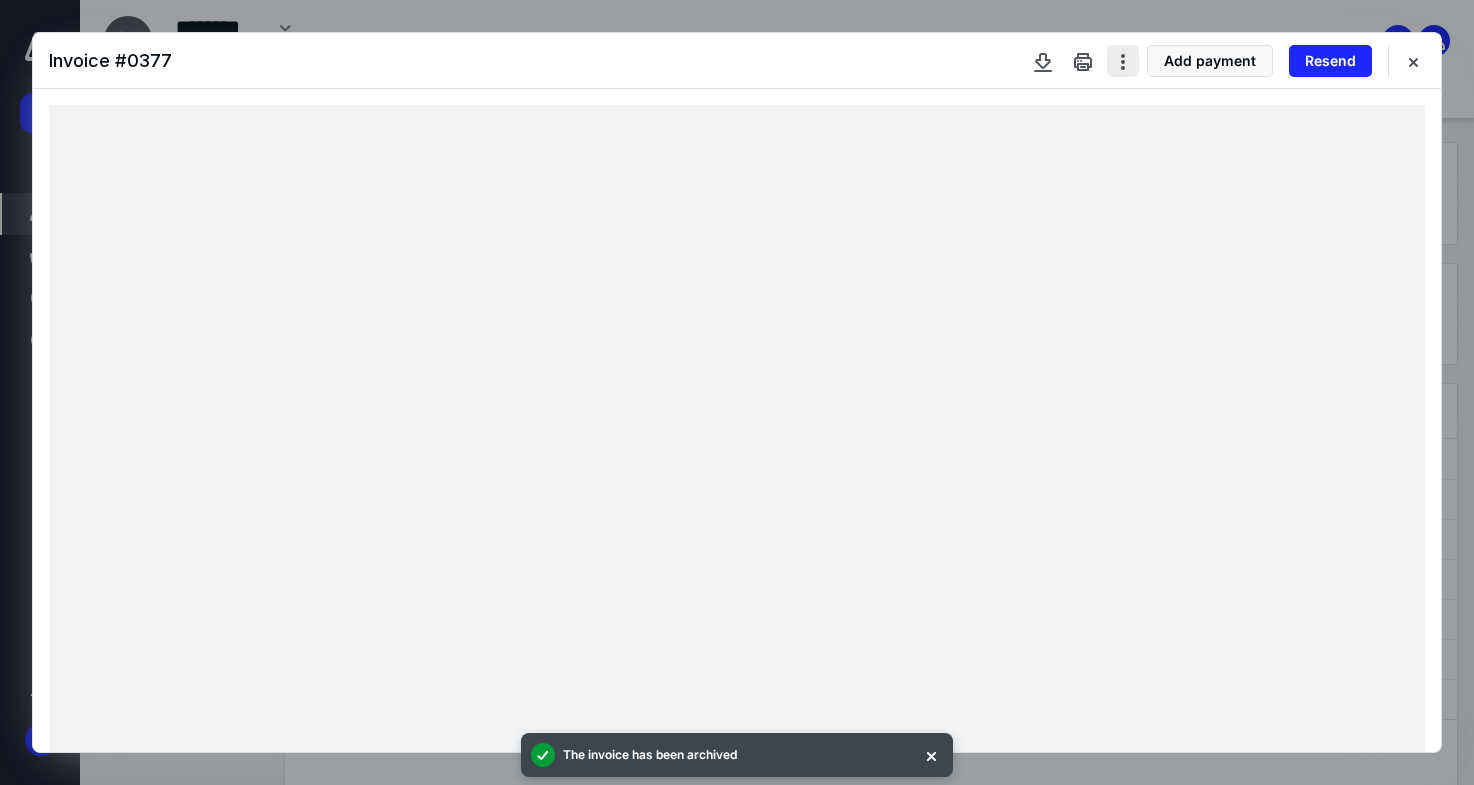 click at bounding box center (1123, 61) 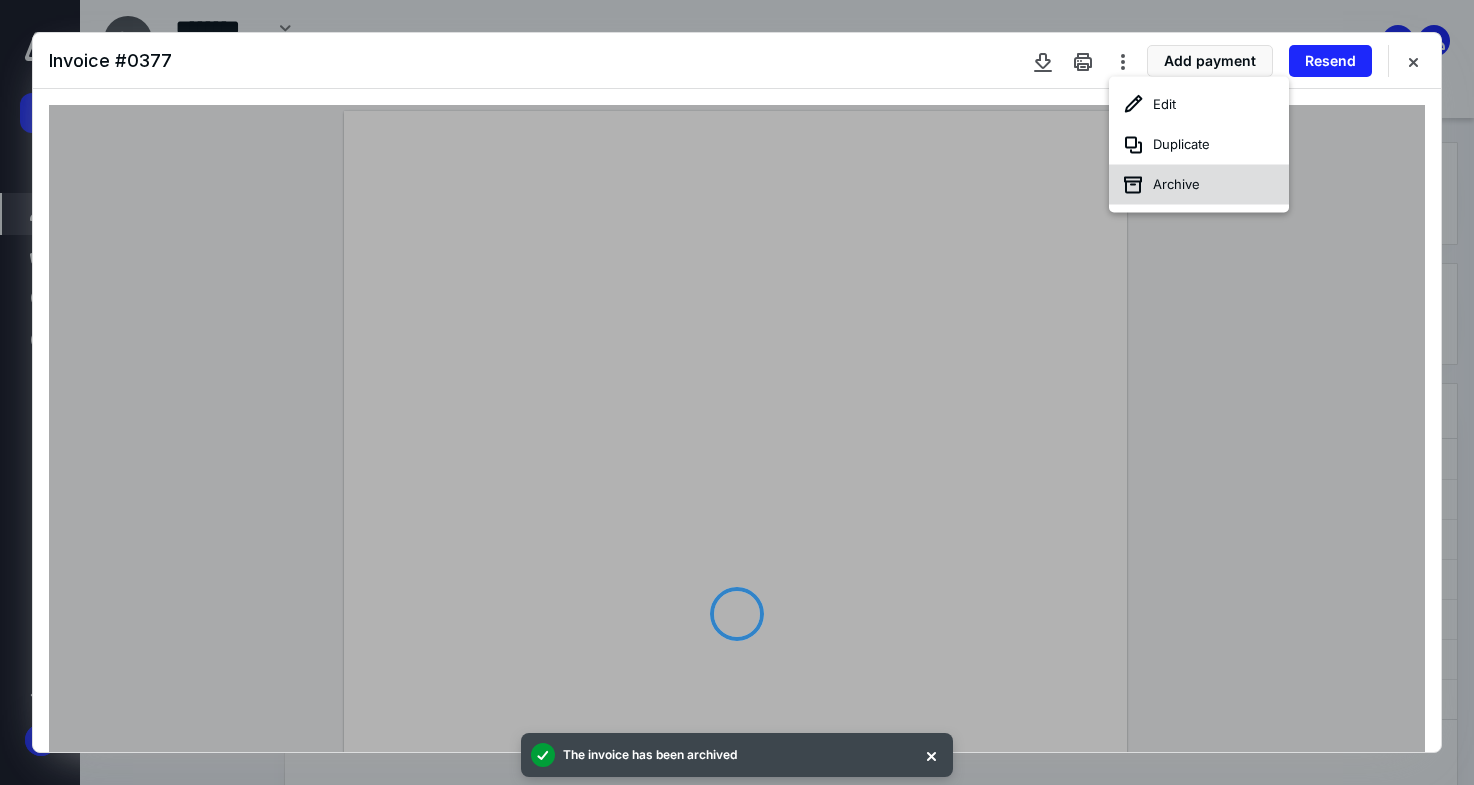click on "Archive" at bounding box center [1199, 185] 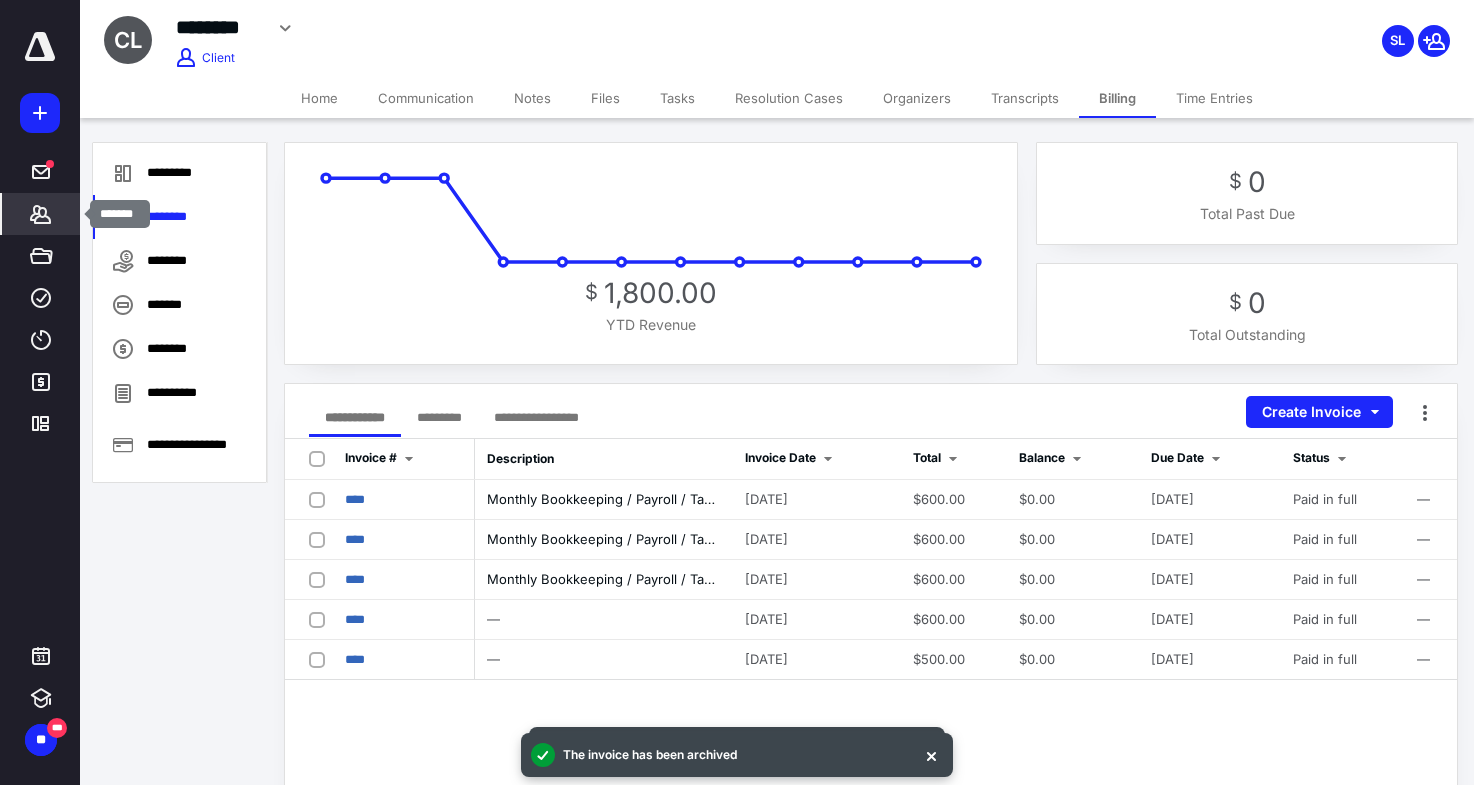 click 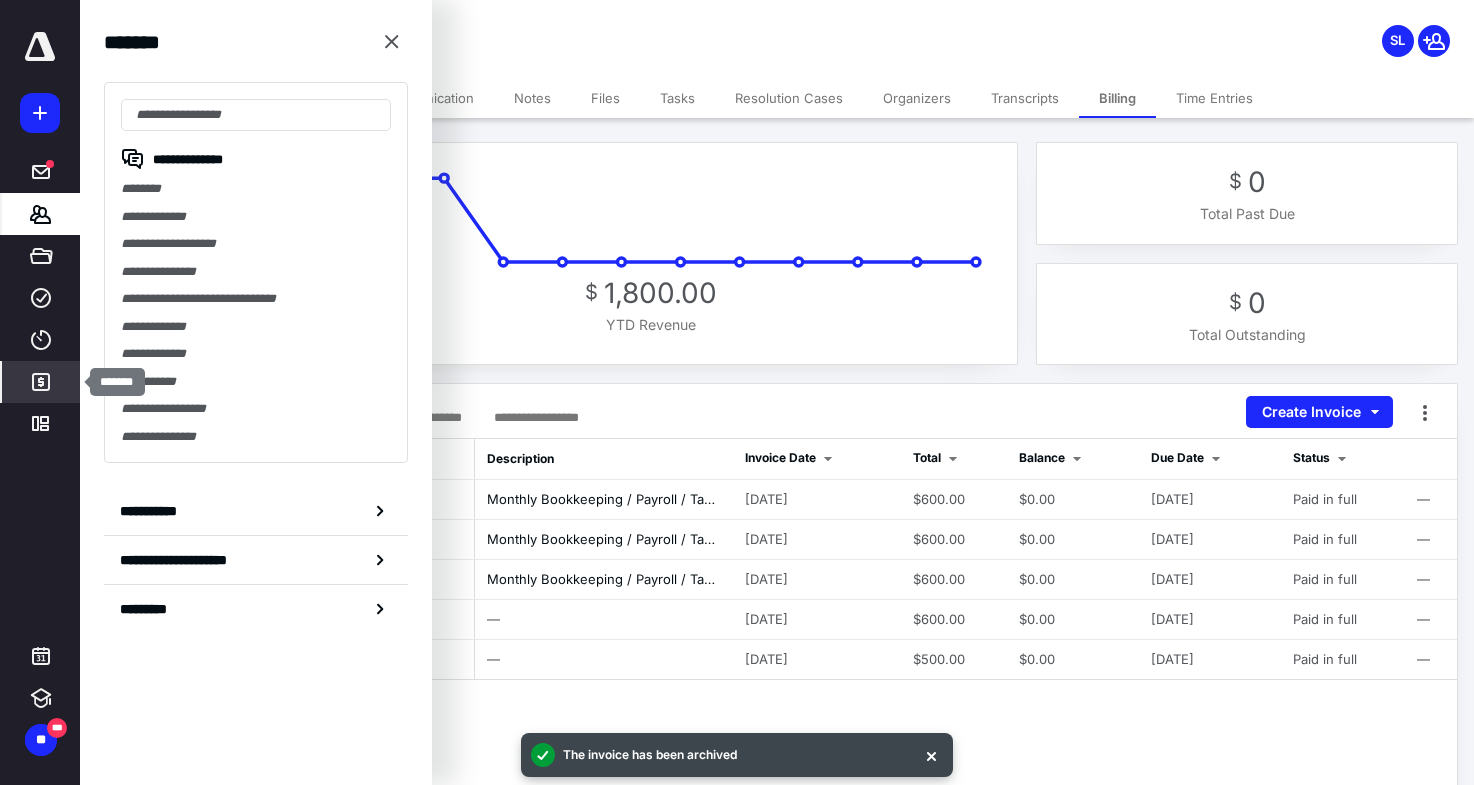 click 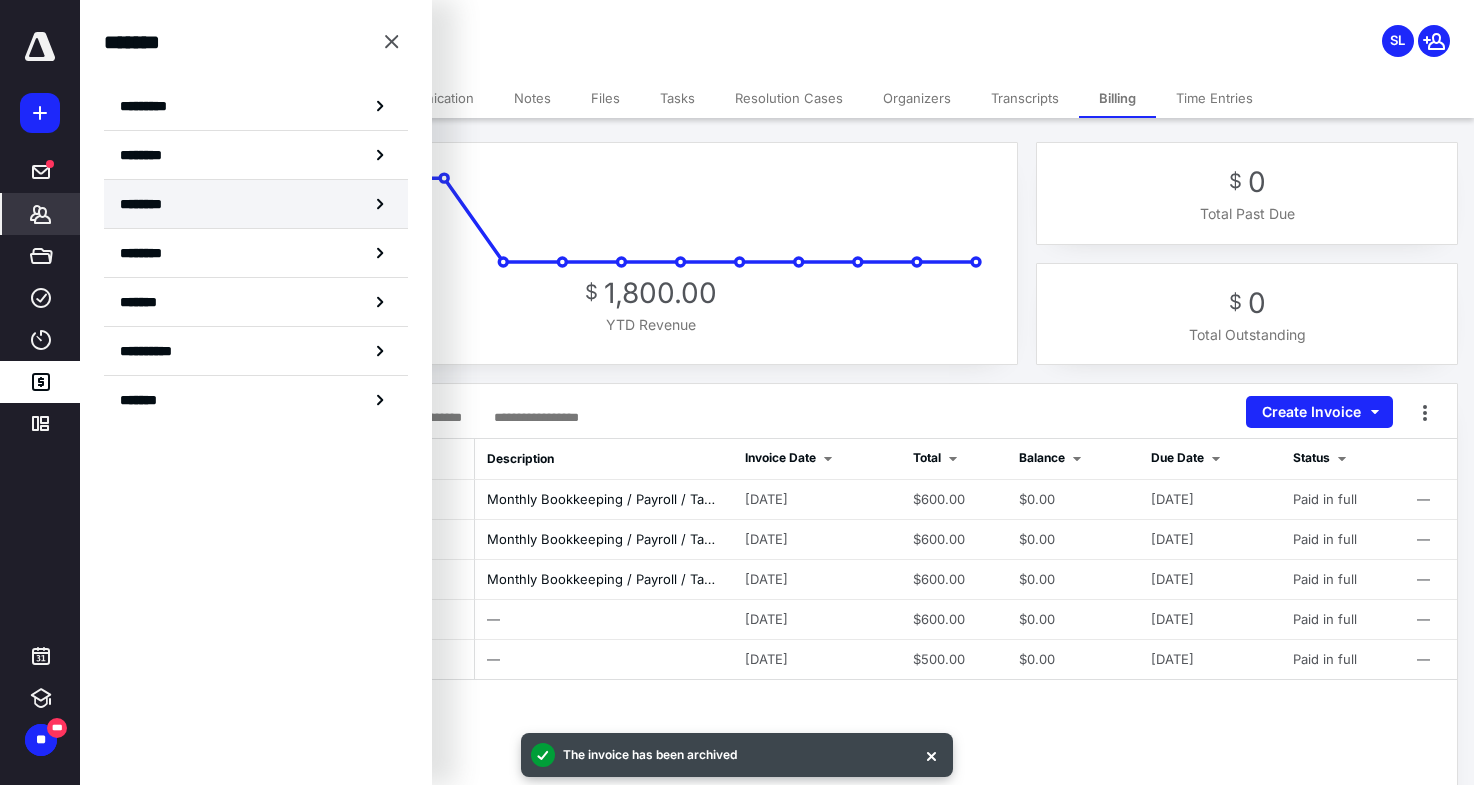 click on "********" at bounding box center [256, 204] 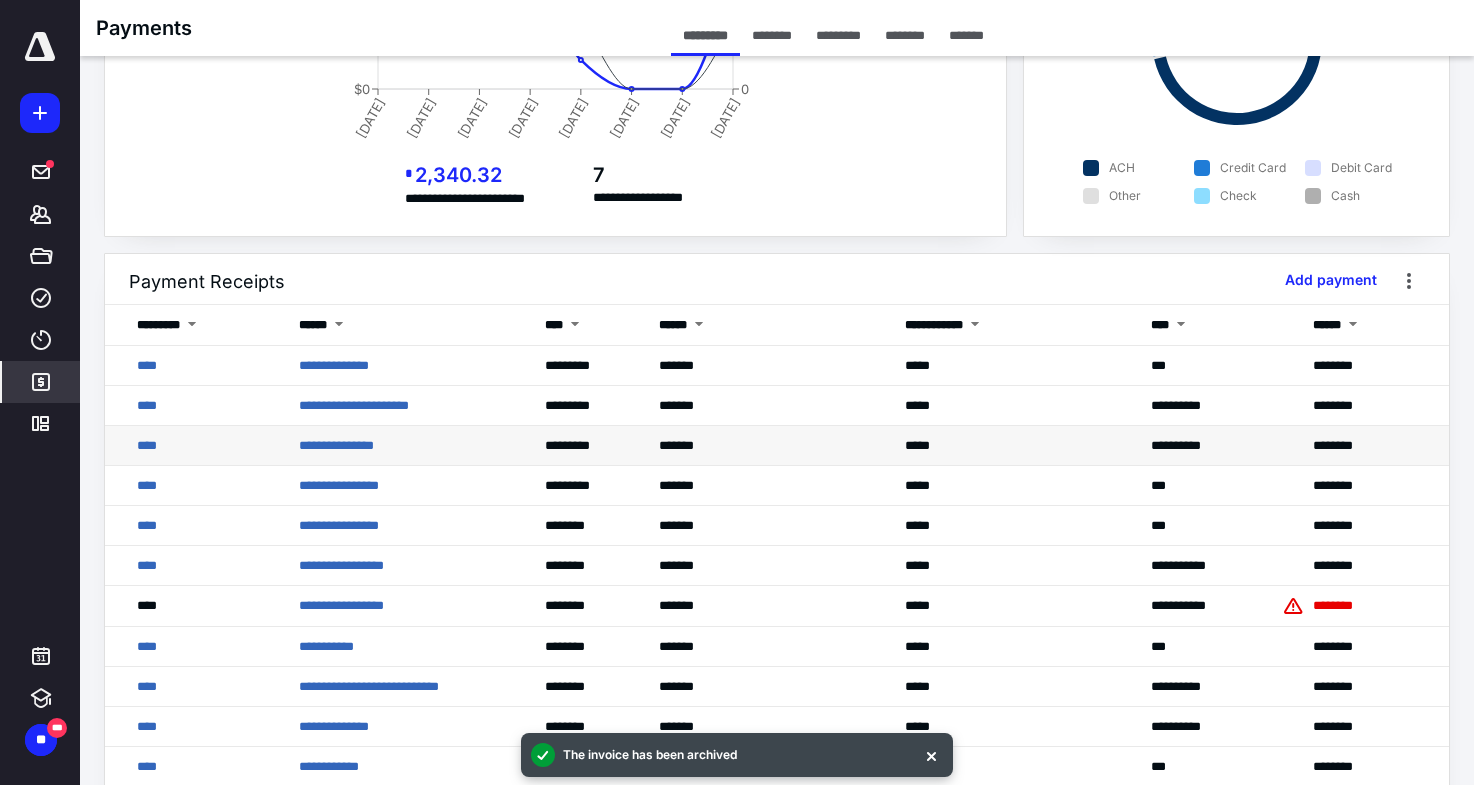 scroll, scrollTop: 0, scrollLeft: 0, axis: both 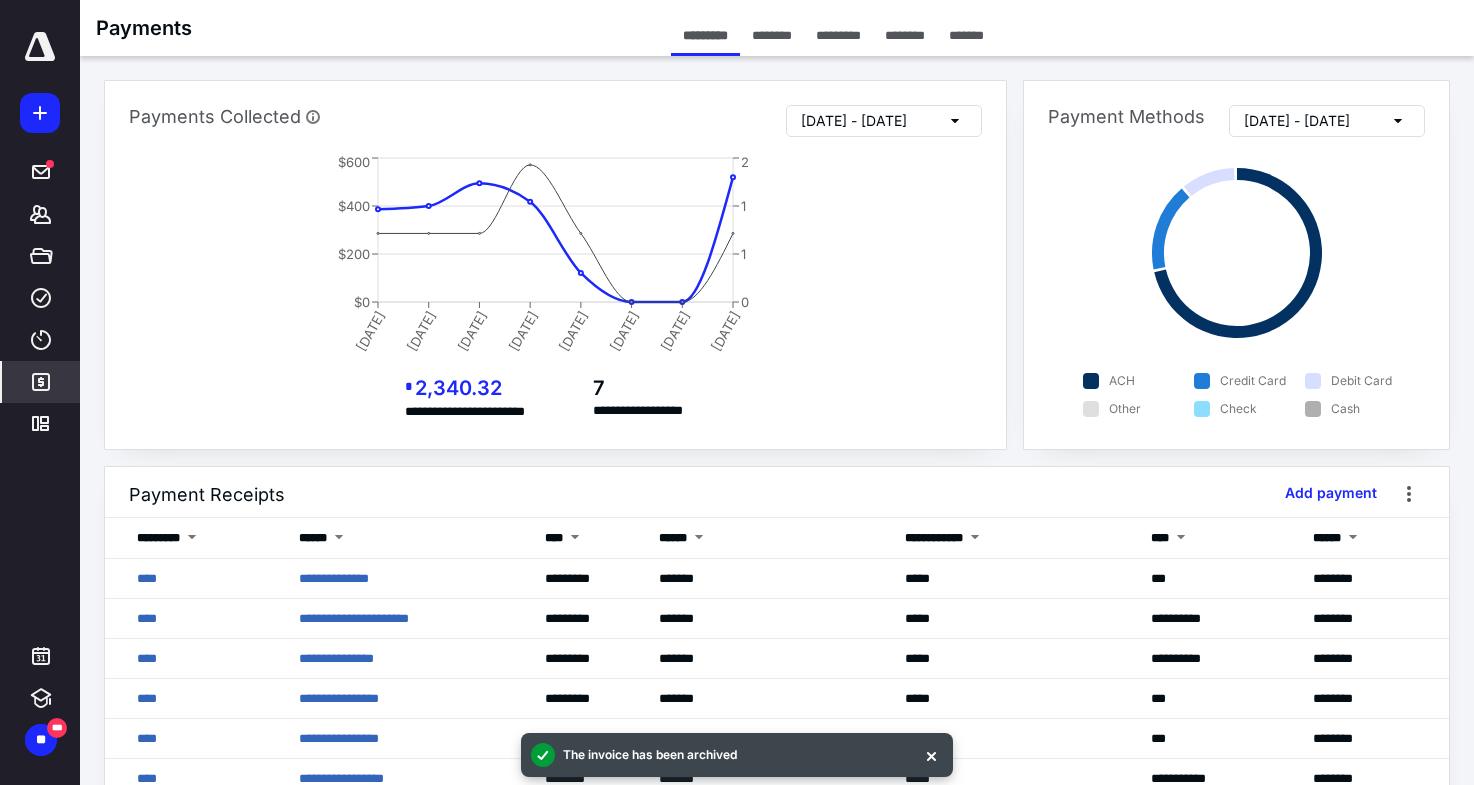 click 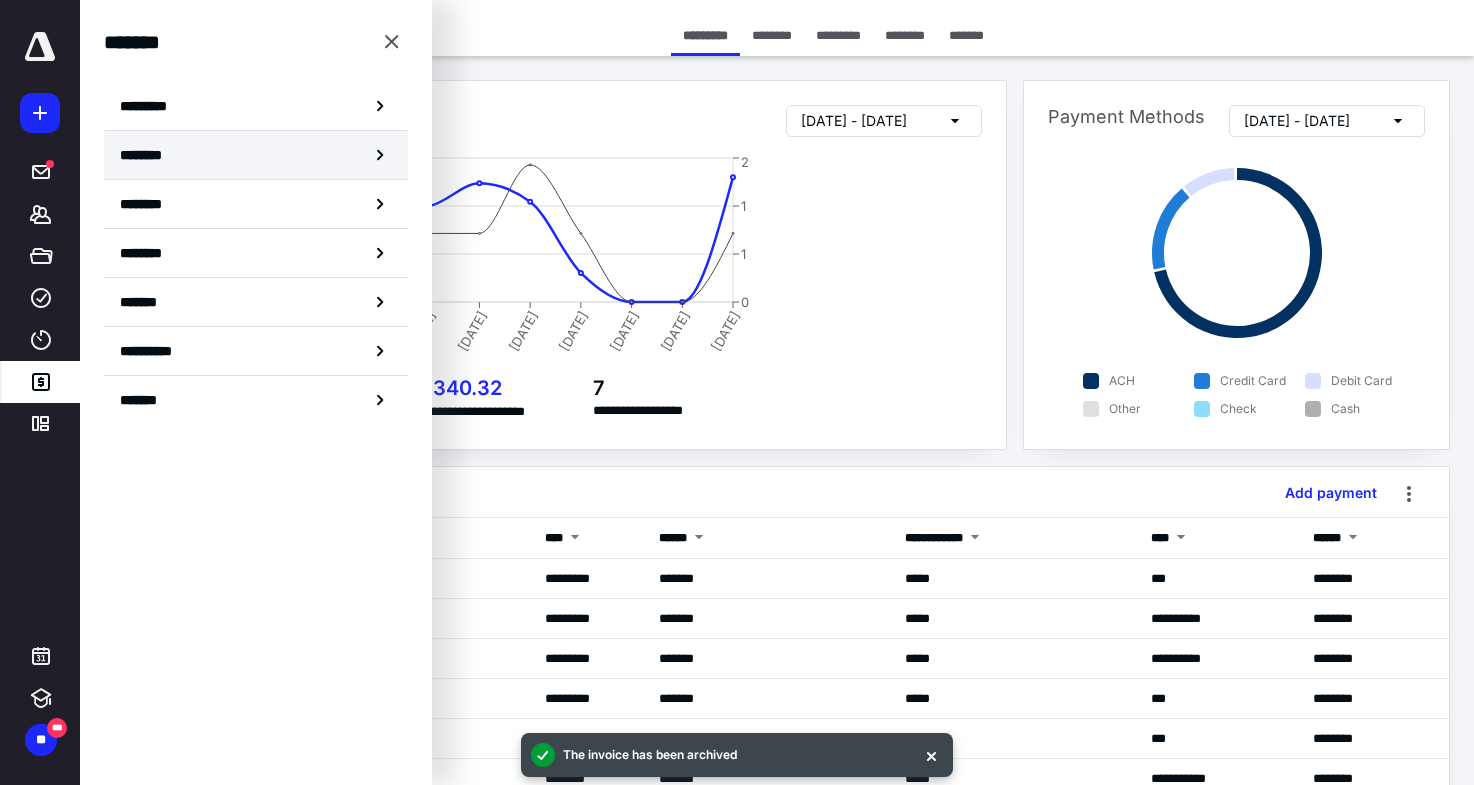 click on "********" at bounding box center [256, 155] 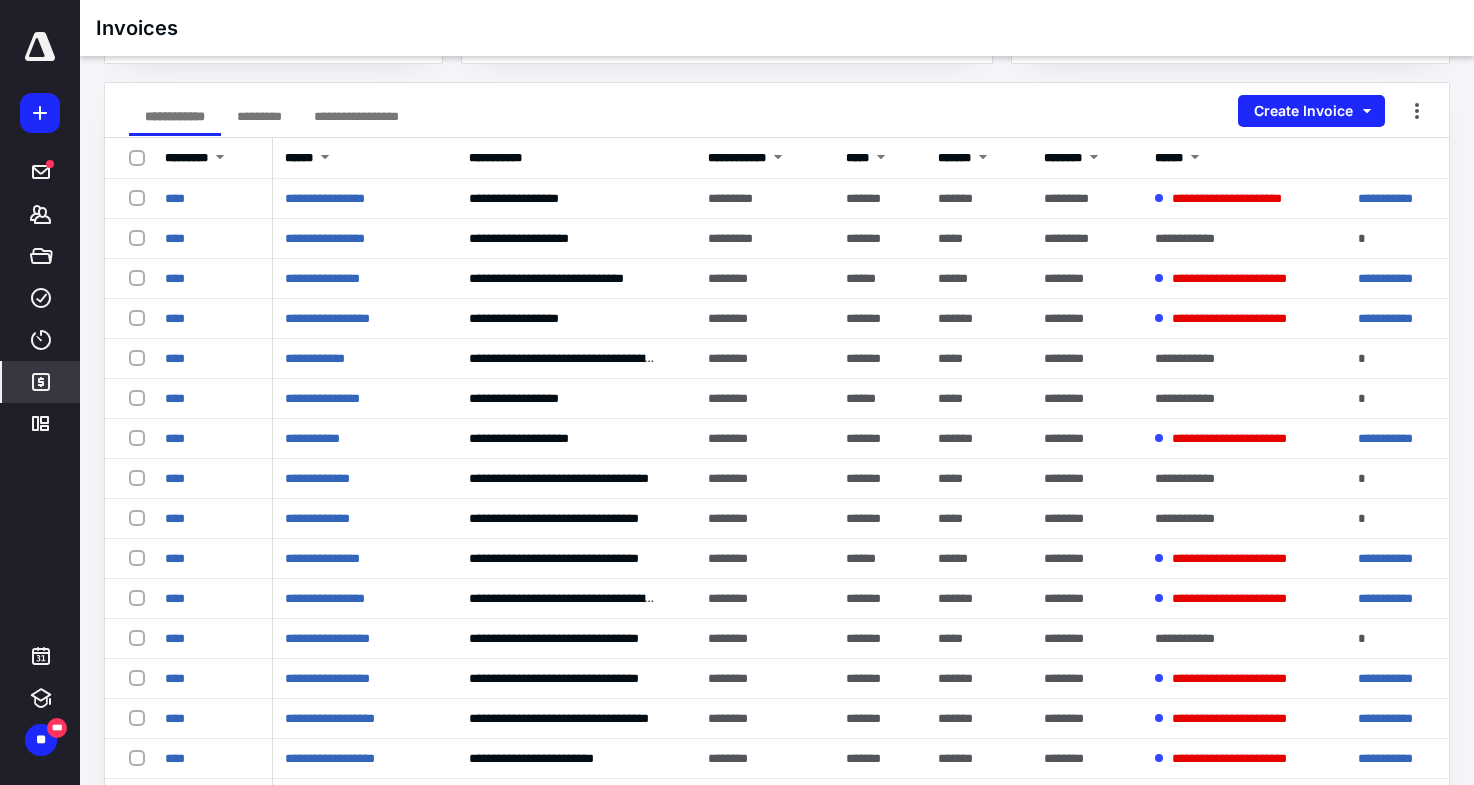 scroll, scrollTop: 243, scrollLeft: 0, axis: vertical 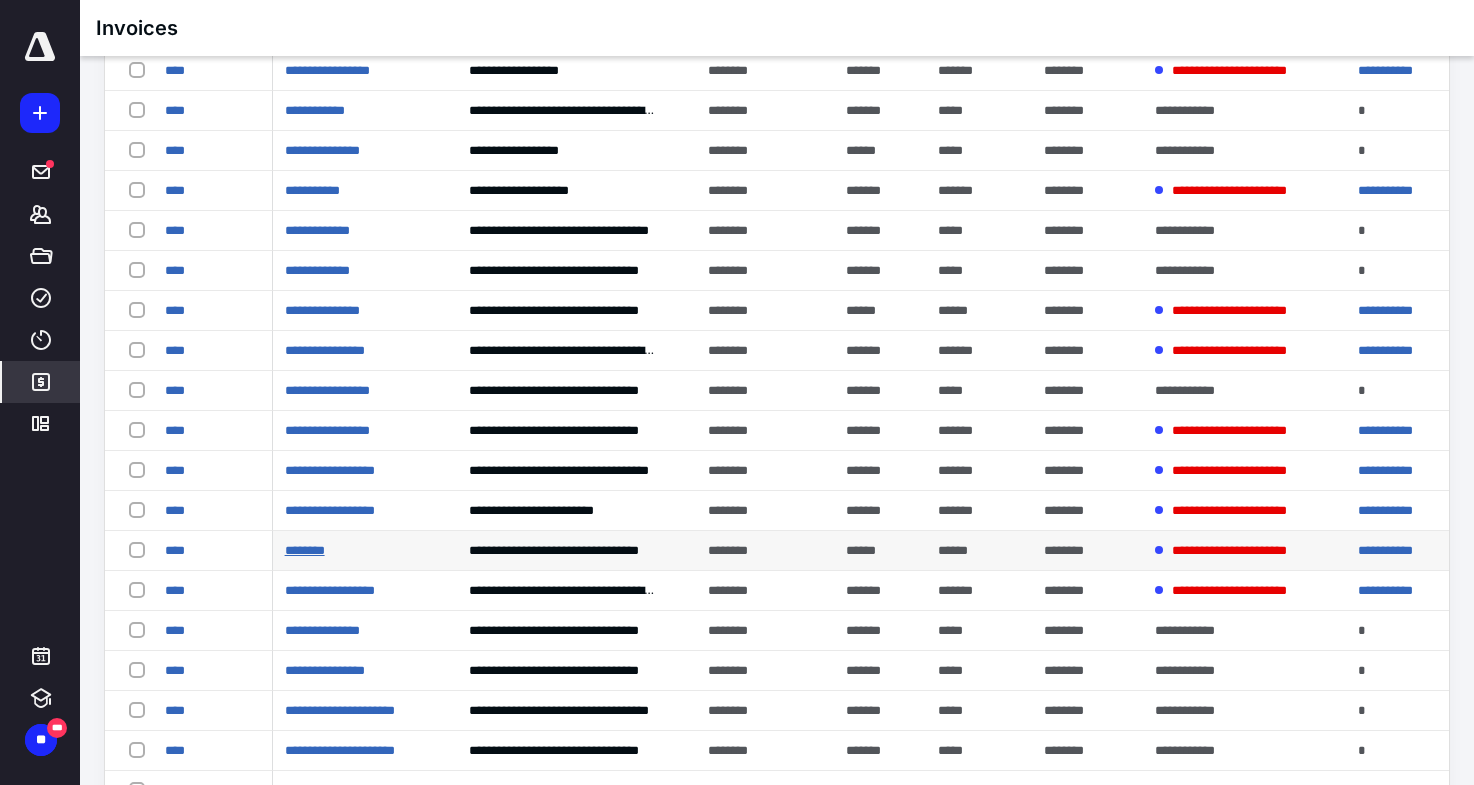 click on "********" at bounding box center (305, 550) 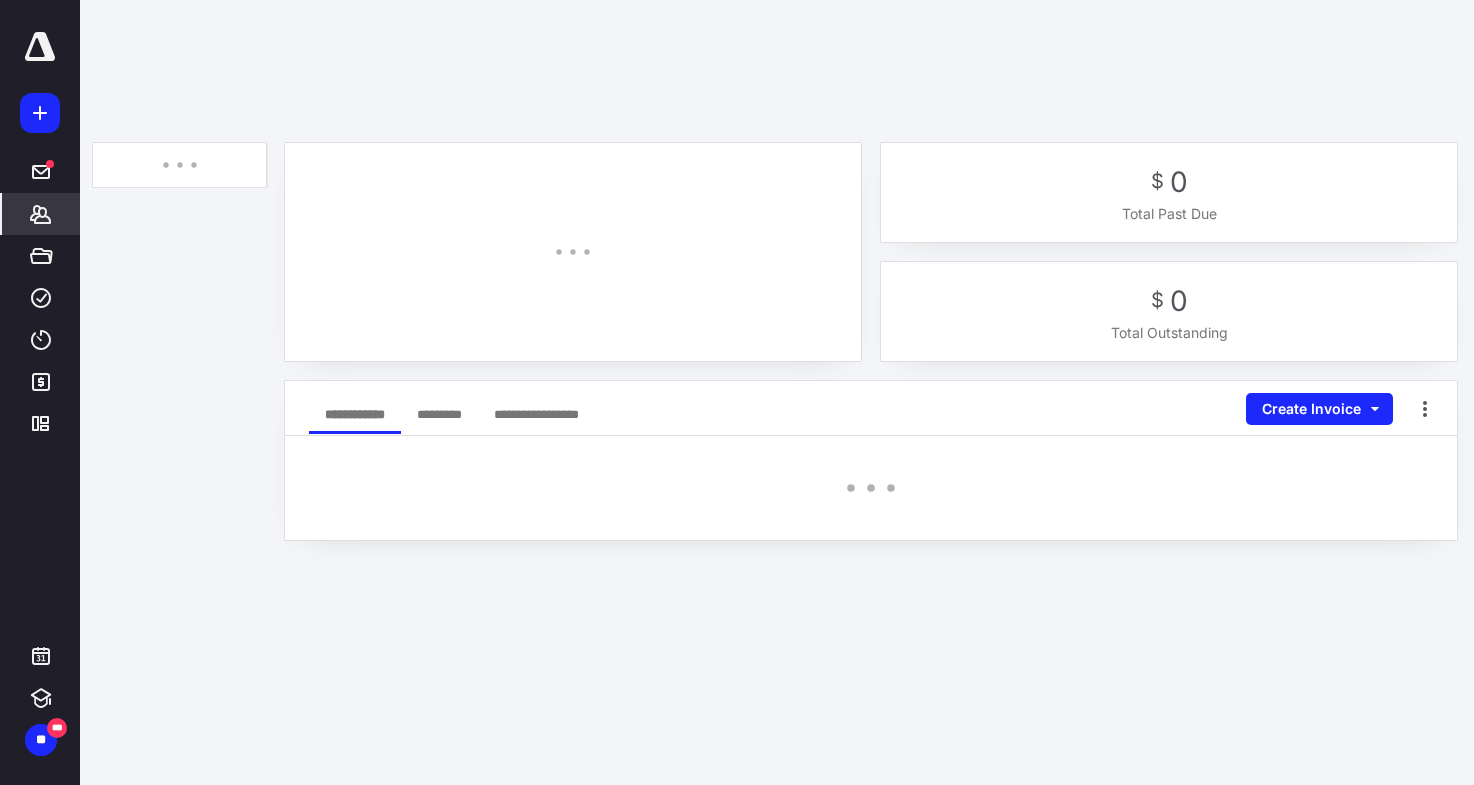 scroll, scrollTop: 0, scrollLeft: 0, axis: both 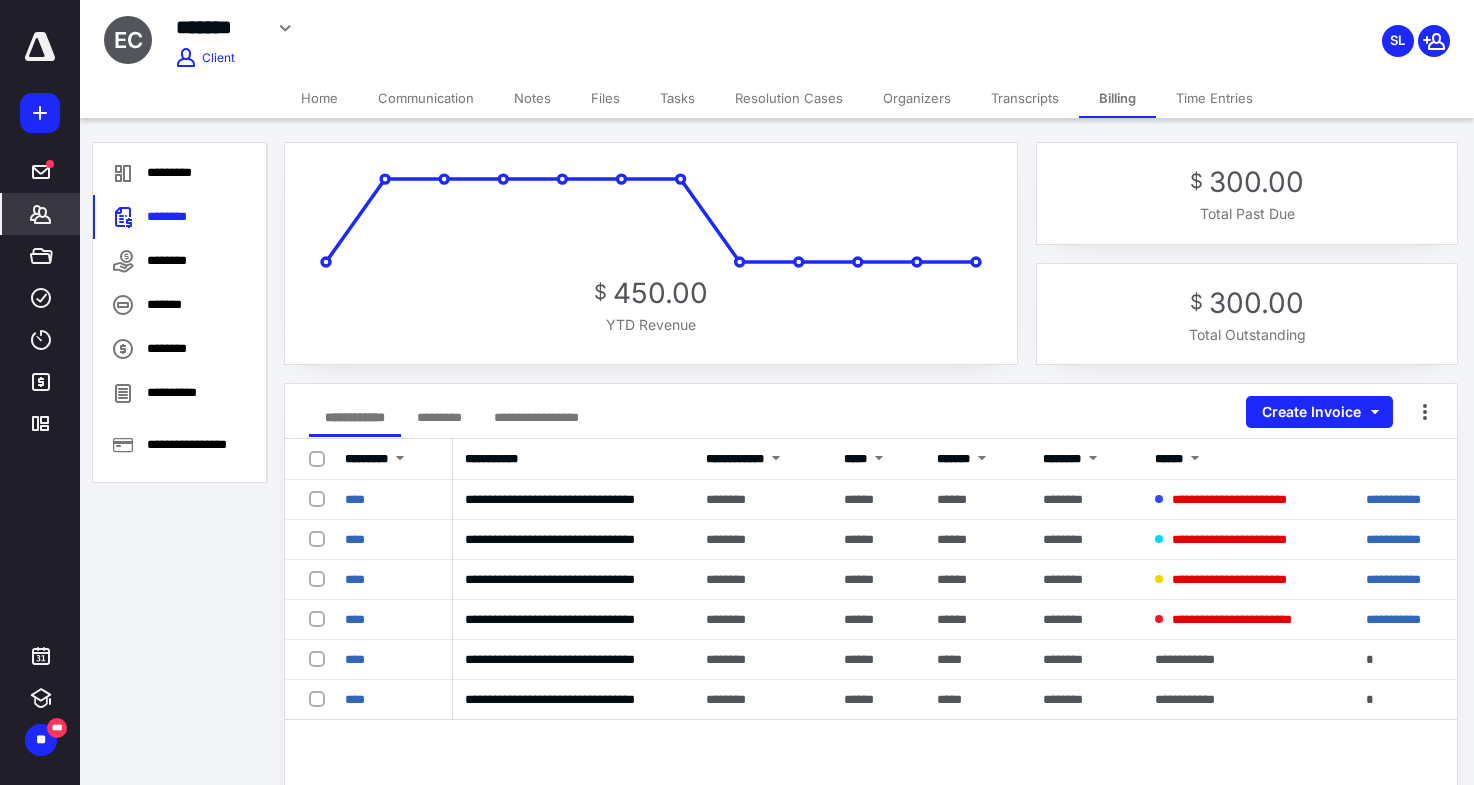 click on "*********" at bounding box center [439, 417] 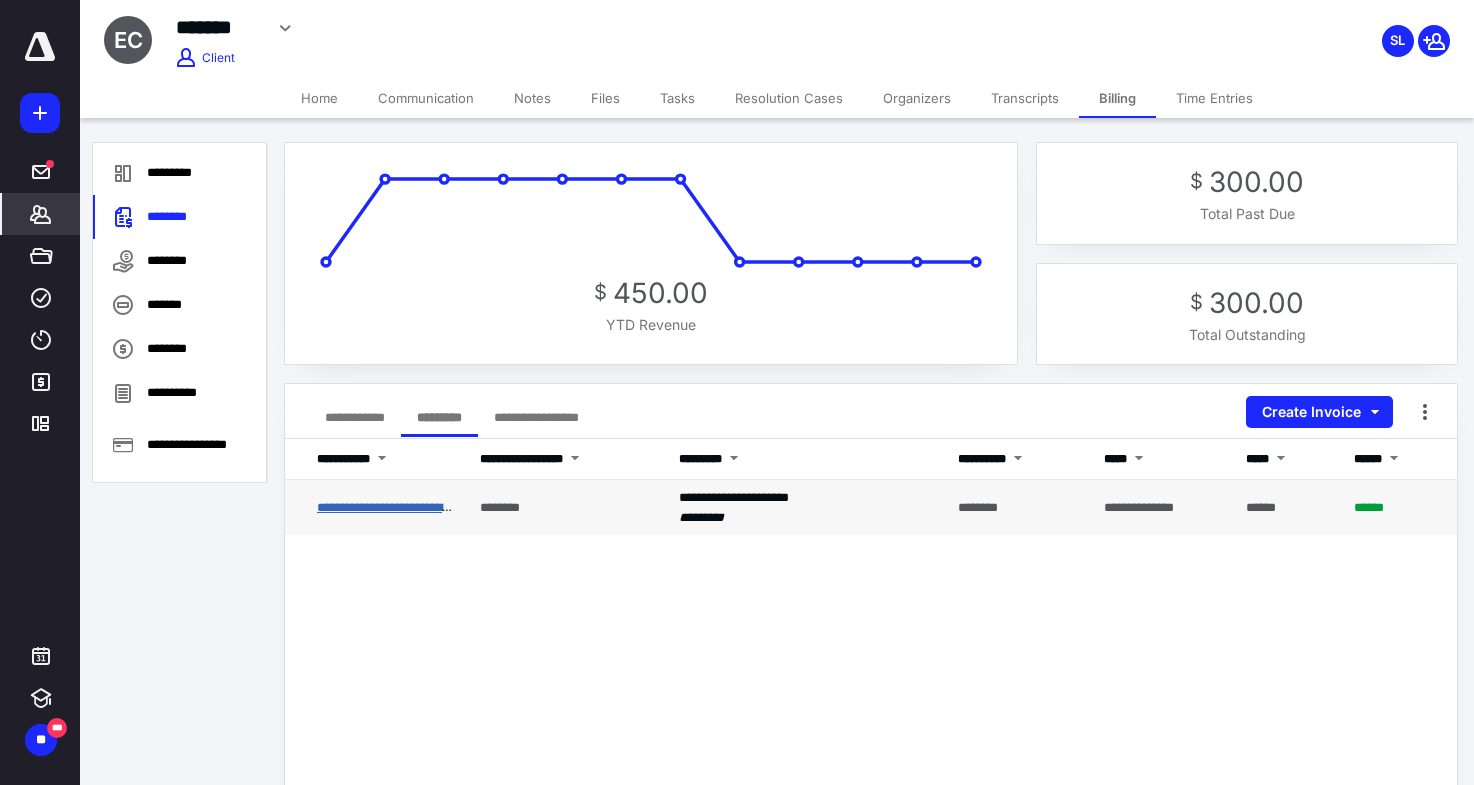 click on "**********" at bounding box center (402, 507) 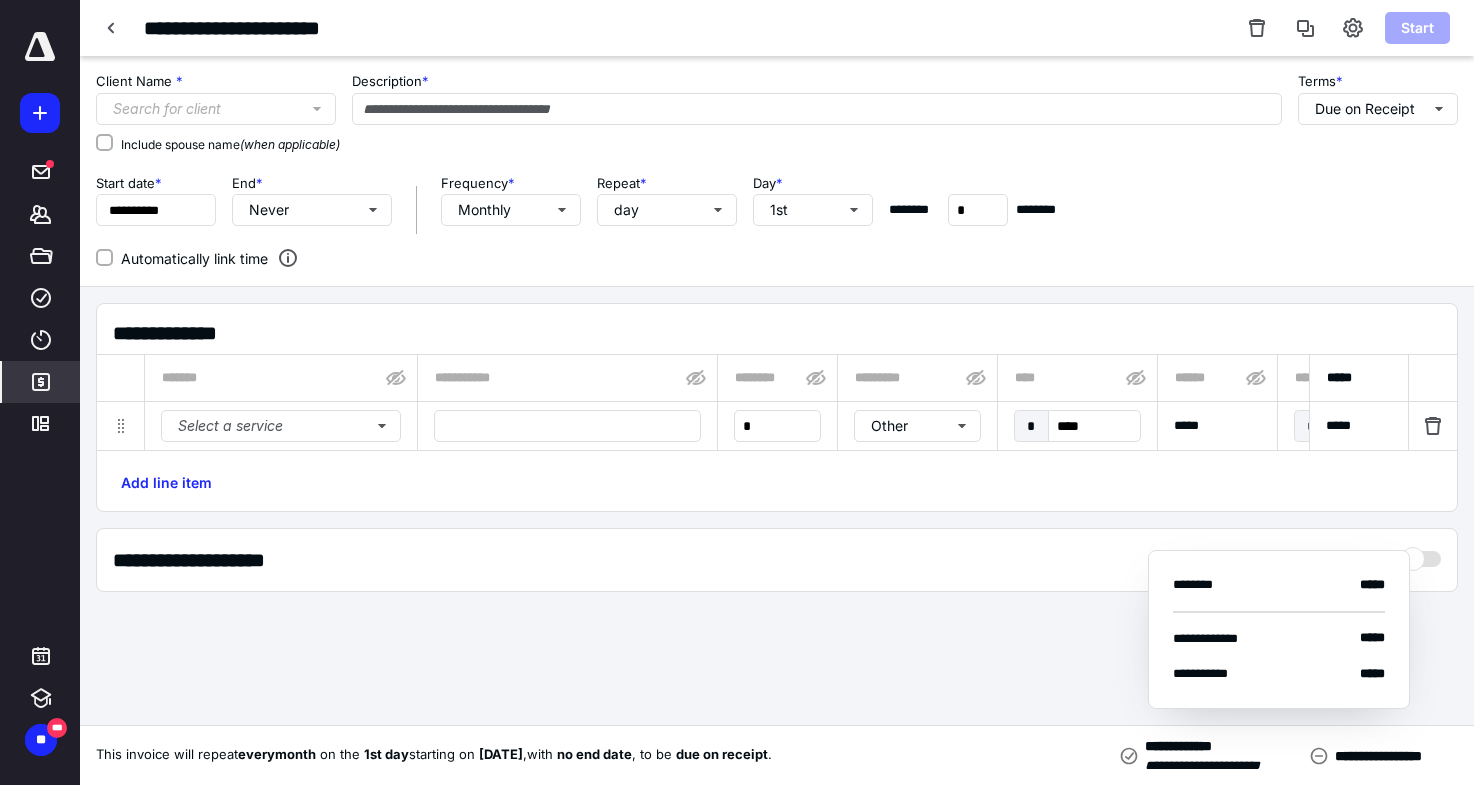 type on "**********" 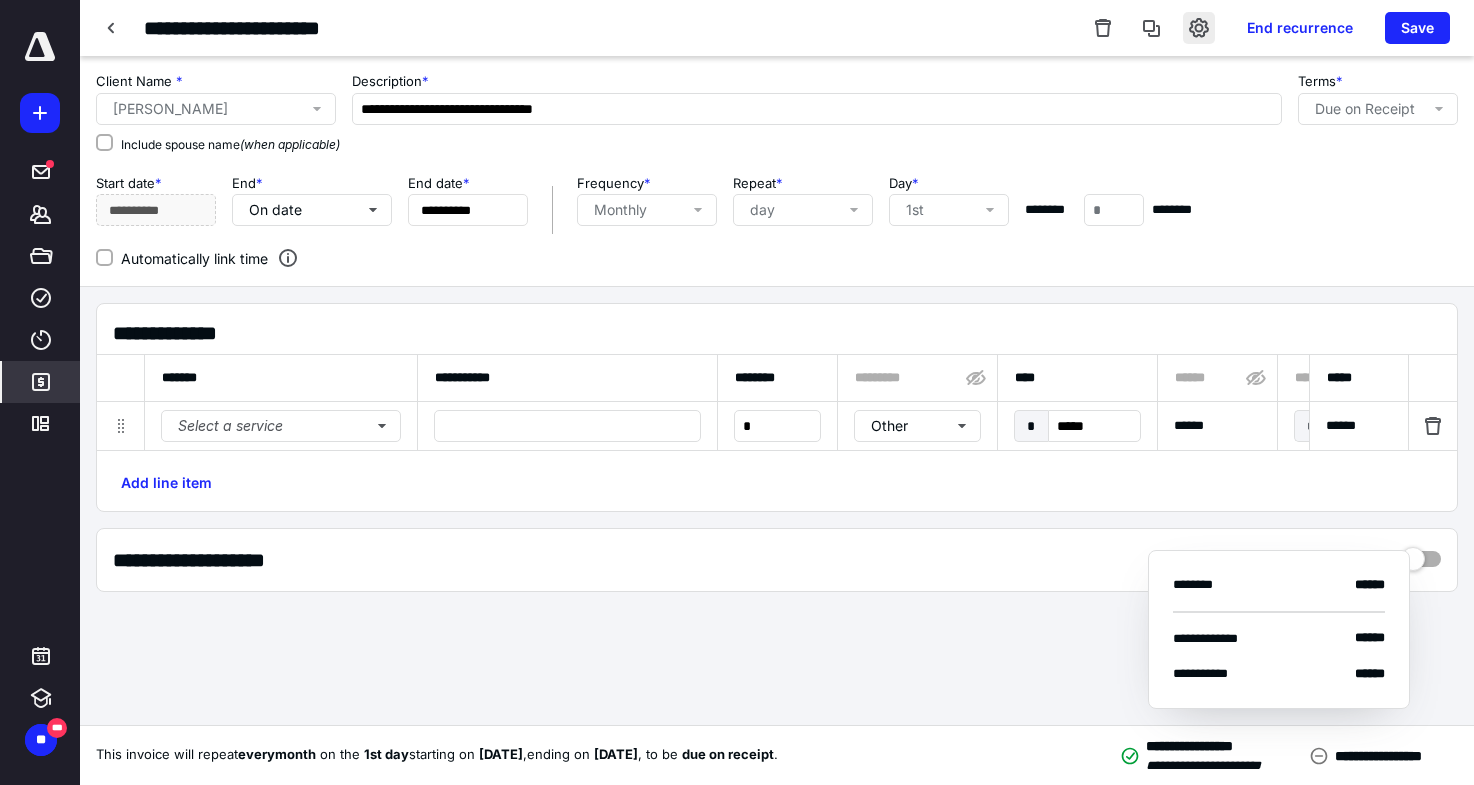 click at bounding box center (1199, 28) 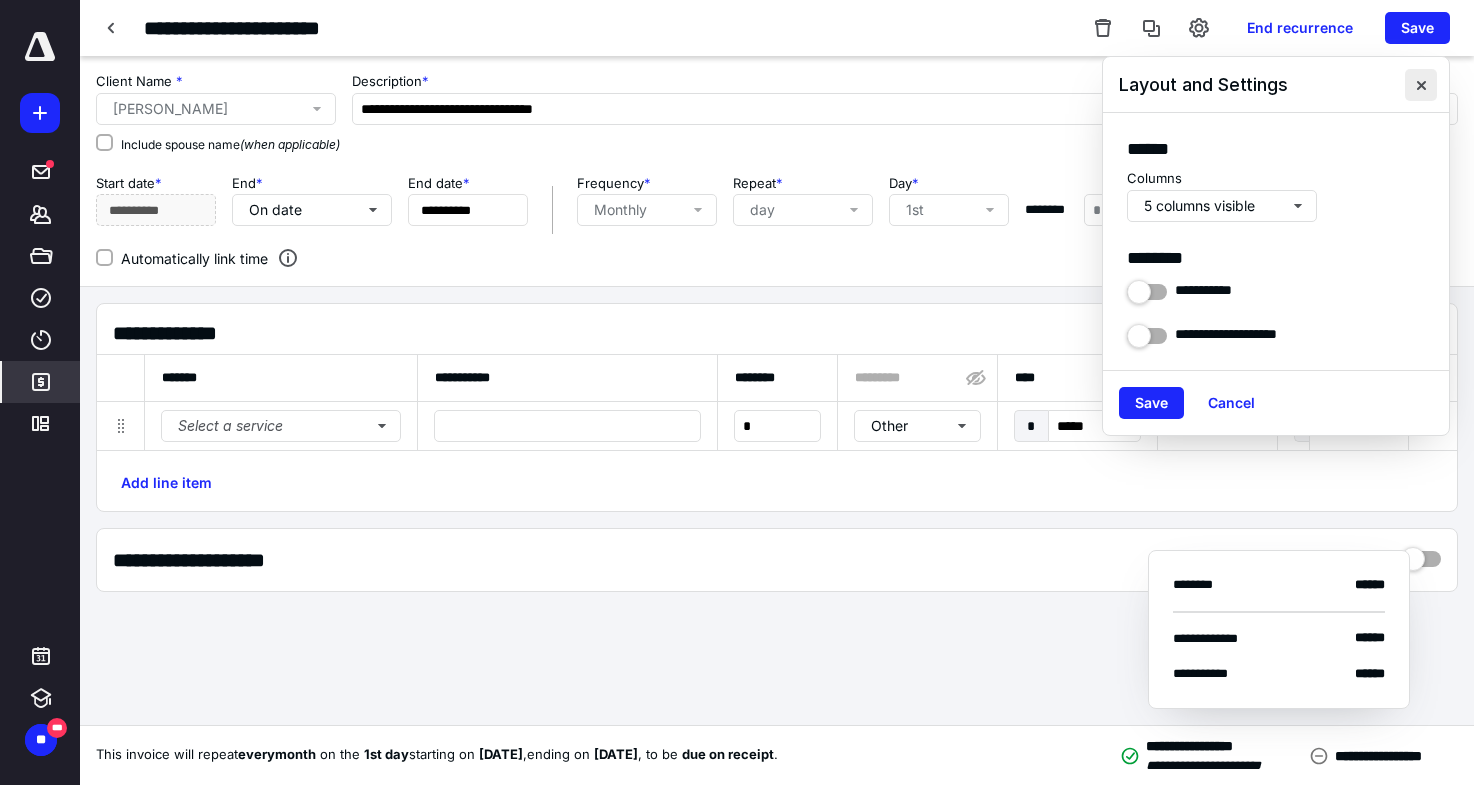click at bounding box center (1421, 85) 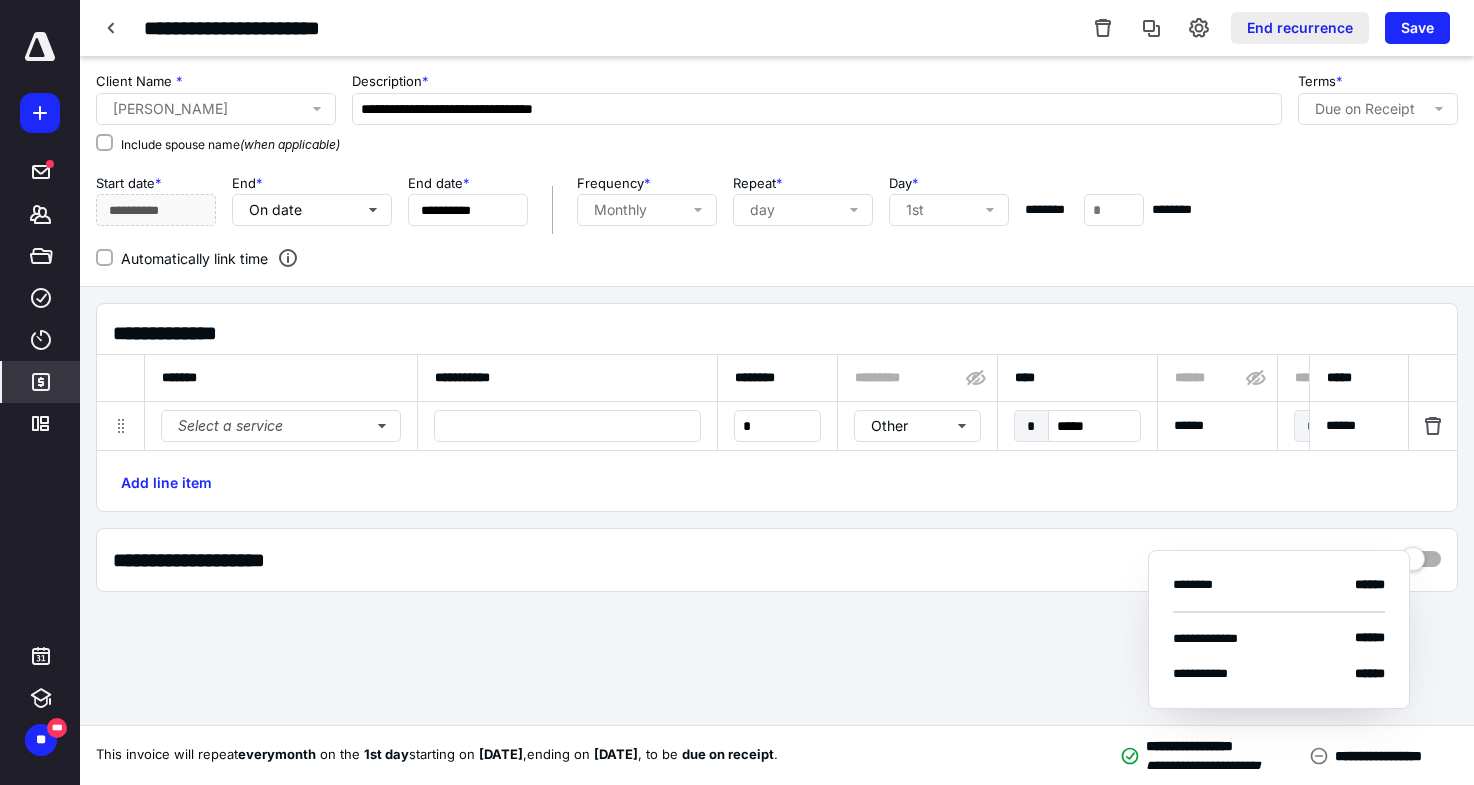 click on "End recurrence" at bounding box center [1300, 28] 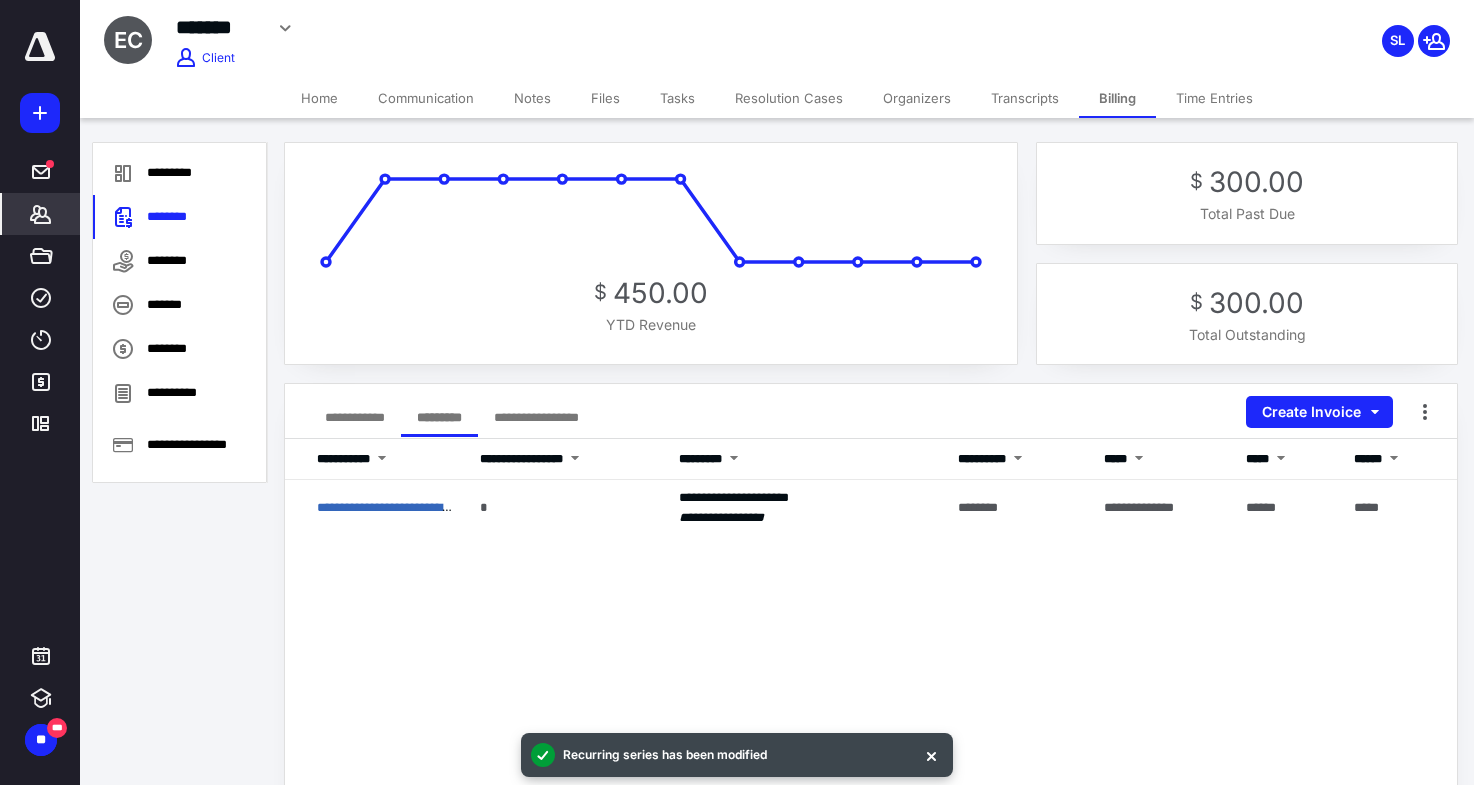 click on "**********" at bounding box center [355, 417] 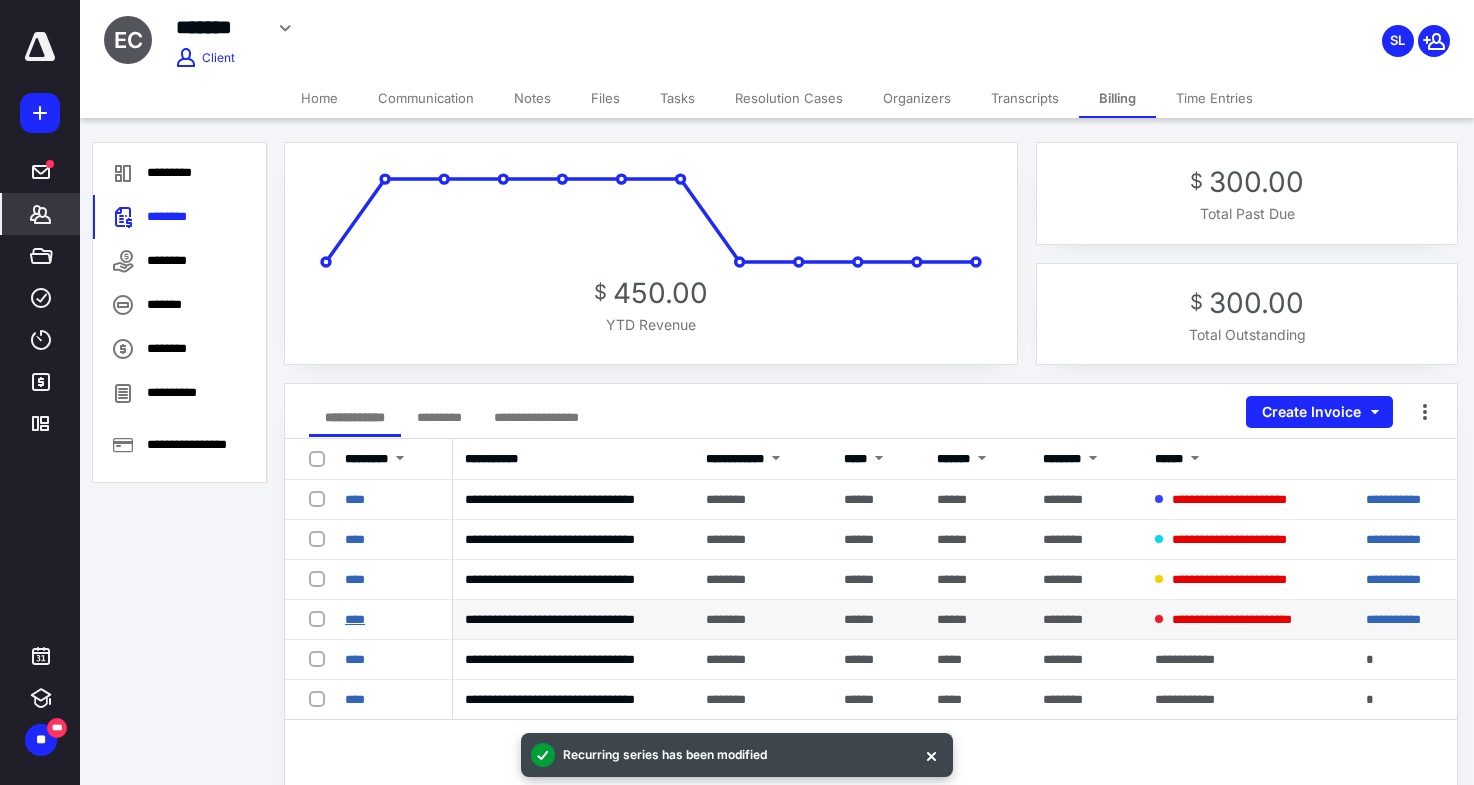 click on "****" at bounding box center (355, 619) 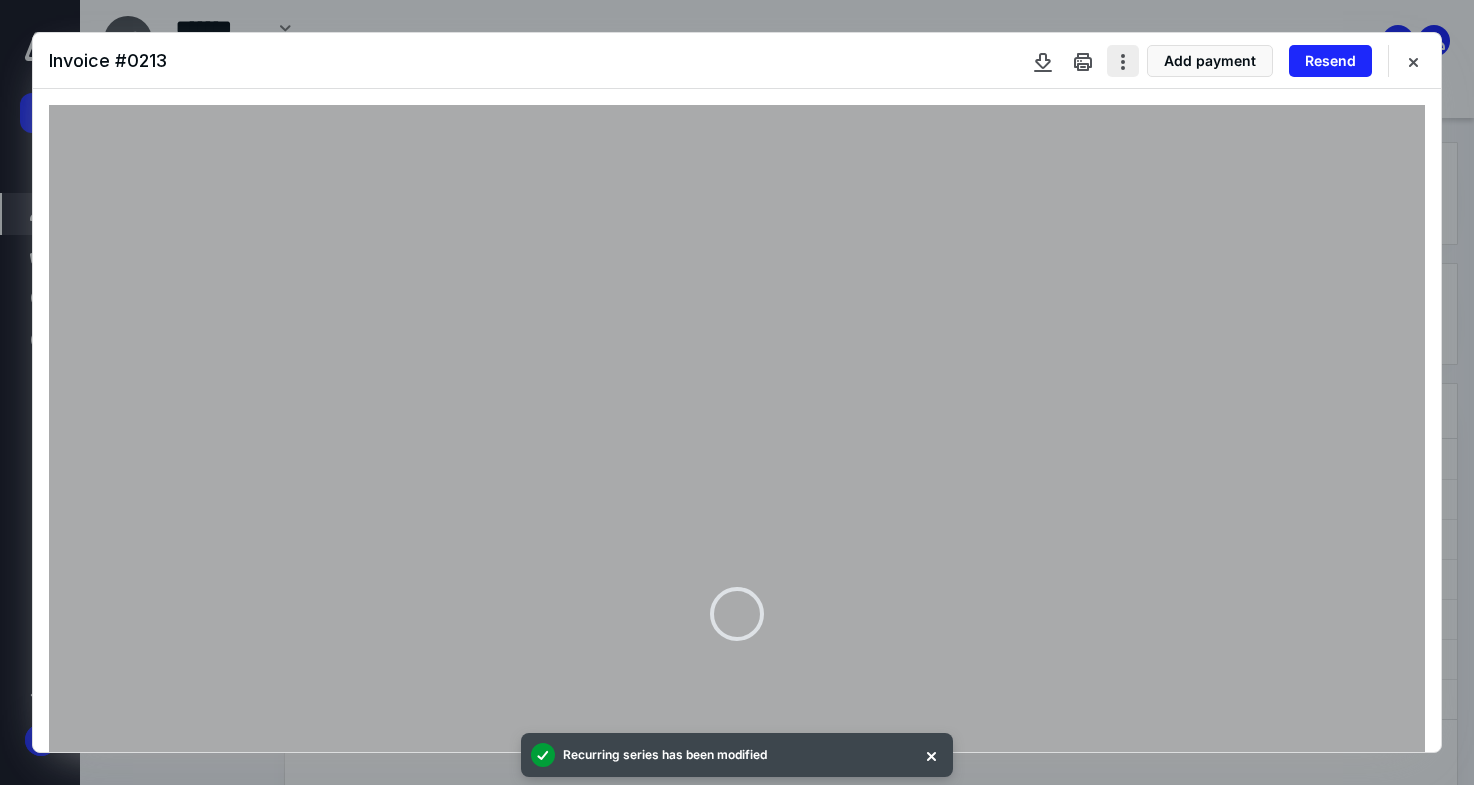 click at bounding box center [1123, 61] 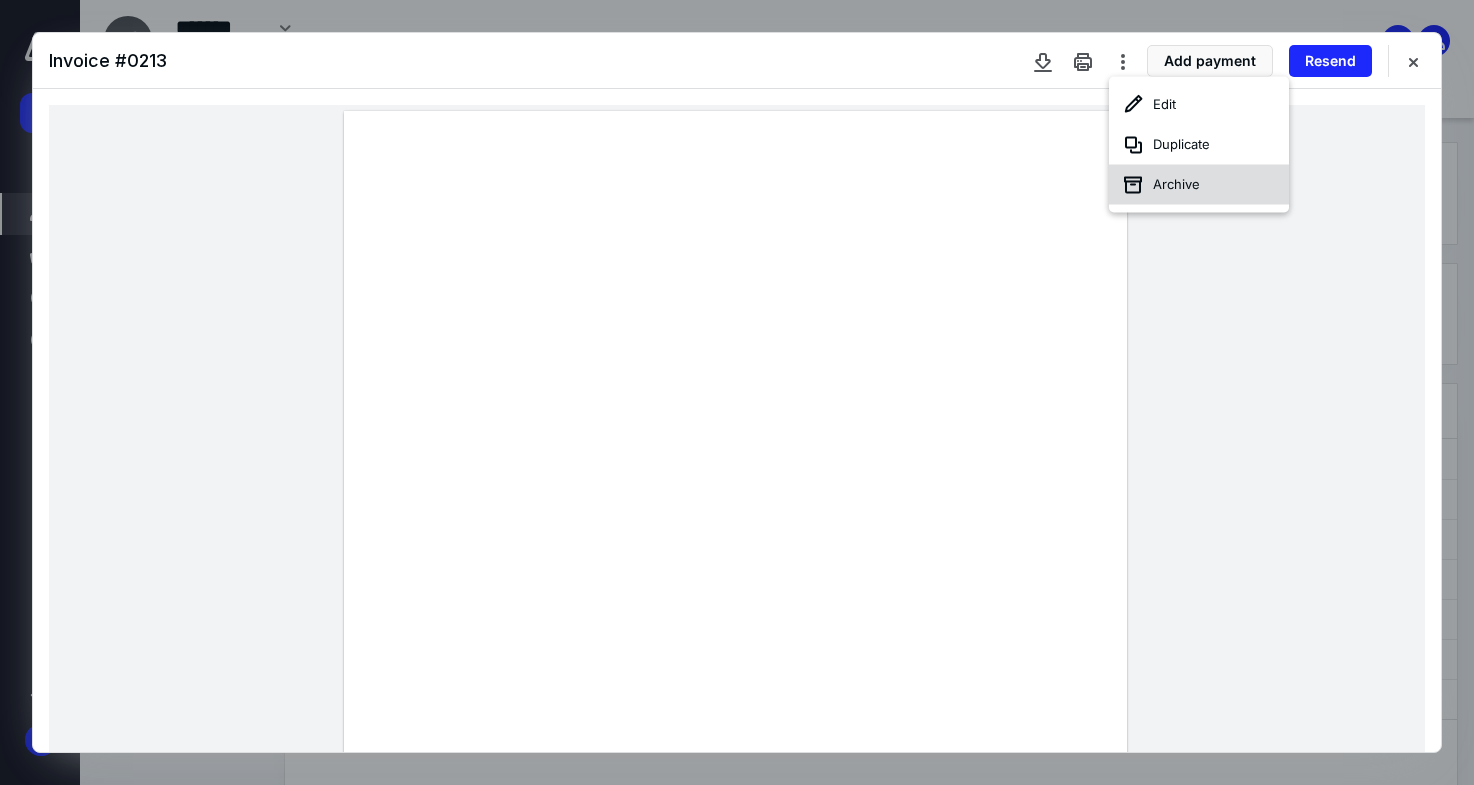 click on "Archive" at bounding box center (1199, 185) 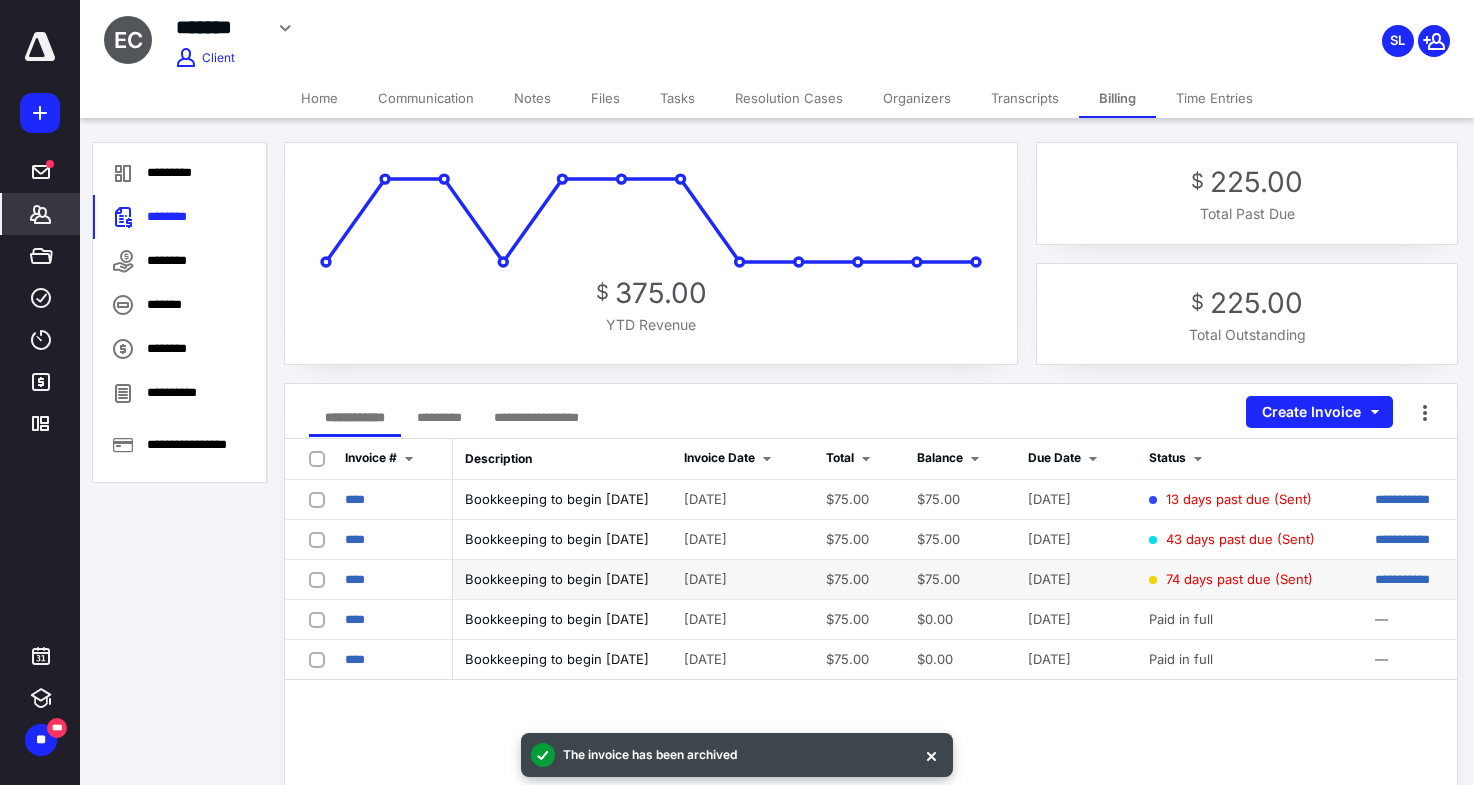 click on "****" at bounding box center [393, 580] 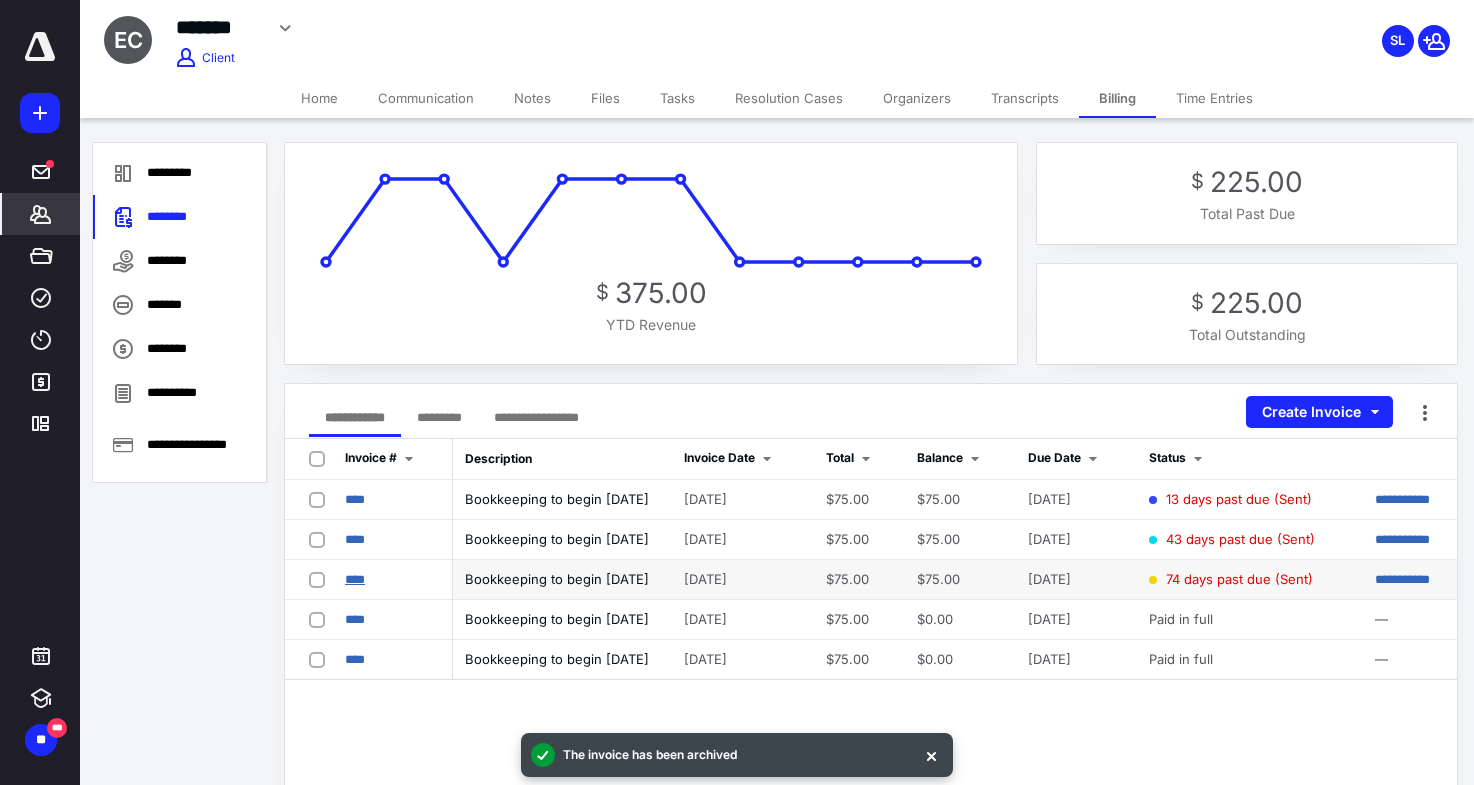 click on "****" at bounding box center [355, 579] 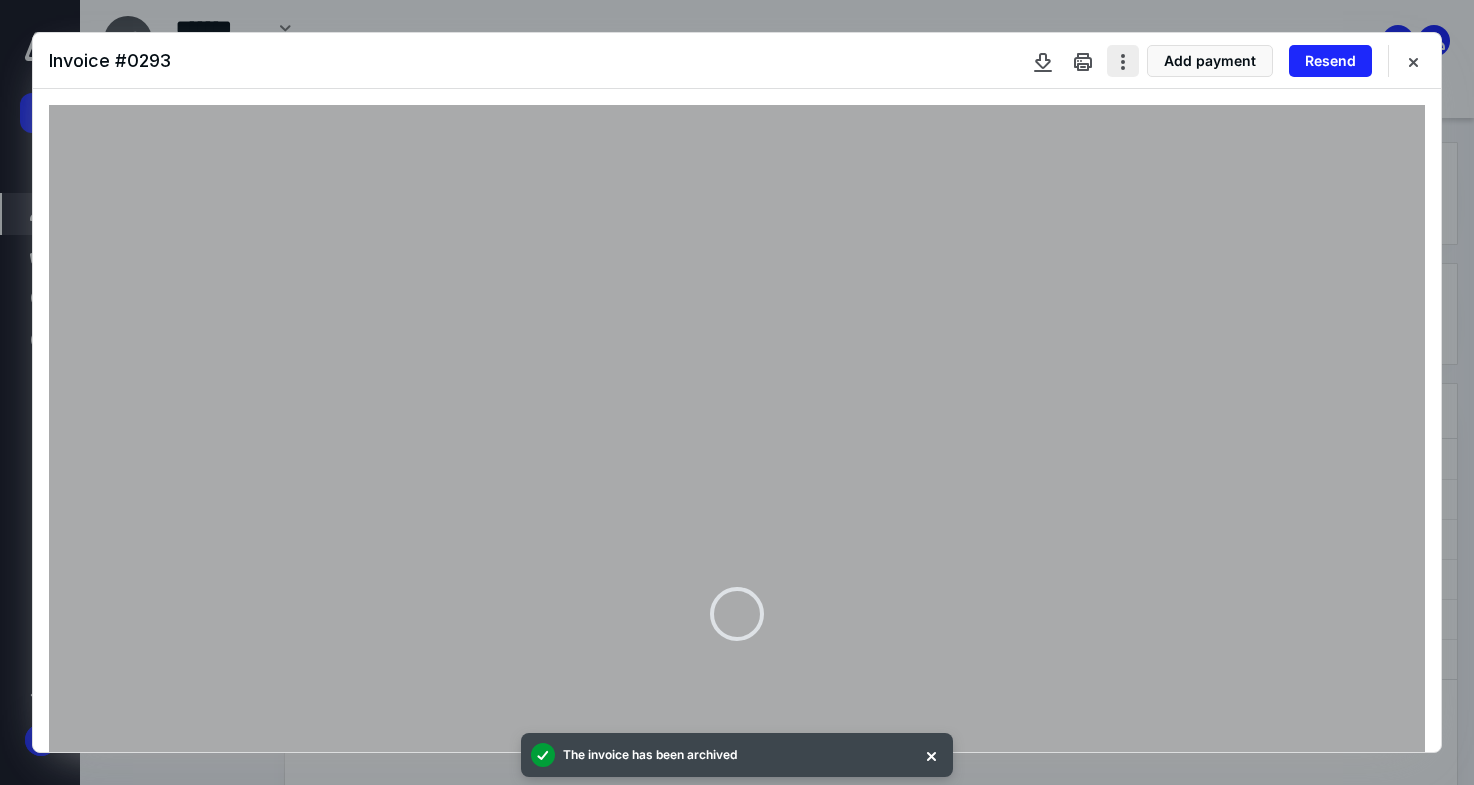 click at bounding box center (1123, 61) 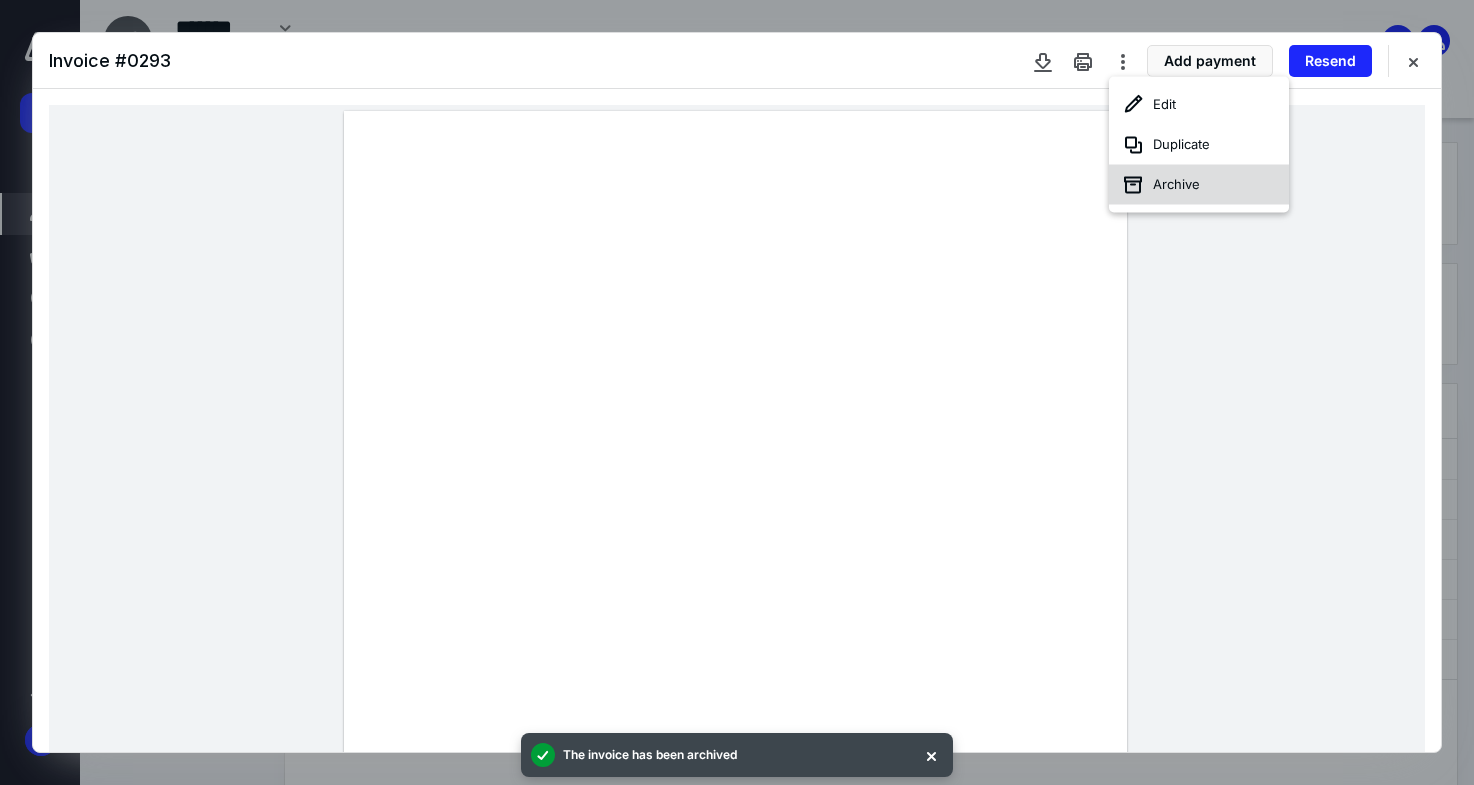 click on "Archive" at bounding box center [1199, 185] 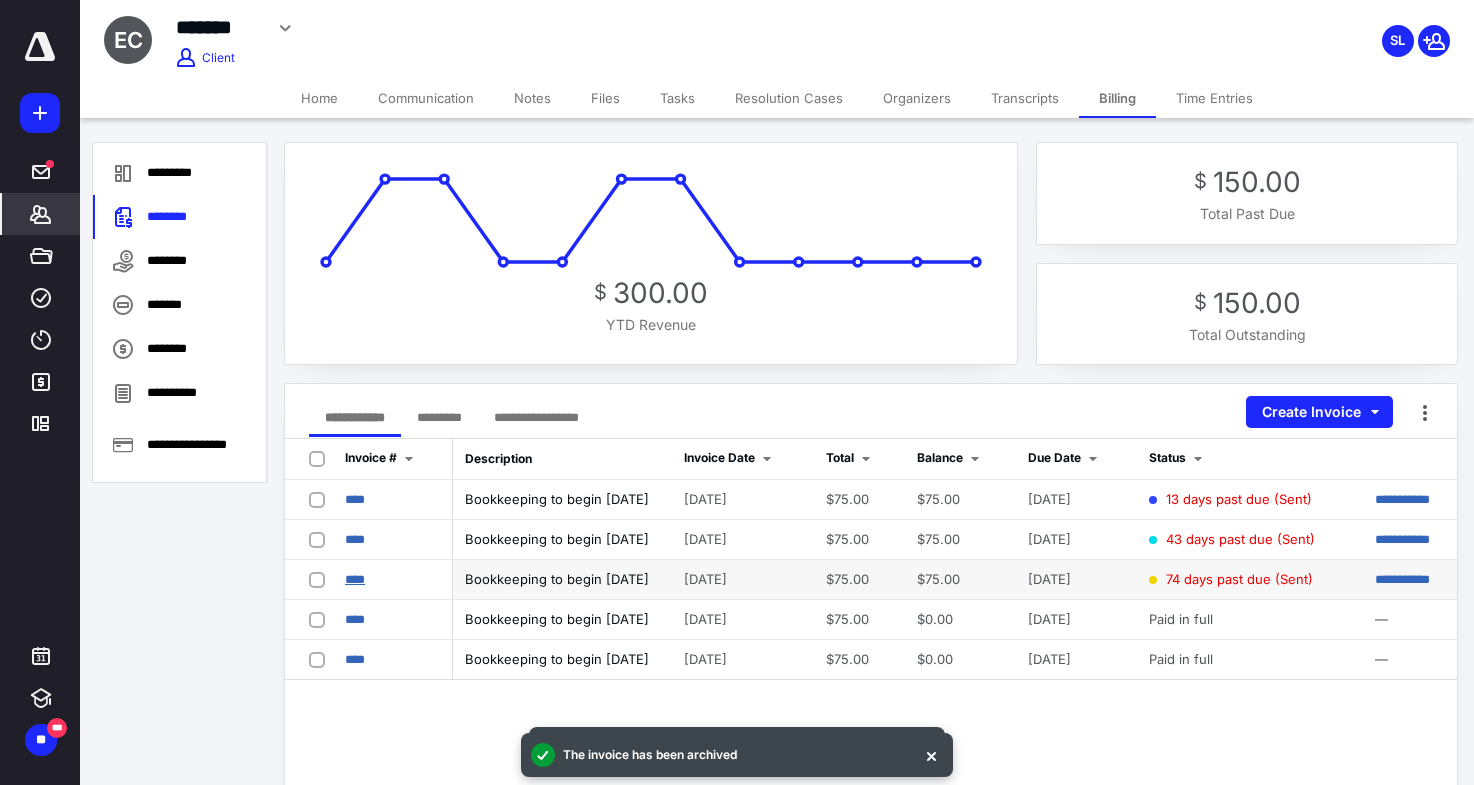 click on "****" at bounding box center (355, 579) 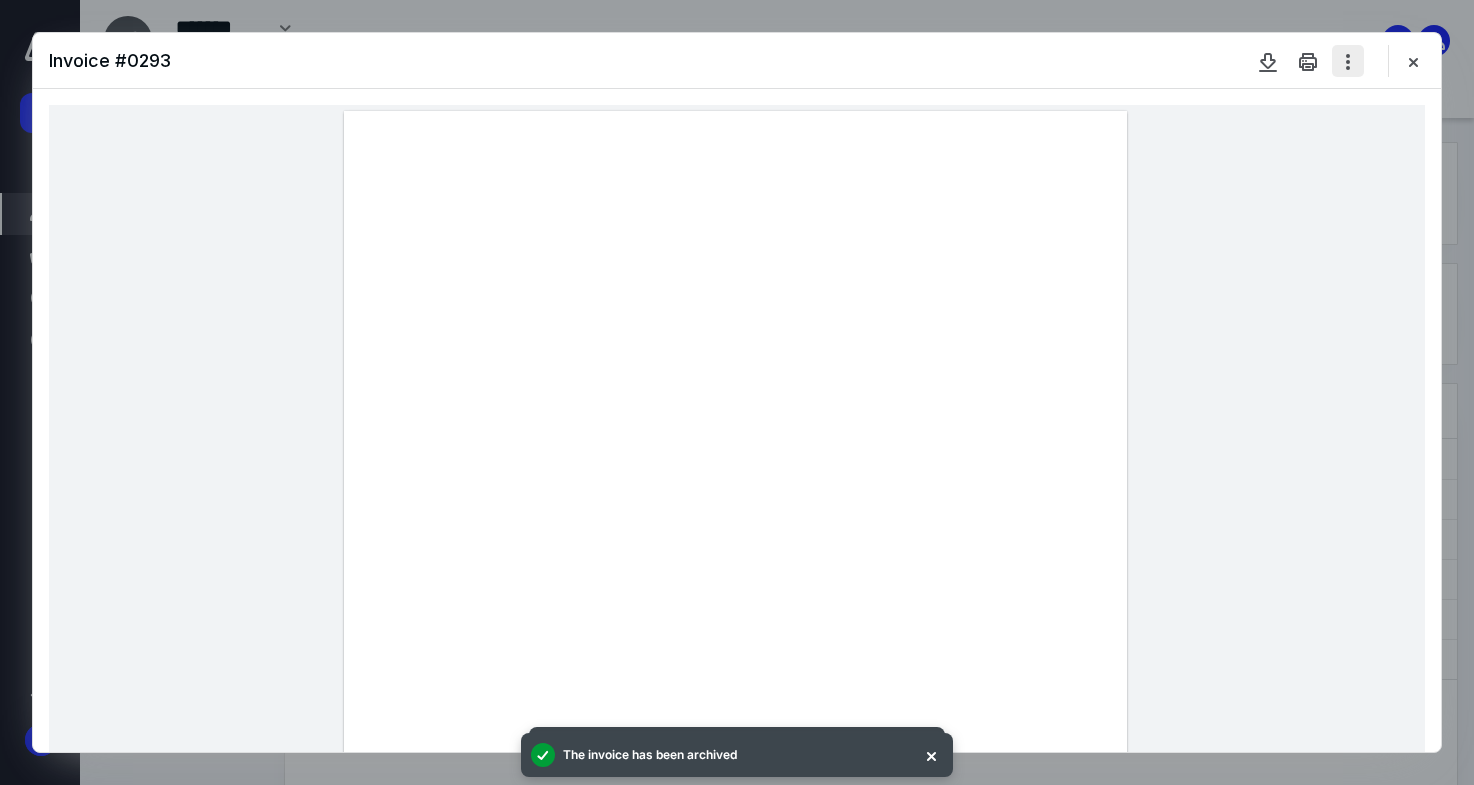 click at bounding box center [1348, 61] 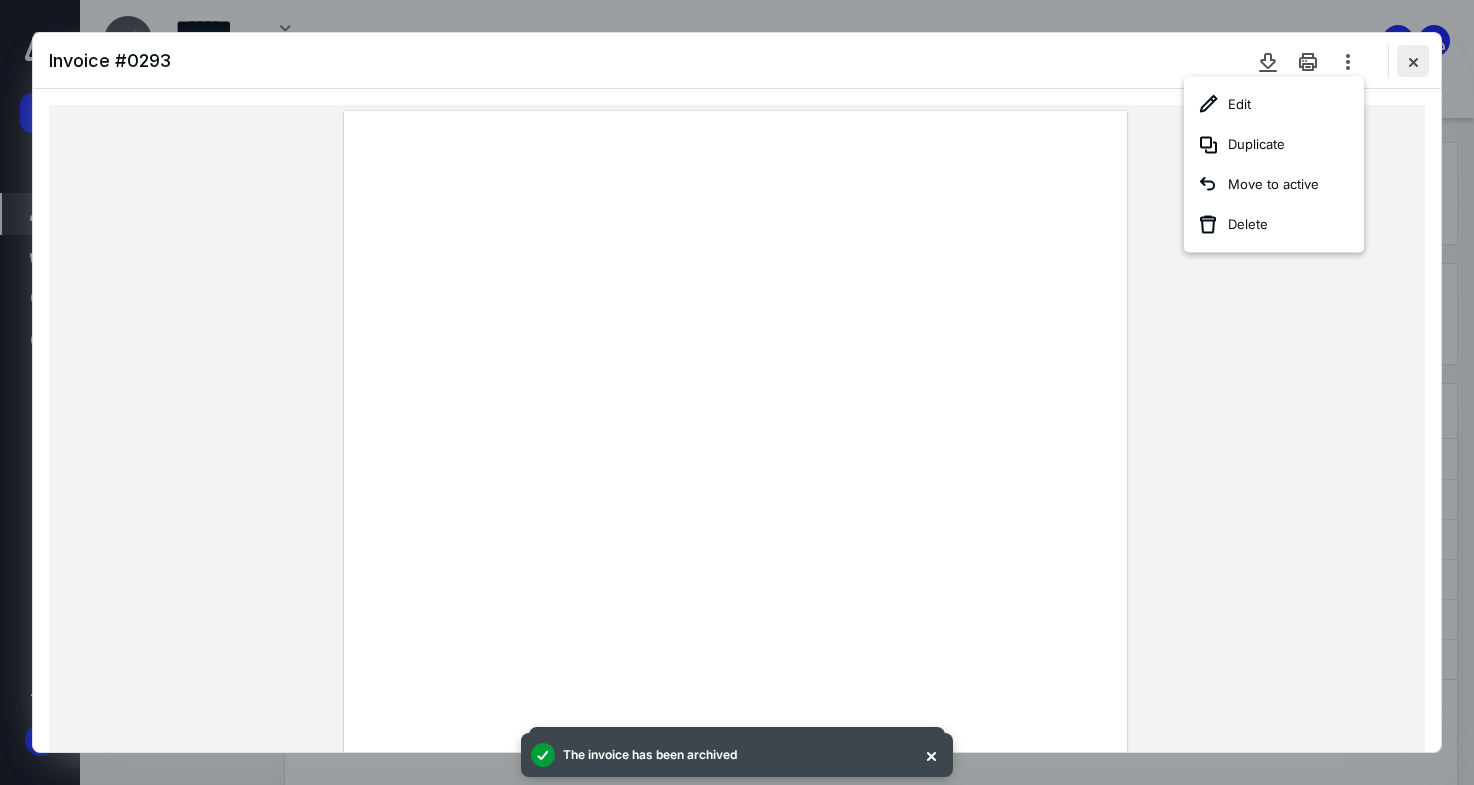 click at bounding box center (1413, 61) 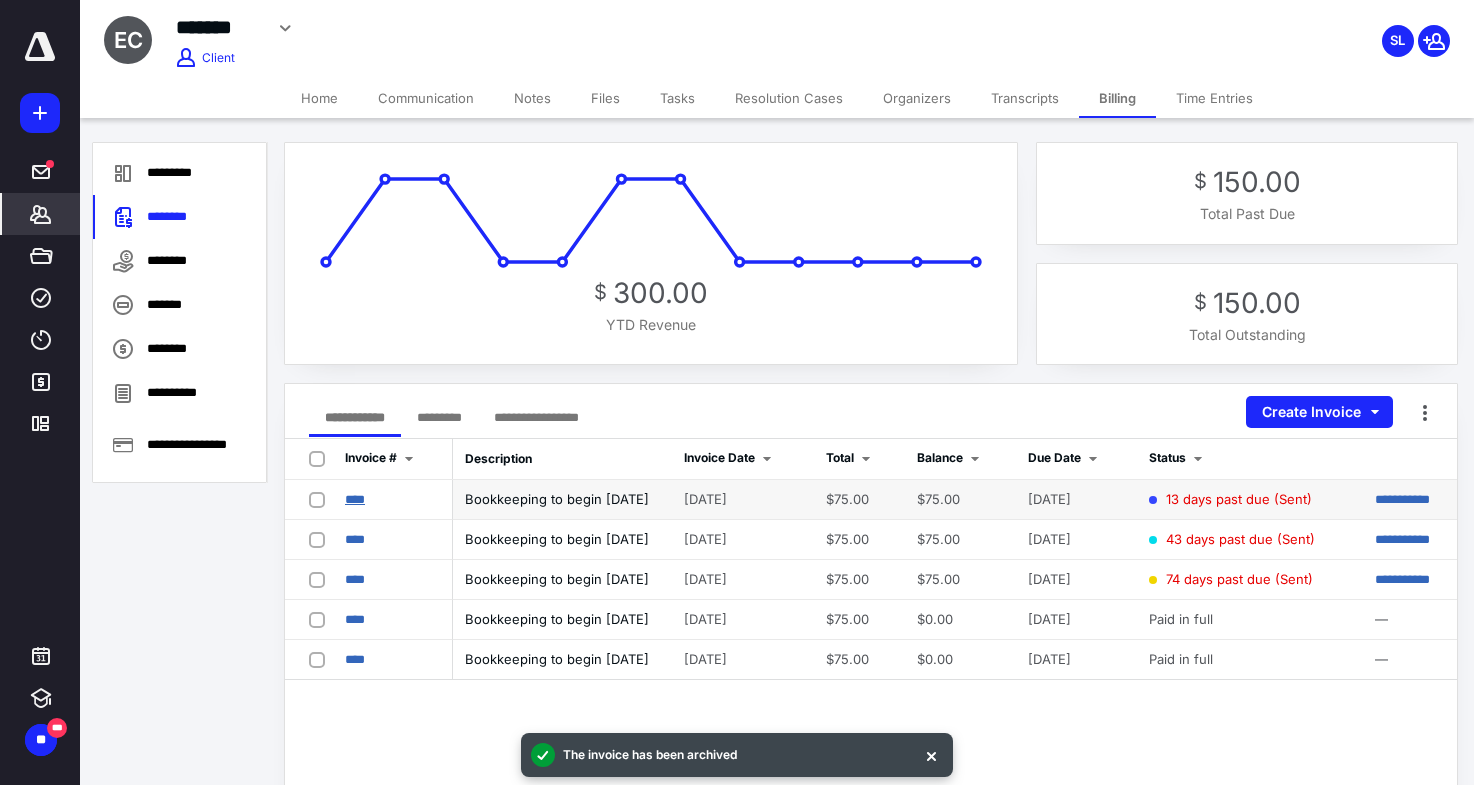 click on "****" at bounding box center (355, 499) 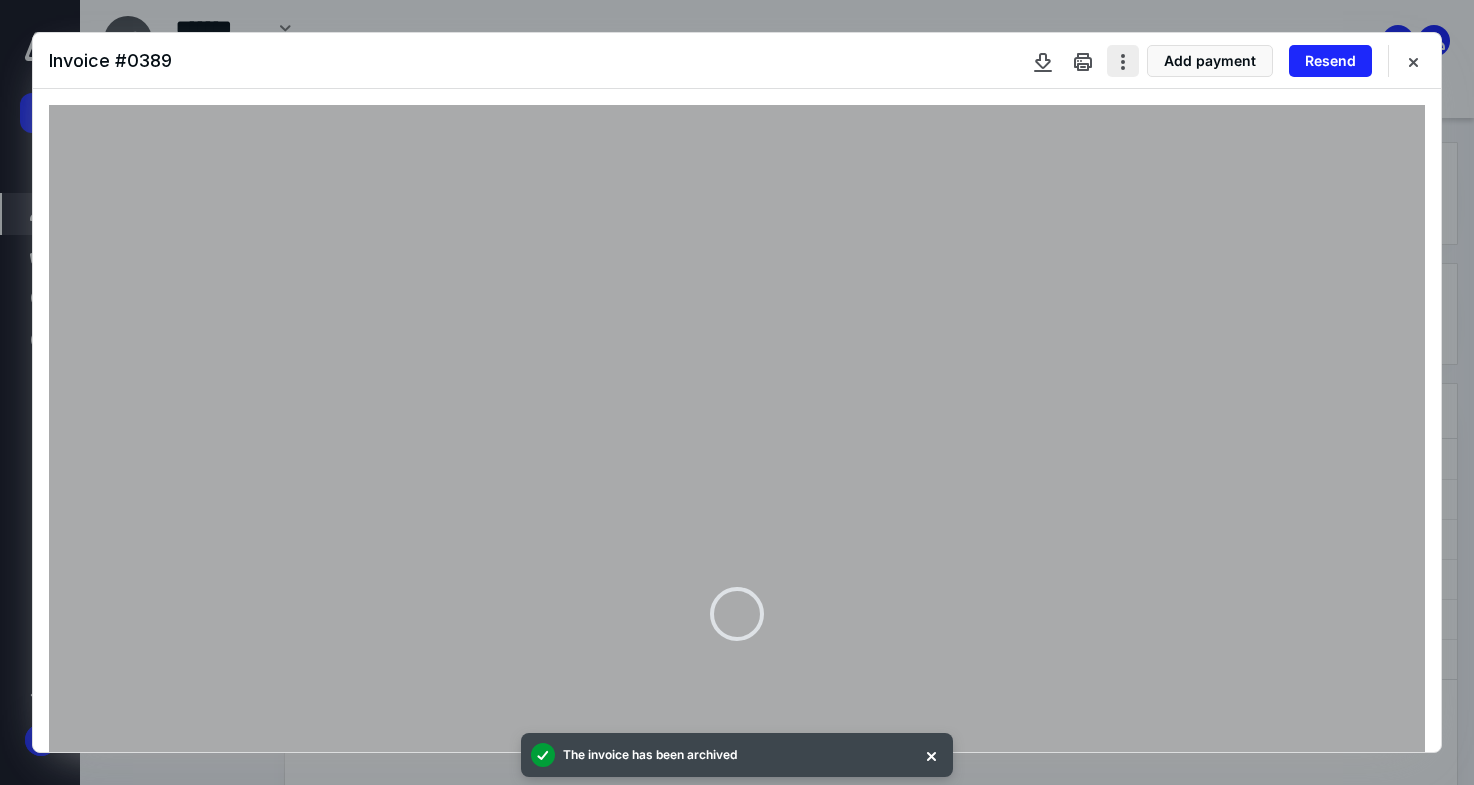 click at bounding box center [1123, 61] 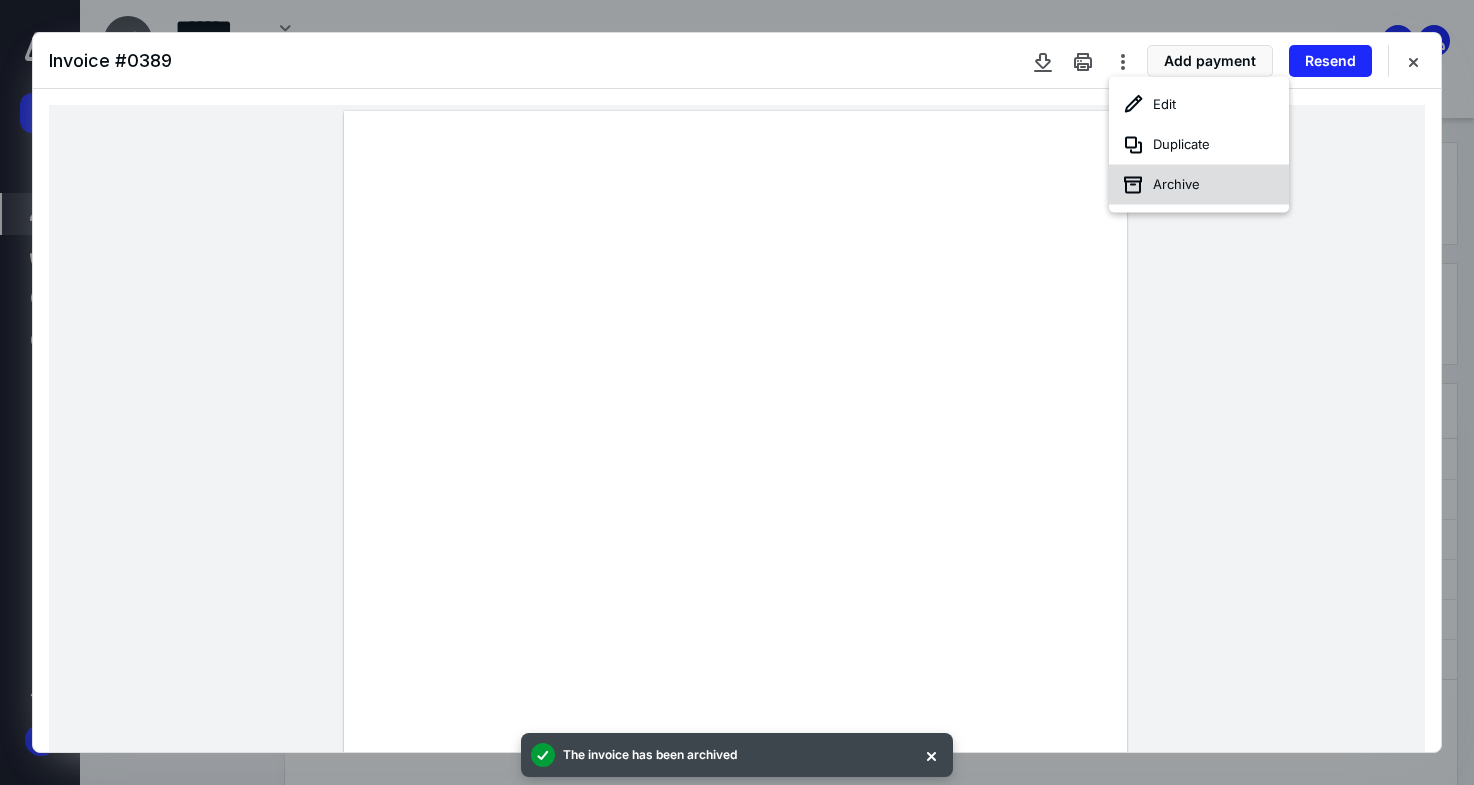 click on "Archive" at bounding box center (1199, 185) 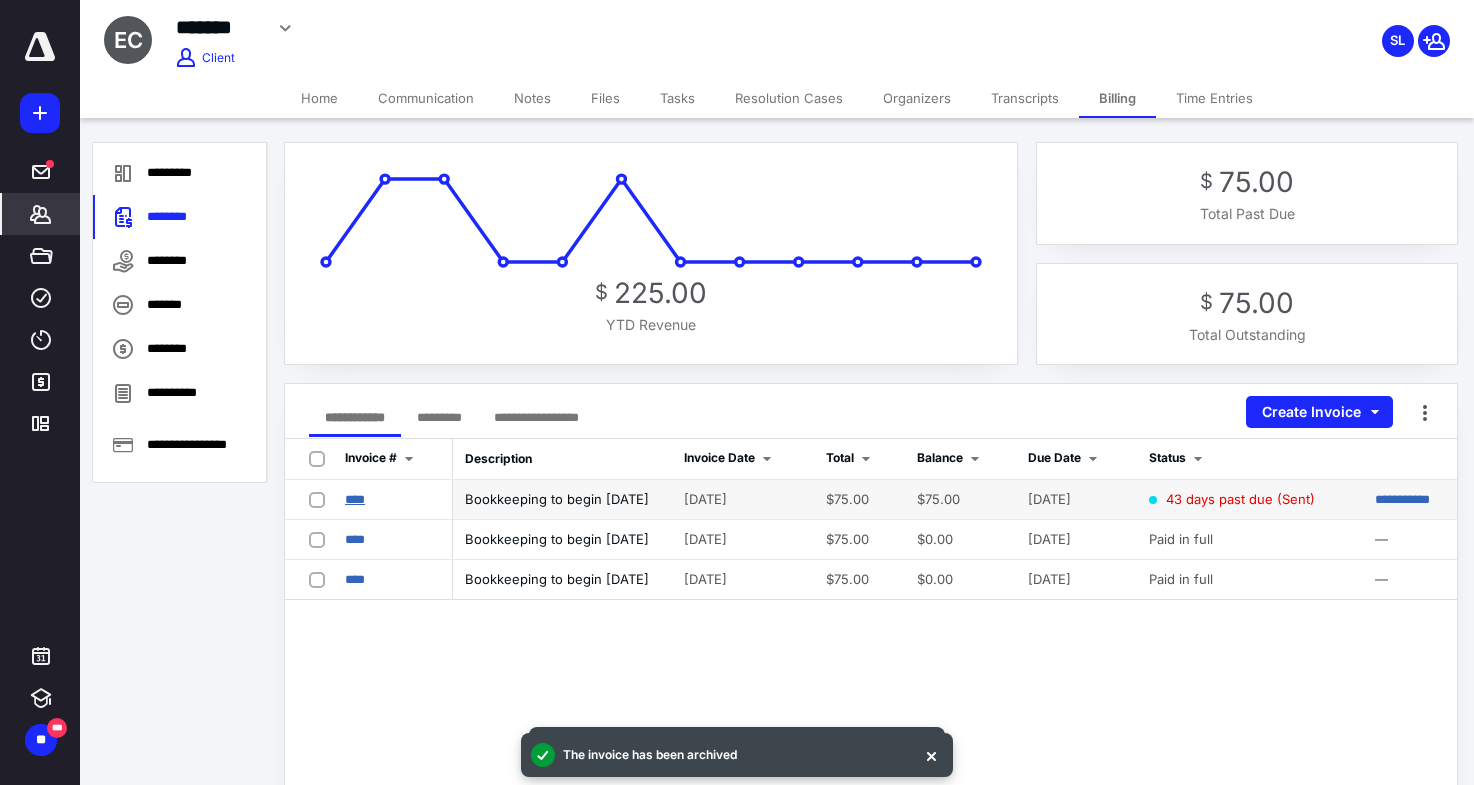 click on "****" at bounding box center (355, 499) 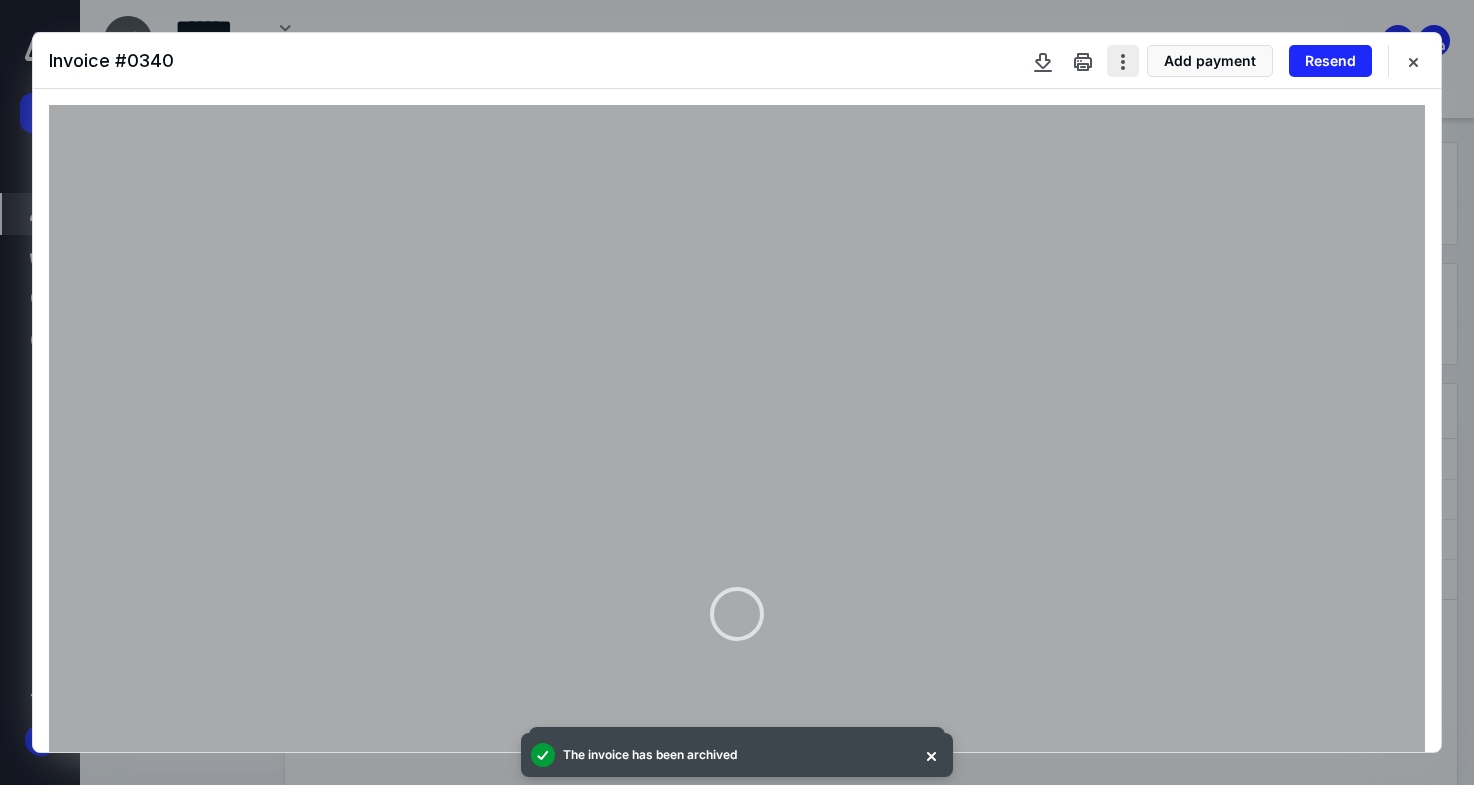 click at bounding box center [1123, 61] 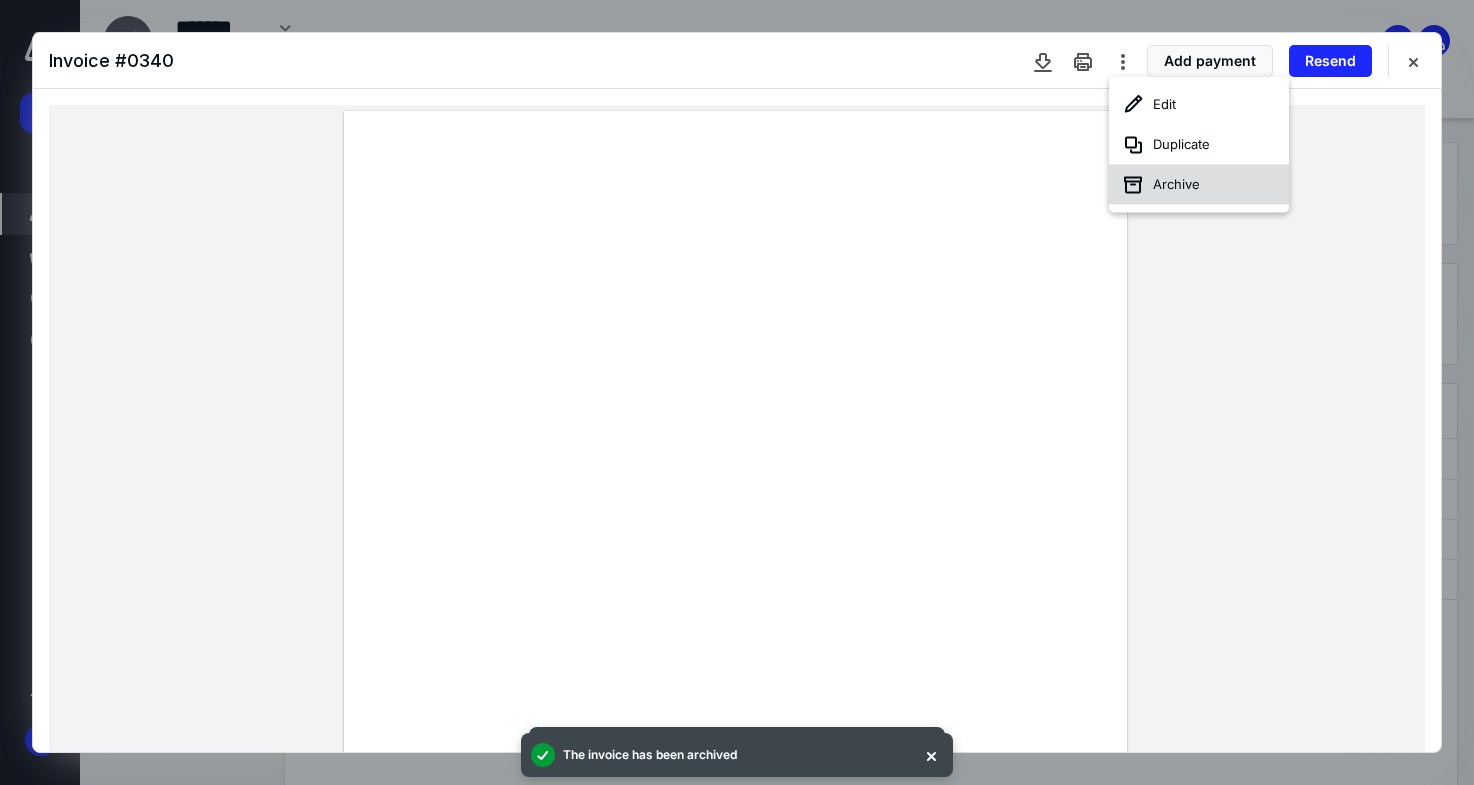 click on "Archive" at bounding box center [1199, 185] 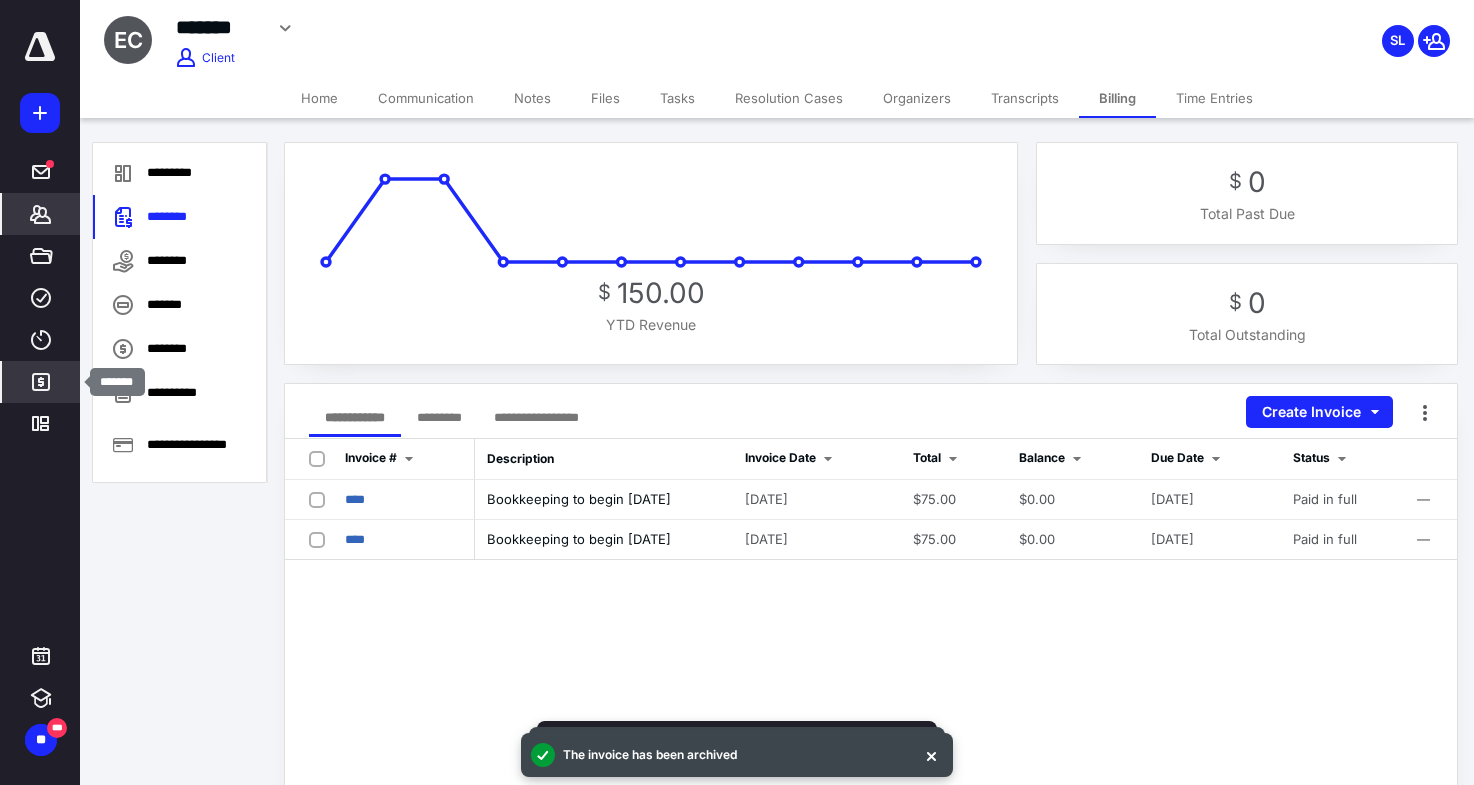 click 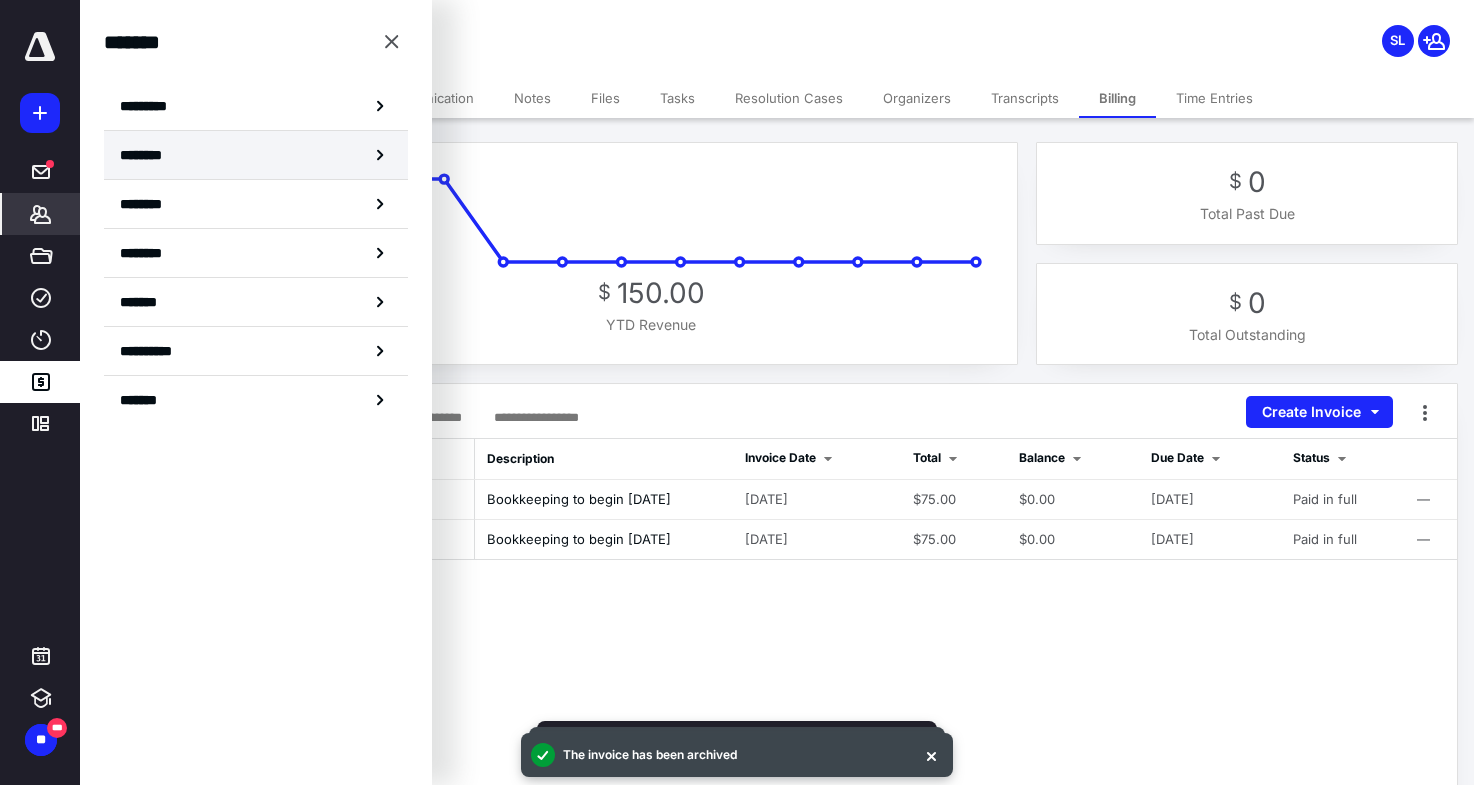 click on "********" at bounding box center [148, 155] 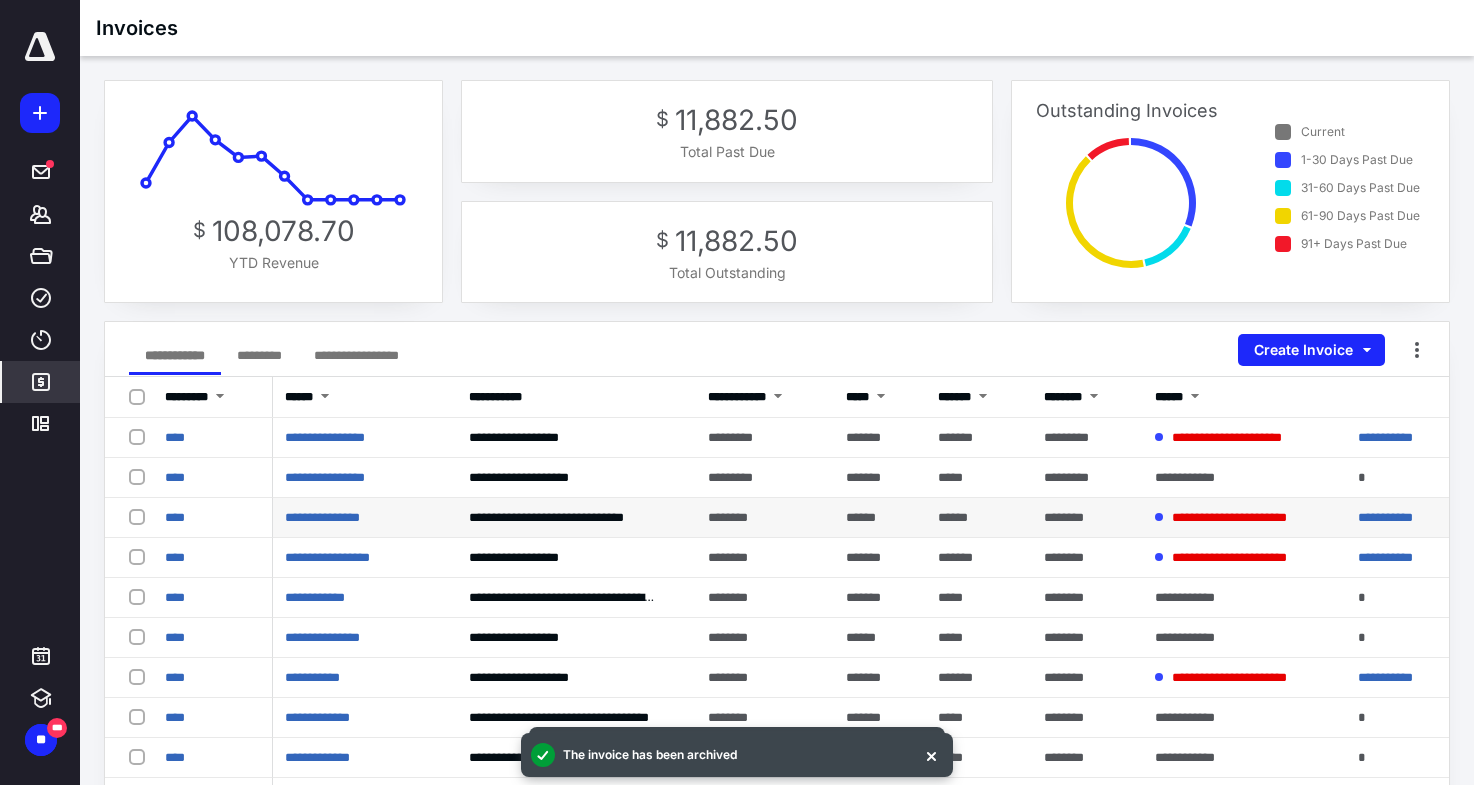 scroll, scrollTop: 2, scrollLeft: 0, axis: vertical 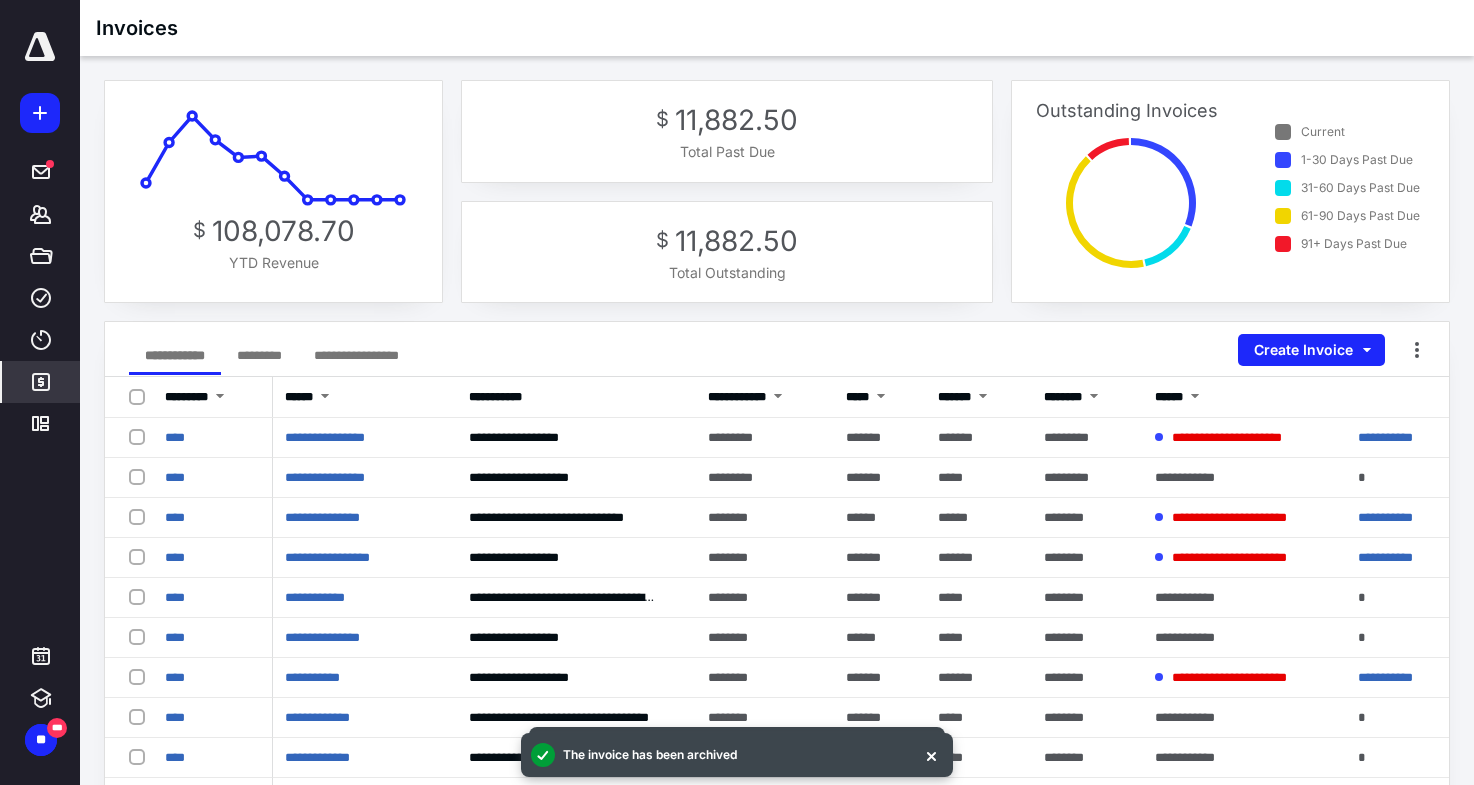 click 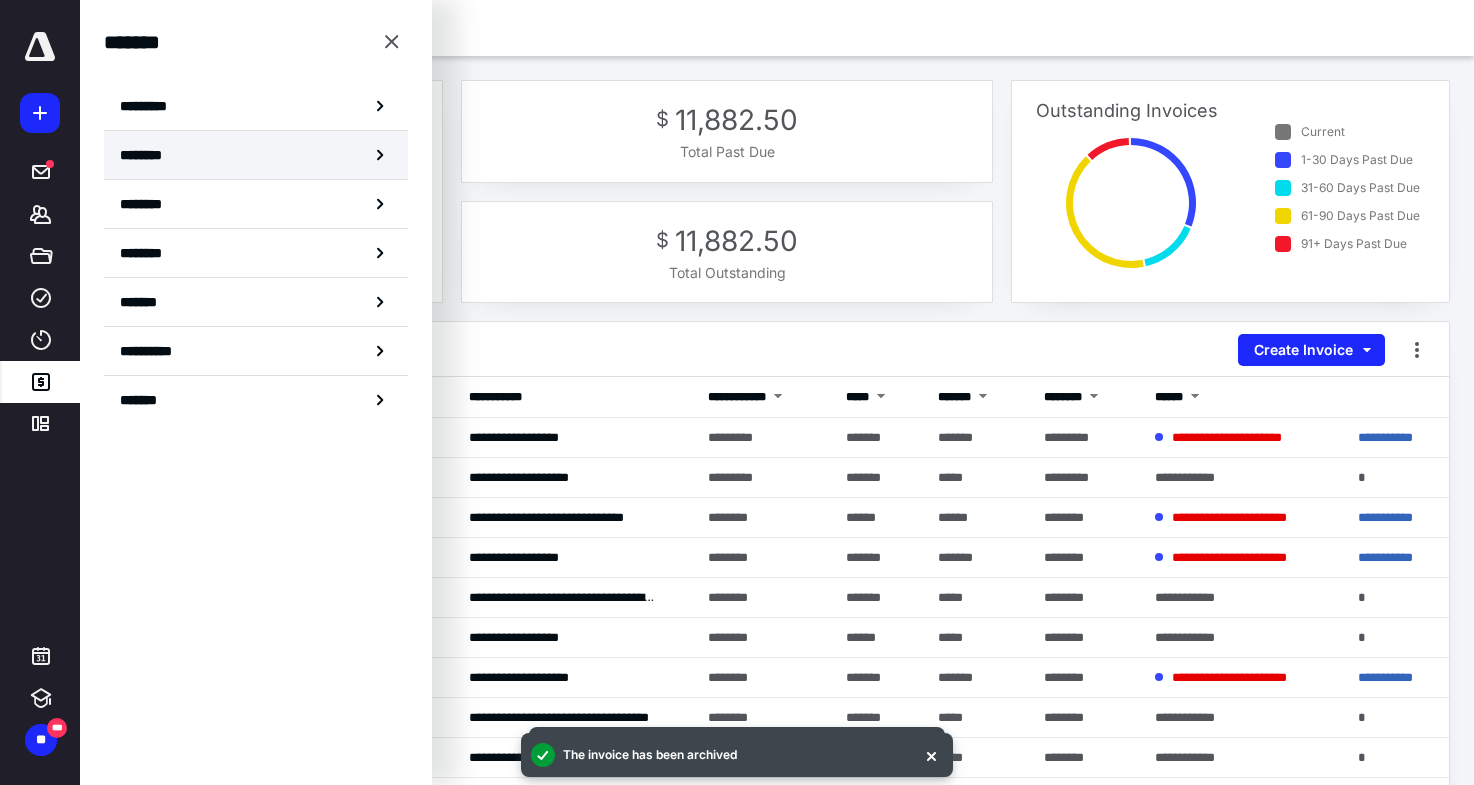 click on "********" at bounding box center (256, 155) 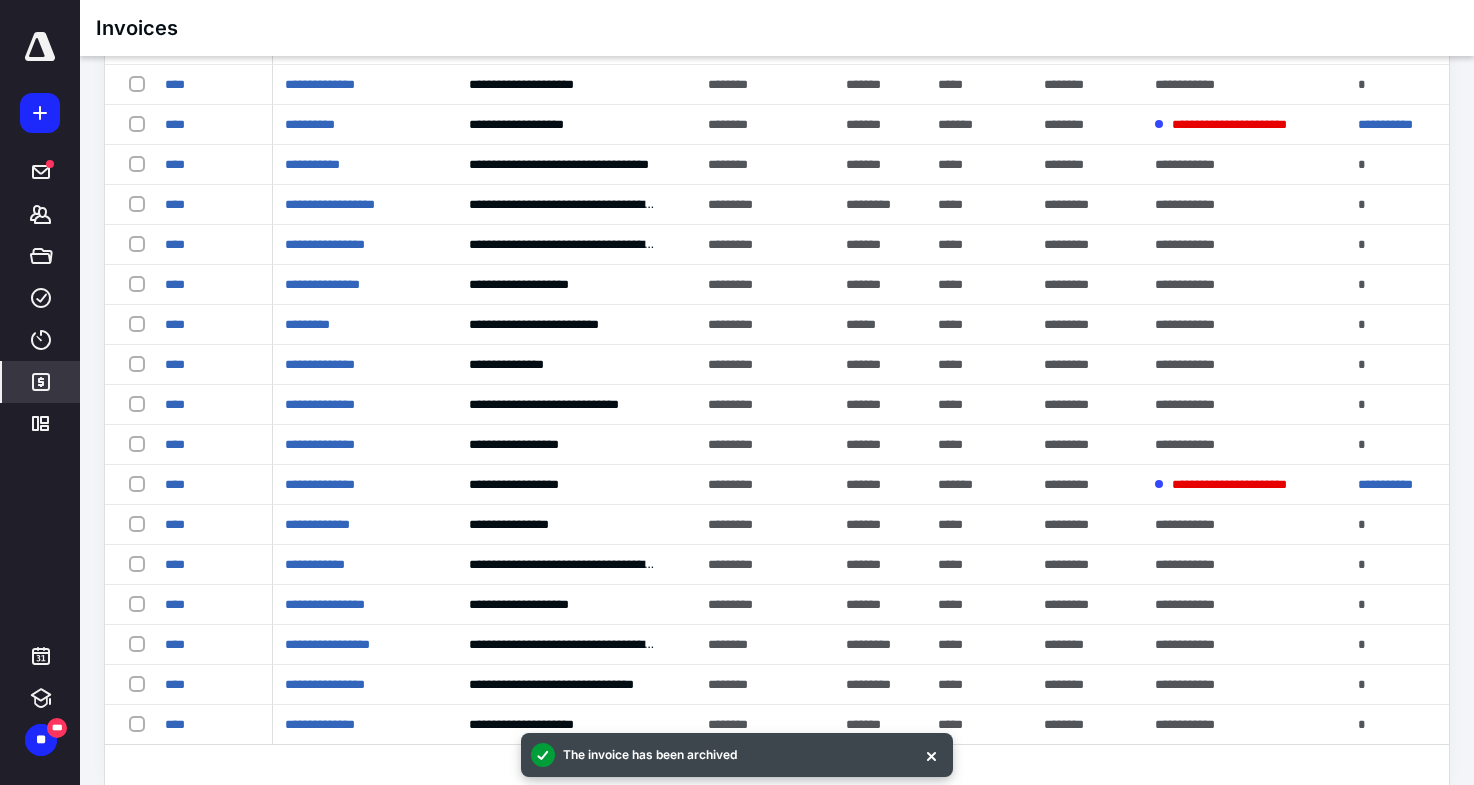 scroll, scrollTop: 1745, scrollLeft: 0, axis: vertical 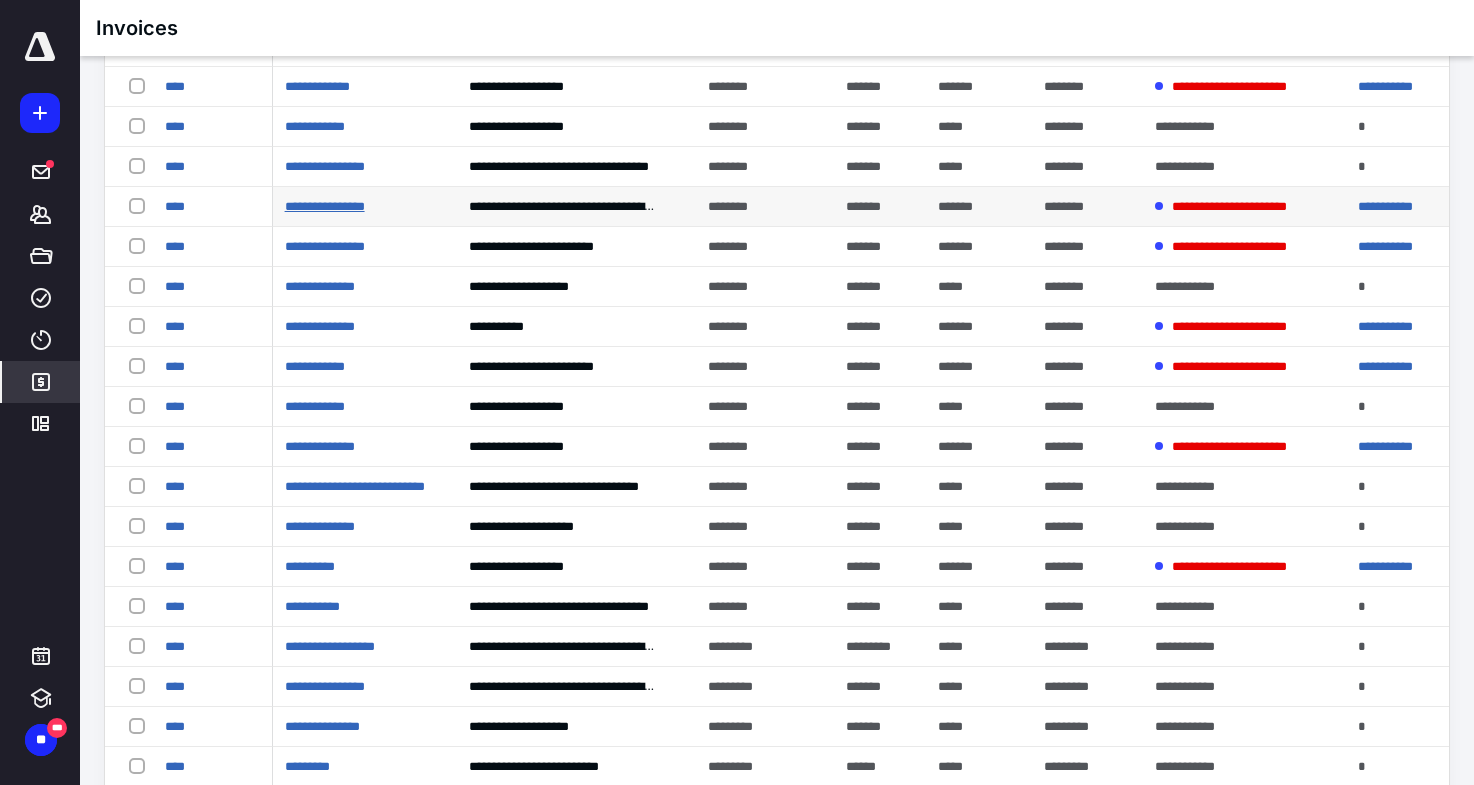 click on "**********" at bounding box center [325, 206] 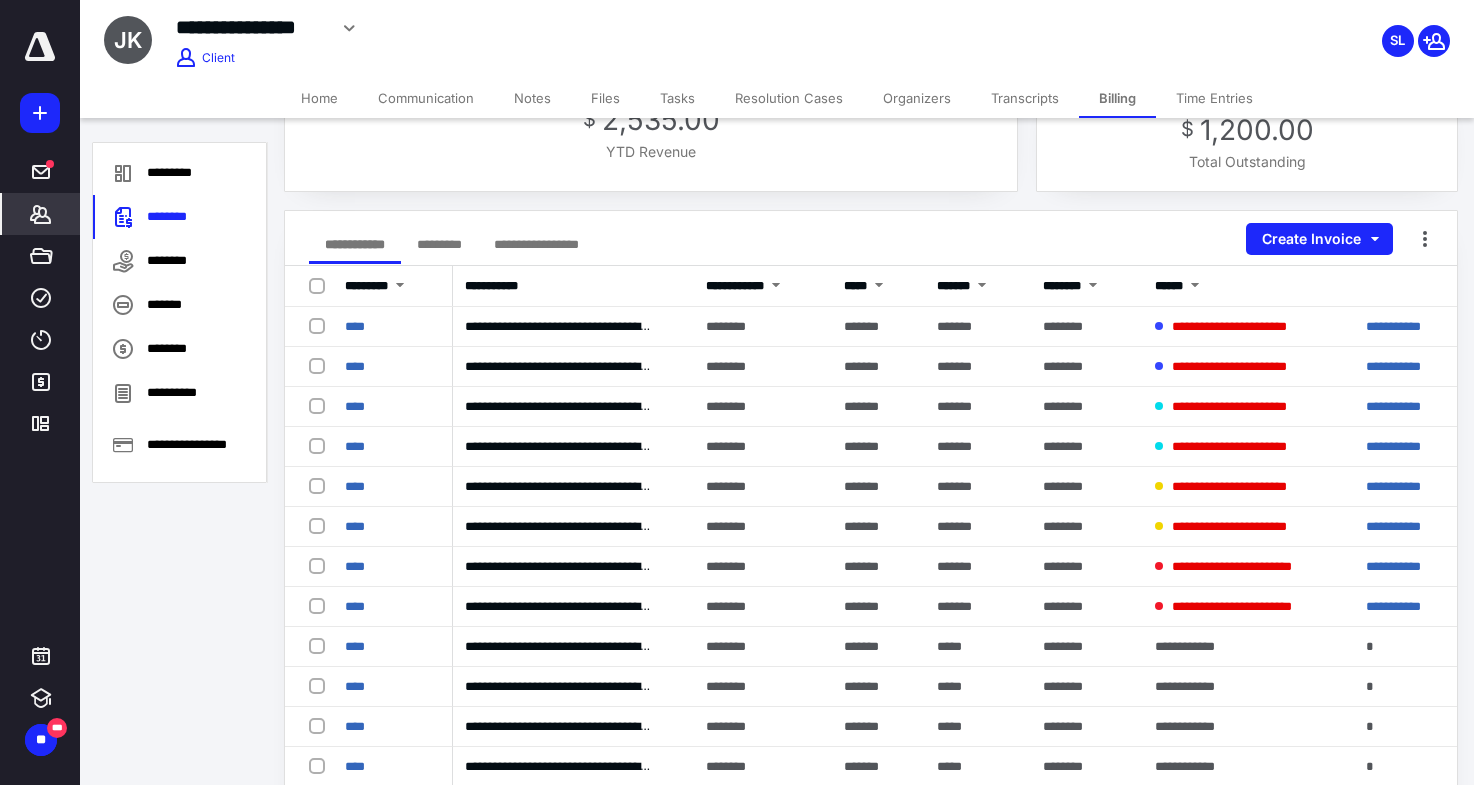 scroll, scrollTop: 123, scrollLeft: 0, axis: vertical 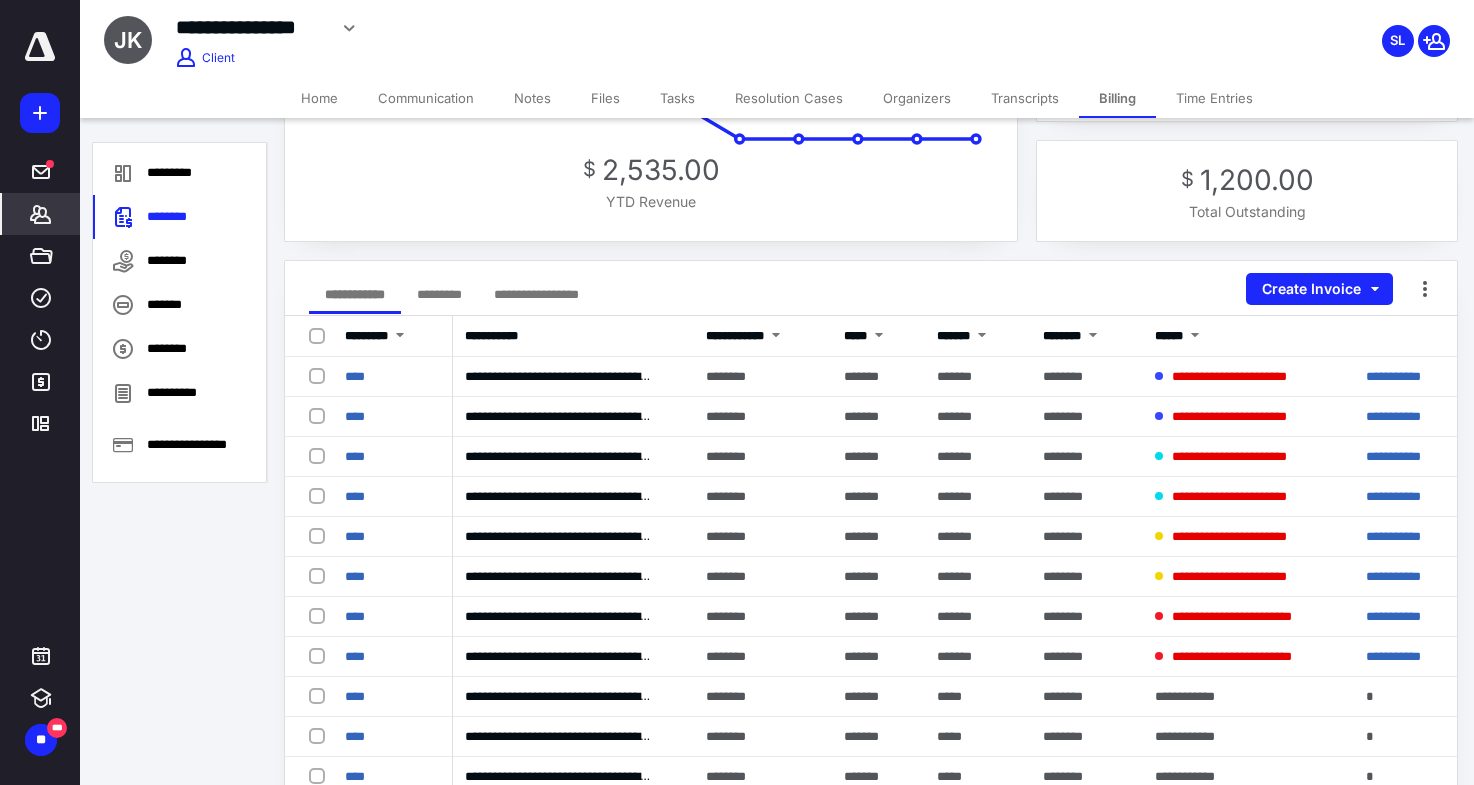 click on "*********" at bounding box center (439, 294) 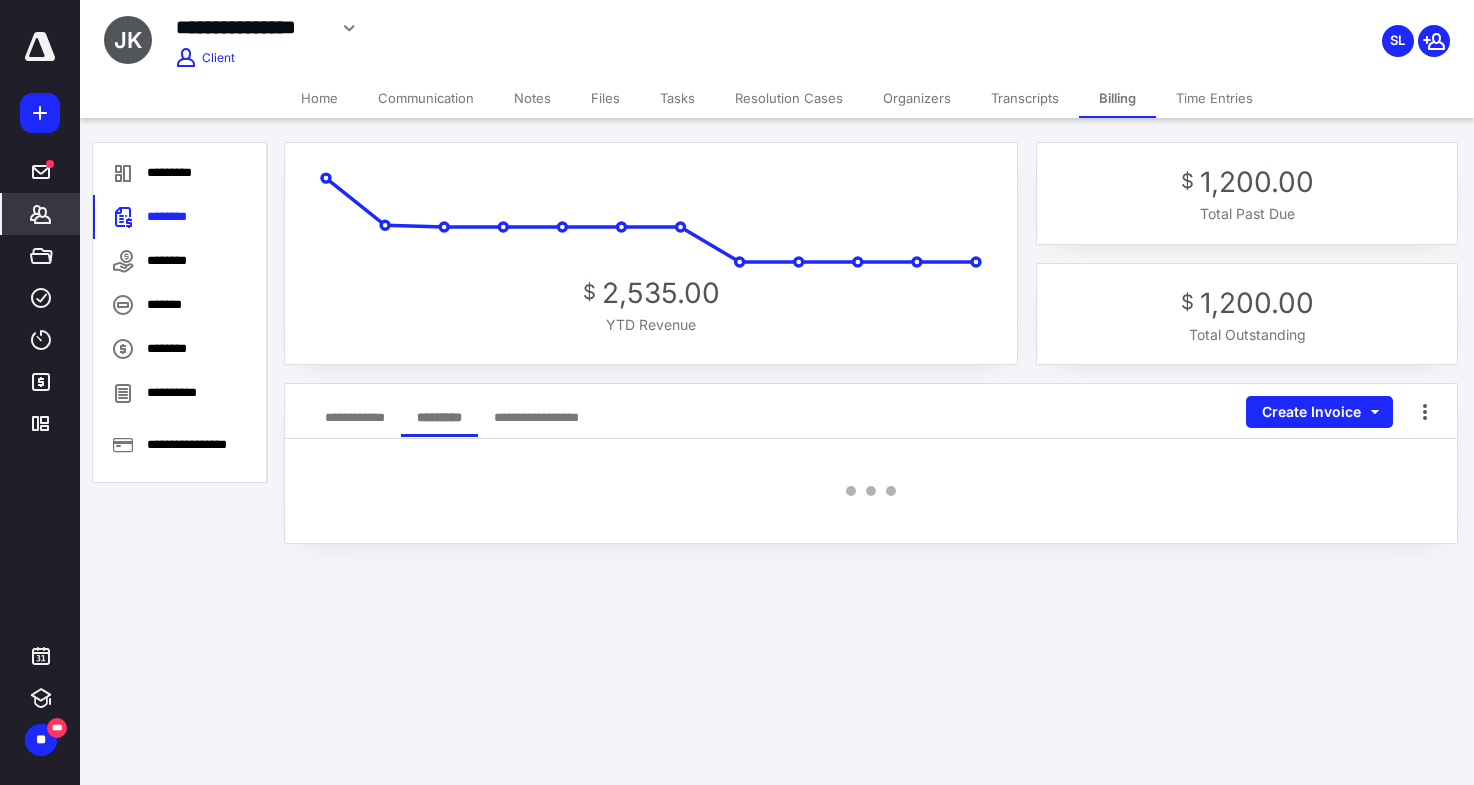 scroll, scrollTop: 0, scrollLeft: 0, axis: both 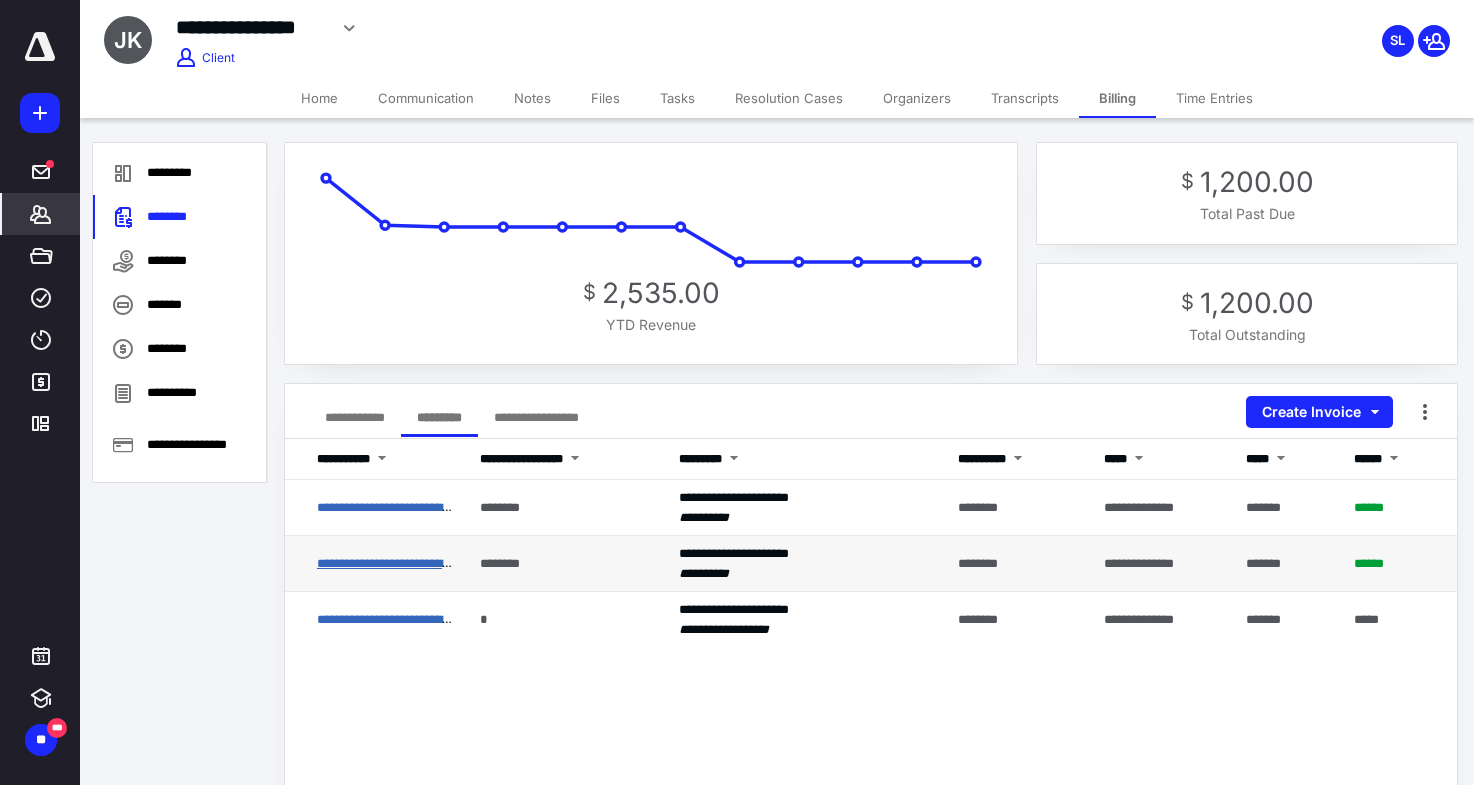 click on "**********" at bounding box center (479, 563) 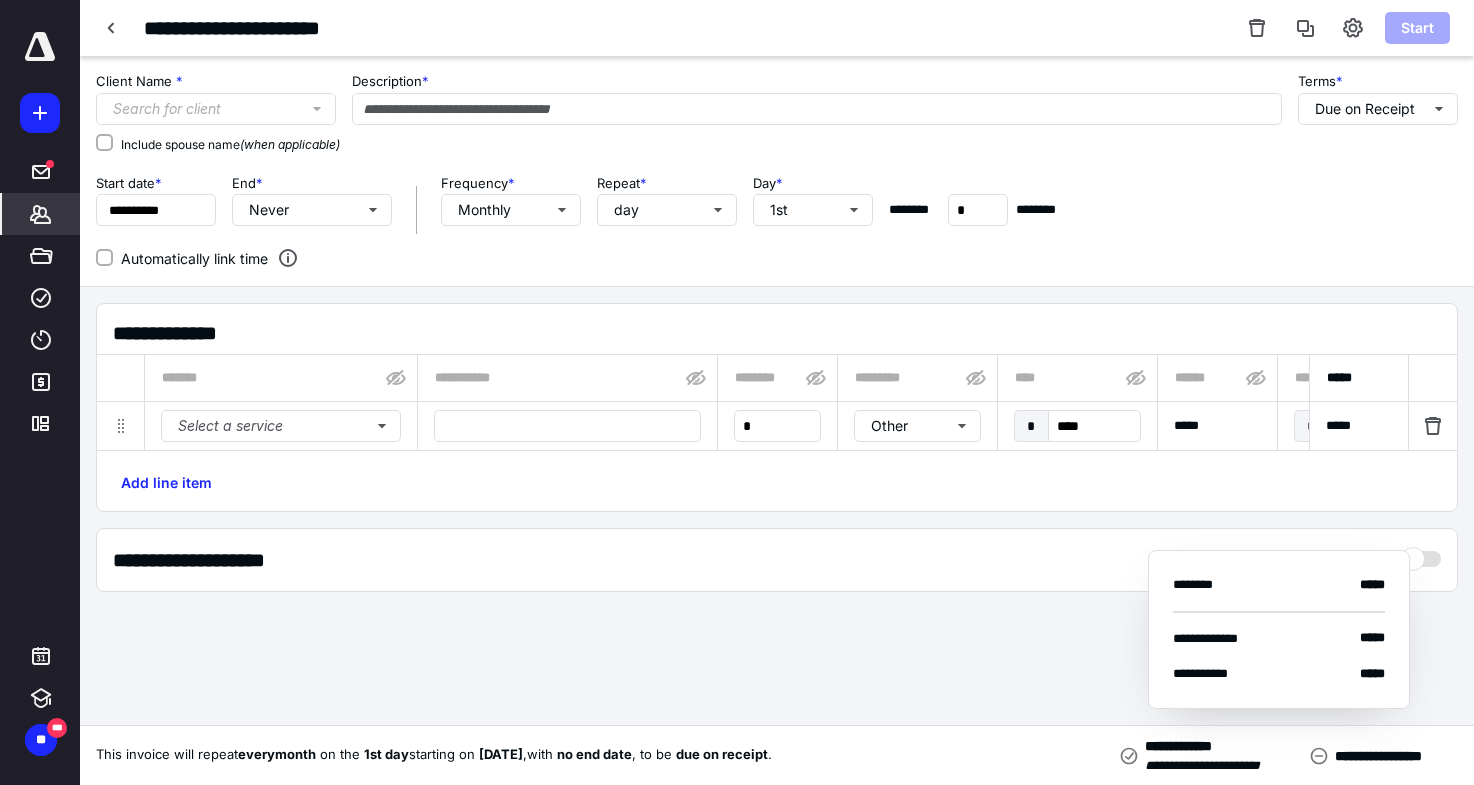 type on "**********" 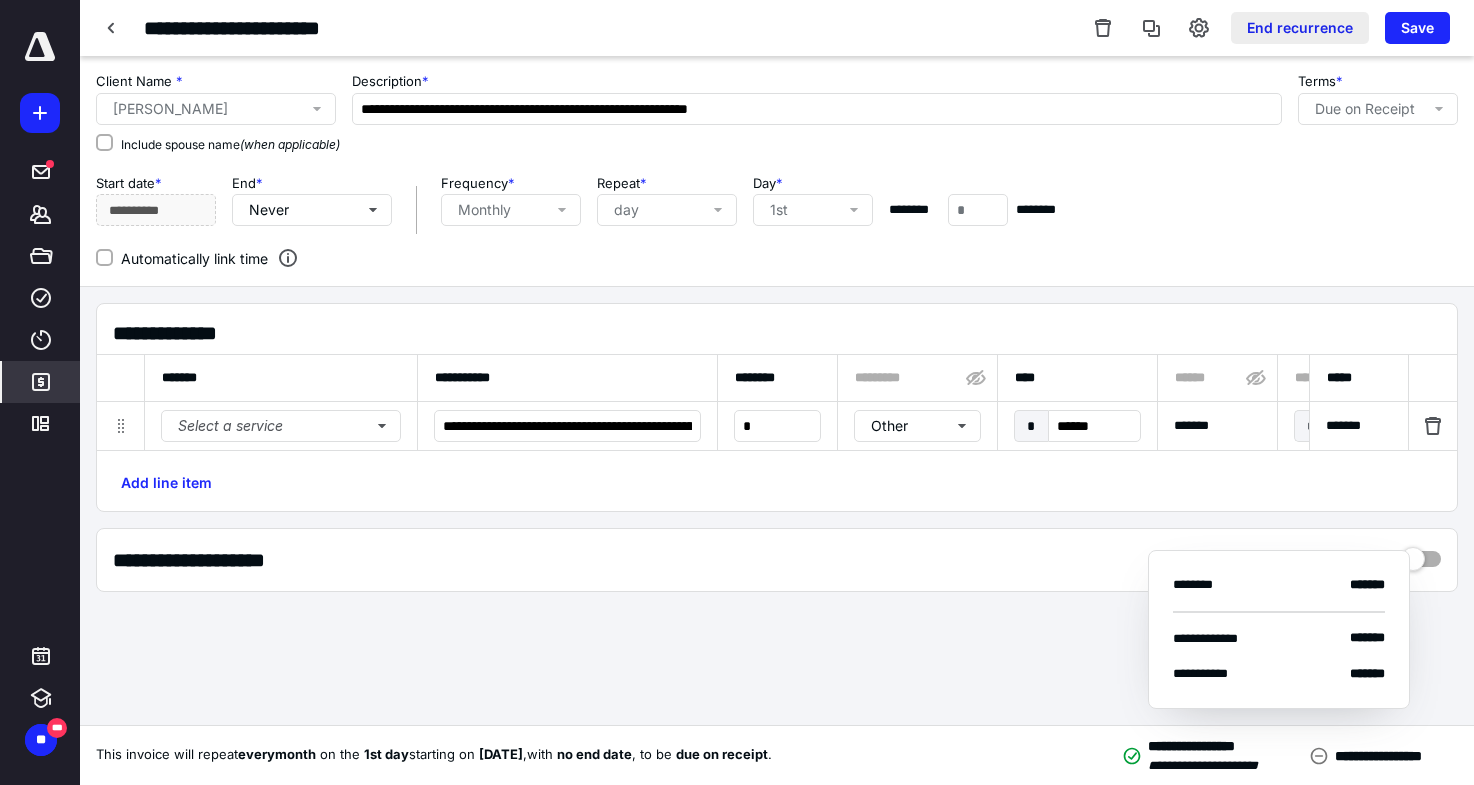 click on "End recurrence" at bounding box center (1300, 28) 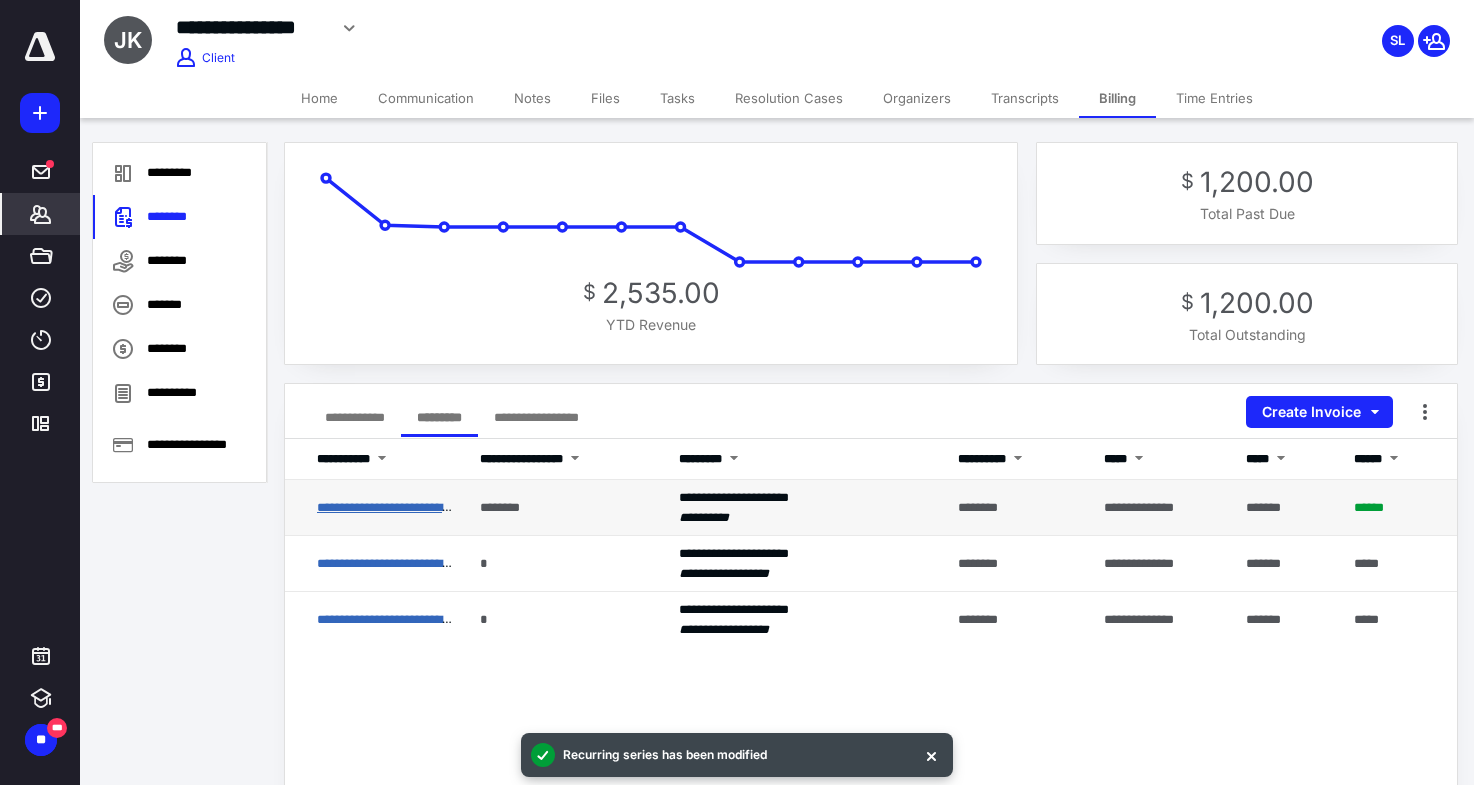 click on "**********" at bounding box center [452, 507] 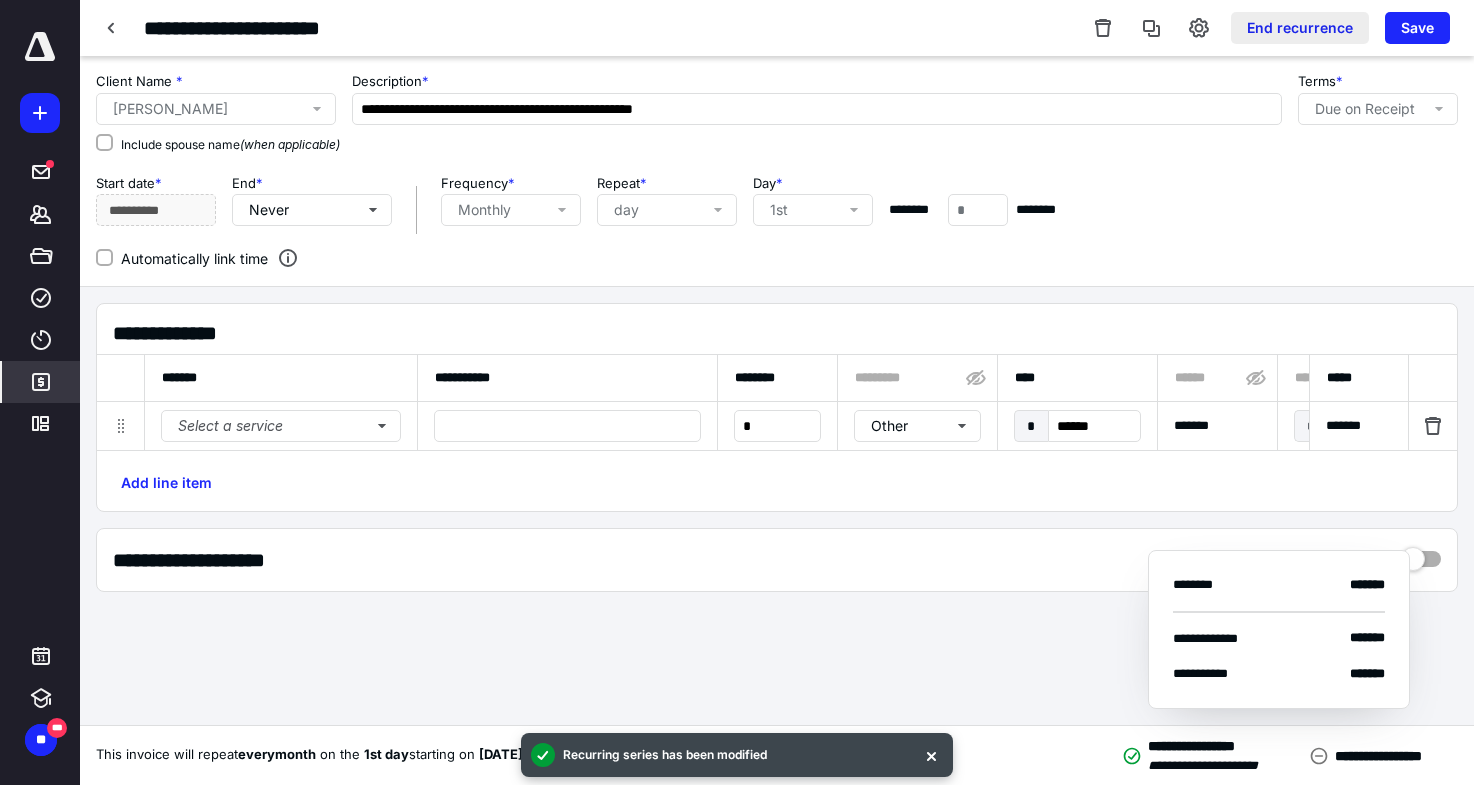 click on "End recurrence" at bounding box center (1300, 28) 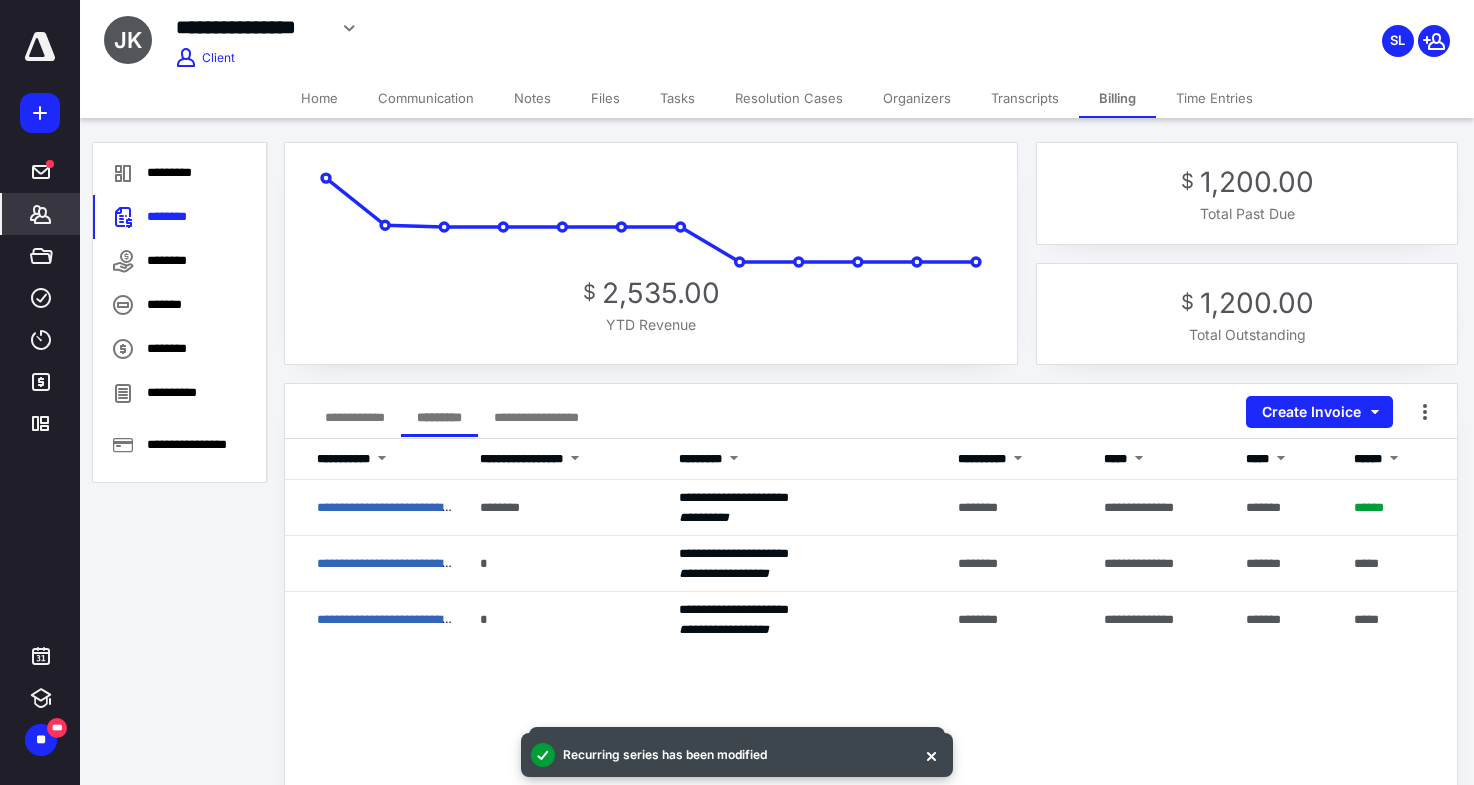 click on "**********" at bounding box center (355, 417) 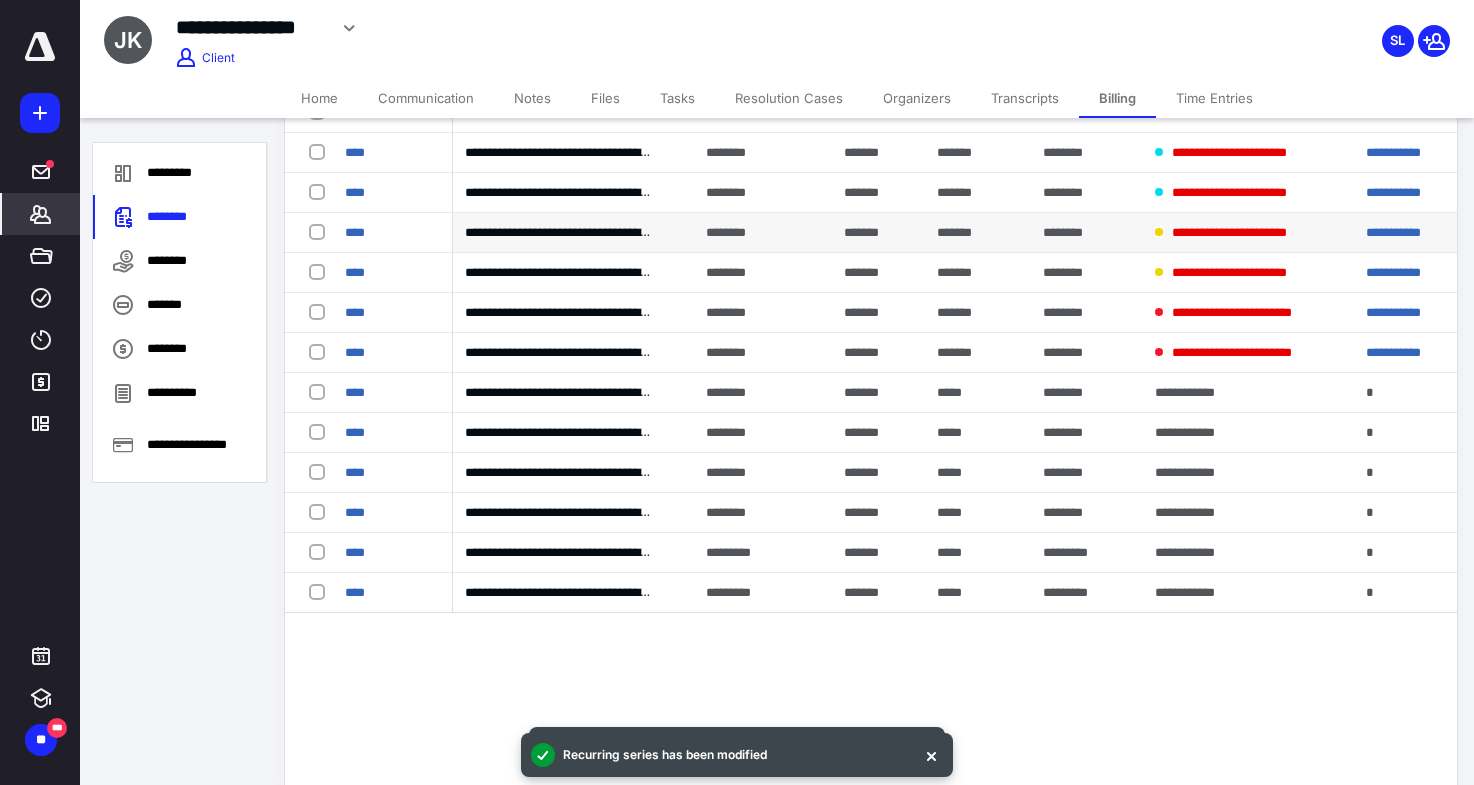 scroll, scrollTop: 423, scrollLeft: 0, axis: vertical 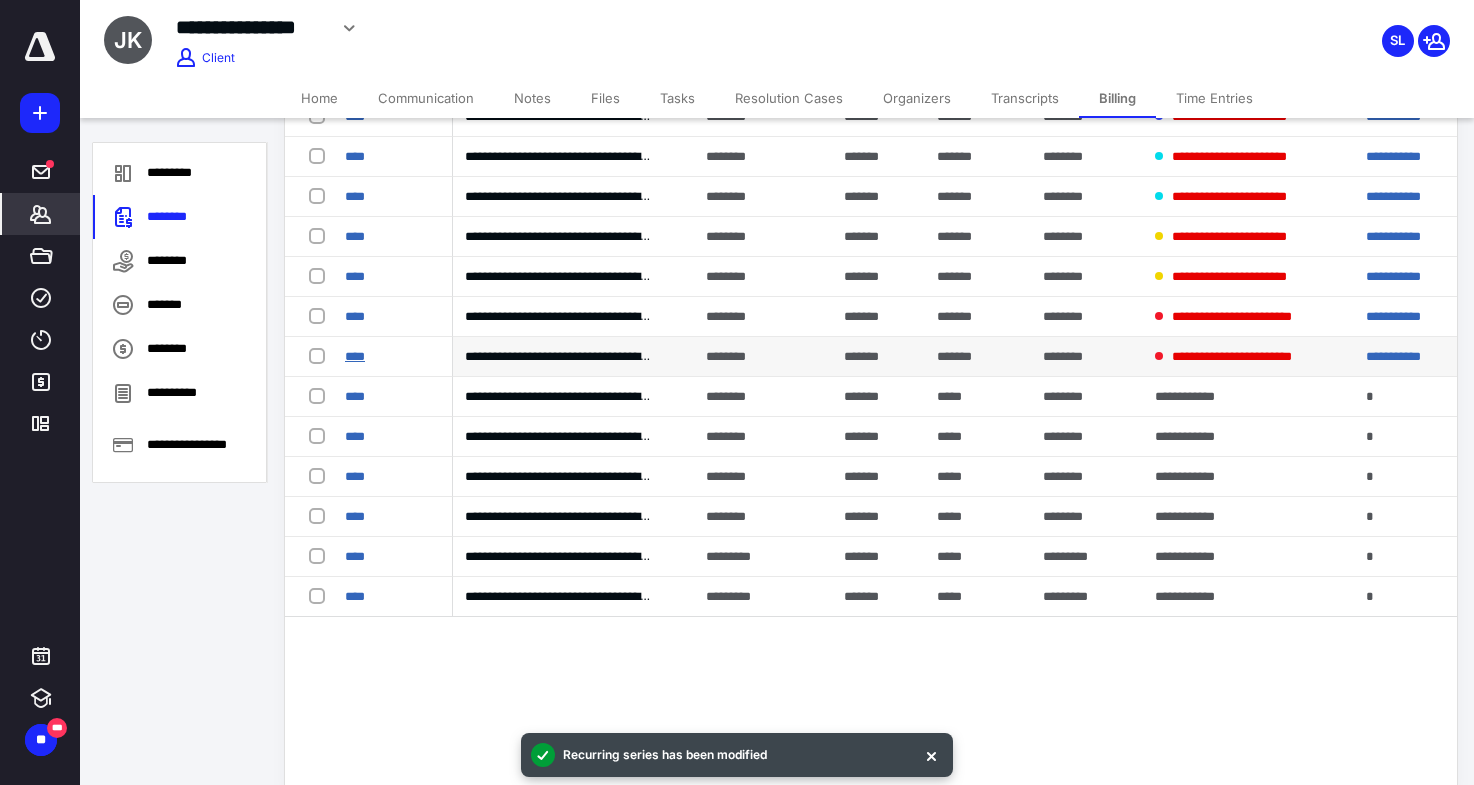 click on "****" at bounding box center (355, 356) 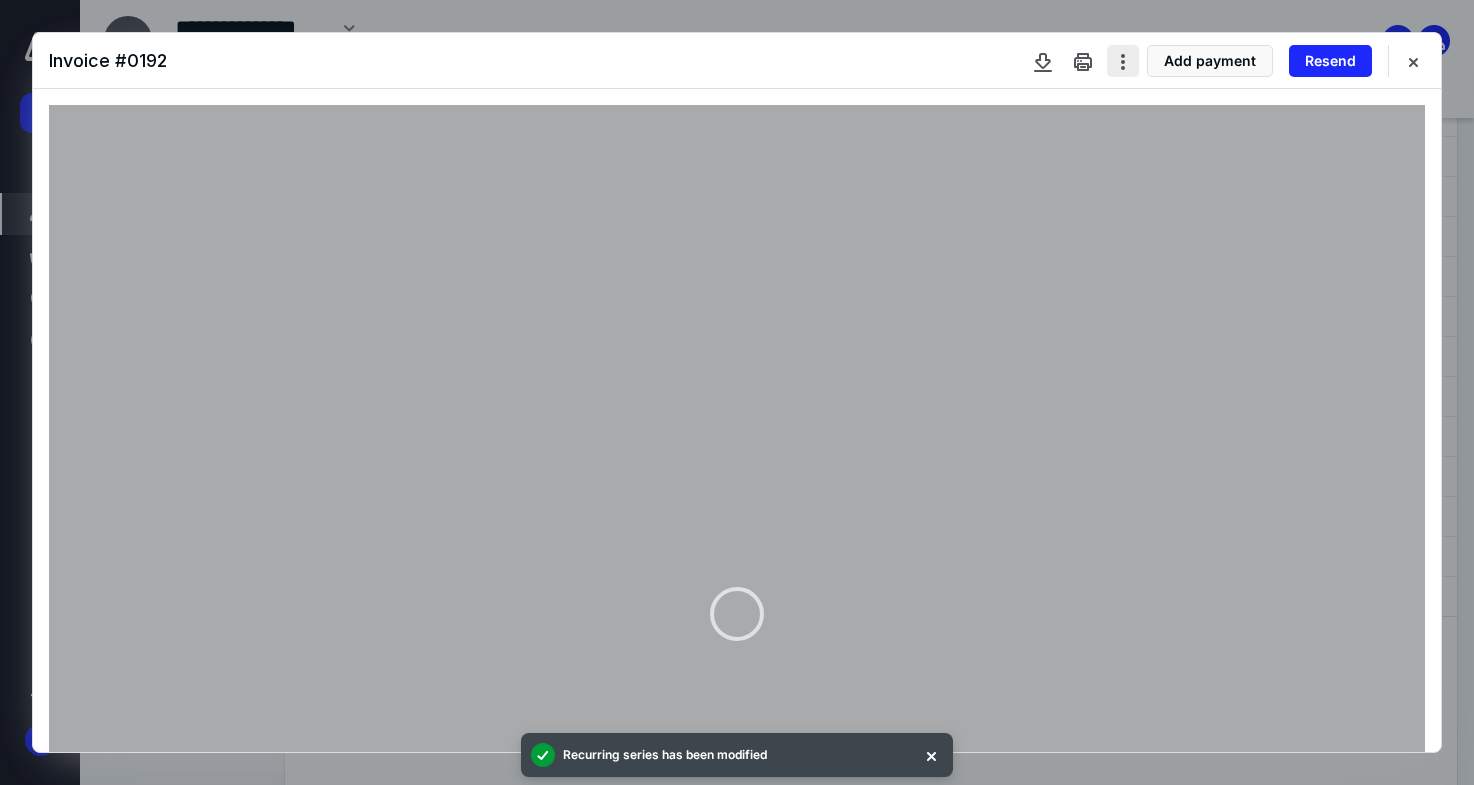 click at bounding box center [1123, 61] 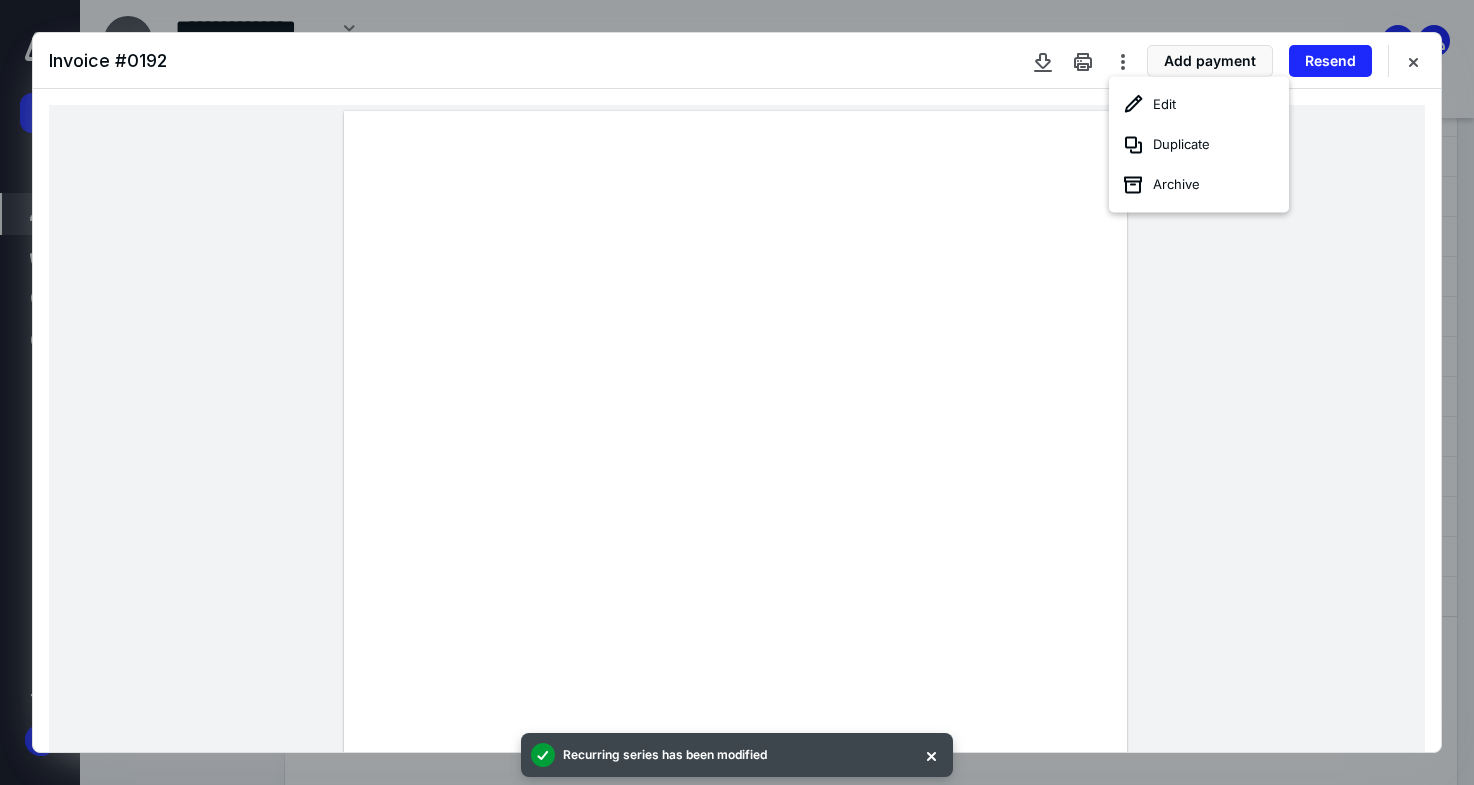 click at bounding box center [737, 617] 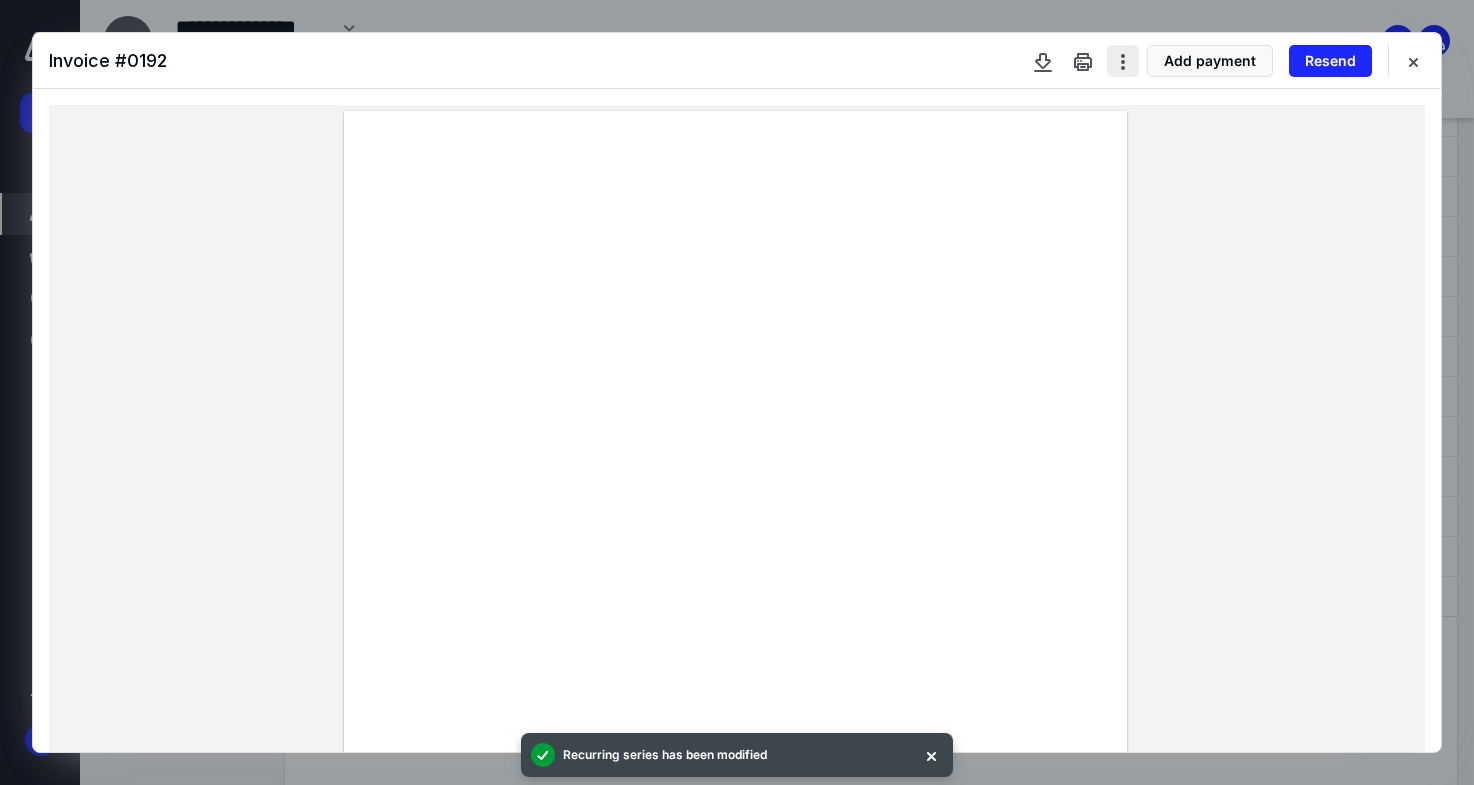 click at bounding box center (1123, 61) 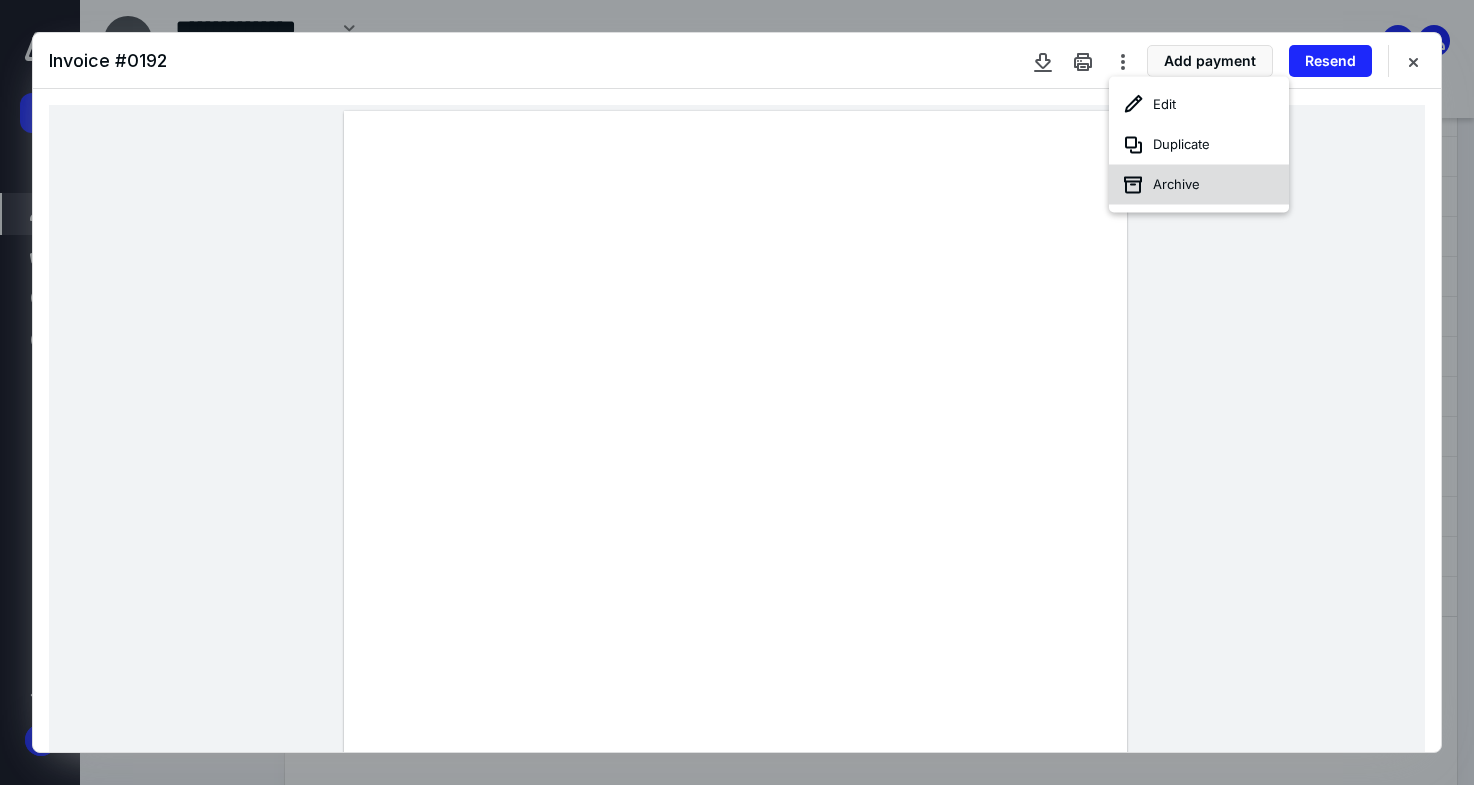 click on "Archive" at bounding box center [1199, 185] 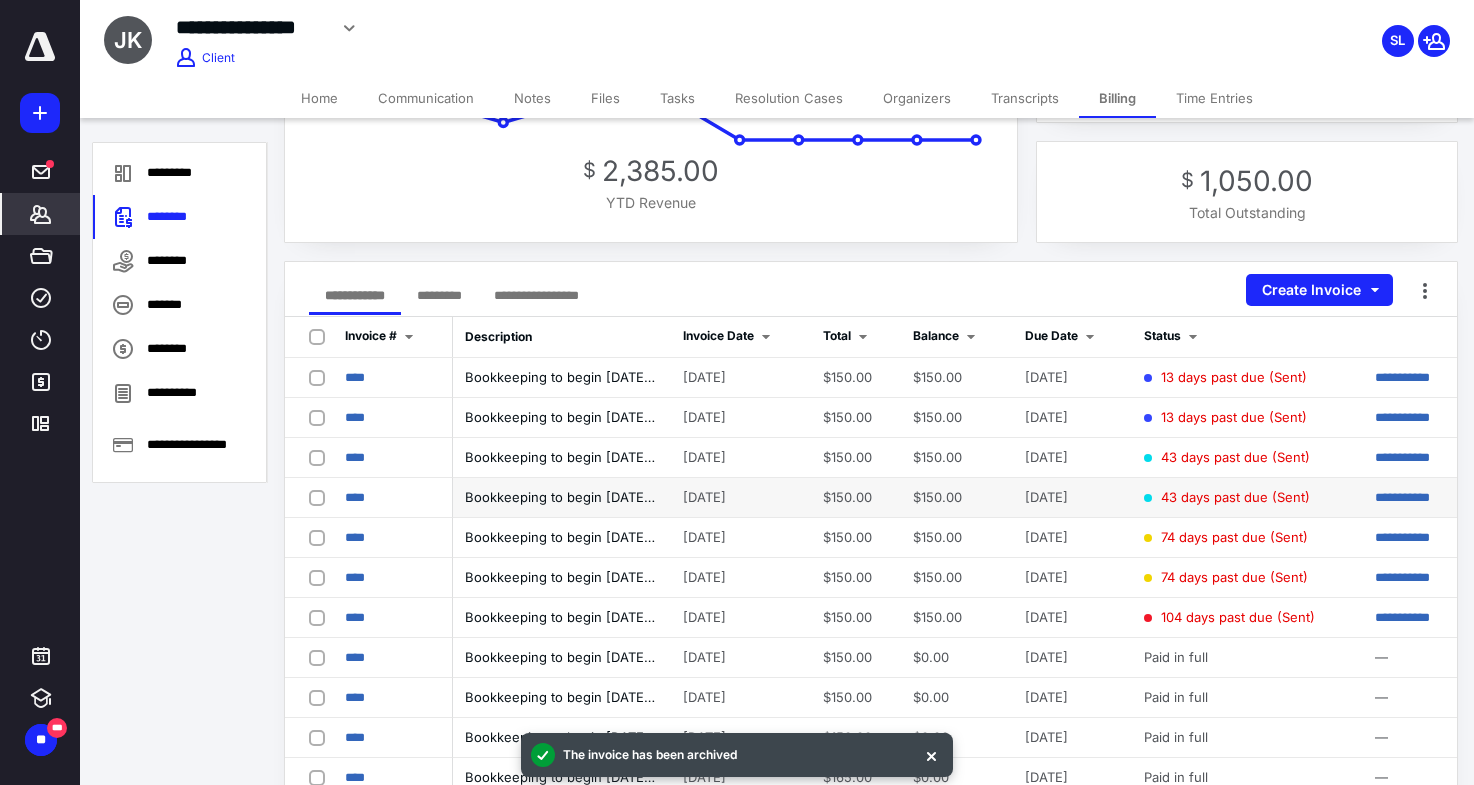 scroll, scrollTop: 126, scrollLeft: 0, axis: vertical 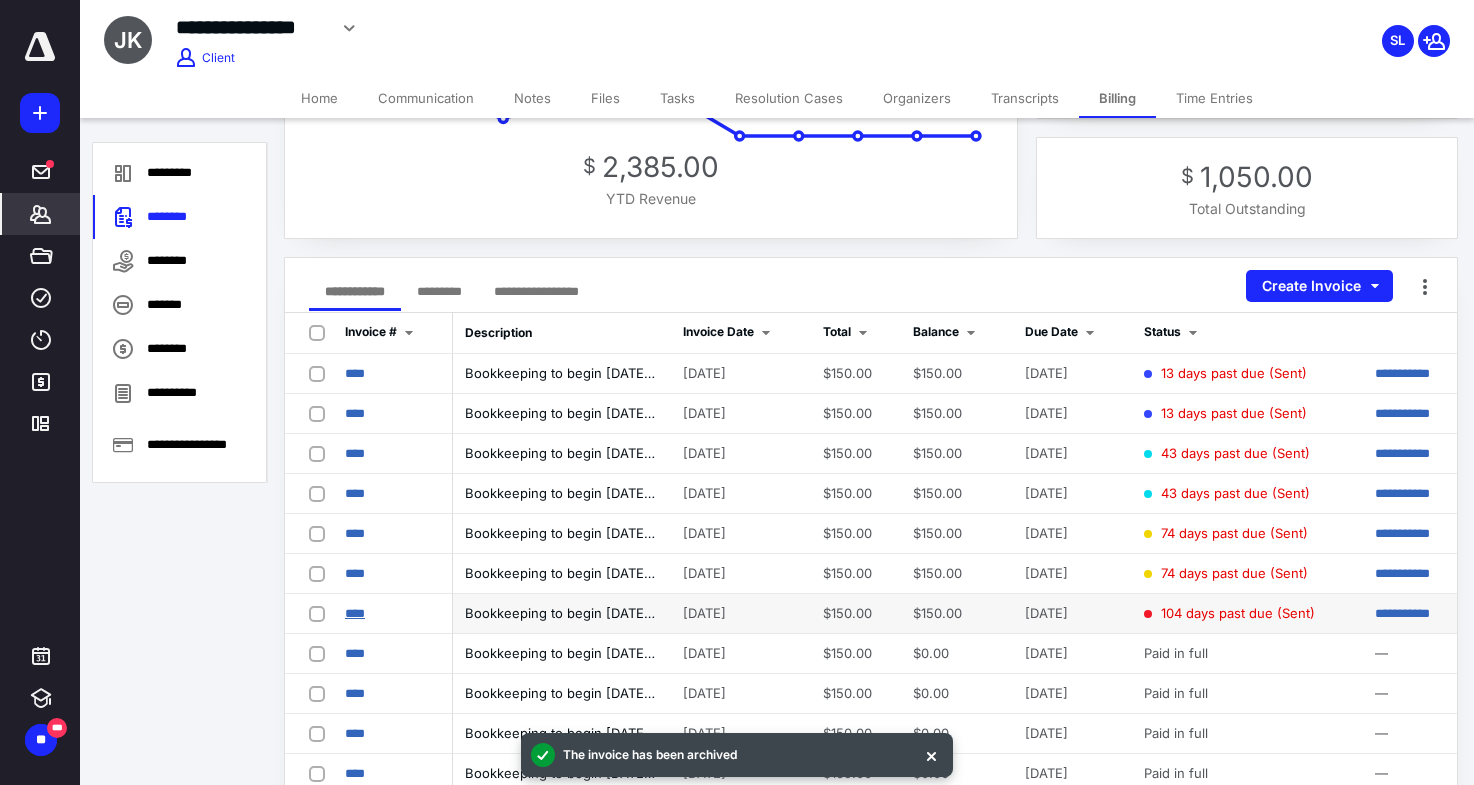 click on "****" at bounding box center (355, 613) 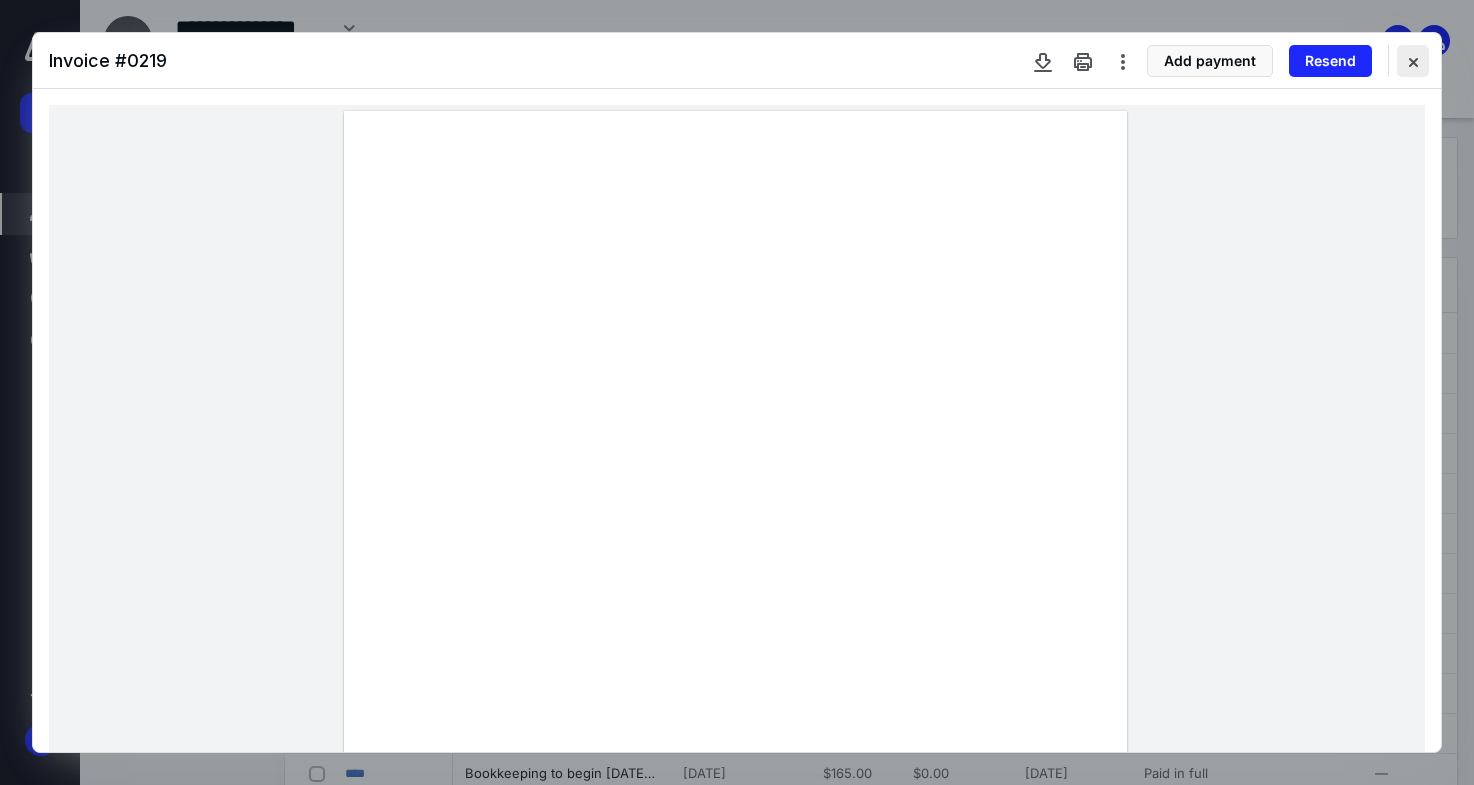 click at bounding box center [1413, 61] 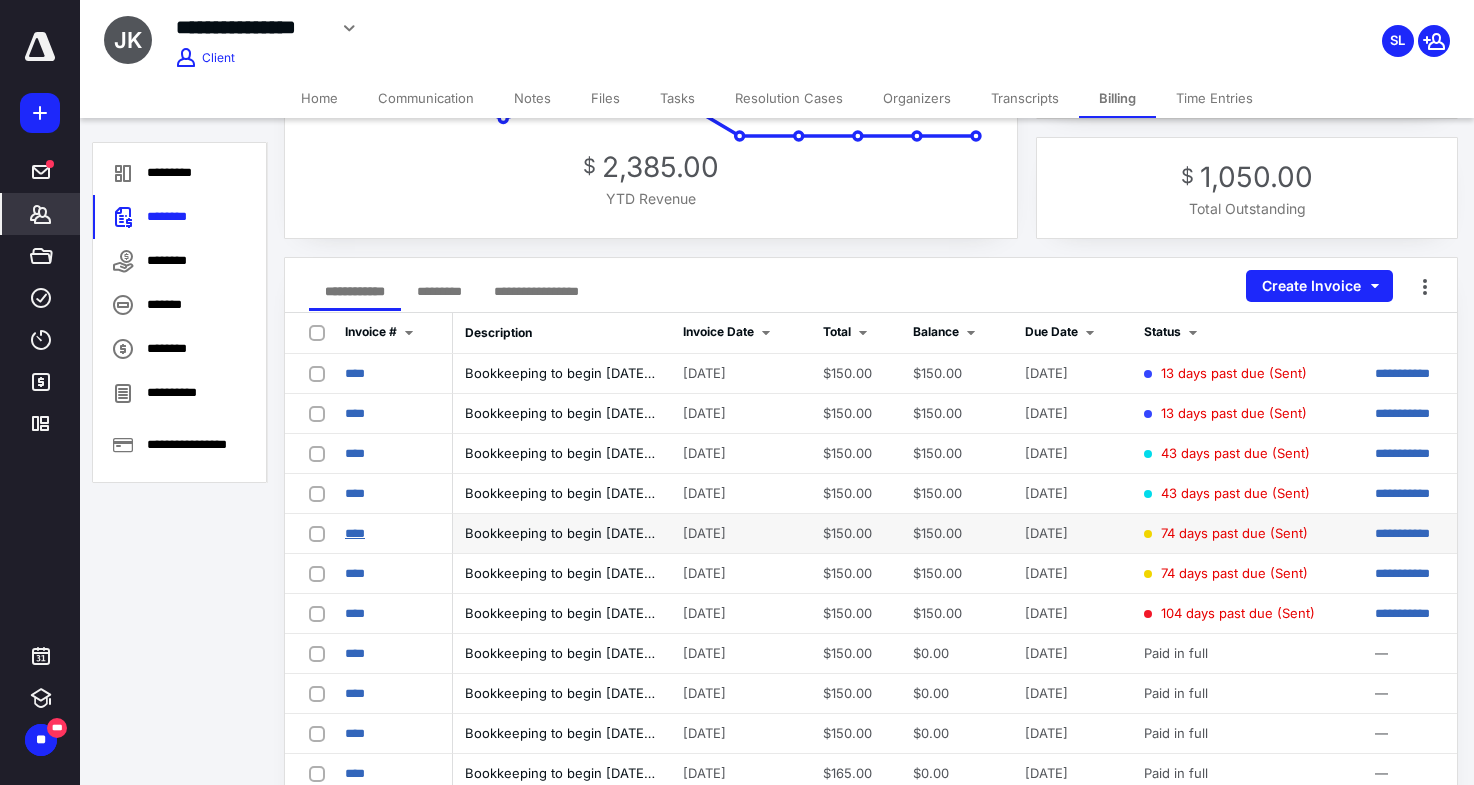 click on "****" at bounding box center [355, 533] 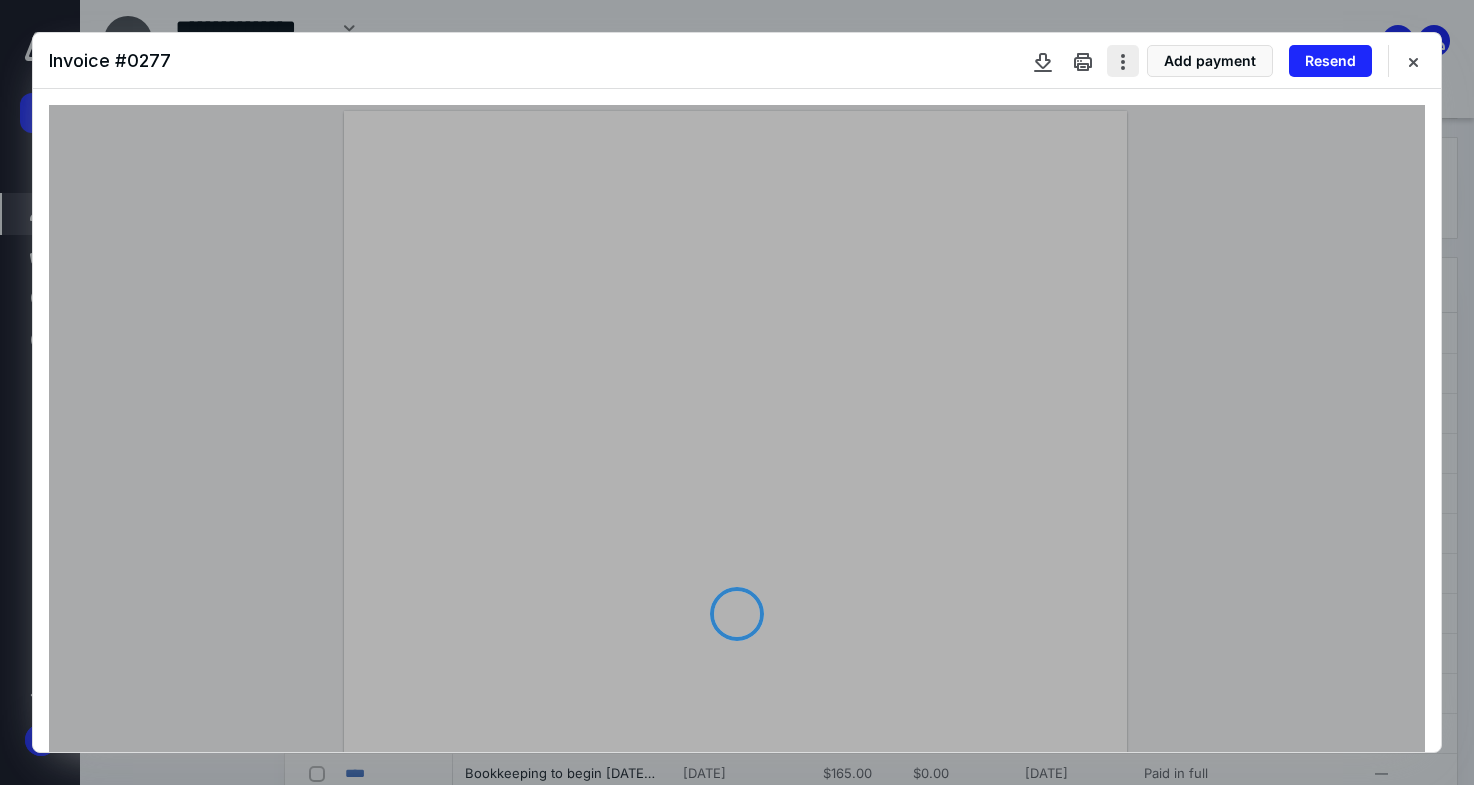 click at bounding box center (1123, 61) 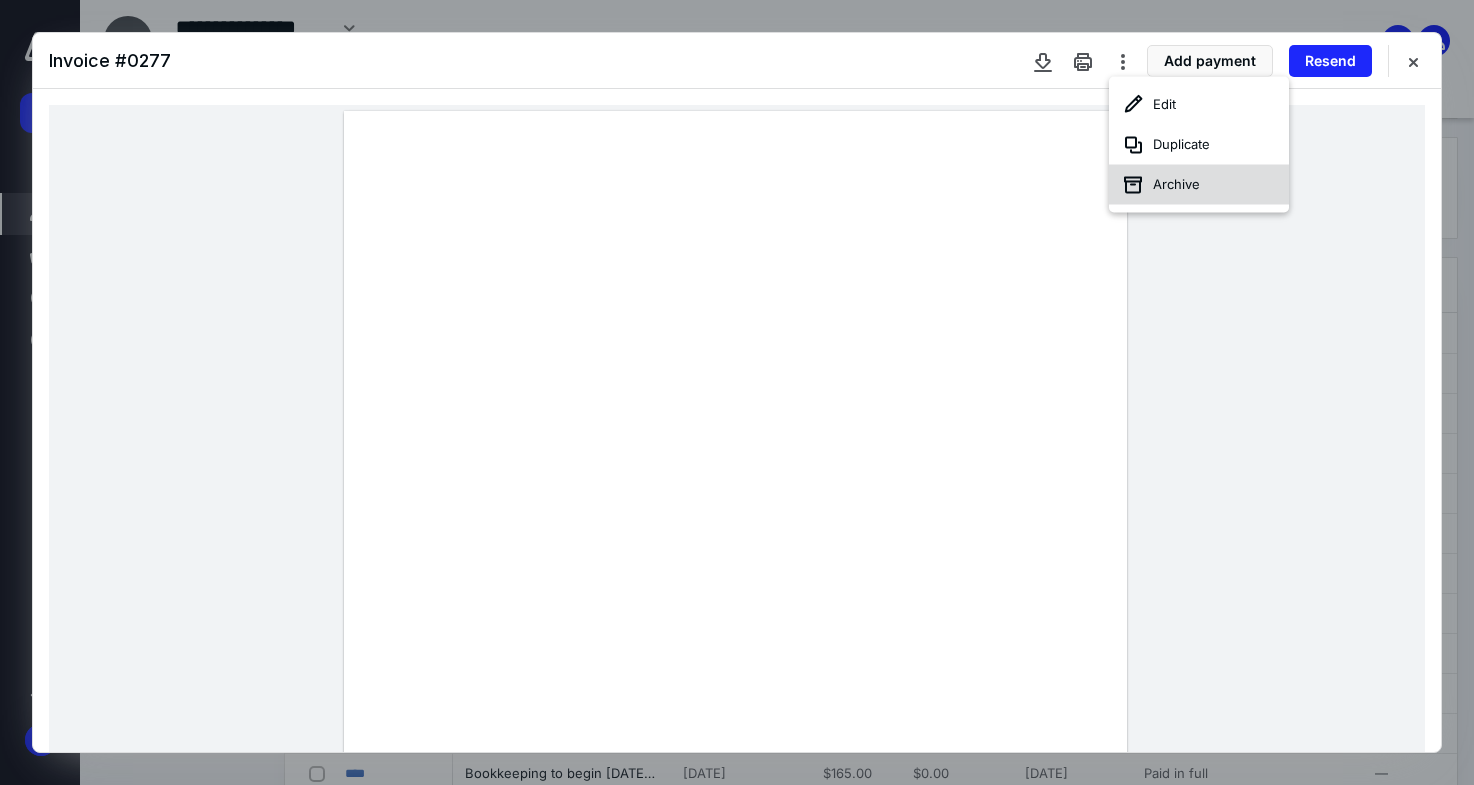 click on "Archive" at bounding box center [1199, 185] 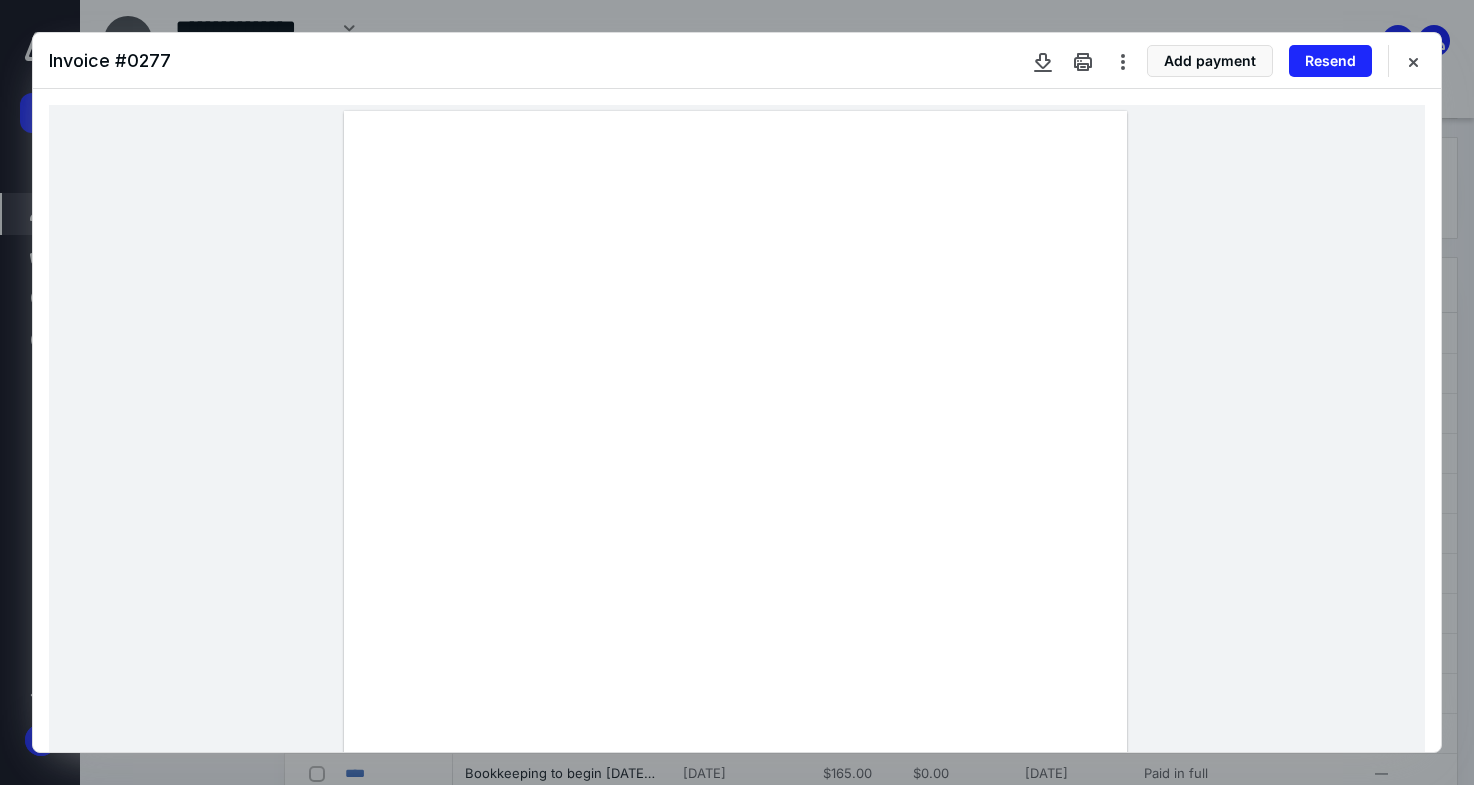 scroll, scrollTop: 0, scrollLeft: 0, axis: both 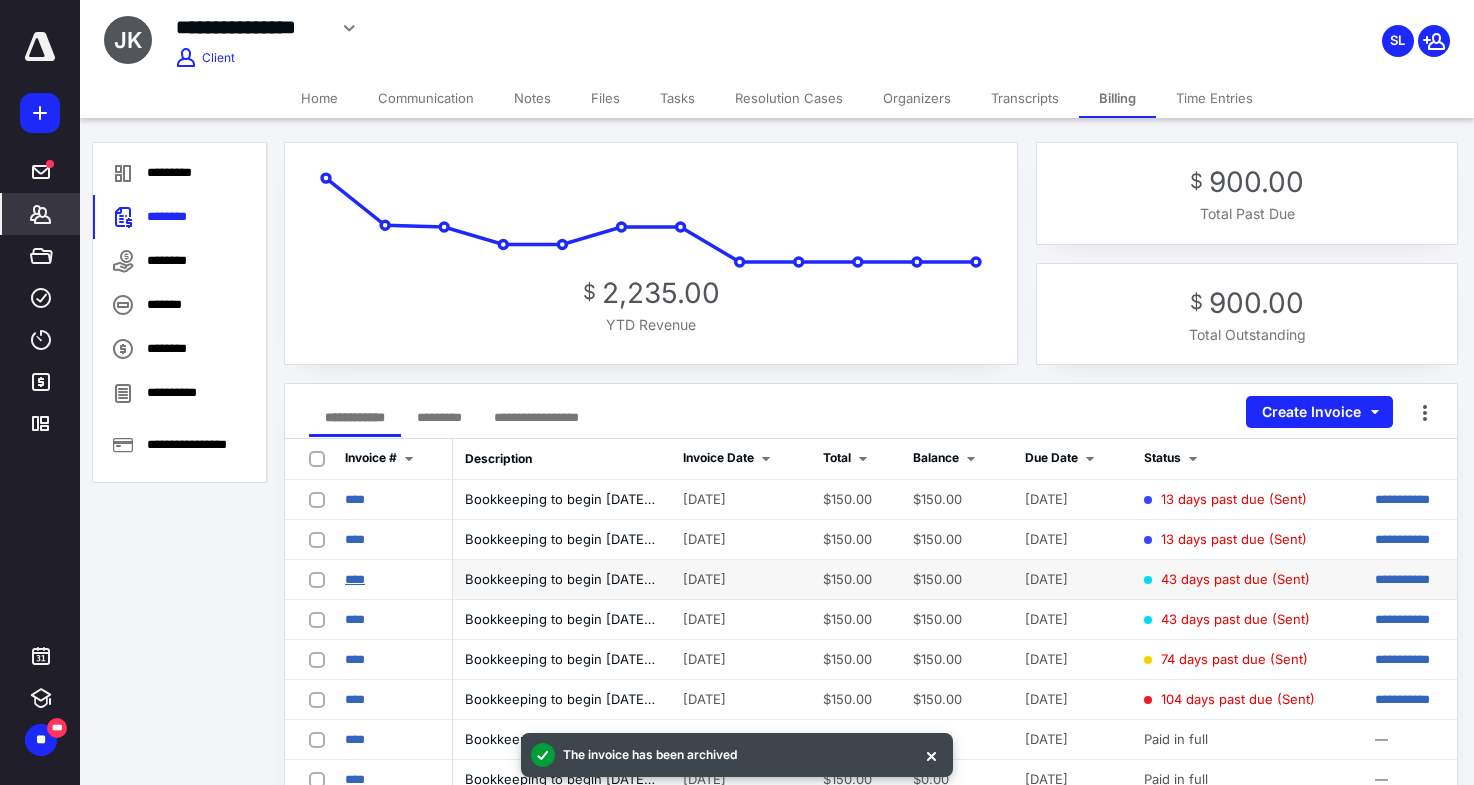 click on "****" at bounding box center [355, 579] 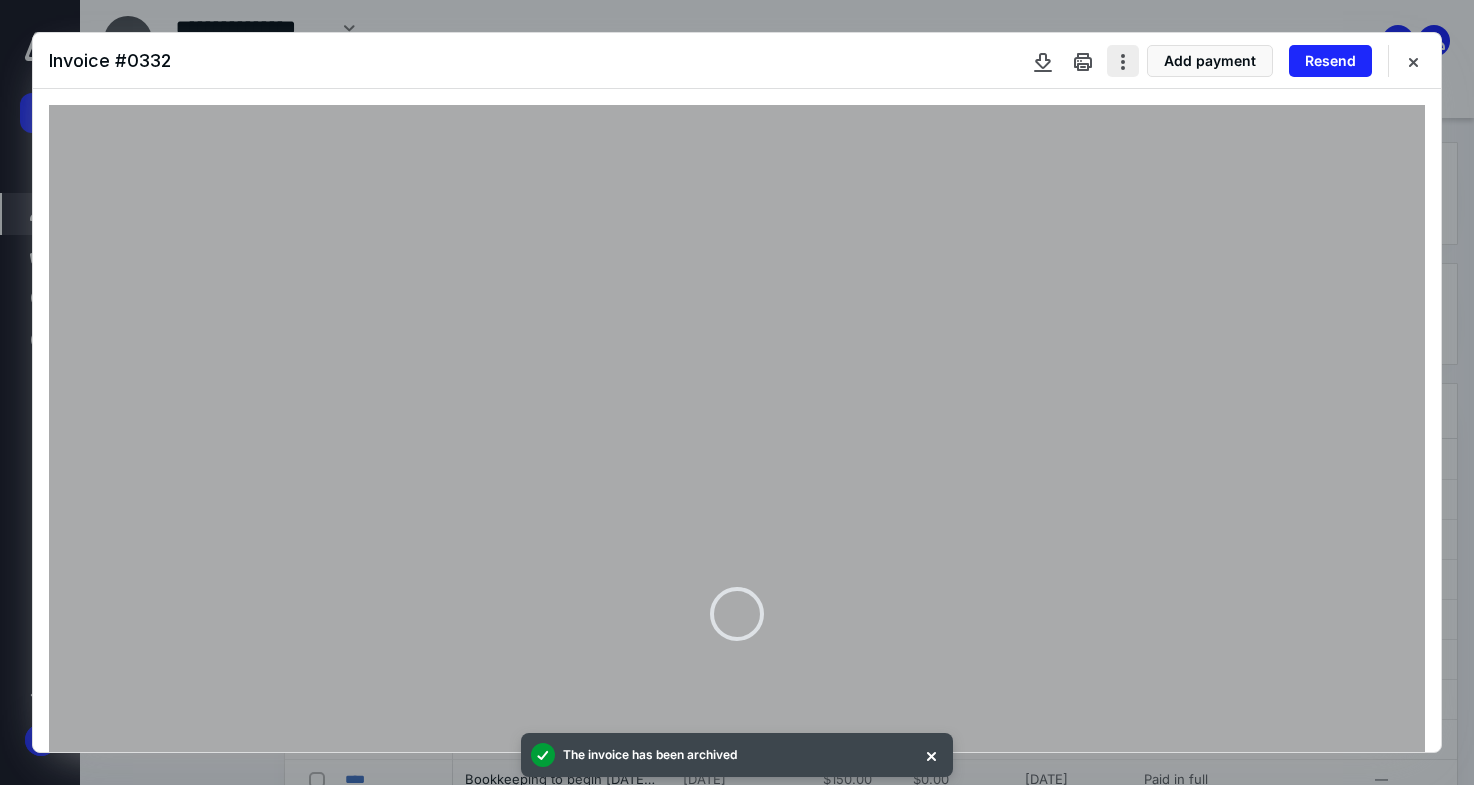 click at bounding box center [1123, 61] 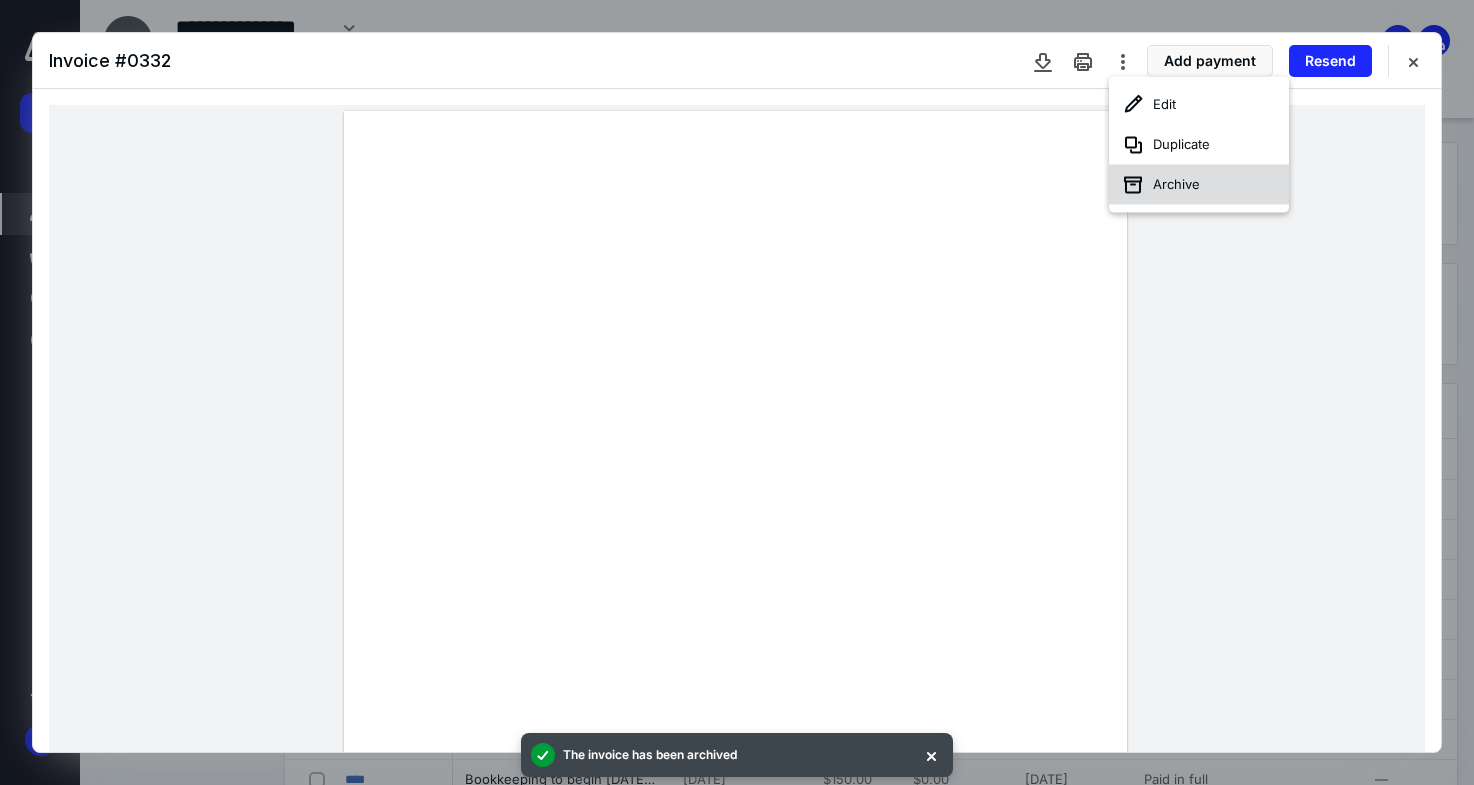 click on "Archive" at bounding box center [1199, 185] 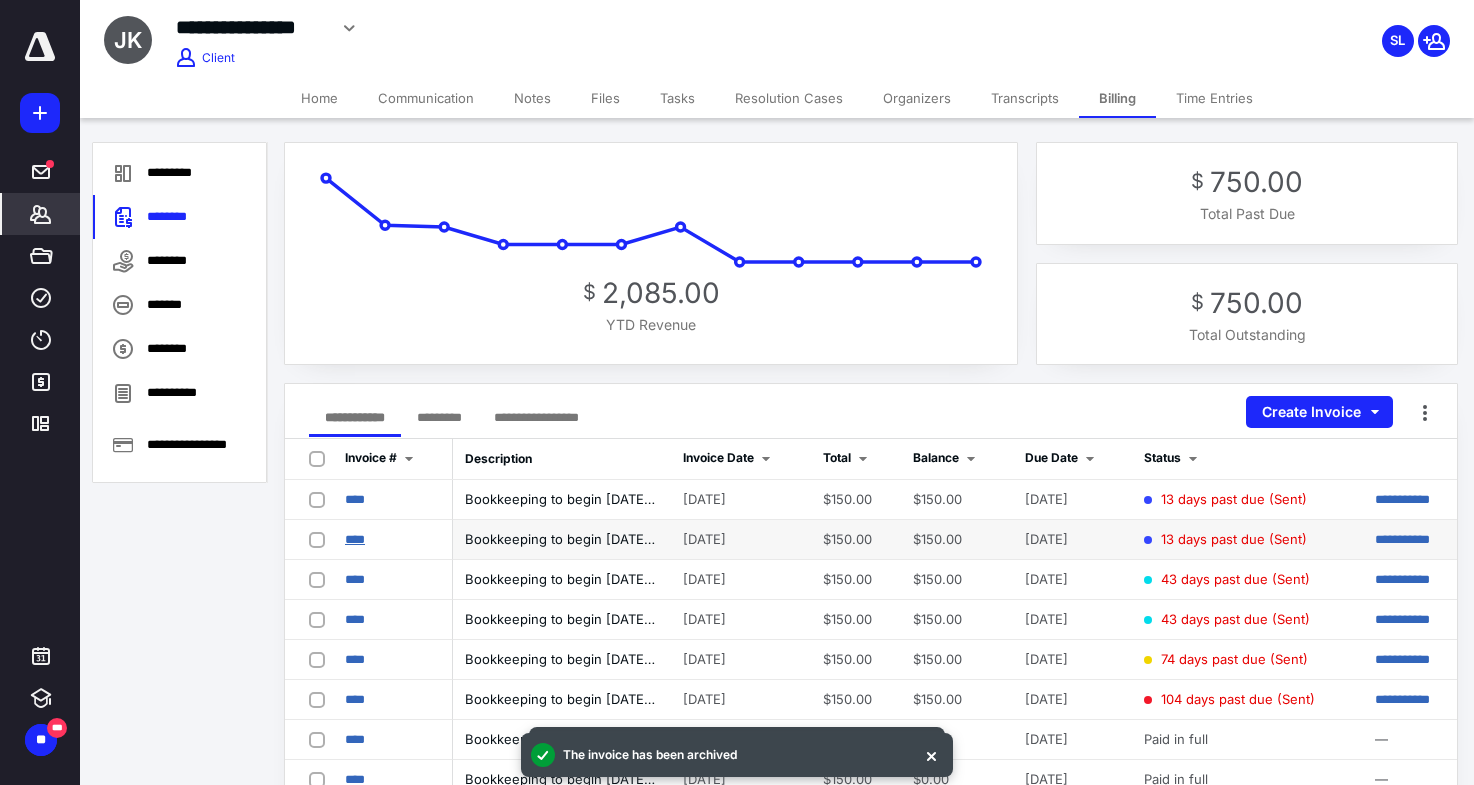 click on "****" at bounding box center [355, 539] 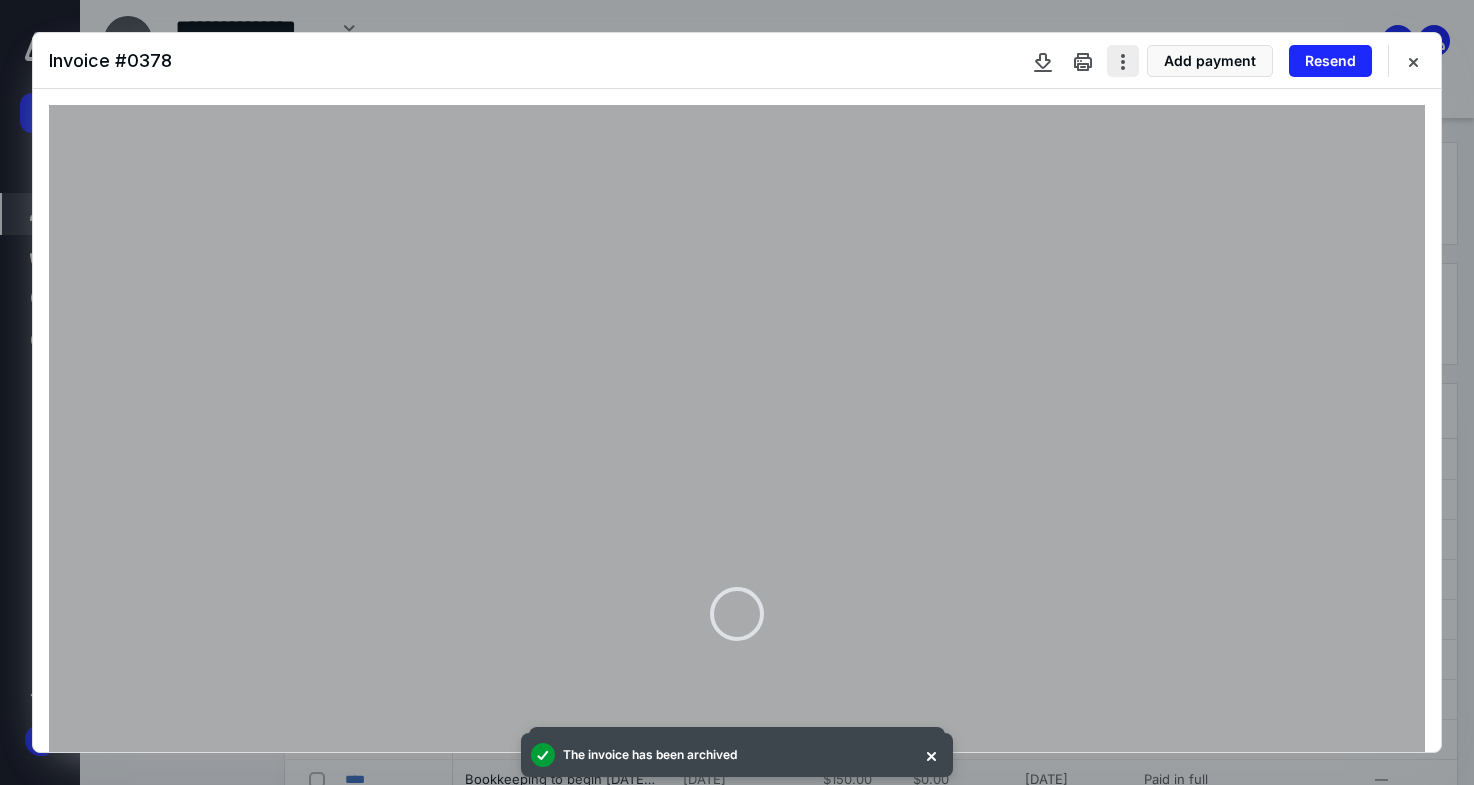 click at bounding box center (1123, 61) 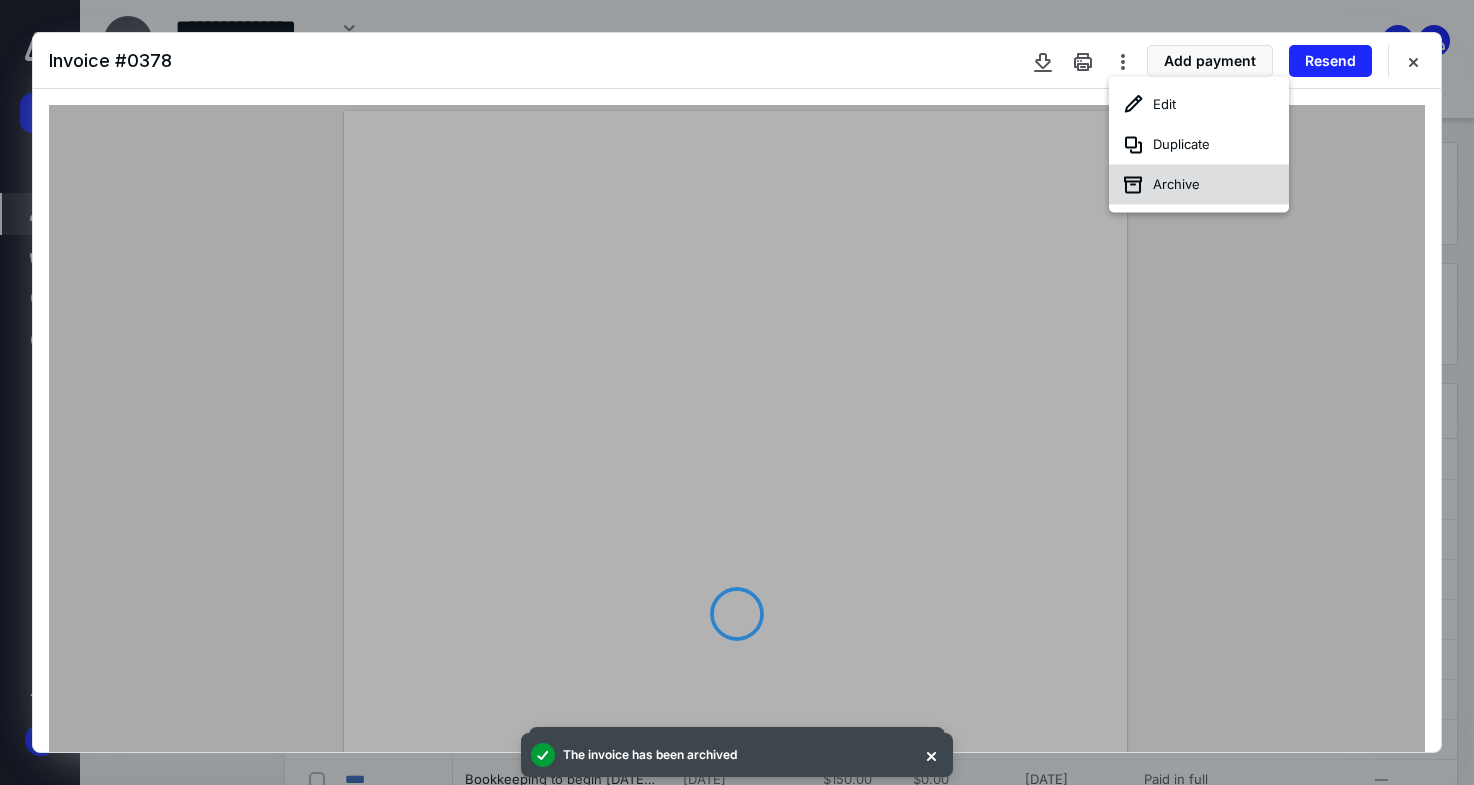 click on "Archive" at bounding box center [1199, 185] 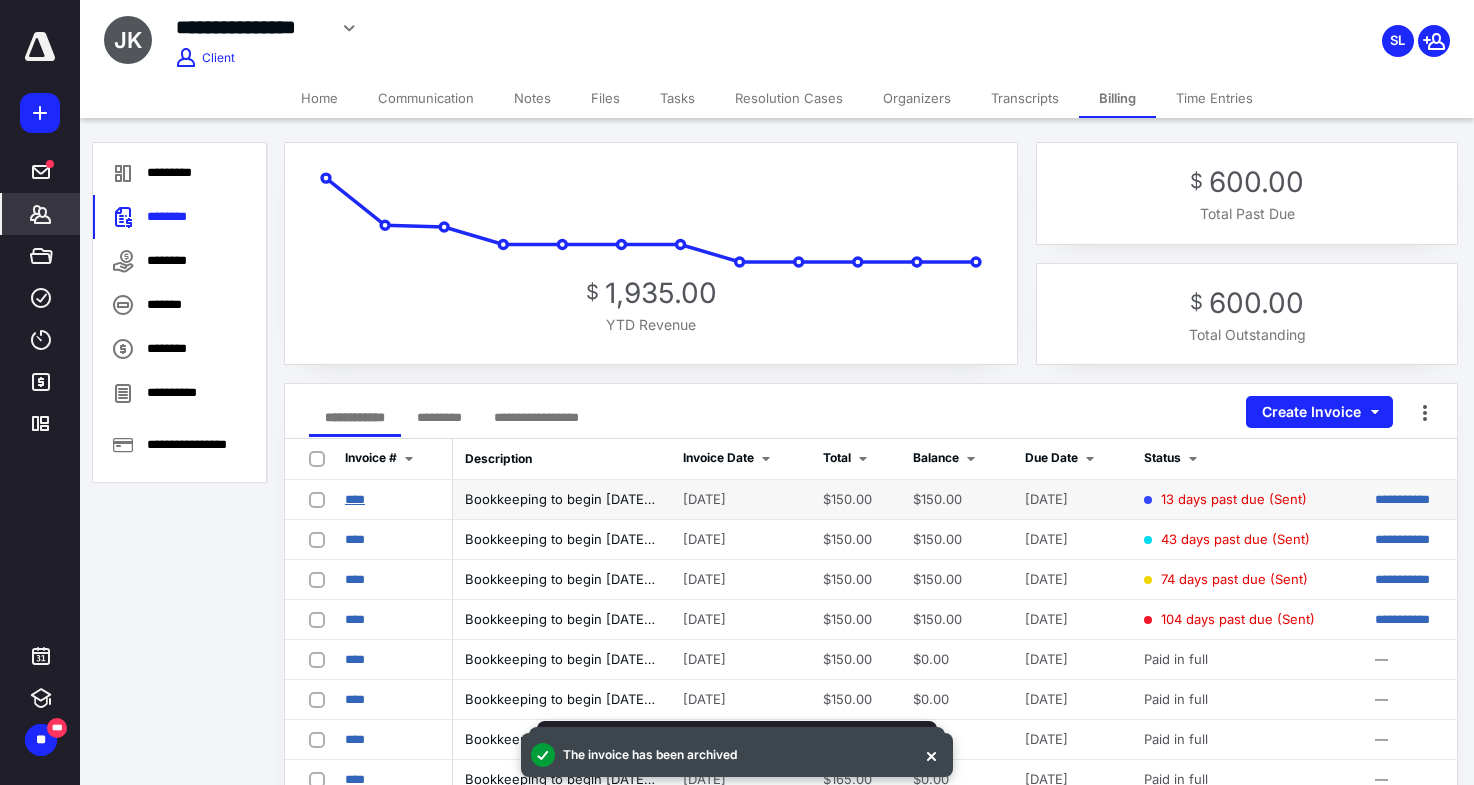 click on "****" at bounding box center [355, 499] 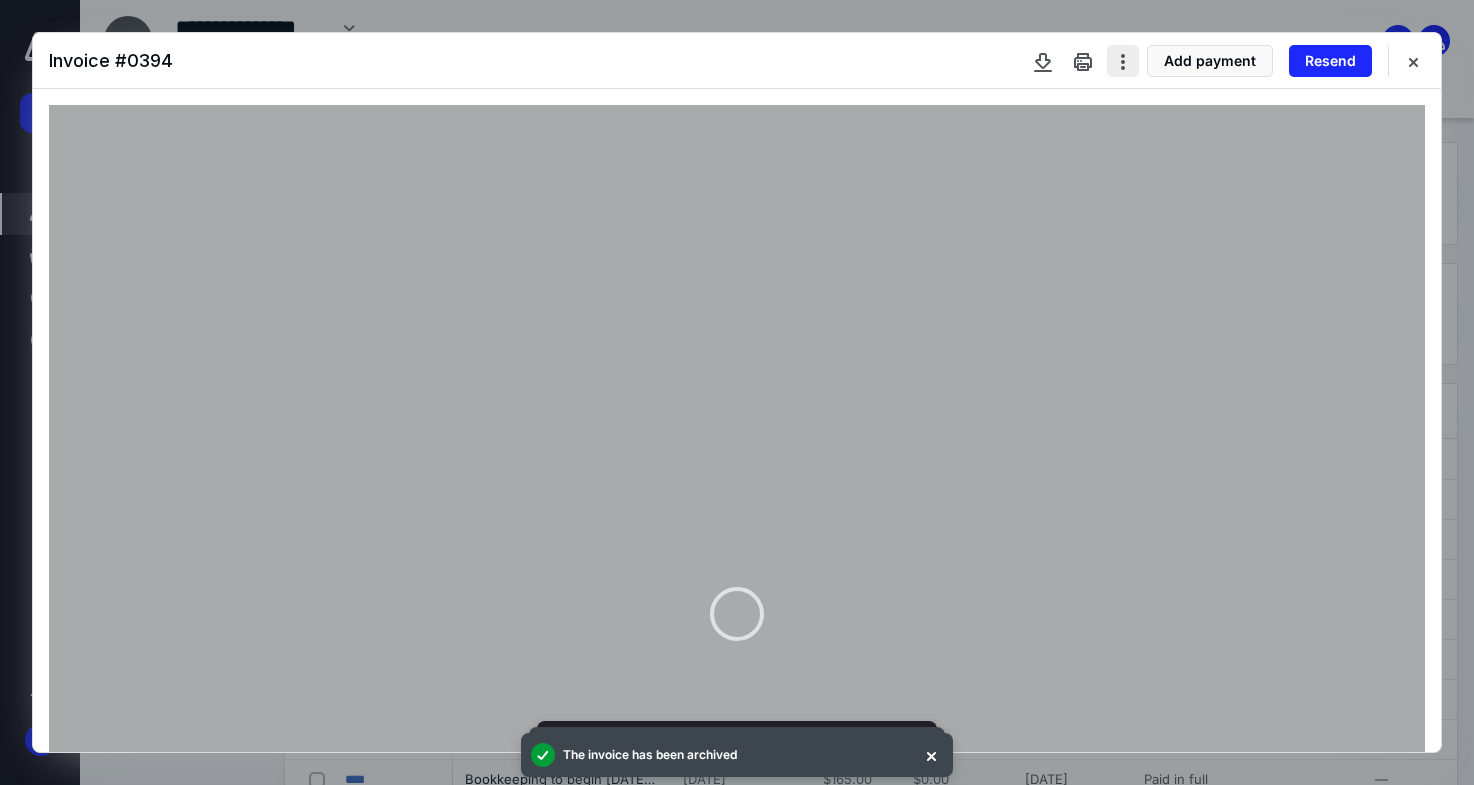 click at bounding box center (1123, 61) 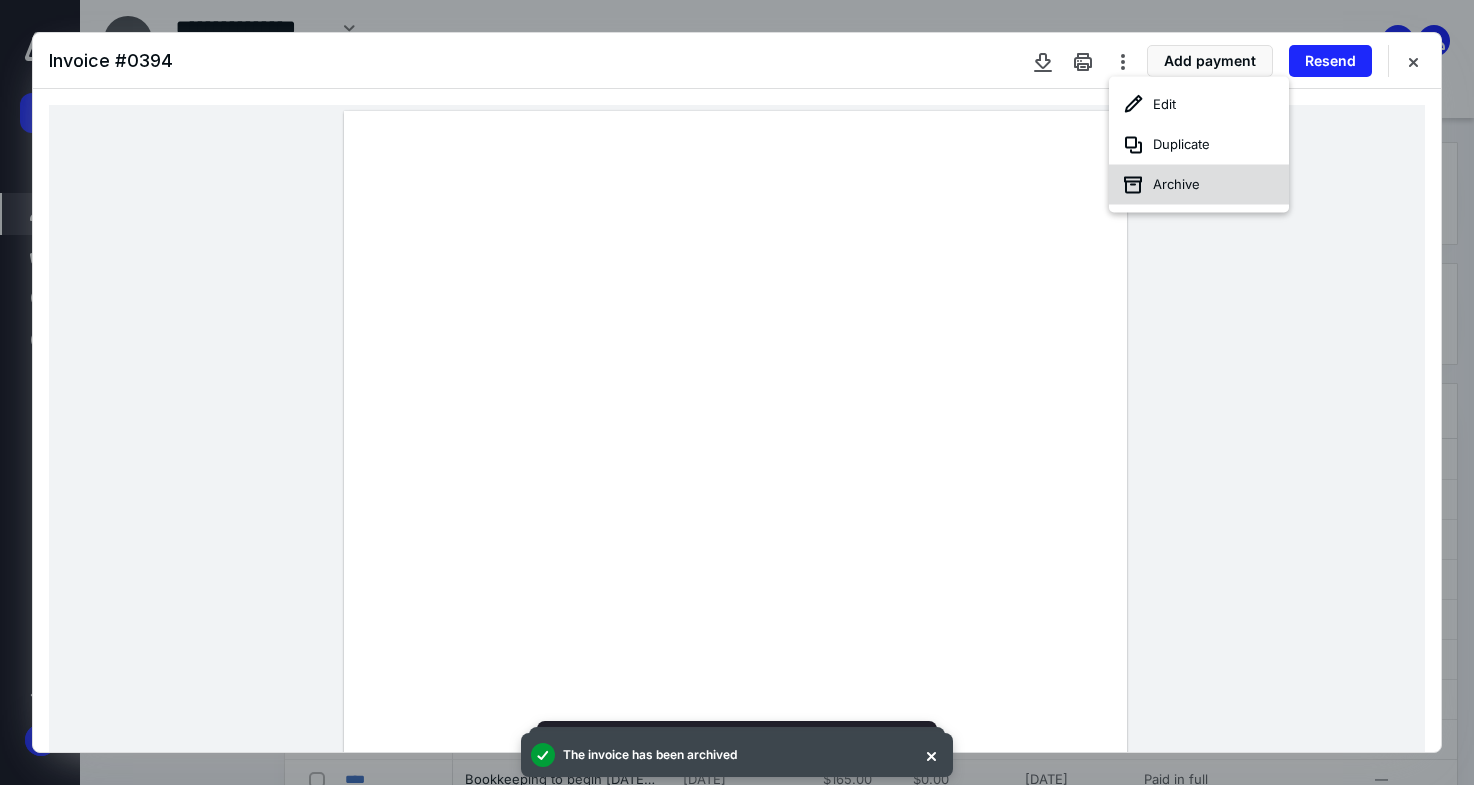 click on "Archive" at bounding box center (1199, 185) 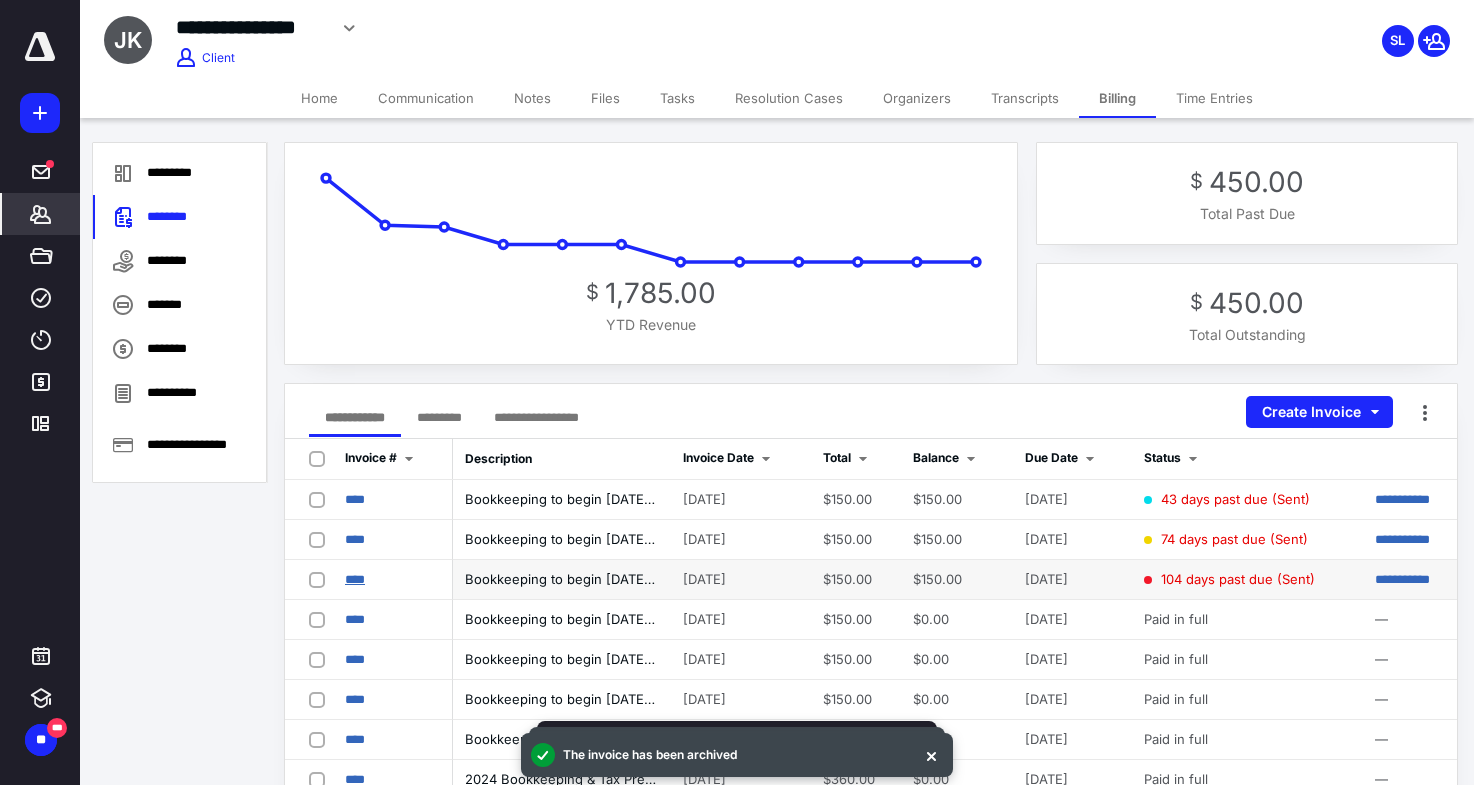 click on "****" at bounding box center [355, 579] 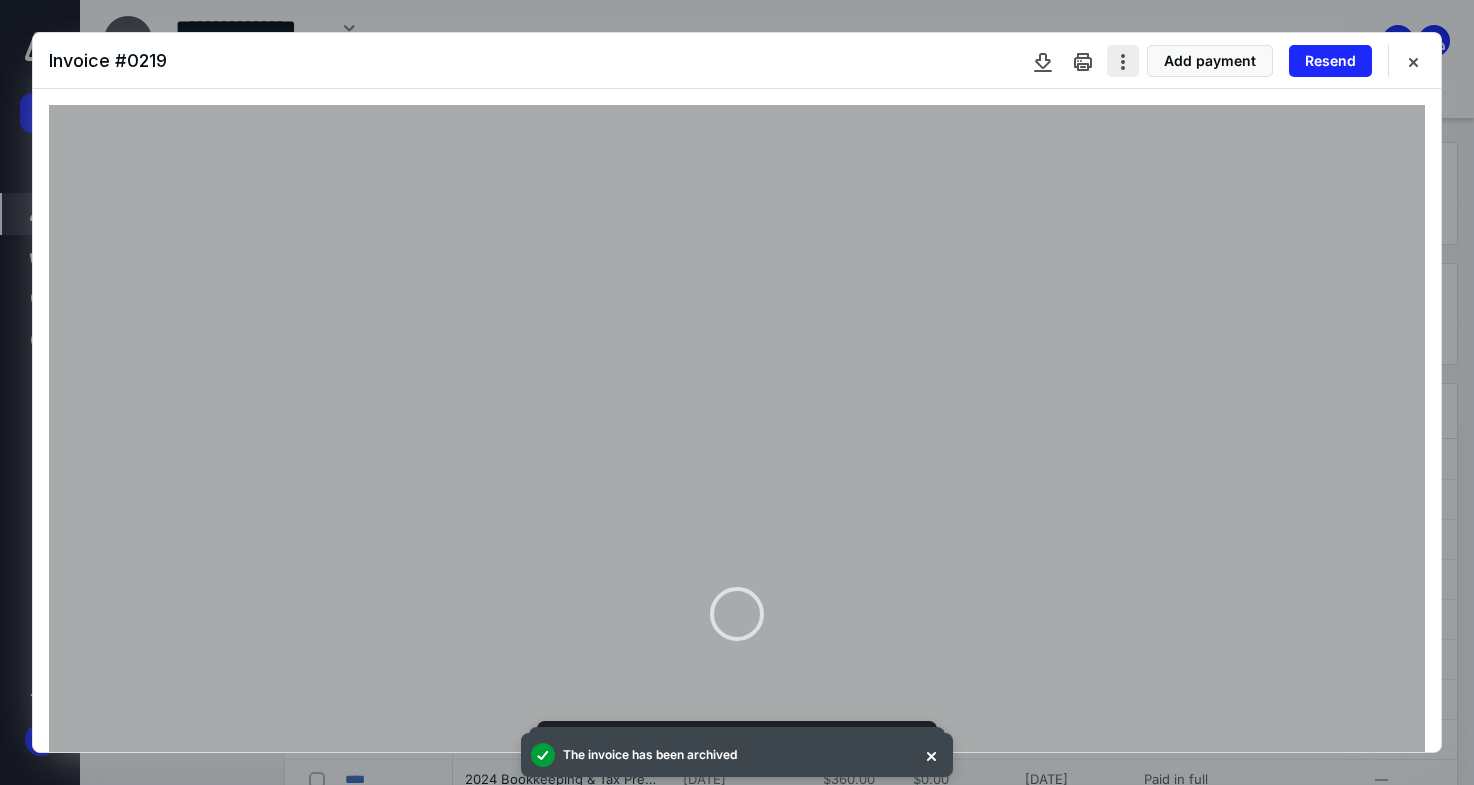 click at bounding box center (1123, 61) 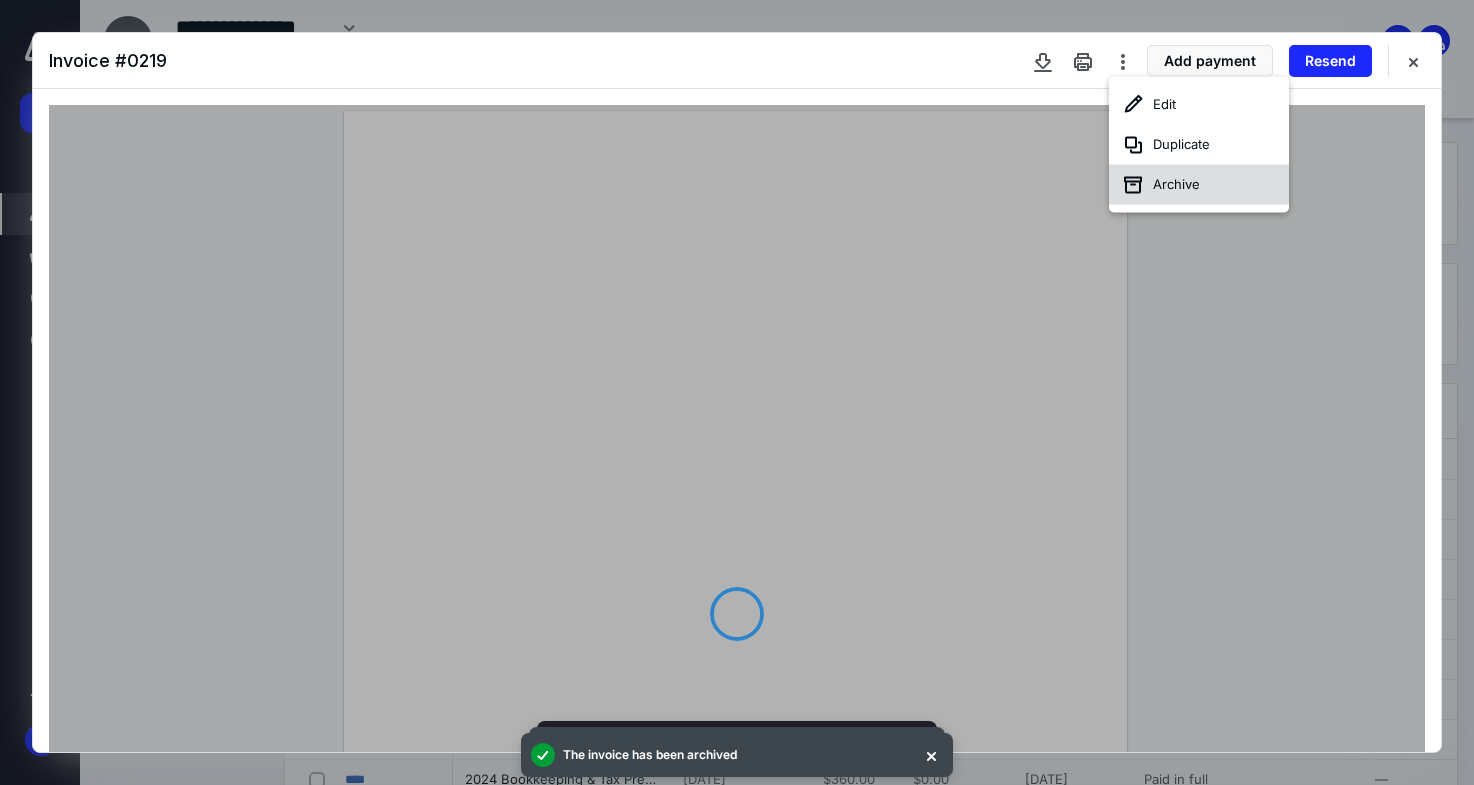 click on "Archive" at bounding box center (1199, 185) 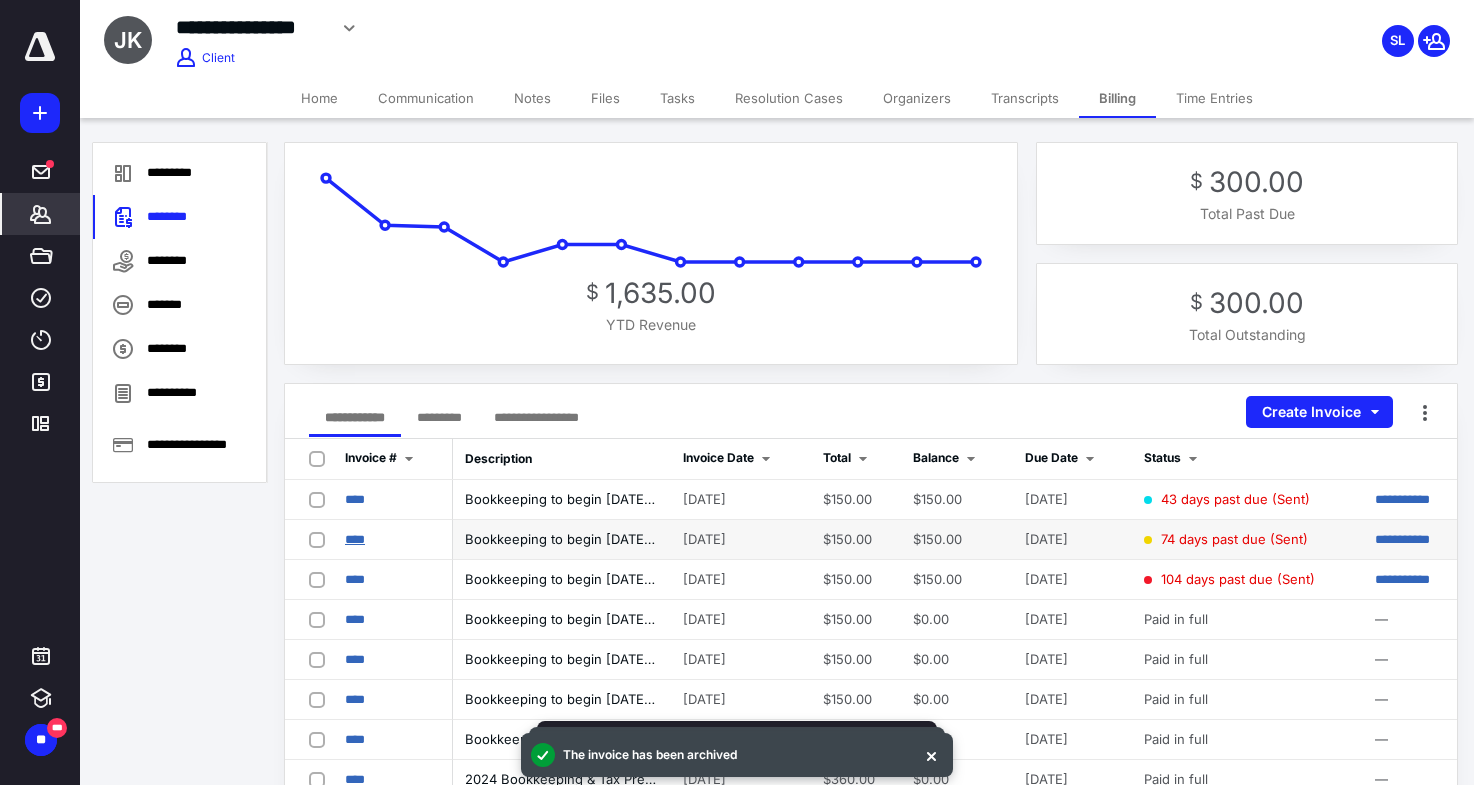 click on "****" at bounding box center (355, 539) 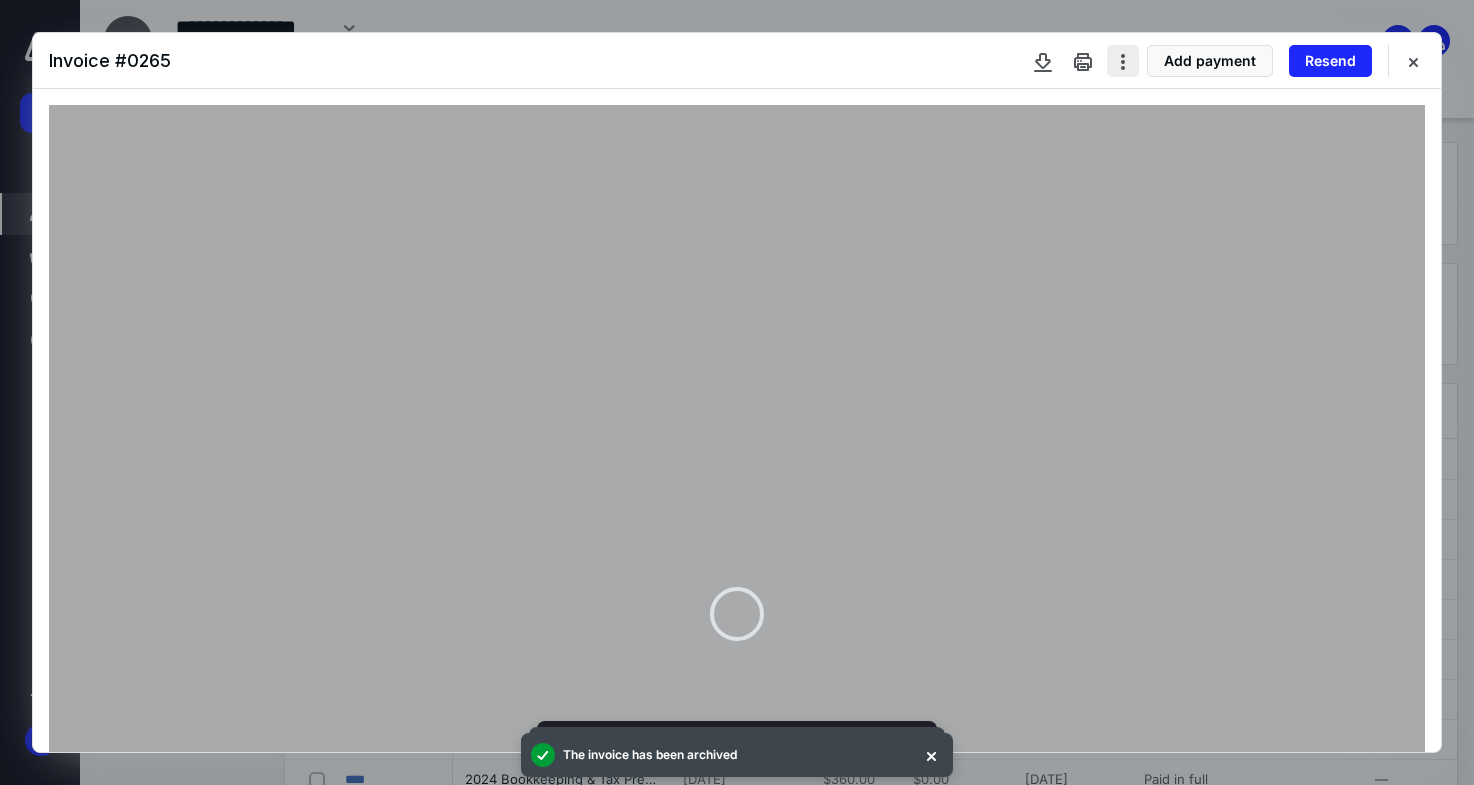 click at bounding box center [1123, 61] 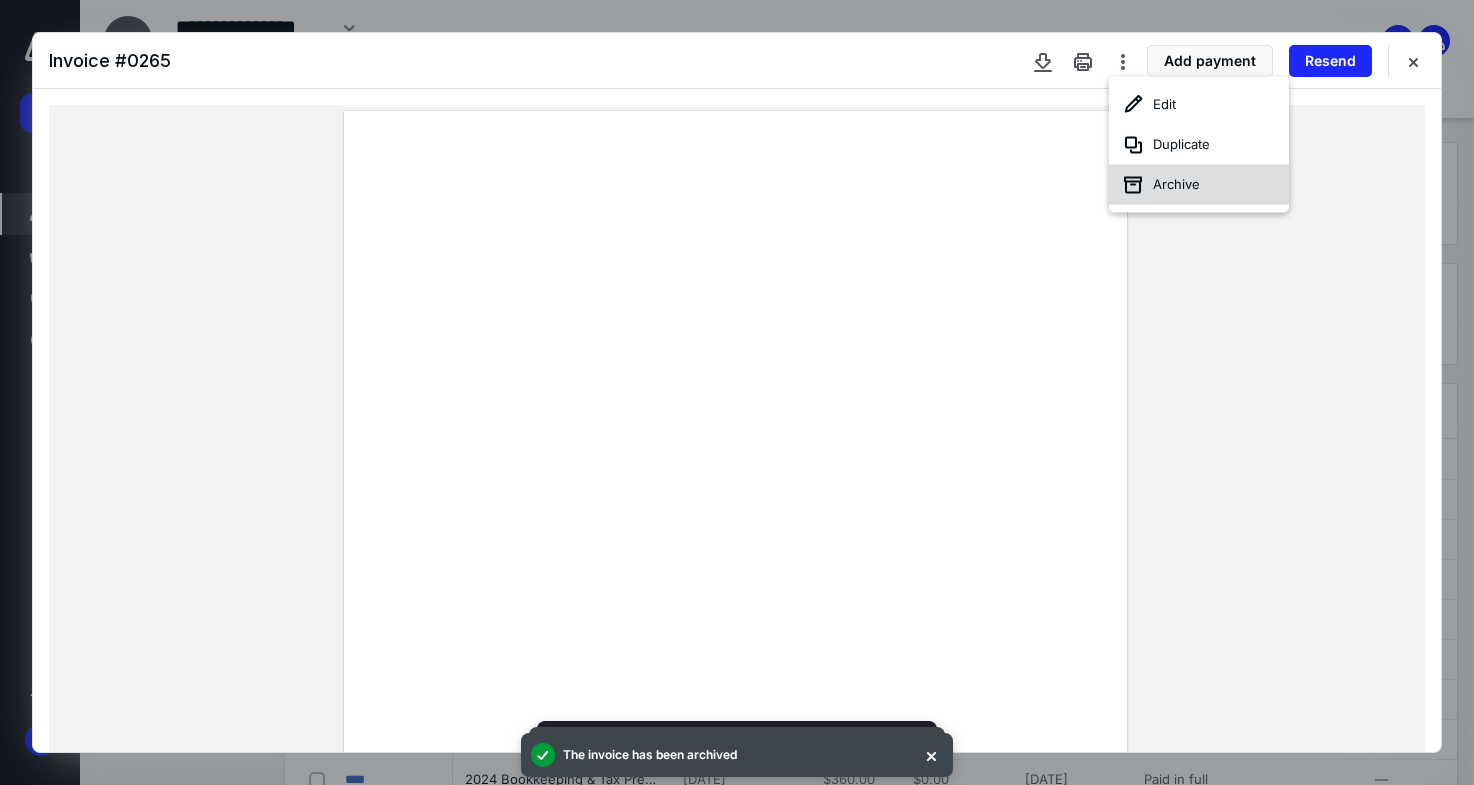 click on "Archive" at bounding box center (1199, 185) 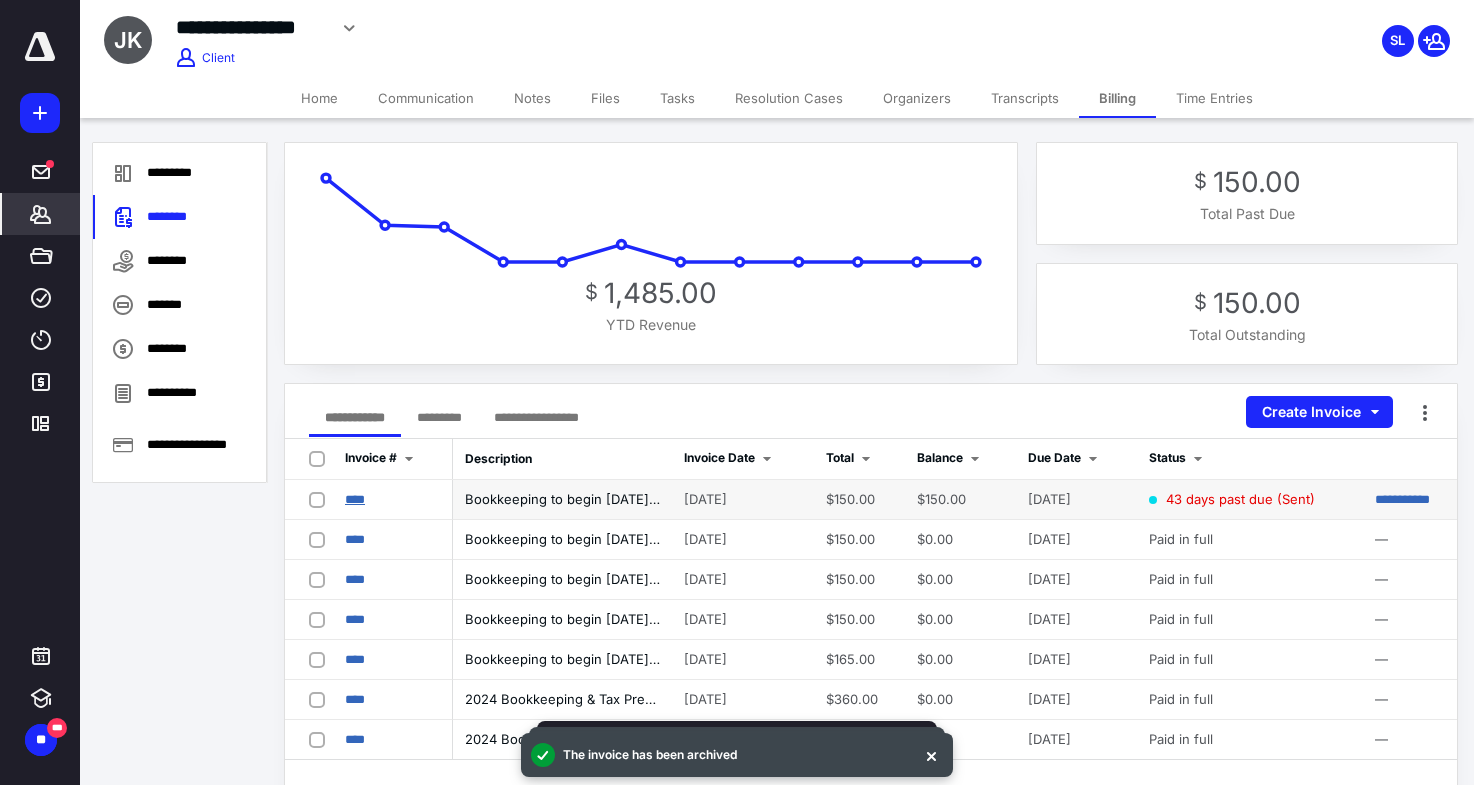 click on "****" at bounding box center (355, 499) 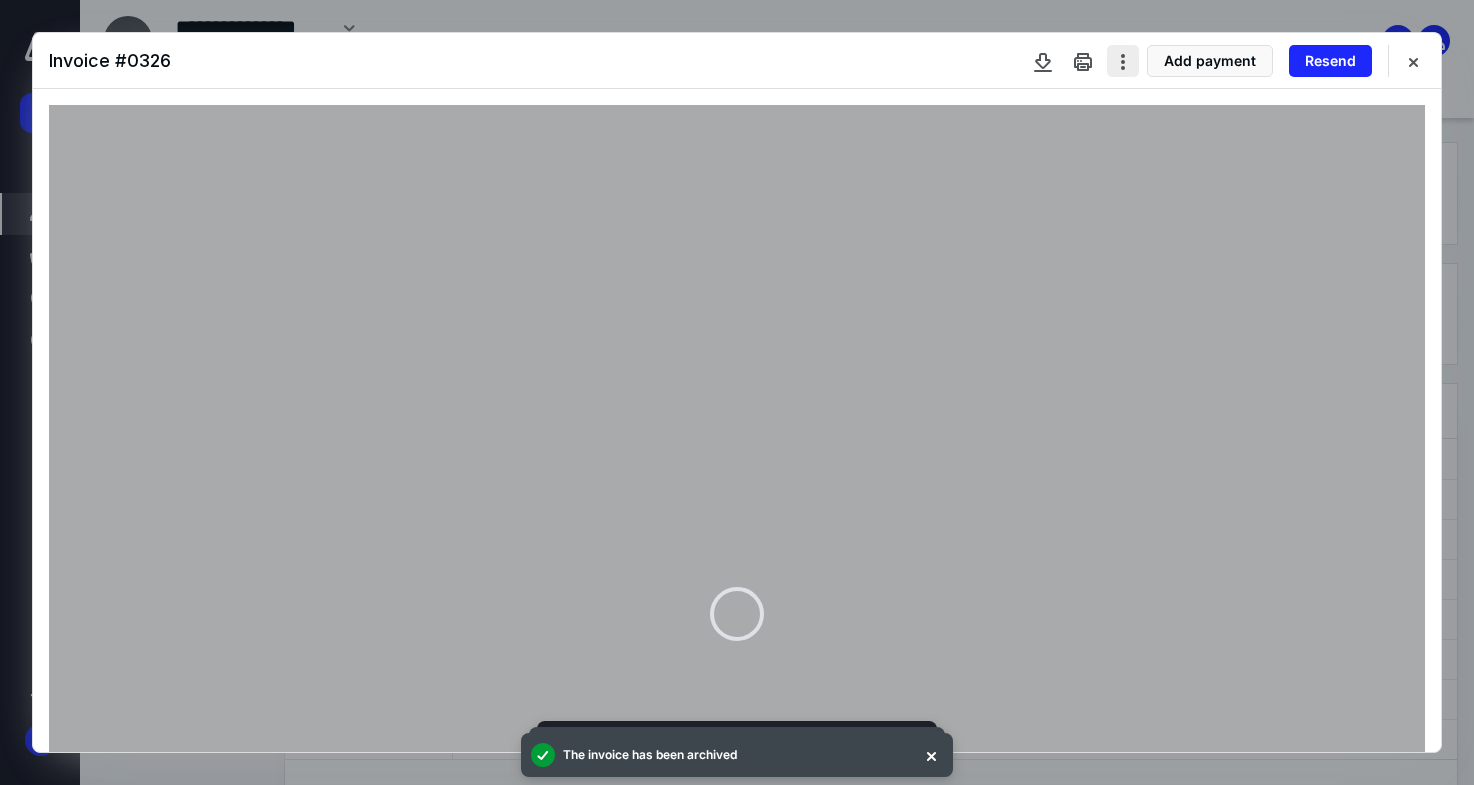 click at bounding box center [1123, 61] 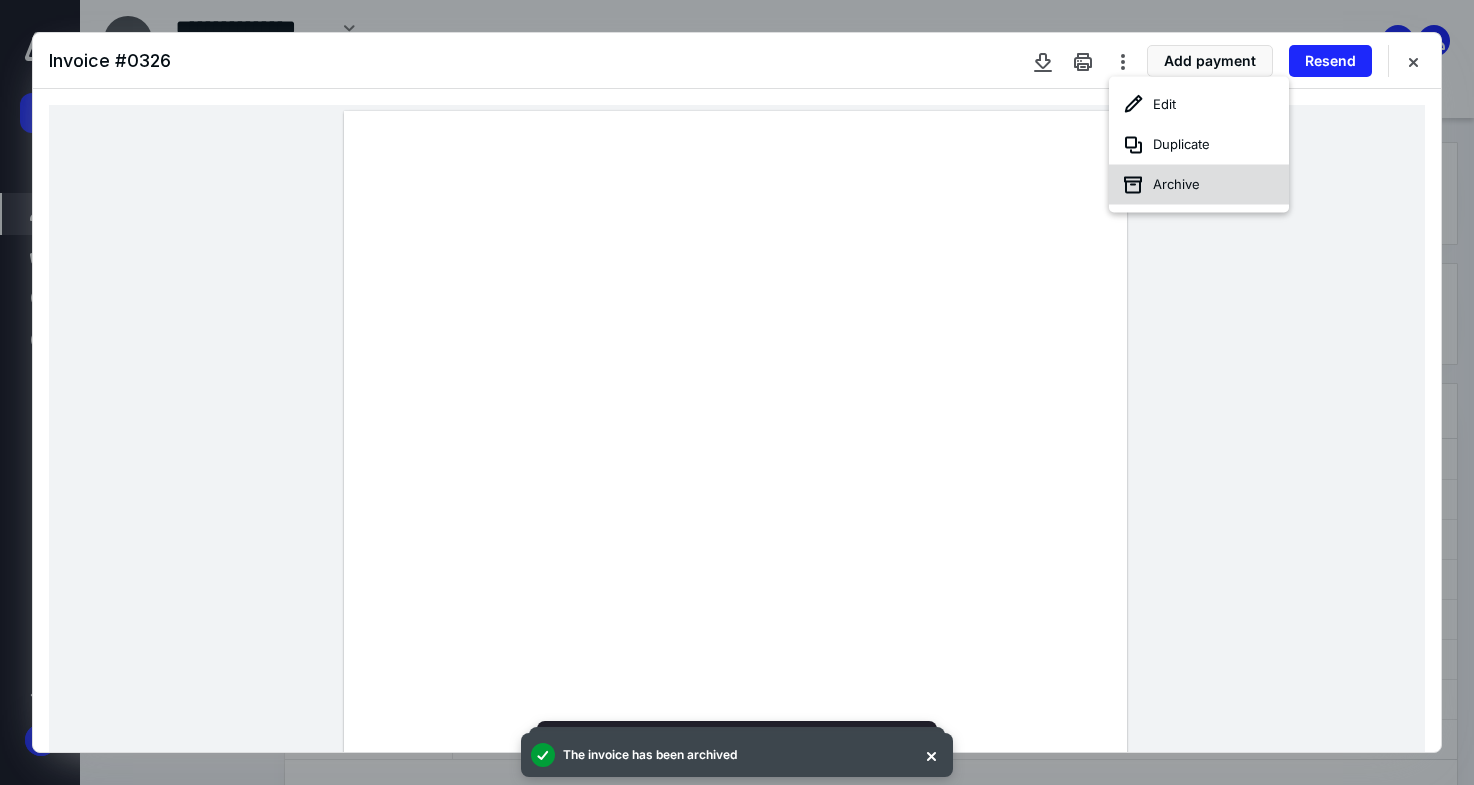 click on "Archive" at bounding box center [1199, 185] 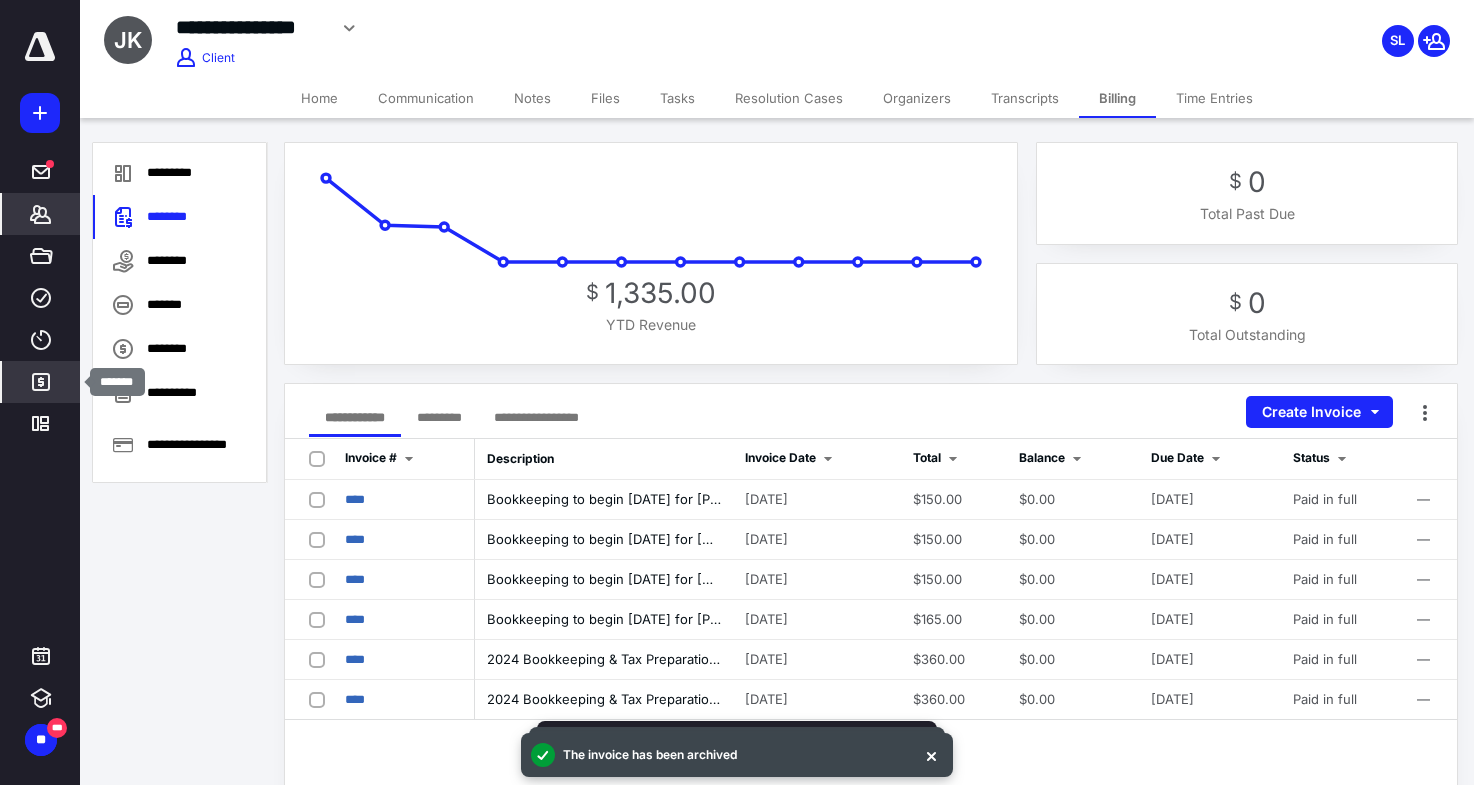 click 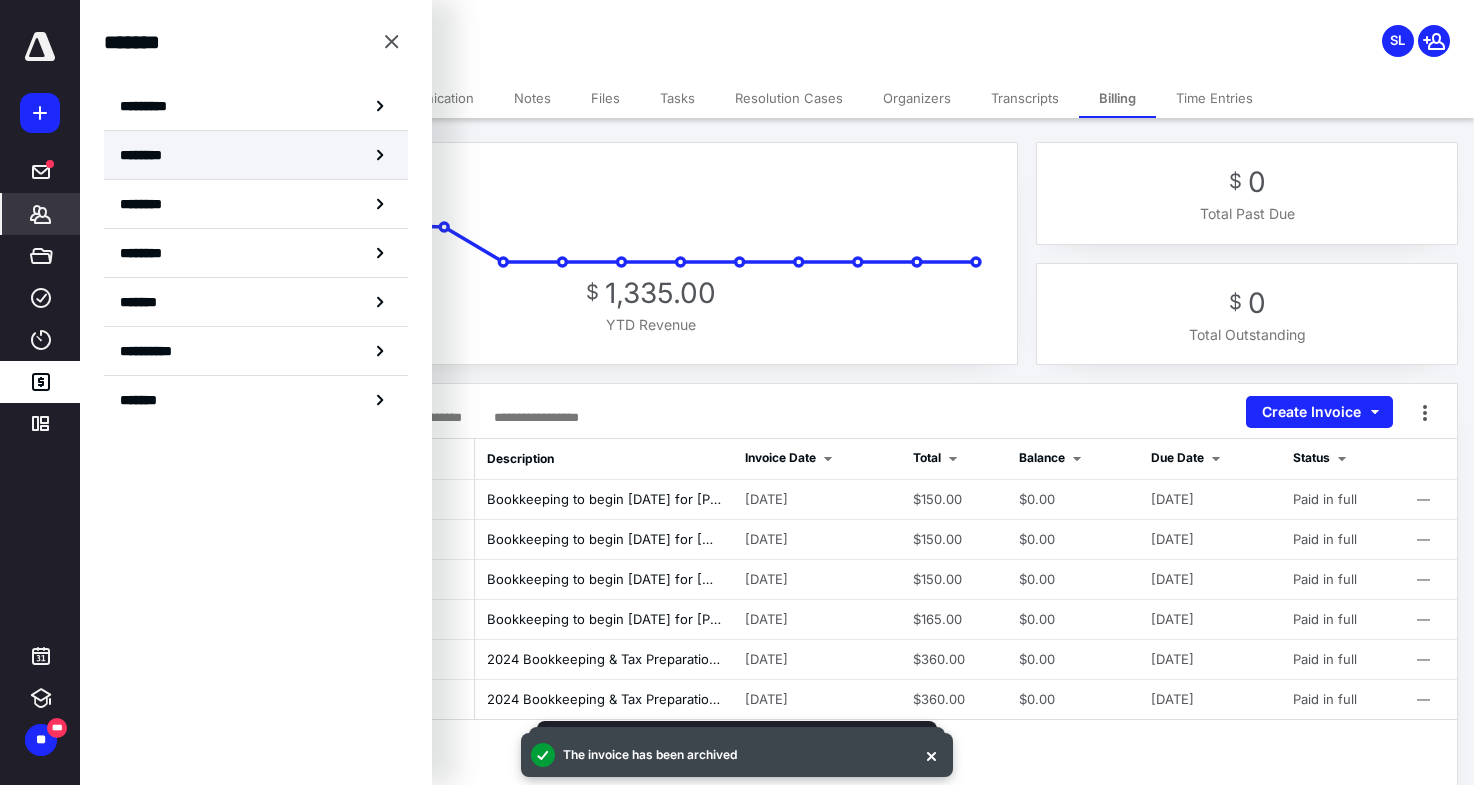 click on "********" at bounding box center (256, 155) 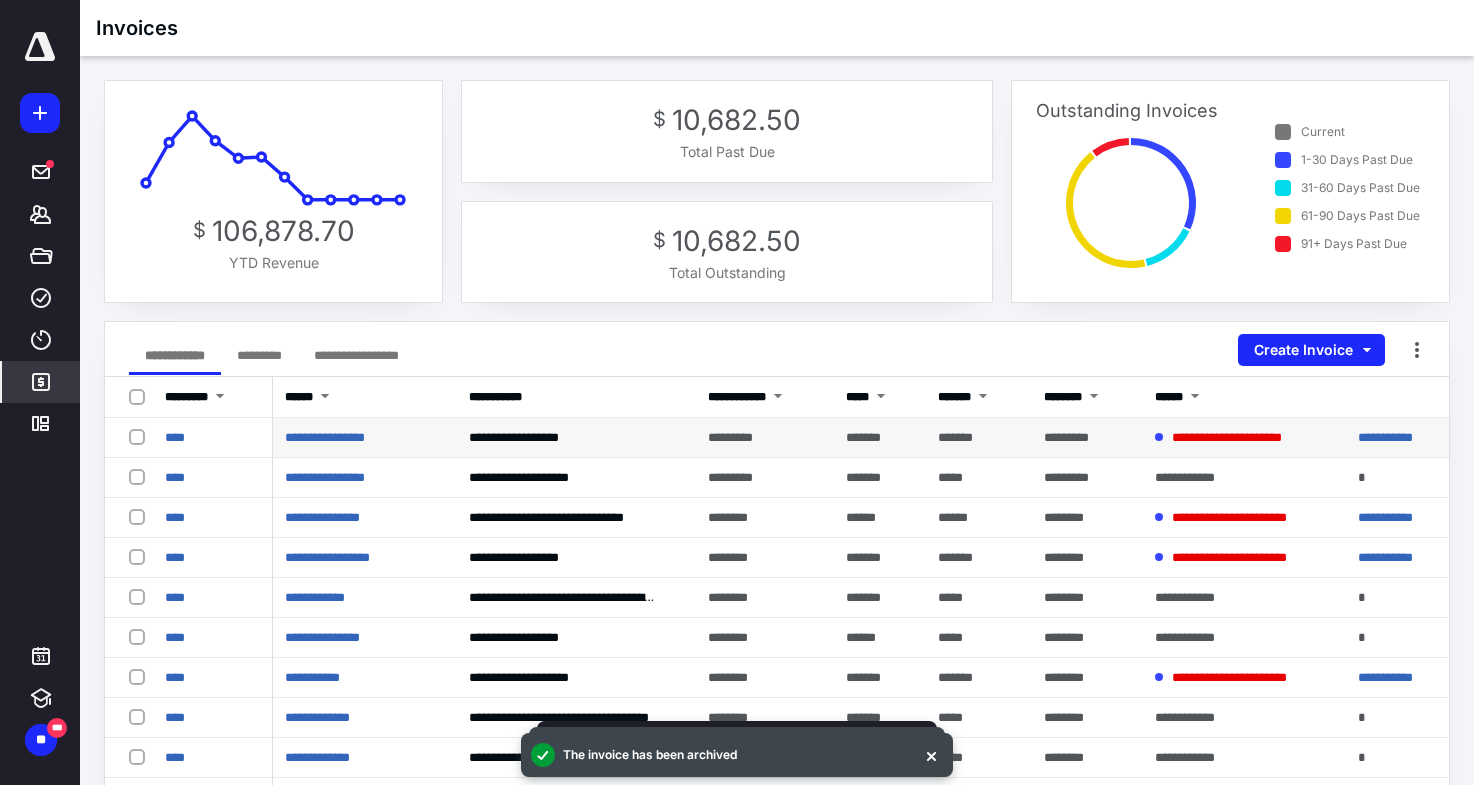 scroll, scrollTop: 2, scrollLeft: 0, axis: vertical 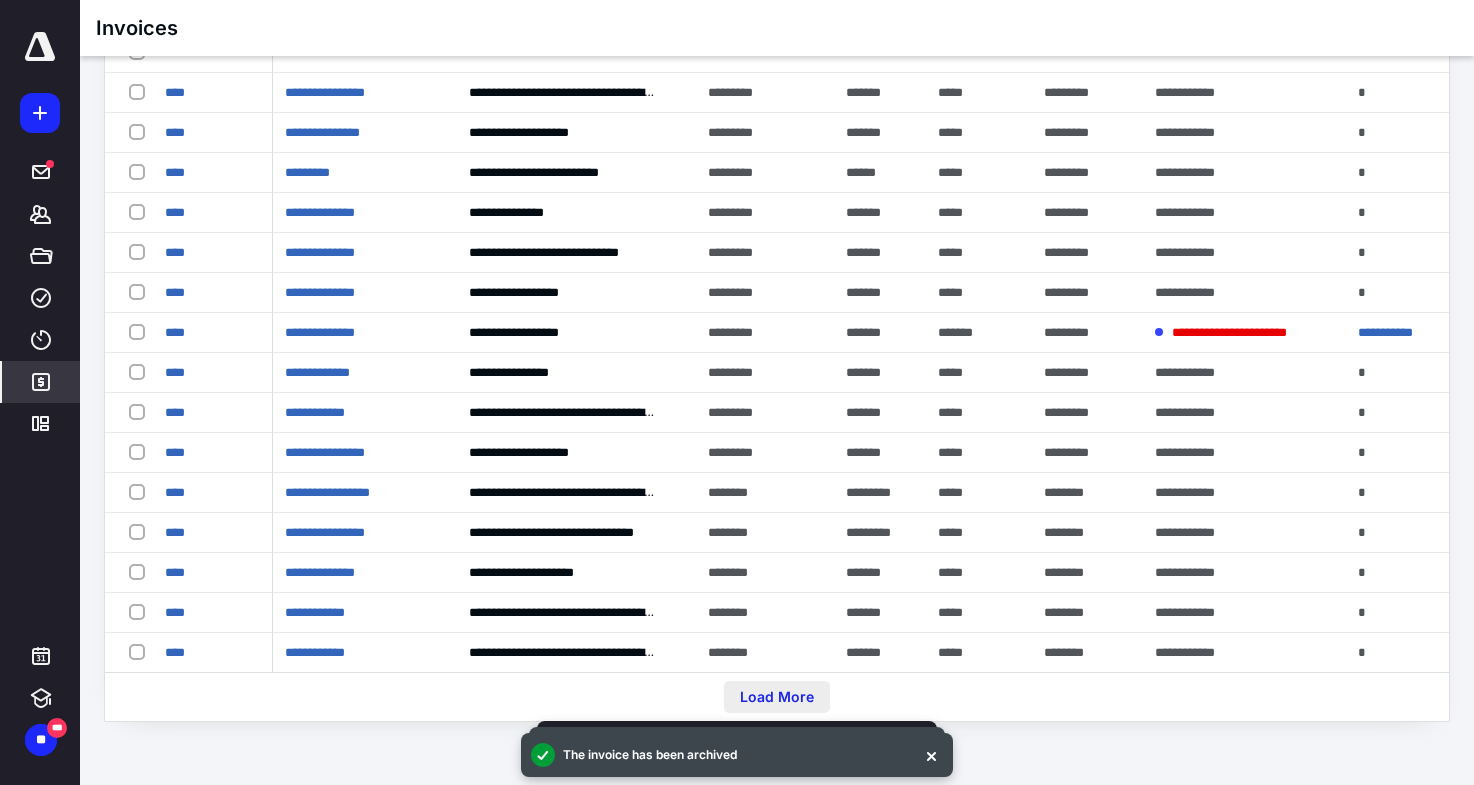 click on "Load More" at bounding box center [777, 697] 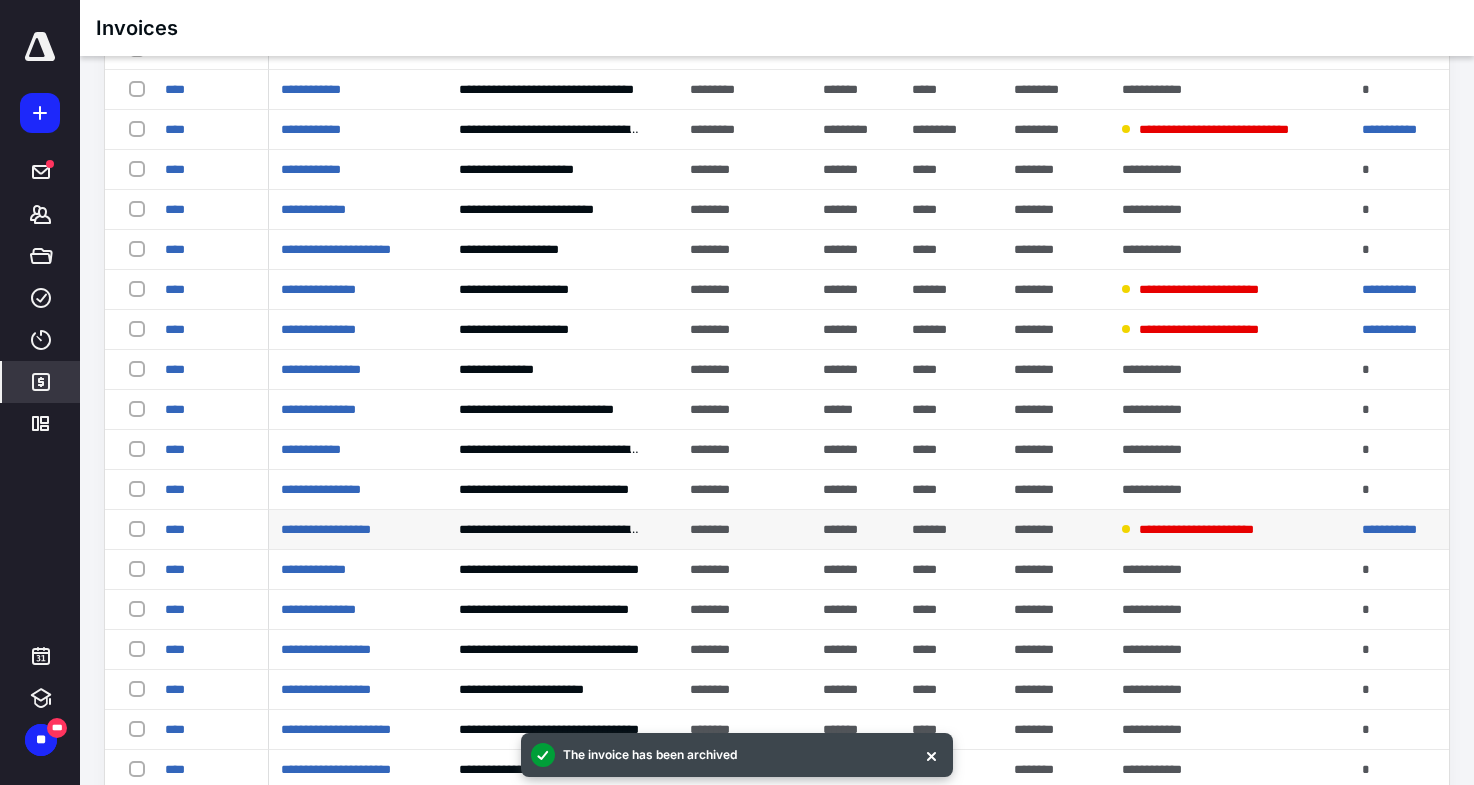 scroll, scrollTop: 3745, scrollLeft: 0, axis: vertical 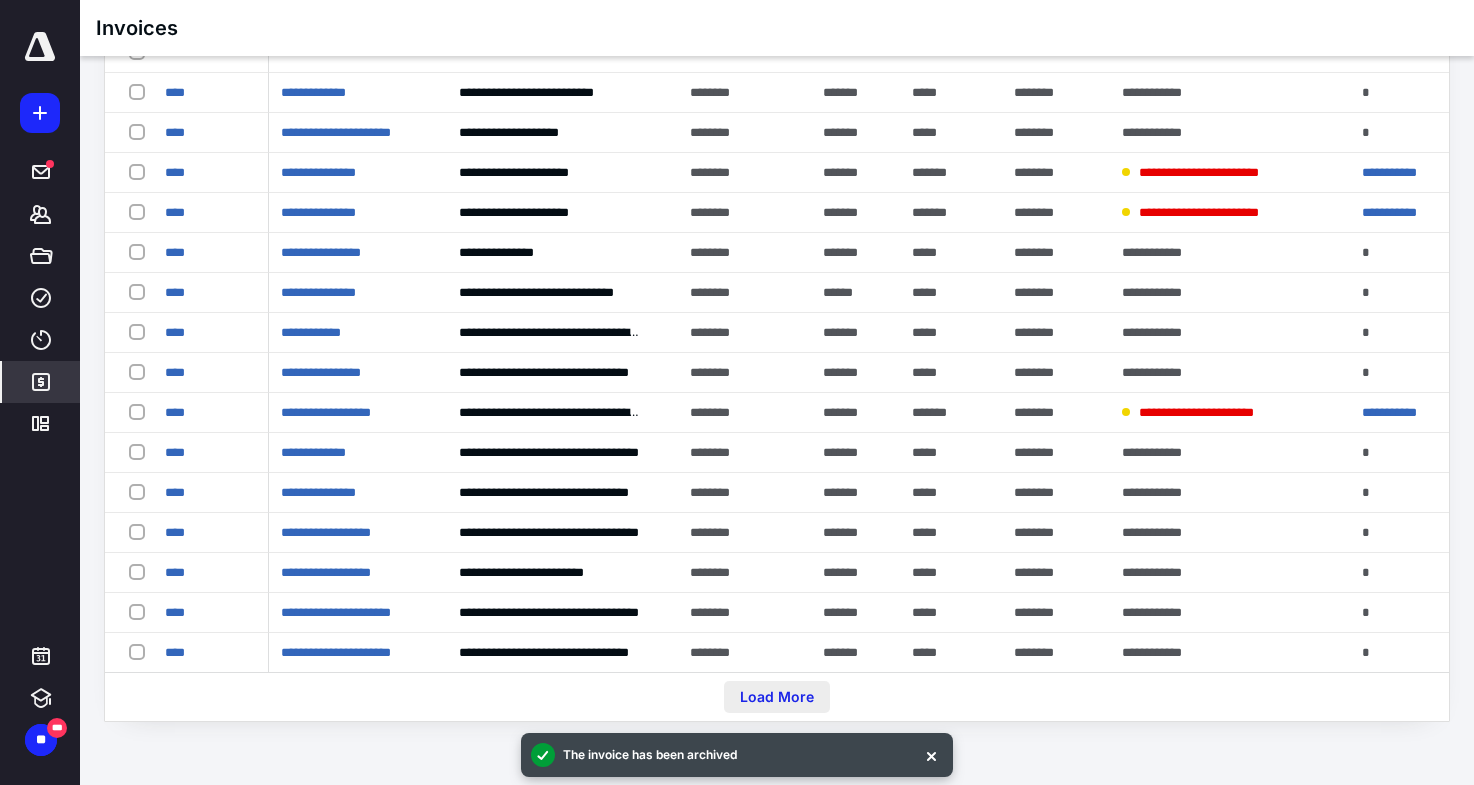 click on "Load More" at bounding box center [777, 697] 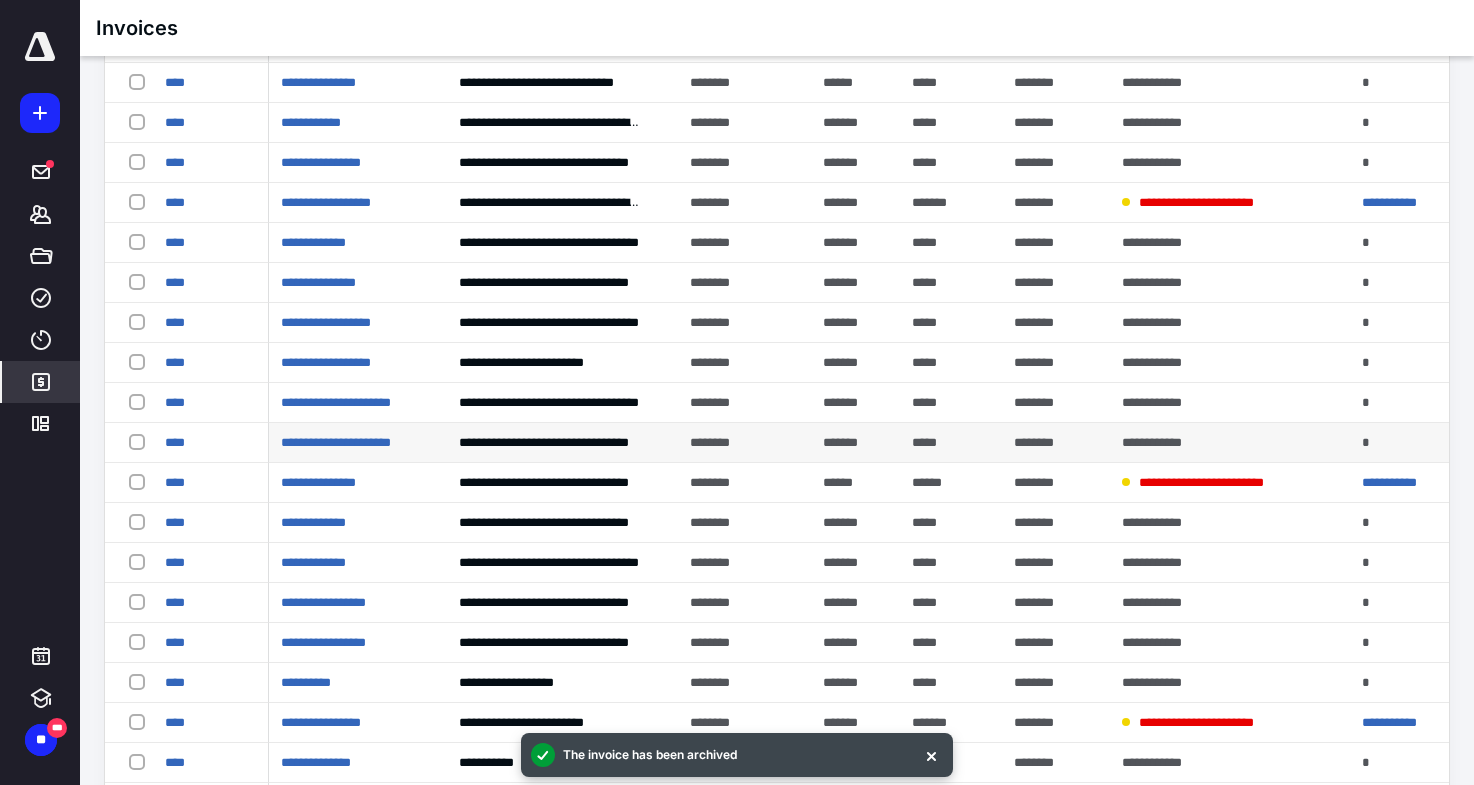 scroll, scrollTop: 3985, scrollLeft: 0, axis: vertical 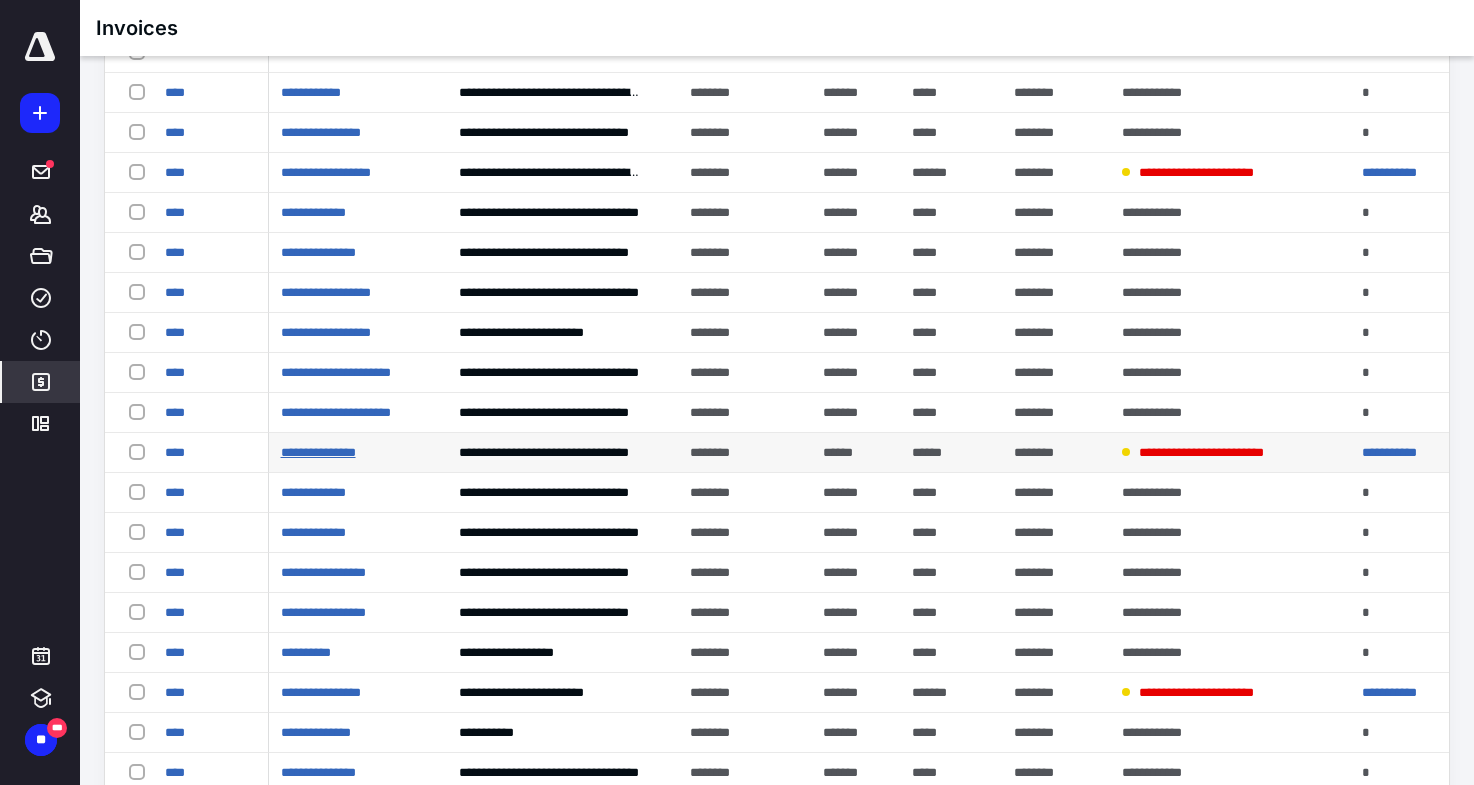 click on "**********" at bounding box center [318, 452] 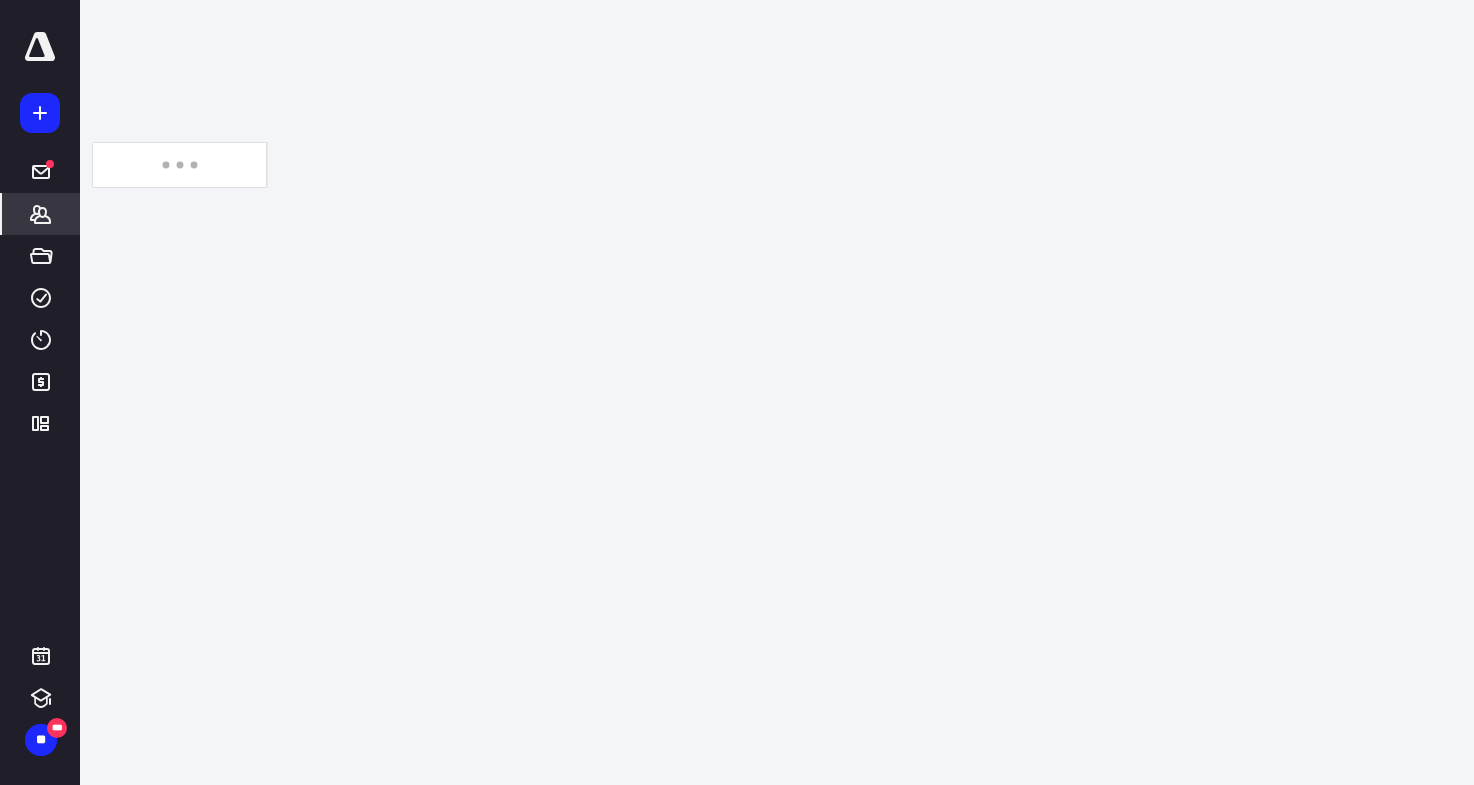 scroll, scrollTop: 0, scrollLeft: 0, axis: both 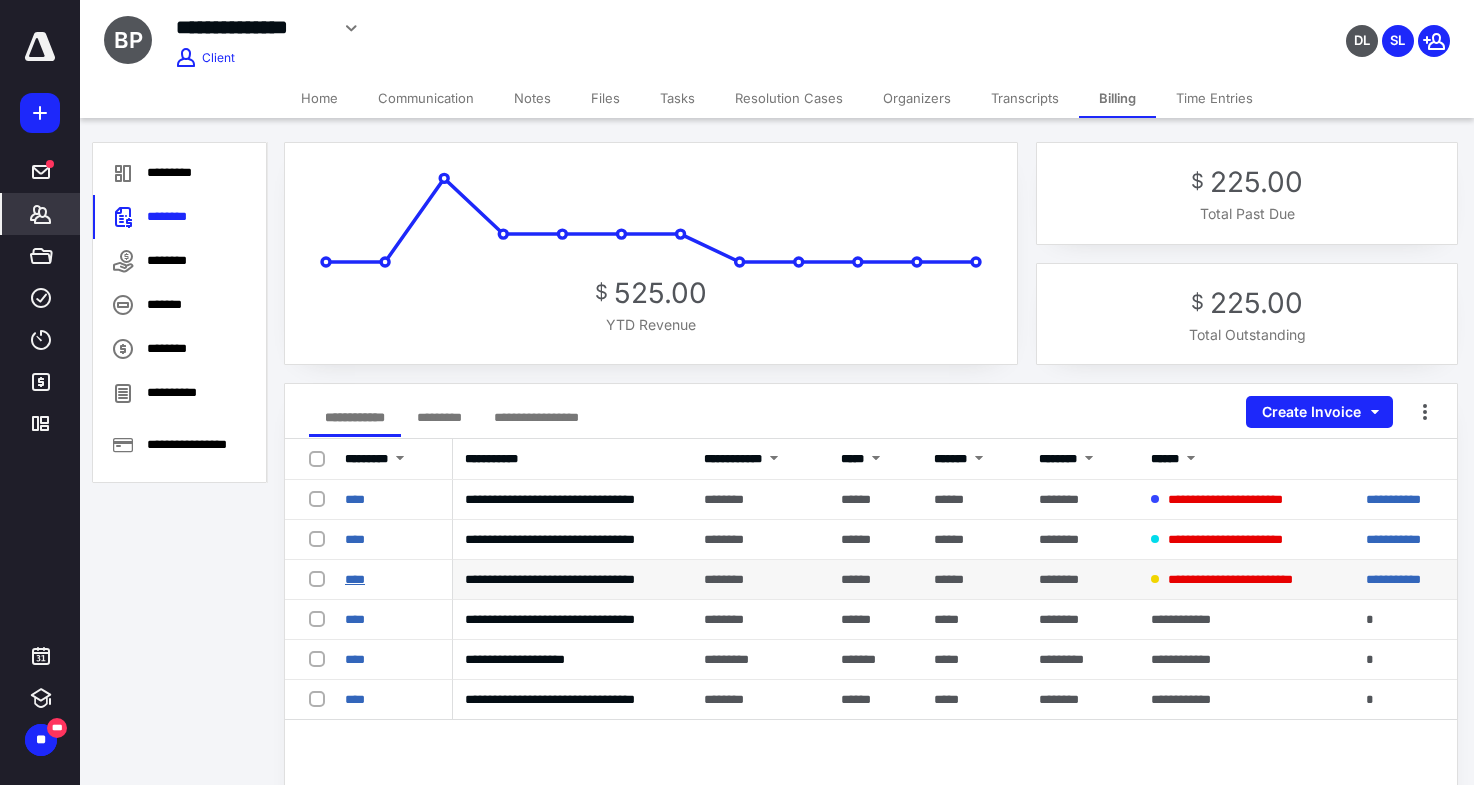 click on "****" at bounding box center (355, 579) 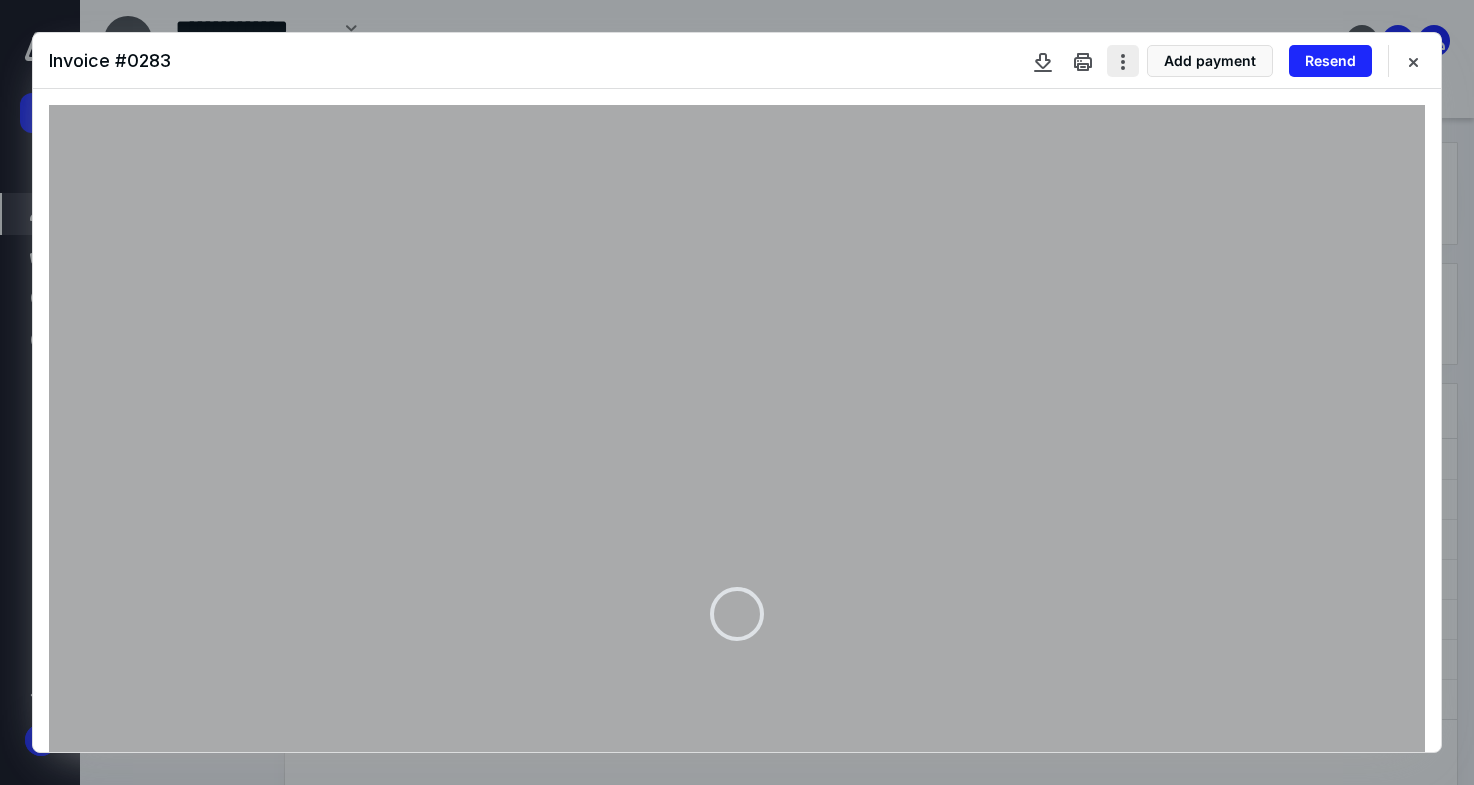 click at bounding box center (1123, 61) 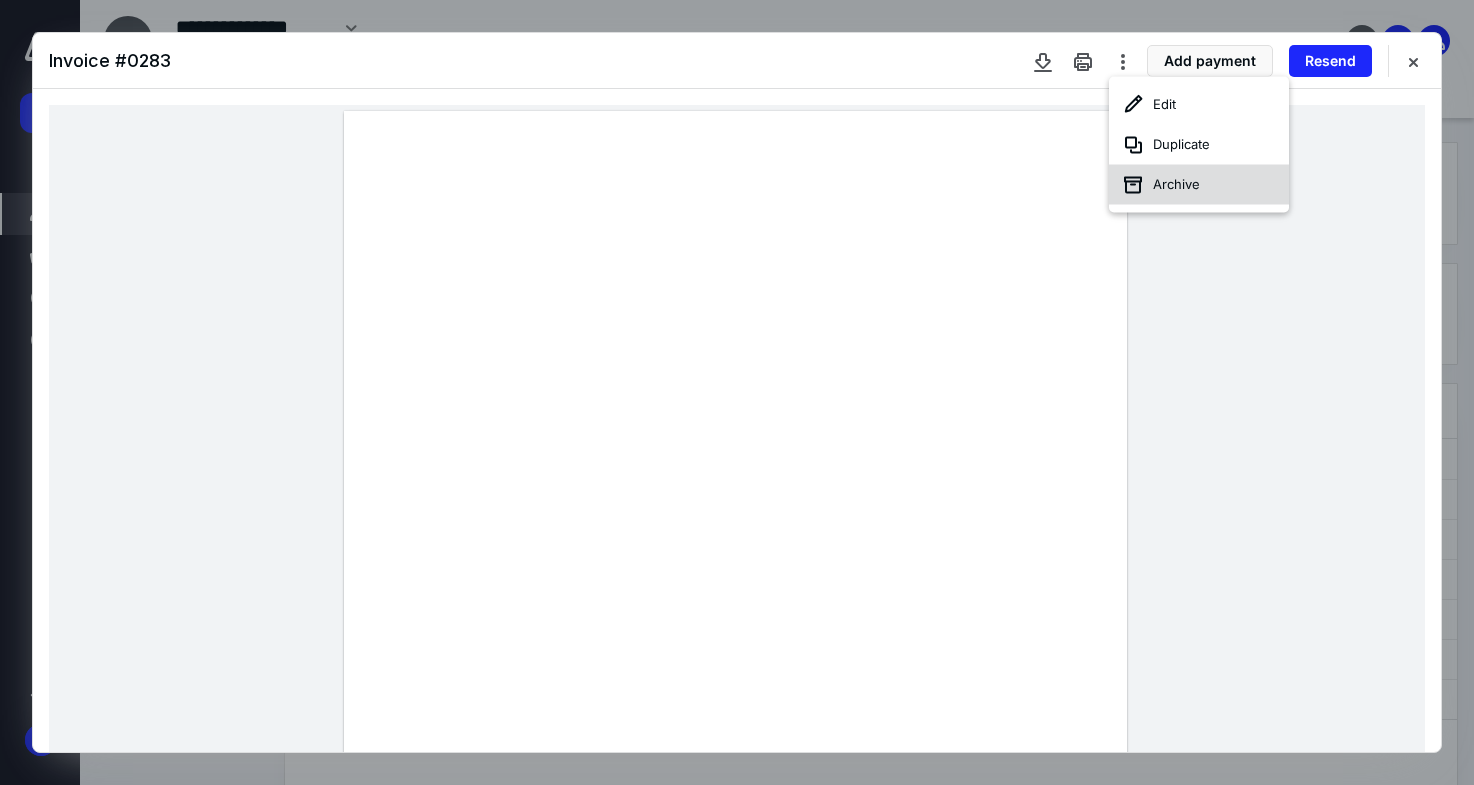 click 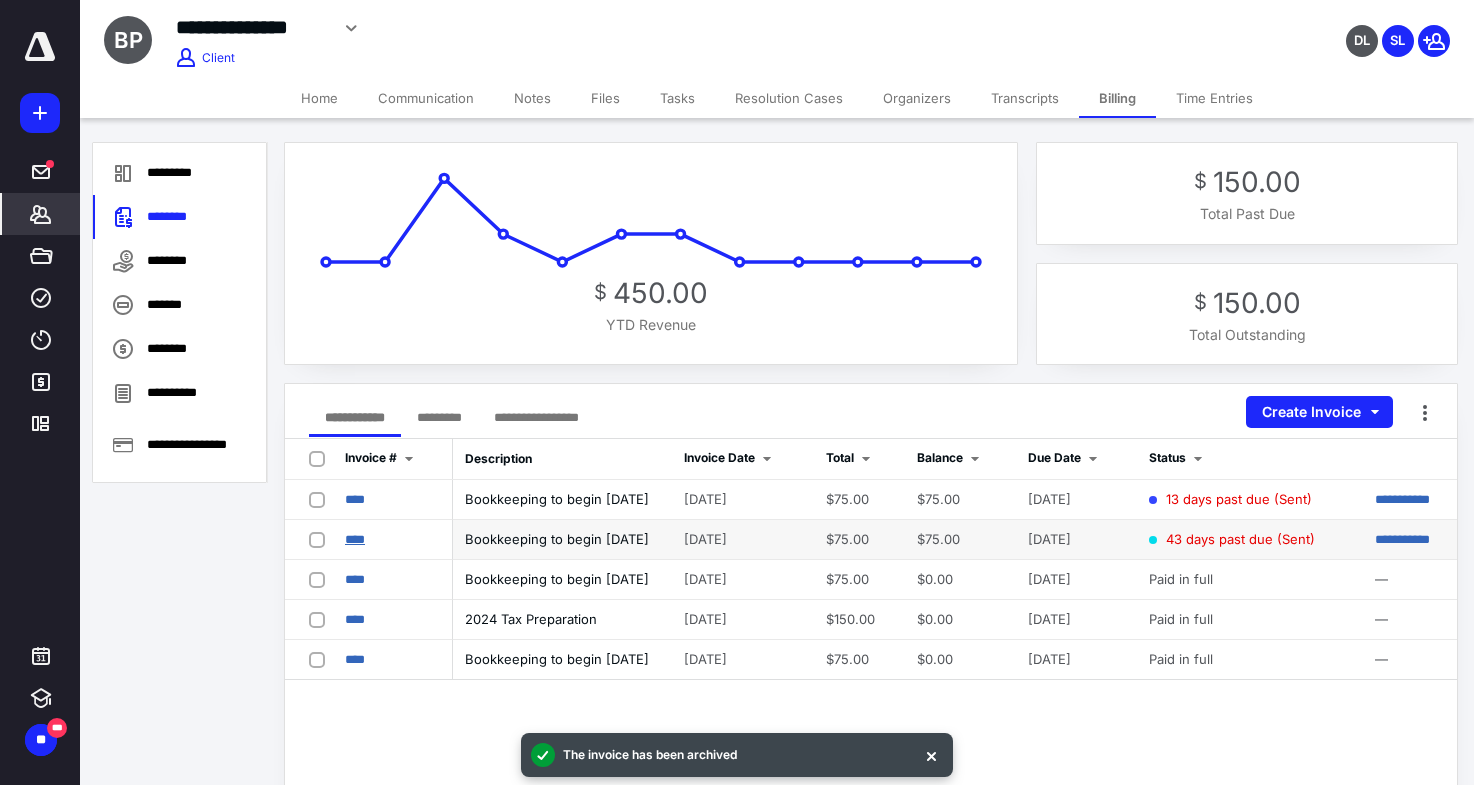 click on "****" at bounding box center [355, 539] 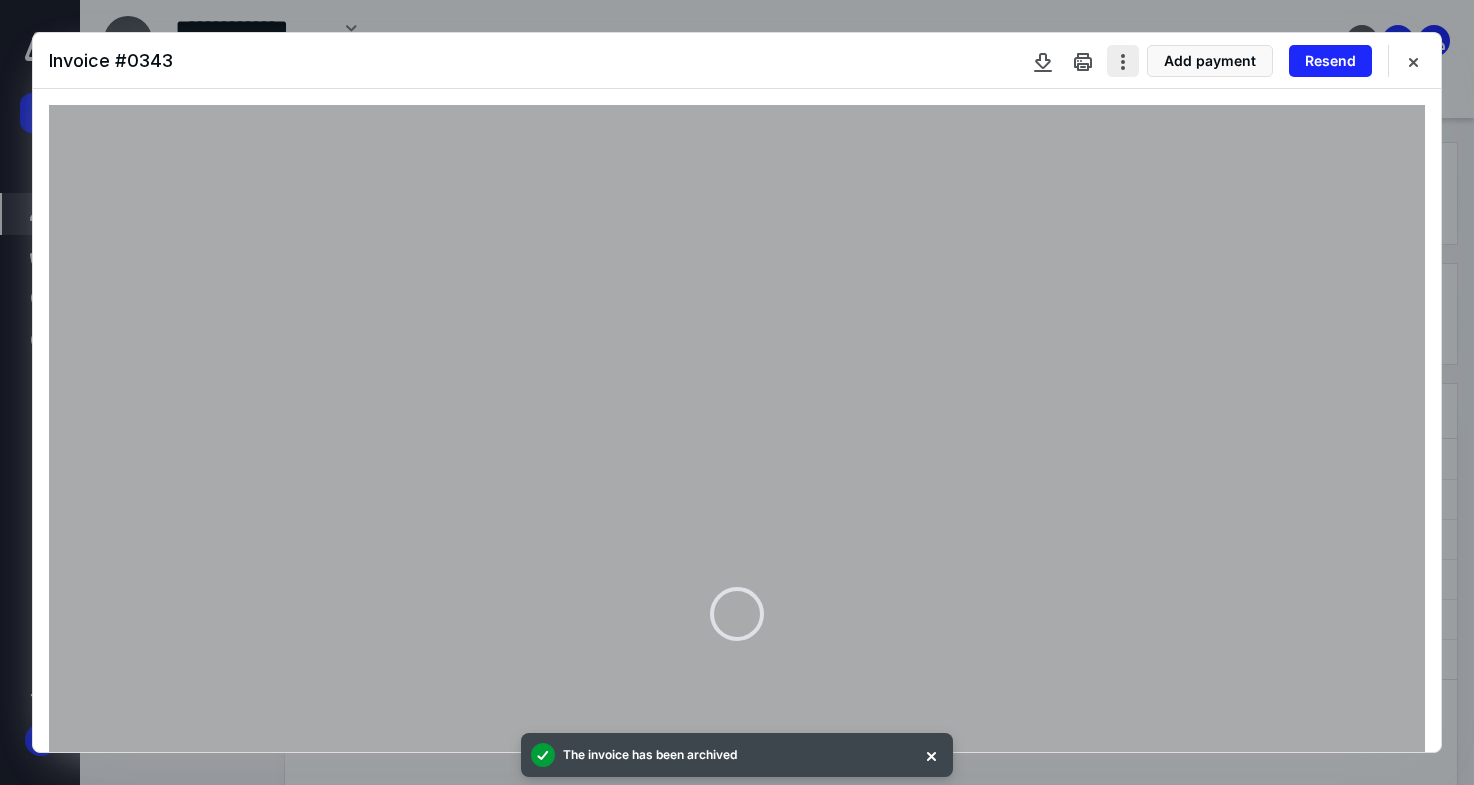 click at bounding box center (1123, 61) 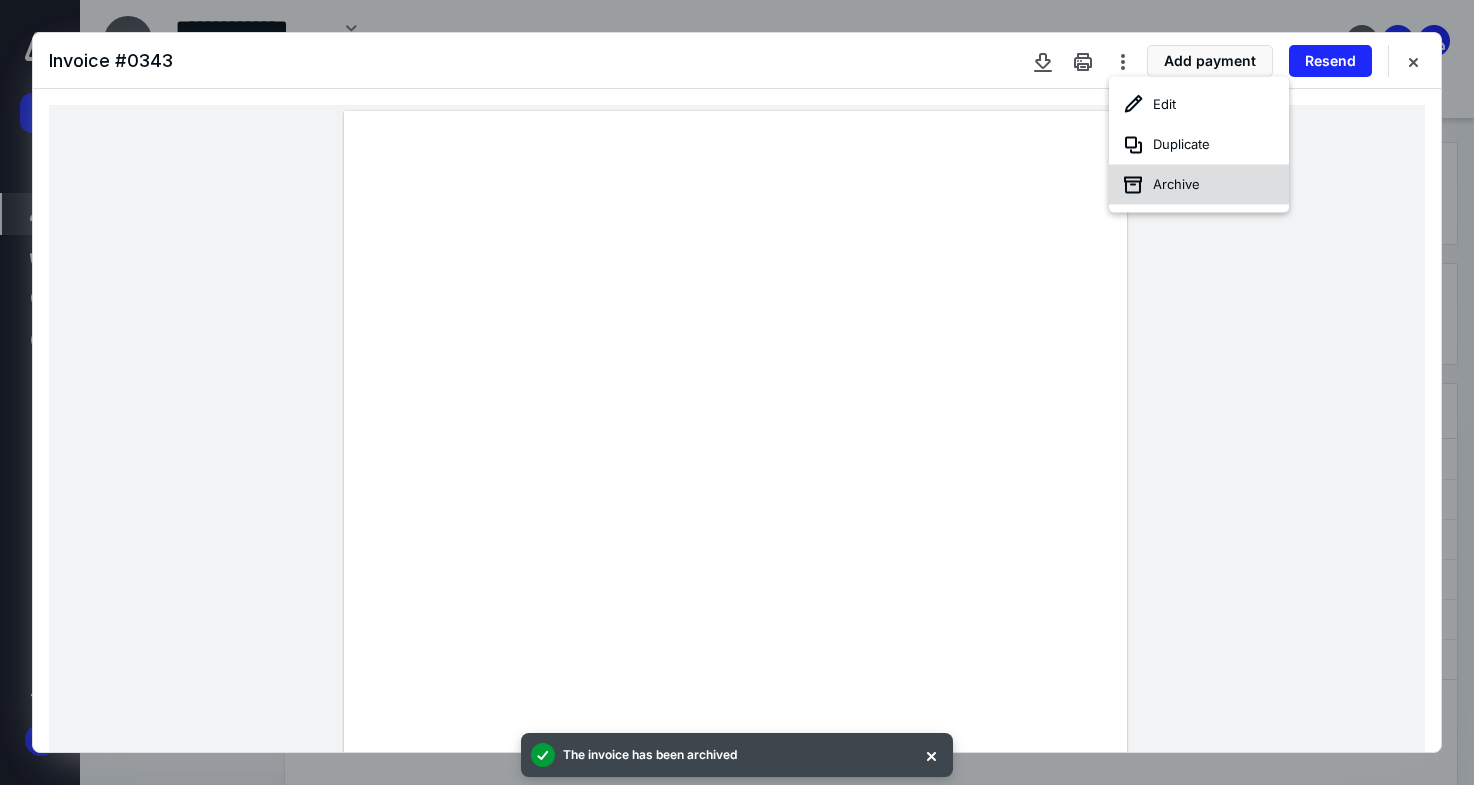 click on "Archive" at bounding box center [1199, 185] 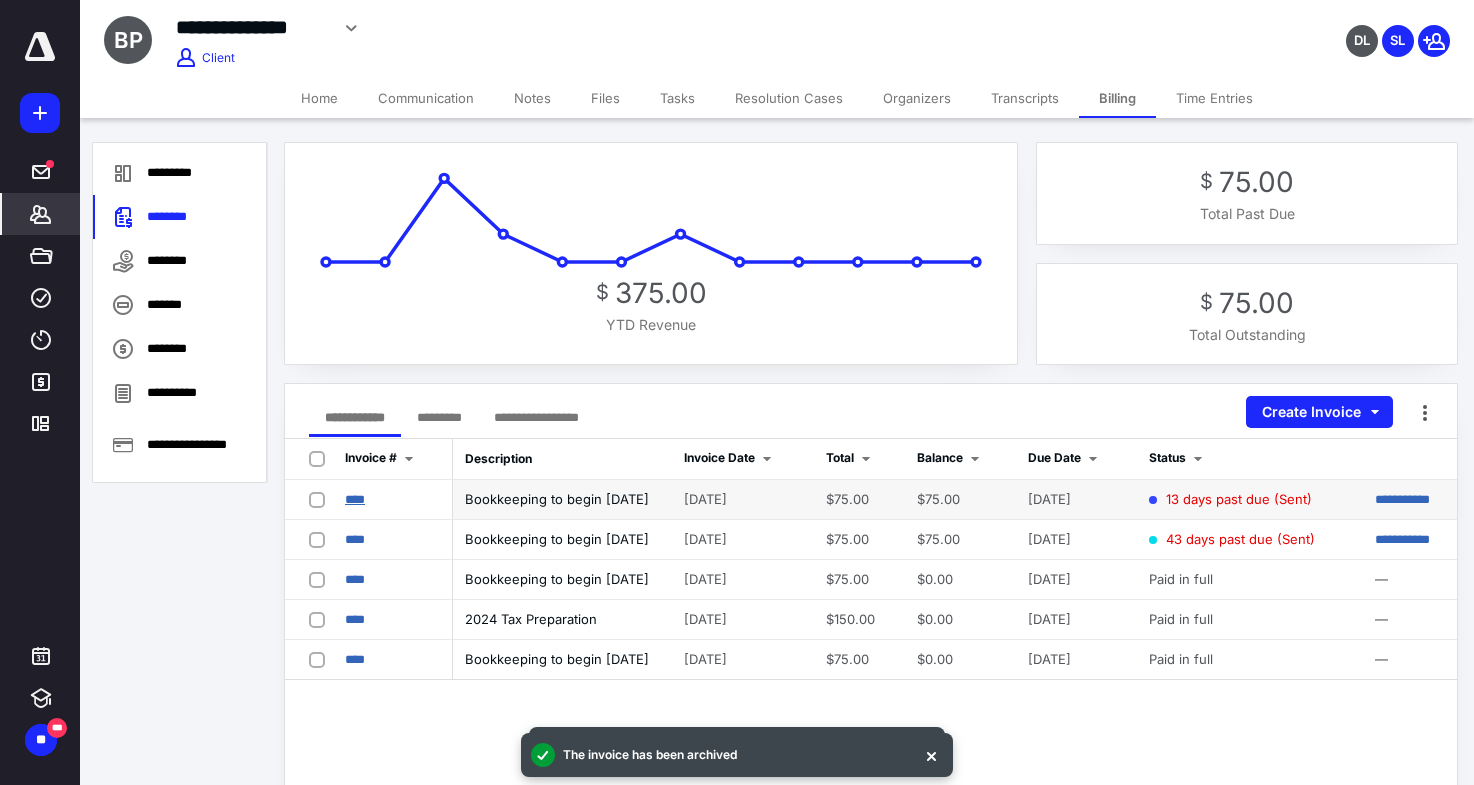 click on "****" at bounding box center (355, 499) 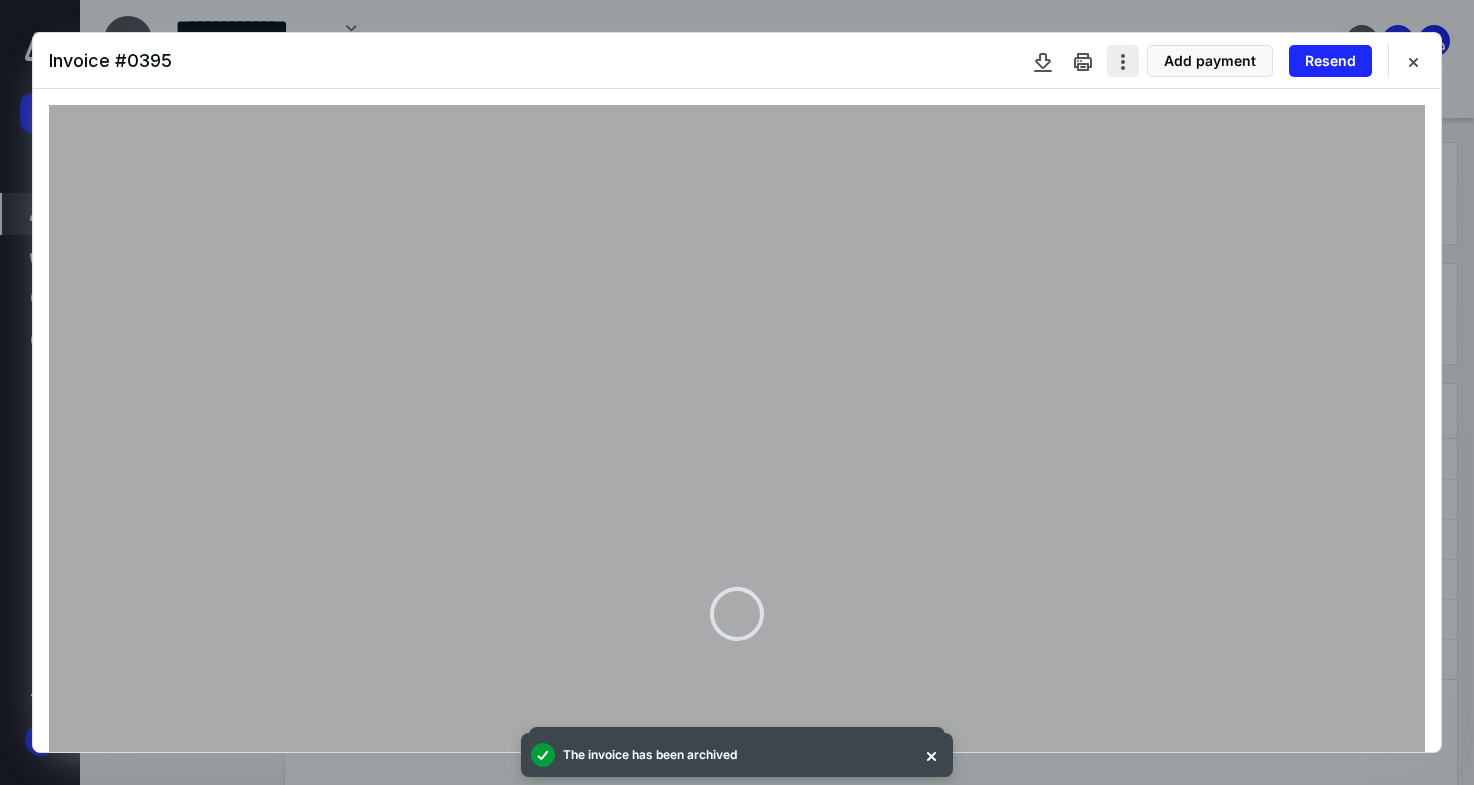 click at bounding box center [1123, 61] 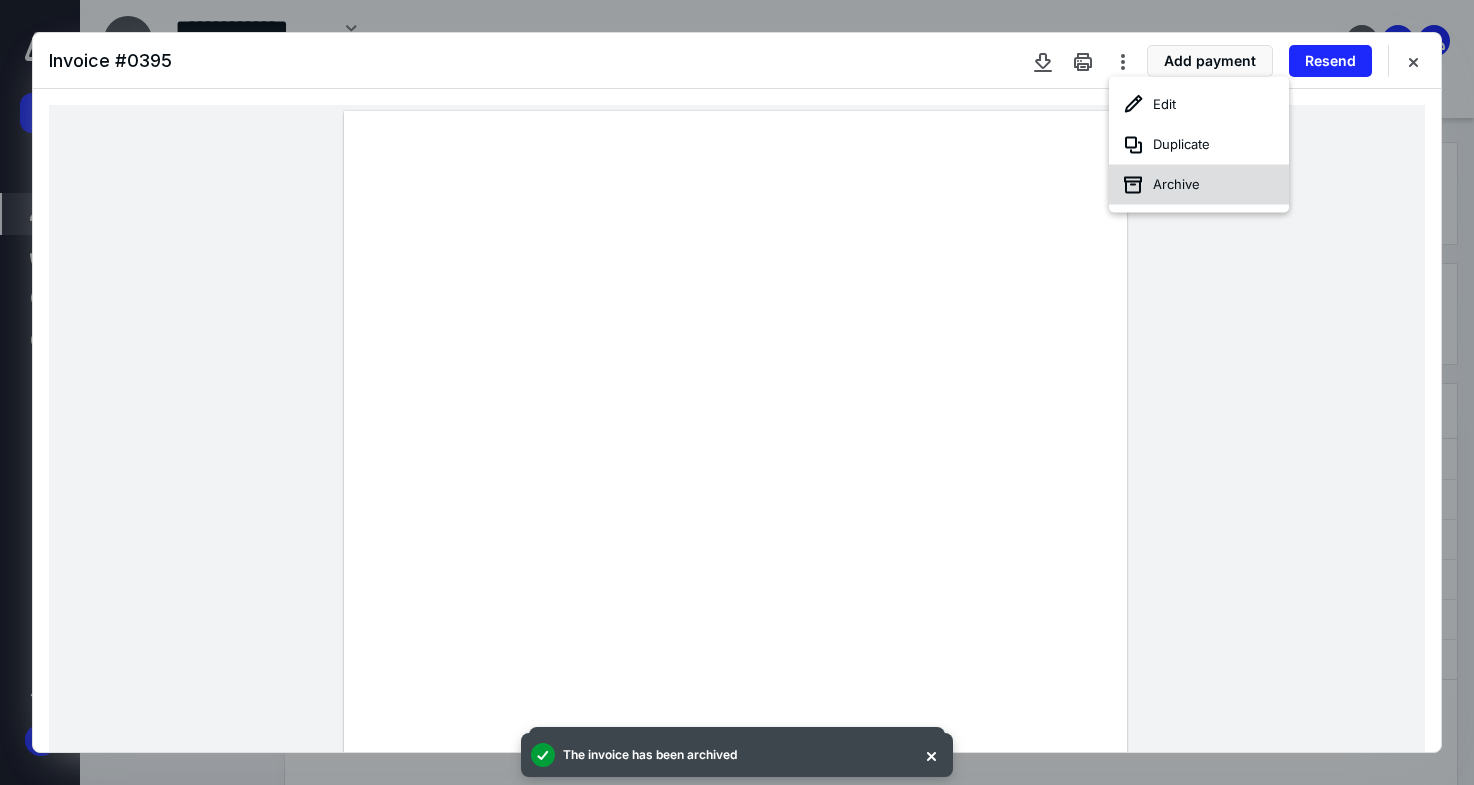 click on "Archive" at bounding box center [1199, 185] 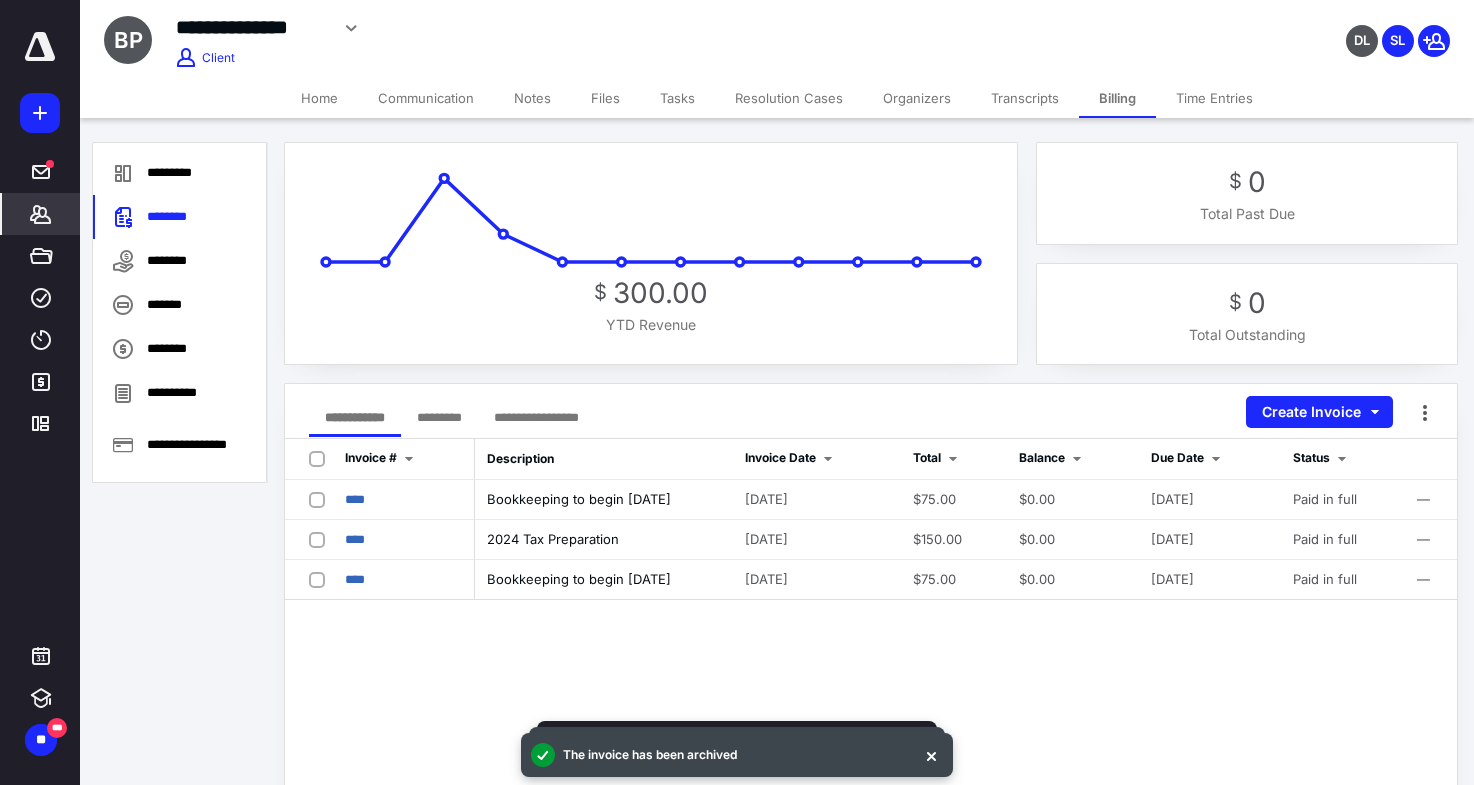 click on "*********" at bounding box center [439, 417] 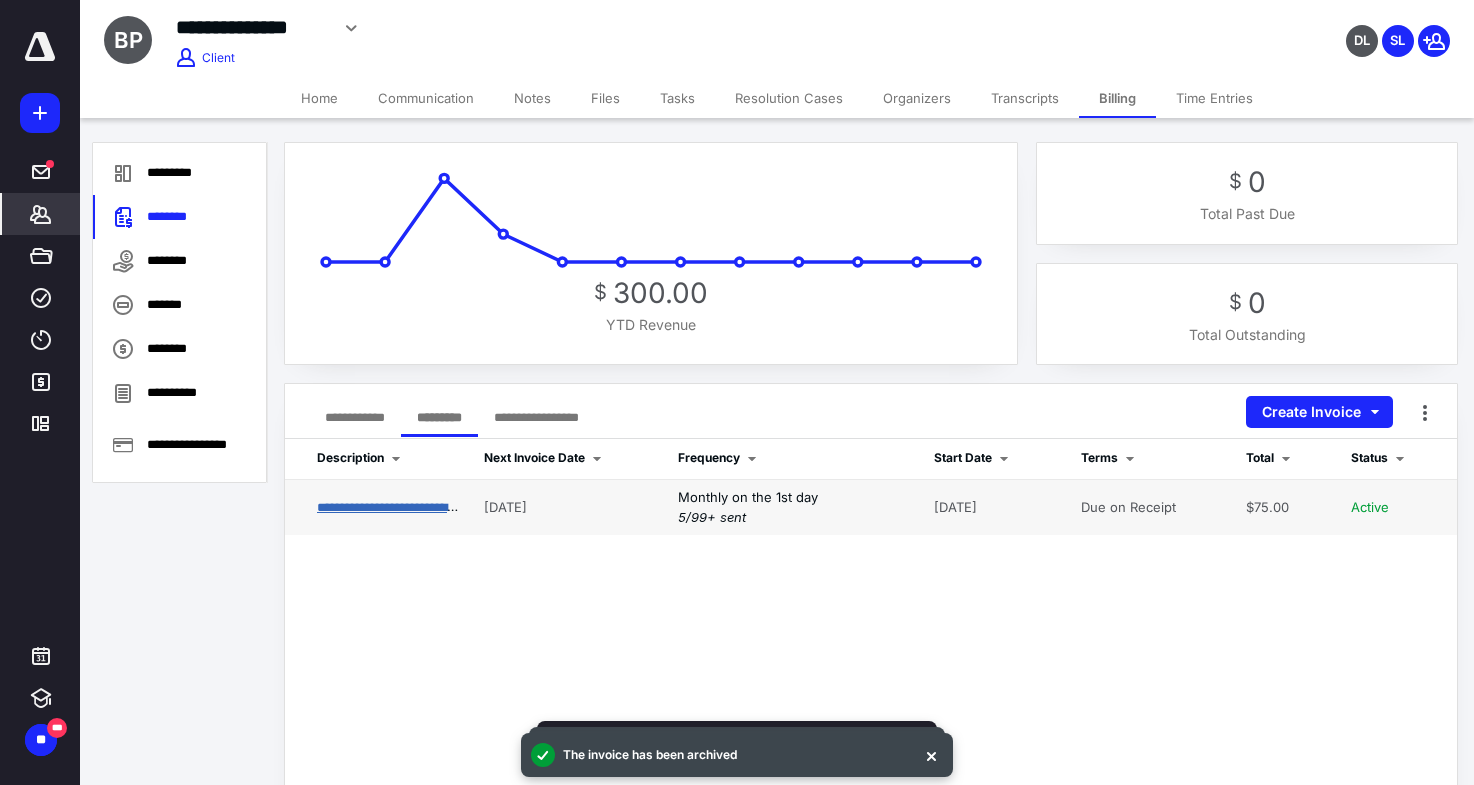 click on "**********" at bounding box center (402, 506) 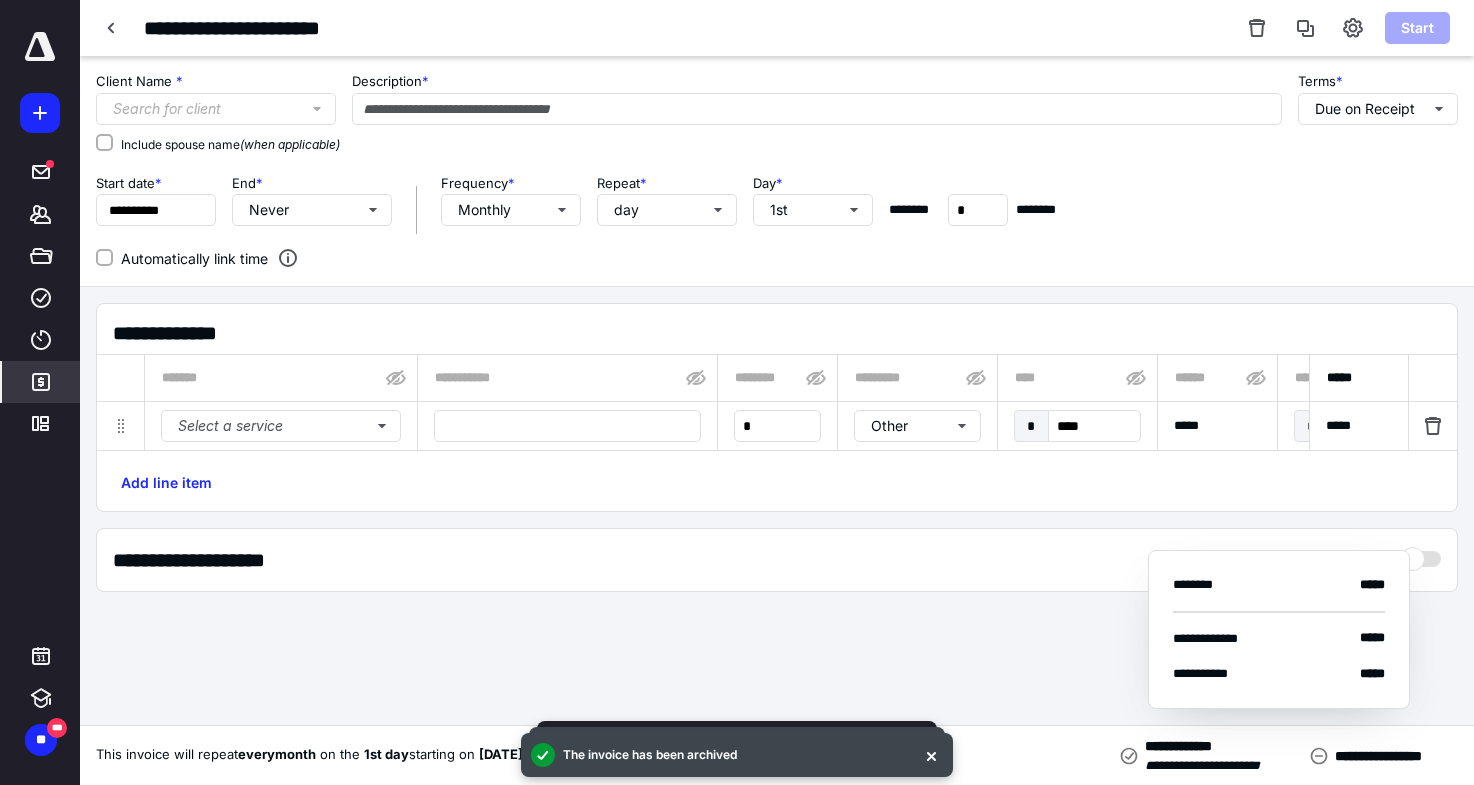 type on "**********" 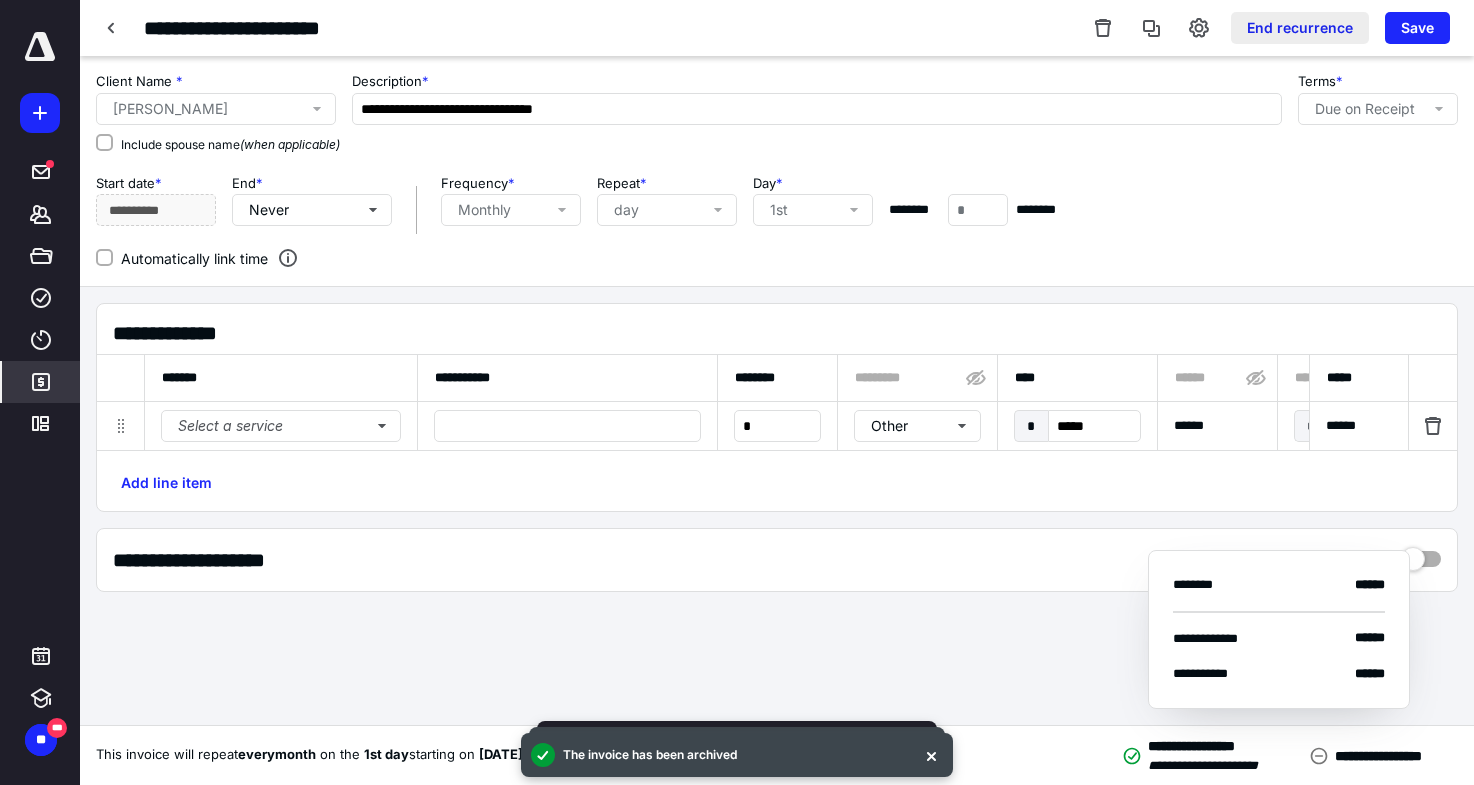 click on "End recurrence" at bounding box center (1300, 28) 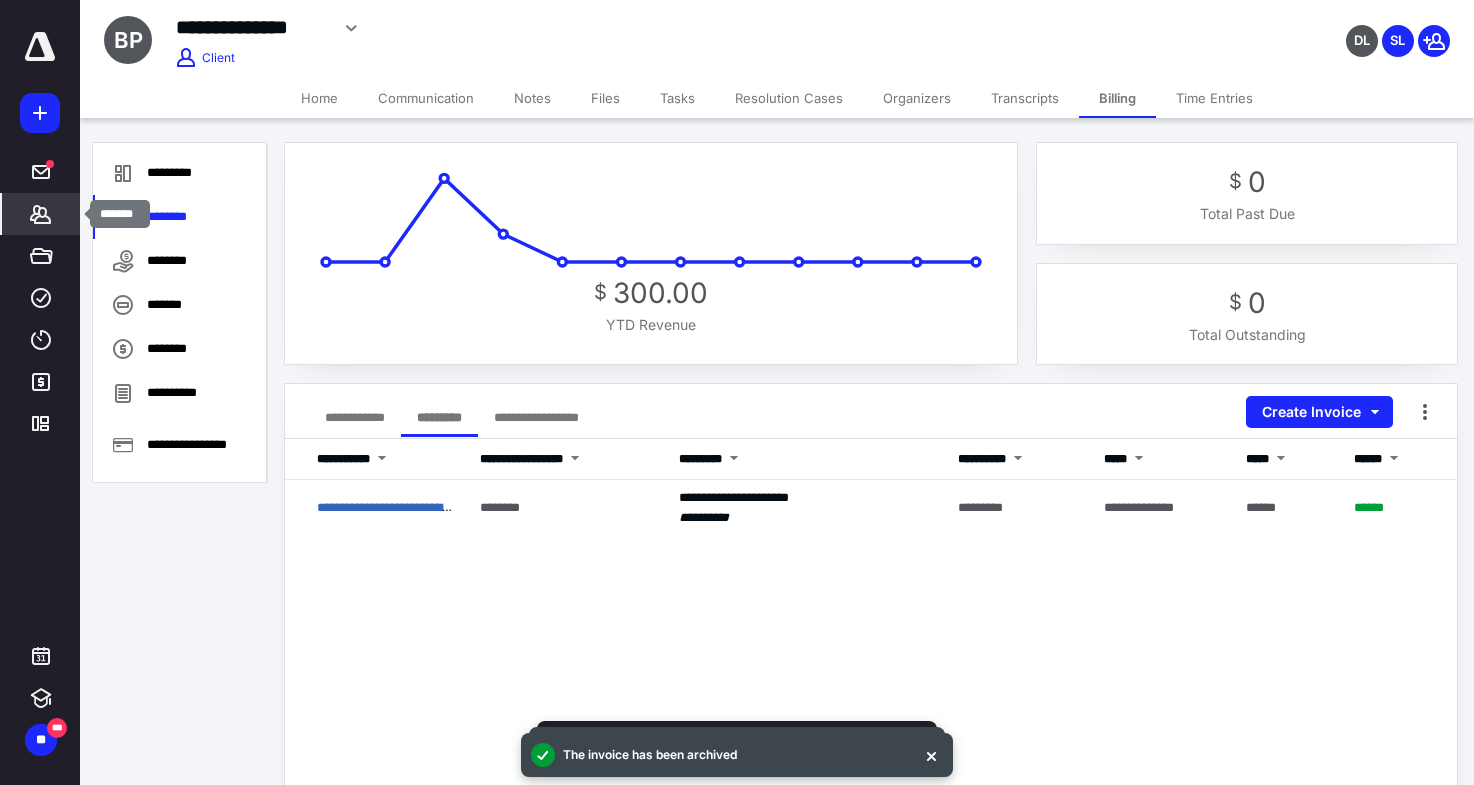 click 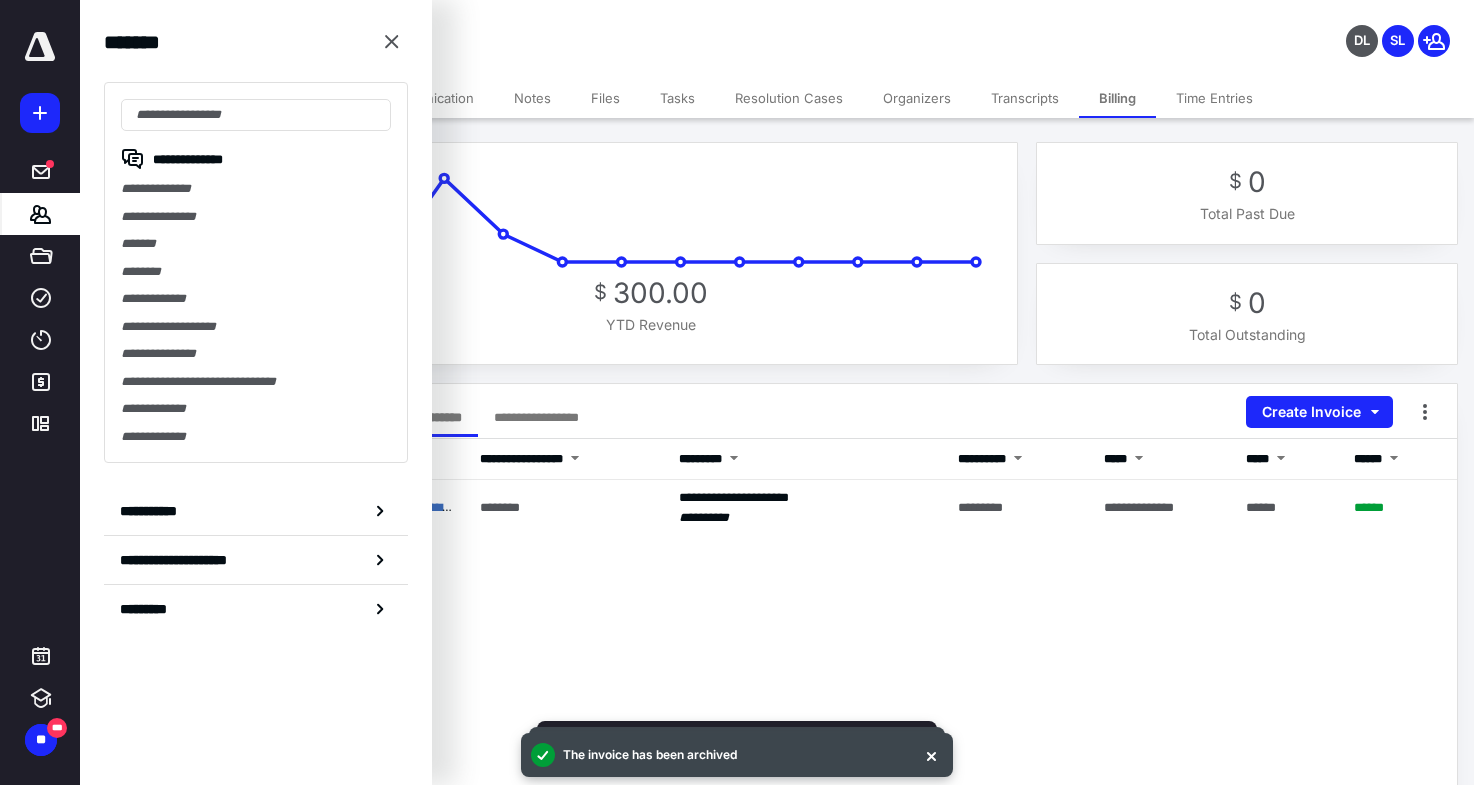 click on "**********" at bounding box center (871, 839) 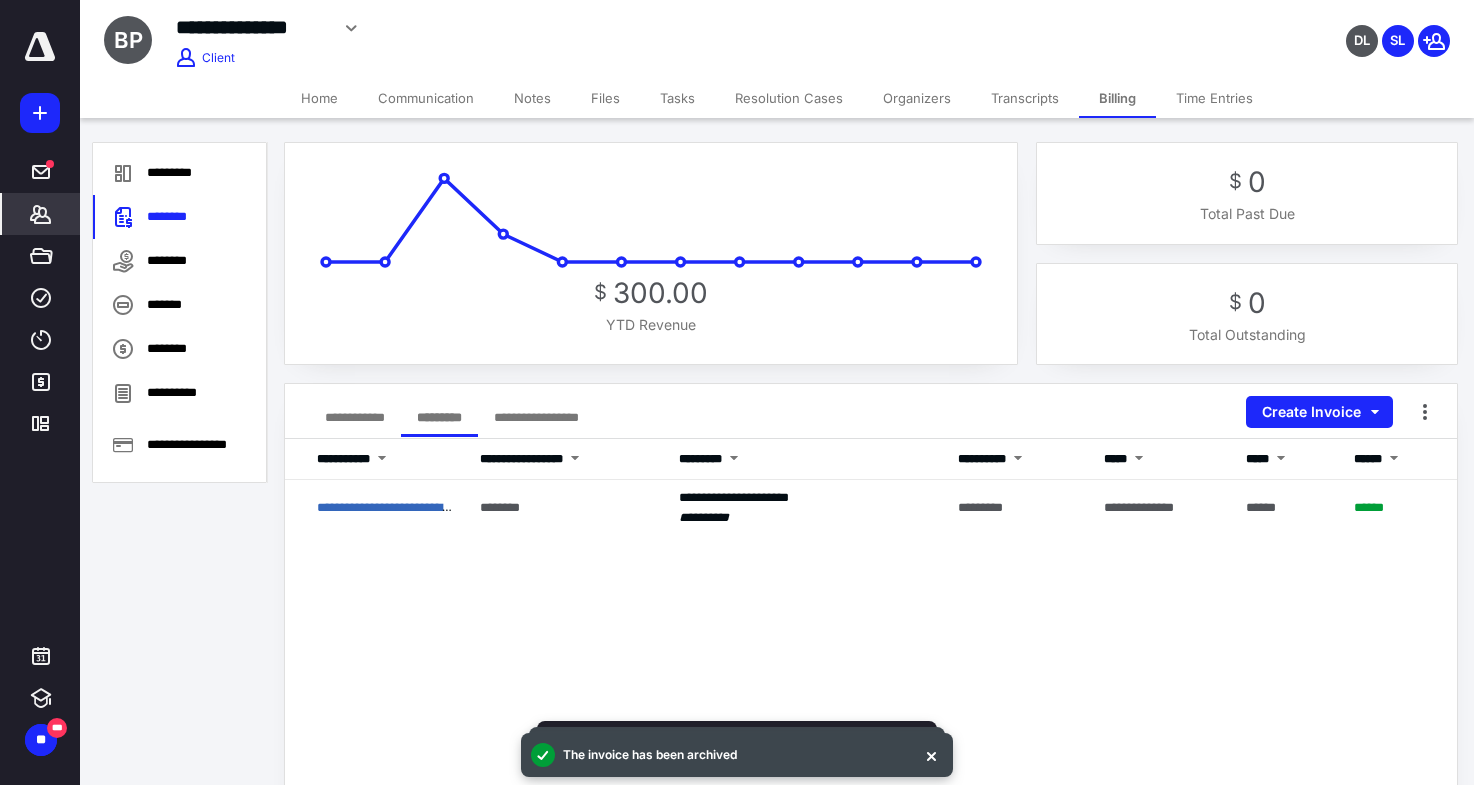 click 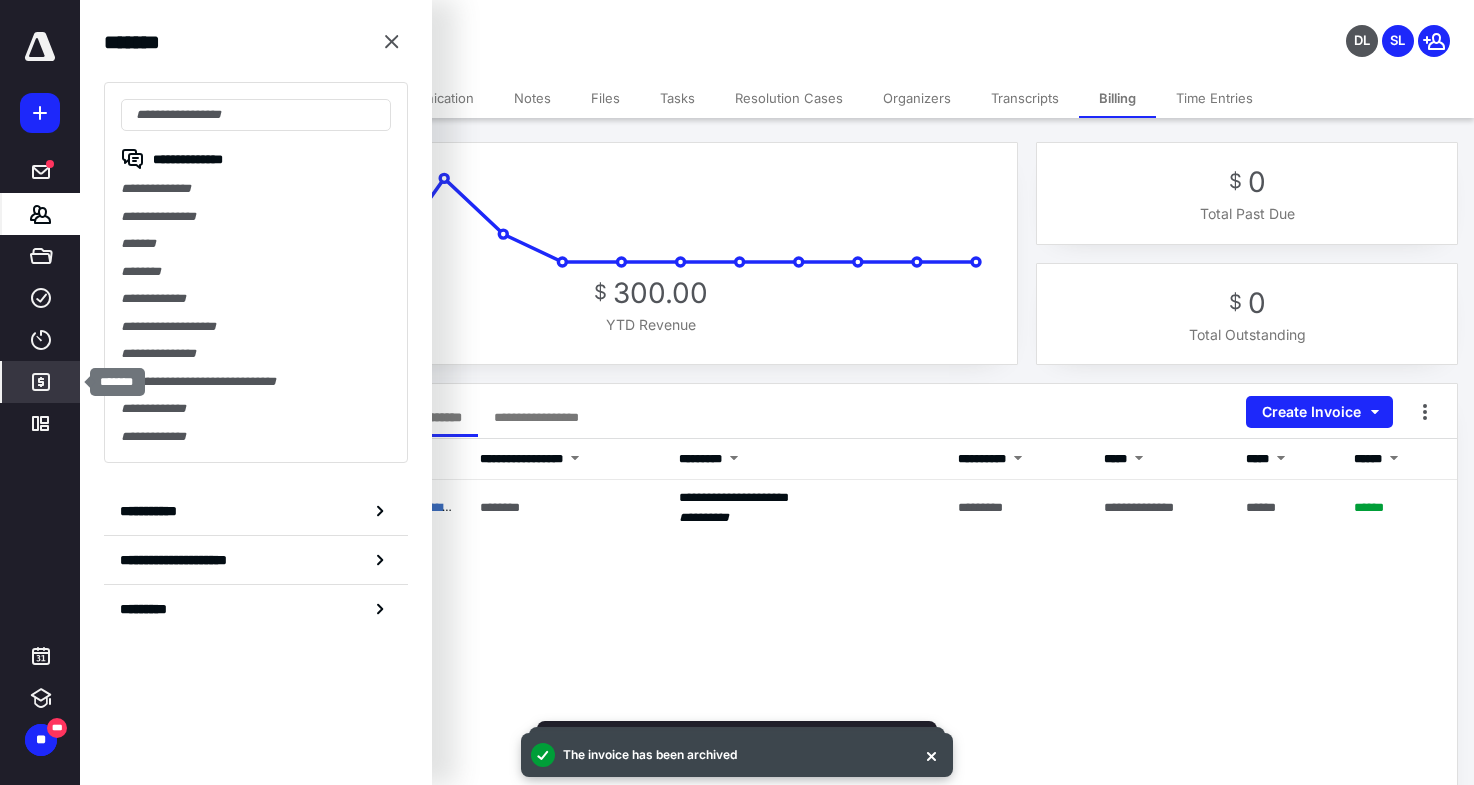 click 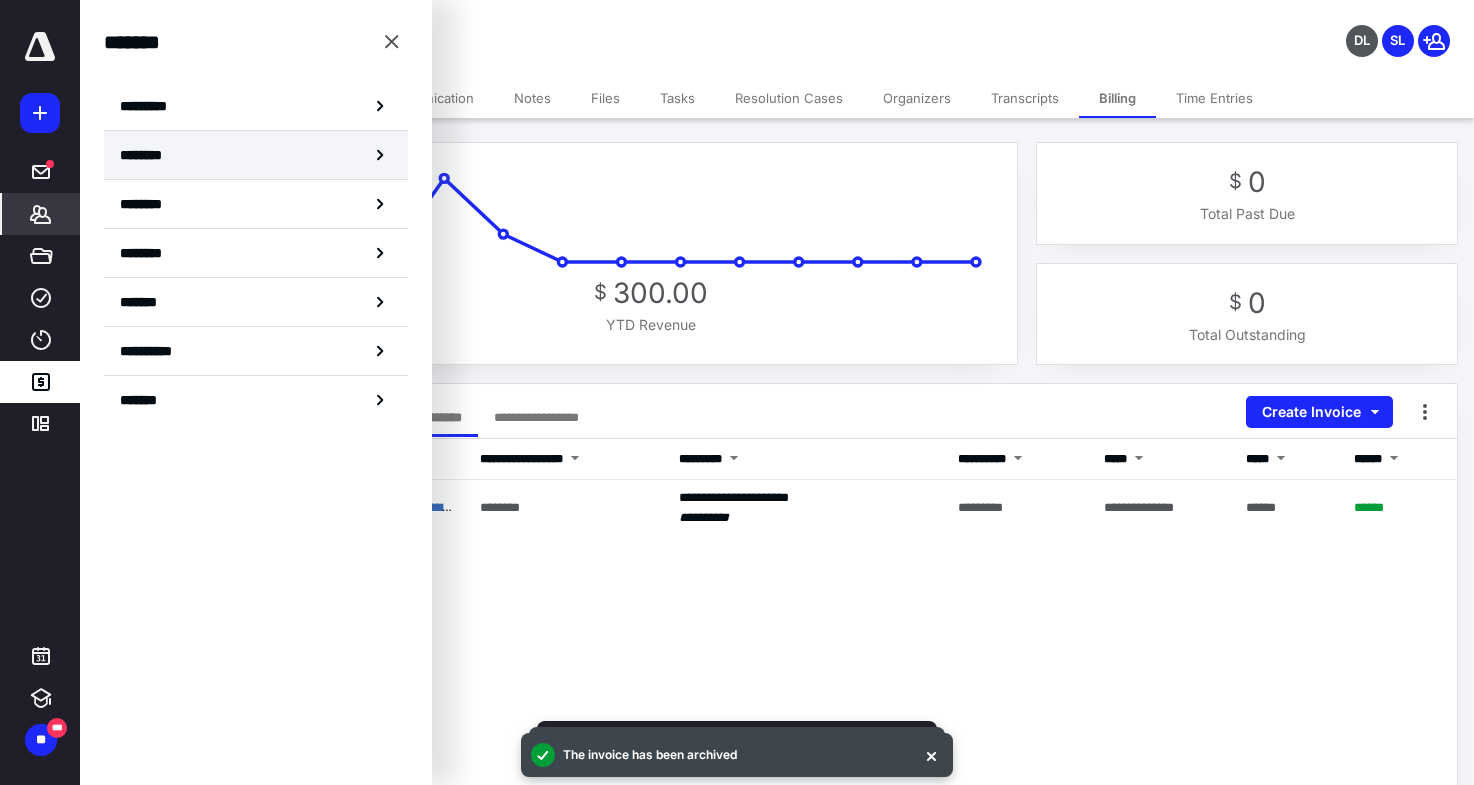 click on "********" at bounding box center [256, 155] 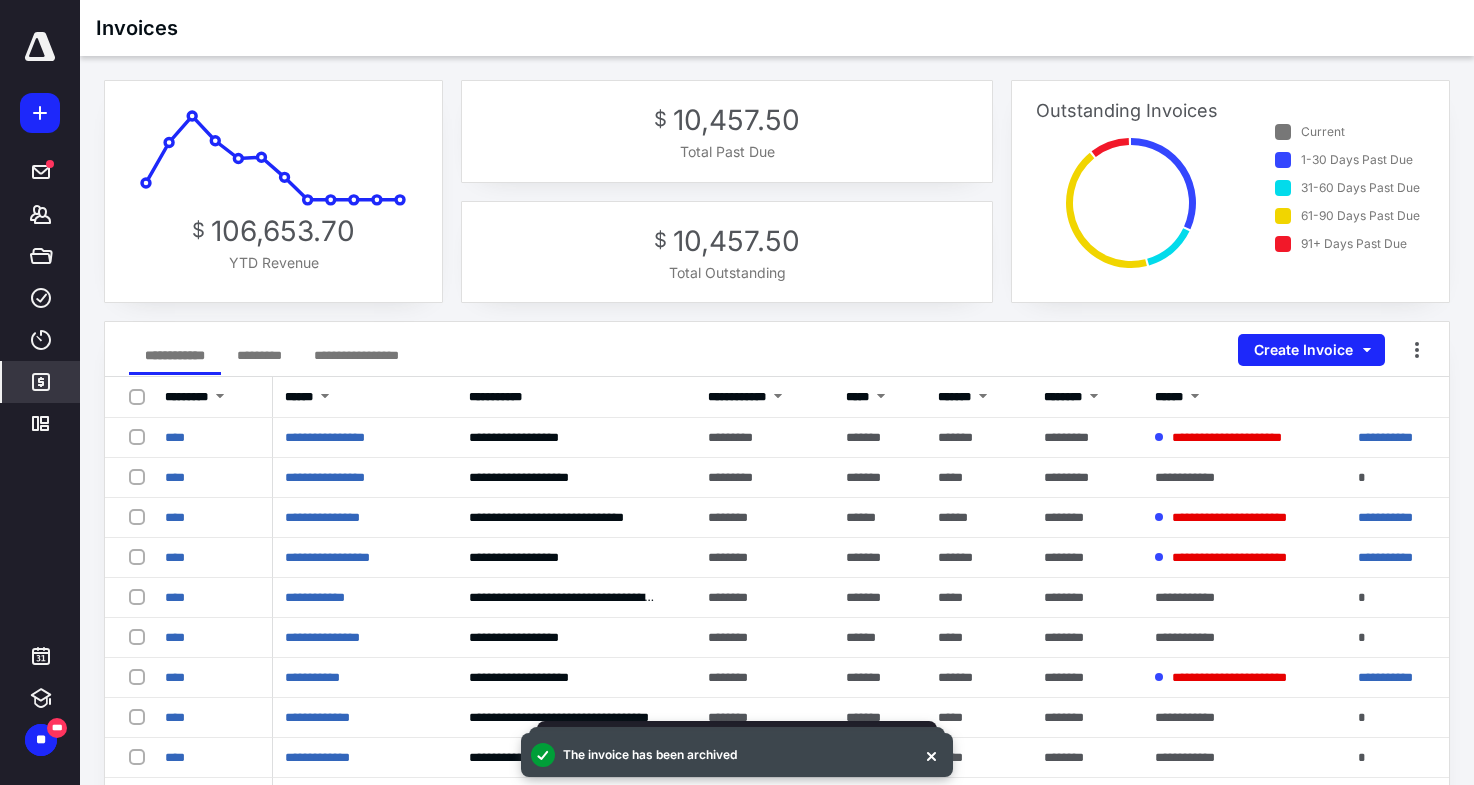 click on "*********" at bounding box center (259, 355) 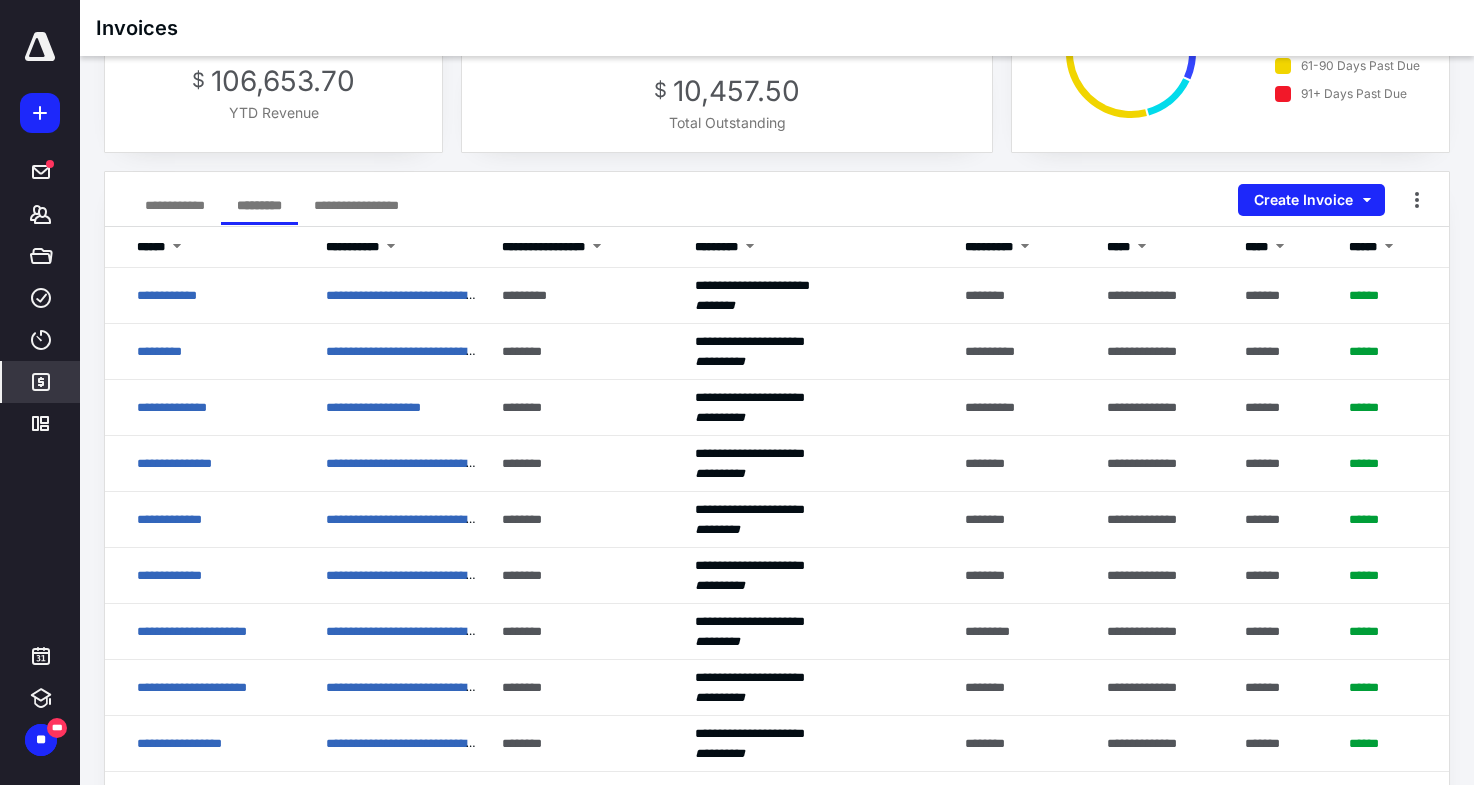 scroll, scrollTop: 138, scrollLeft: 0, axis: vertical 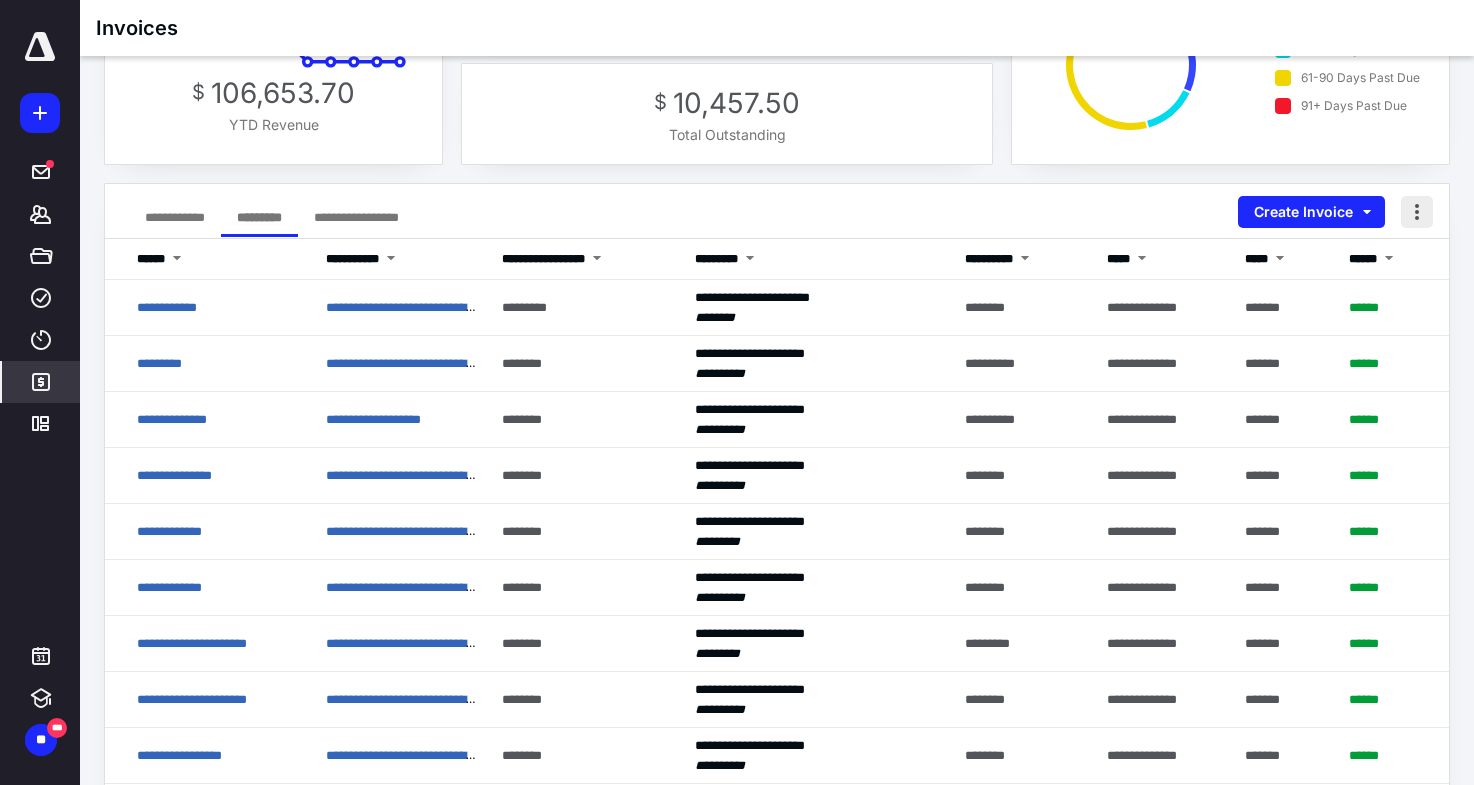 click at bounding box center (1417, 212) 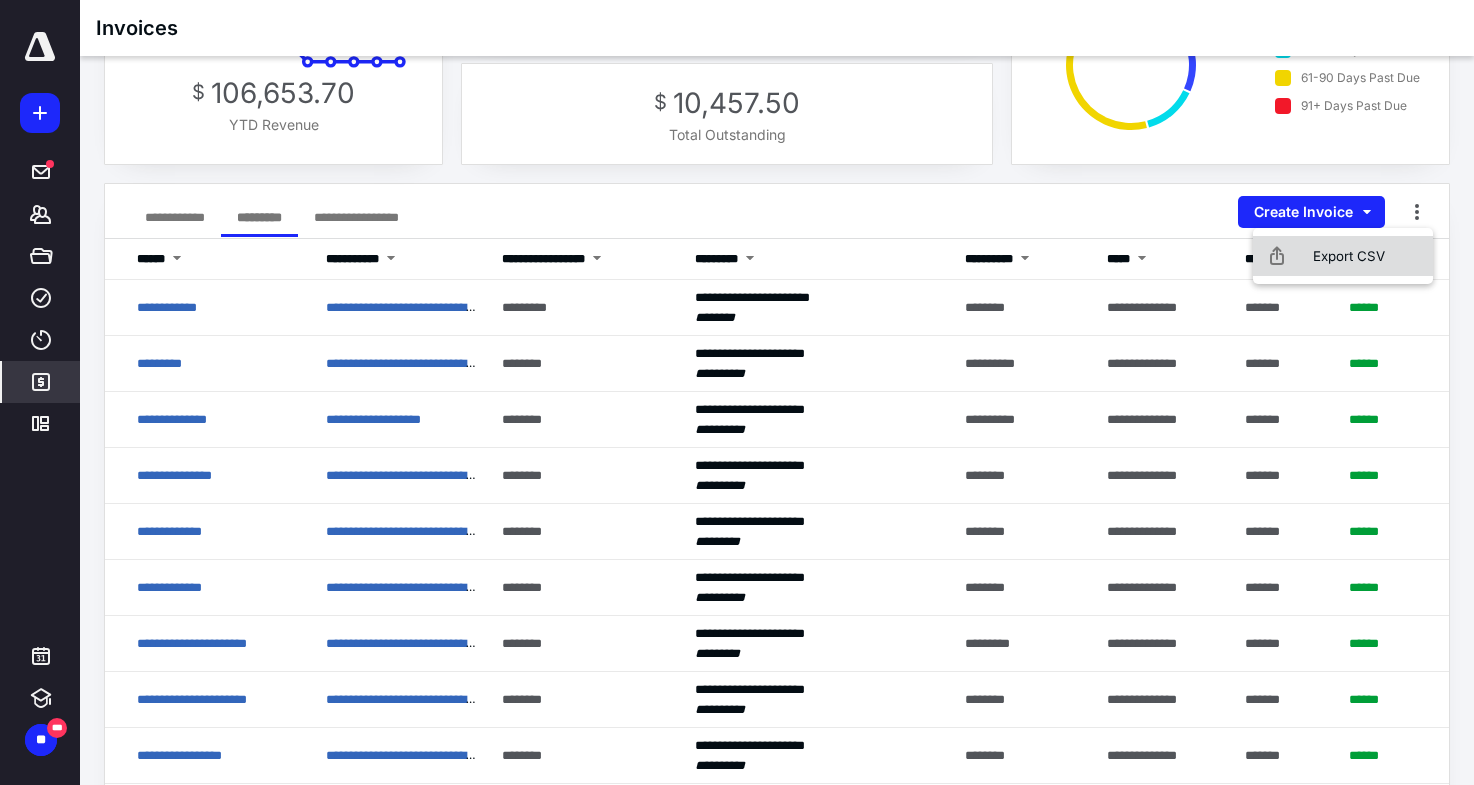 click on "Export CSV" at bounding box center (1343, 256) 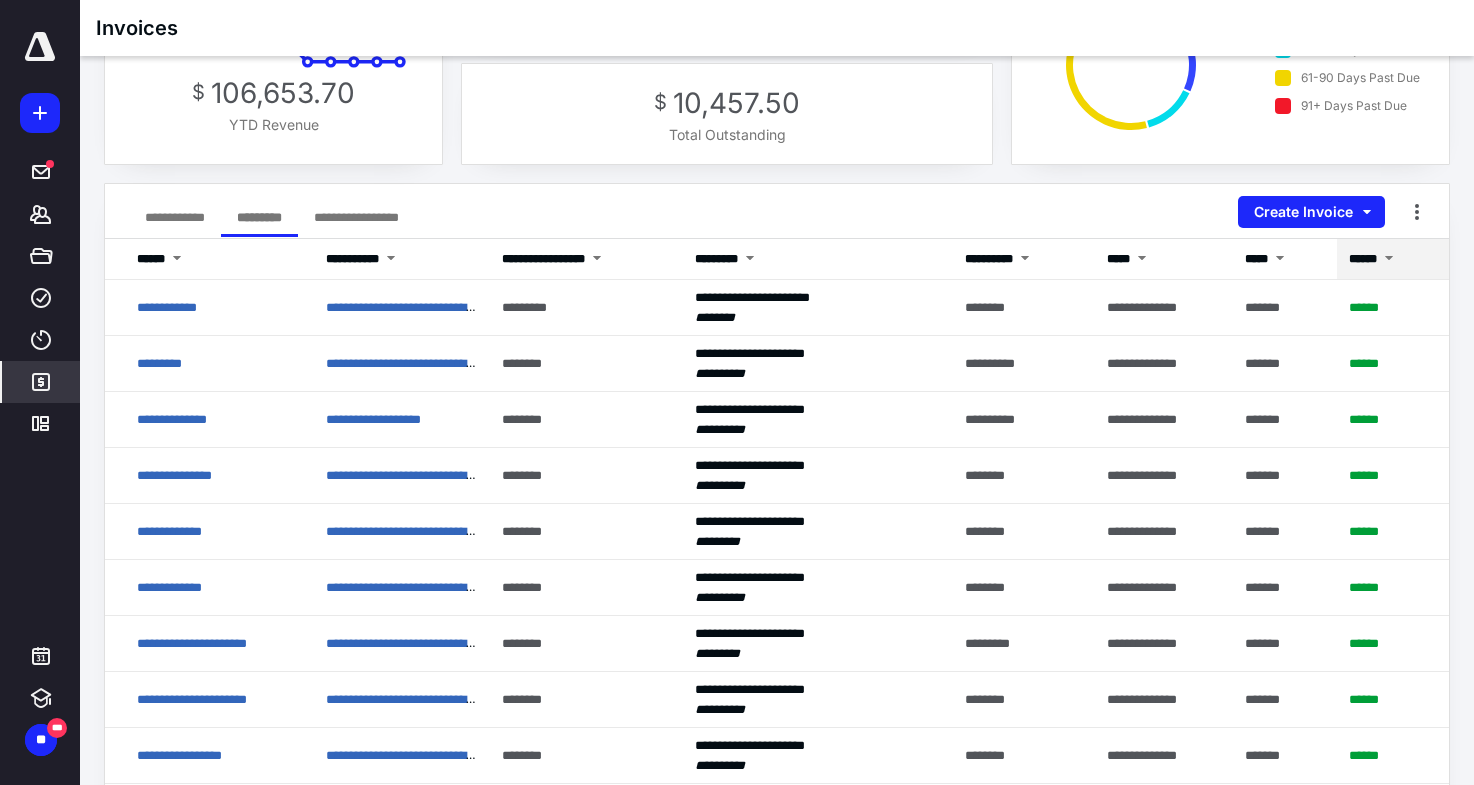 scroll, scrollTop: 0, scrollLeft: 0, axis: both 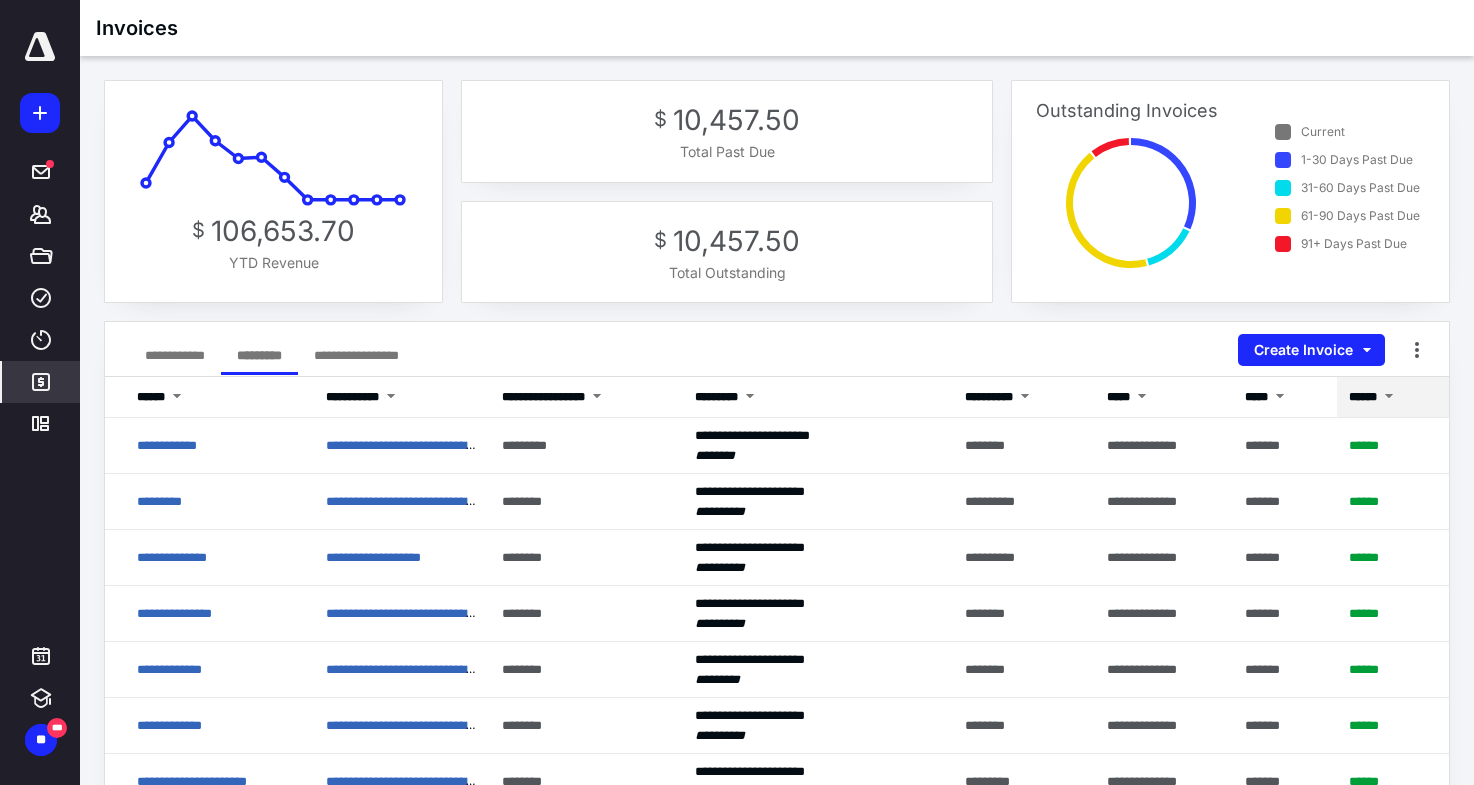 click on "**********" at bounding box center (175, 355) 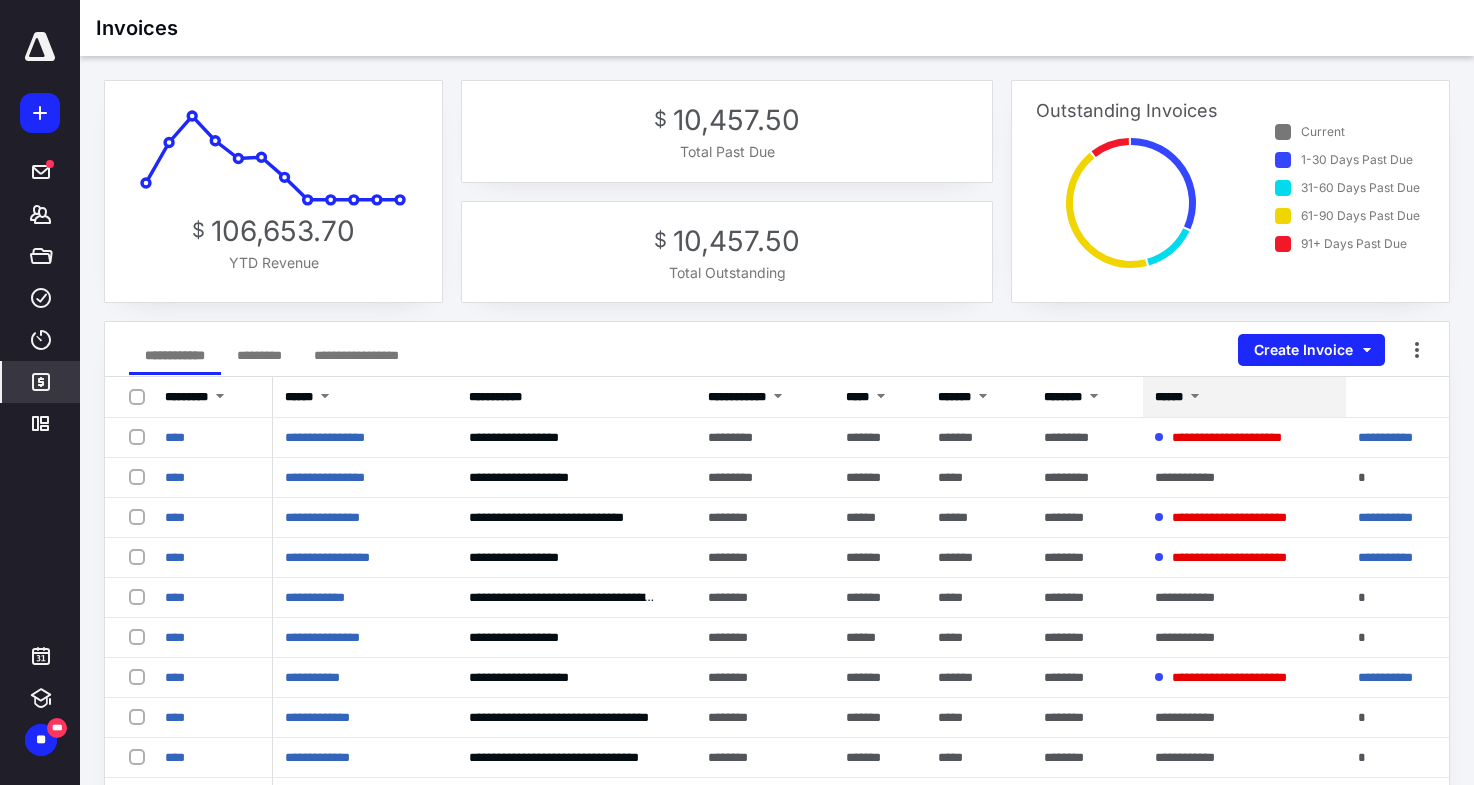 click at bounding box center (1195, 398) 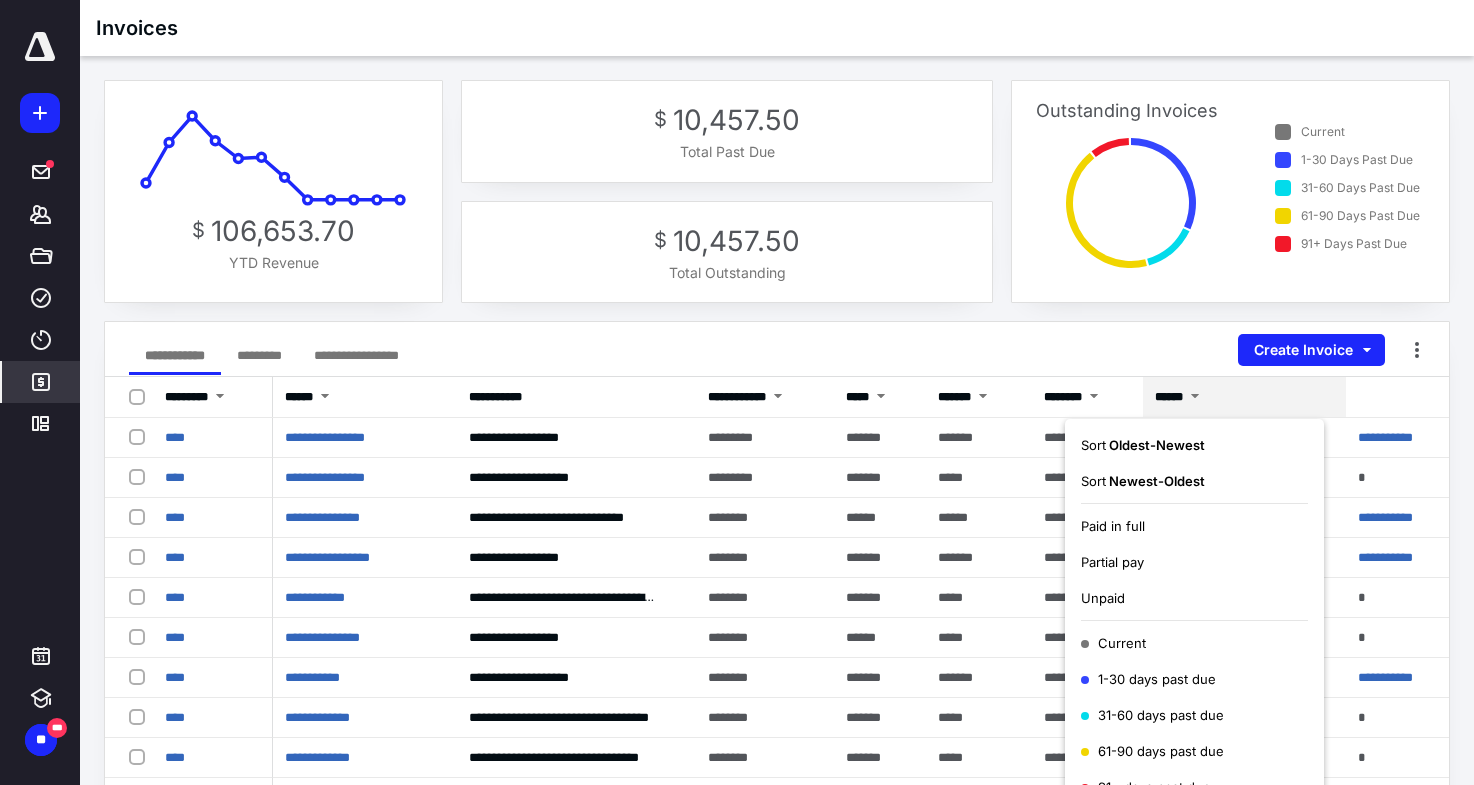 click on "Oldest  -  Newest" at bounding box center [1155, 445] 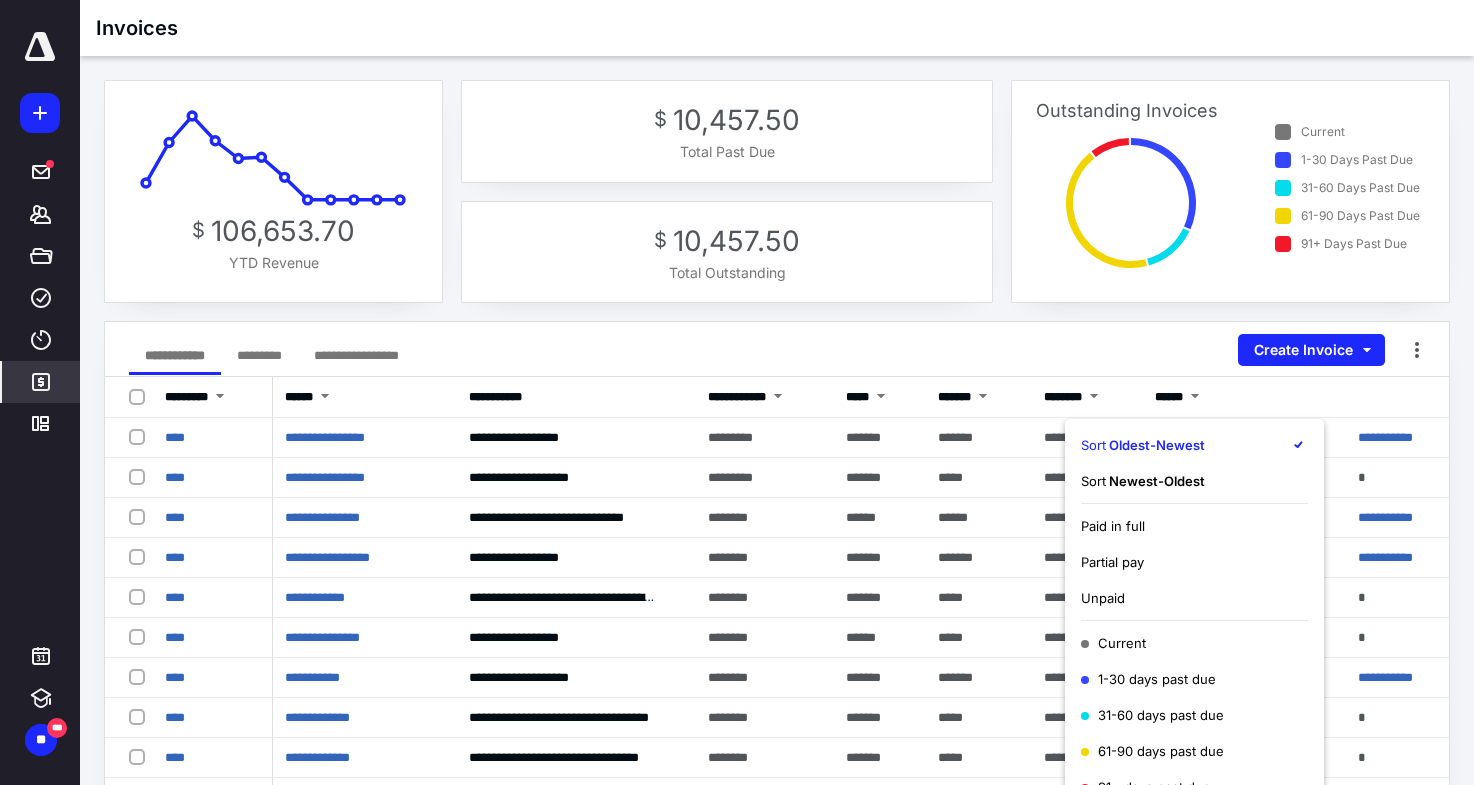 click on "**********" at bounding box center [777, 349] 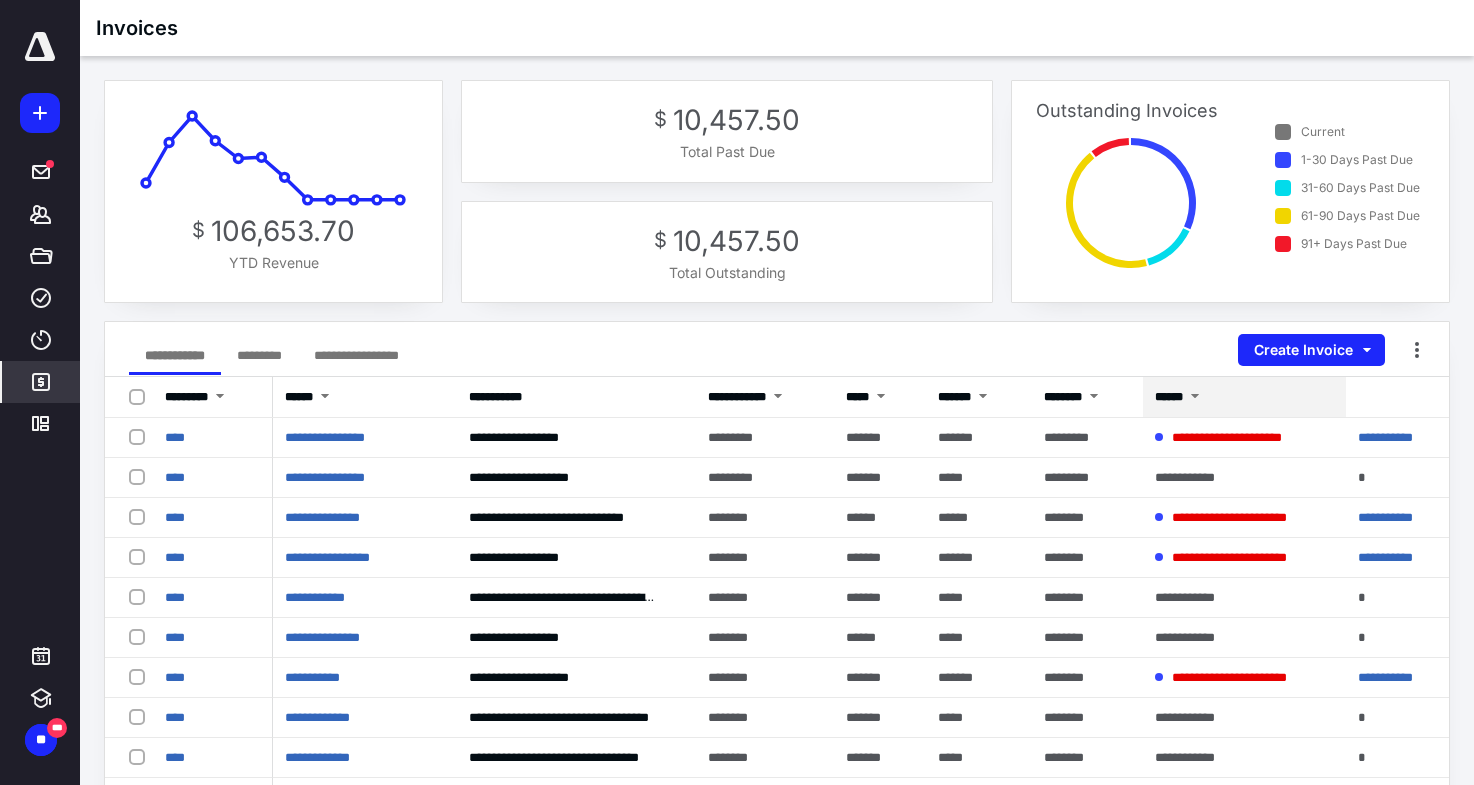 click on "******" at bounding box center (1169, 397) 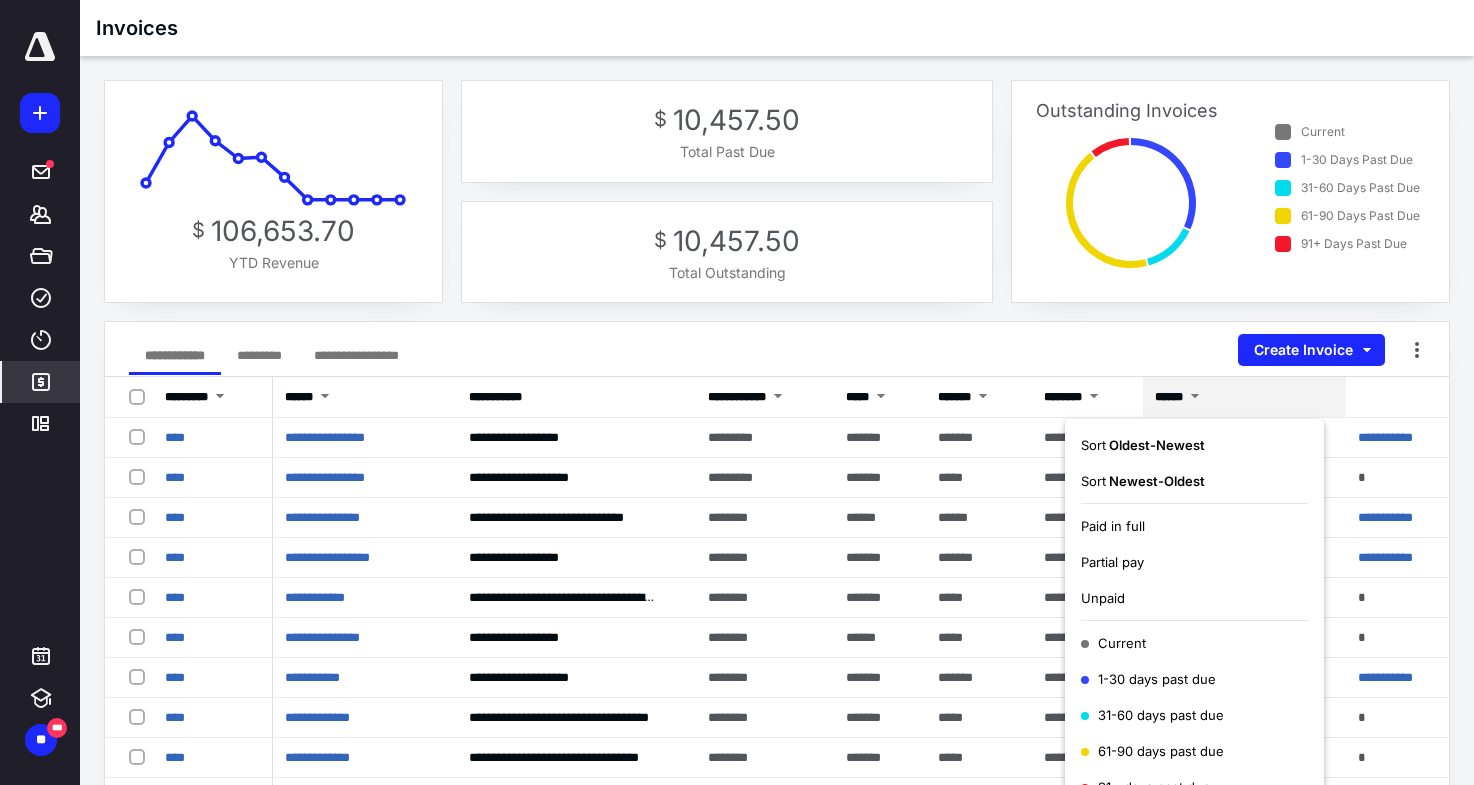 click on "Unpaid" at bounding box center (1103, 598) 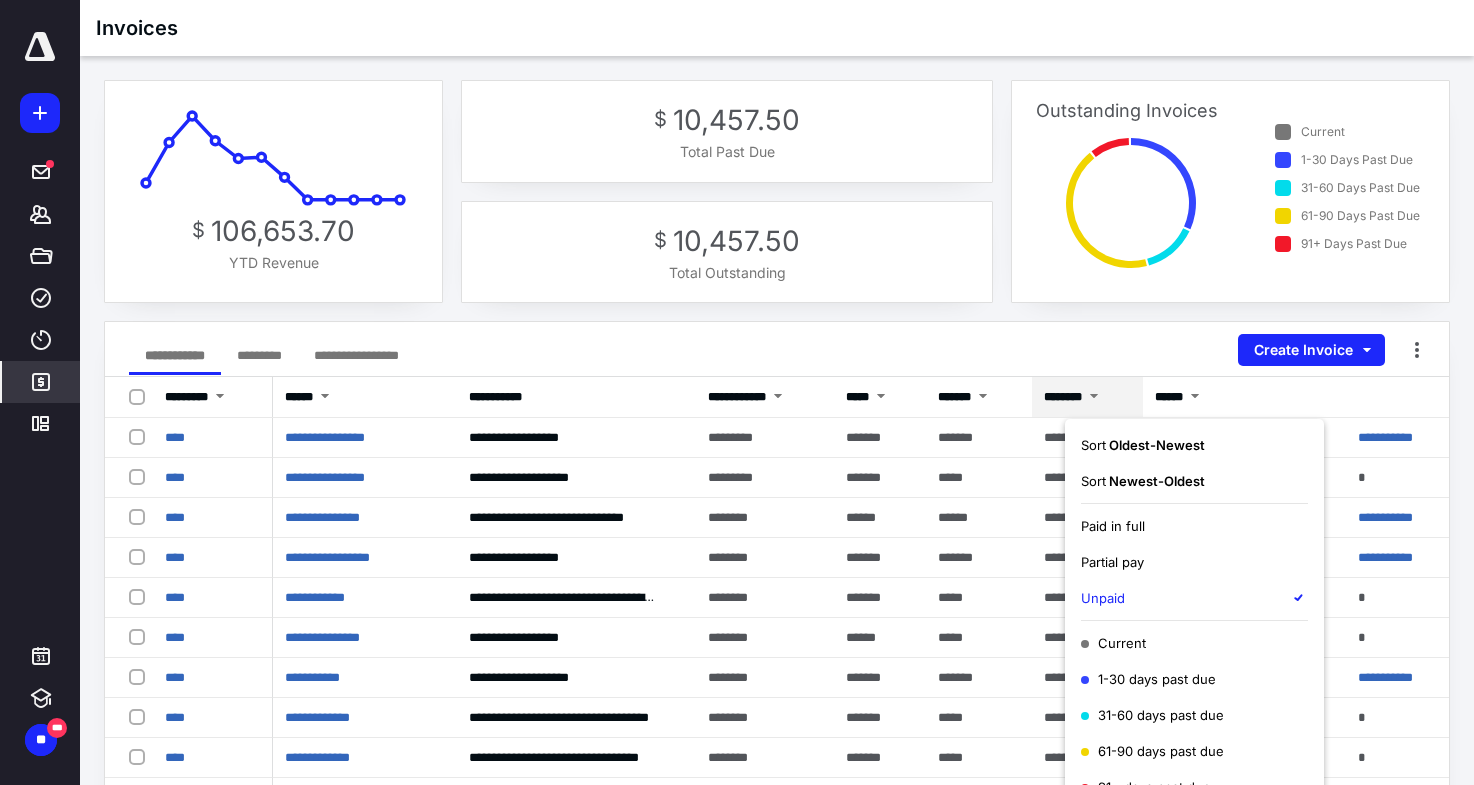 scroll, scrollTop: 2, scrollLeft: 0, axis: vertical 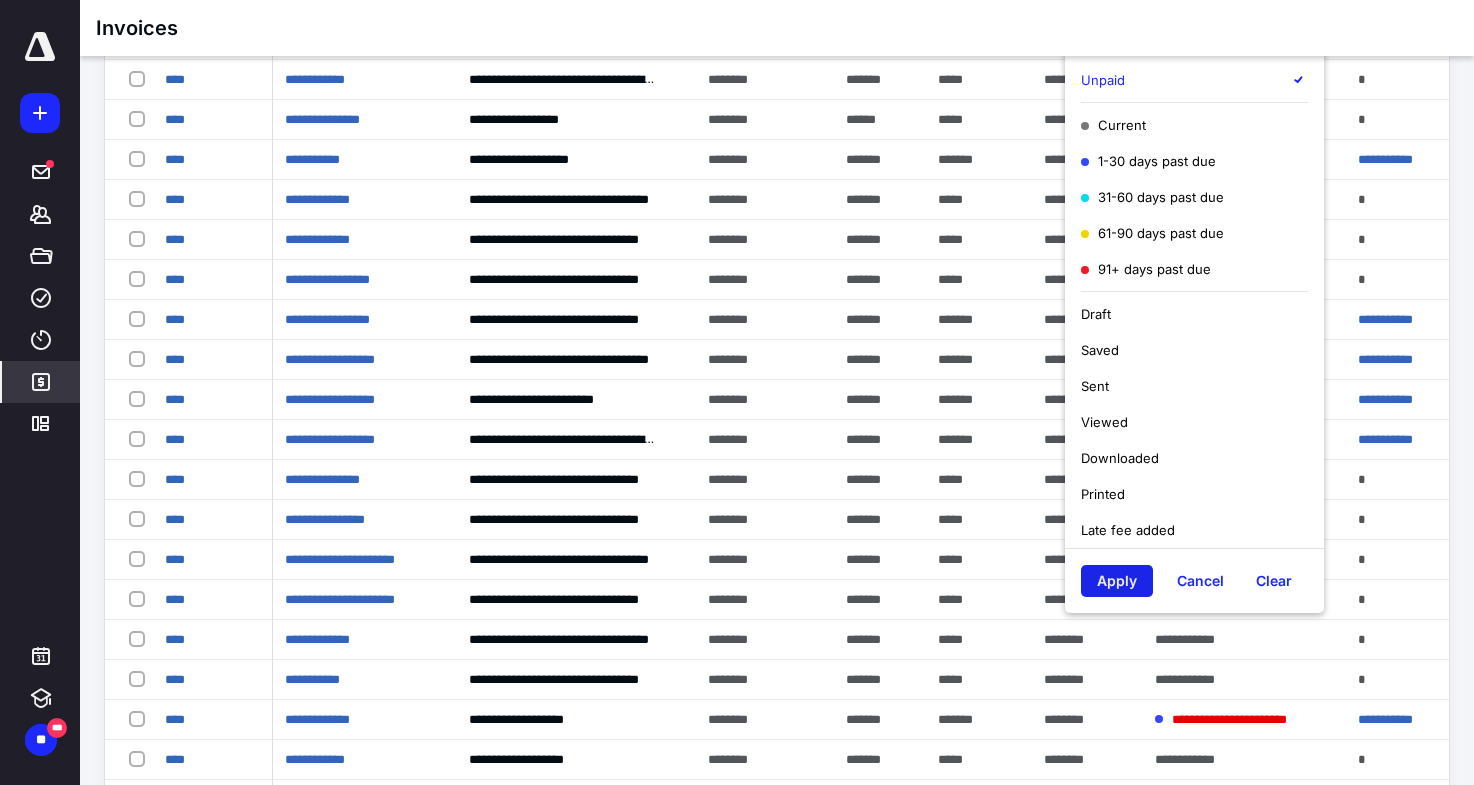 click on "Apply" at bounding box center [1117, 581] 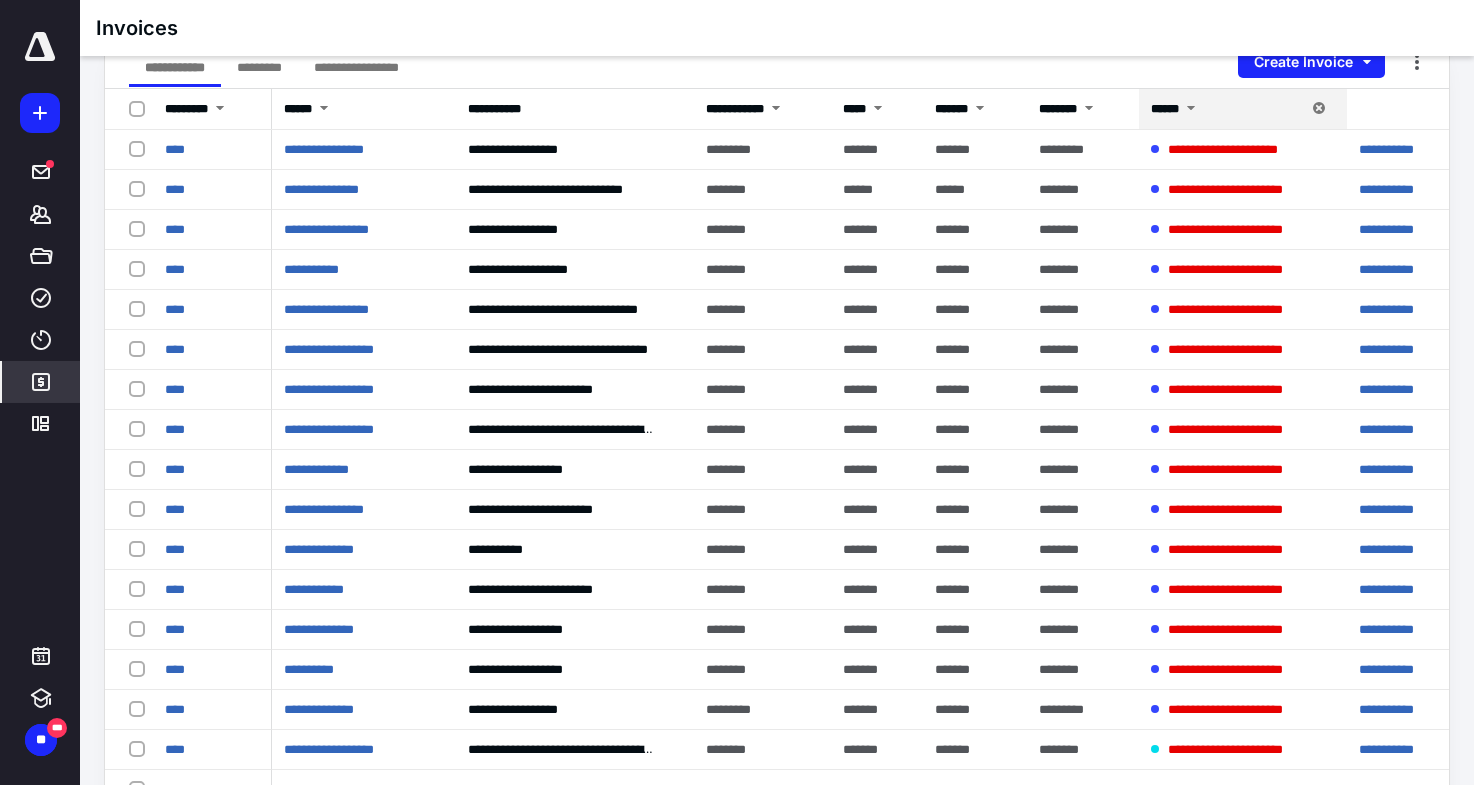 scroll, scrollTop: 269, scrollLeft: 0, axis: vertical 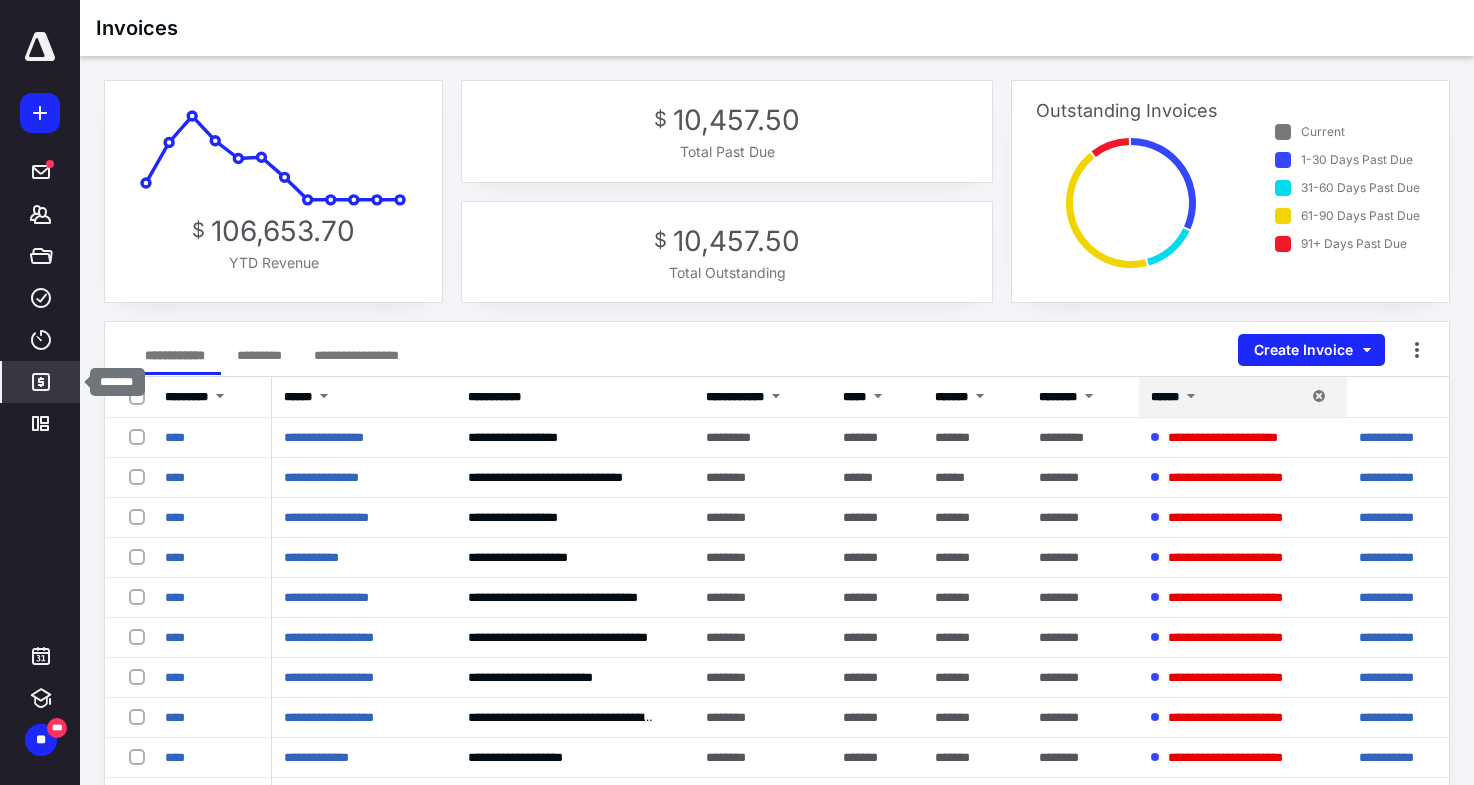 click 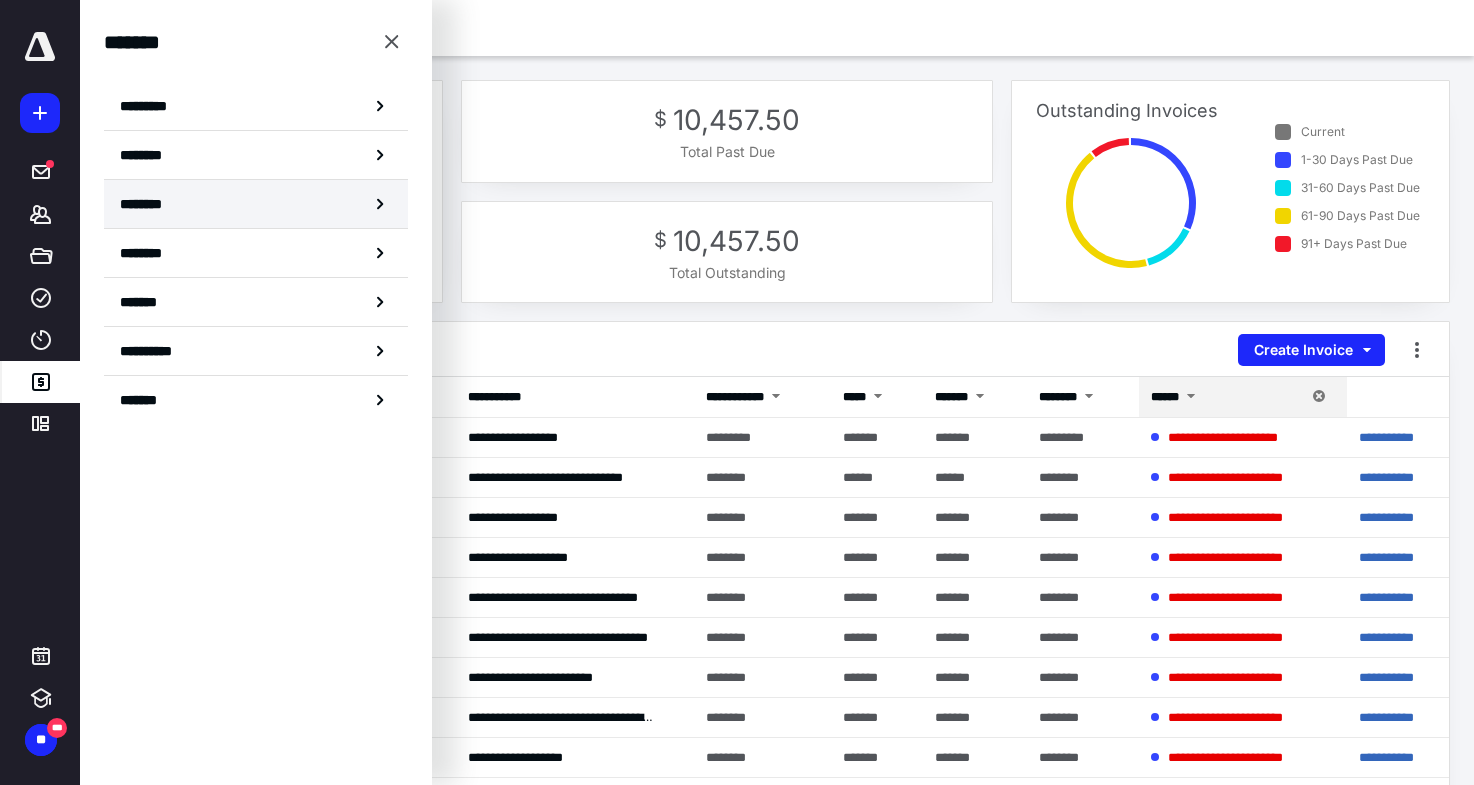 click on "********" at bounding box center [153, 204] 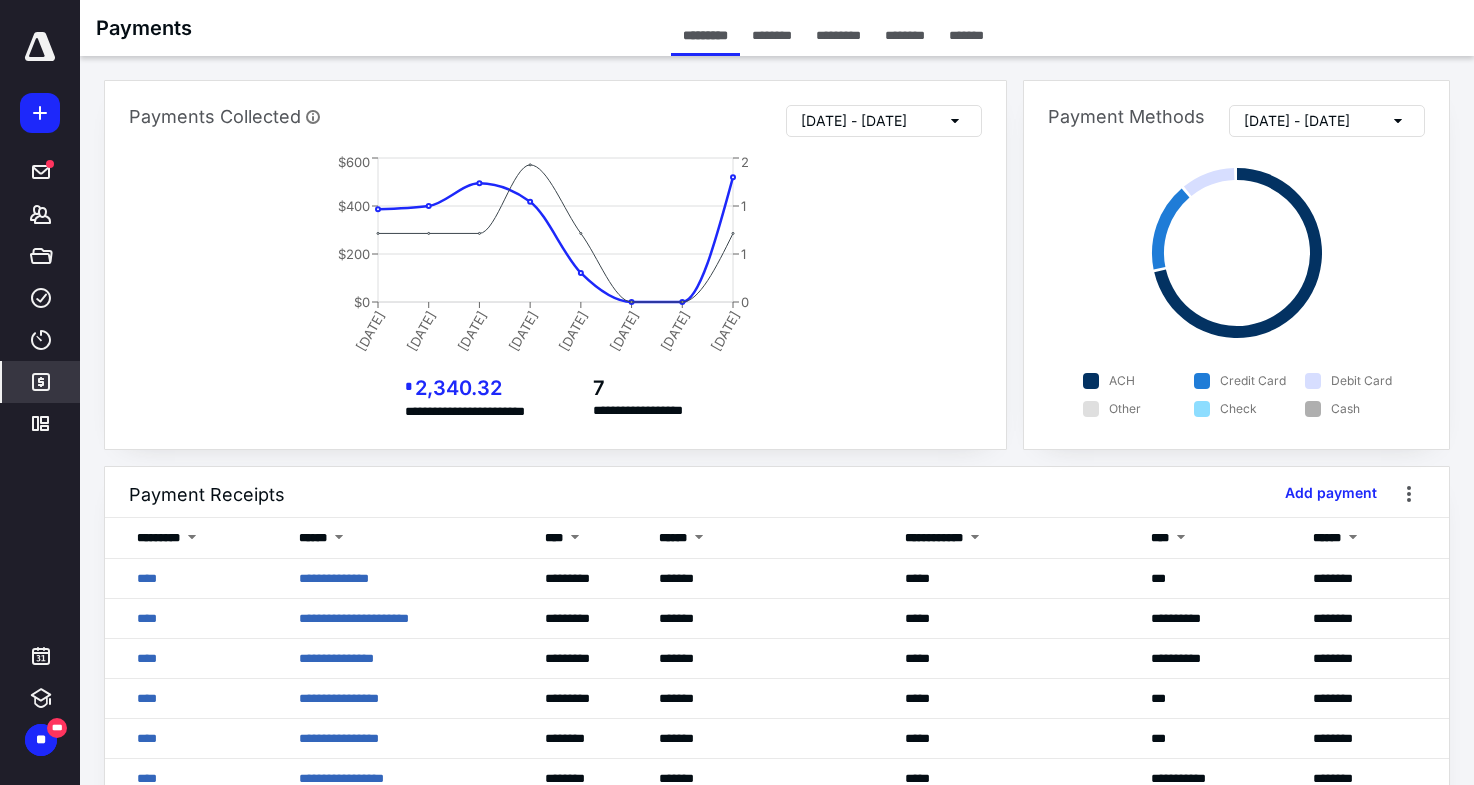 click 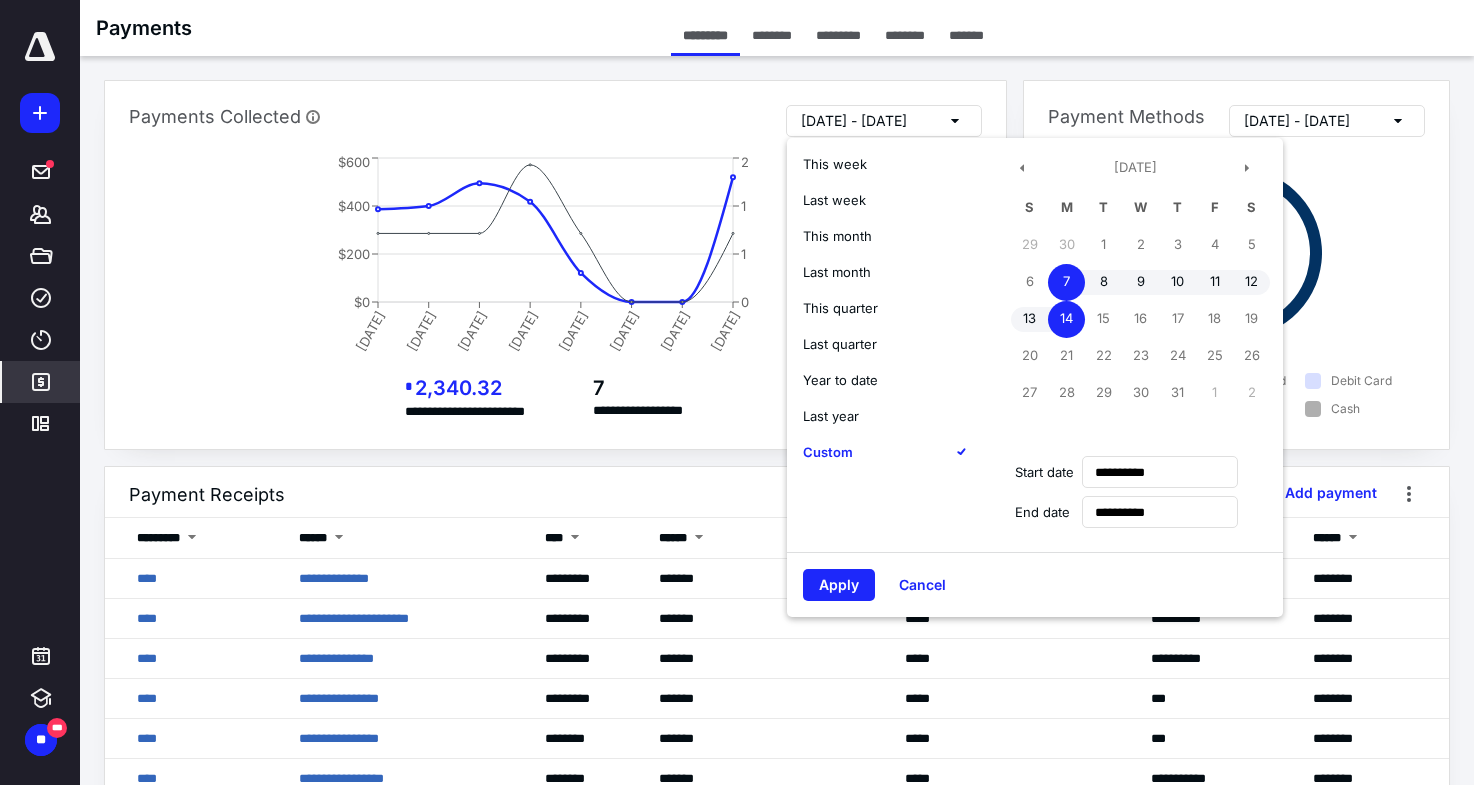 click on "Year to date" at bounding box center (840, 380) 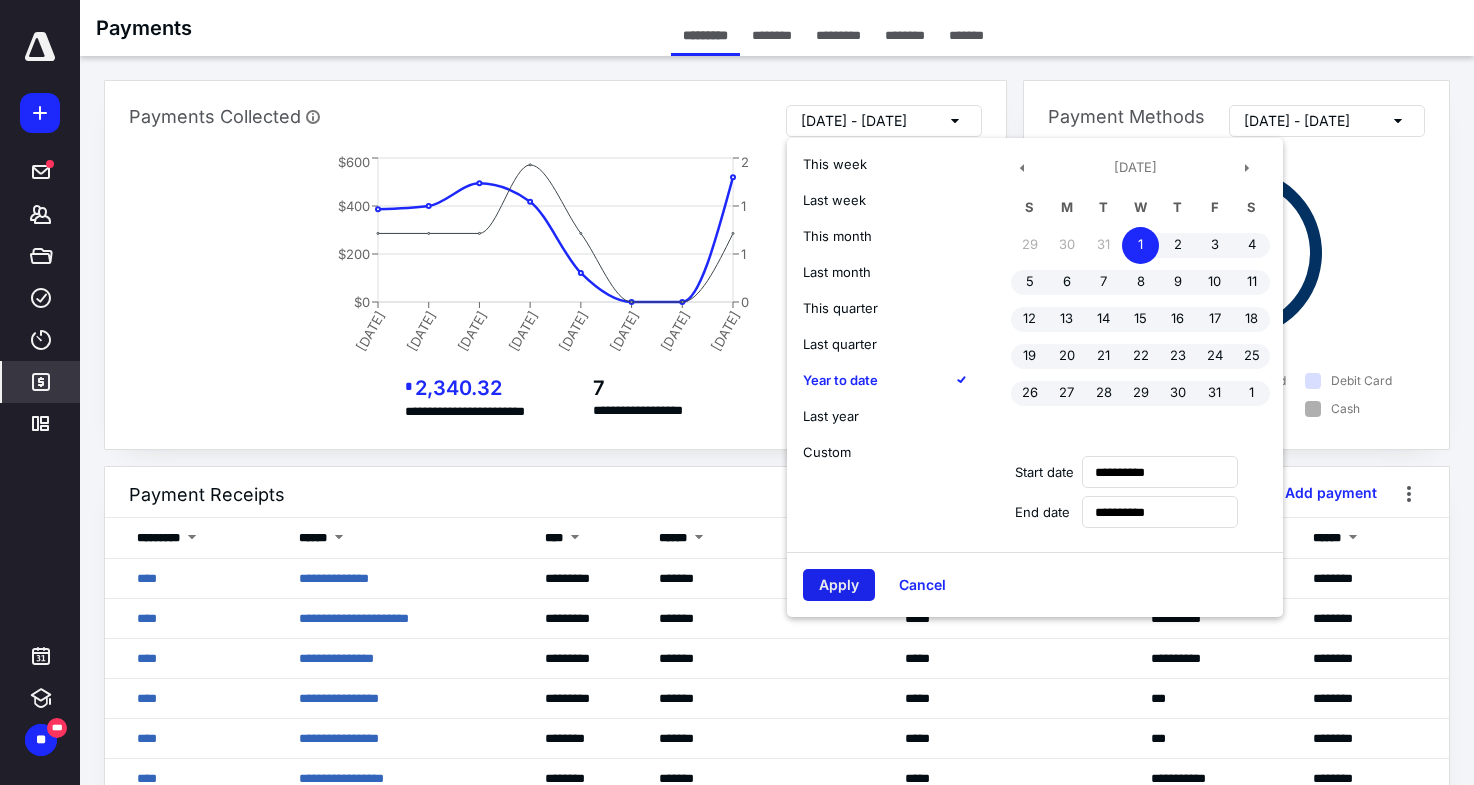click on "Apply" at bounding box center [839, 585] 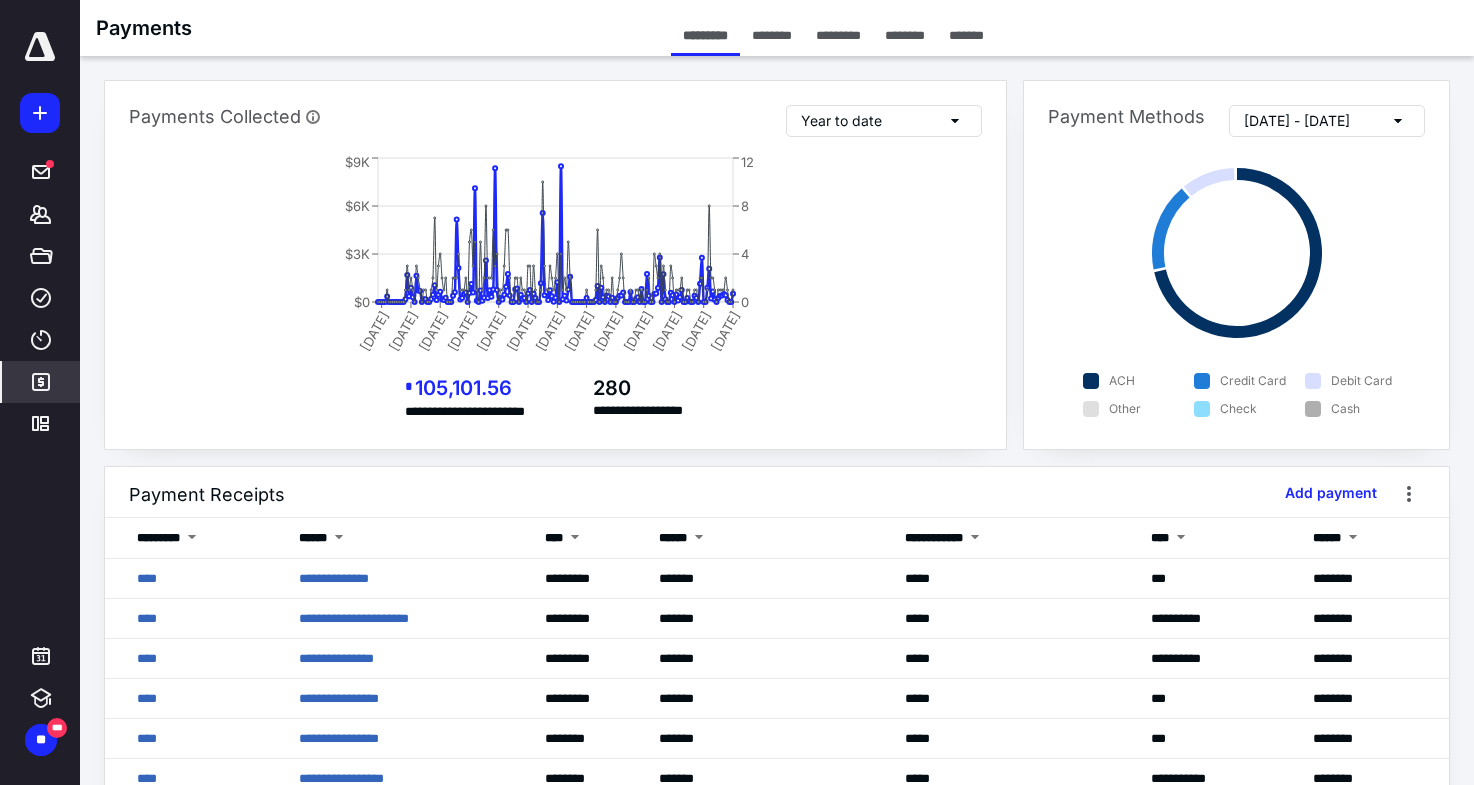 click on "[DATE] Jul'[DATE] Mar'[DATE] Nov'[DATE] Jul'34 Nov'35 Mar'37 Jul'38 Nov'39 Mar'41 $0 $3K $6K $9K 0 4 8 12" at bounding box center [555, 260] 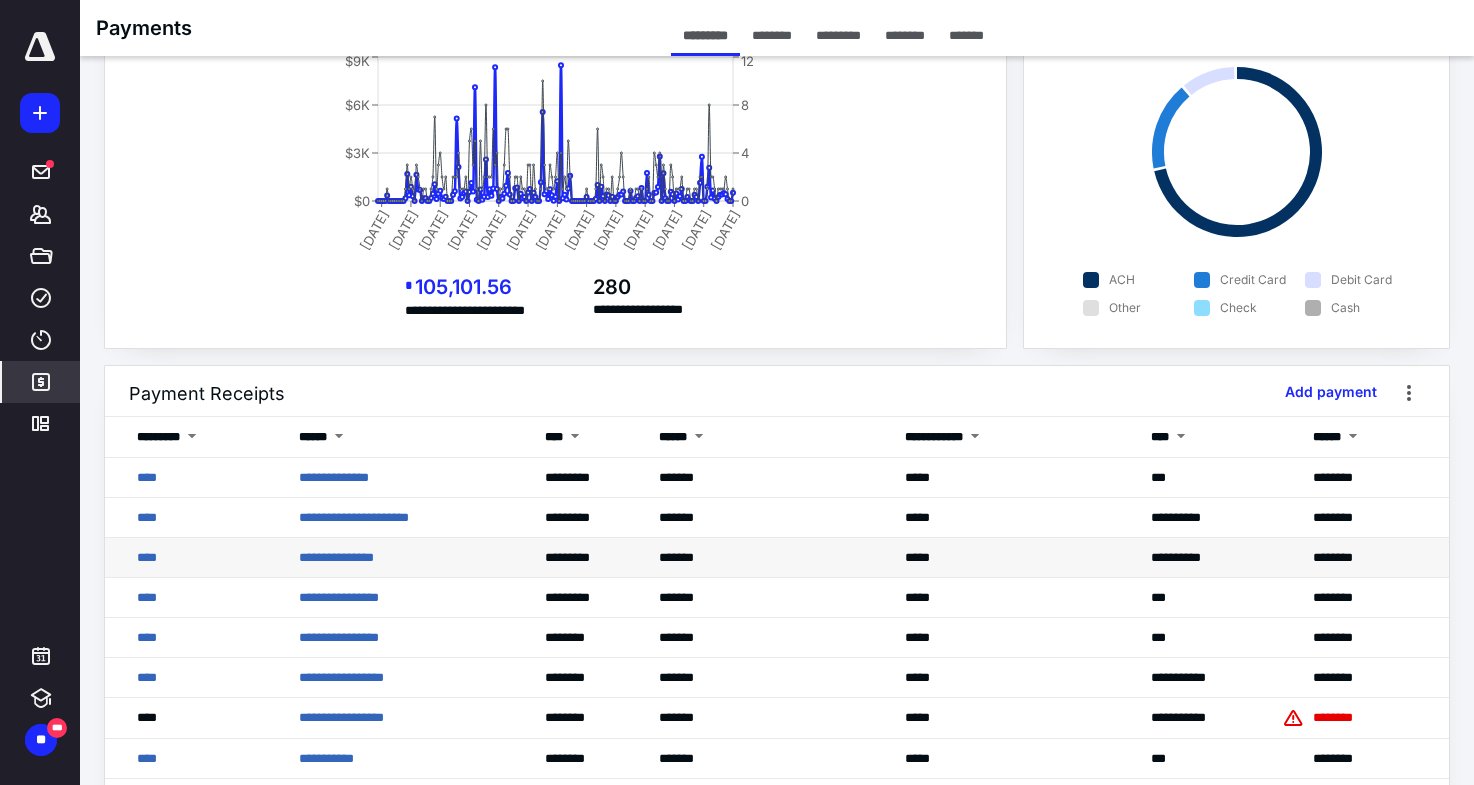 scroll, scrollTop: 108, scrollLeft: 0, axis: vertical 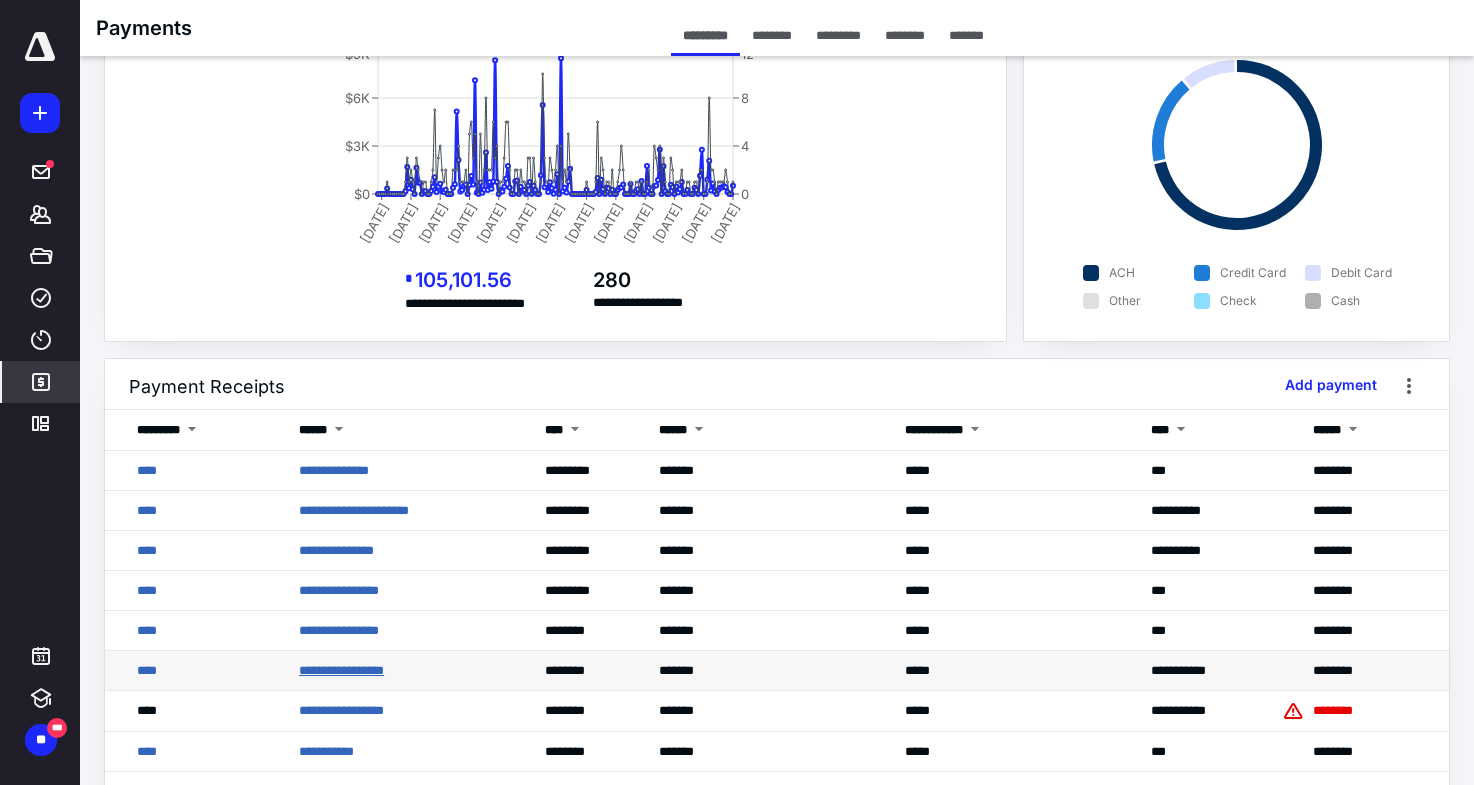click on "**********" at bounding box center [341, 670] 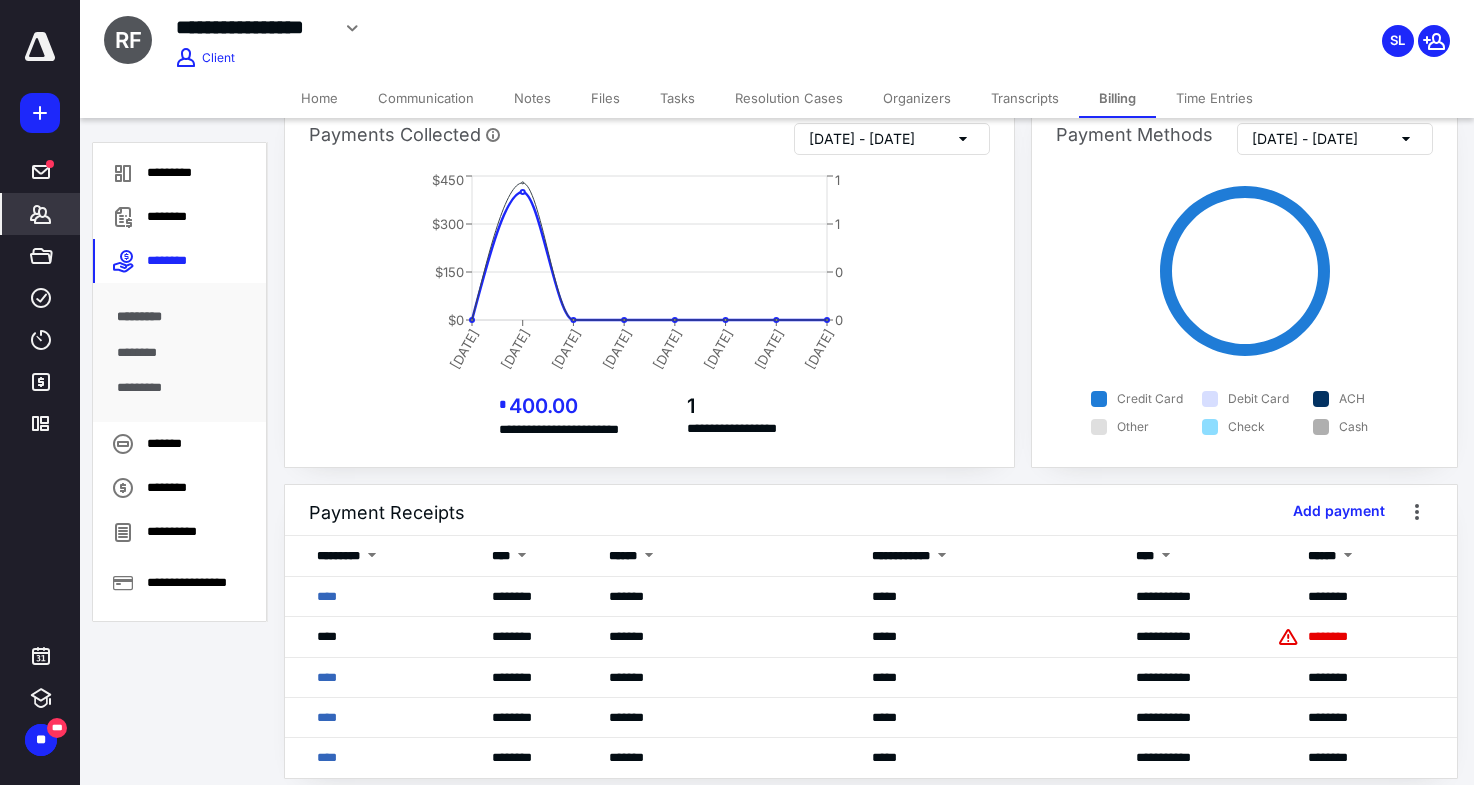 scroll, scrollTop: 23, scrollLeft: 0, axis: vertical 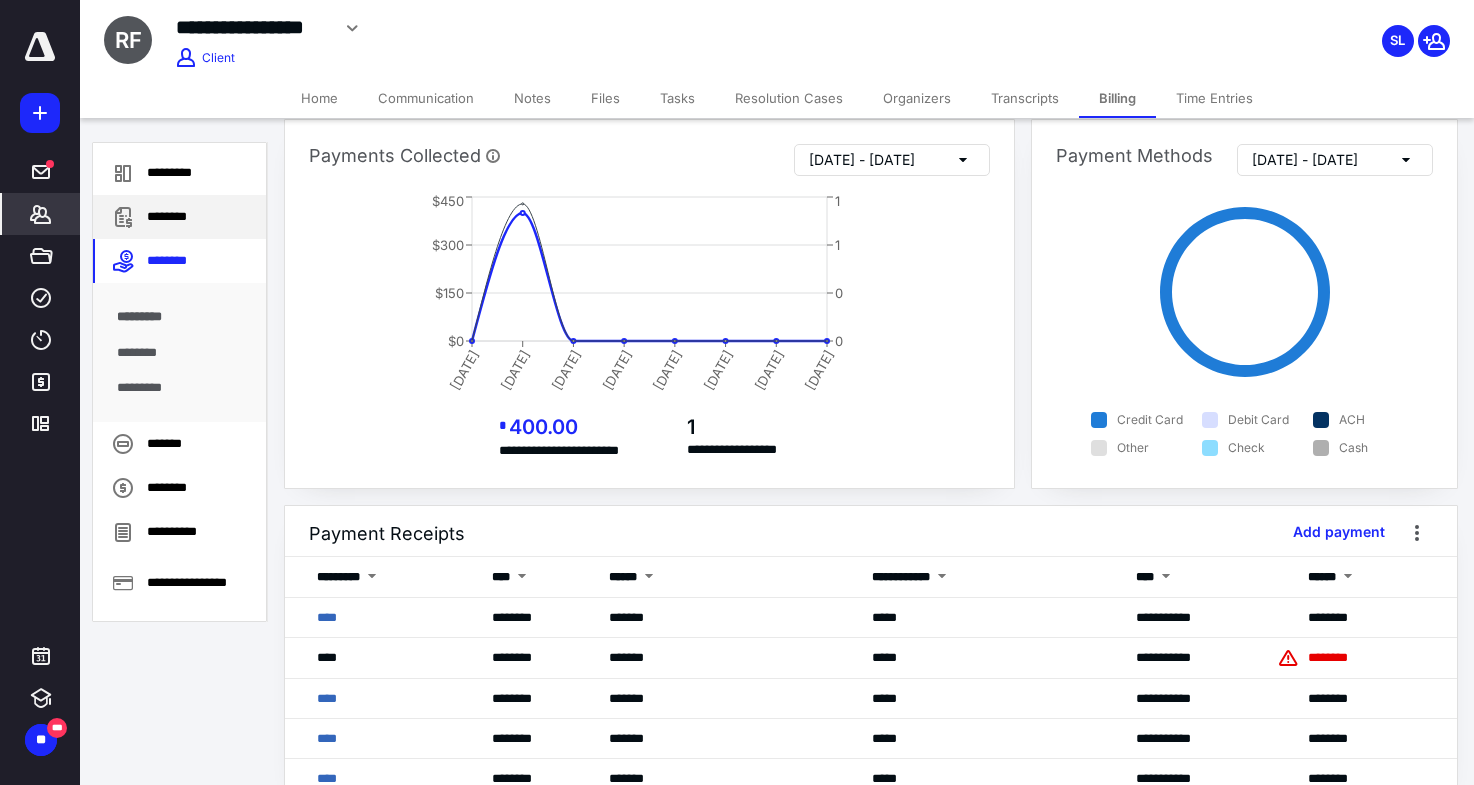 click on "********" at bounding box center (179, 217) 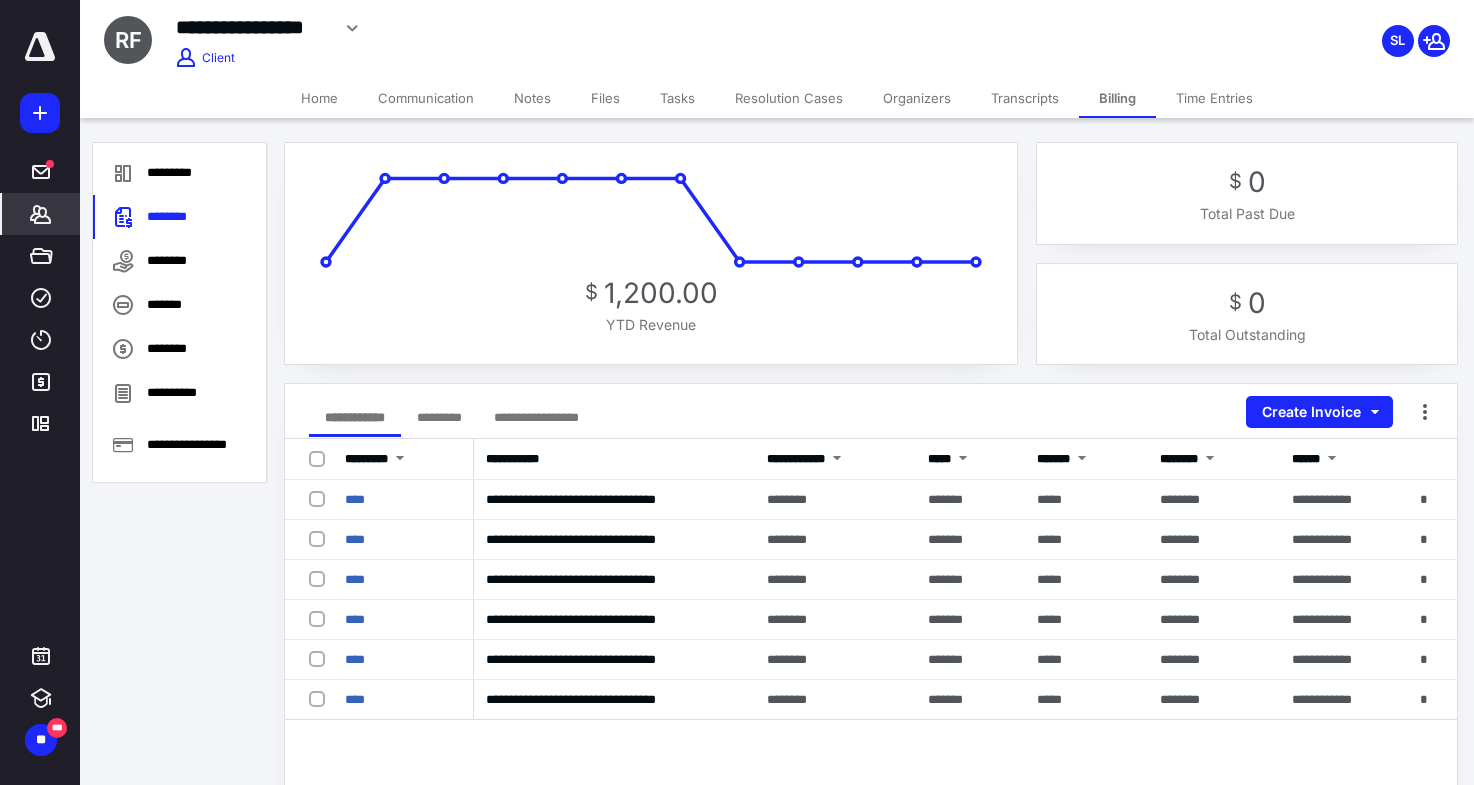click on "*********" at bounding box center (439, 417) 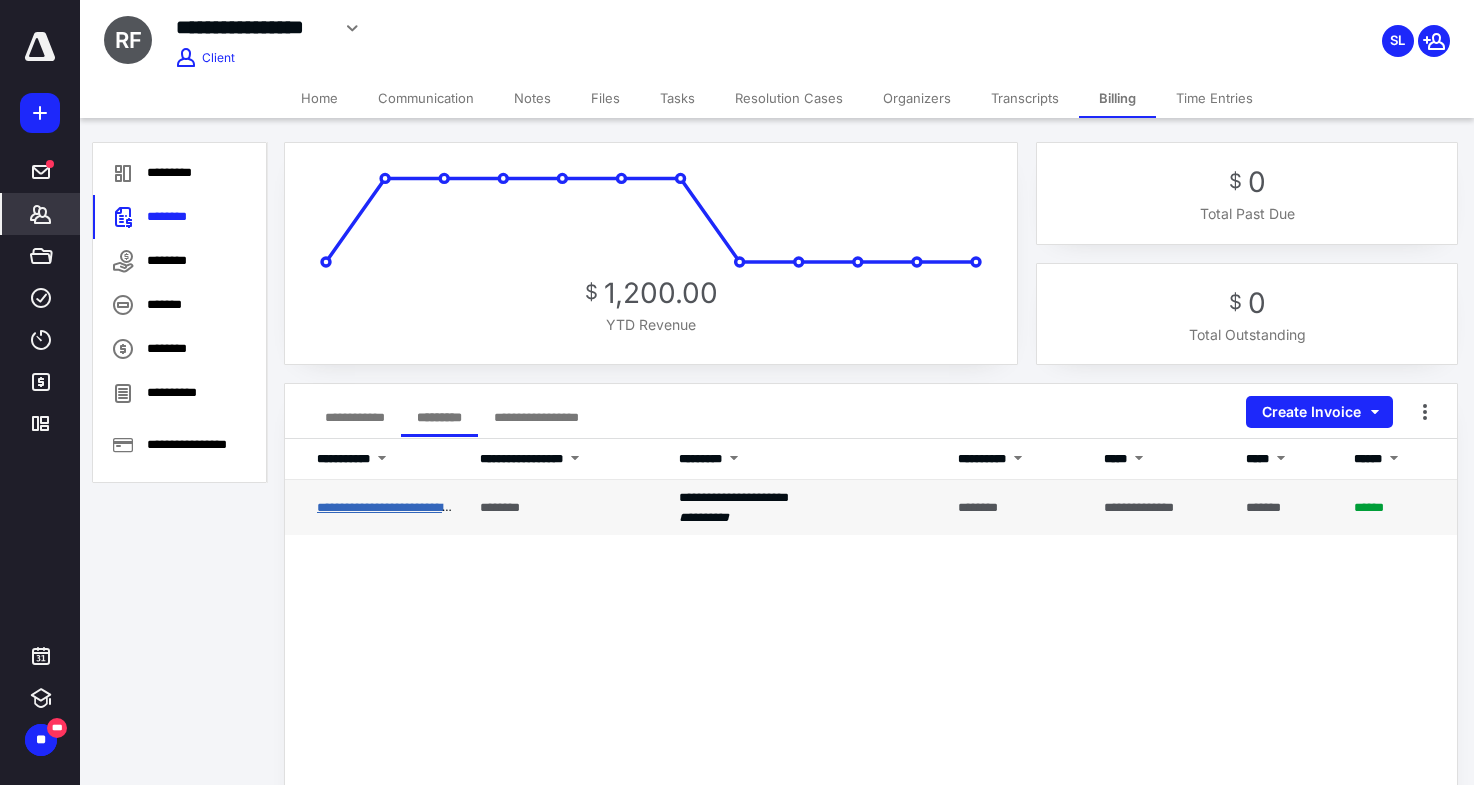click on "**********" at bounding box center [402, 507] 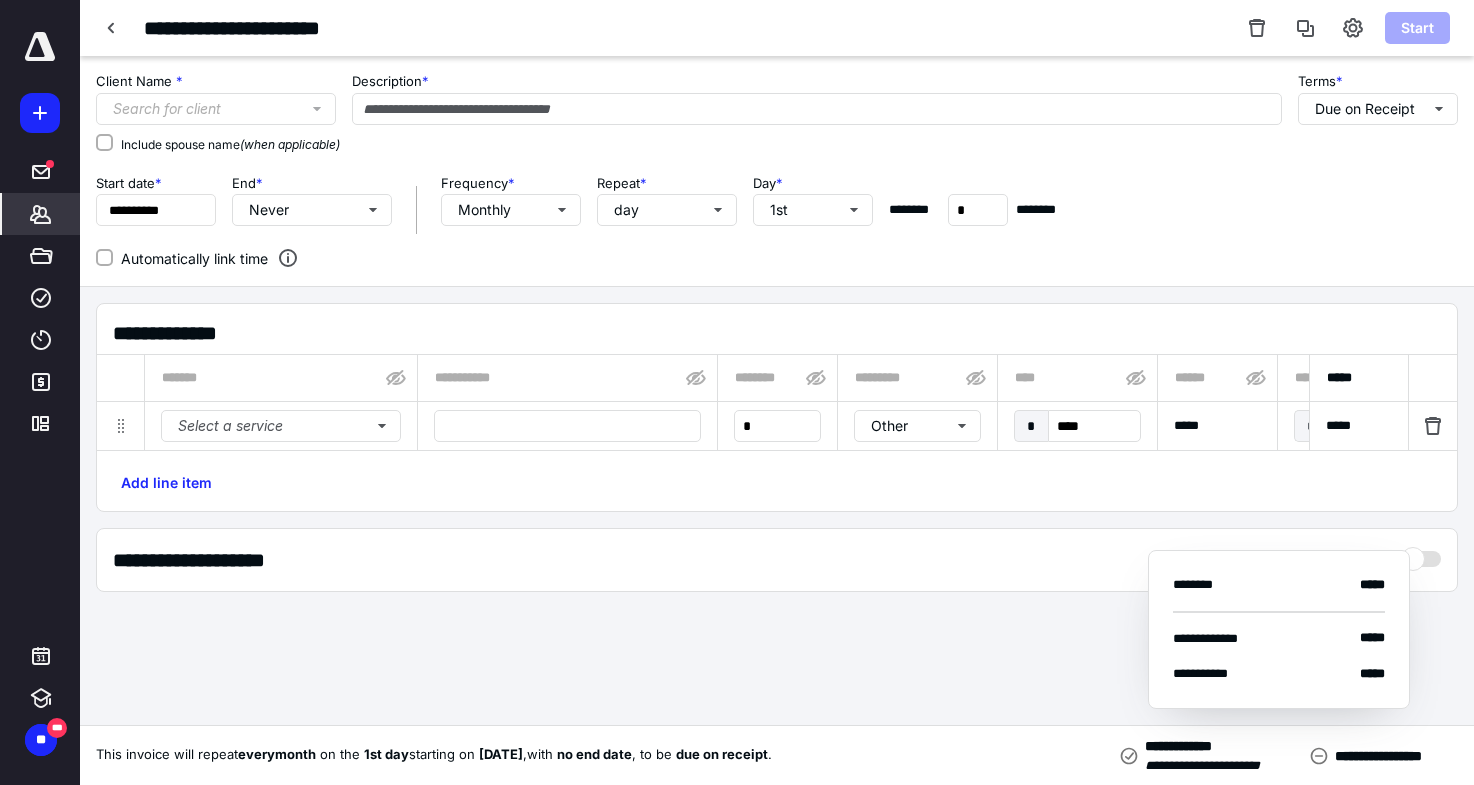 type on "**********" 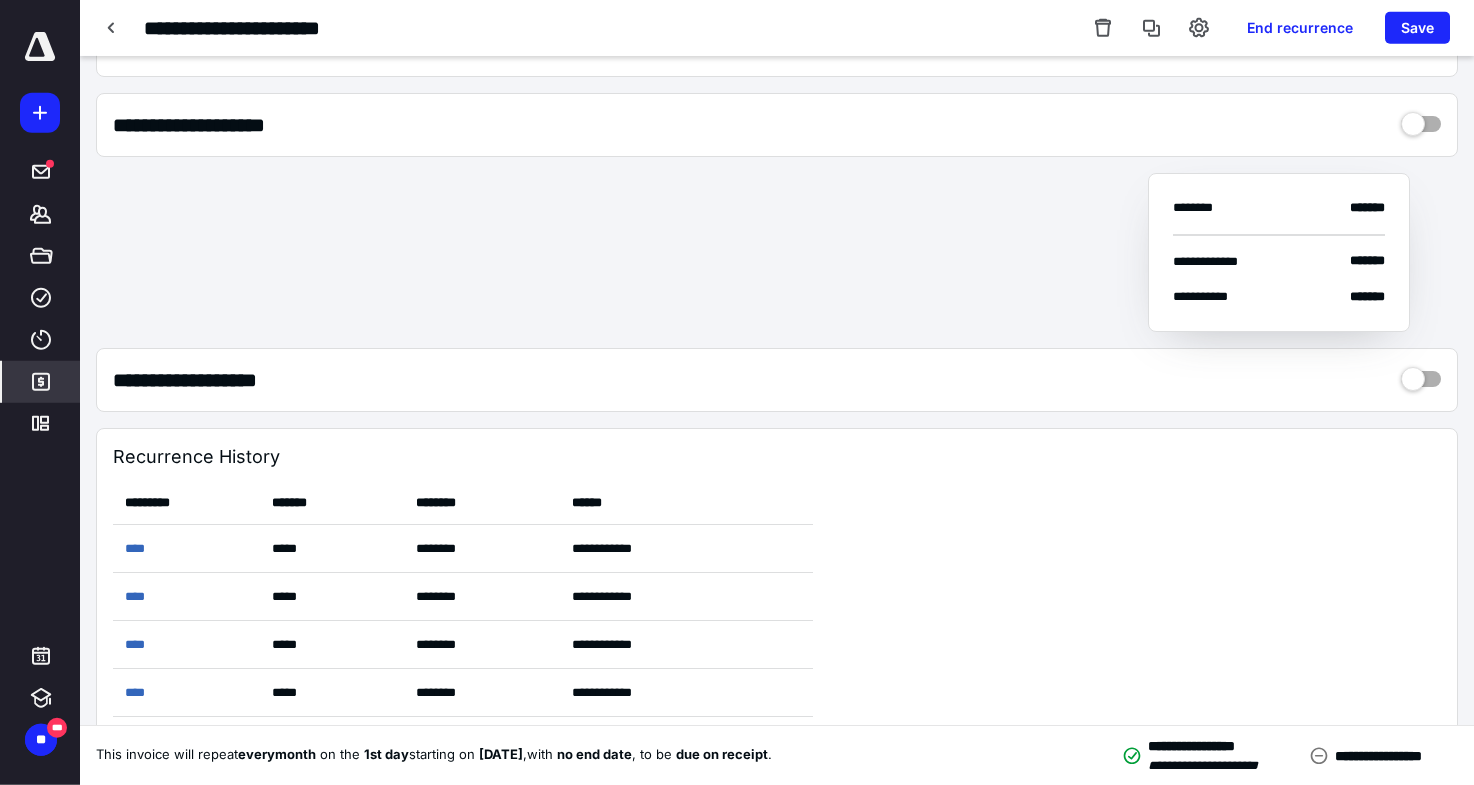 scroll, scrollTop: 433, scrollLeft: 0, axis: vertical 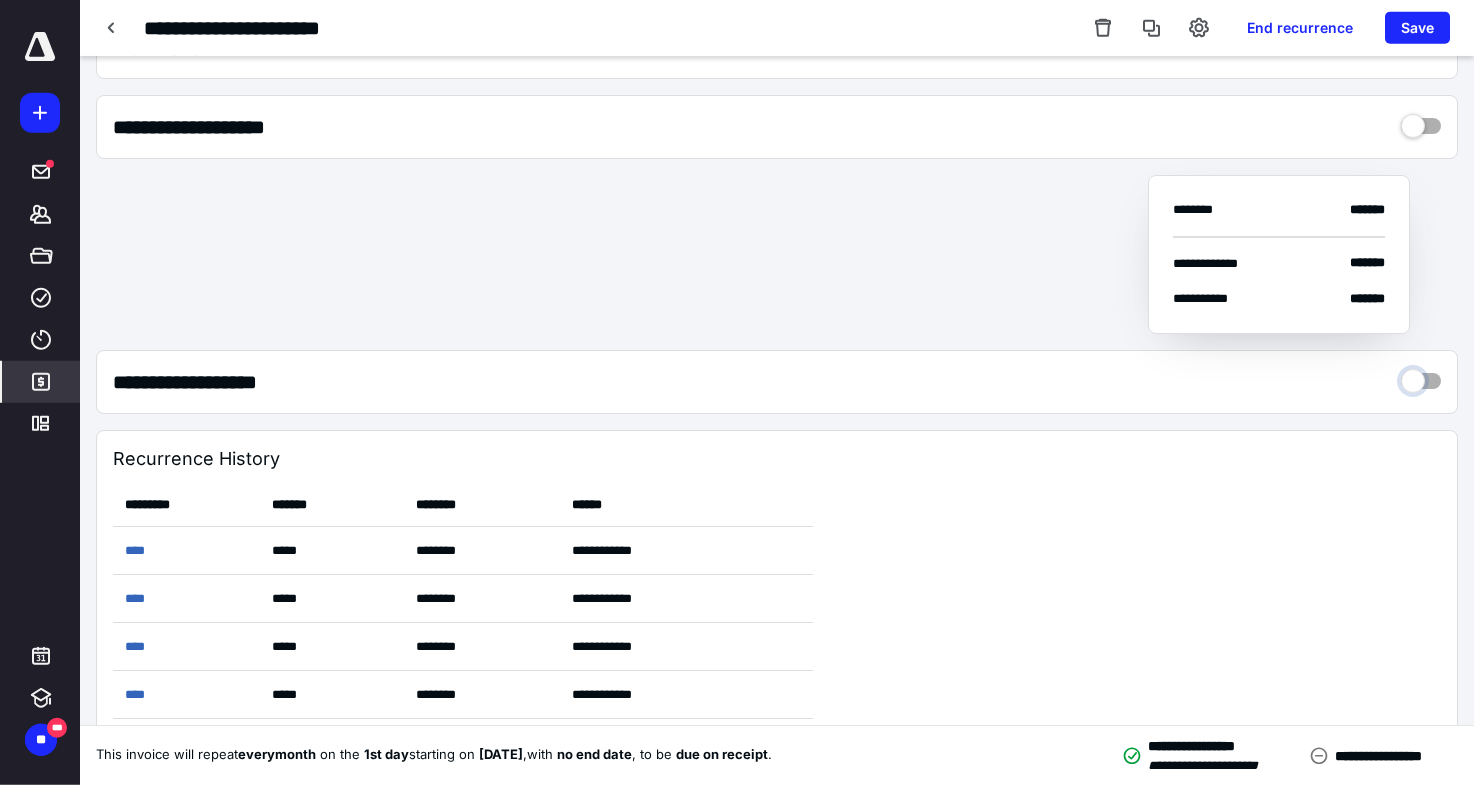 click at bounding box center (1421, 376) 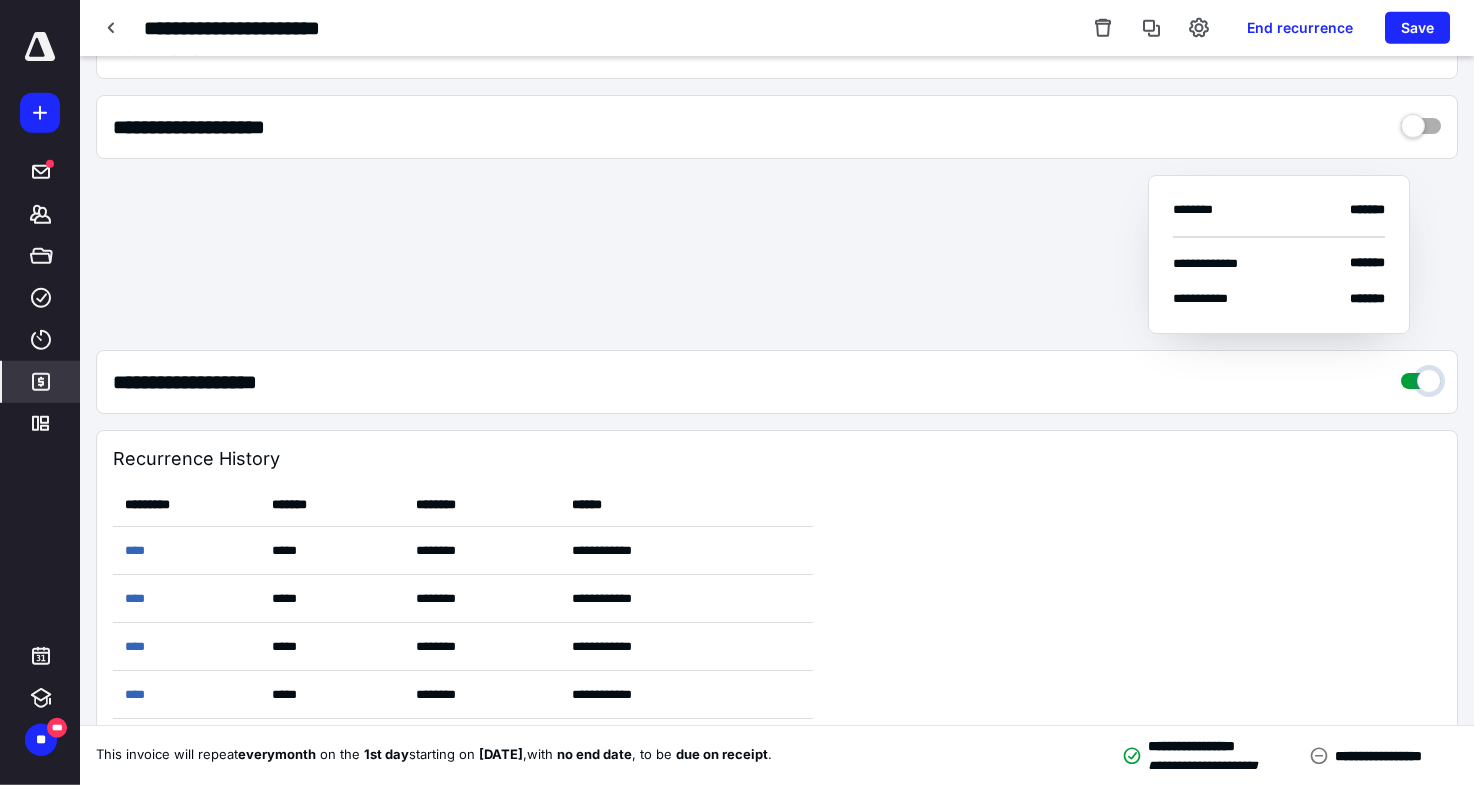 checkbox on "****" 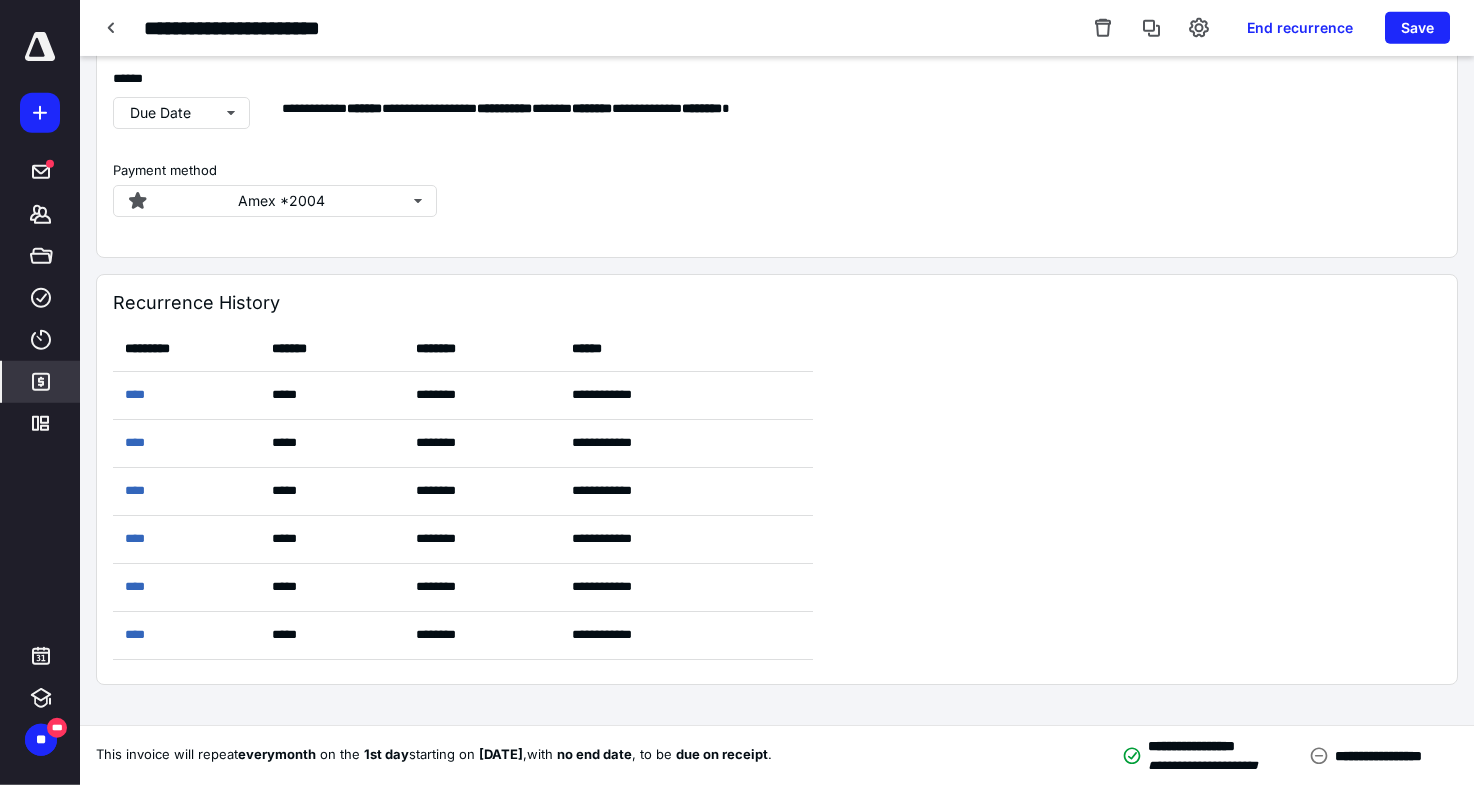 scroll, scrollTop: 857, scrollLeft: 0, axis: vertical 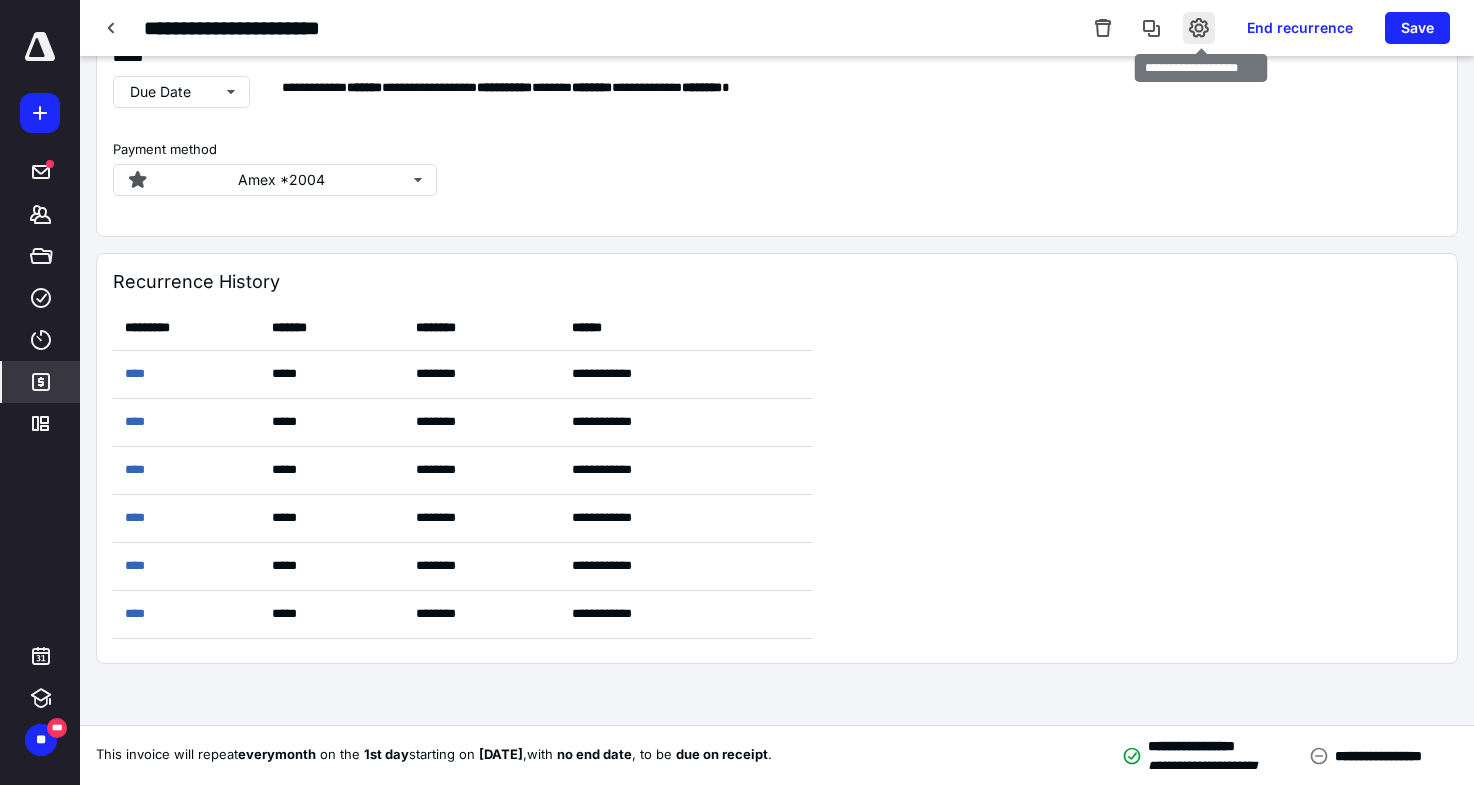click at bounding box center (1199, 28) 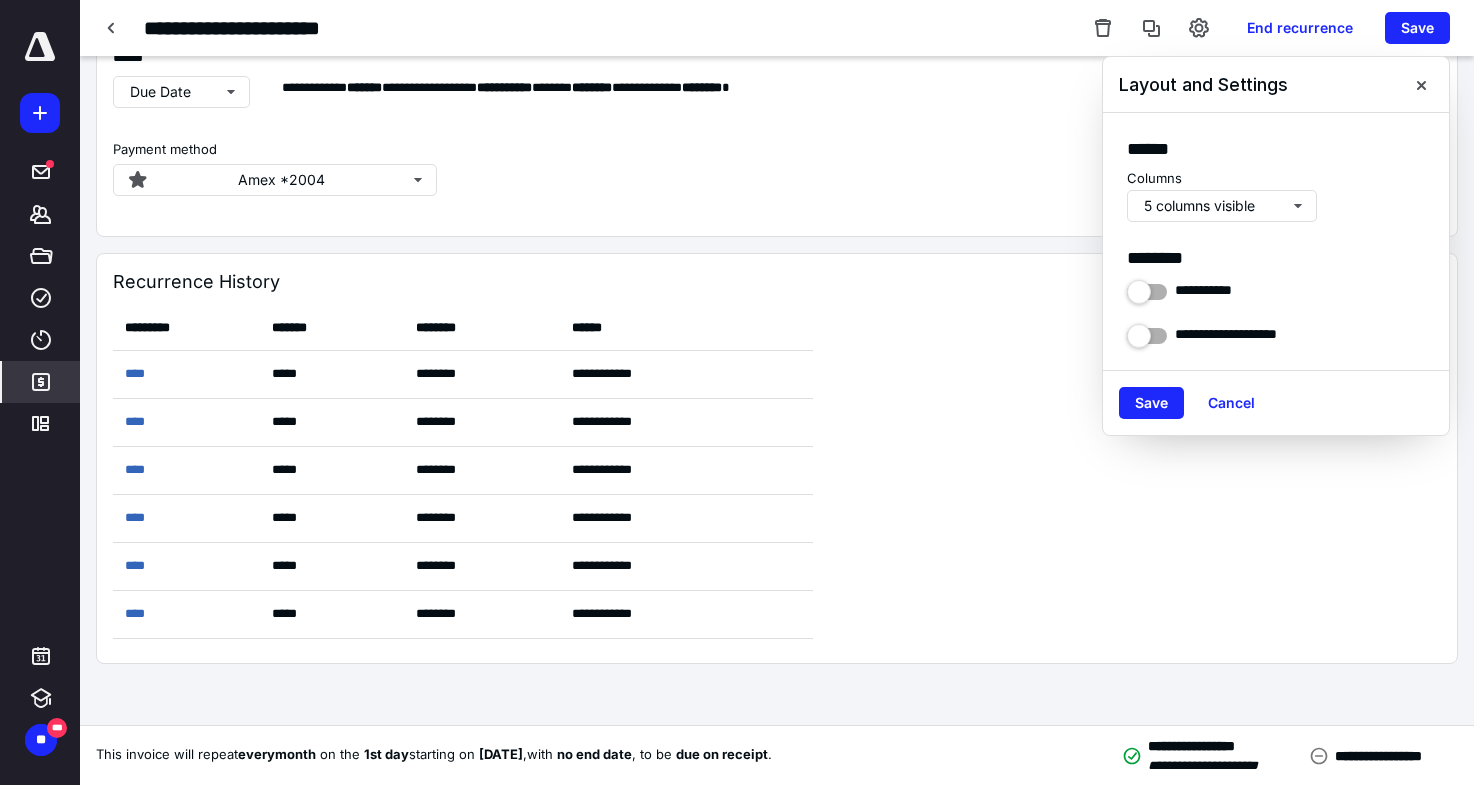 click on "**********" at bounding box center (777, 458) 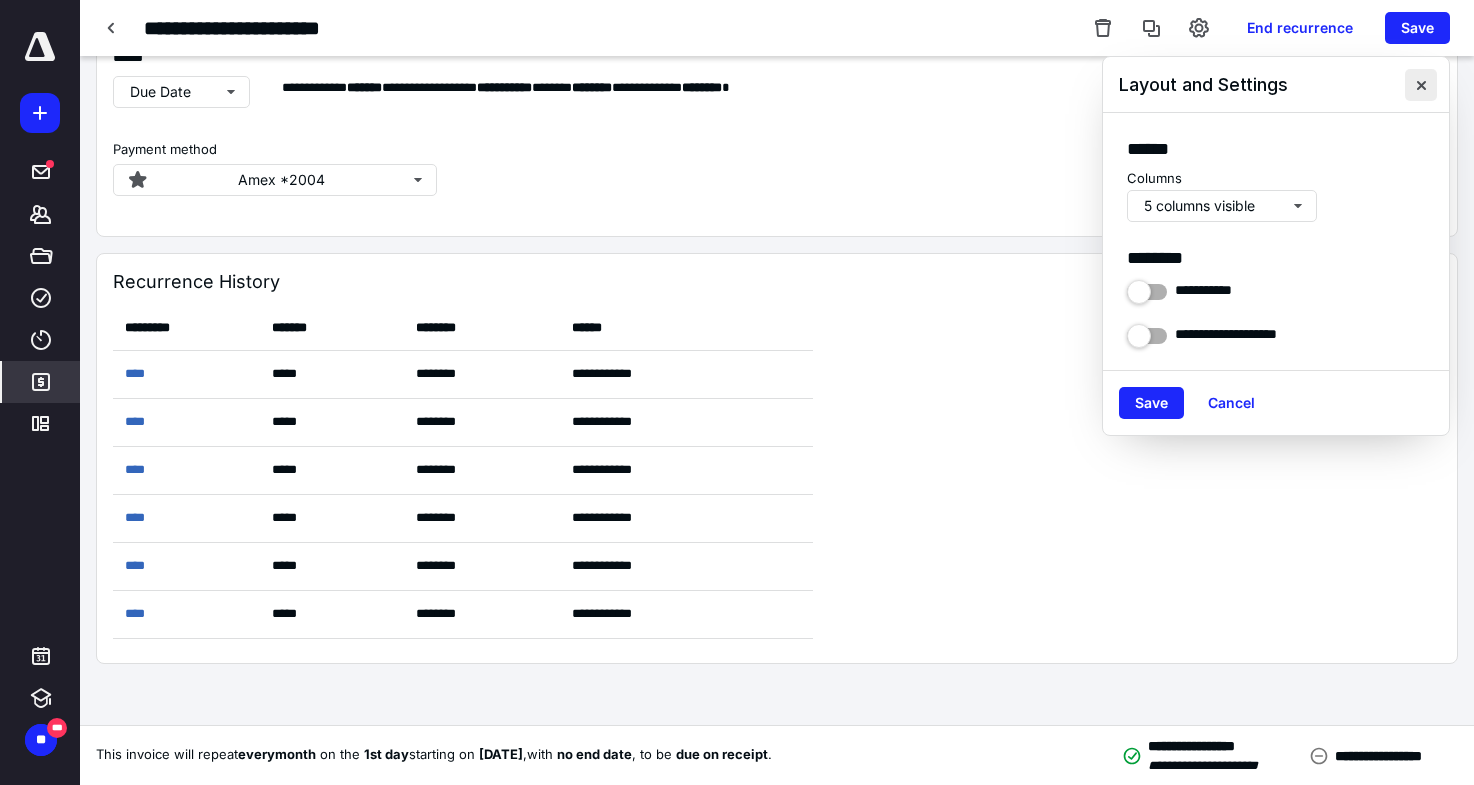 click at bounding box center [1421, 85] 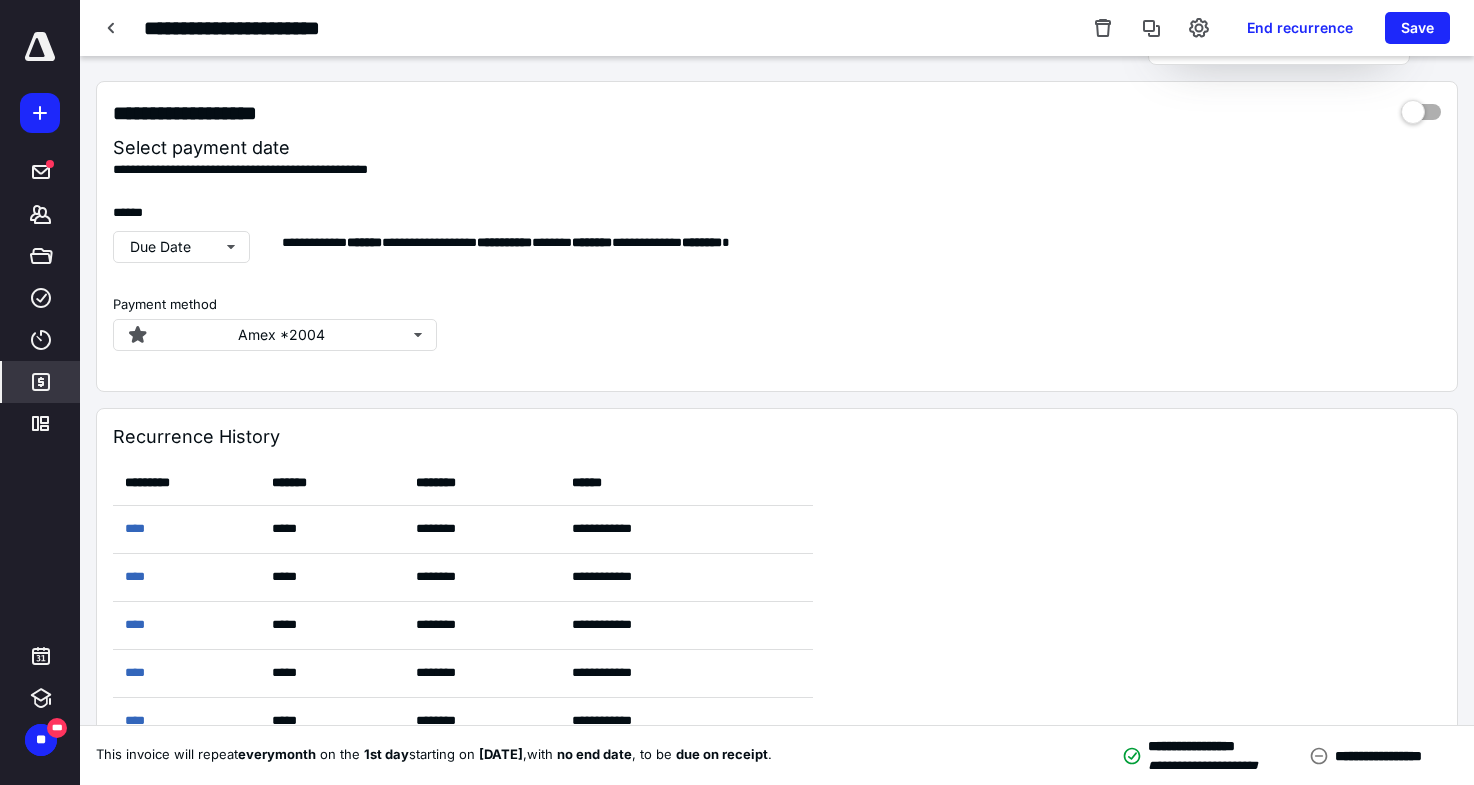 scroll, scrollTop: 668, scrollLeft: 0, axis: vertical 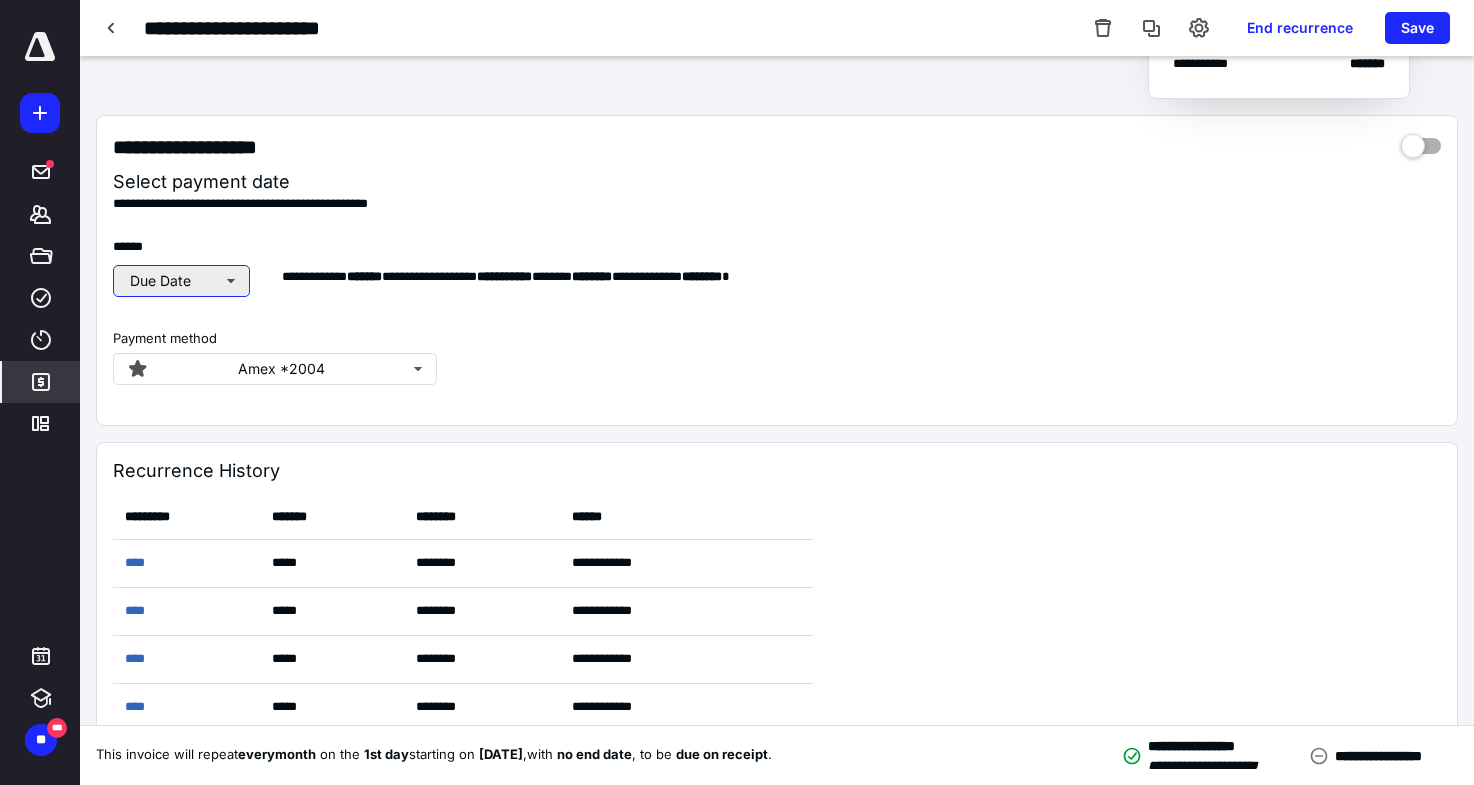click on "Due Date" at bounding box center [181, 281] 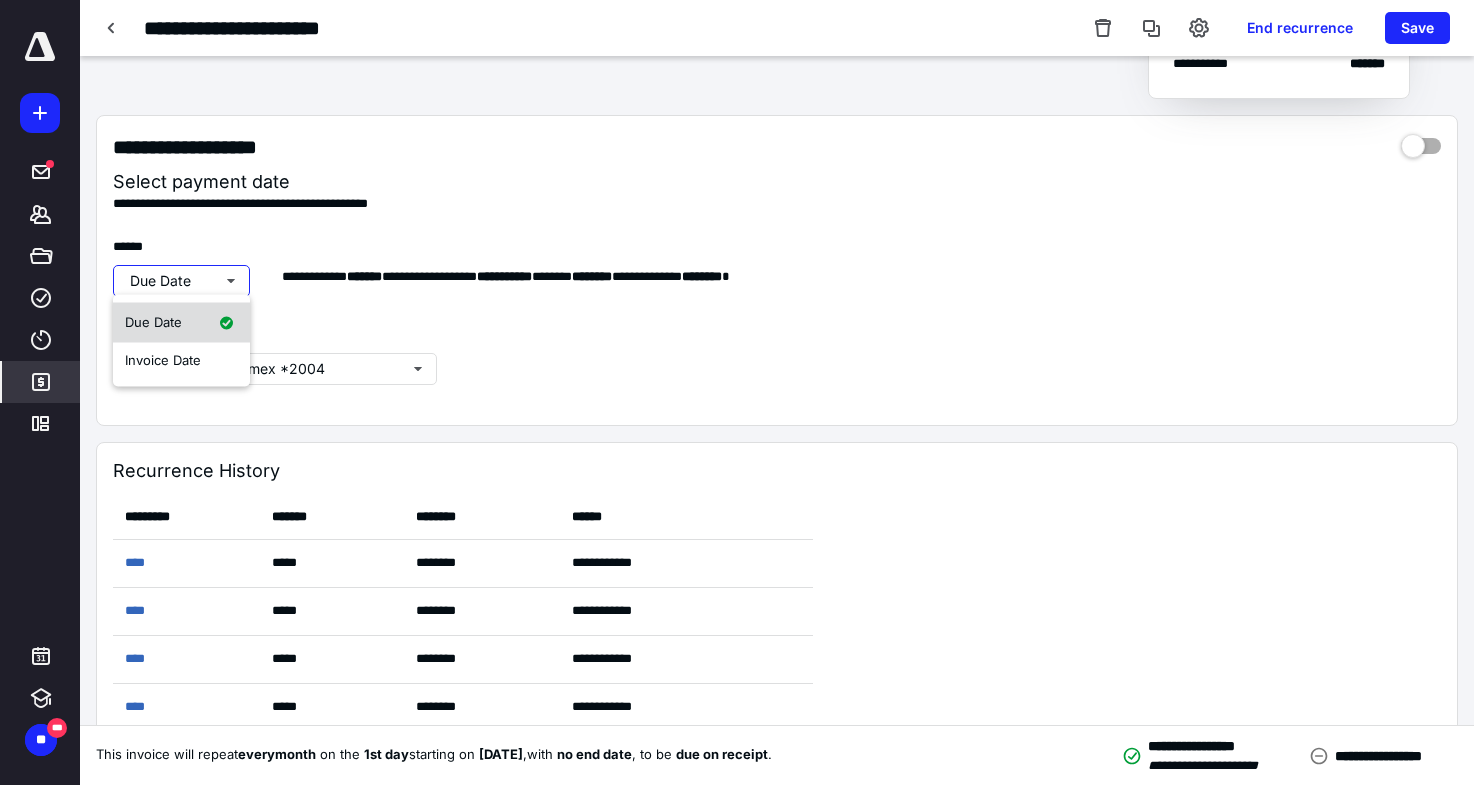 click on "Due Date" at bounding box center (181, 323) 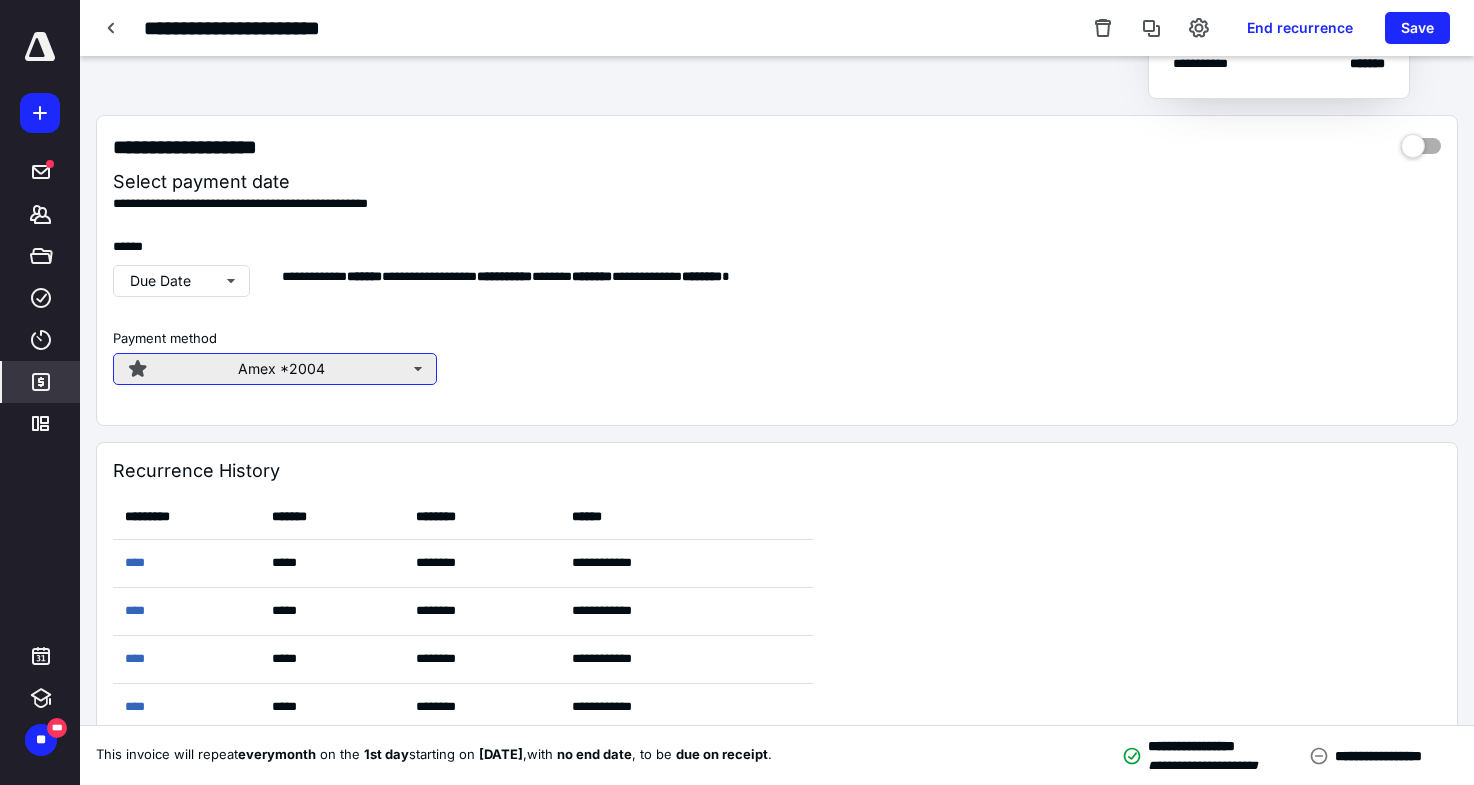 click on "Amex *2004" at bounding box center [275, 369] 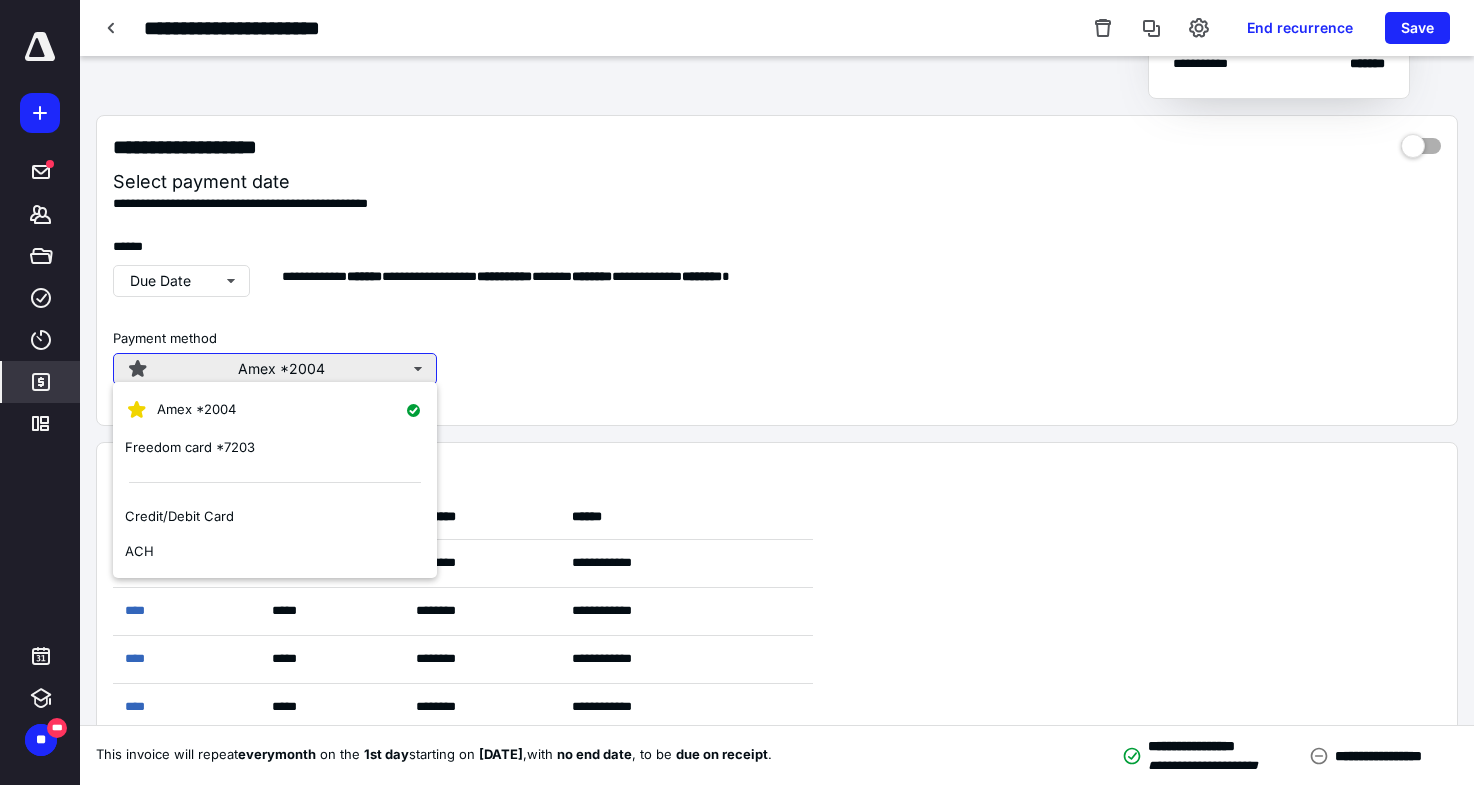 click on "Amex *2004" at bounding box center (275, 369) 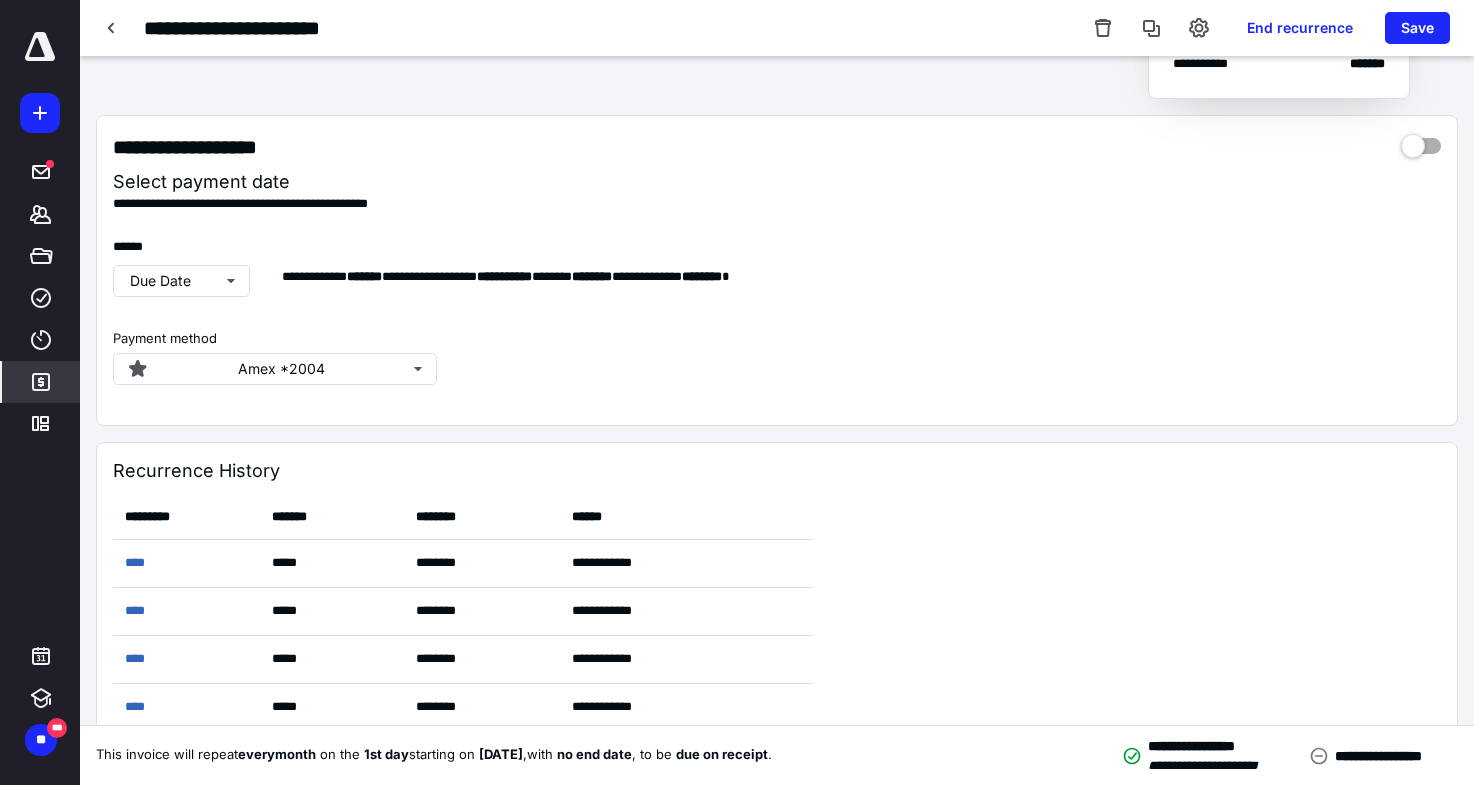 click on "**********" at bounding box center (777, 271) 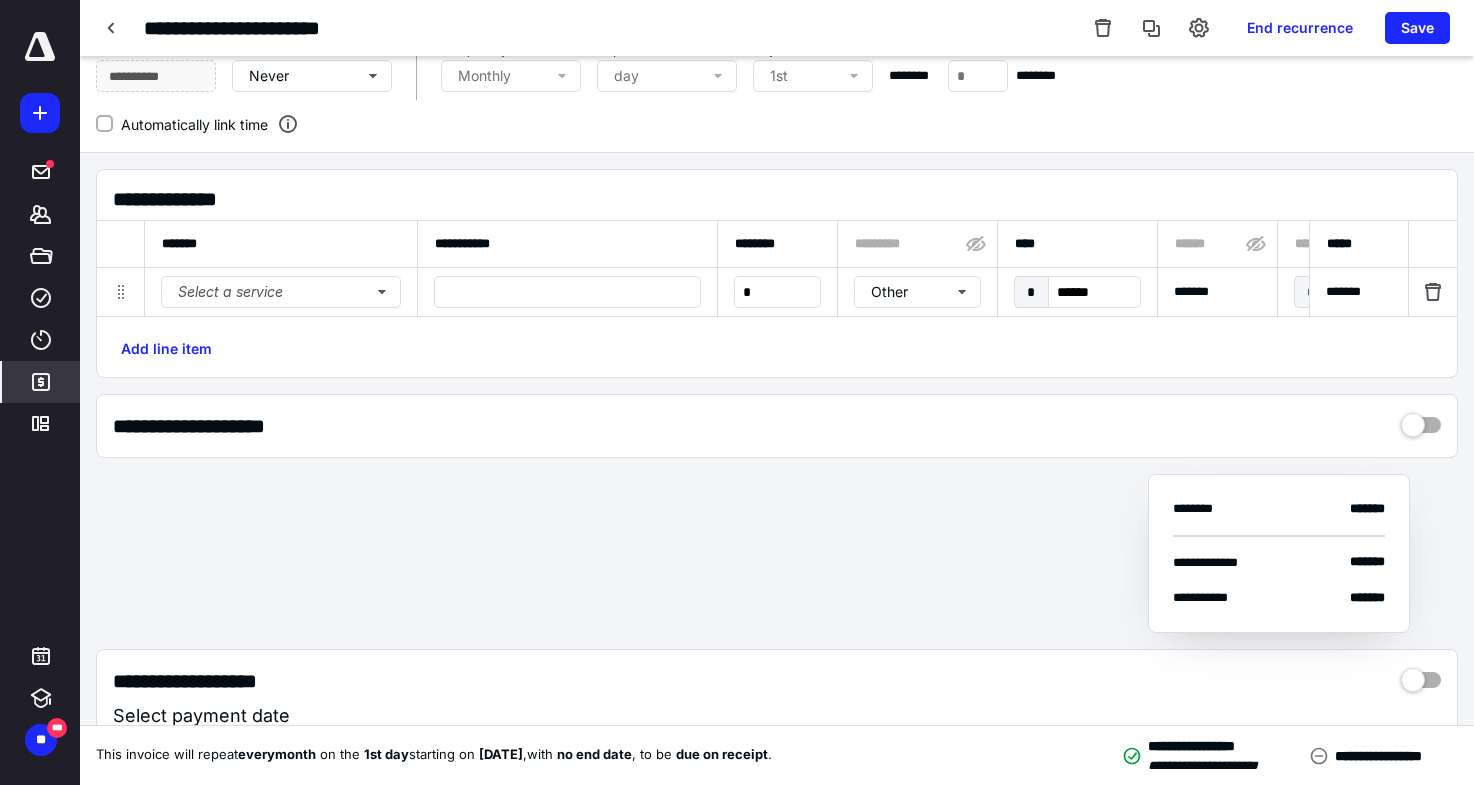 scroll, scrollTop: 0, scrollLeft: 0, axis: both 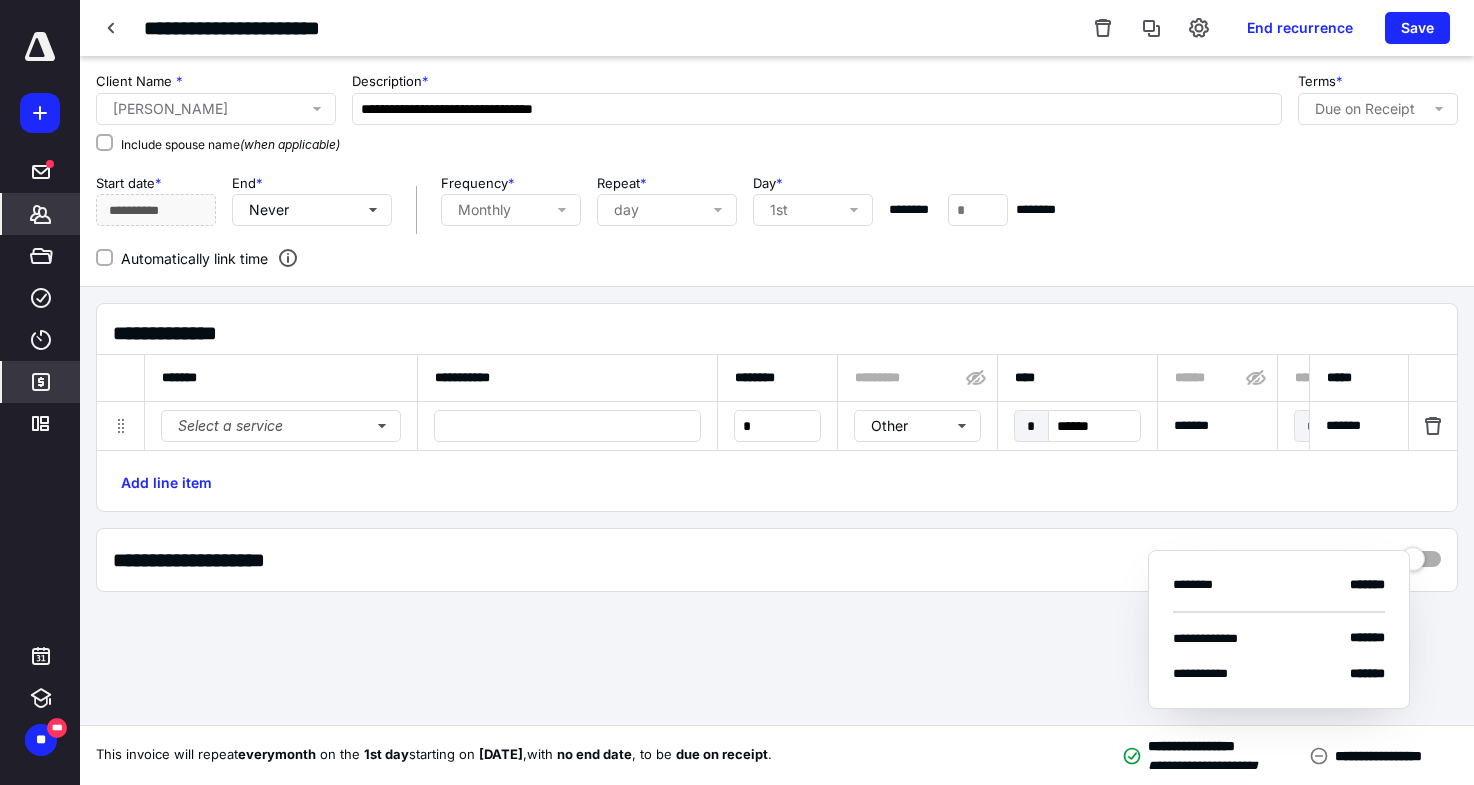 click 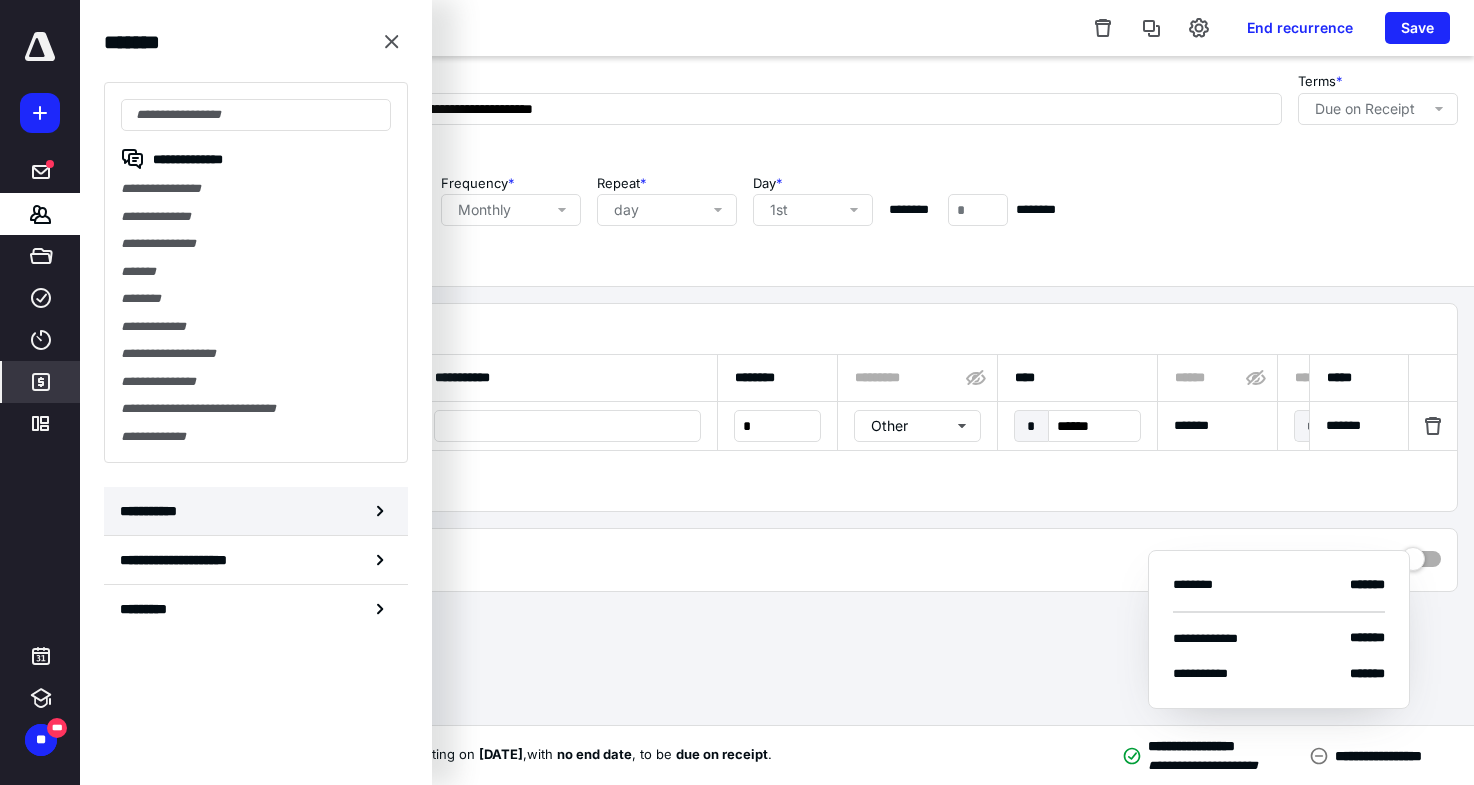 click on "**********" at bounding box center (256, 511) 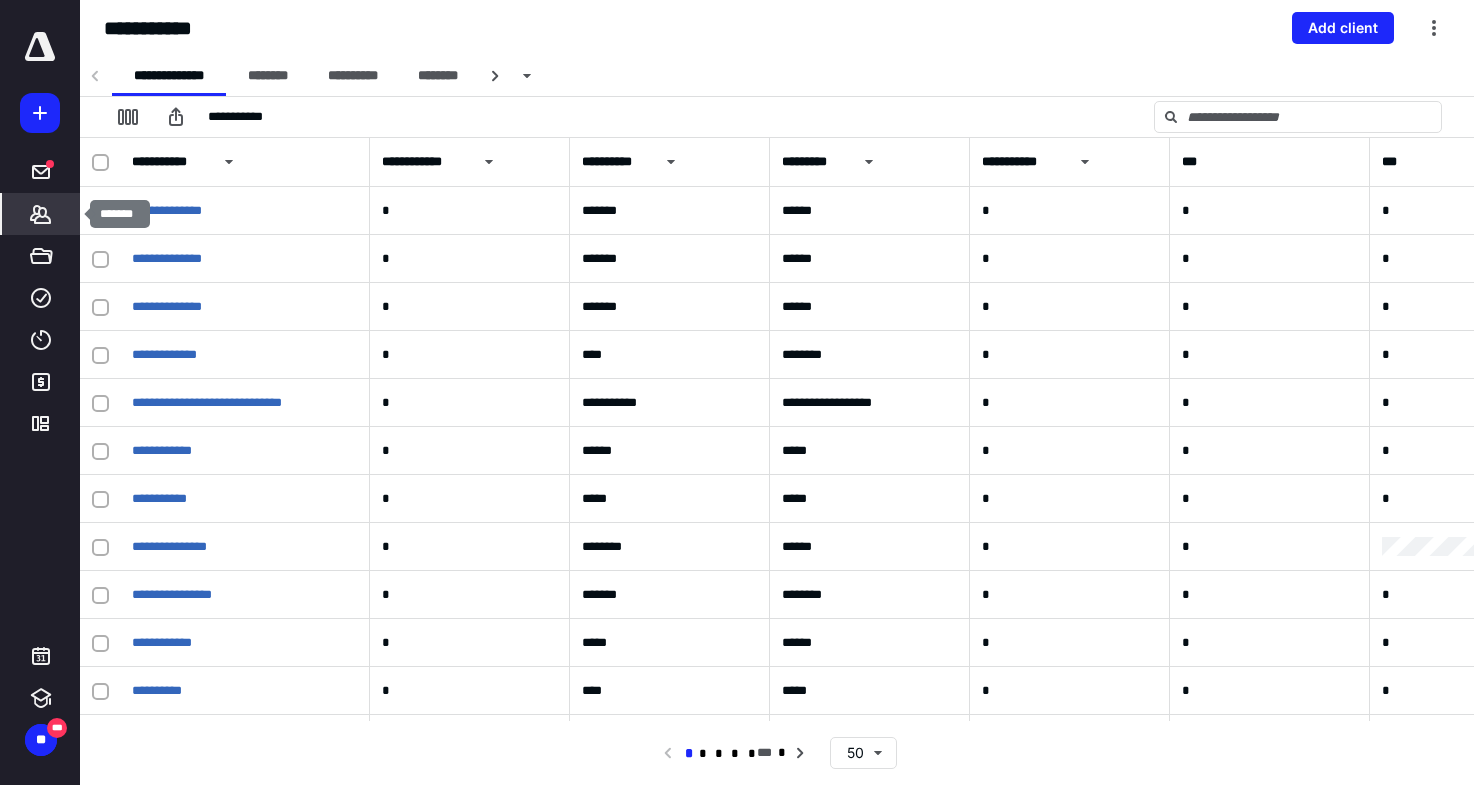 click 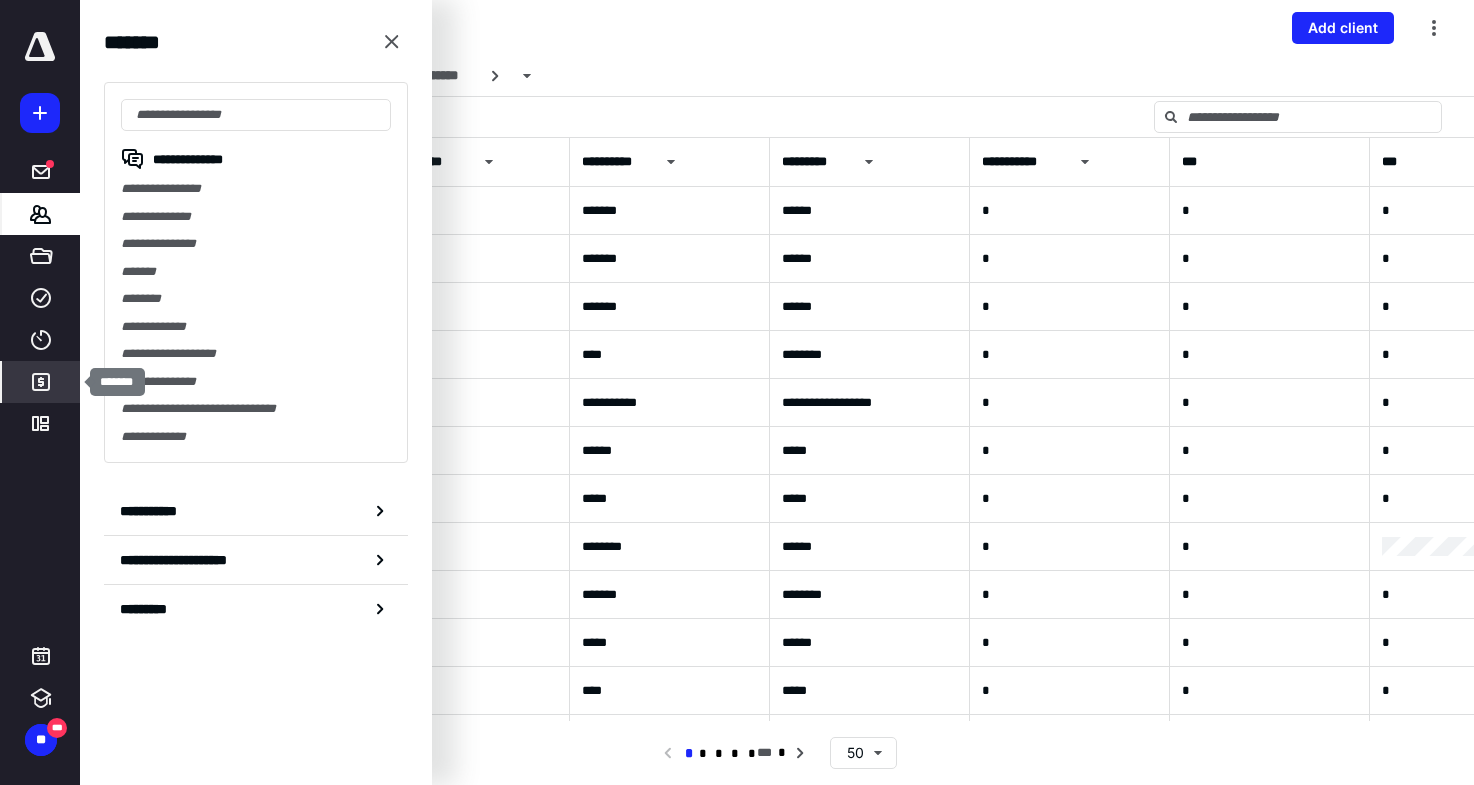 click 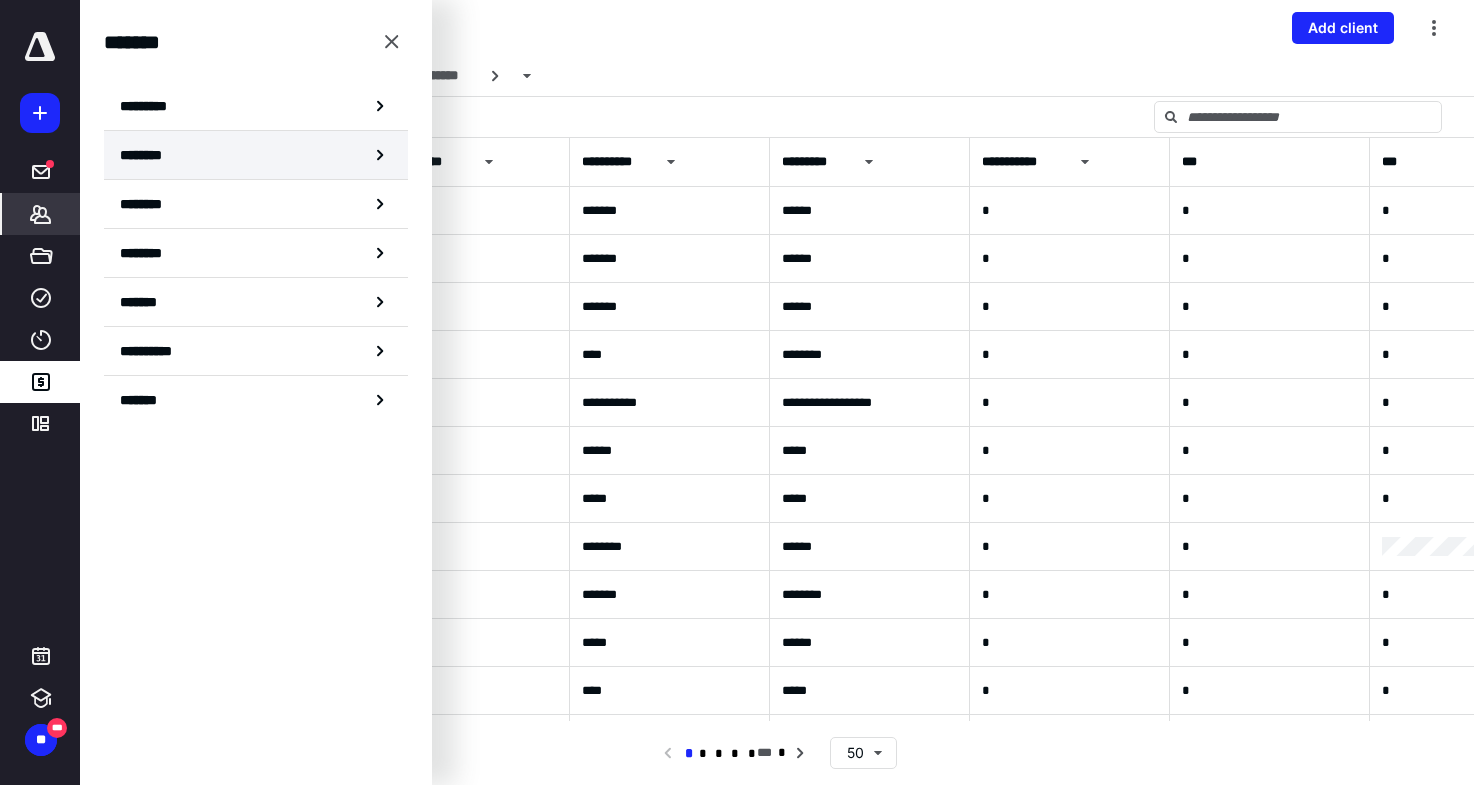 click on "********" at bounding box center [256, 155] 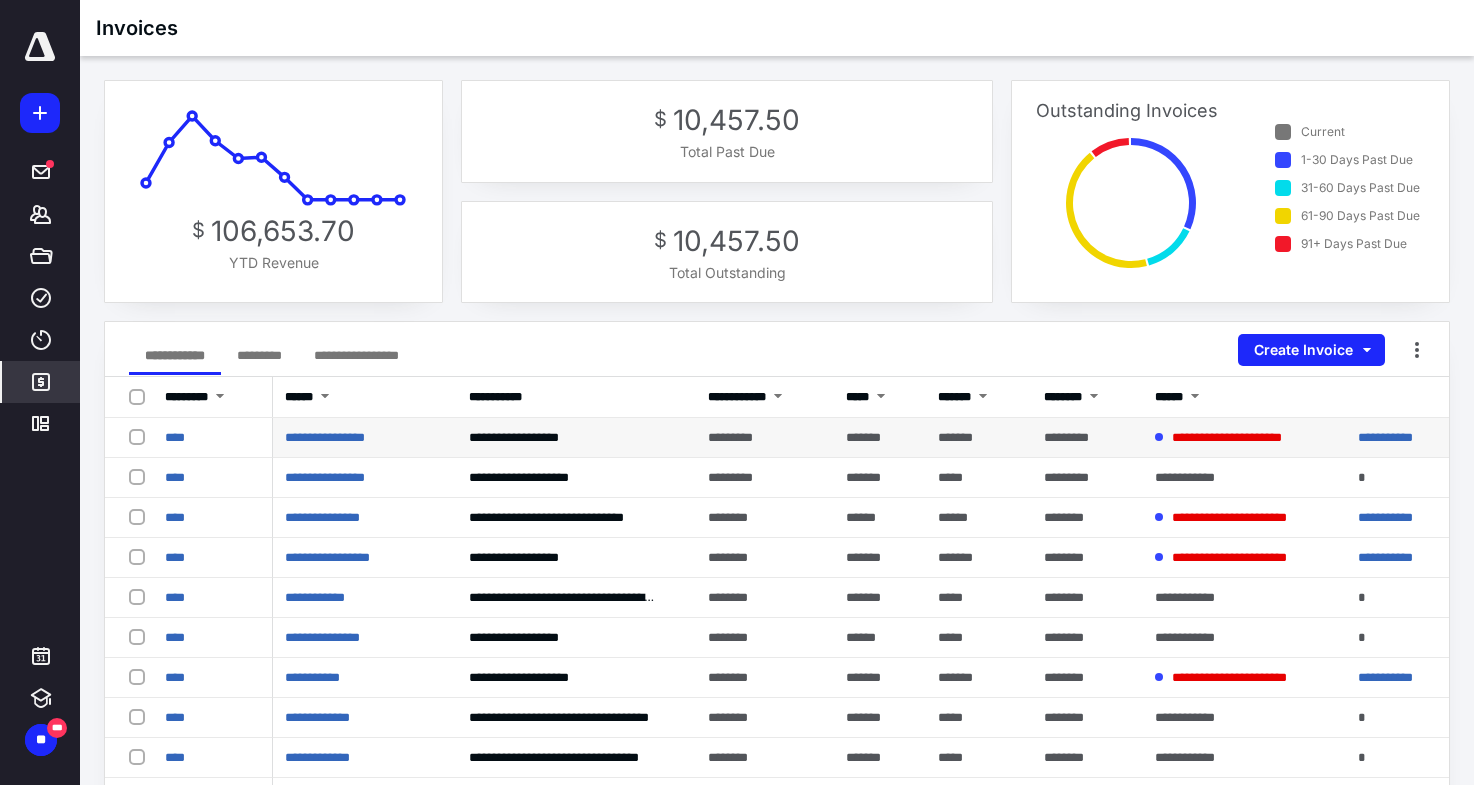 scroll, scrollTop: 2, scrollLeft: 0, axis: vertical 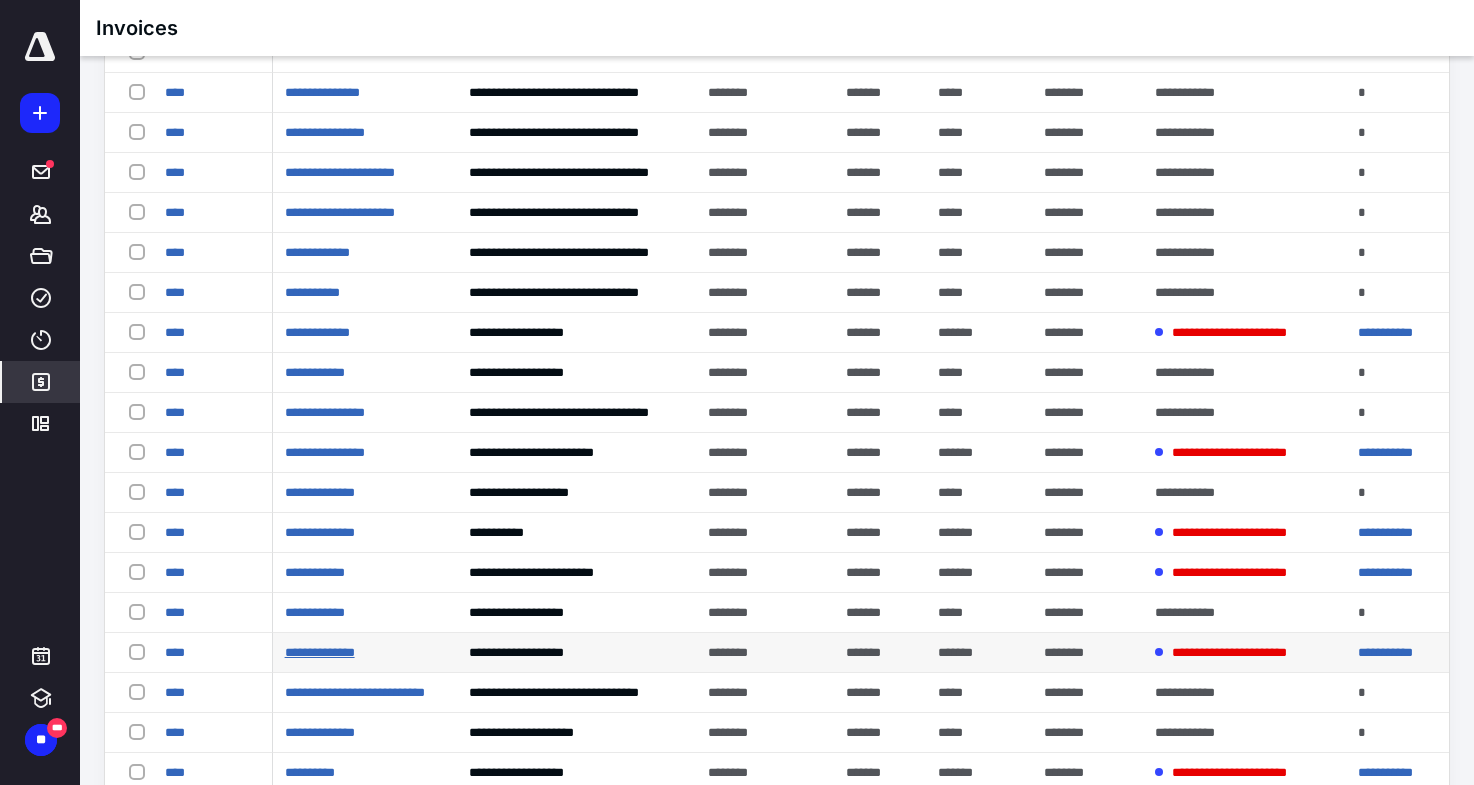 click on "**********" at bounding box center (320, 652) 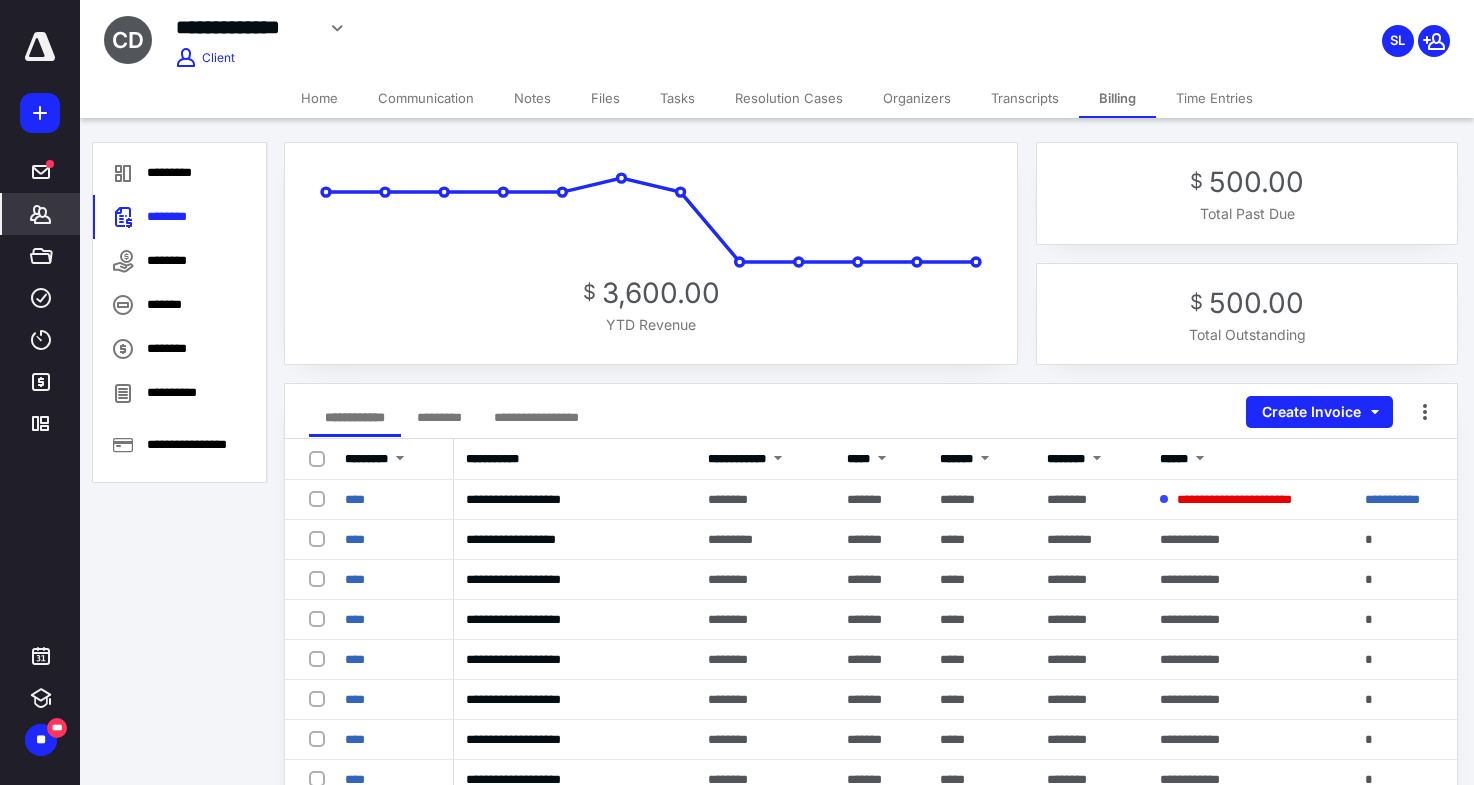 click on "*********" at bounding box center [439, 417] 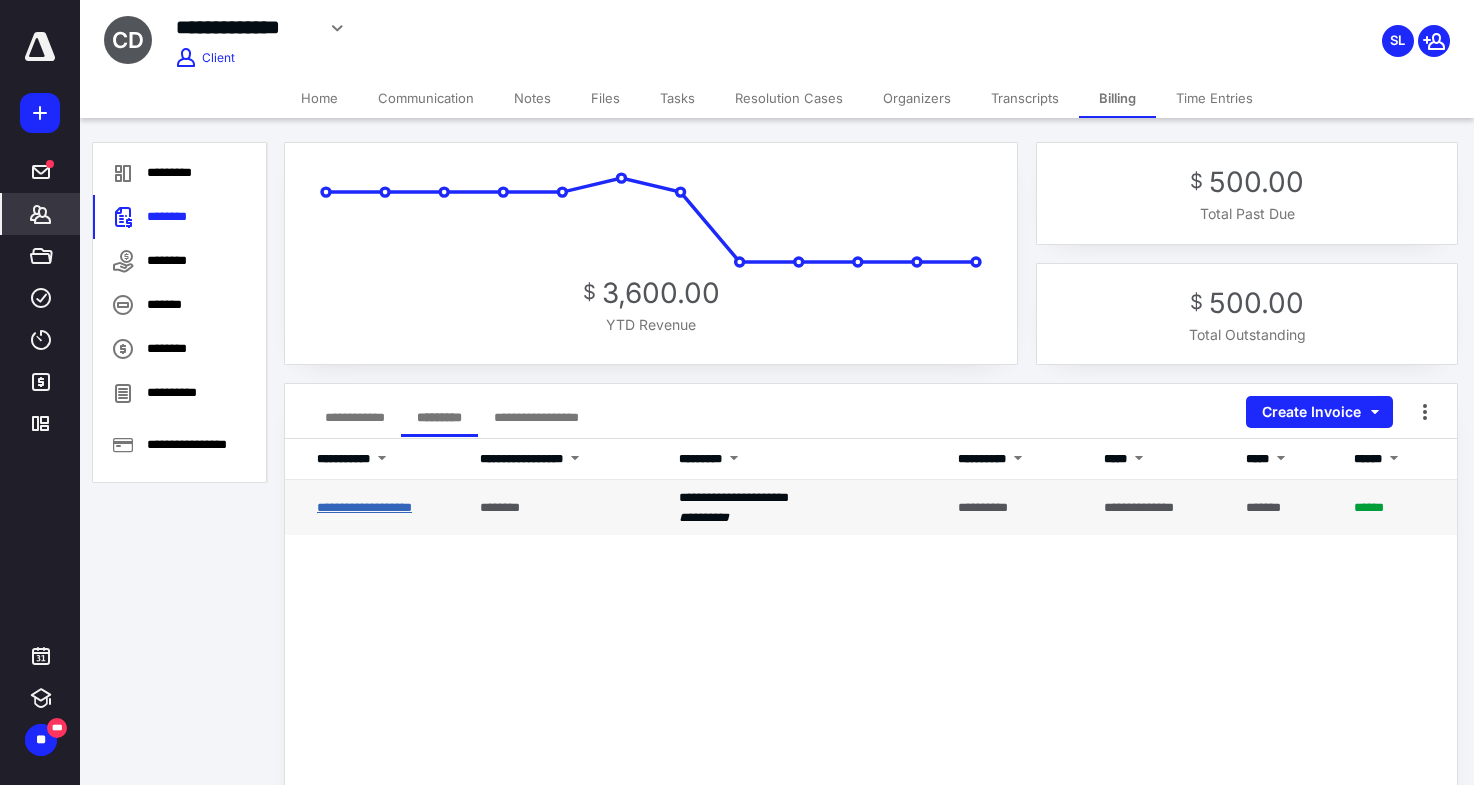 click on "**********" at bounding box center (364, 507) 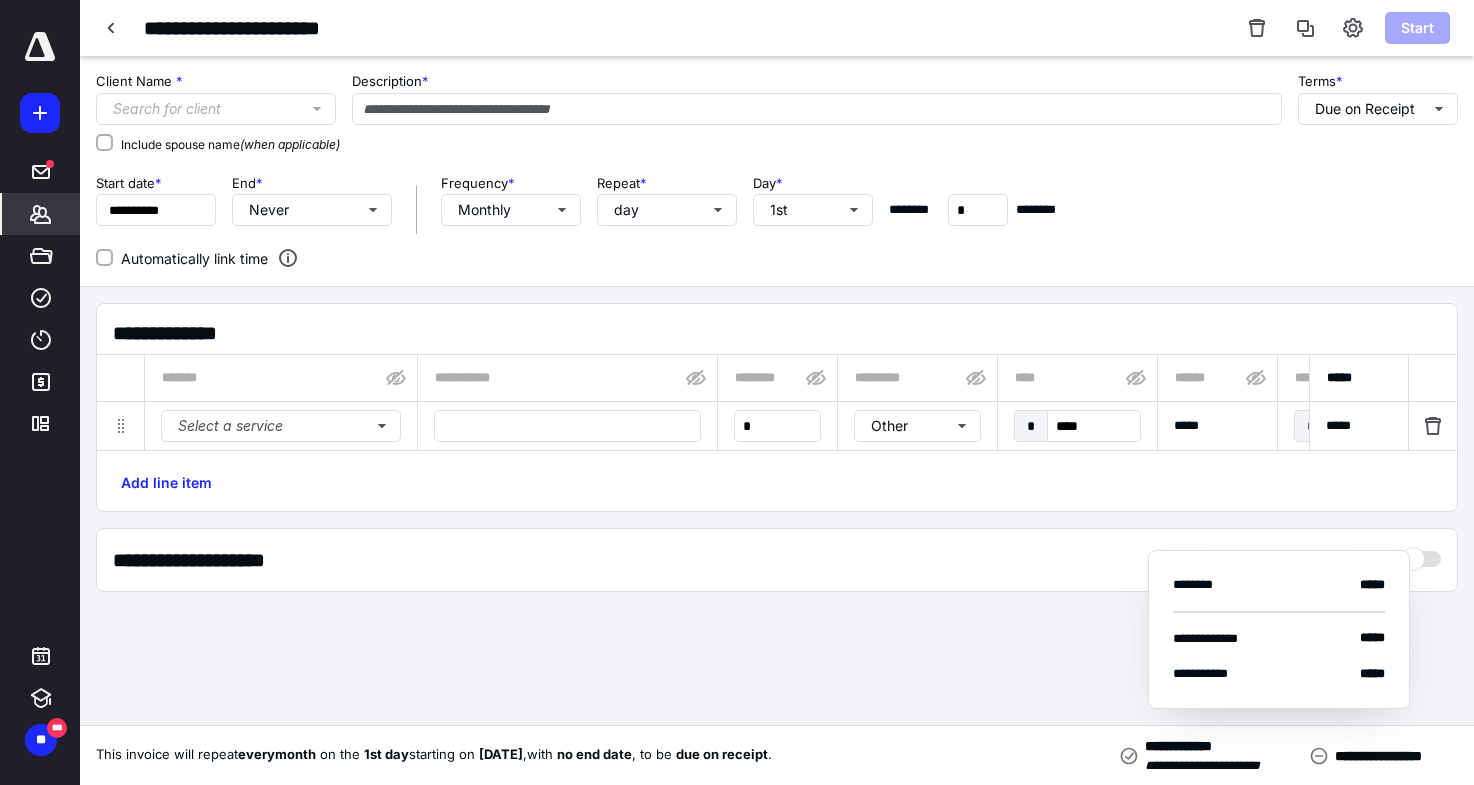 type on "**********" 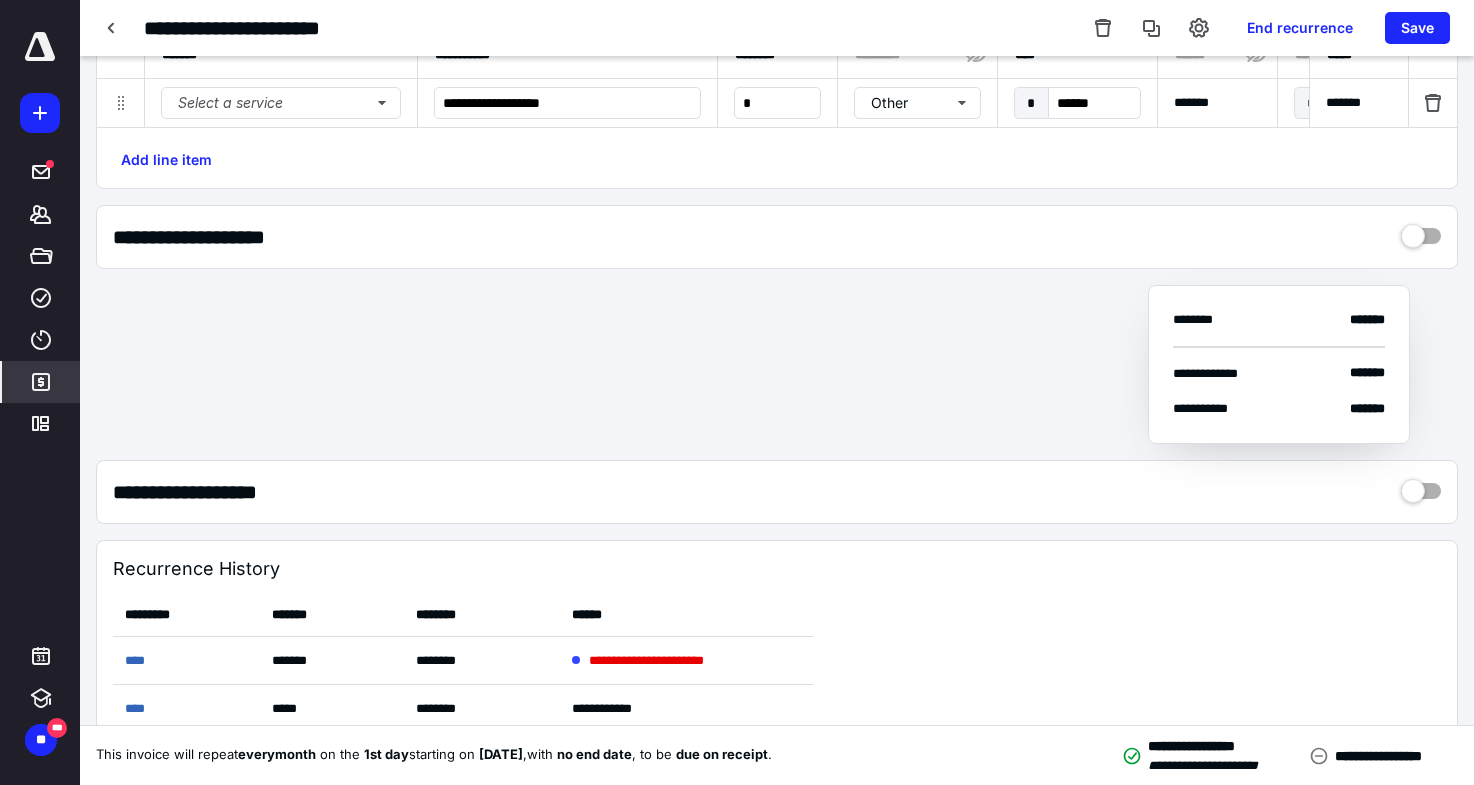 scroll, scrollTop: 326, scrollLeft: 0, axis: vertical 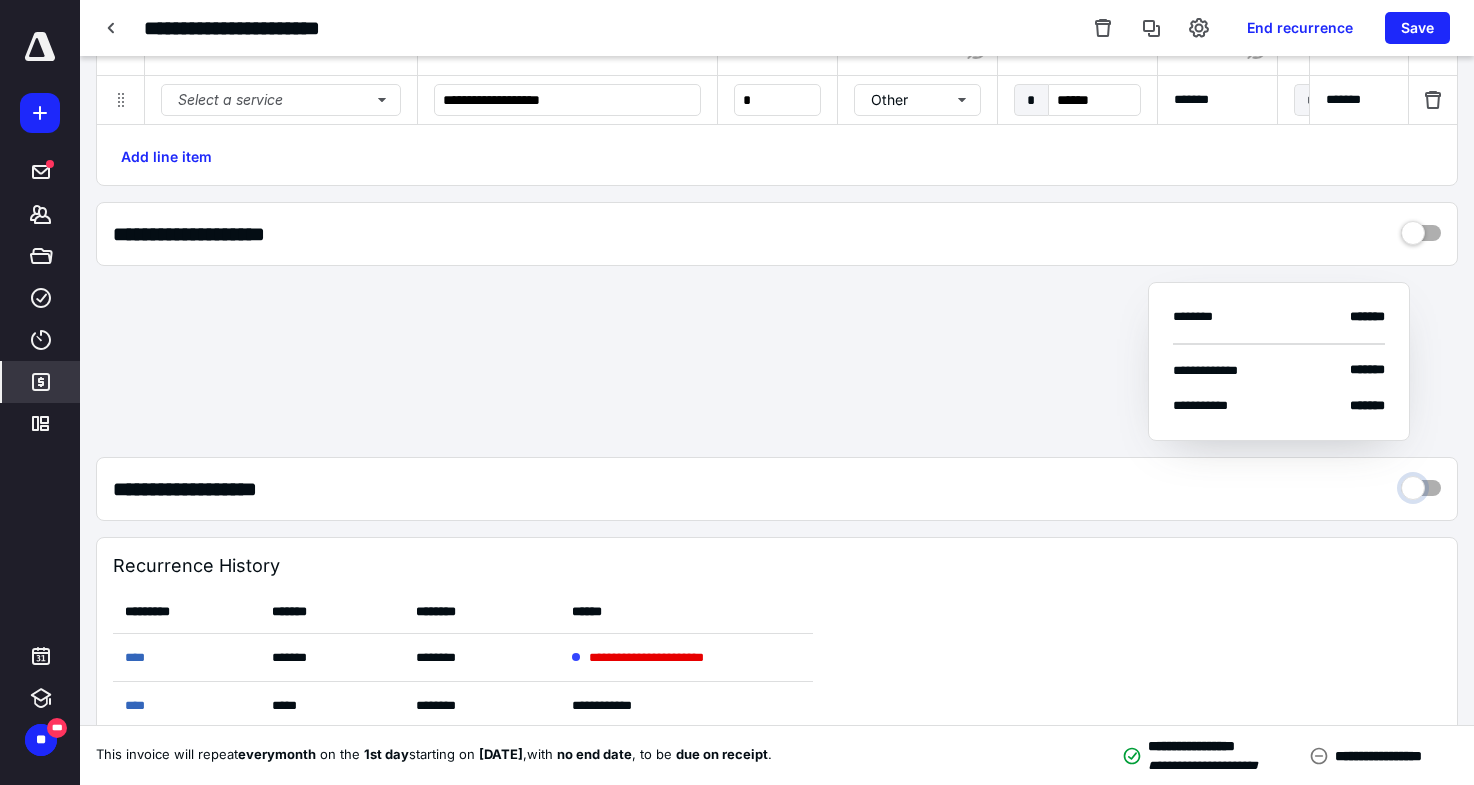click at bounding box center (1421, 483) 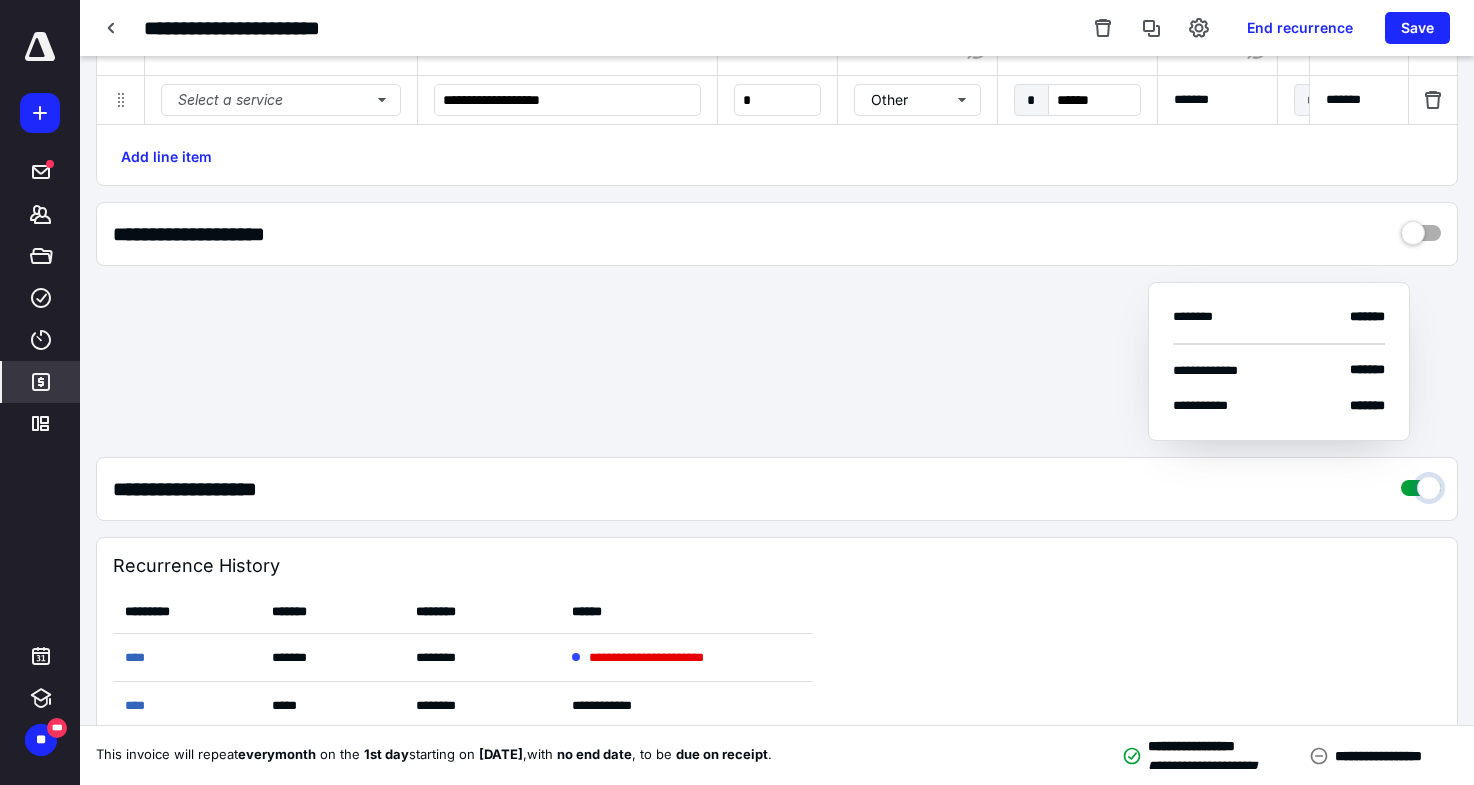 checkbox on "****" 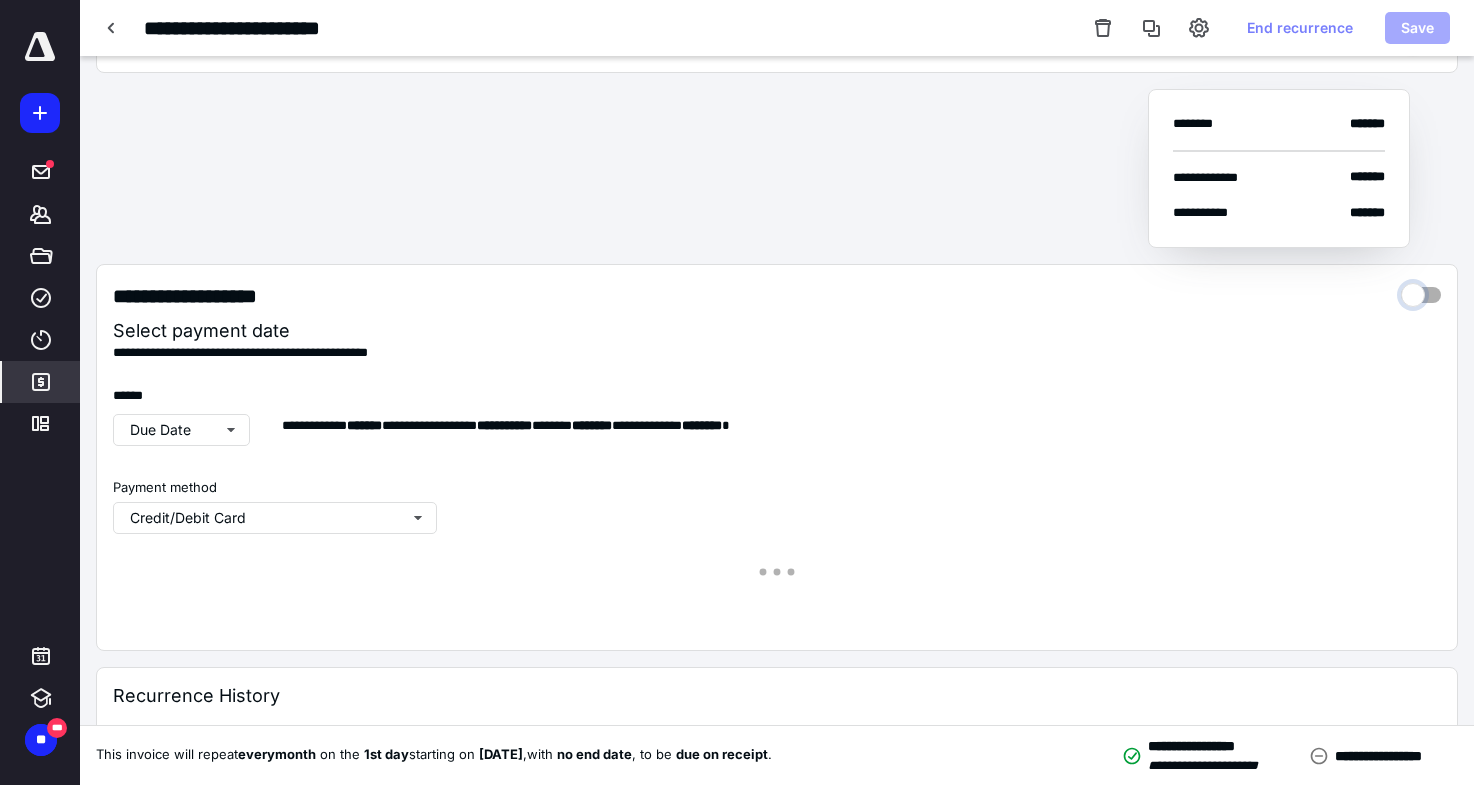 scroll, scrollTop: 520, scrollLeft: 0, axis: vertical 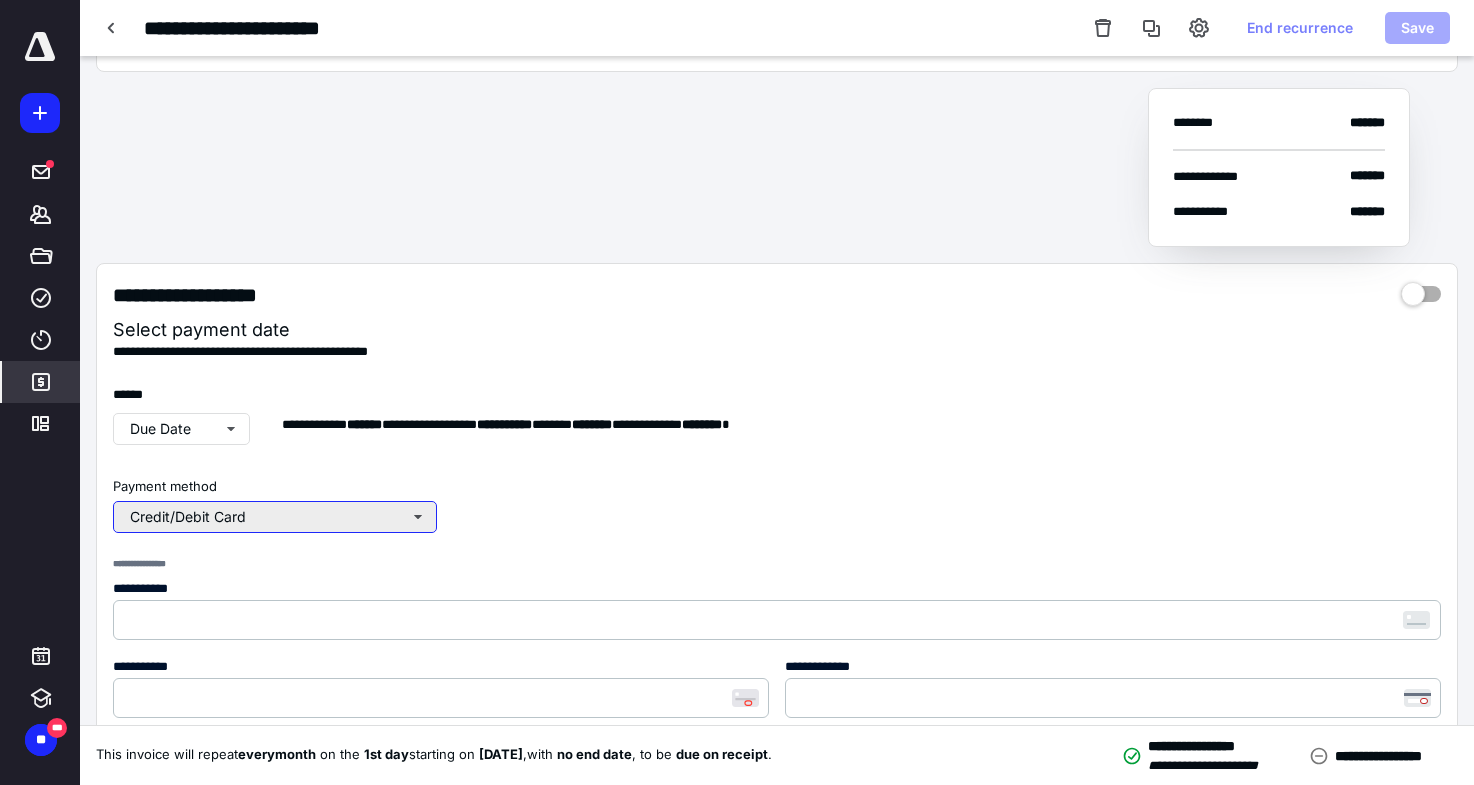 click on "Credit/Debit Card" at bounding box center (275, 517) 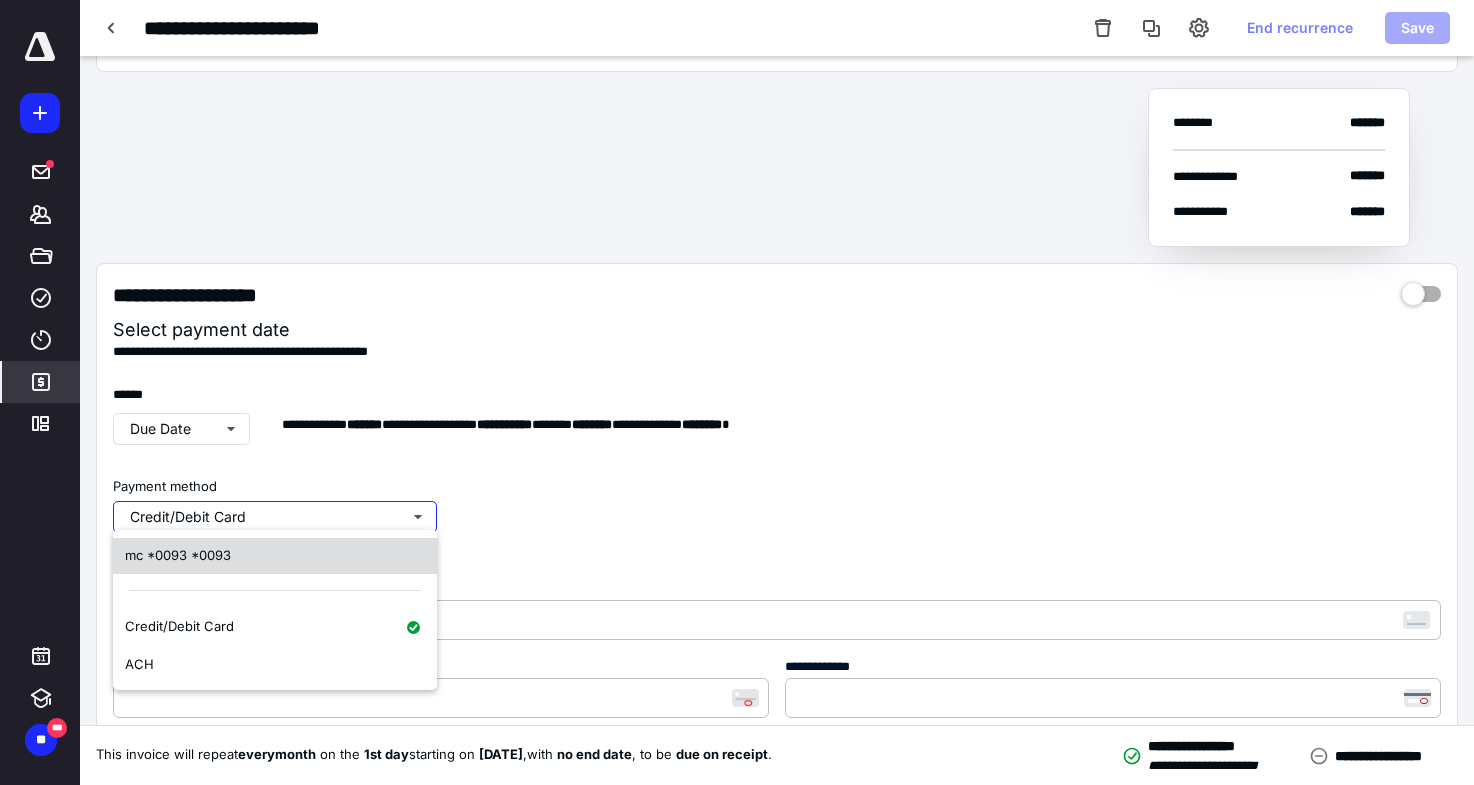 click on "mc *0093 *0093" at bounding box center [275, 556] 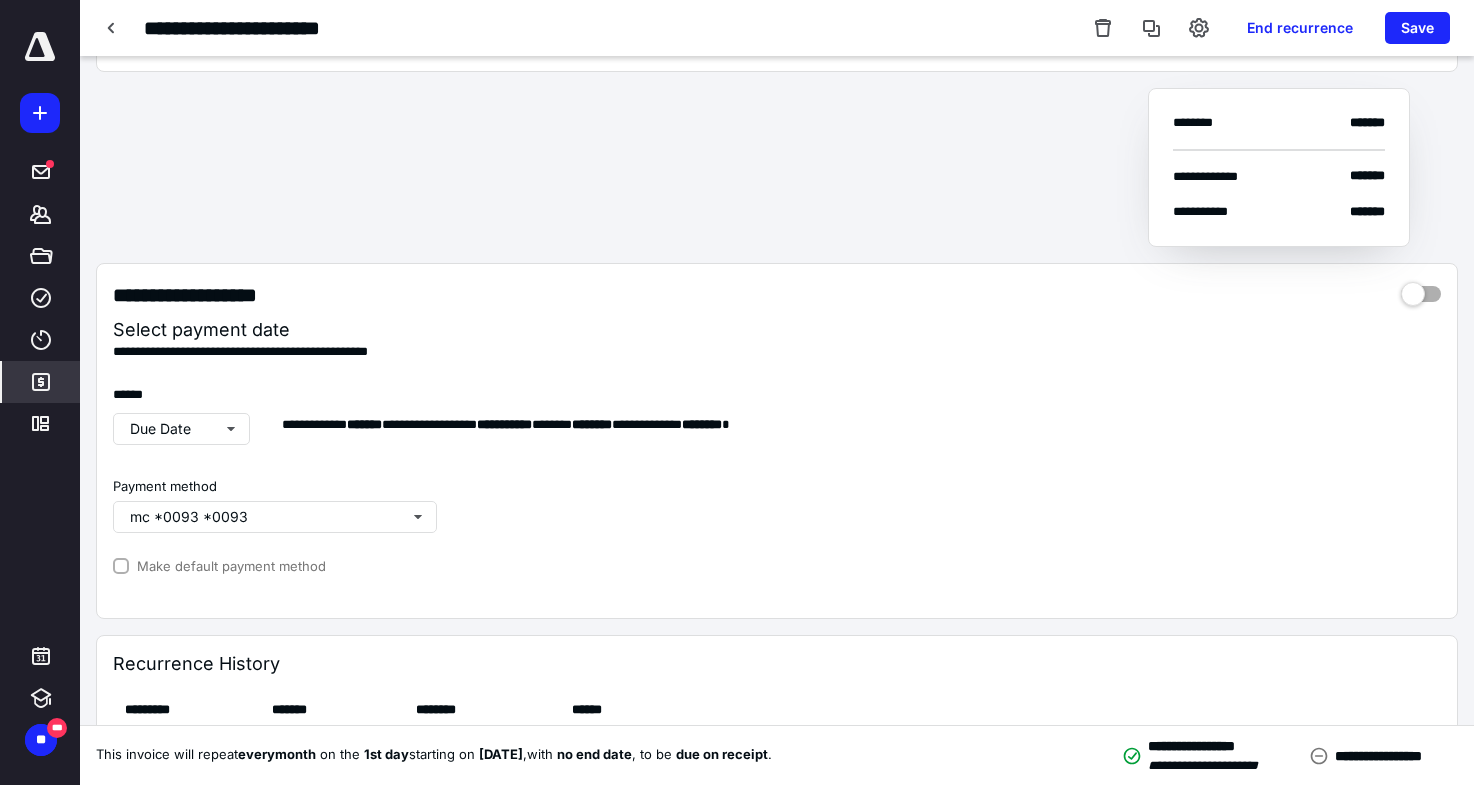 click on "**********" at bounding box center [777, 295] 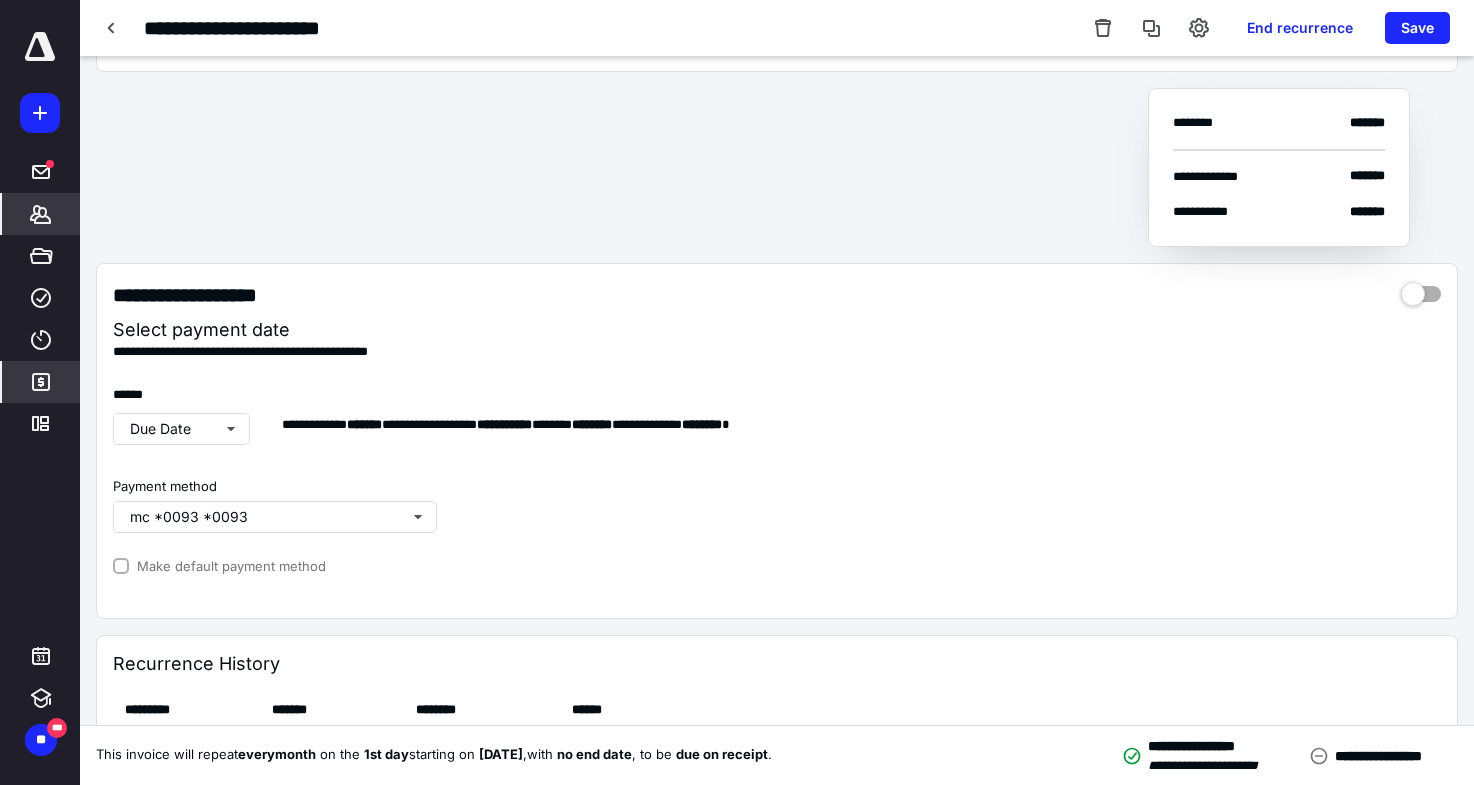 click 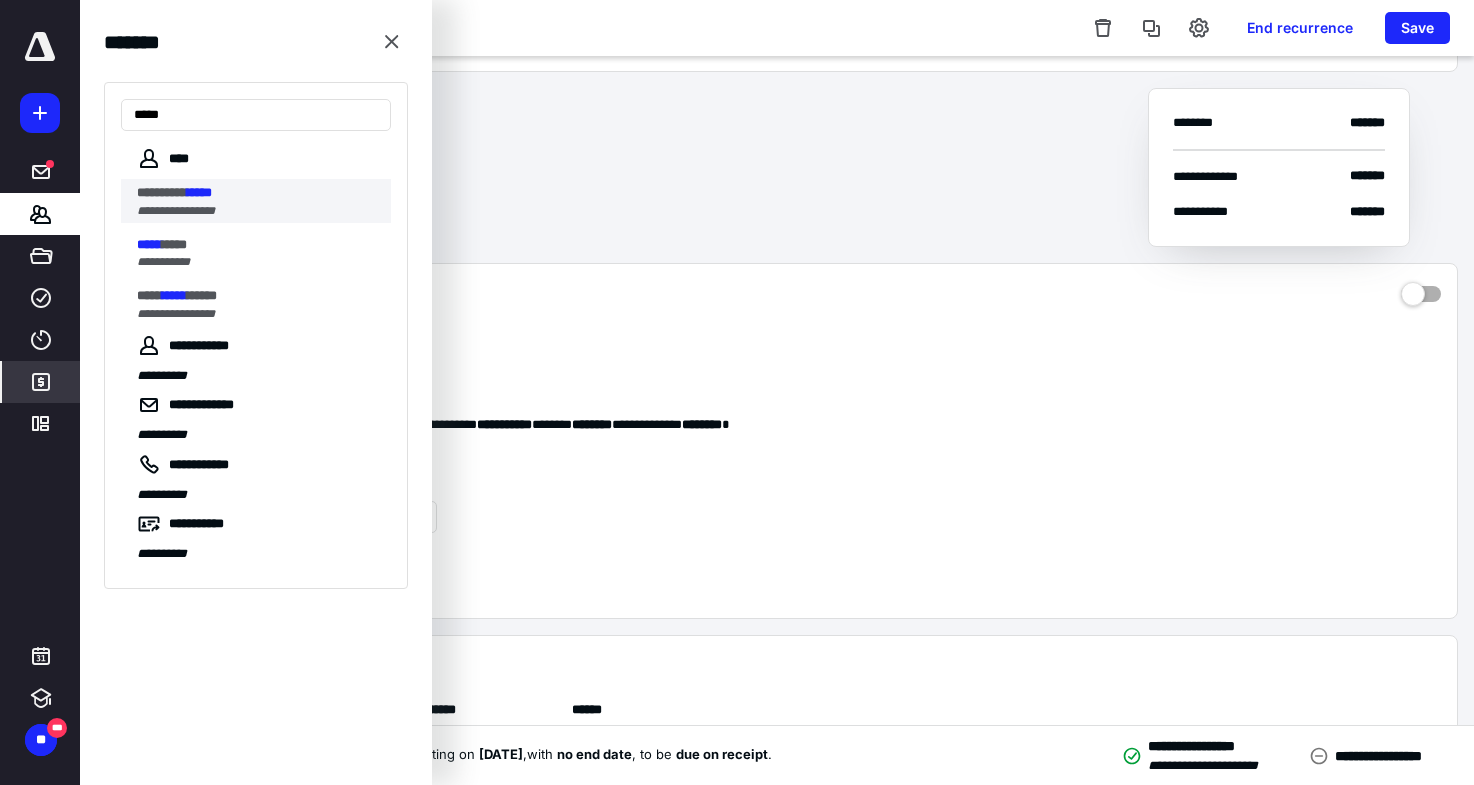 type on "*****" 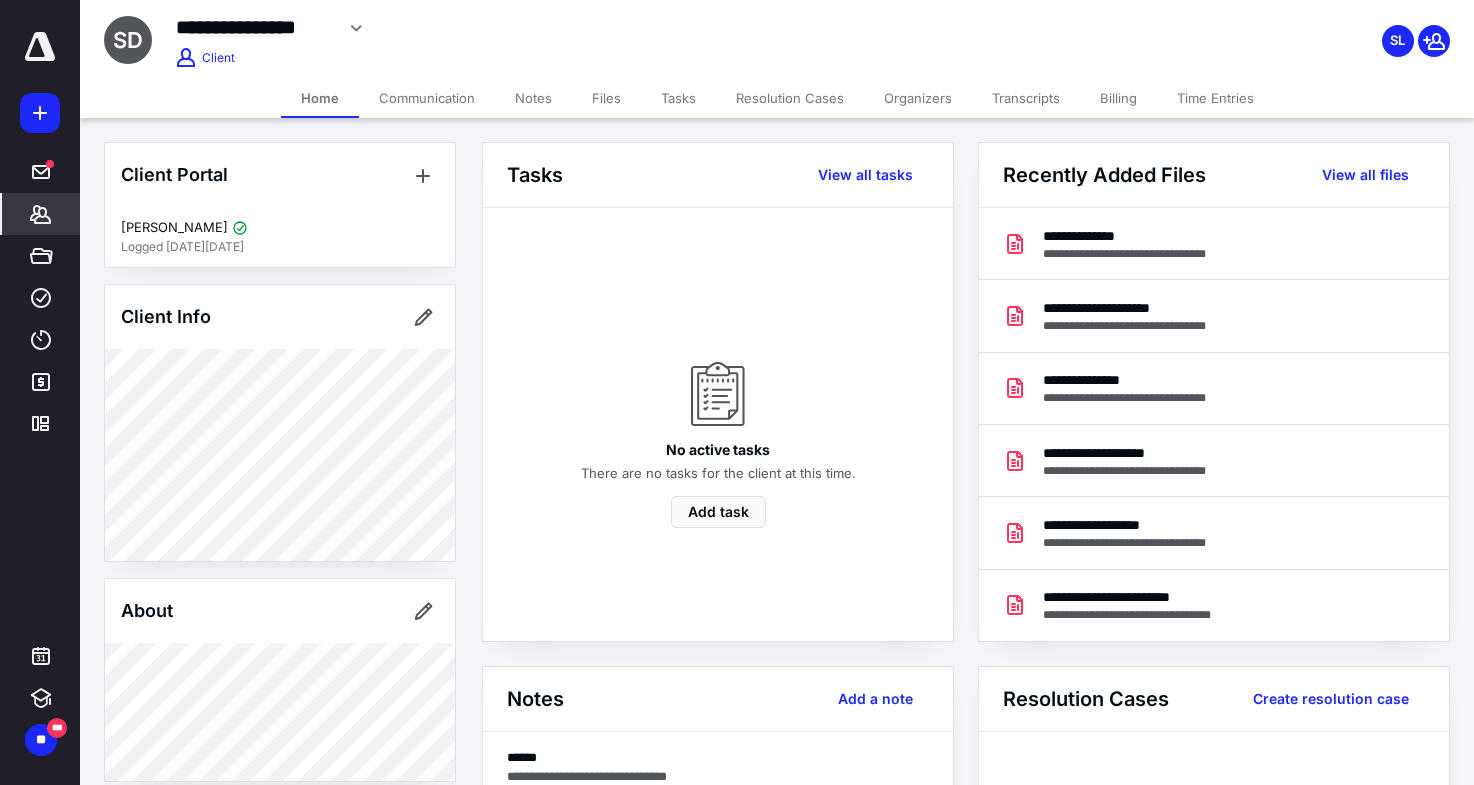 click on "Files" at bounding box center (606, 98) 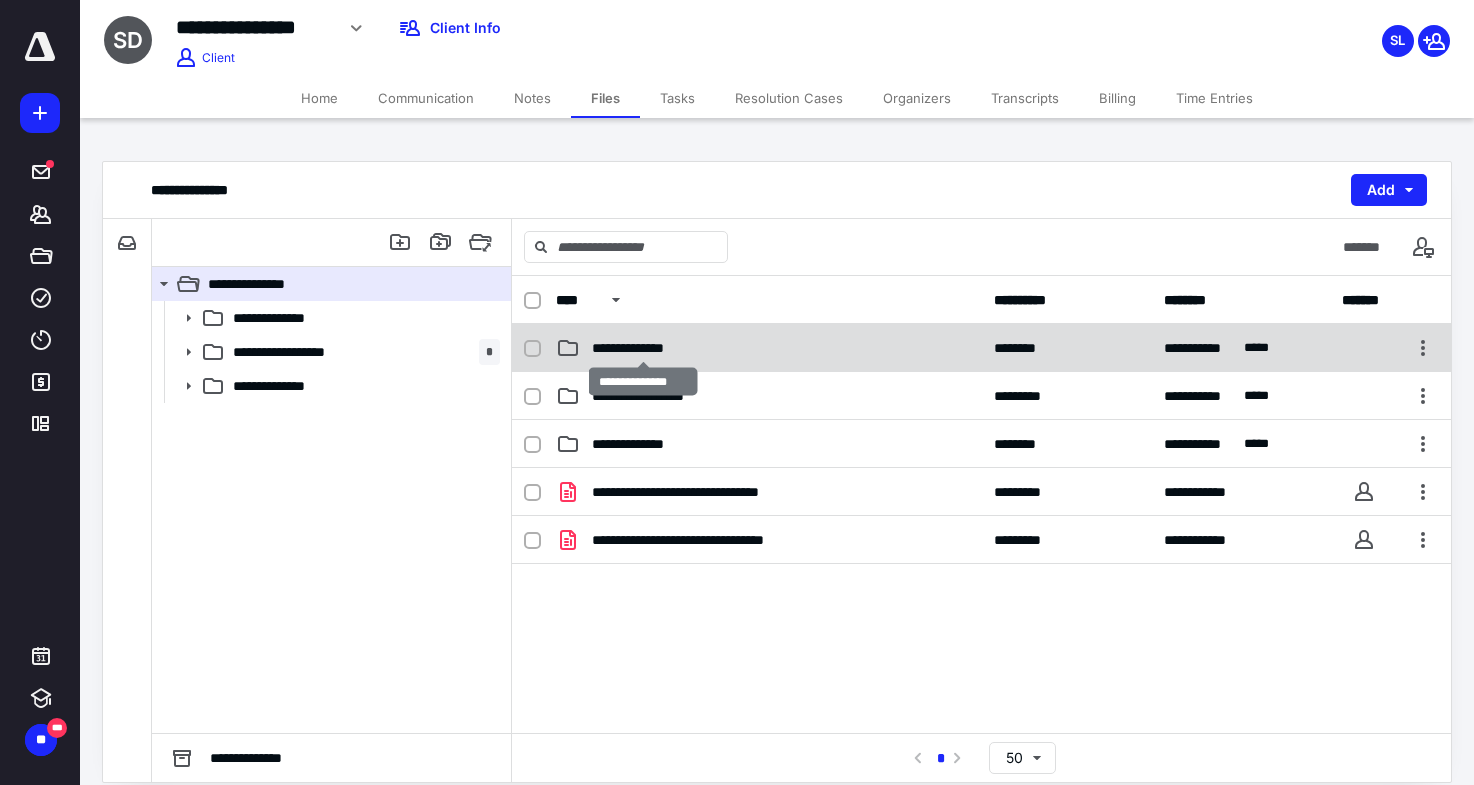 click on "**********" at bounding box center [643, 348] 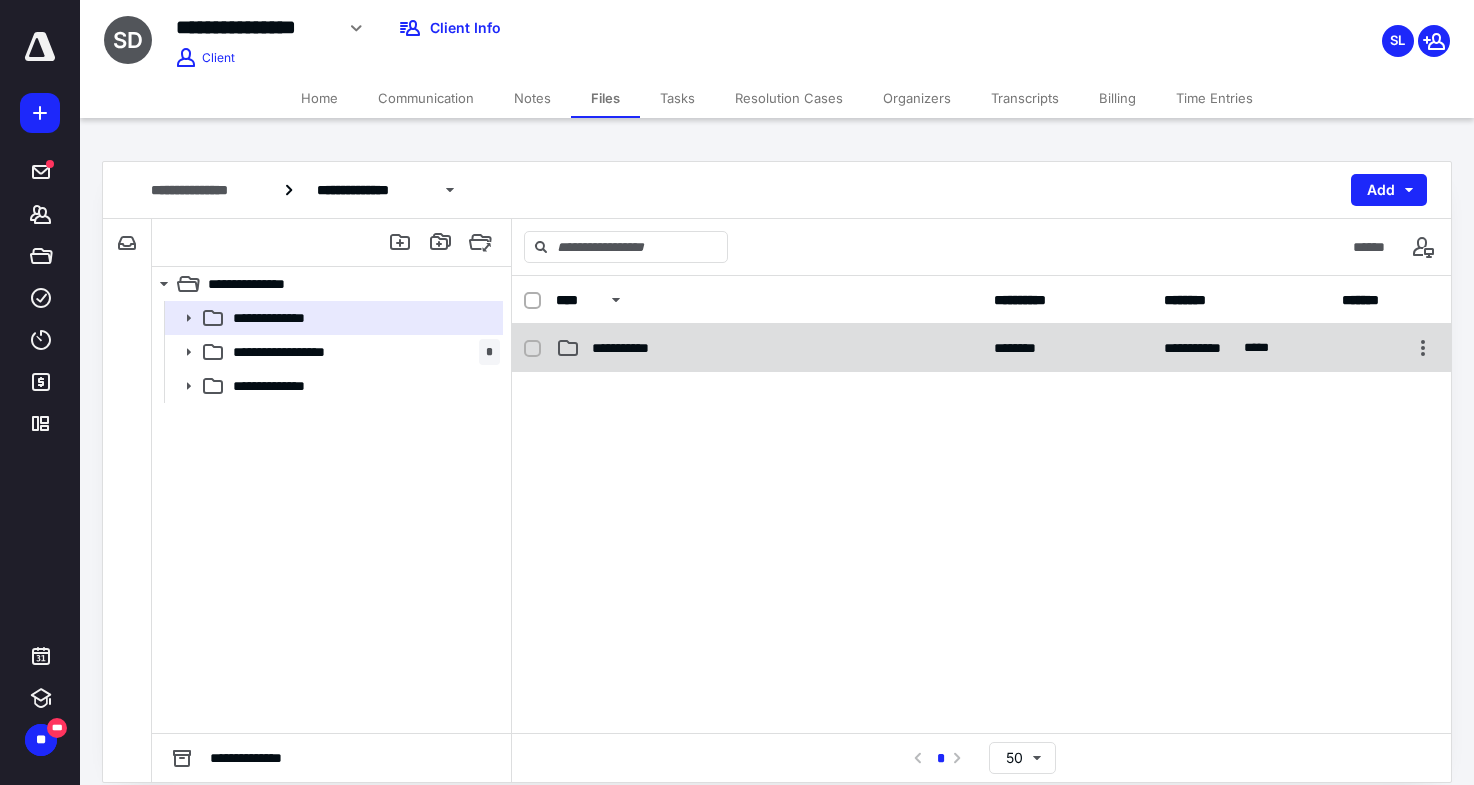 click on "**********" at bounding box center (635, 348) 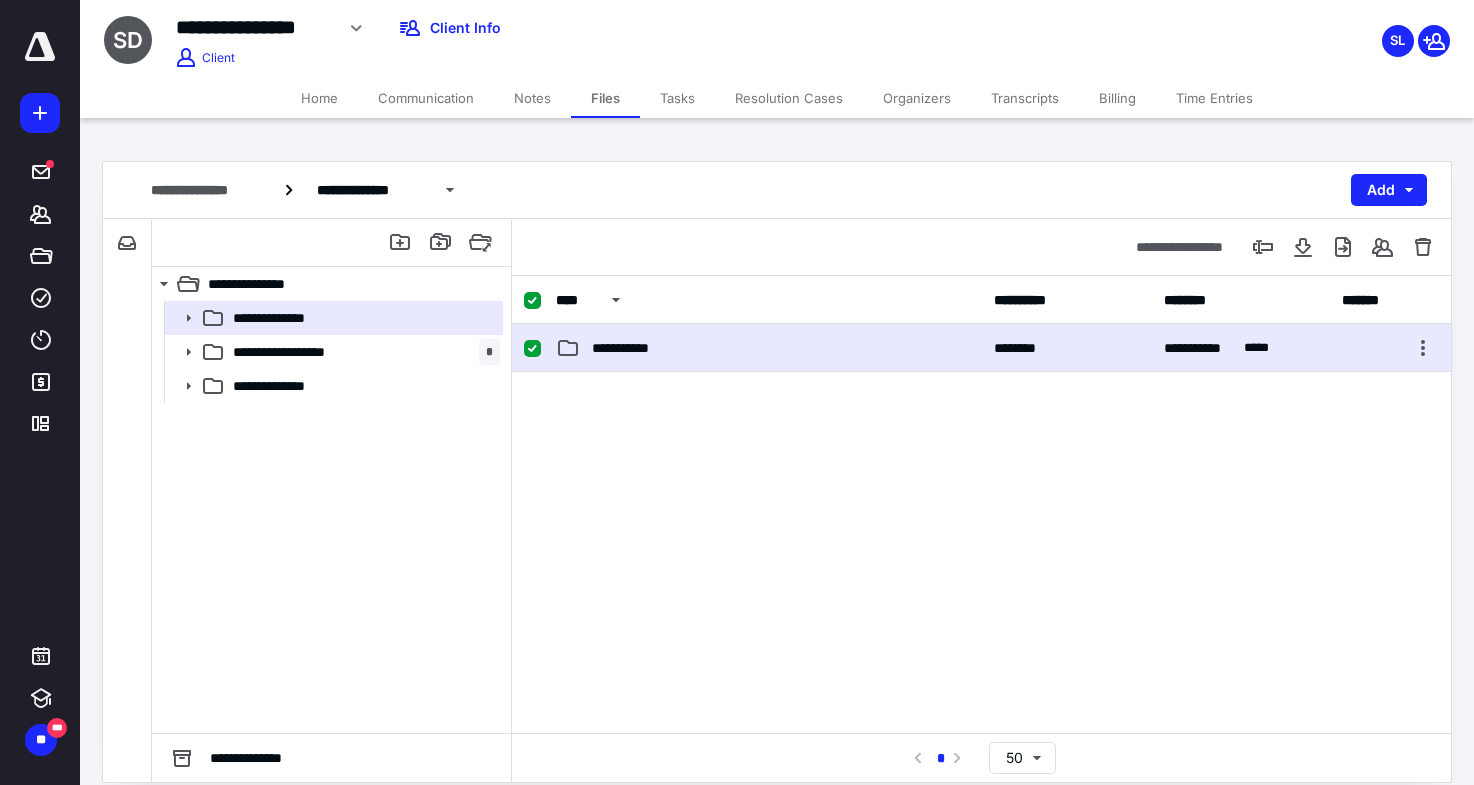 checkbox on "true" 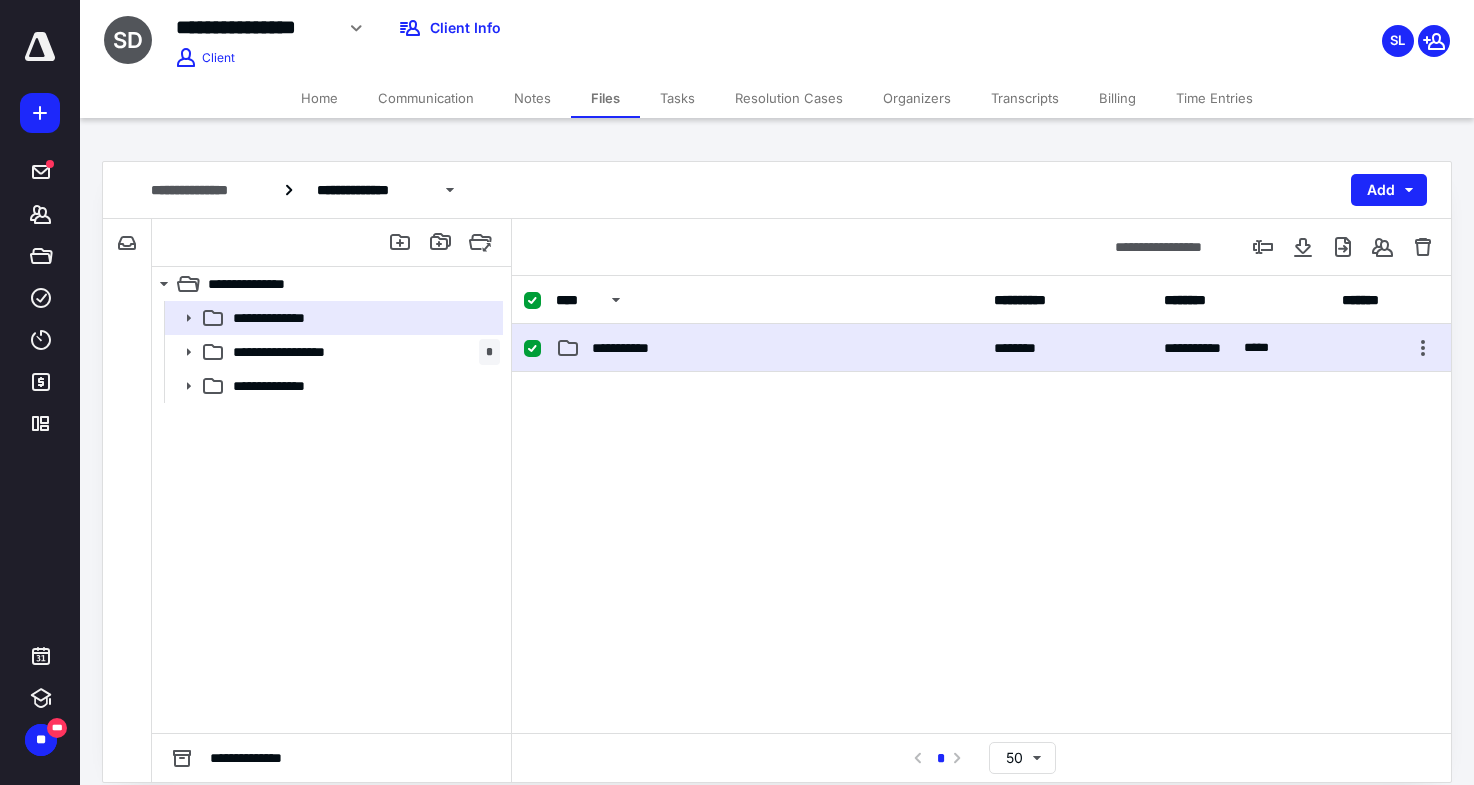 click on "**********" at bounding box center (635, 348) 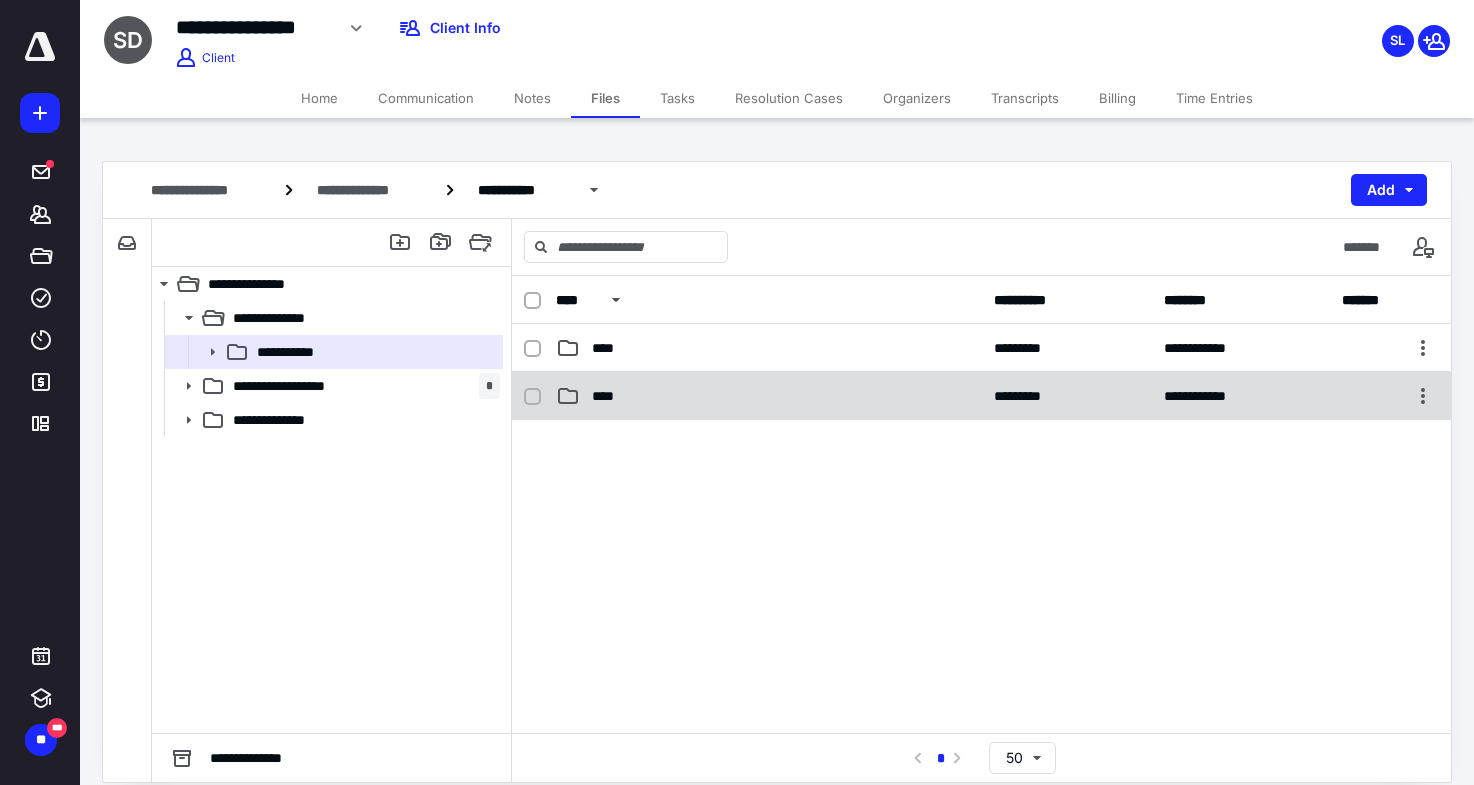 click on "****" at bounding box center (769, 396) 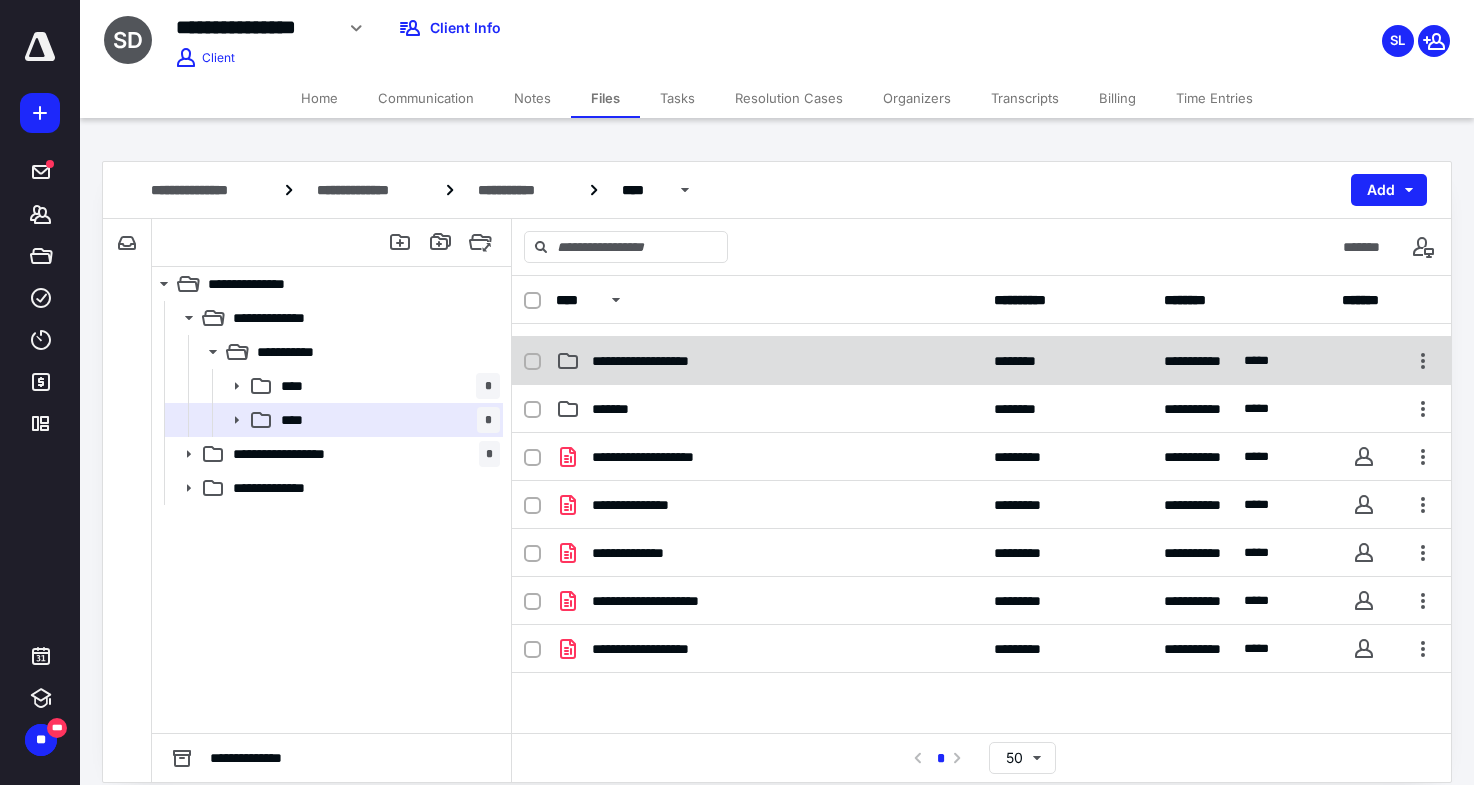 scroll, scrollTop: 0, scrollLeft: 0, axis: both 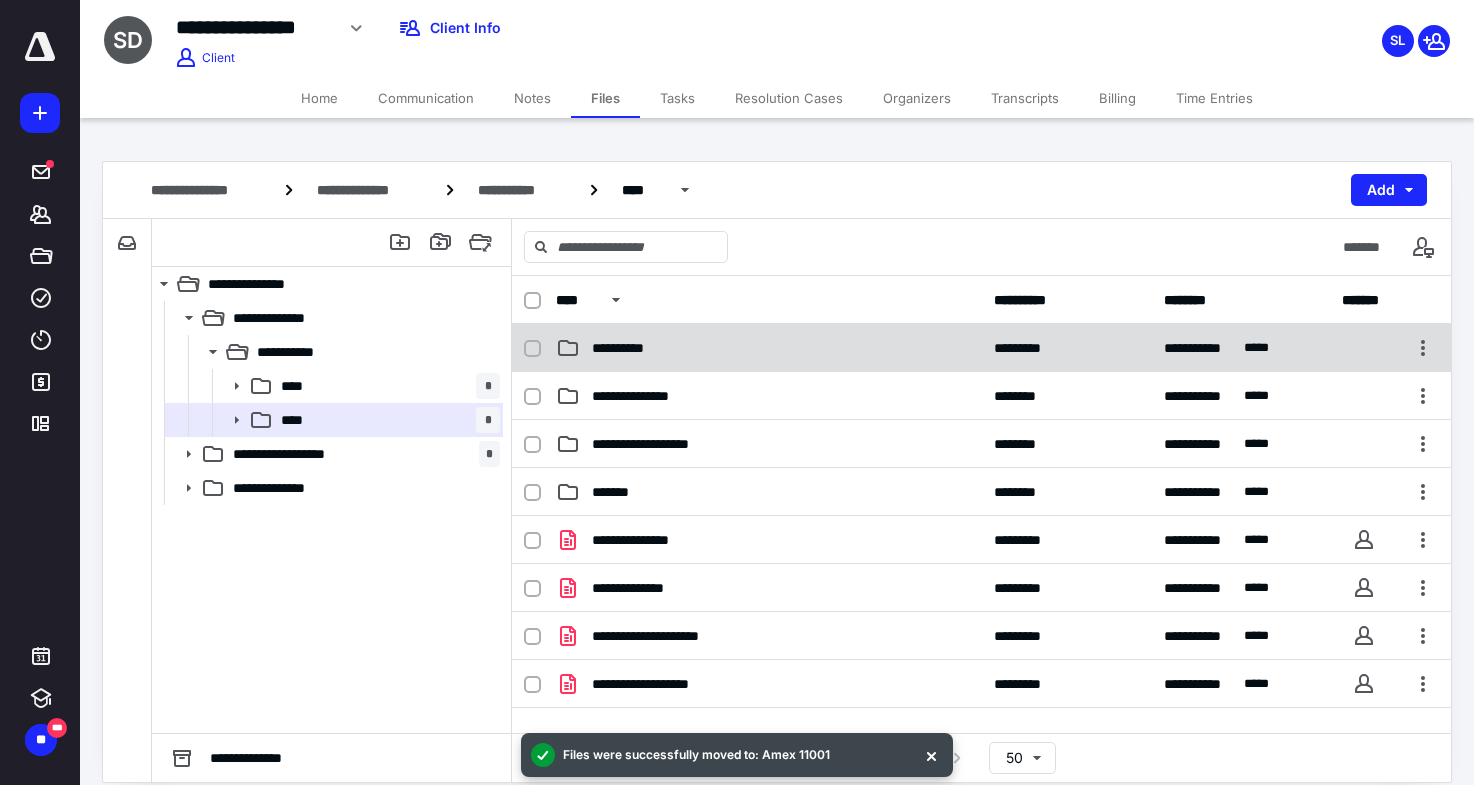 click on "**********" at bounding box center (769, 348) 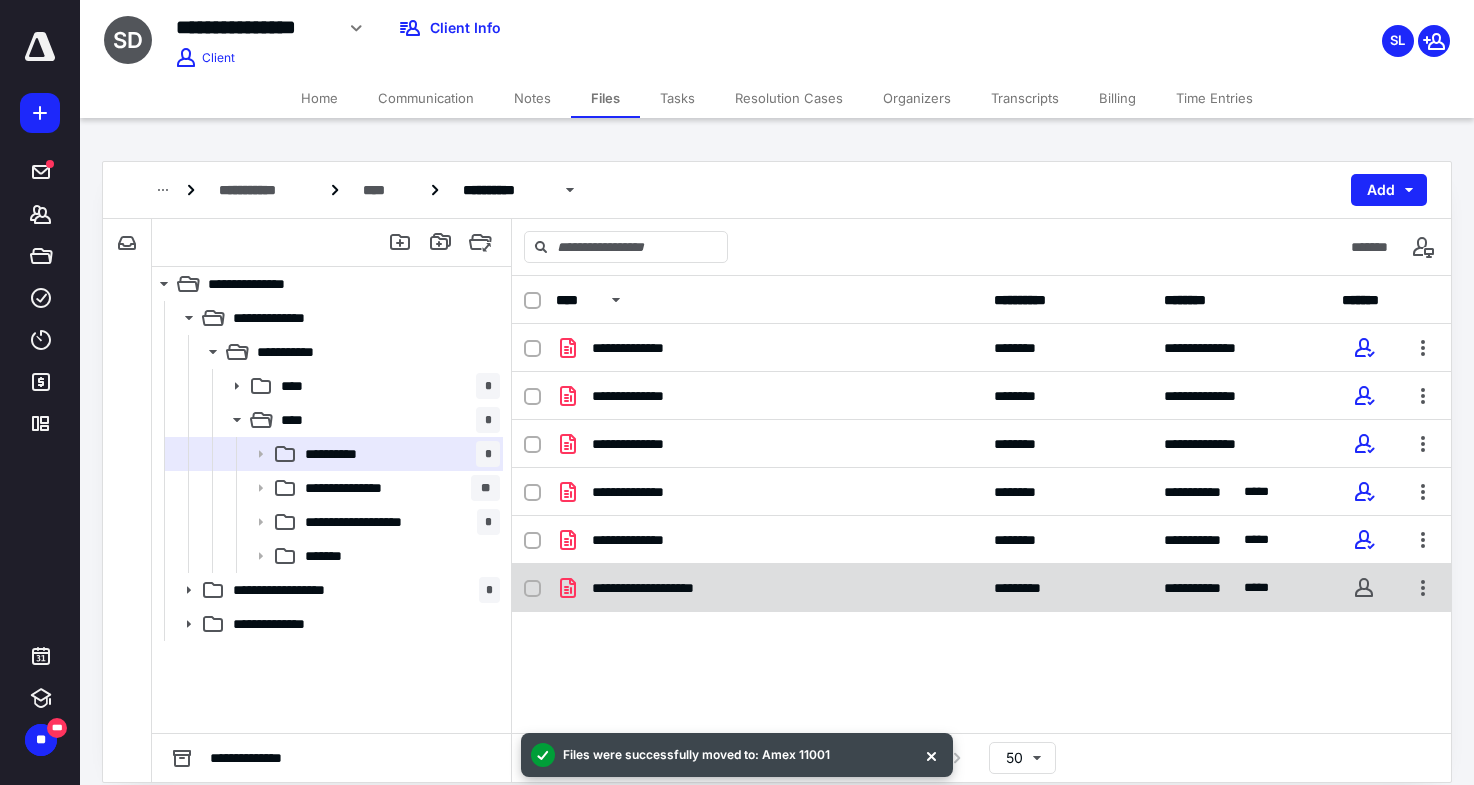 click on "**********" at bounding box center [769, 588] 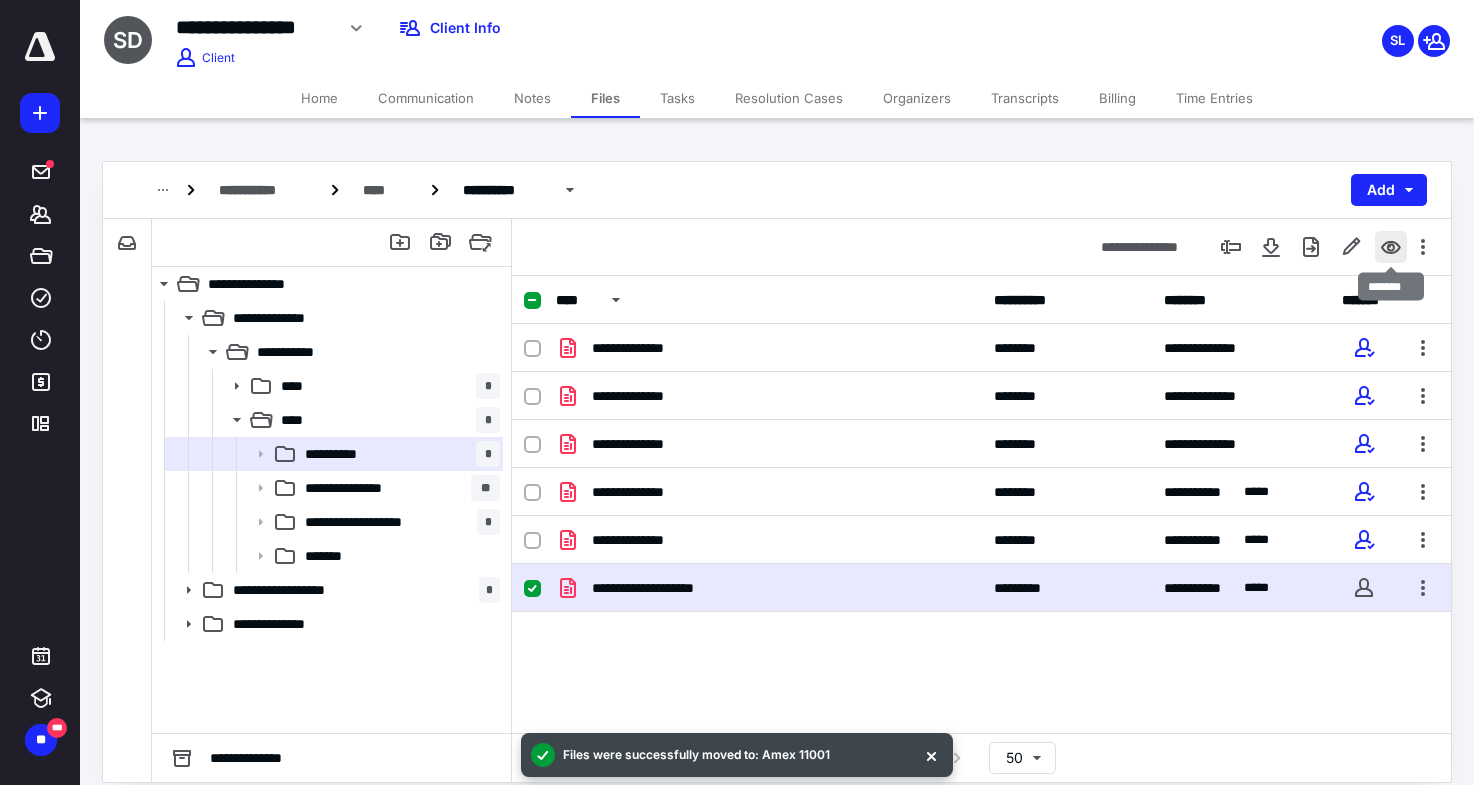 click at bounding box center (1391, 247) 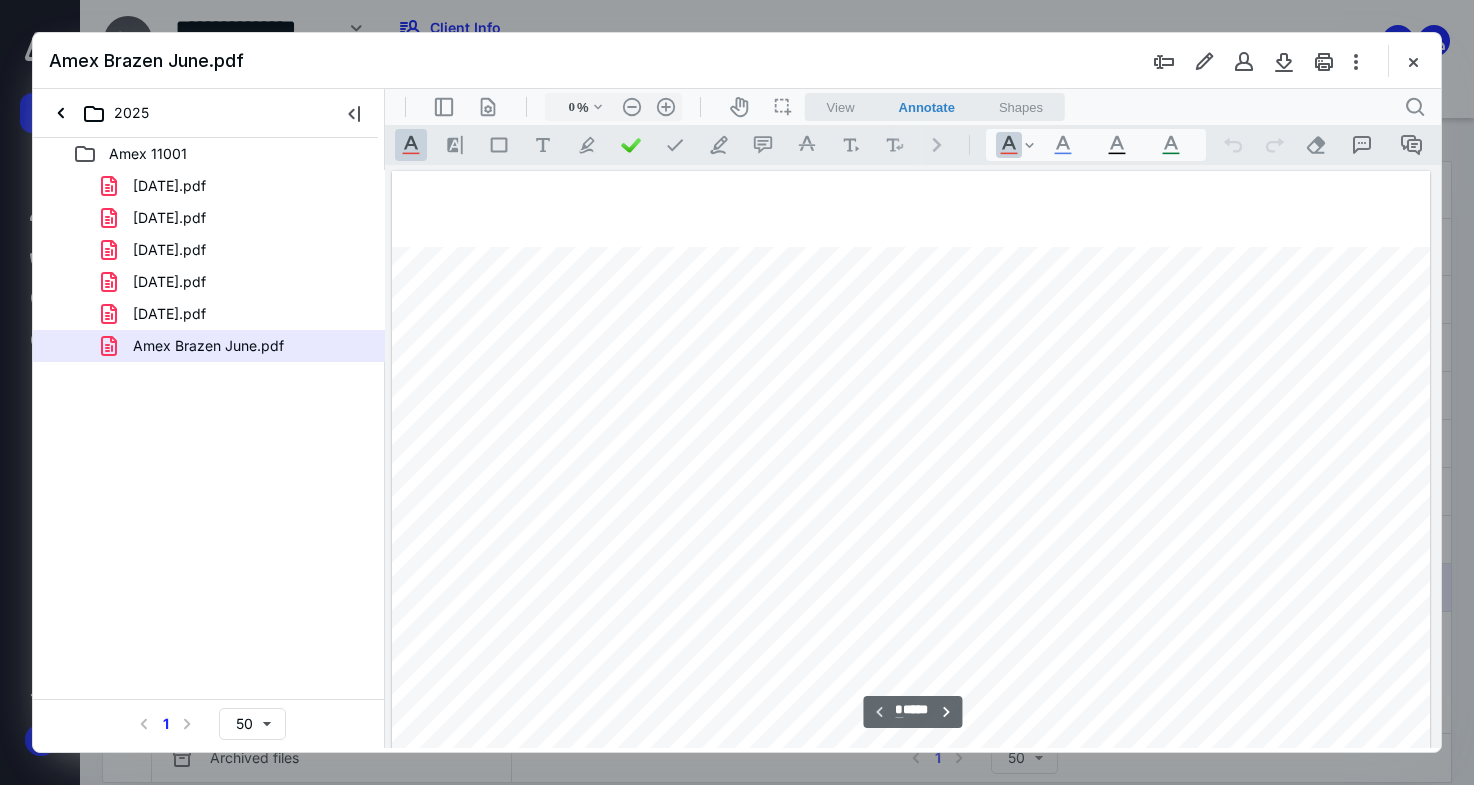 type on "161" 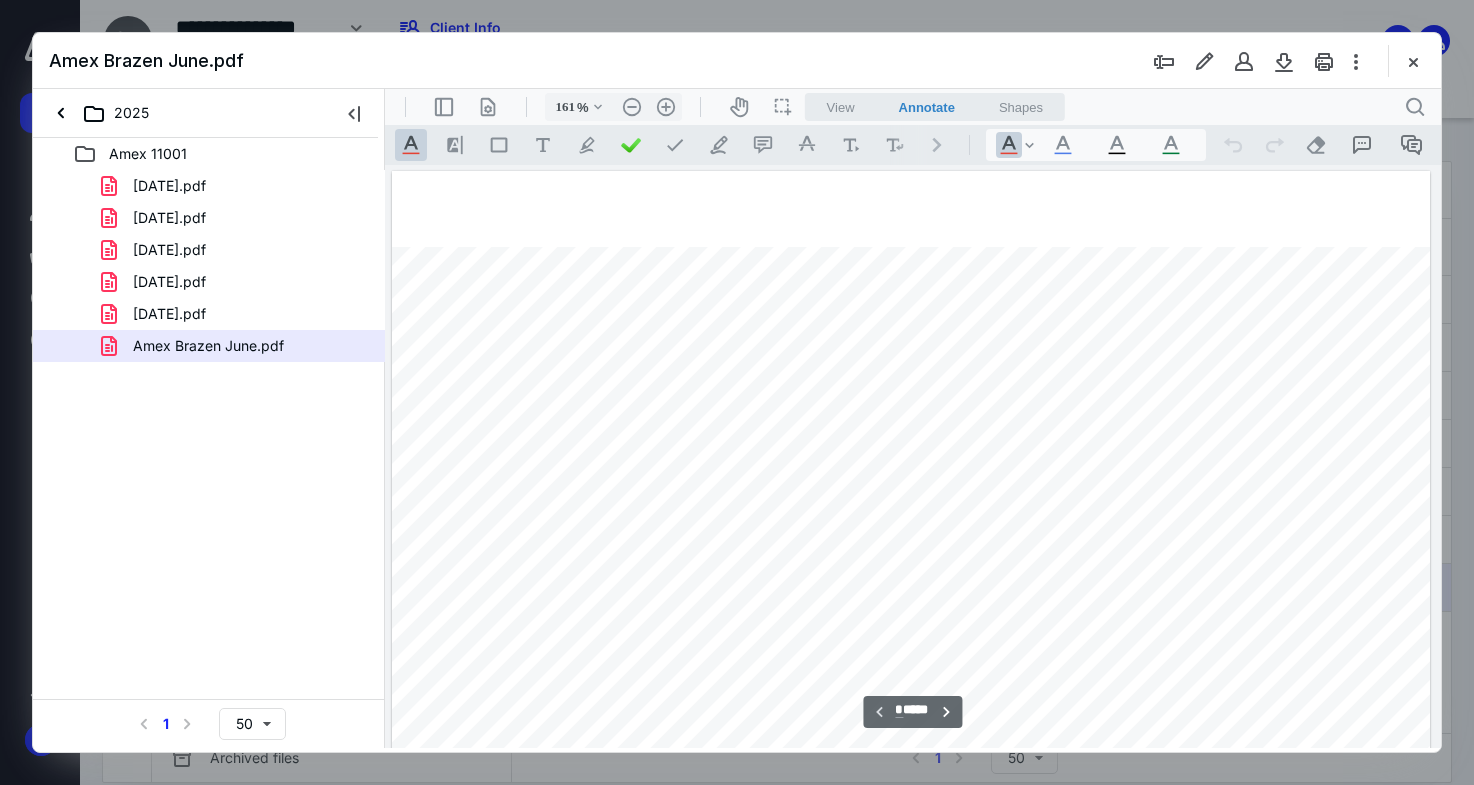 scroll, scrollTop: 0, scrollLeft: 0, axis: both 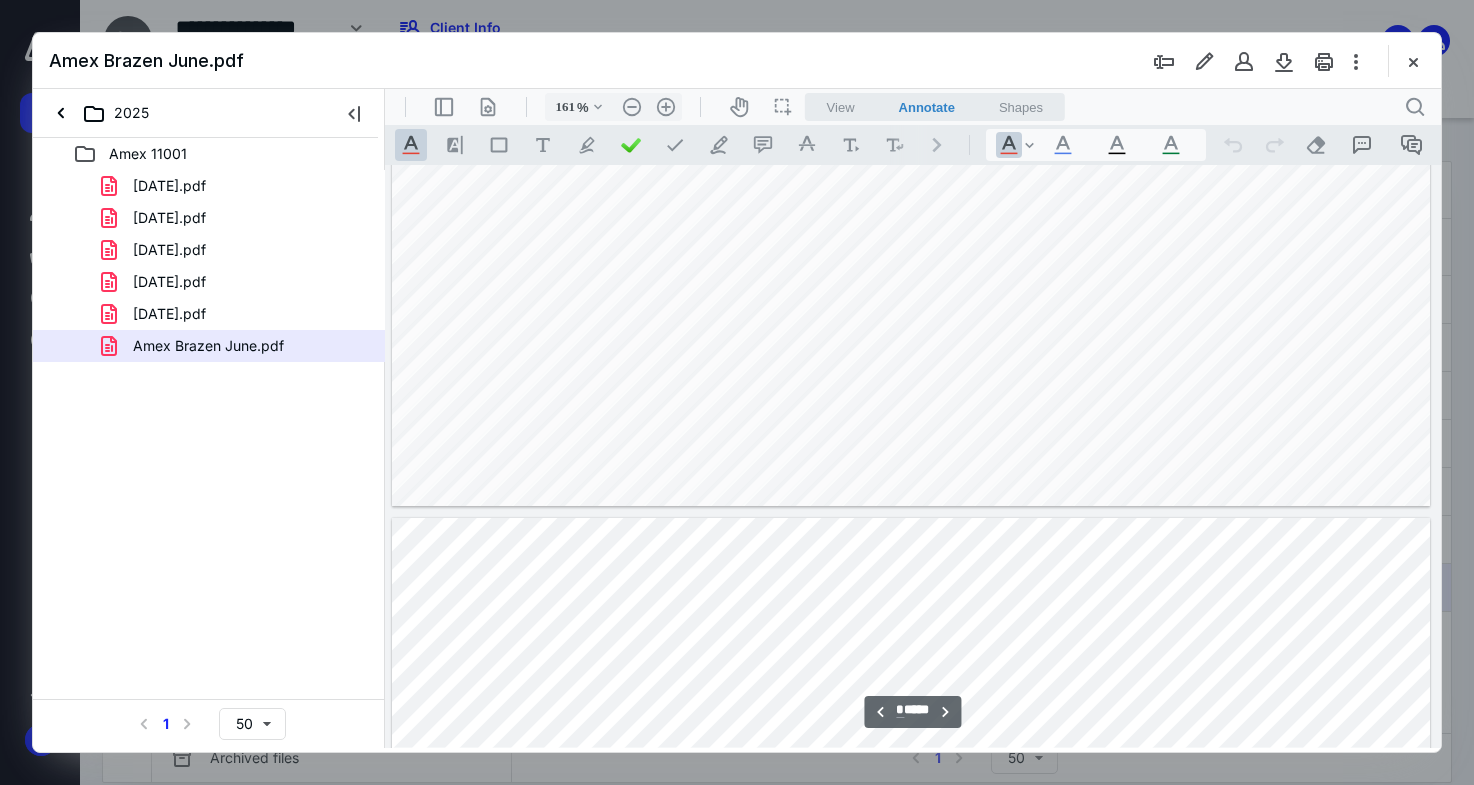 type on "*" 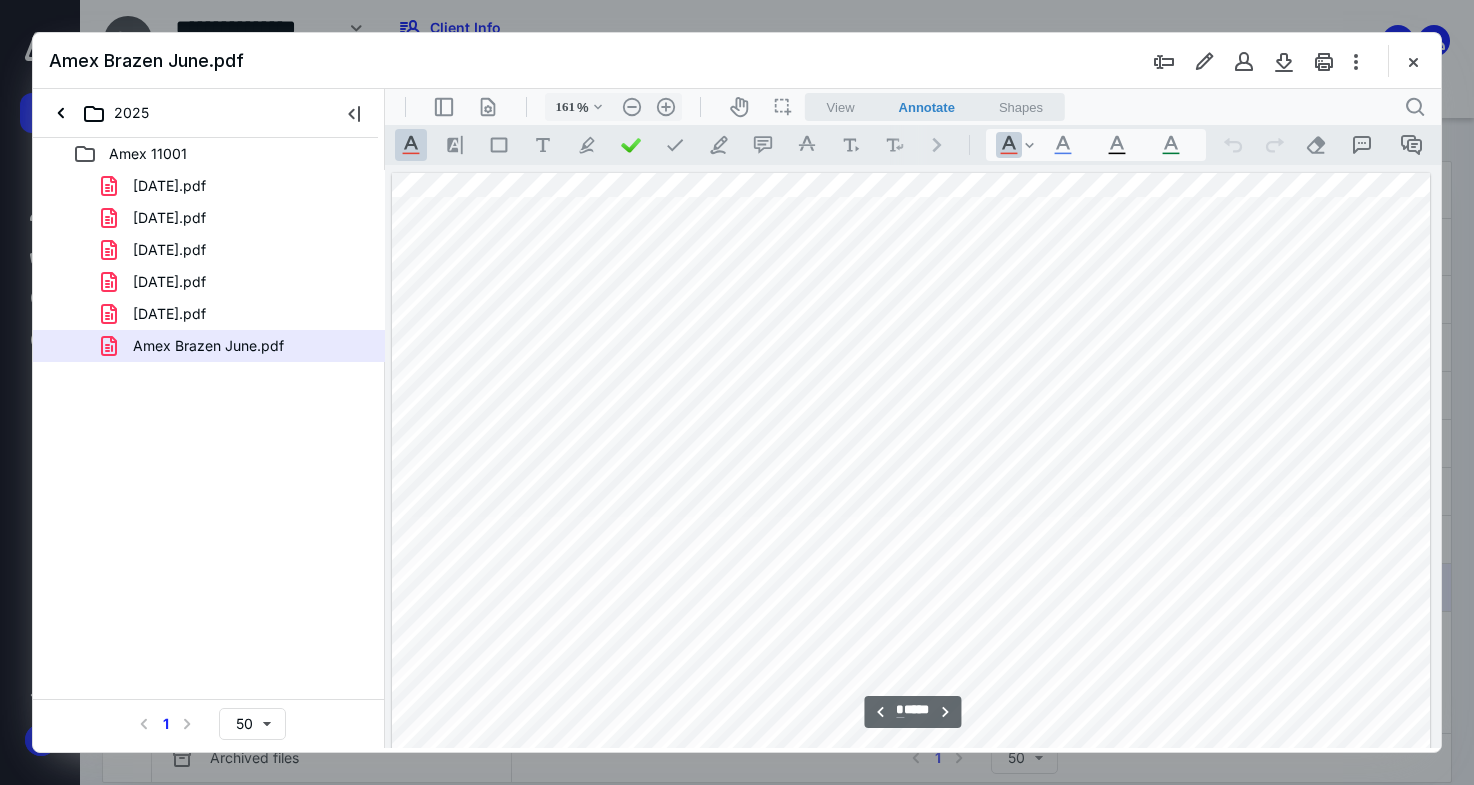 scroll, scrollTop: 10318, scrollLeft: 0, axis: vertical 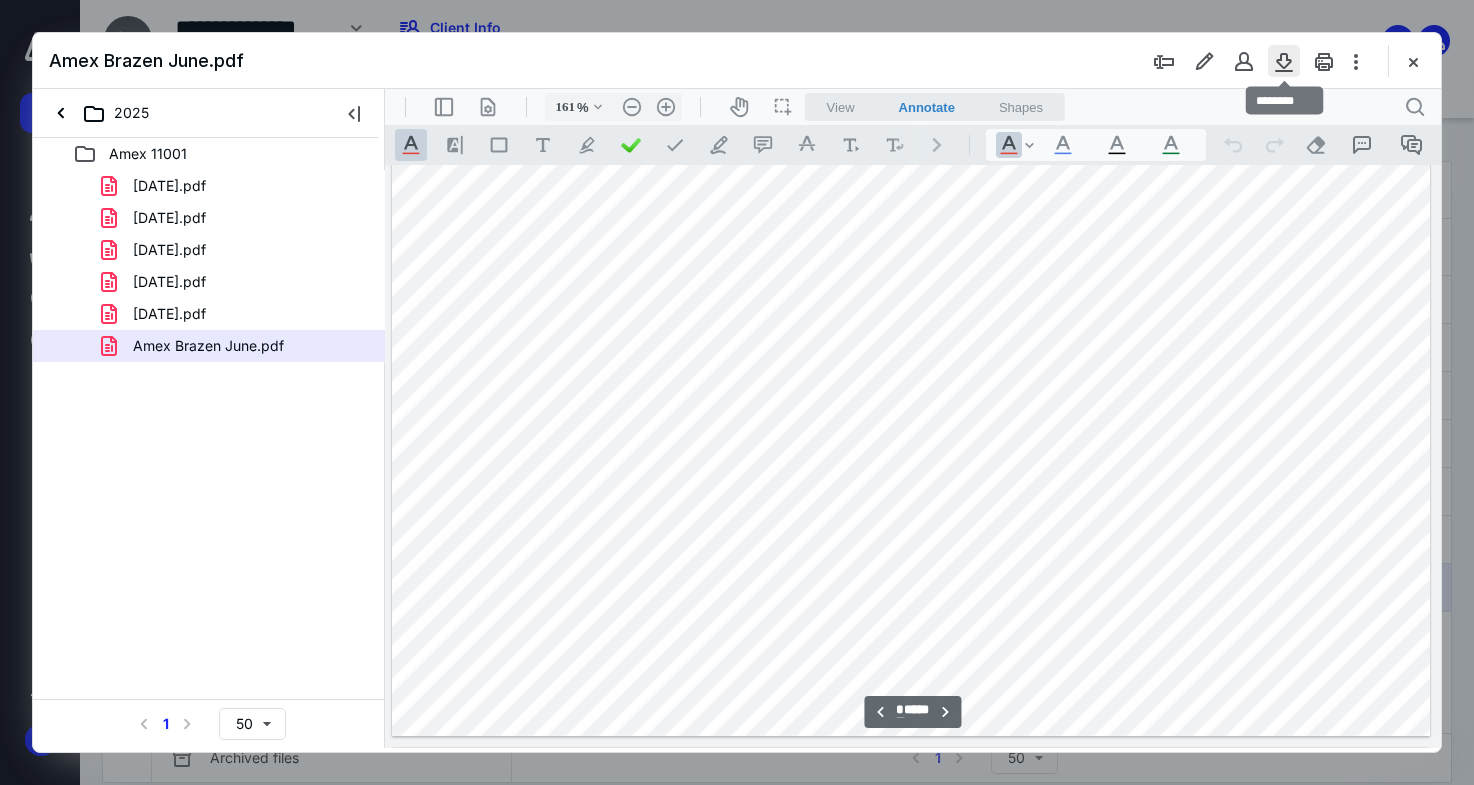 click at bounding box center (1284, 61) 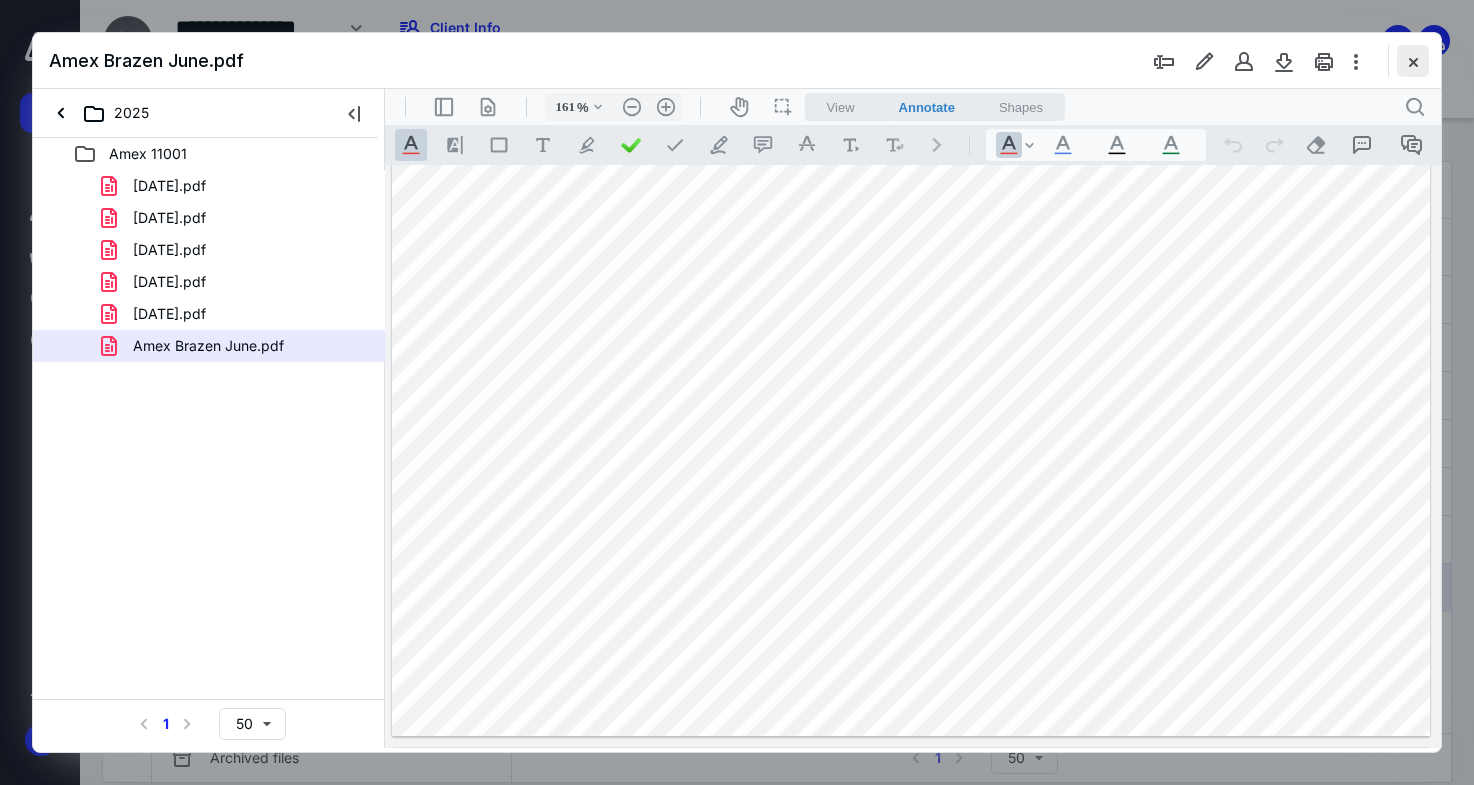 click at bounding box center [1413, 61] 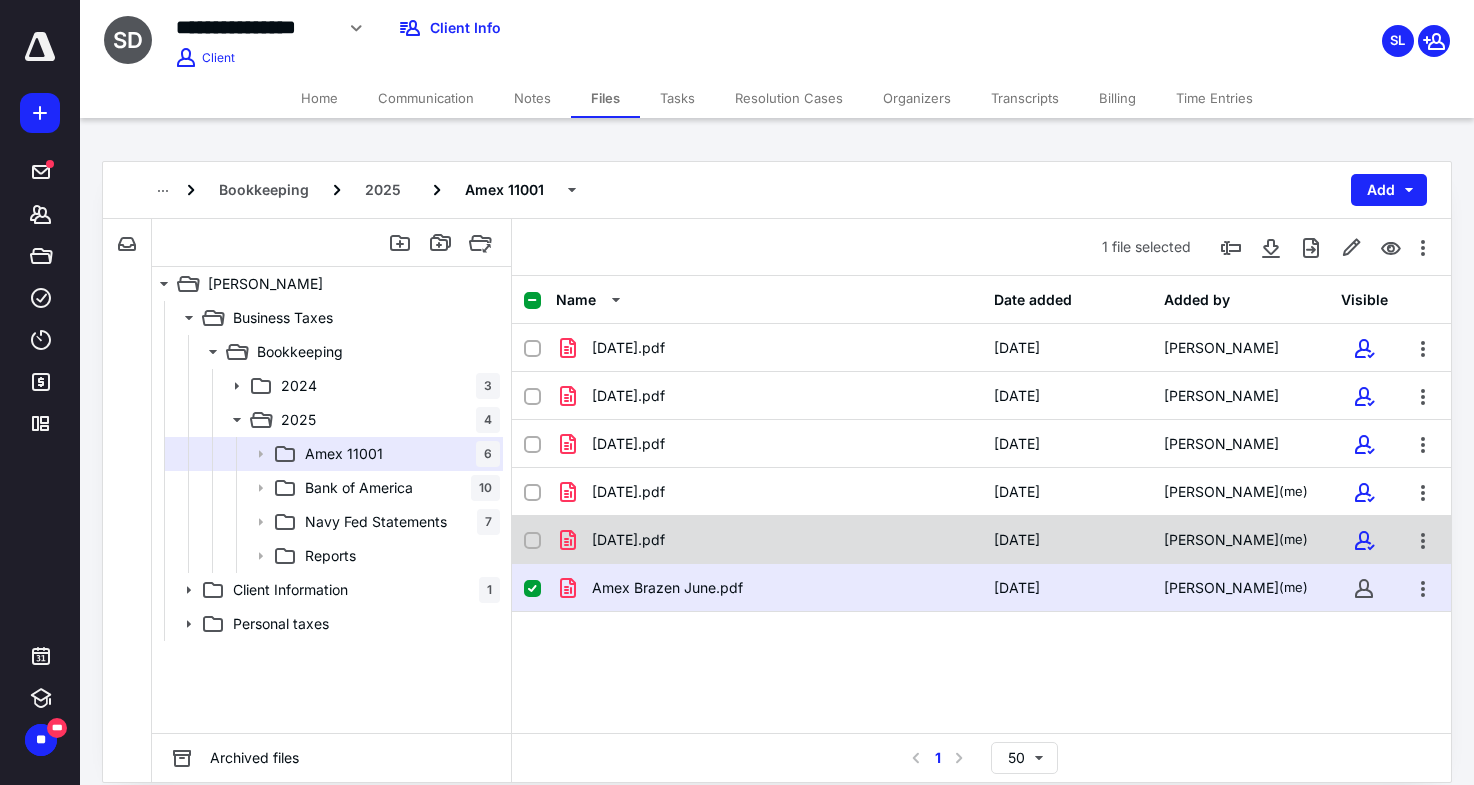 click on "[DATE].pdf" at bounding box center (769, 540) 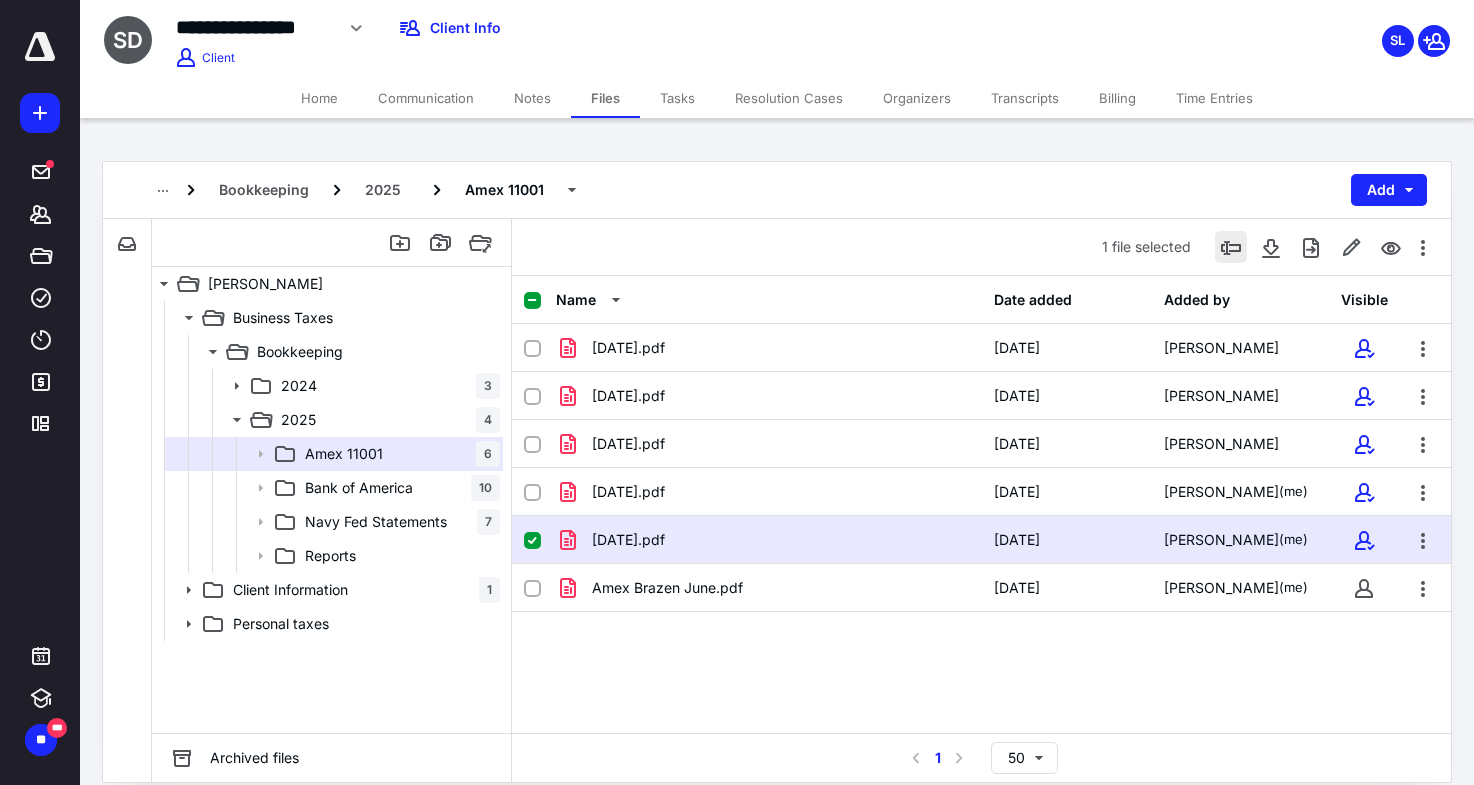 click at bounding box center [1231, 247] 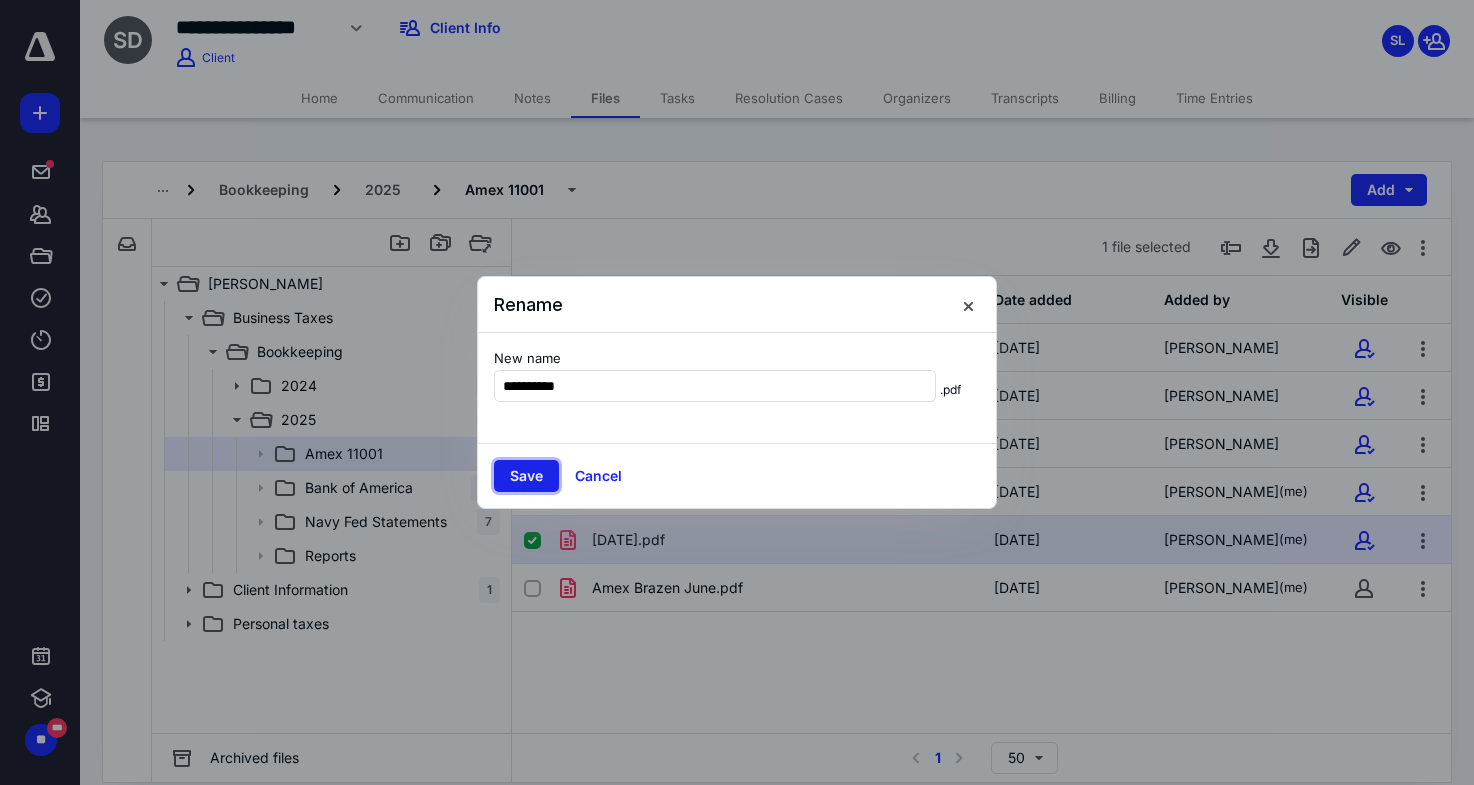 click on "Save" at bounding box center [526, 476] 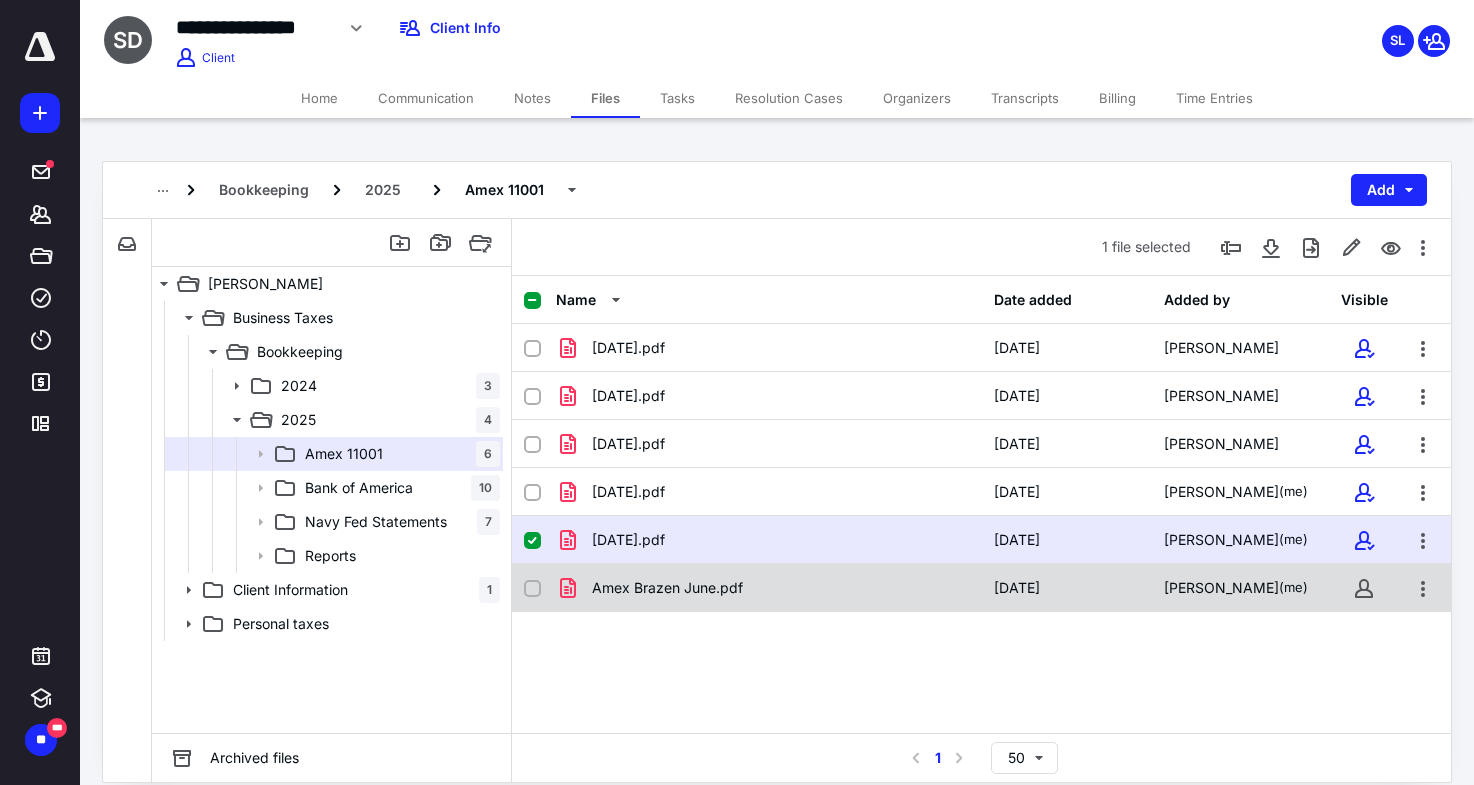 click on "Amex Brazen June.pdf" at bounding box center [769, 588] 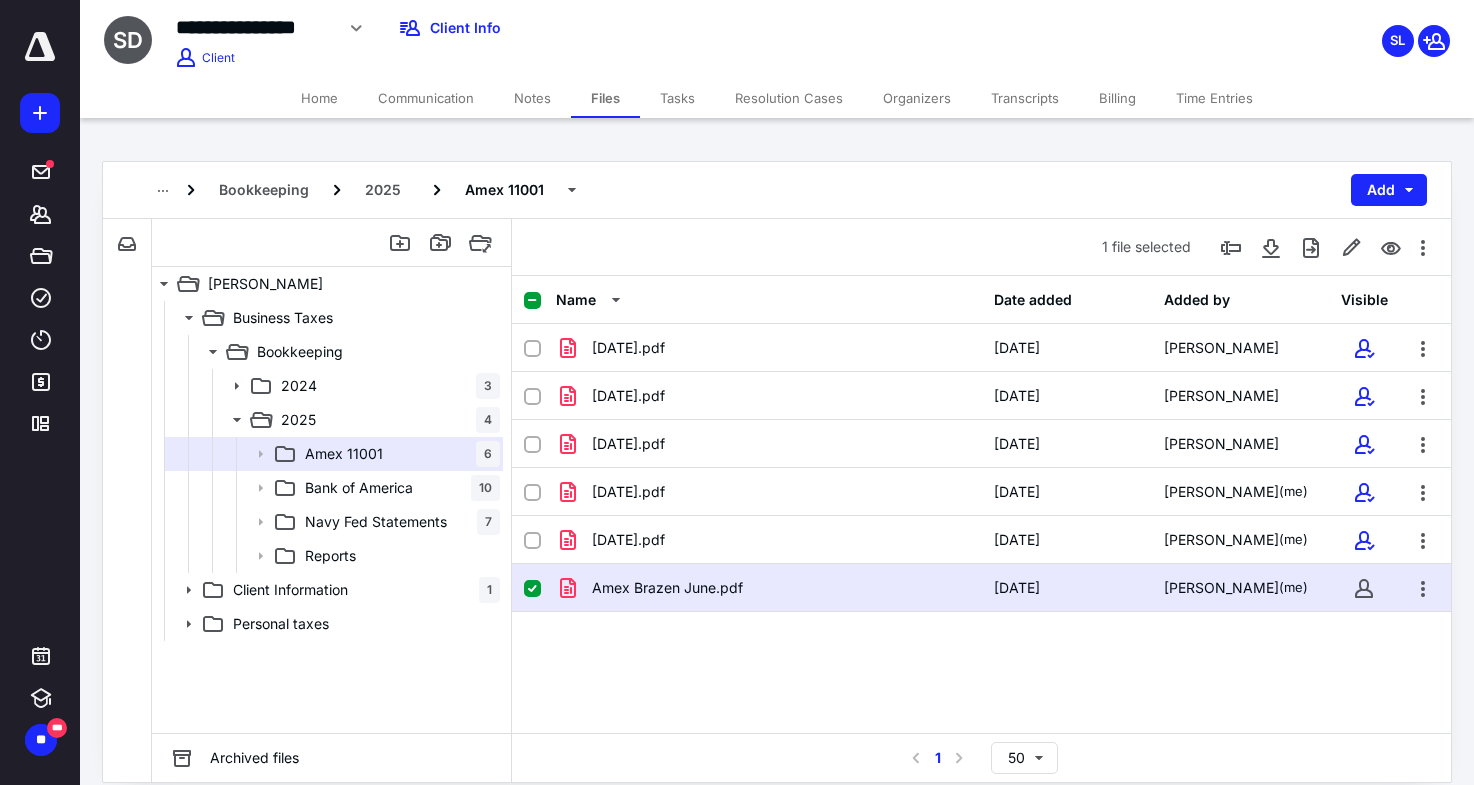 checkbox on "false" 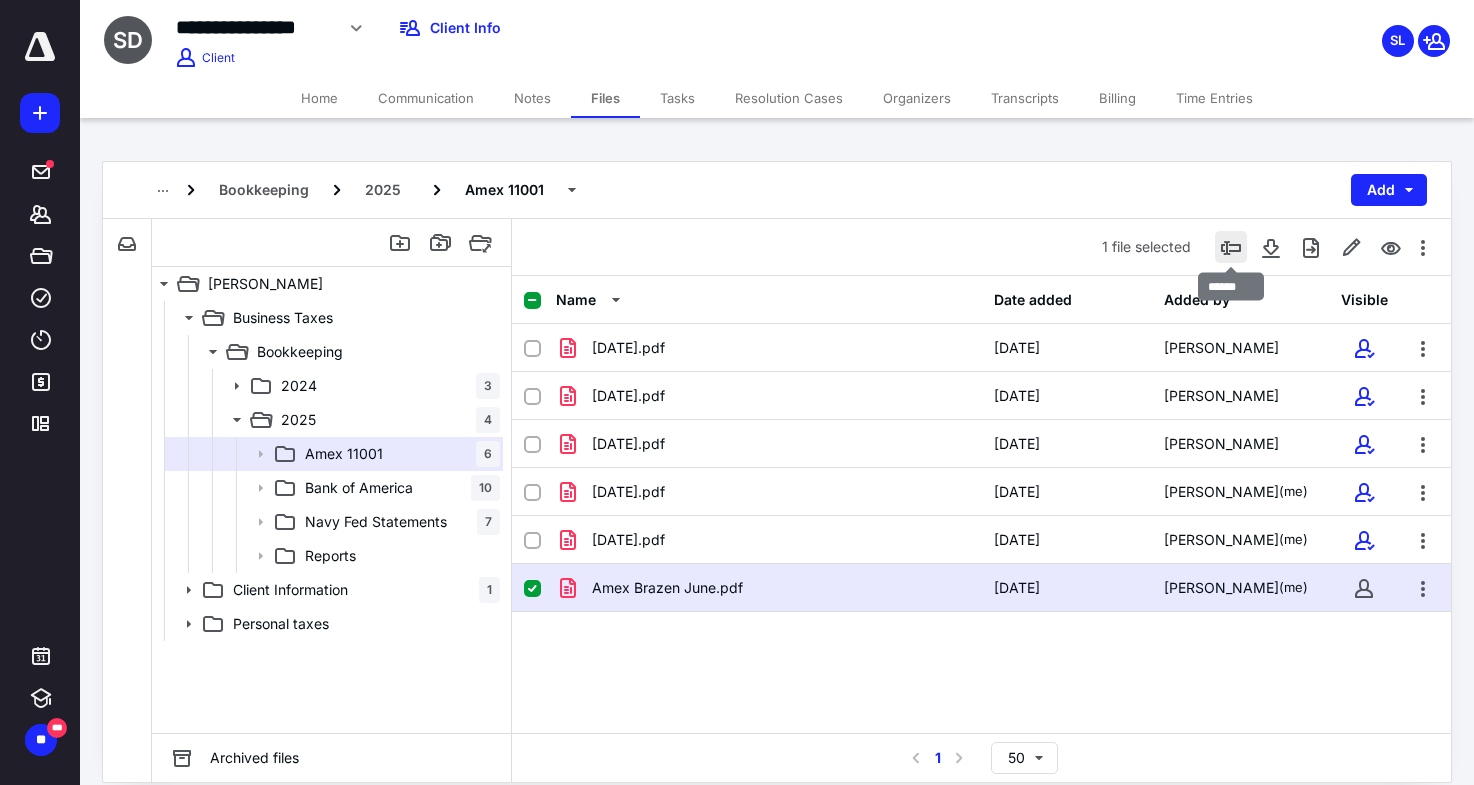 click at bounding box center (1231, 247) 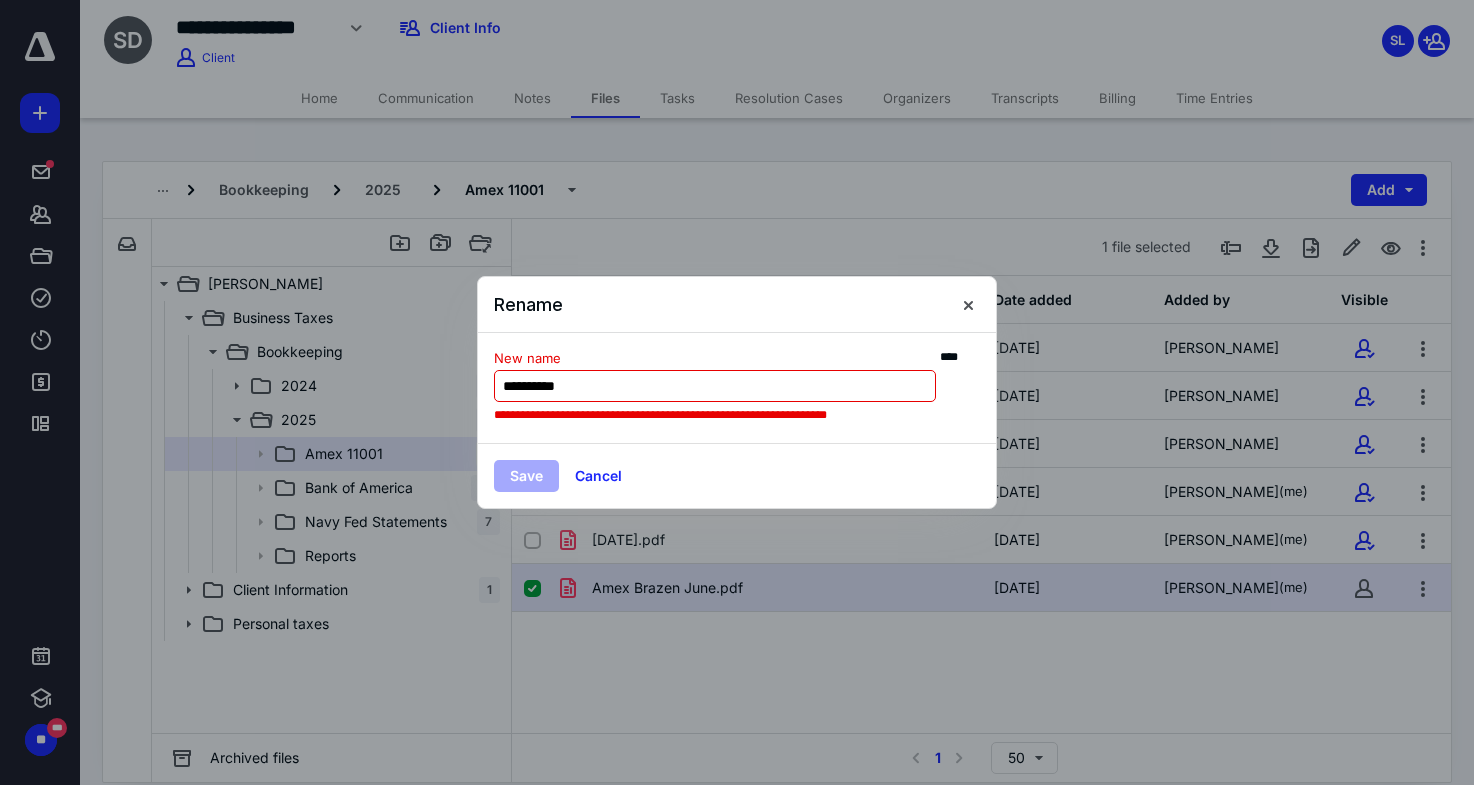 click on "**********" at bounding box center [715, 386] 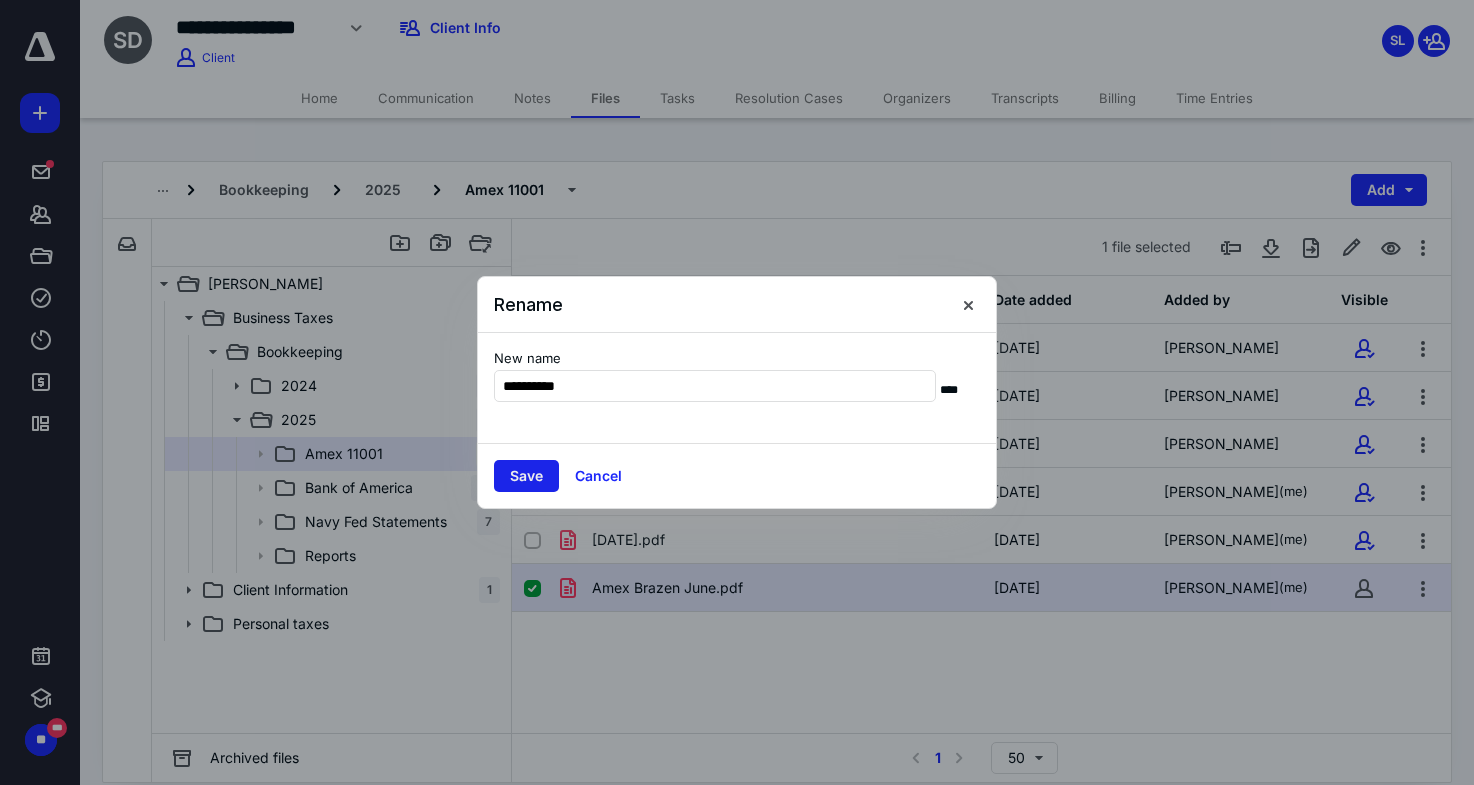 type on "**********" 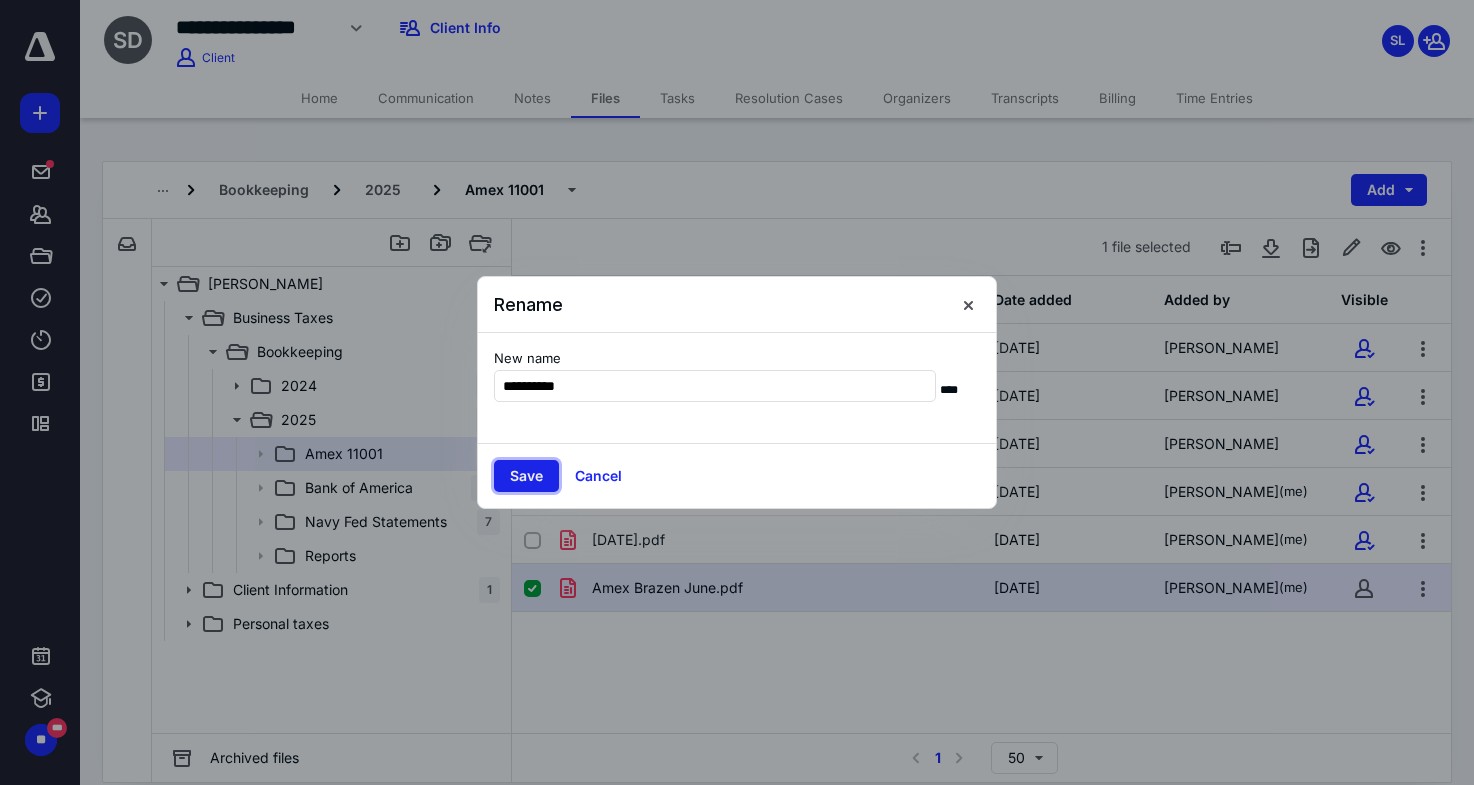 click on "Save" at bounding box center (526, 476) 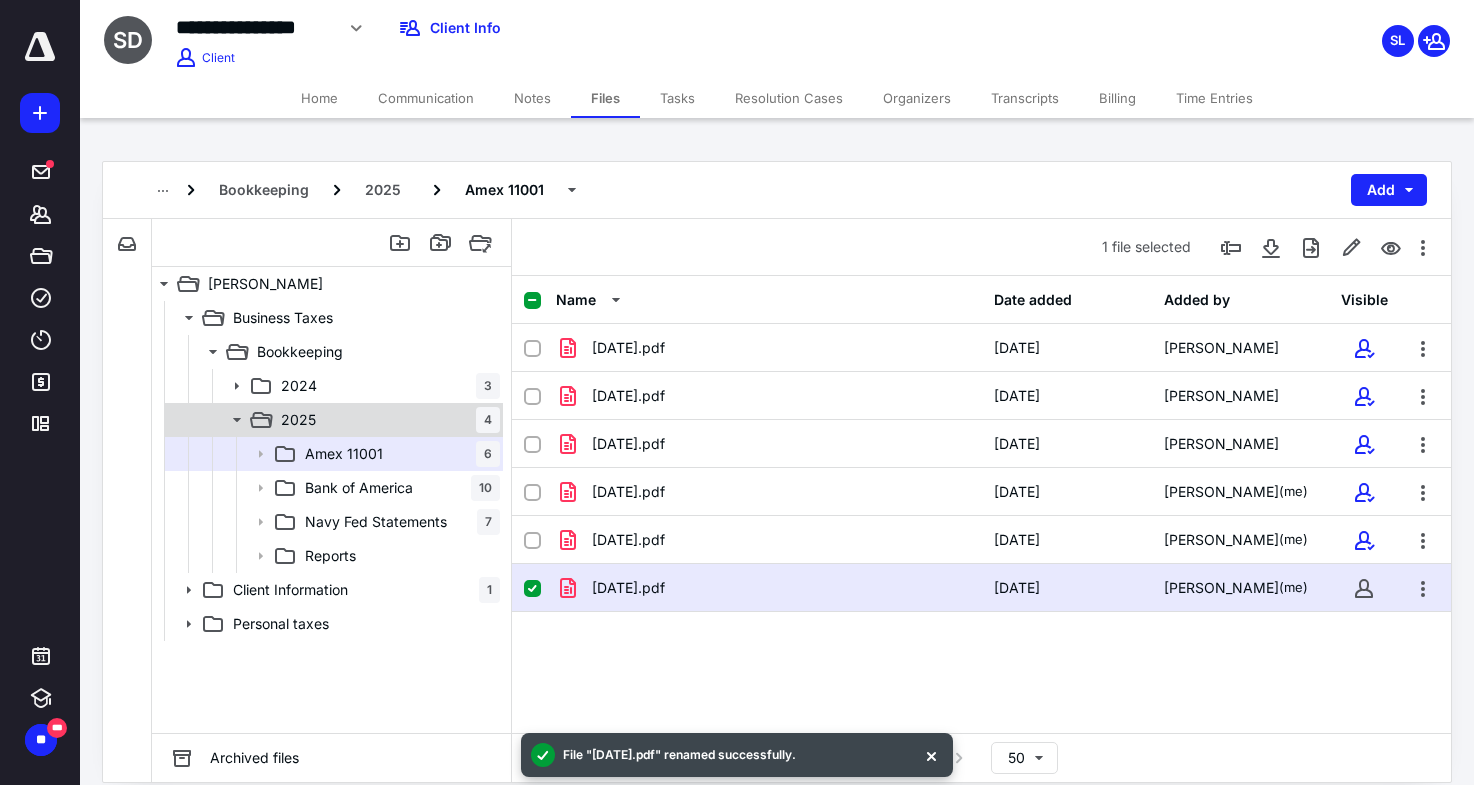 click on "2025 4" at bounding box center [386, 420] 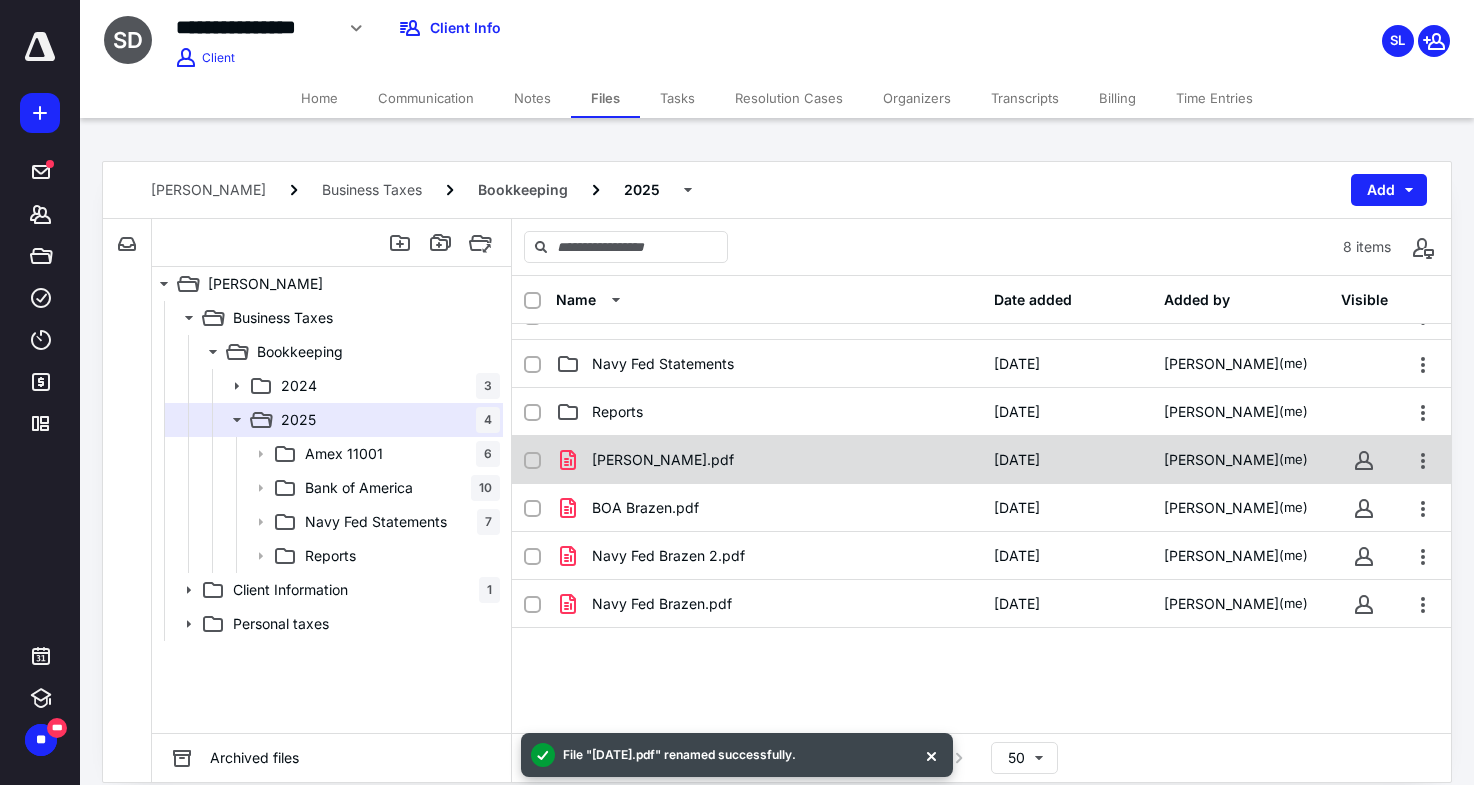 scroll, scrollTop: 81, scrollLeft: 0, axis: vertical 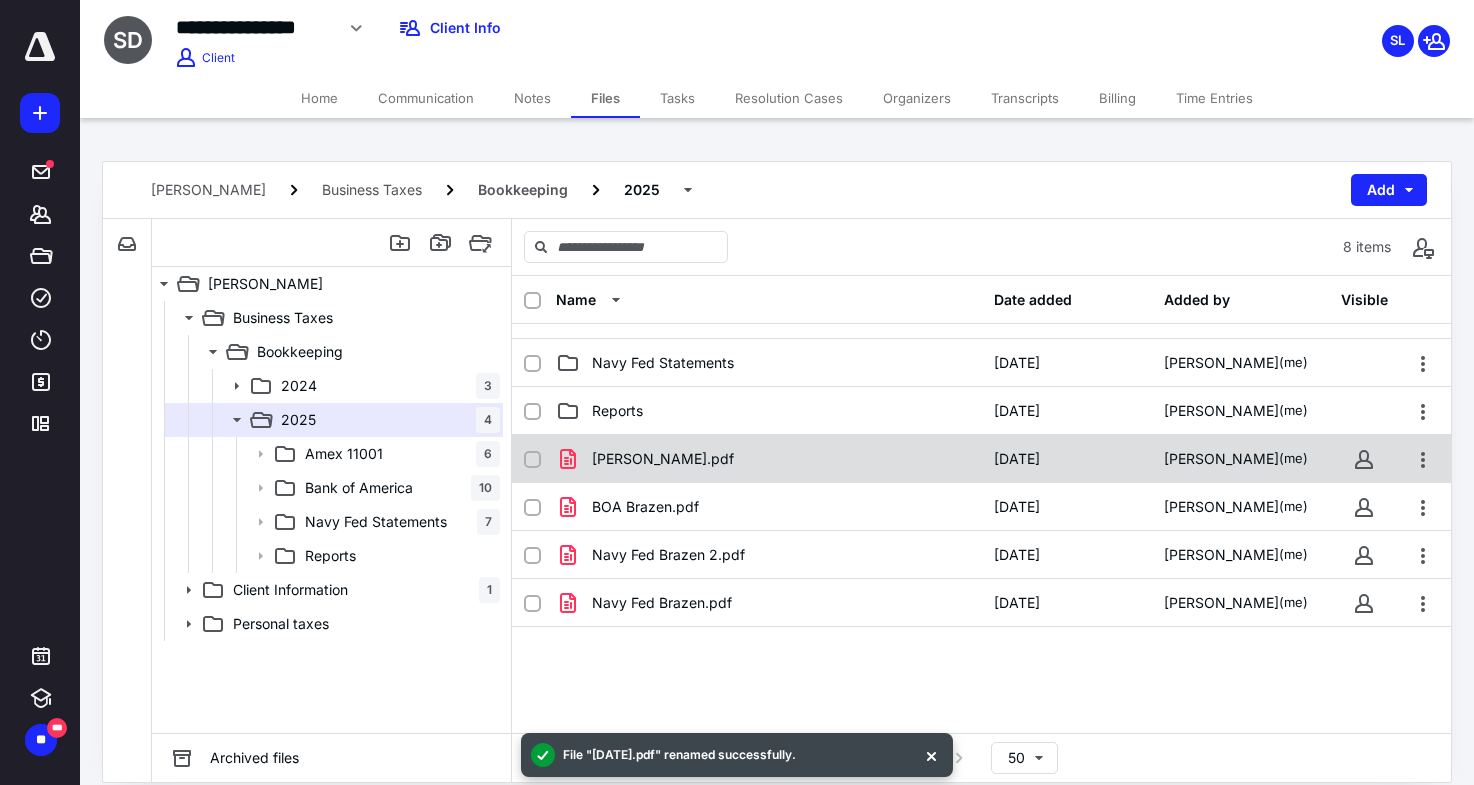 click on "[PERSON_NAME].pdf" at bounding box center [769, 459] 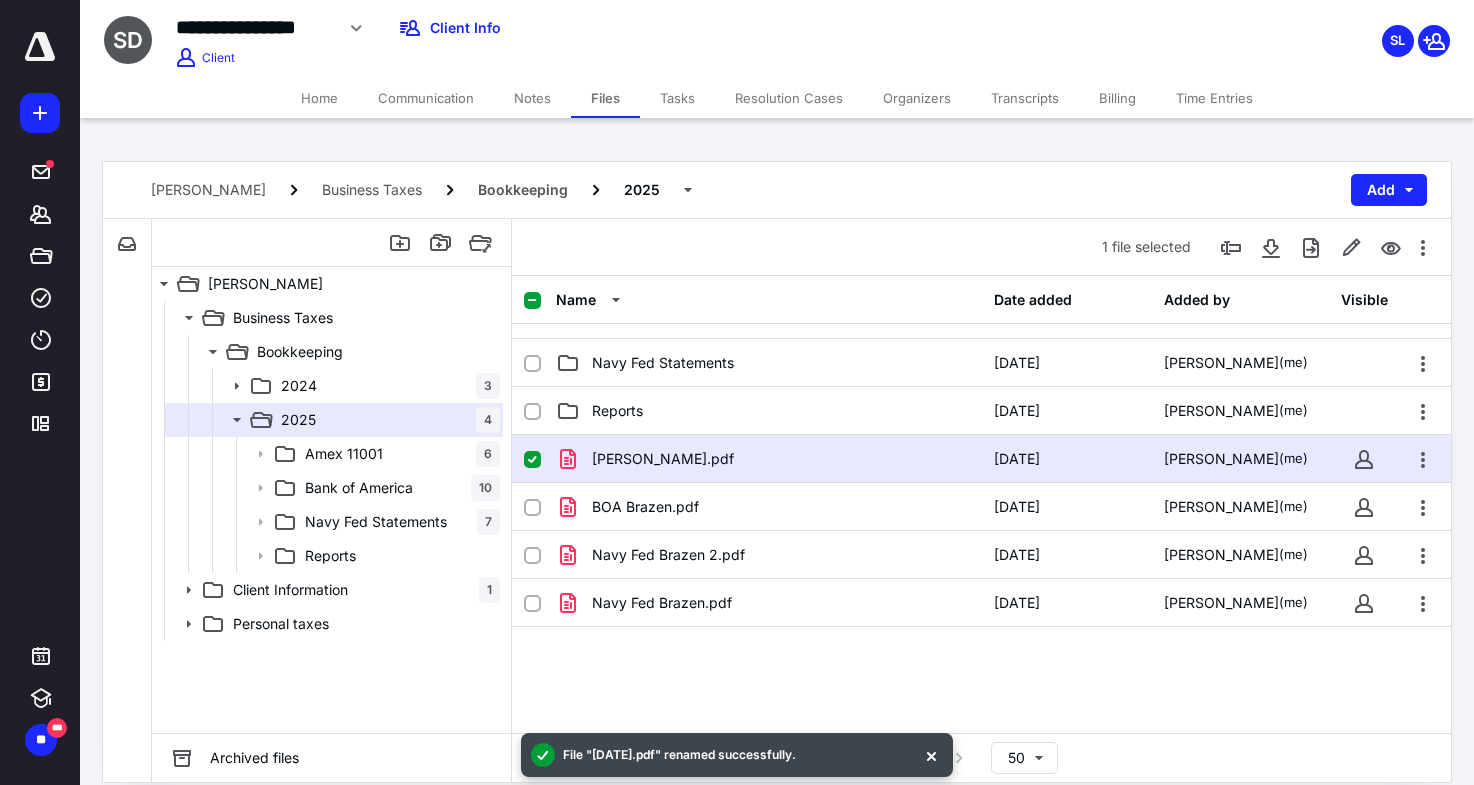 checkbox on "true" 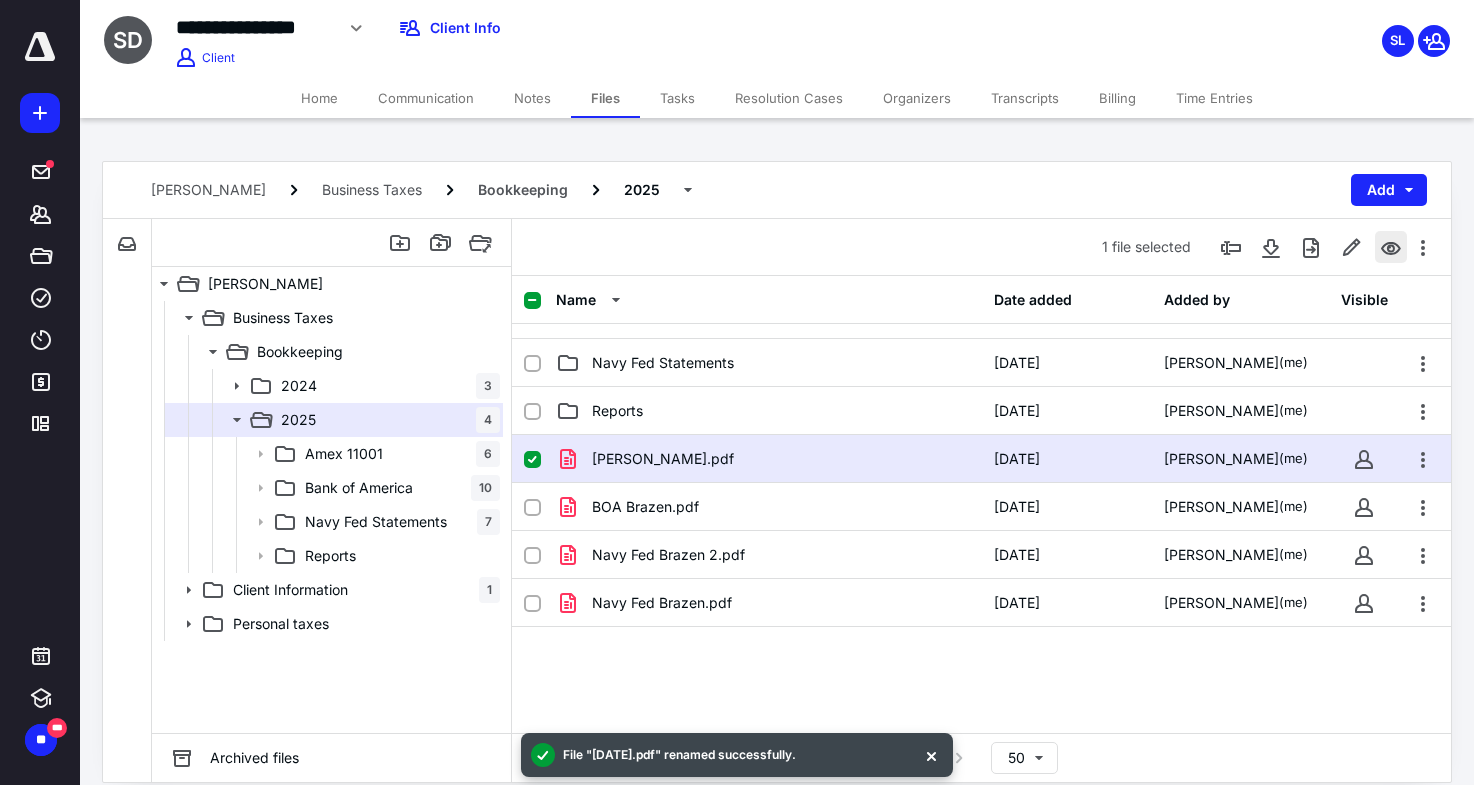 click at bounding box center [1391, 247] 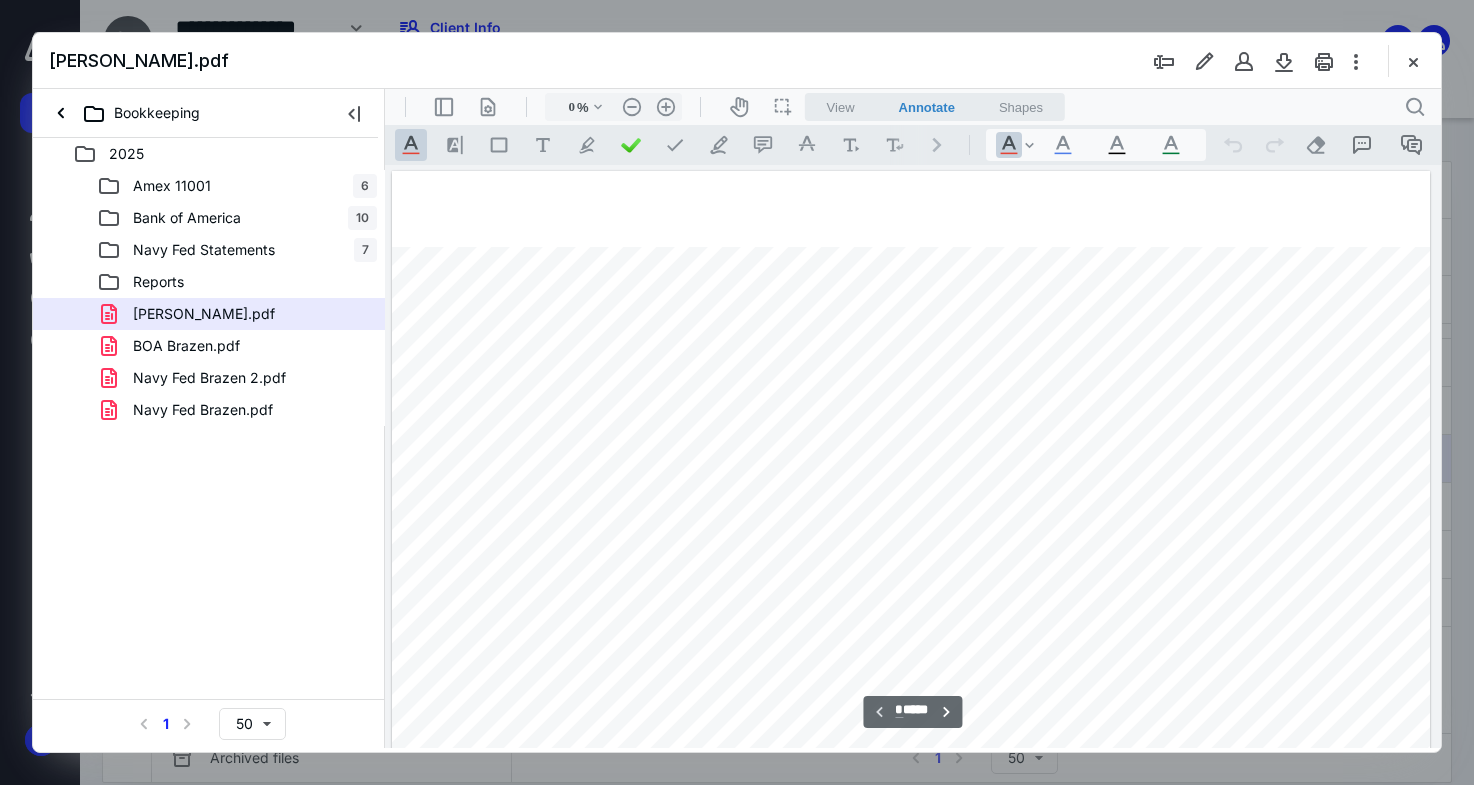 type on "161" 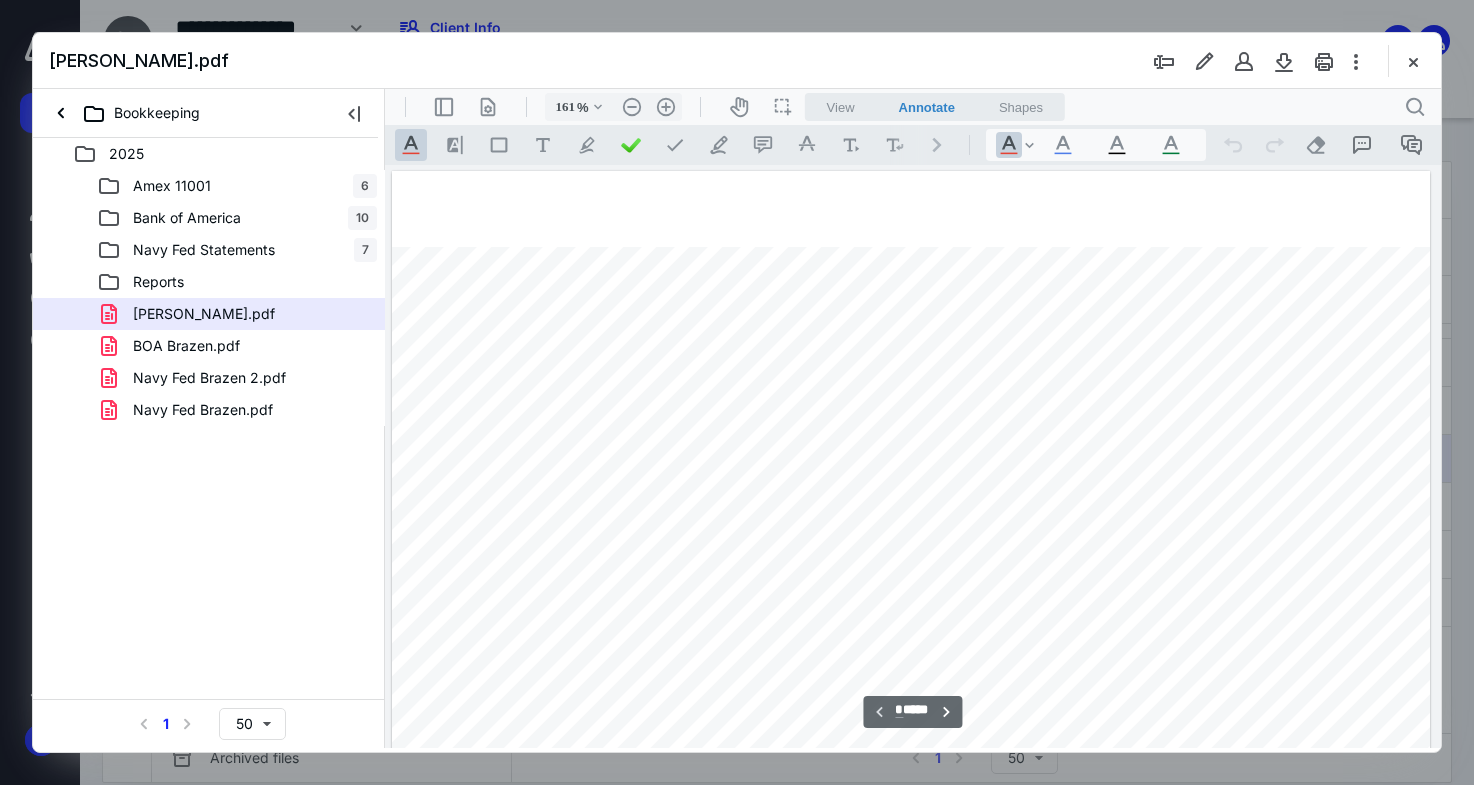 scroll, scrollTop: 0, scrollLeft: 0, axis: both 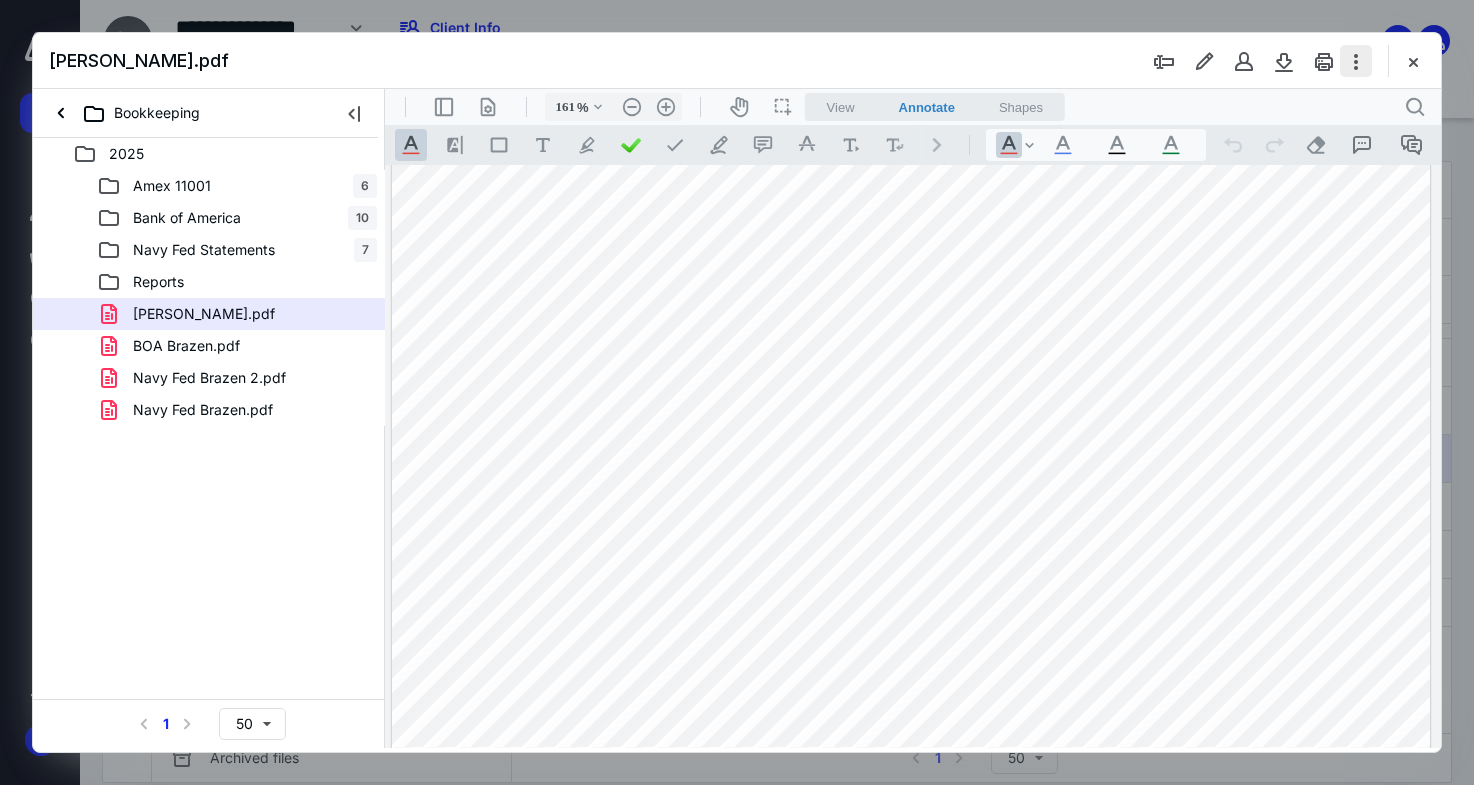 click at bounding box center [1356, 61] 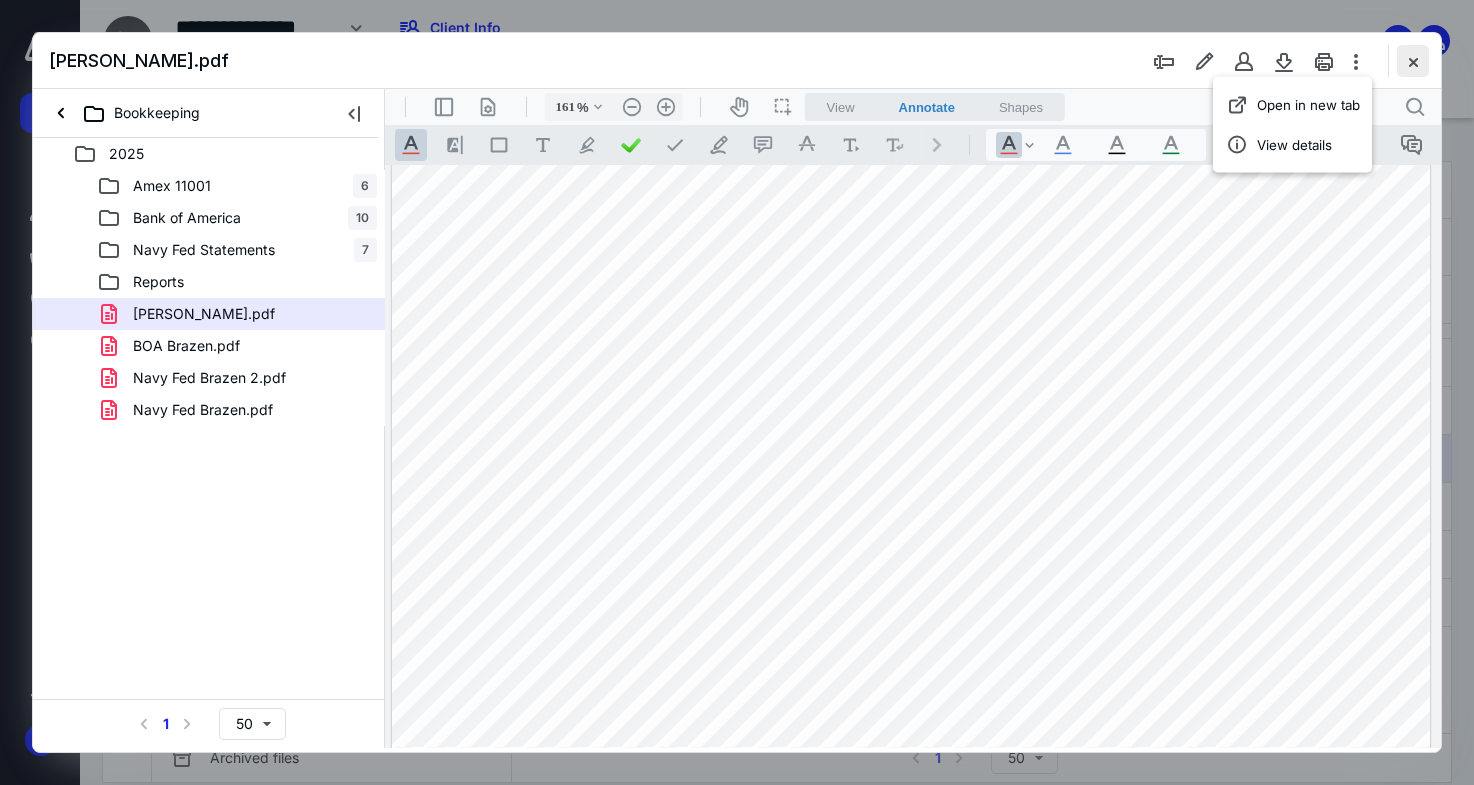 click at bounding box center [1413, 61] 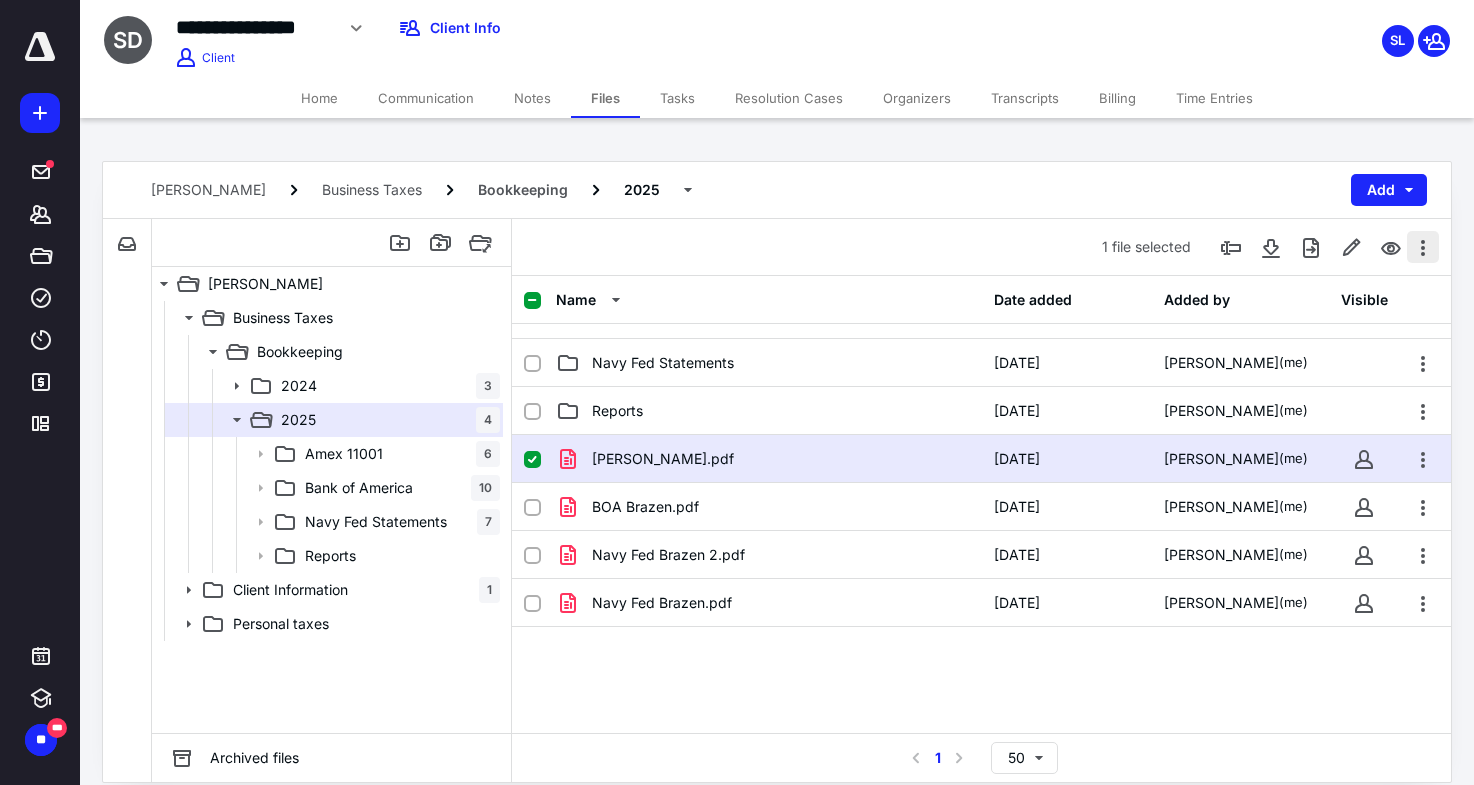 click at bounding box center [1423, 247] 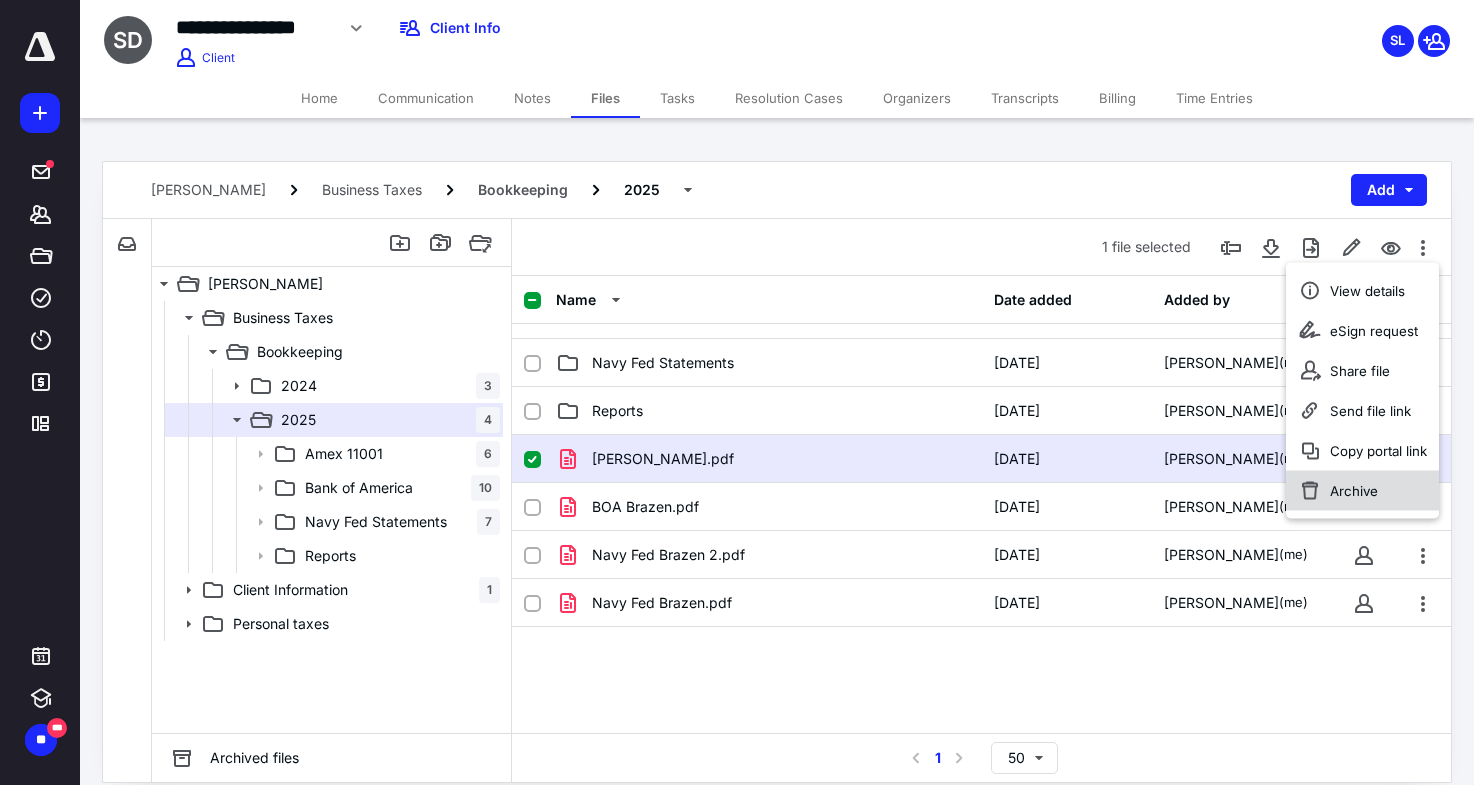click on "Archive" at bounding box center [1354, 491] 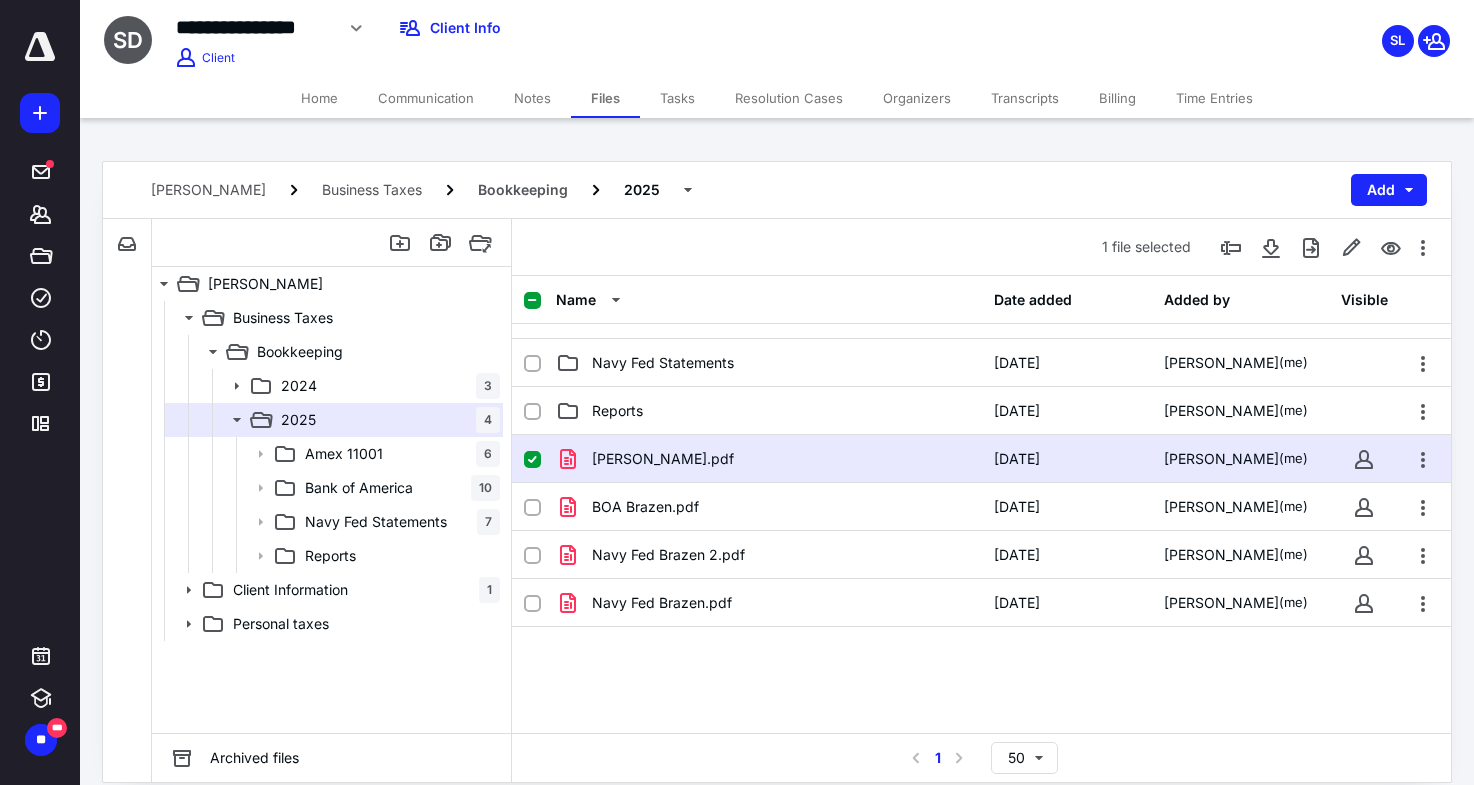 checkbox on "false" 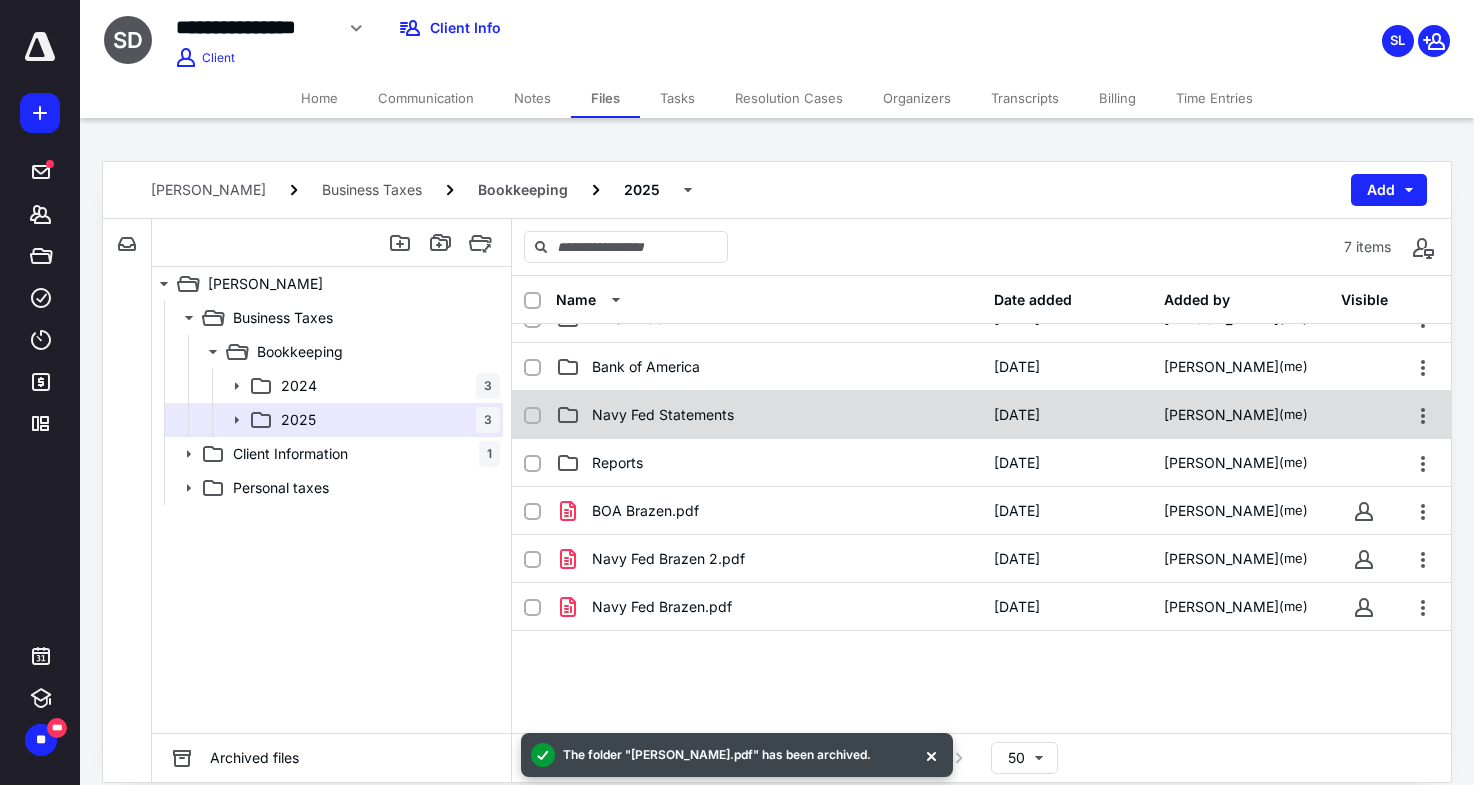 scroll, scrollTop: 0, scrollLeft: 0, axis: both 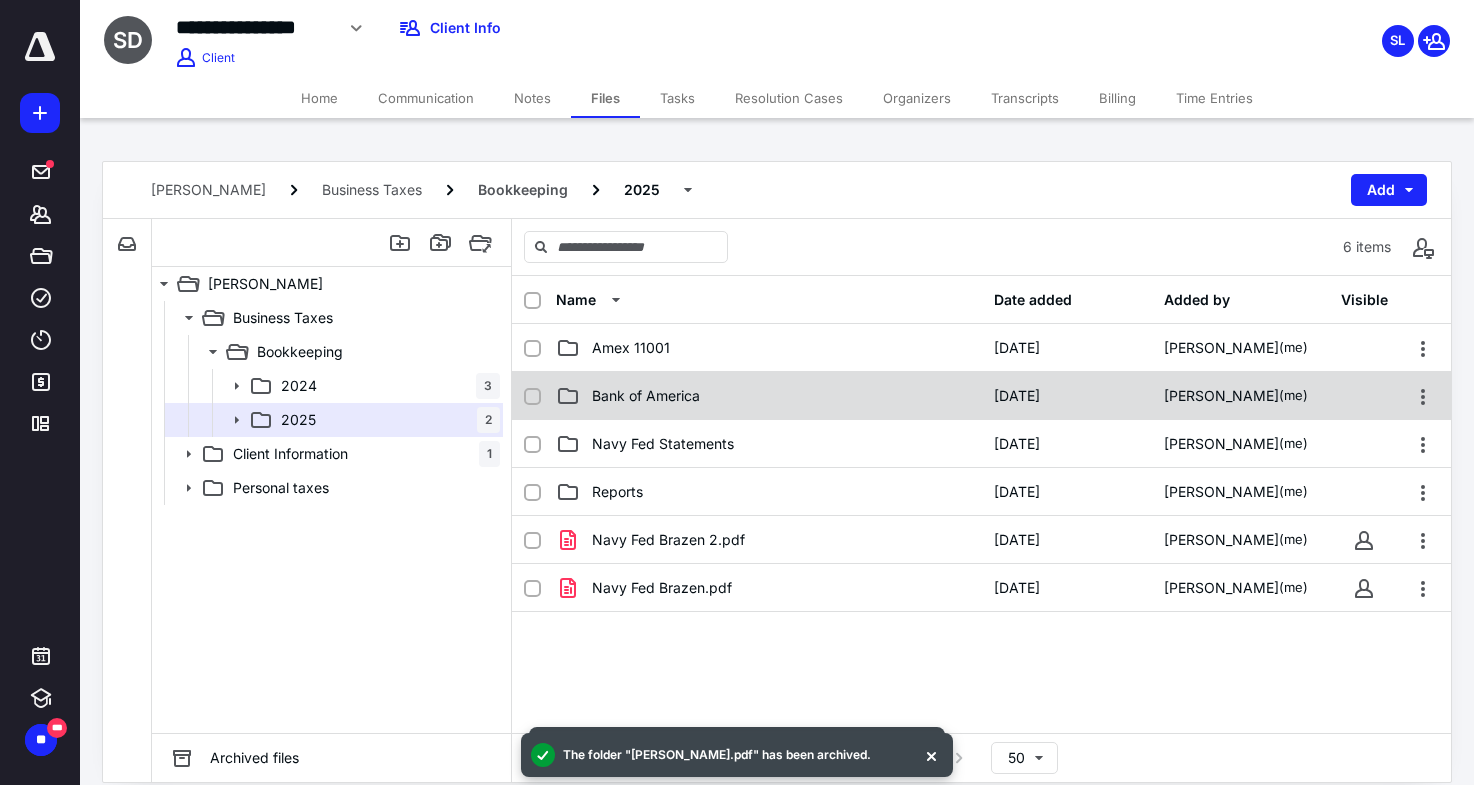 click on "Bank of America" at bounding box center (769, 396) 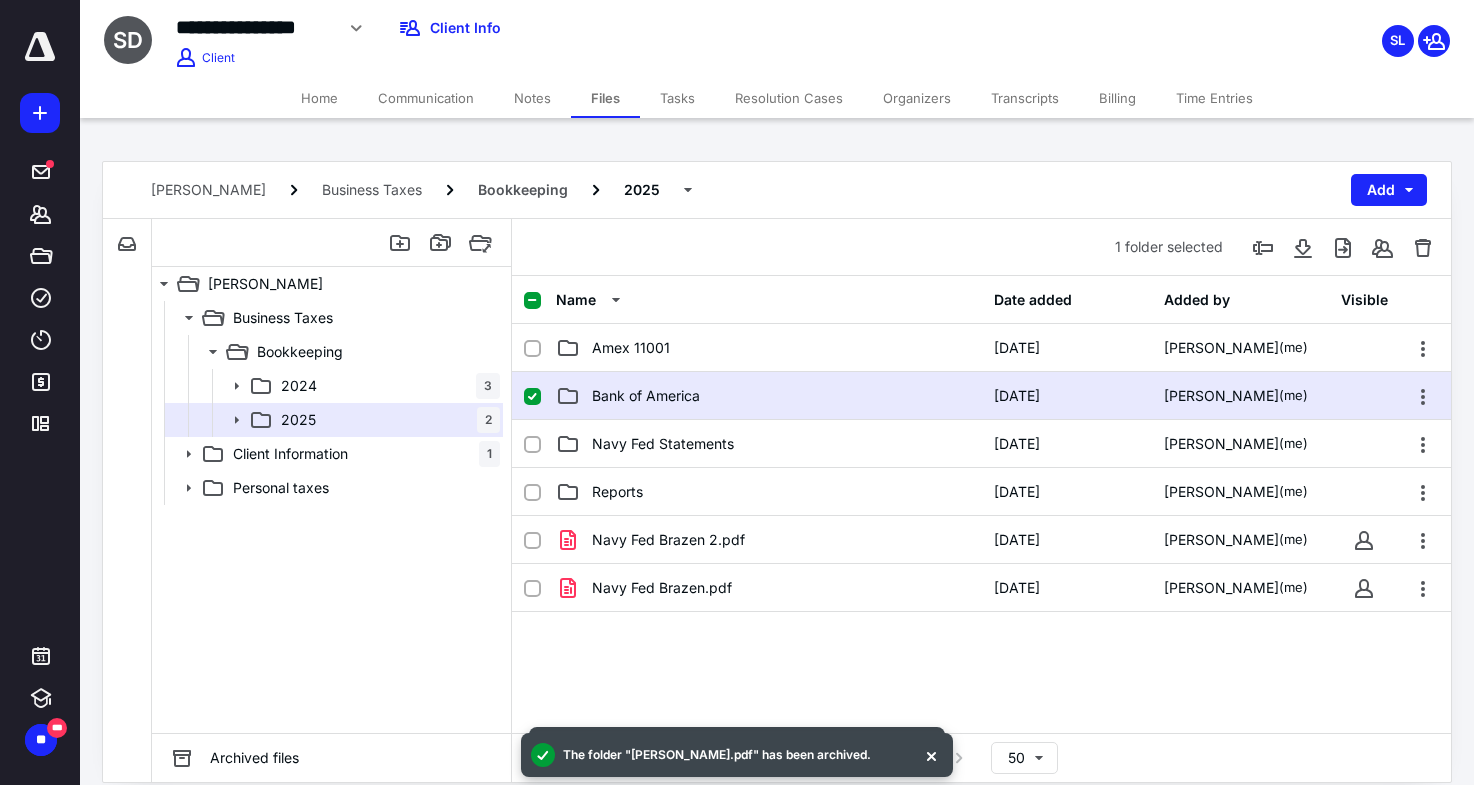 checkbox on "true" 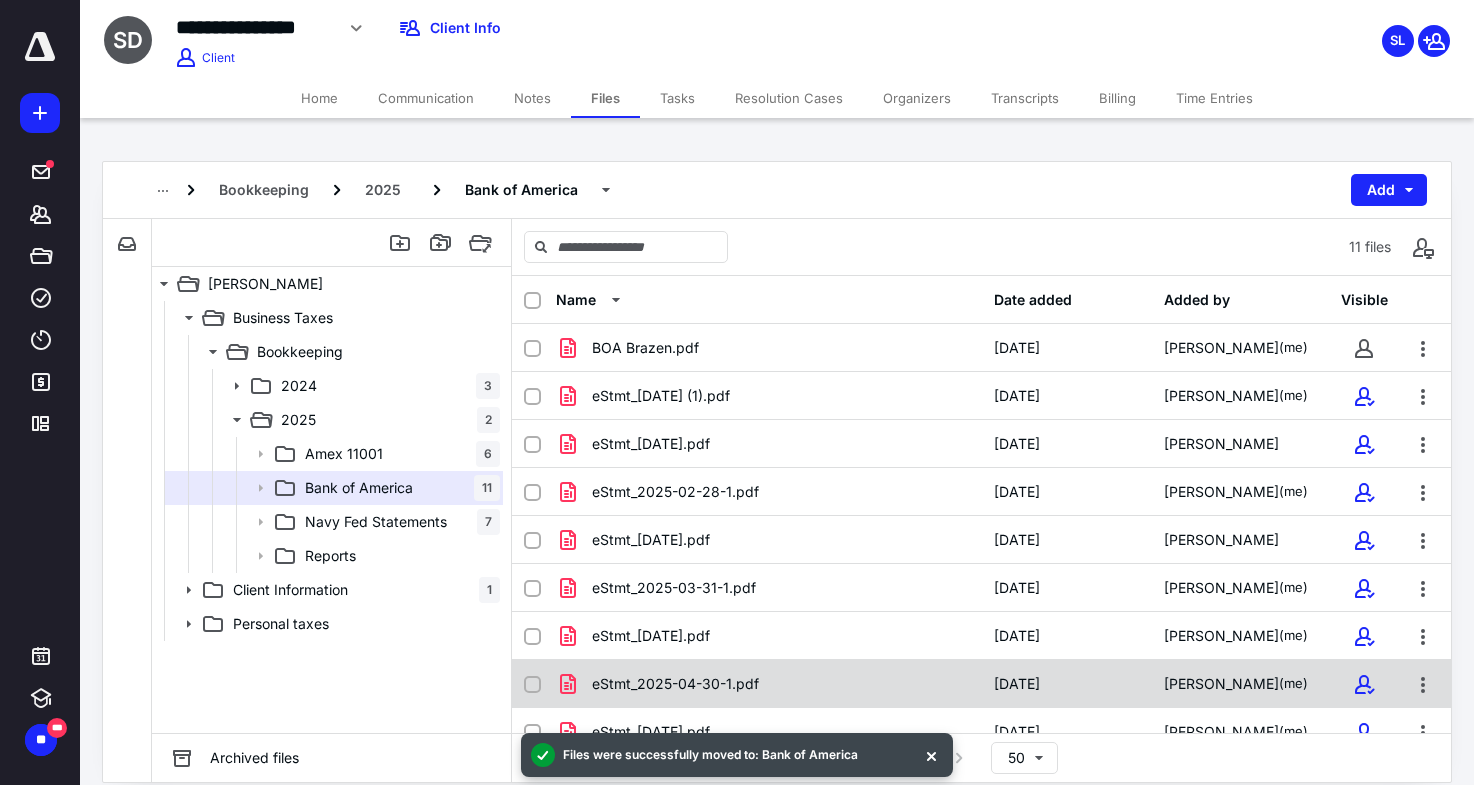 scroll, scrollTop: 120, scrollLeft: 0, axis: vertical 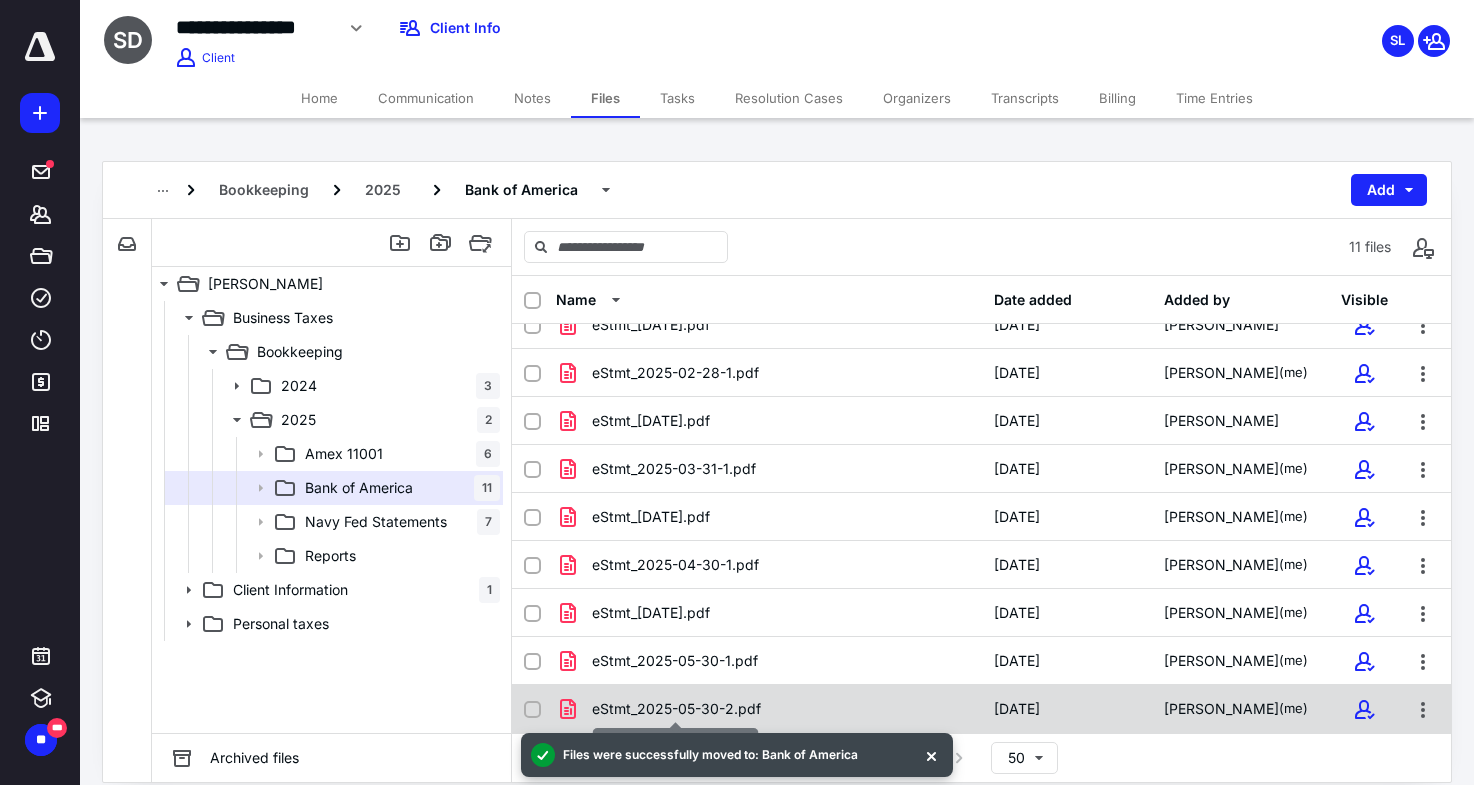 click on "eStmt_2025-05-30-2.pdf" at bounding box center (676, 709) 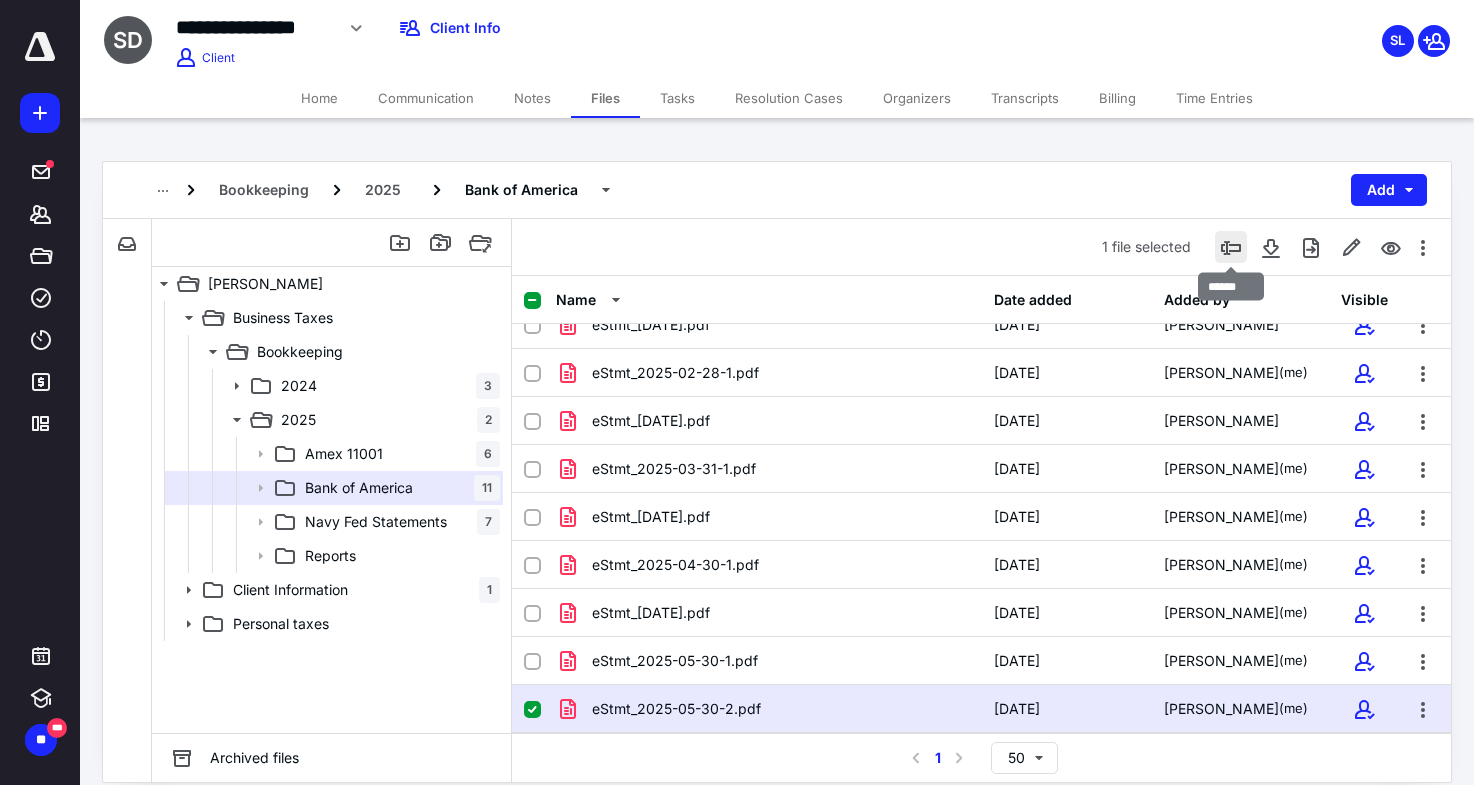 click at bounding box center [1231, 247] 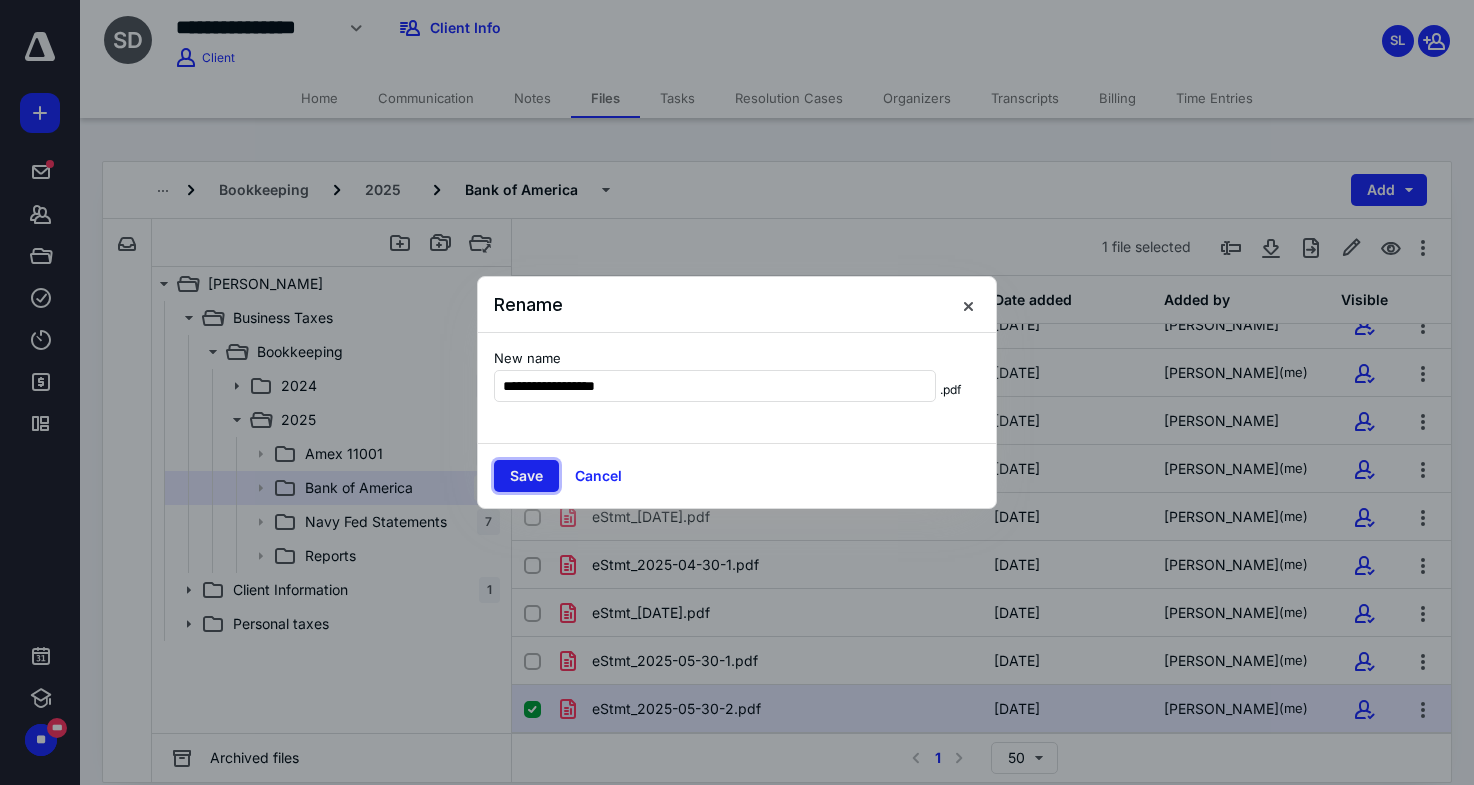 click on "Save" at bounding box center (526, 476) 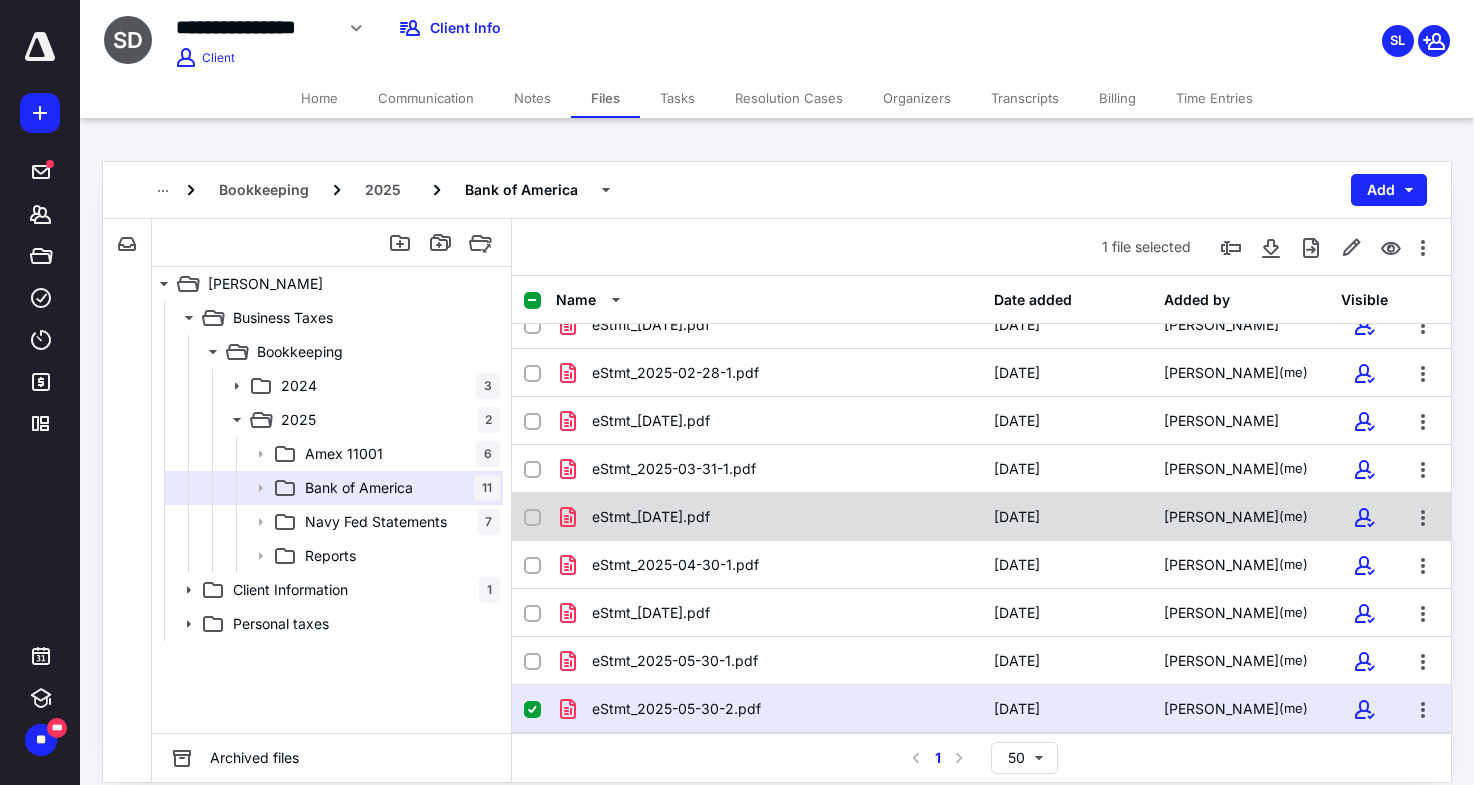 scroll, scrollTop: 0, scrollLeft: 0, axis: both 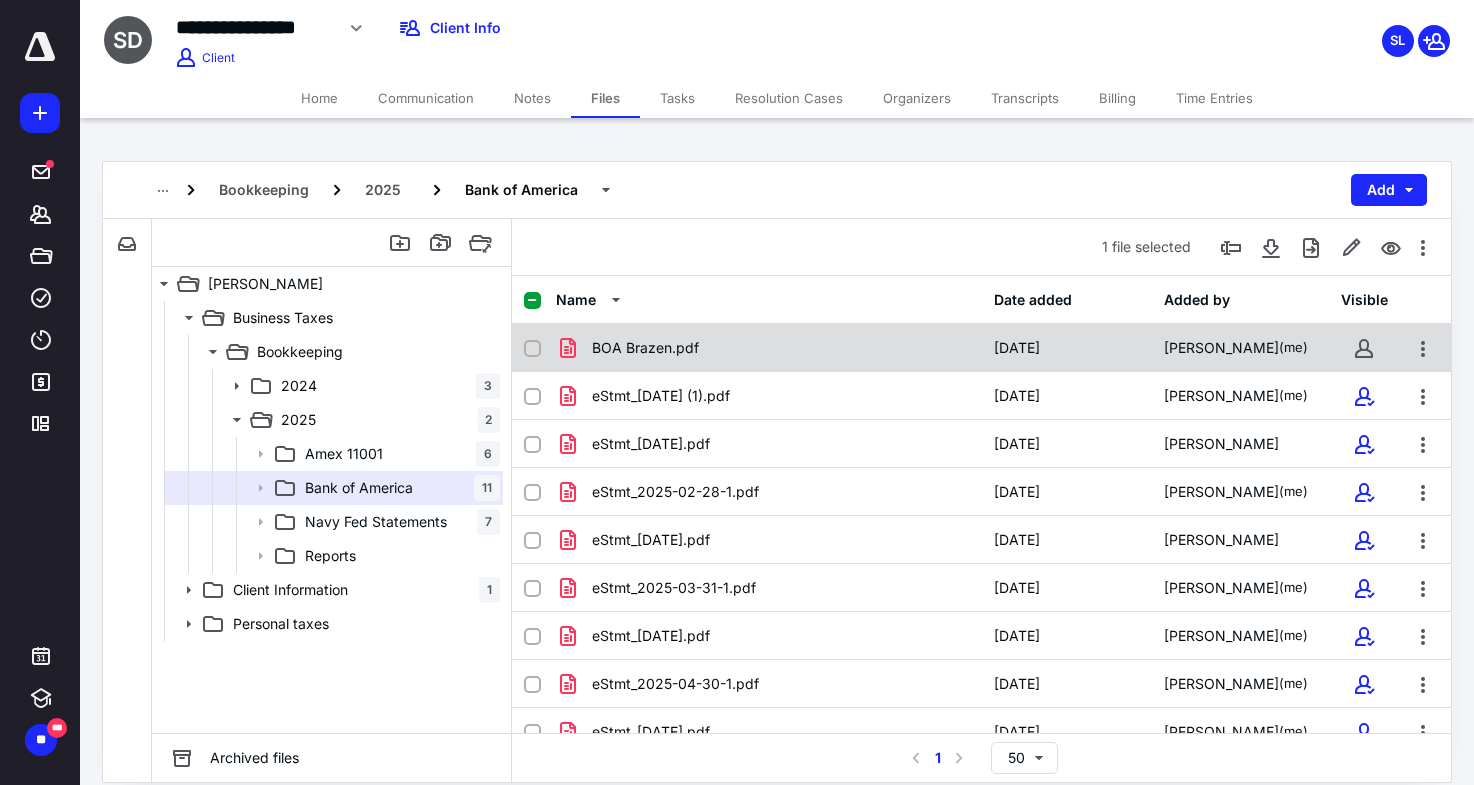 click on "BOA Brazen.pdf" at bounding box center [769, 348] 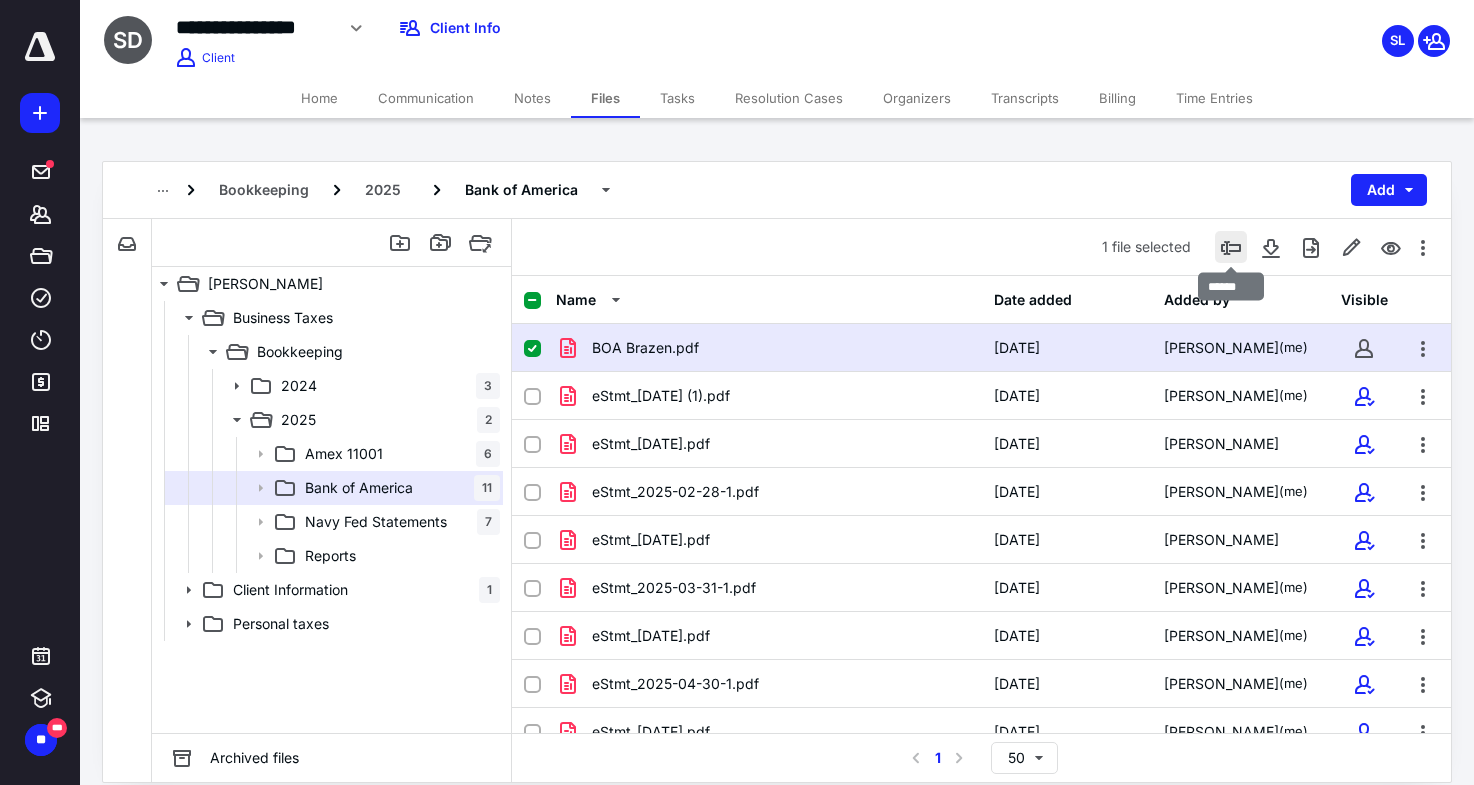 click at bounding box center [1231, 247] 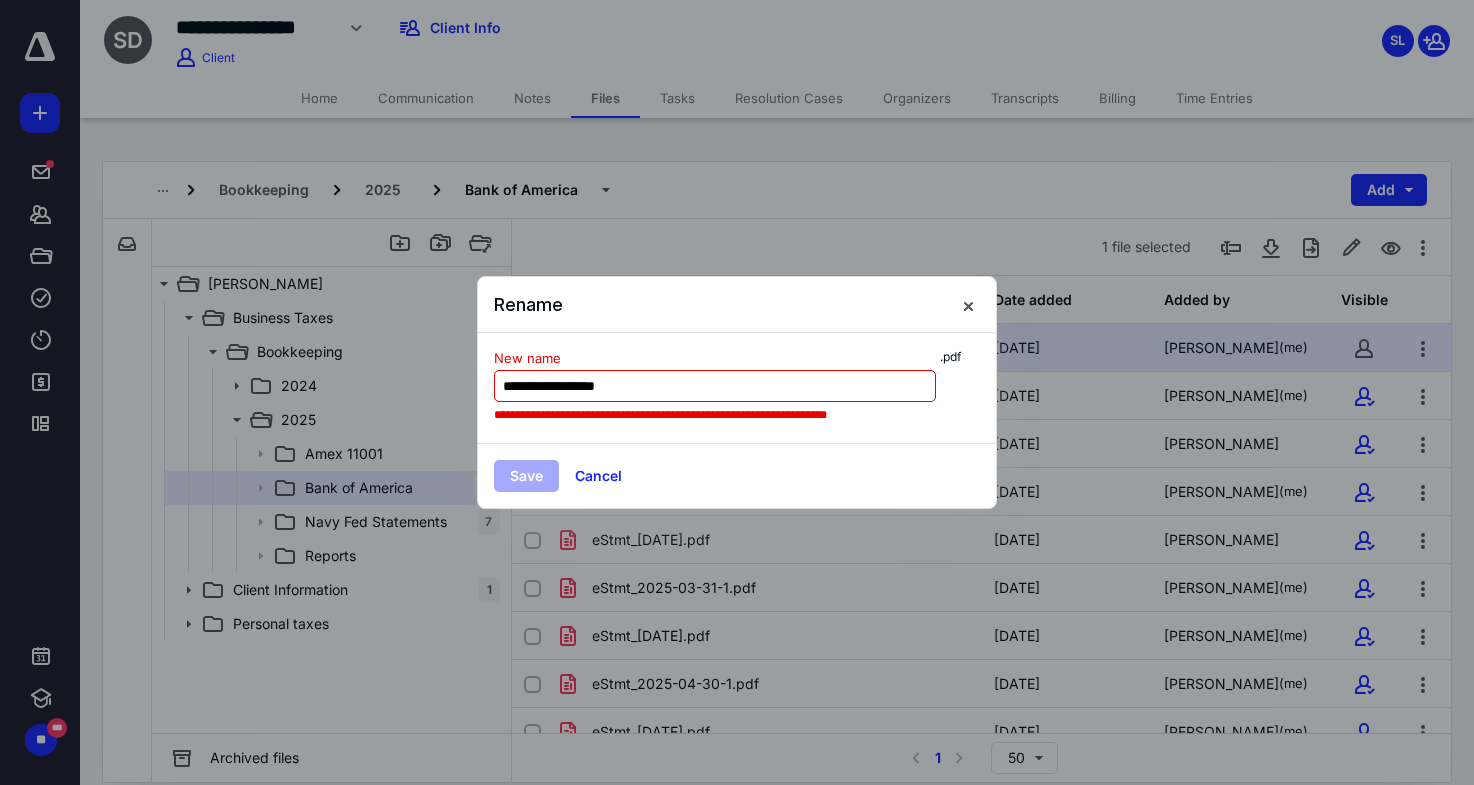 click on "**********" at bounding box center [715, 386] 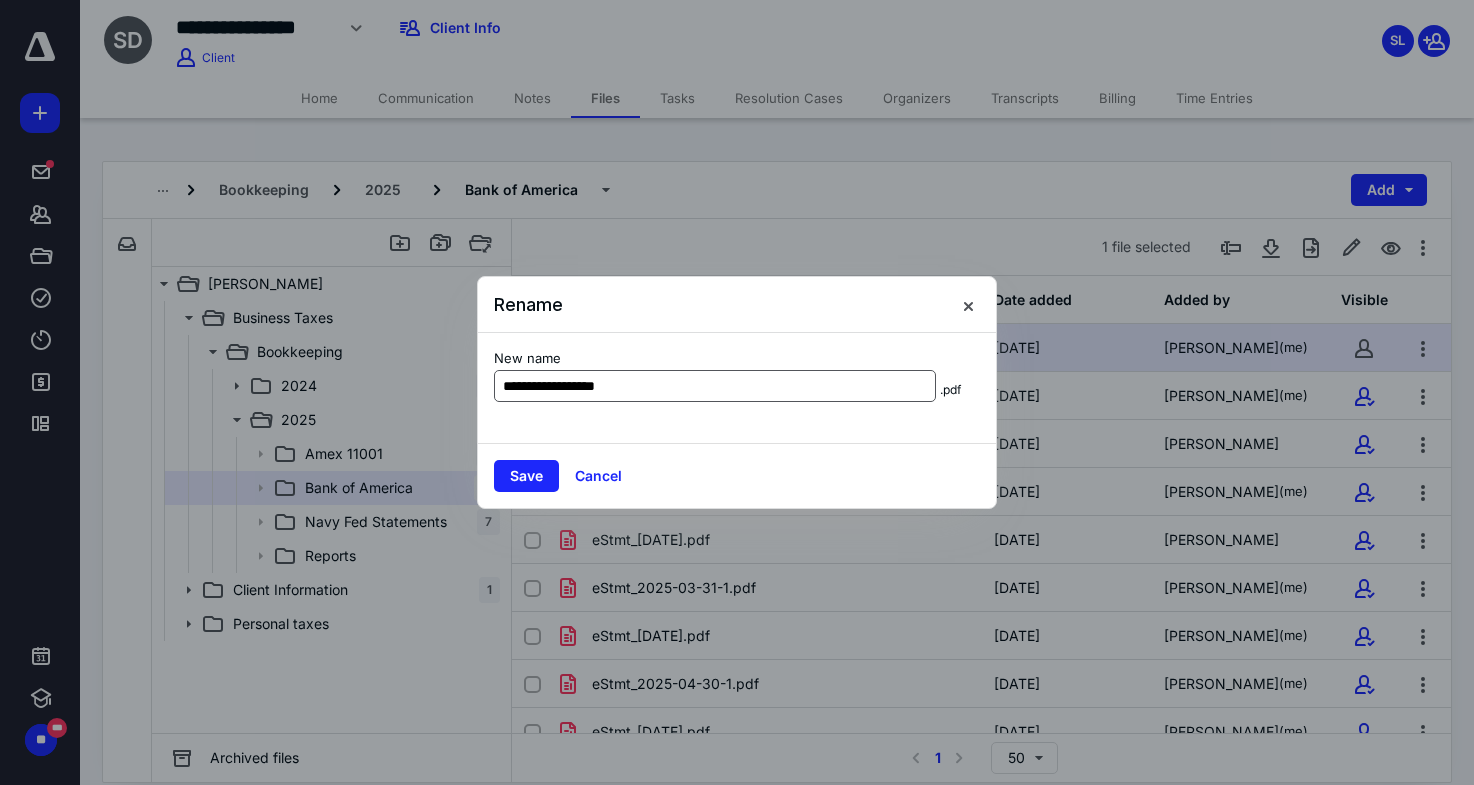 click on "**********" at bounding box center (715, 386) 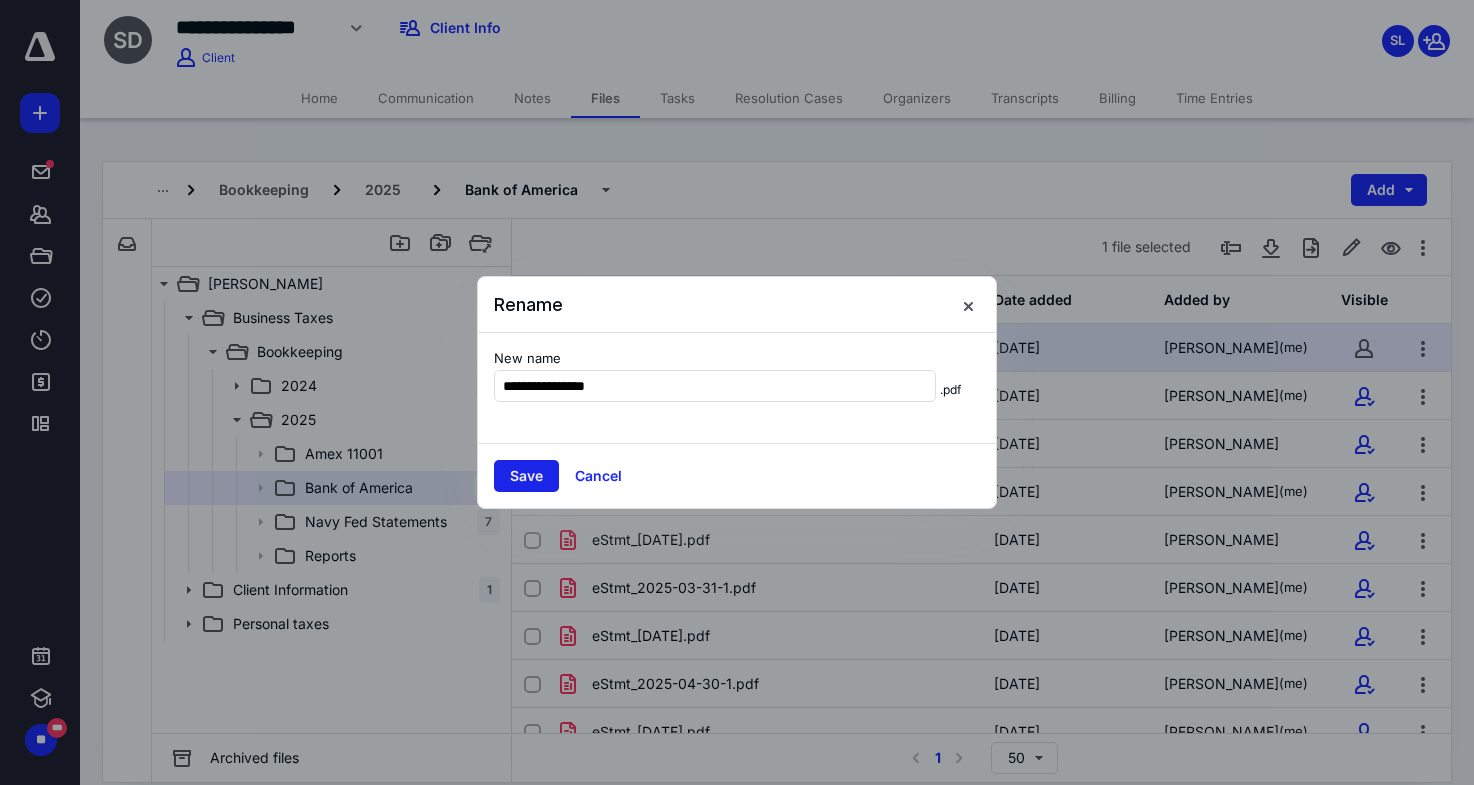 type on "**********" 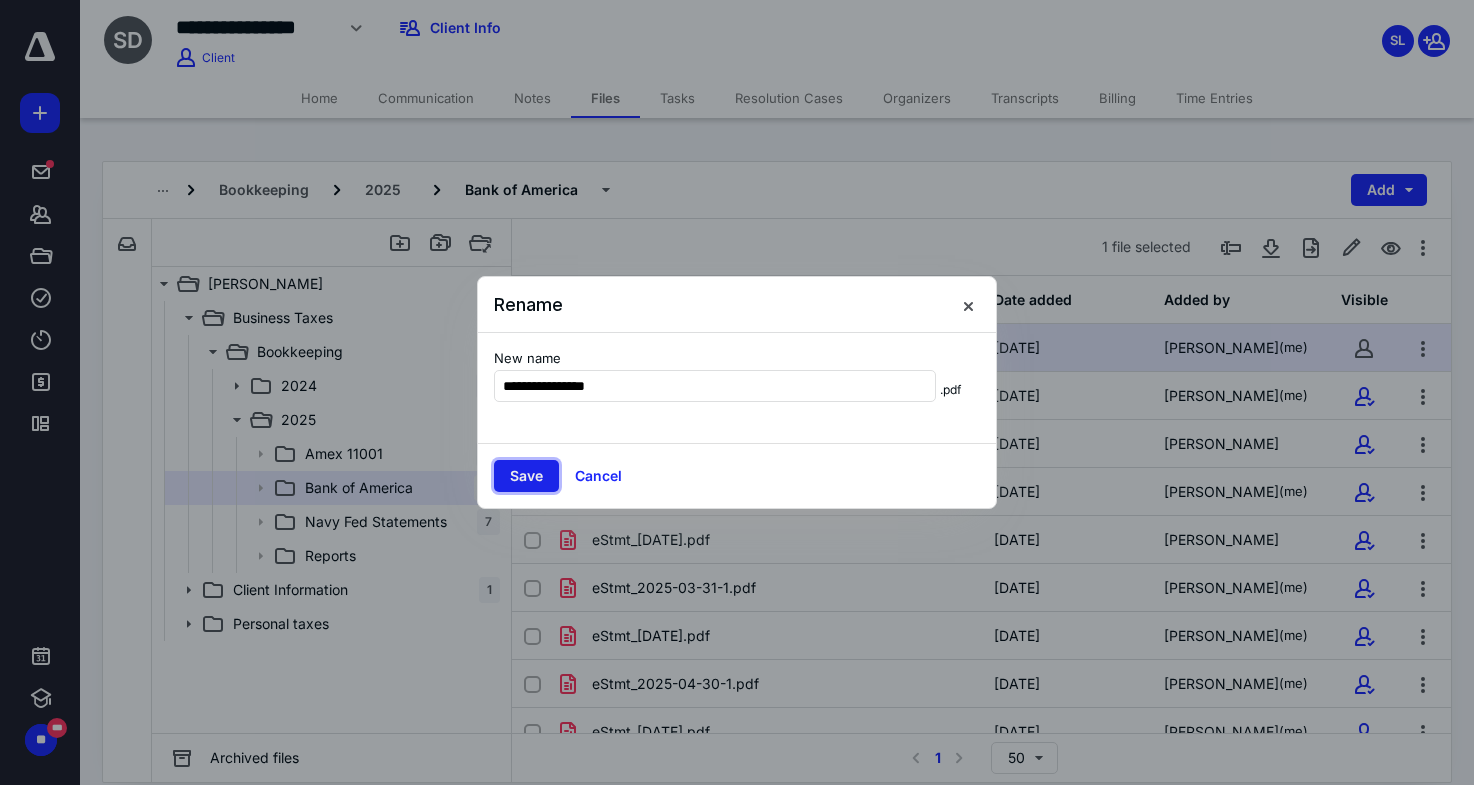 click on "Save" at bounding box center (526, 476) 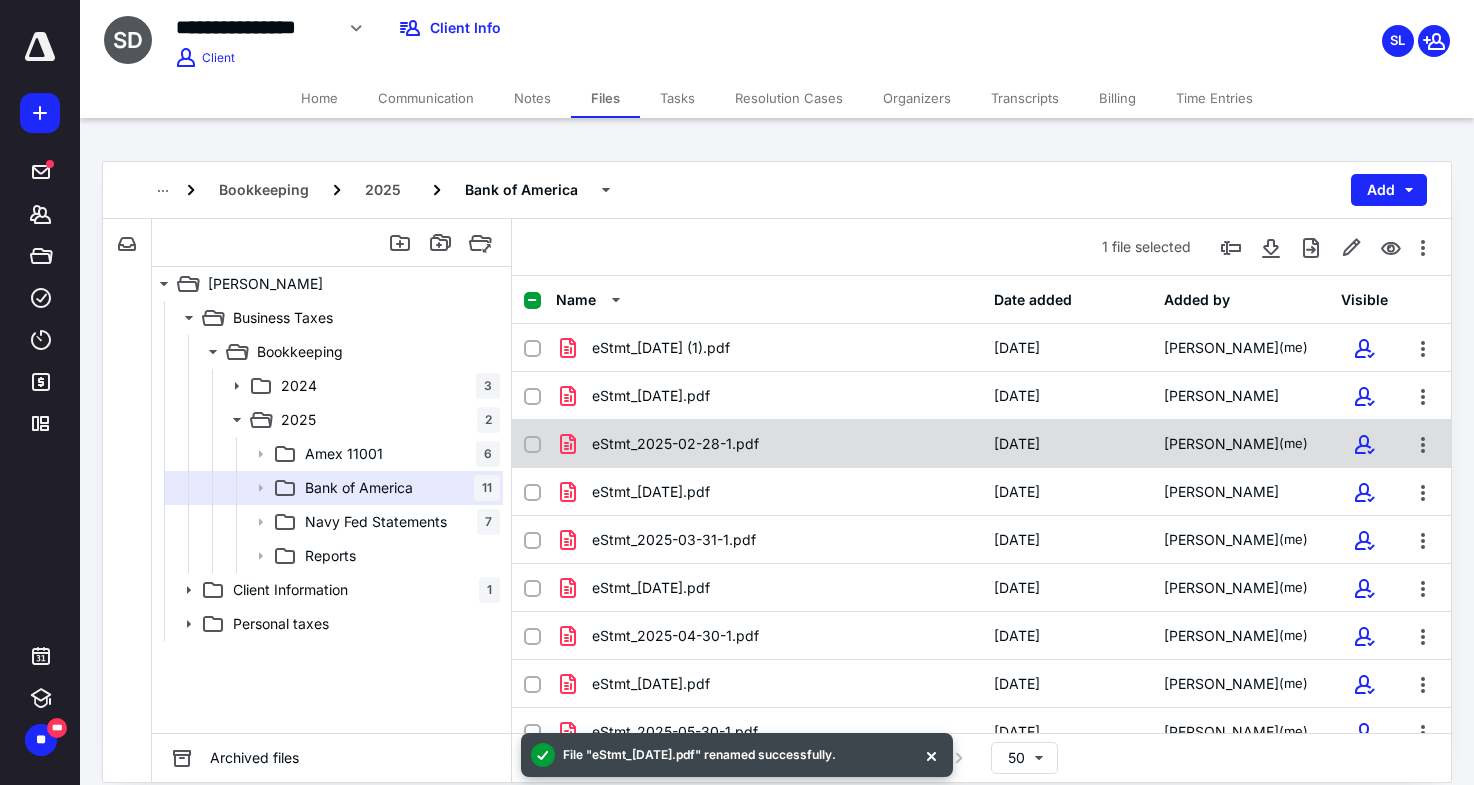 scroll, scrollTop: 120, scrollLeft: 0, axis: vertical 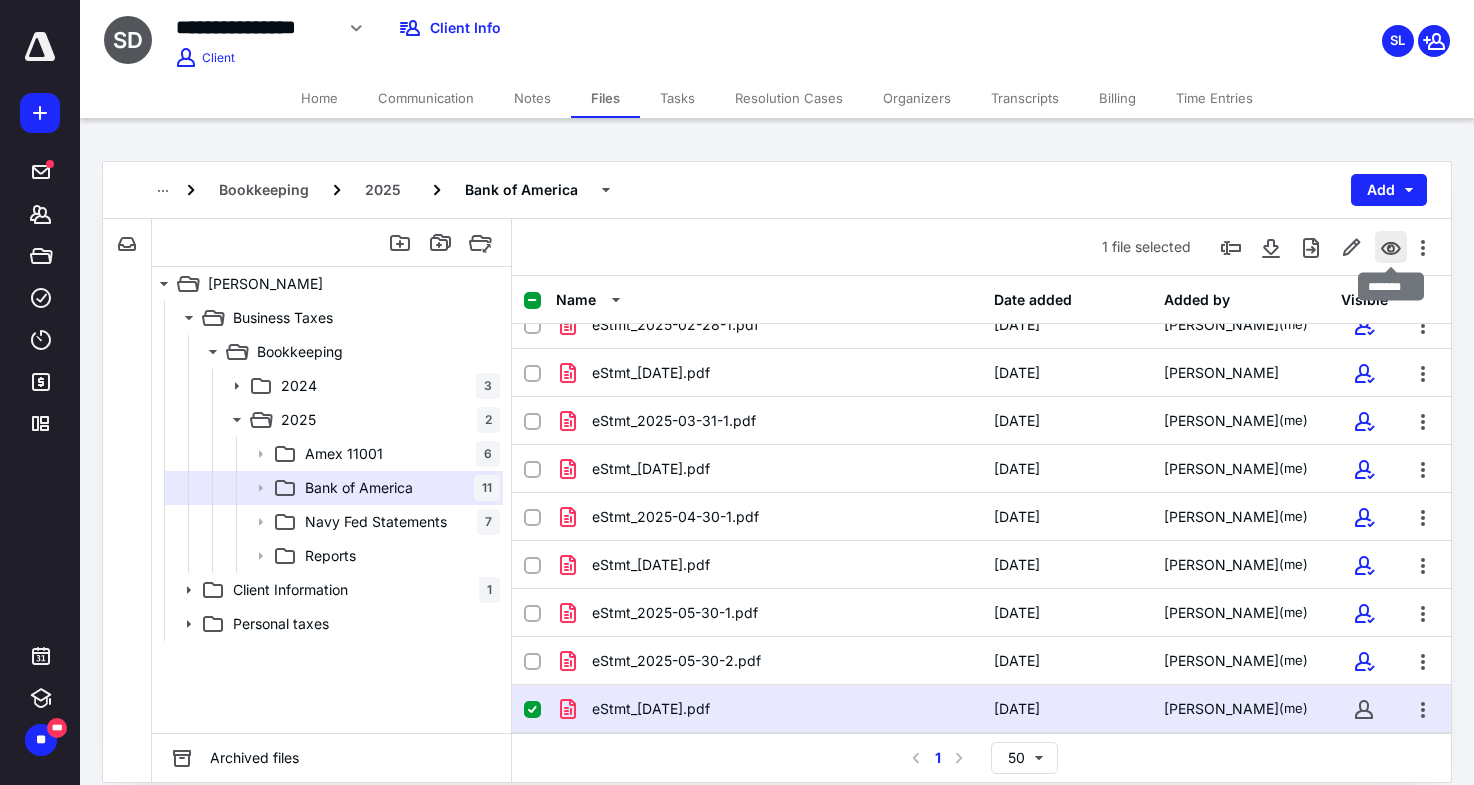 click at bounding box center (1391, 247) 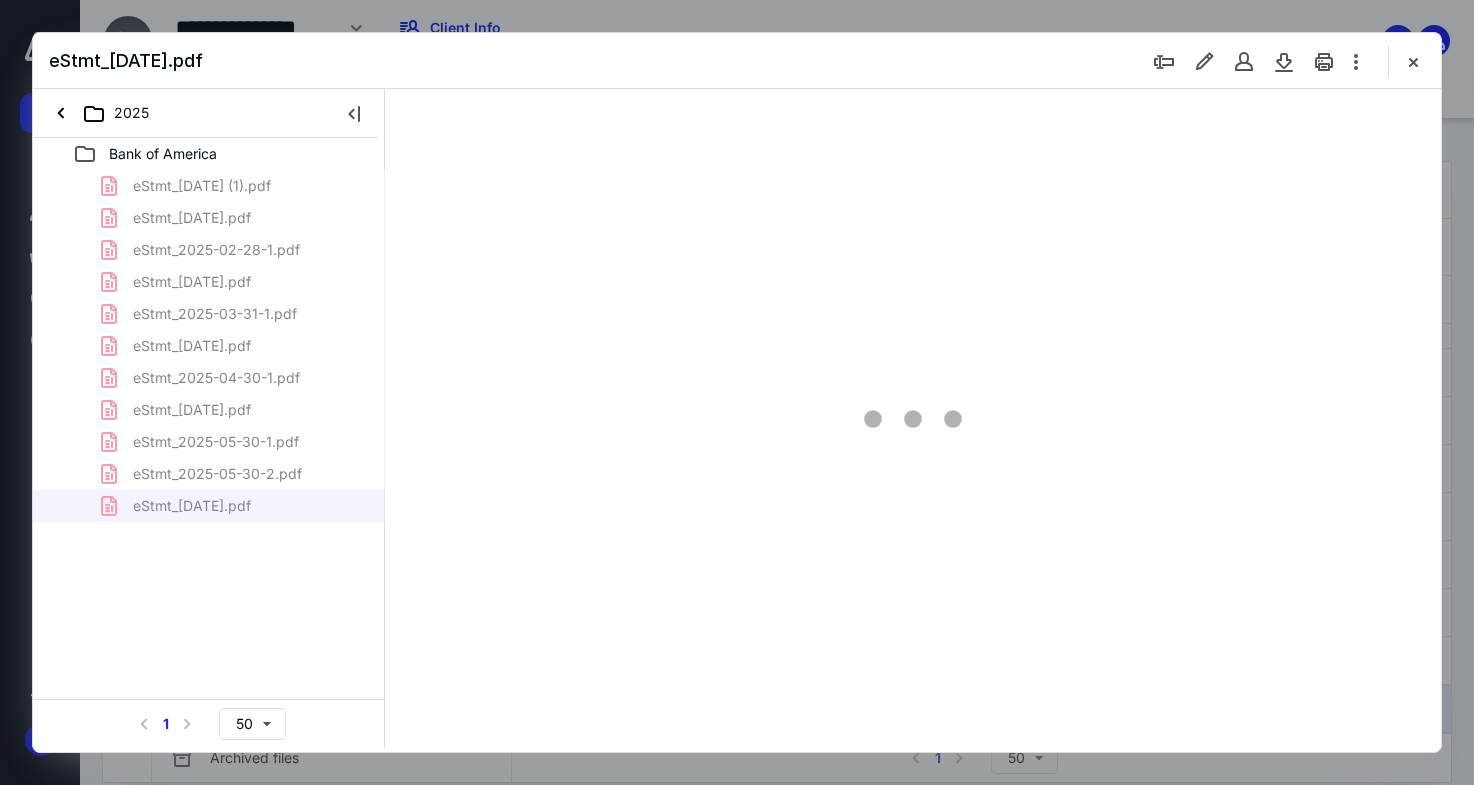 type on "170" 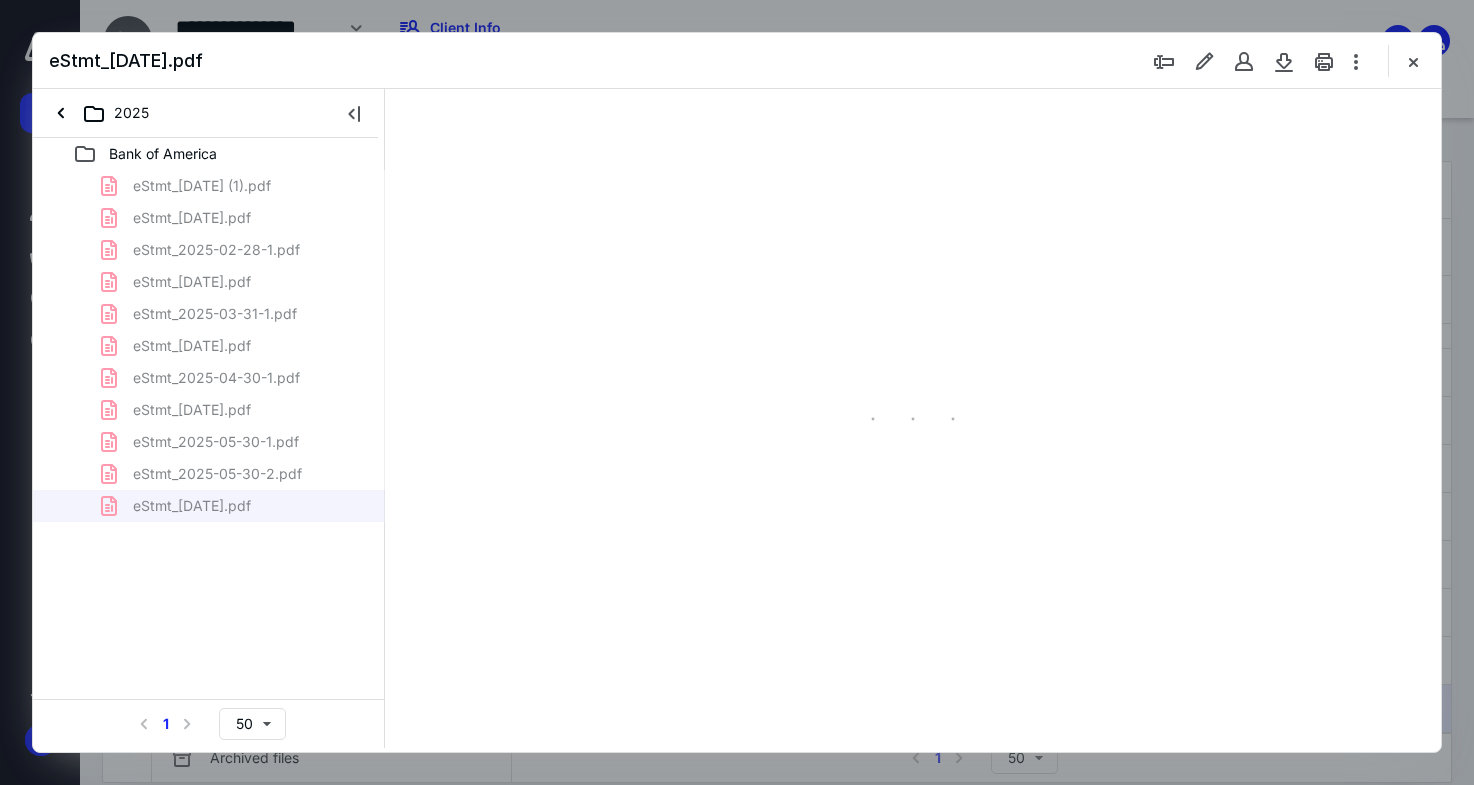 scroll, scrollTop: 0, scrollLeft: 0, axis: both 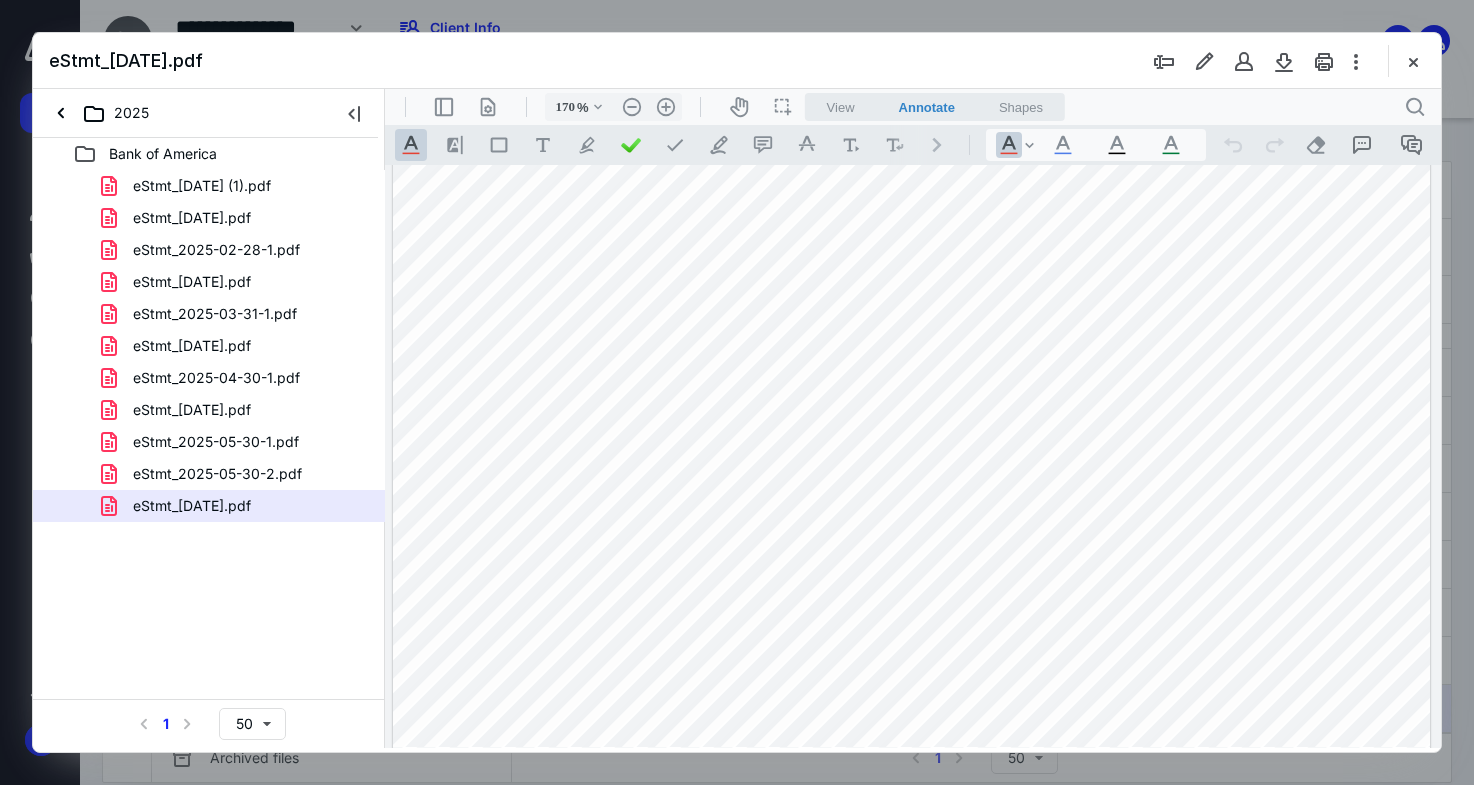 drag, startPoint x: 901, startPoint y: 478, endPoint x: 975, endPoint y: 480, distance: 74.02702 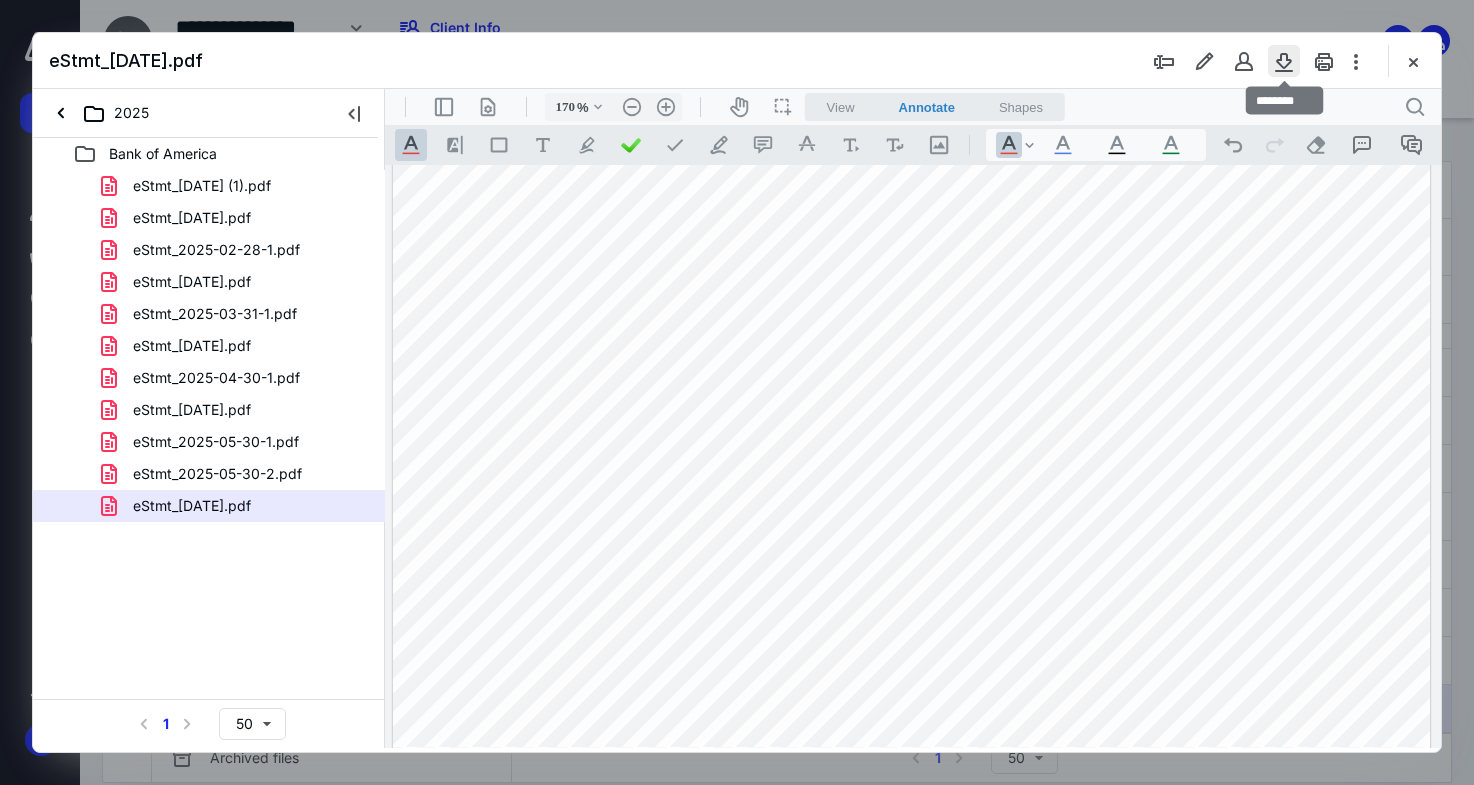 click at bounding box center (1284, 61) 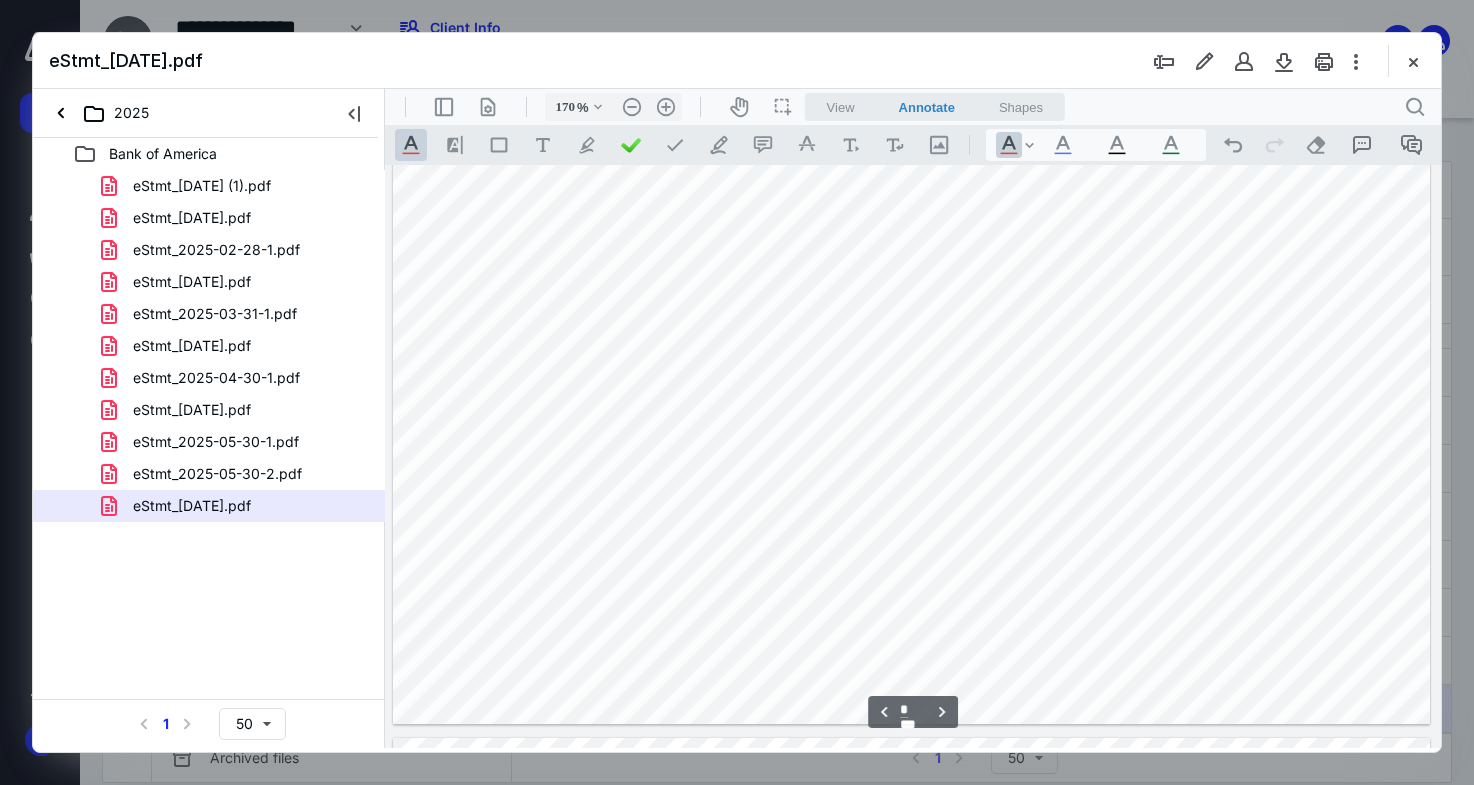 type on "*" 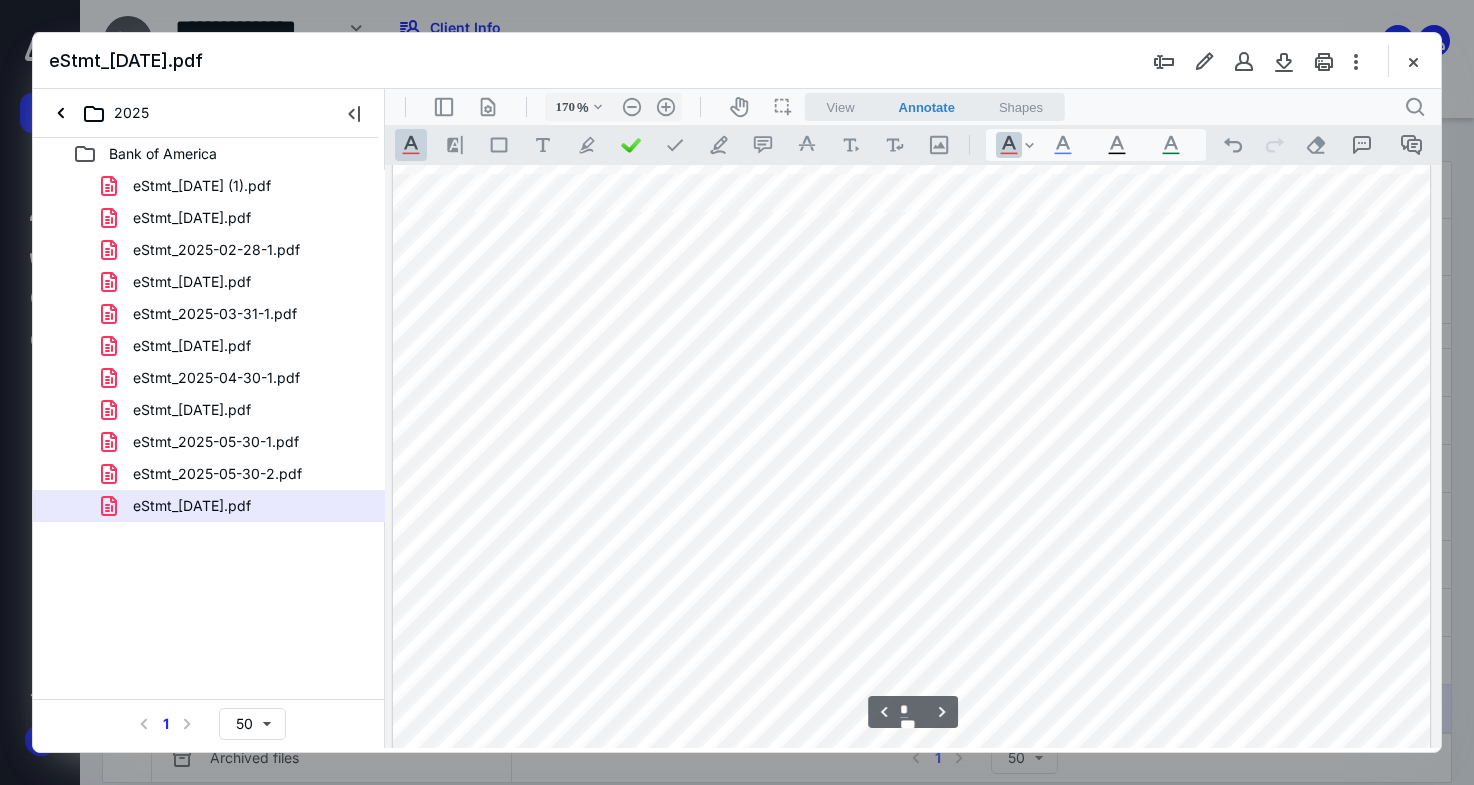 scroll, scrollTop: 2924, scrollLeft: 0, axis: vertical 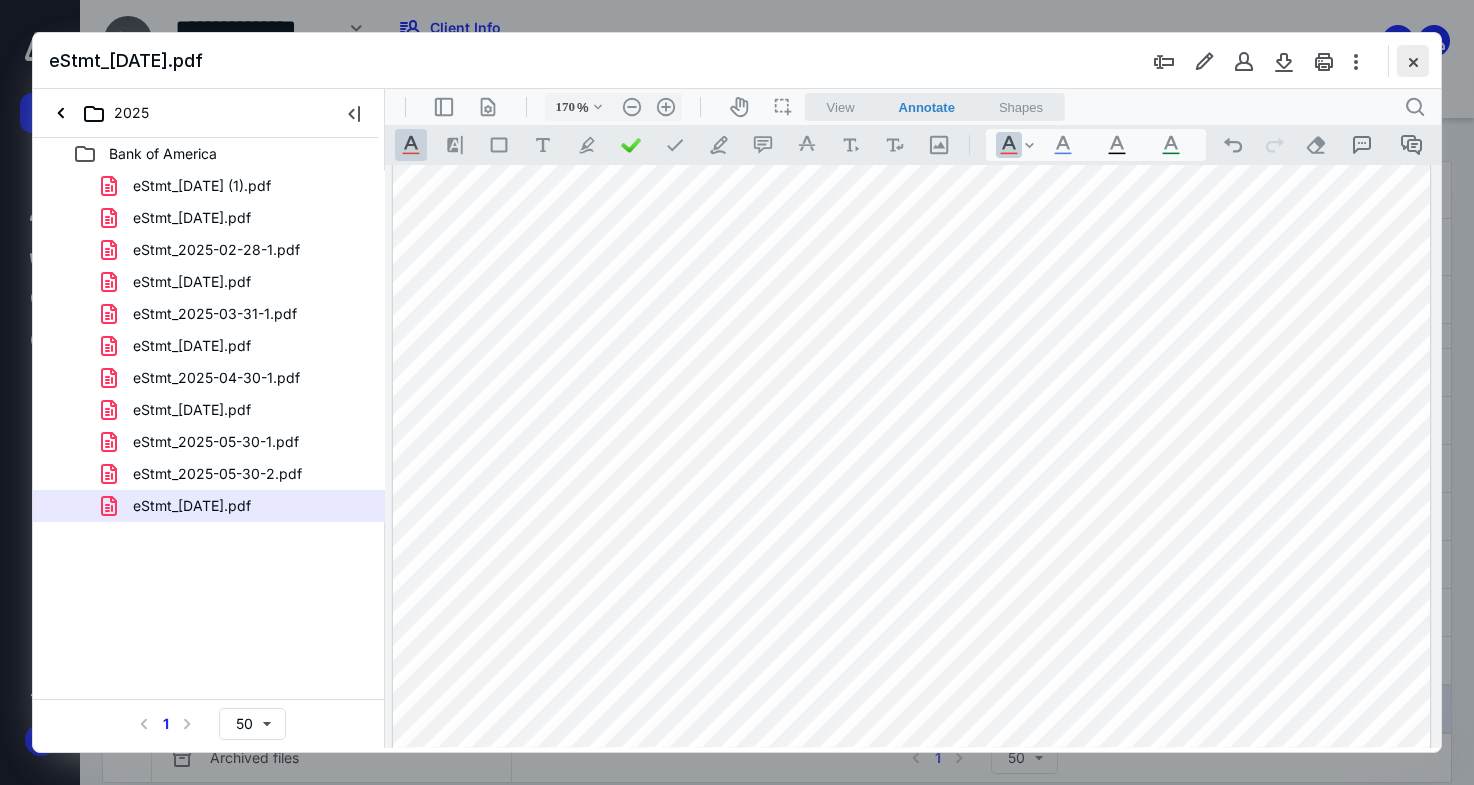 click at bounding box center (1413, 61) 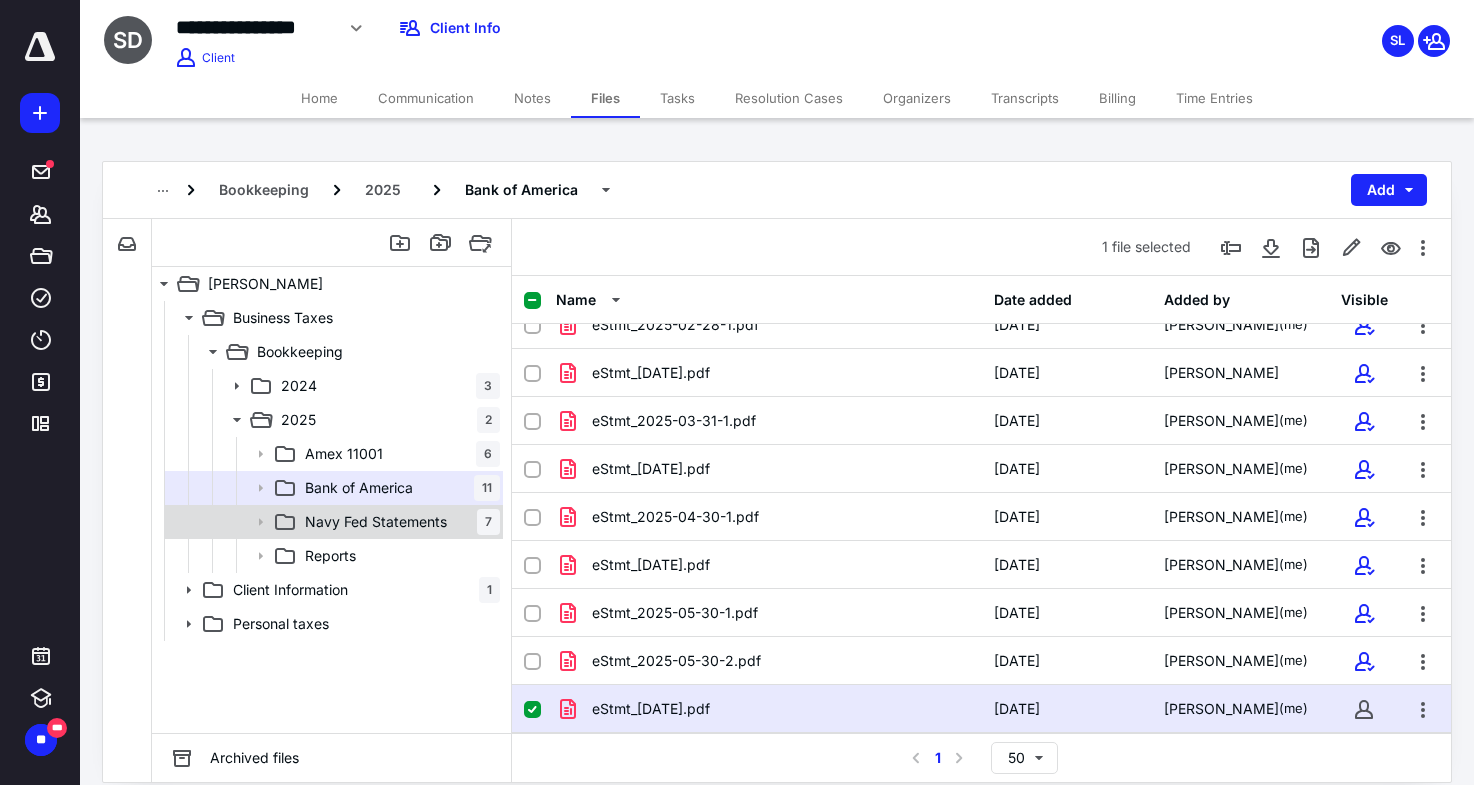 click on "Navy Fed Statements" at bounding box center (376, 522) 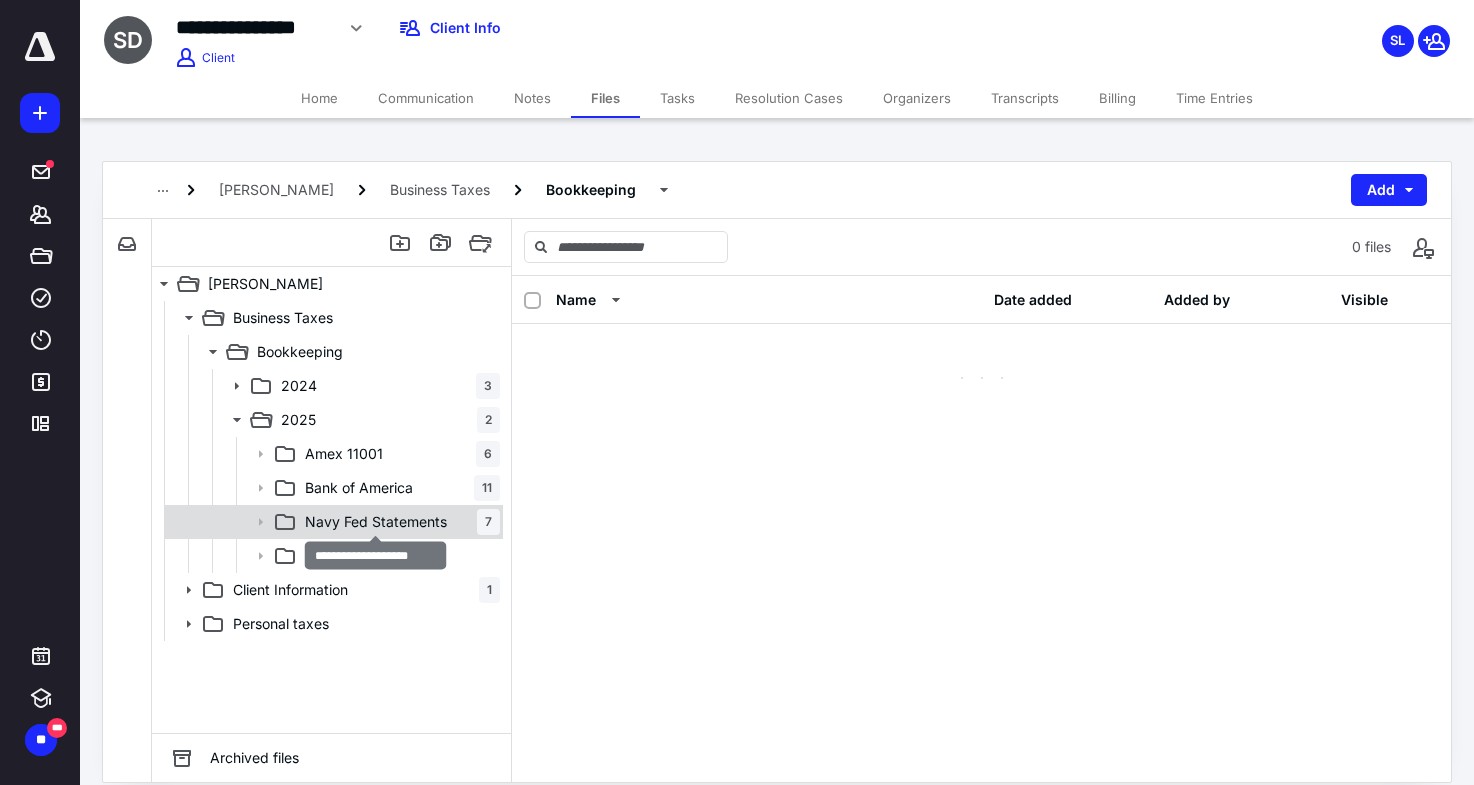 scroll, scrollTop: 0, scrollLeft: 0, axis: both 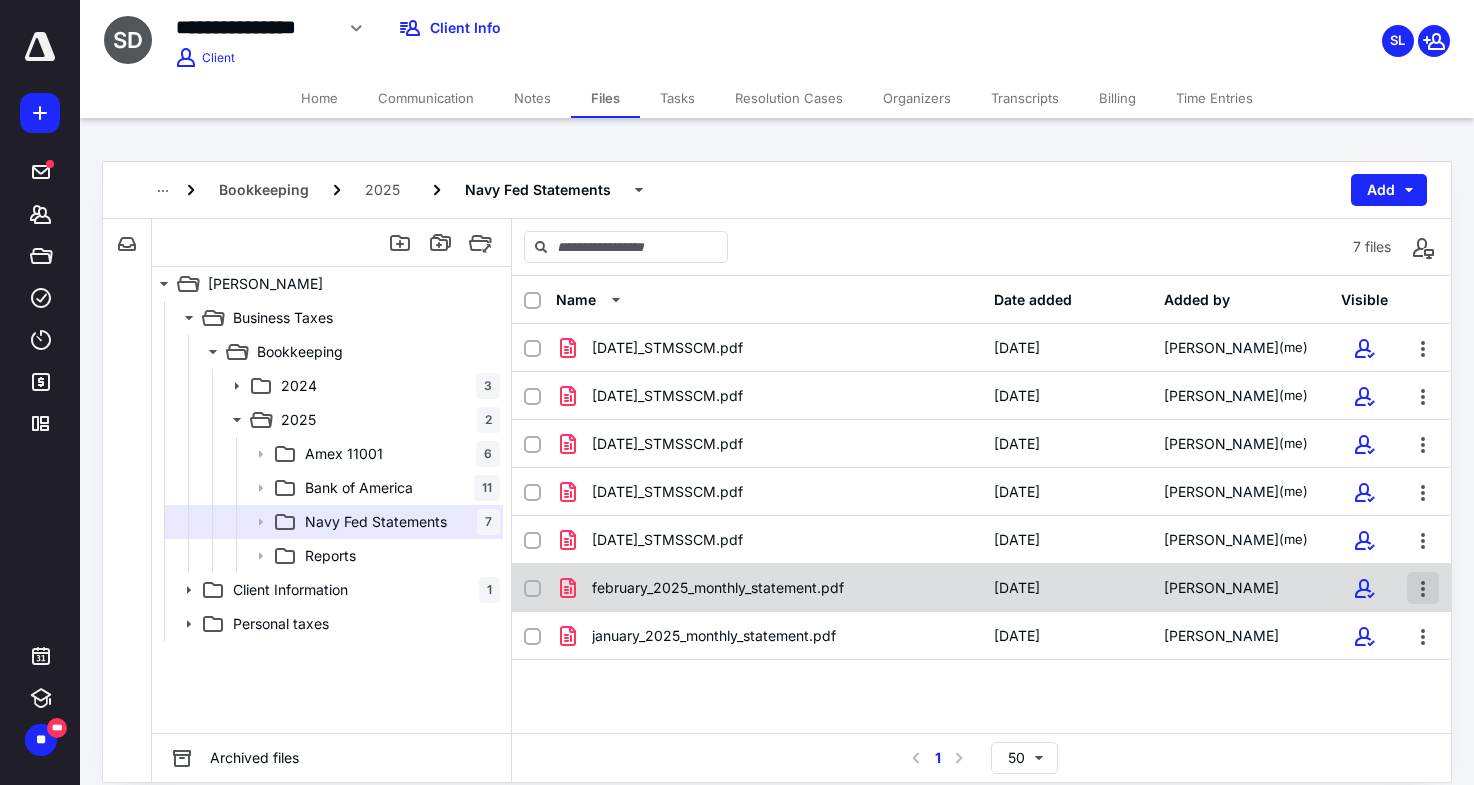 click at bounding box center (1423, 588) 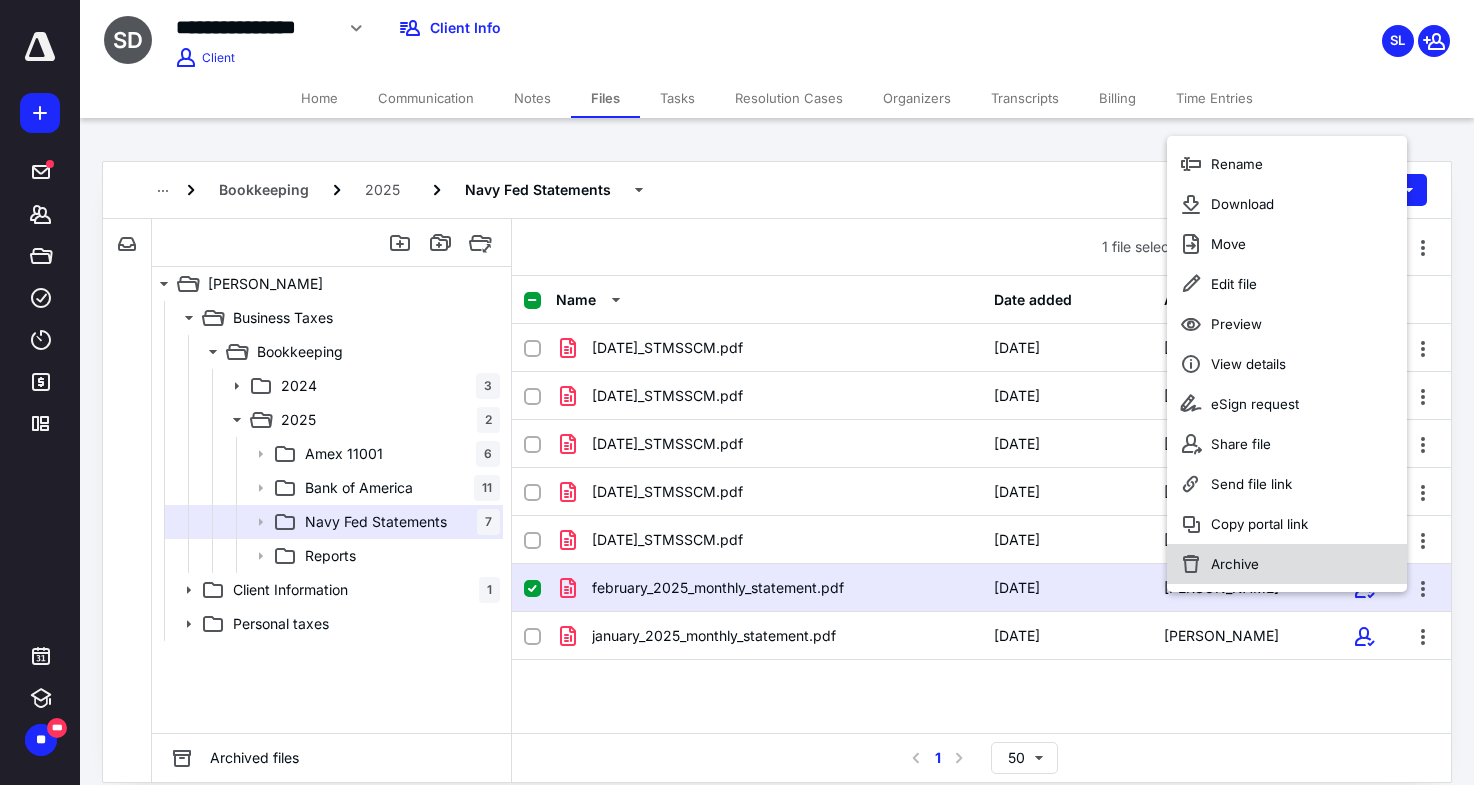 click on "Archive" at bounding box center [1287, 564] 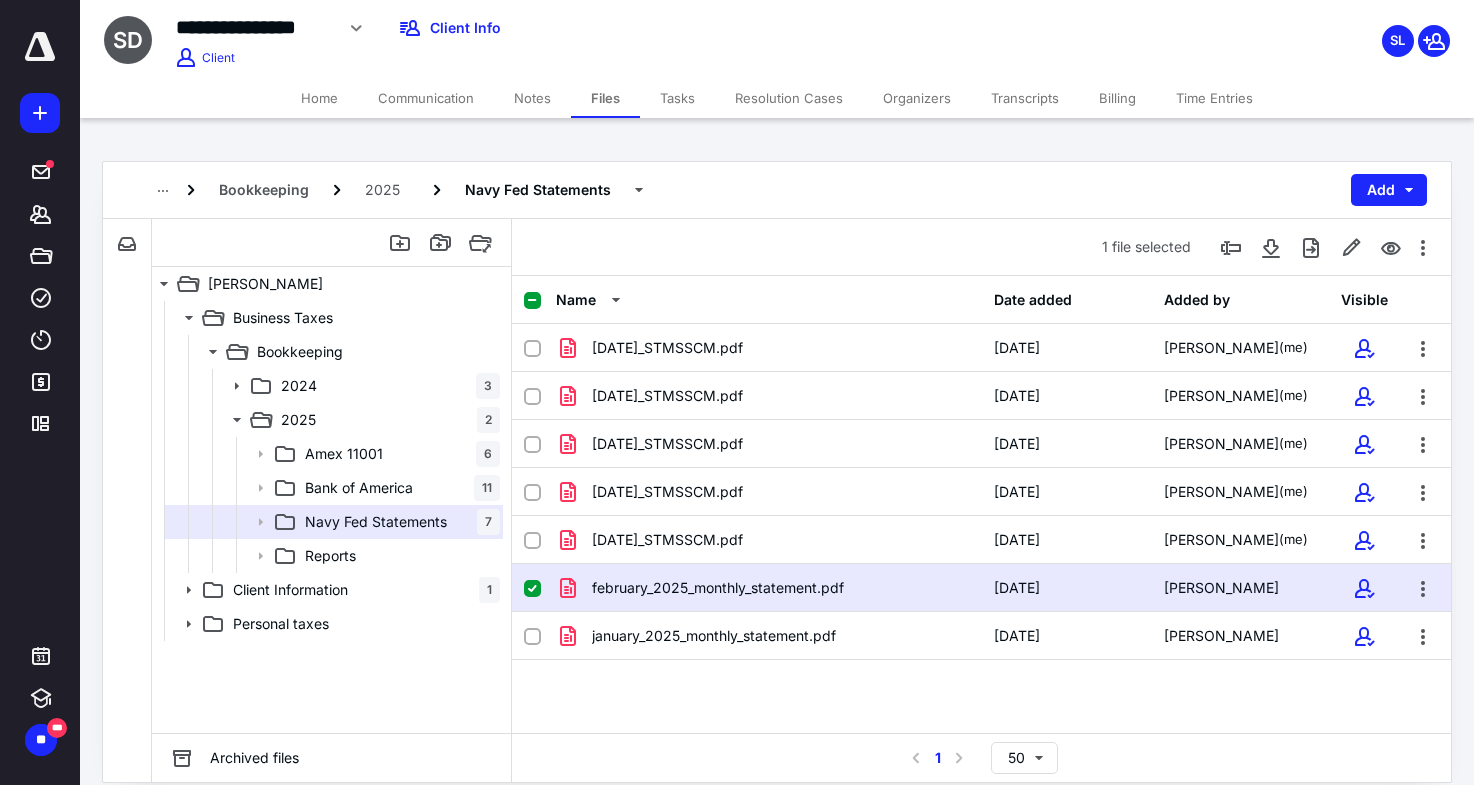 checkbox on "false" 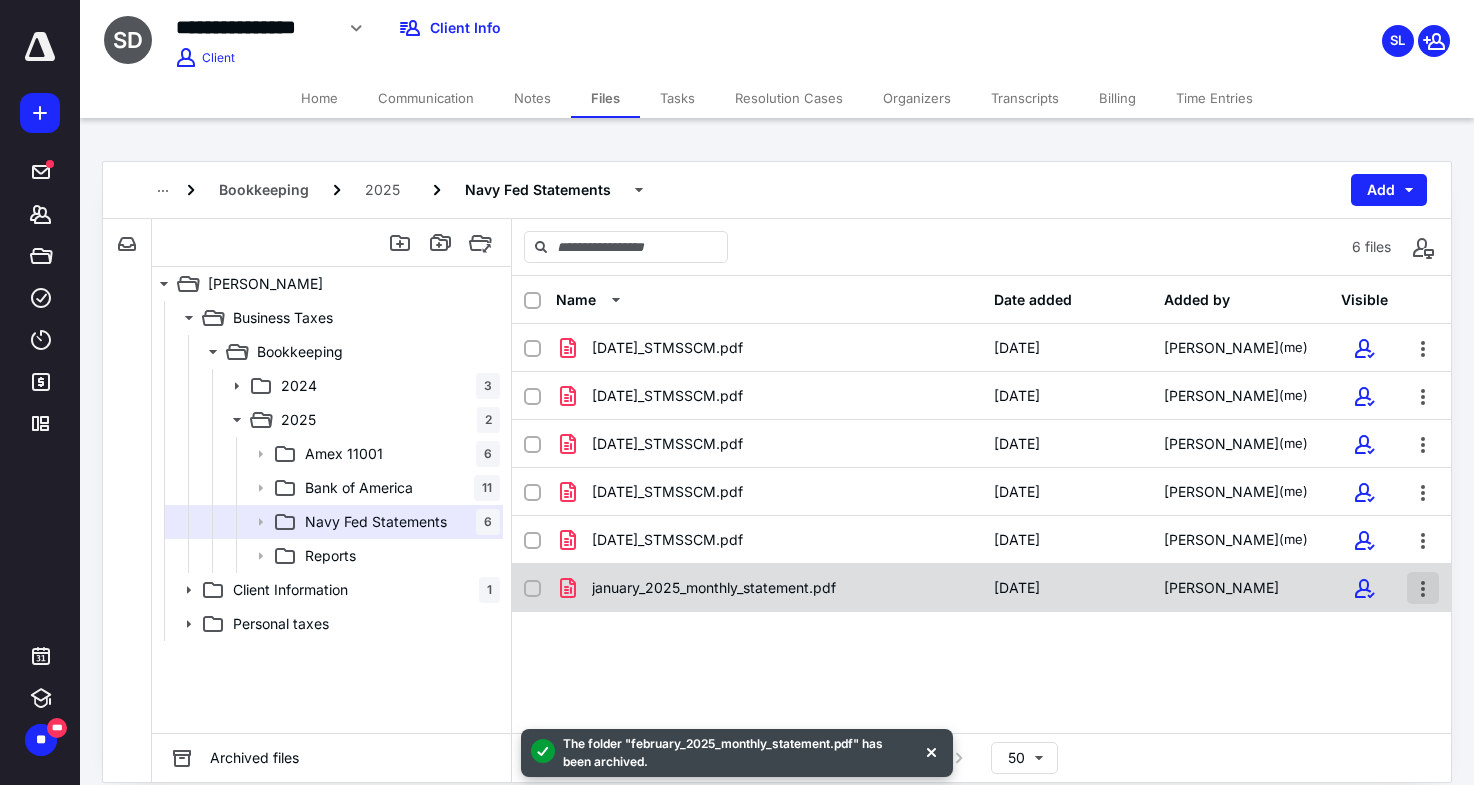 click at bounding box center [1423, 588] 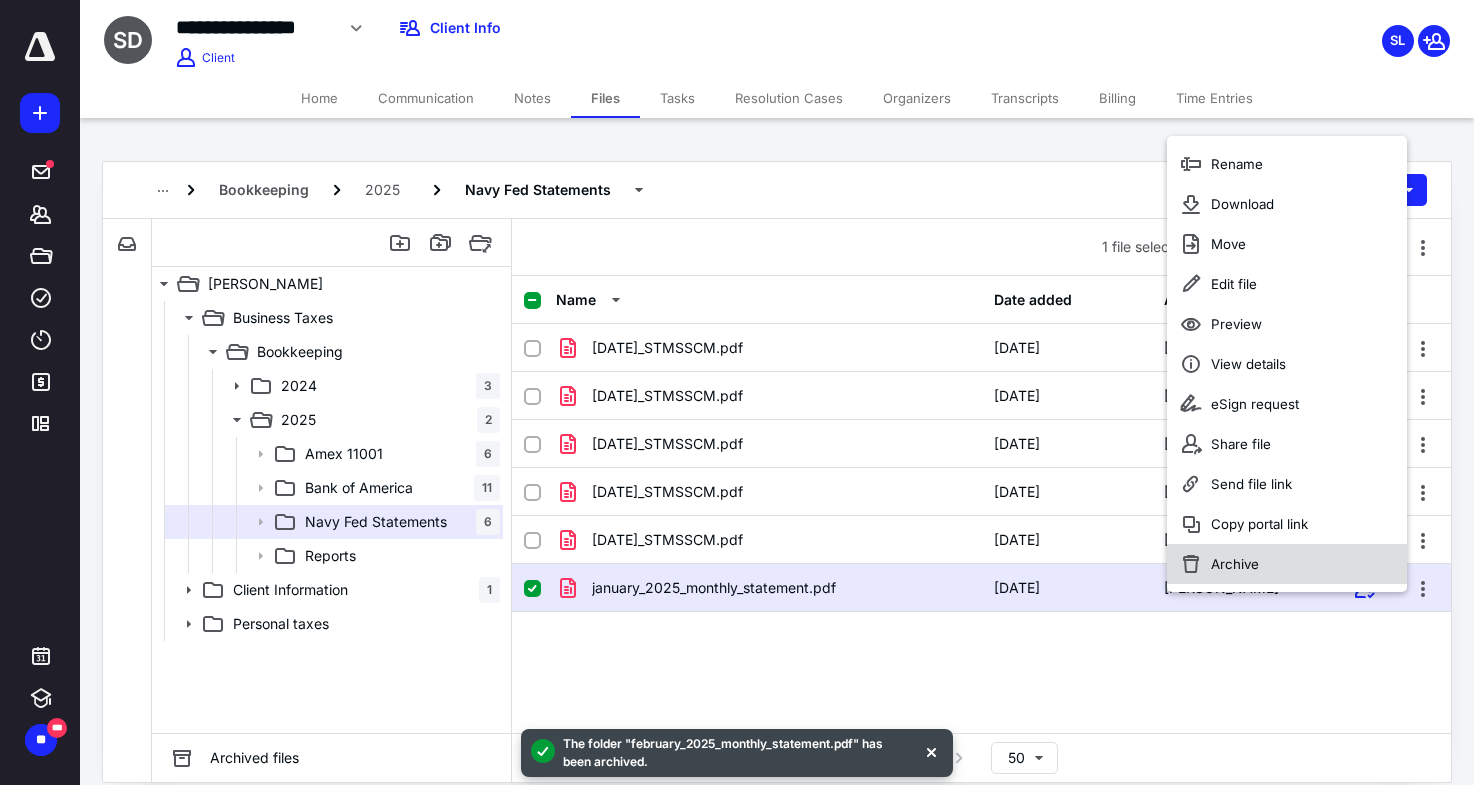 click on "Archive" at bounding box center (1287, 564) 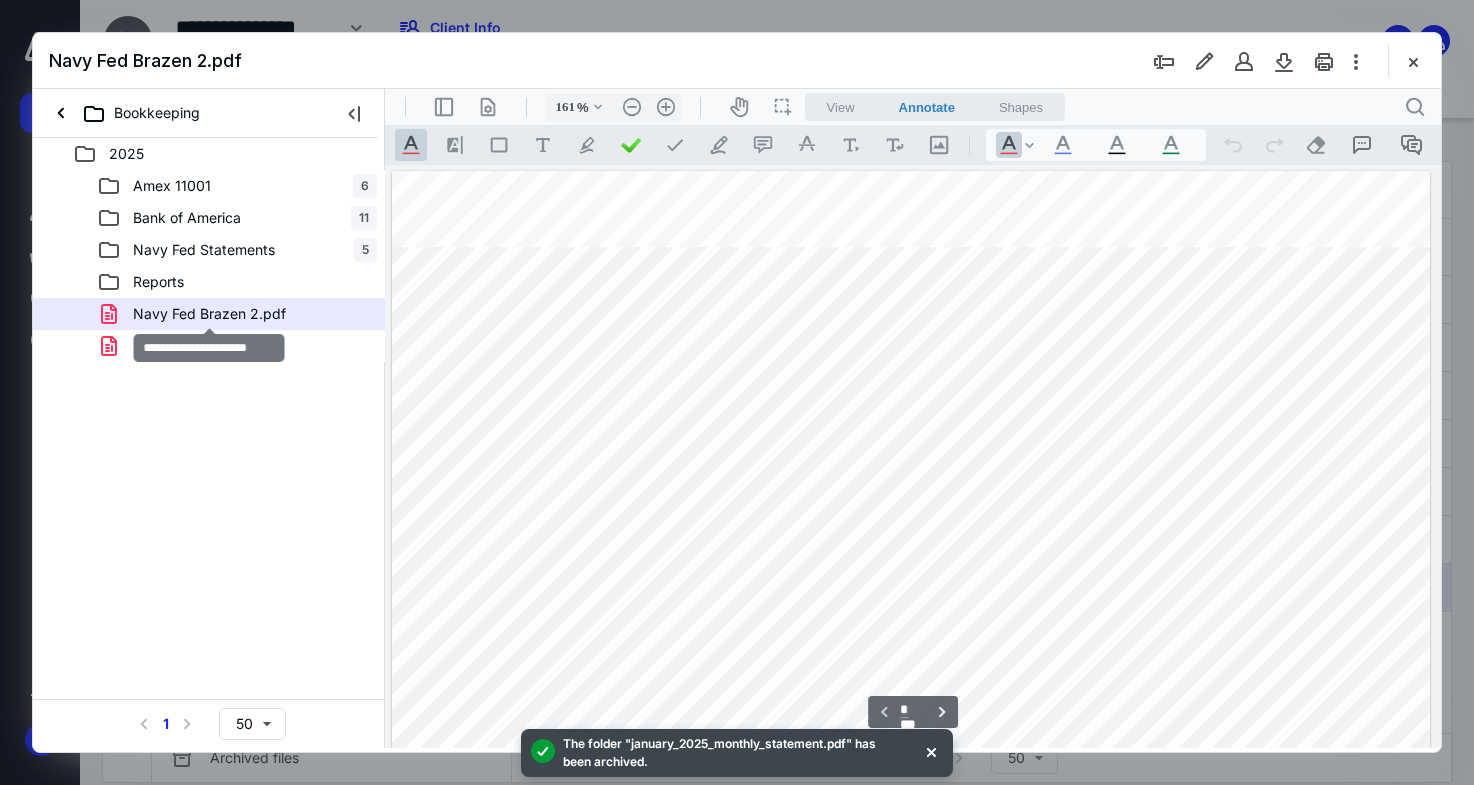 scroll, scrollTop: 0, scrollLeft: 0, axis: both 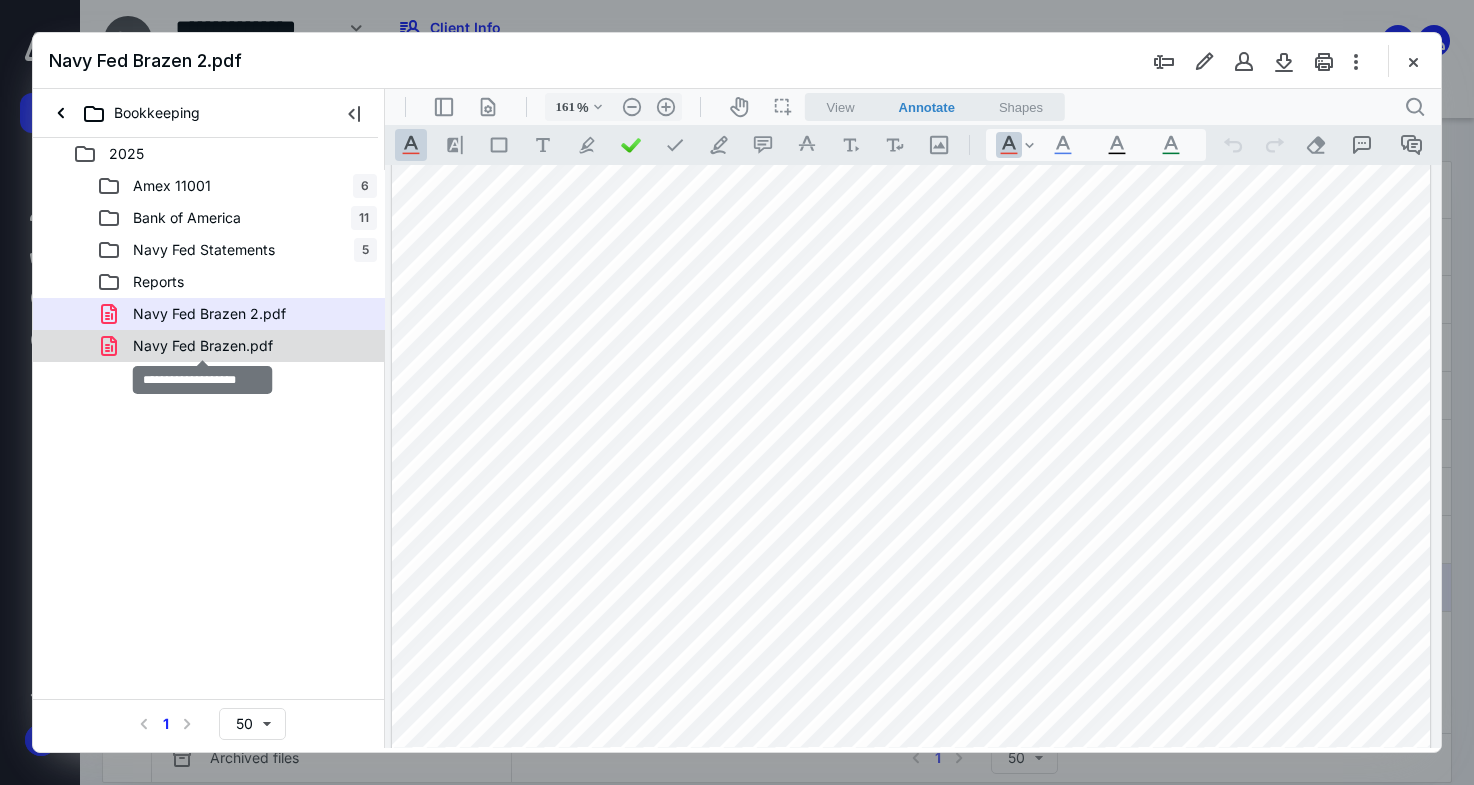 click on "Navy Fed Brazen.pdf" at bounding box center (203, 346) 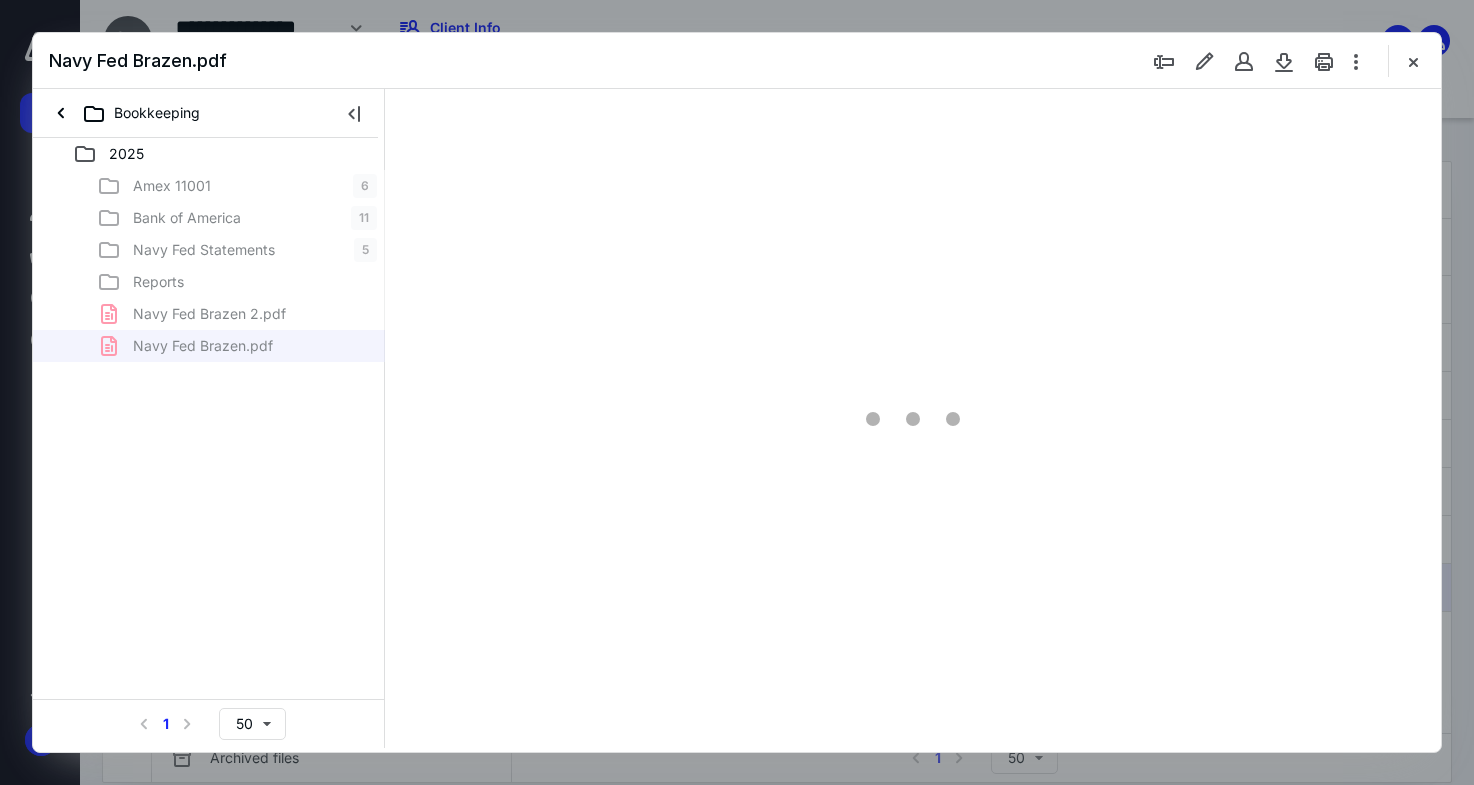 type on "161" 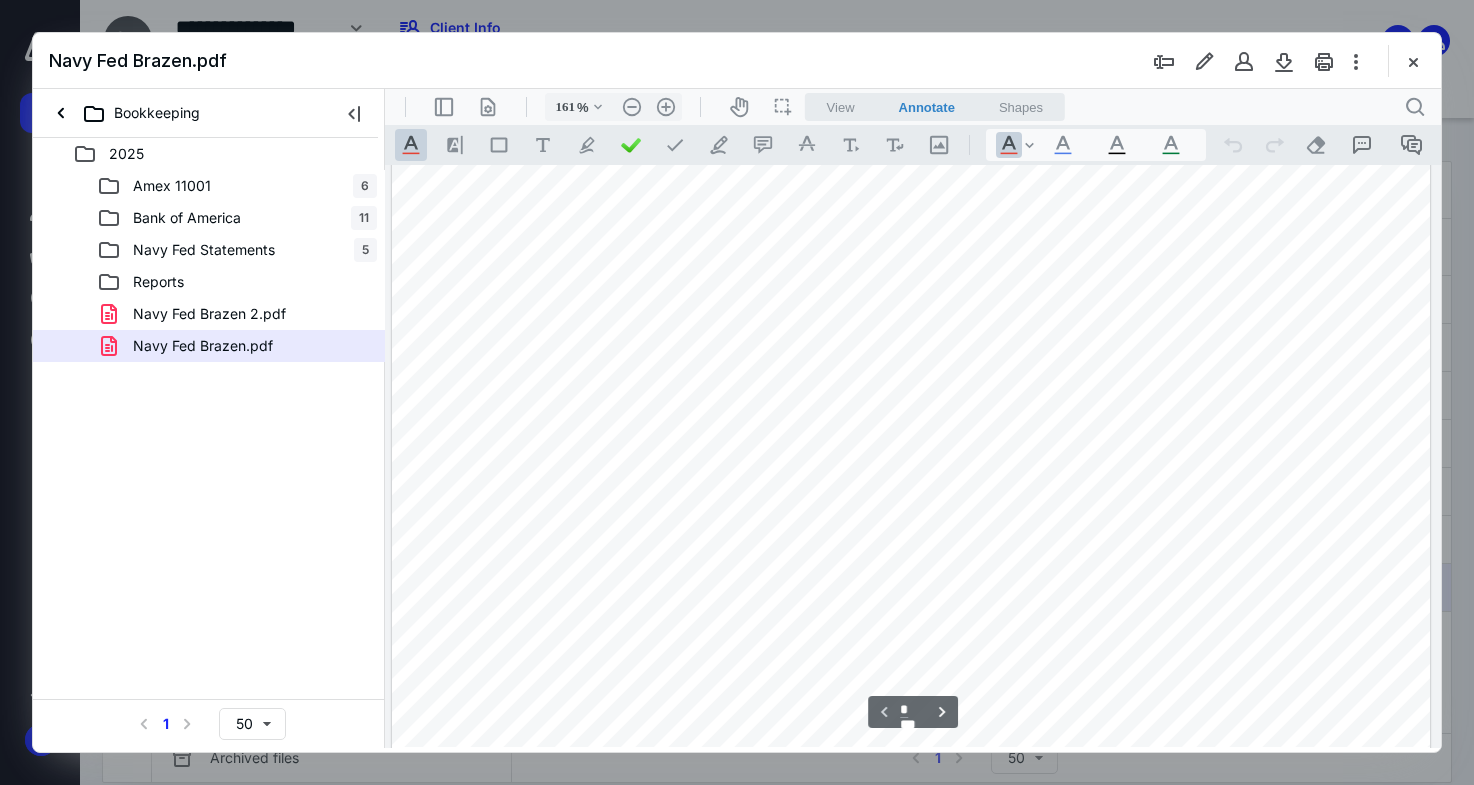 scroll, scrollTop: 82, scrollLeft: 0, axis: vertical 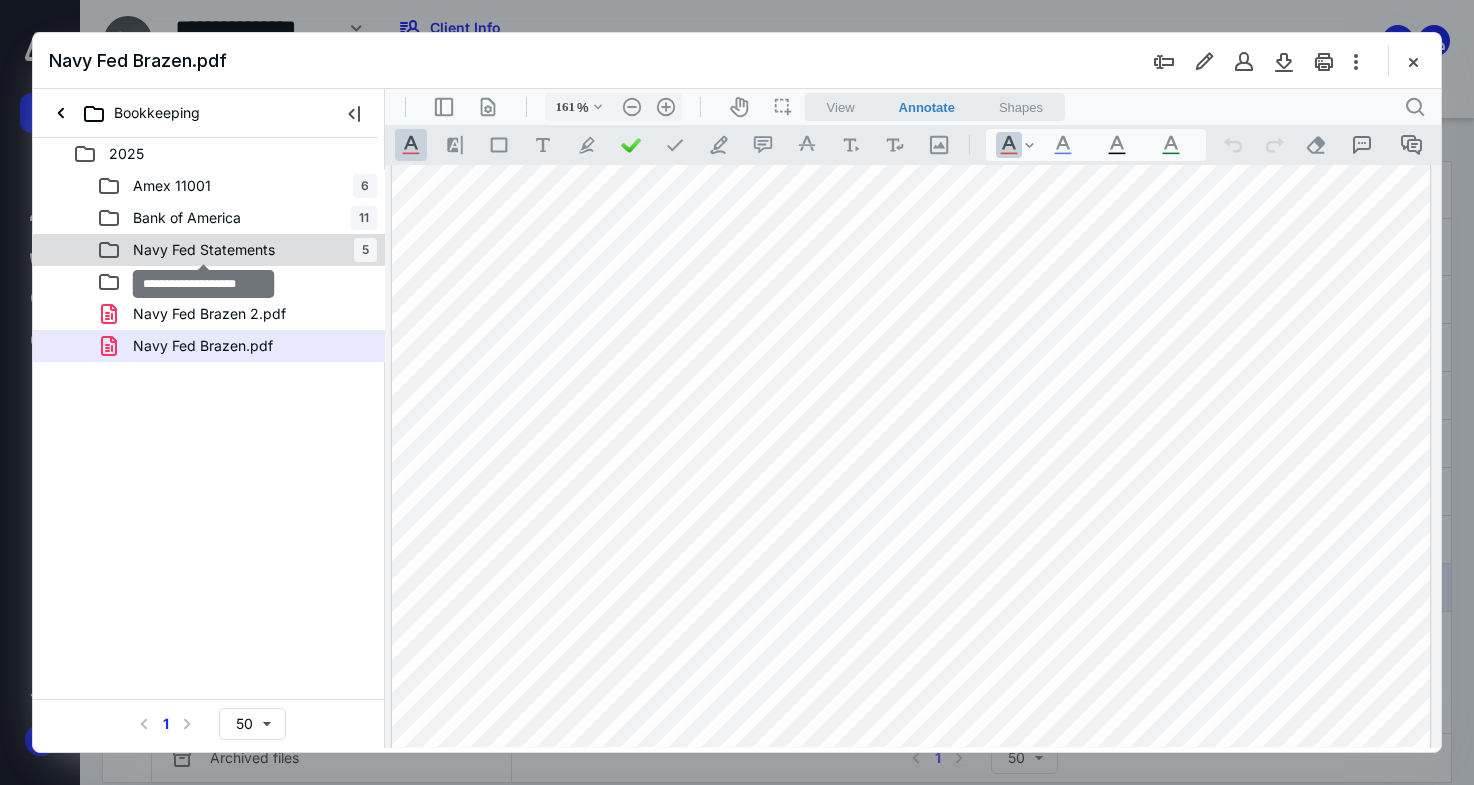 click on "Navy Fed Statements" at bounding box center [204, 250] 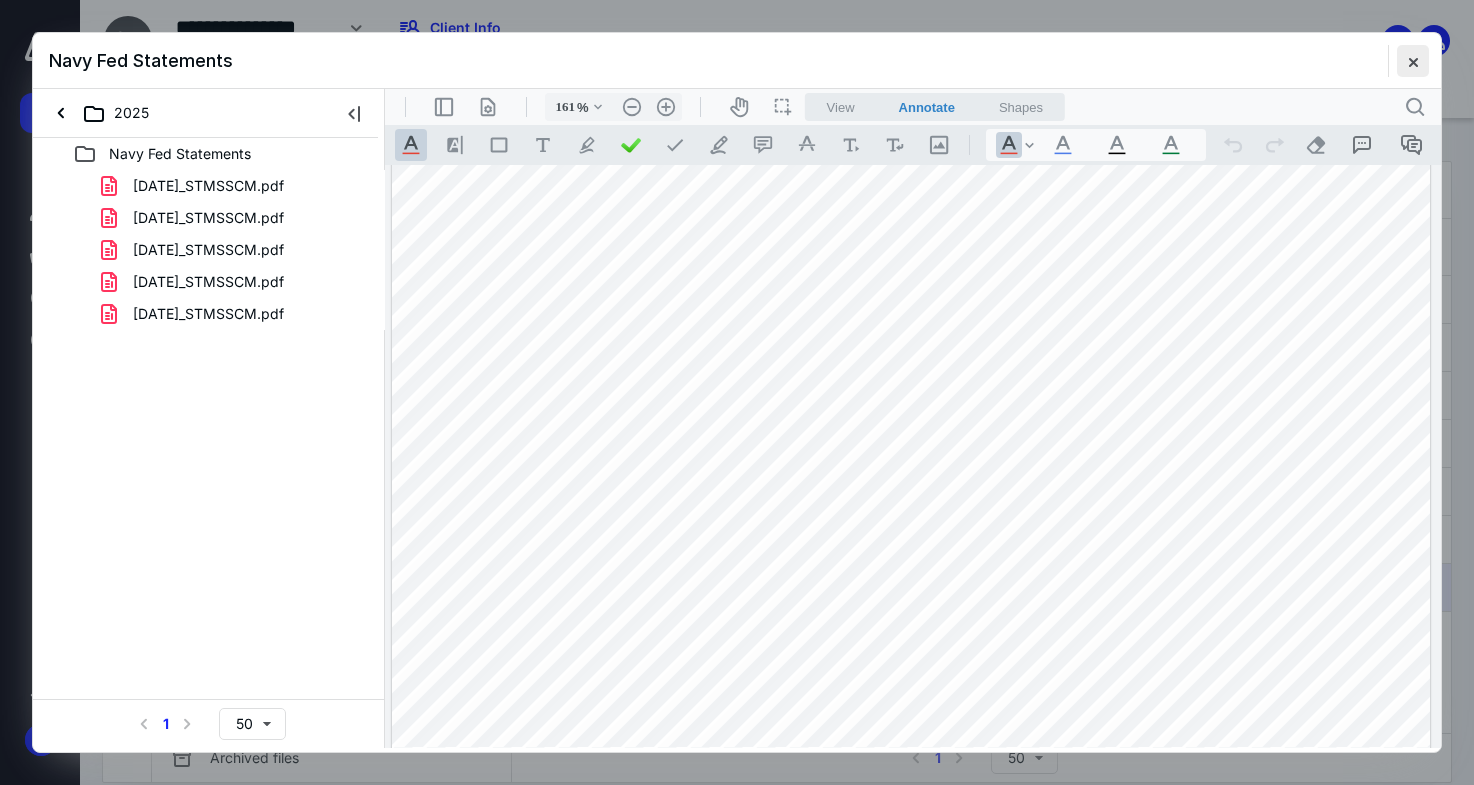click at bounding box center (1413, 61) 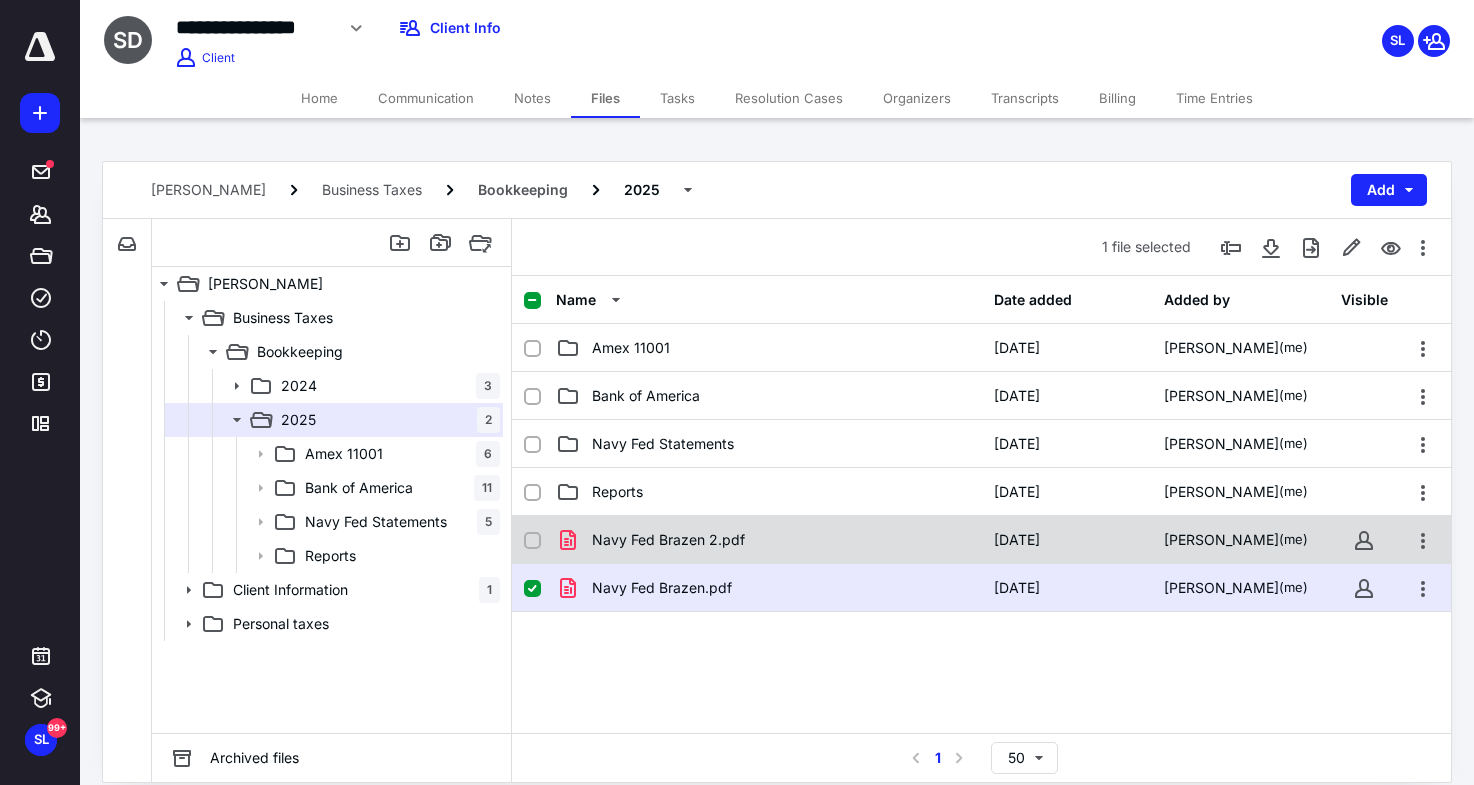 click on "Navy Fed Brazen 2.pdf" at bounding box center (668, 540) 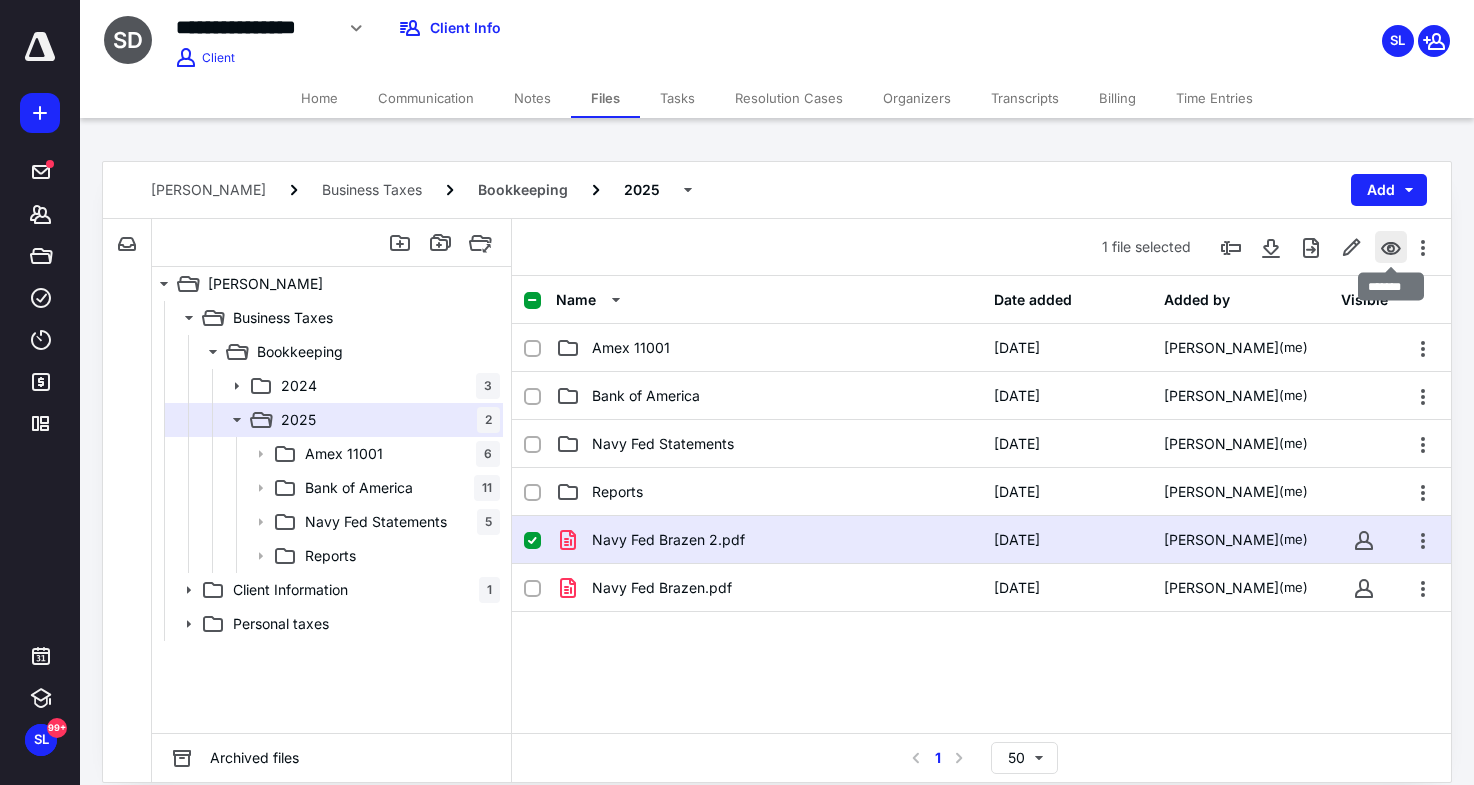 click at bounding box center [1391, 247] 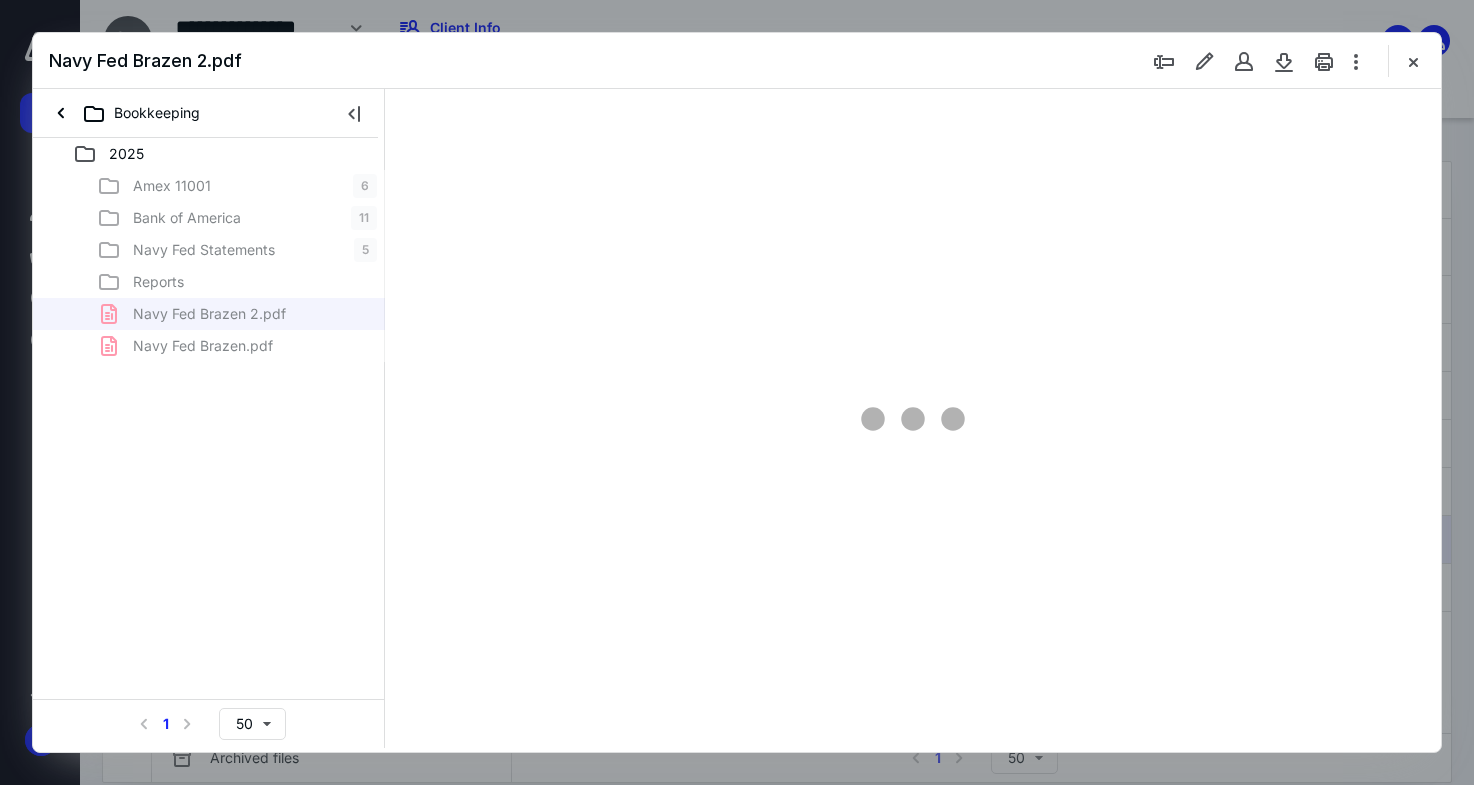 type on "161" 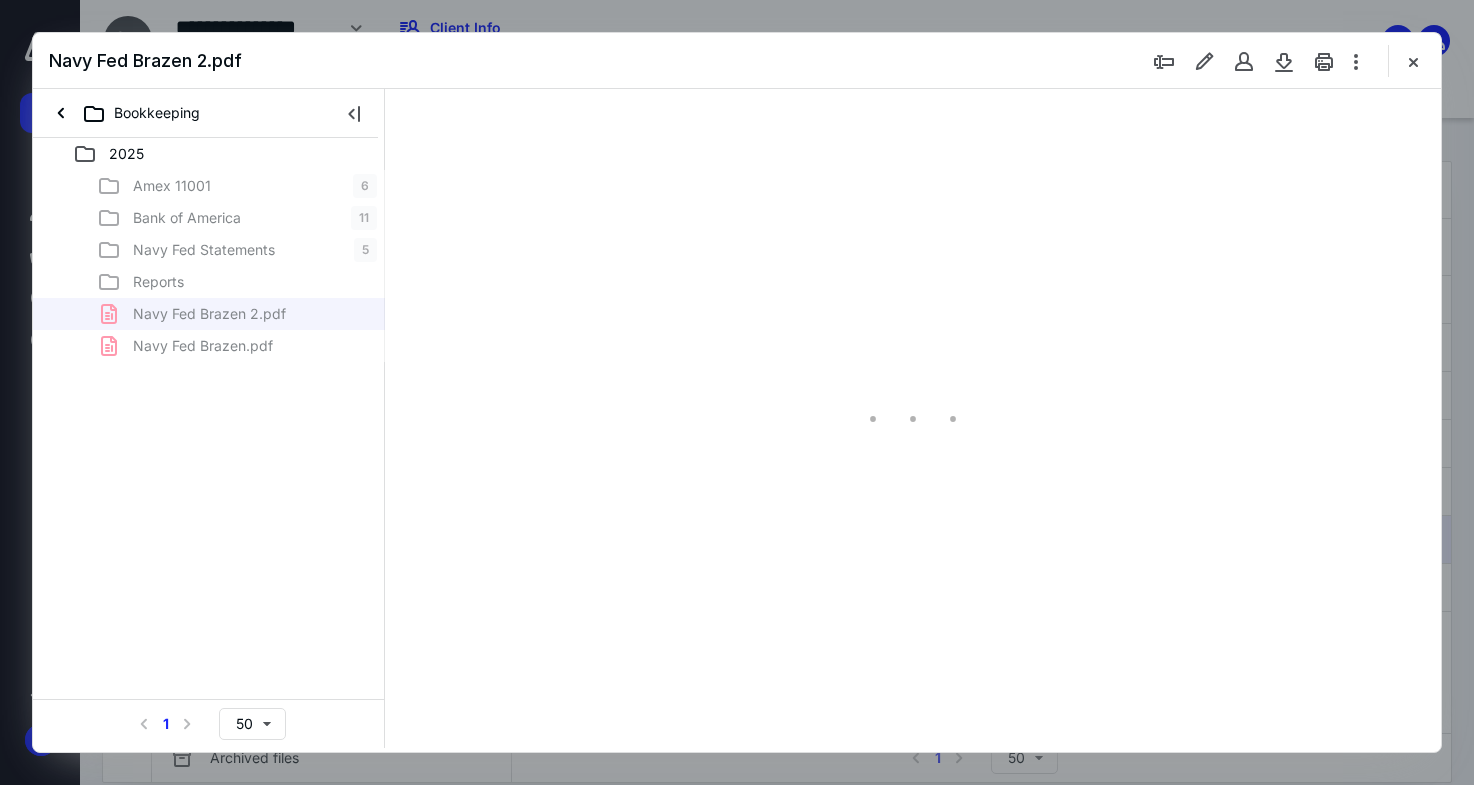 scroll, scrollTop: 0, scrollLeft: 0, axis: both 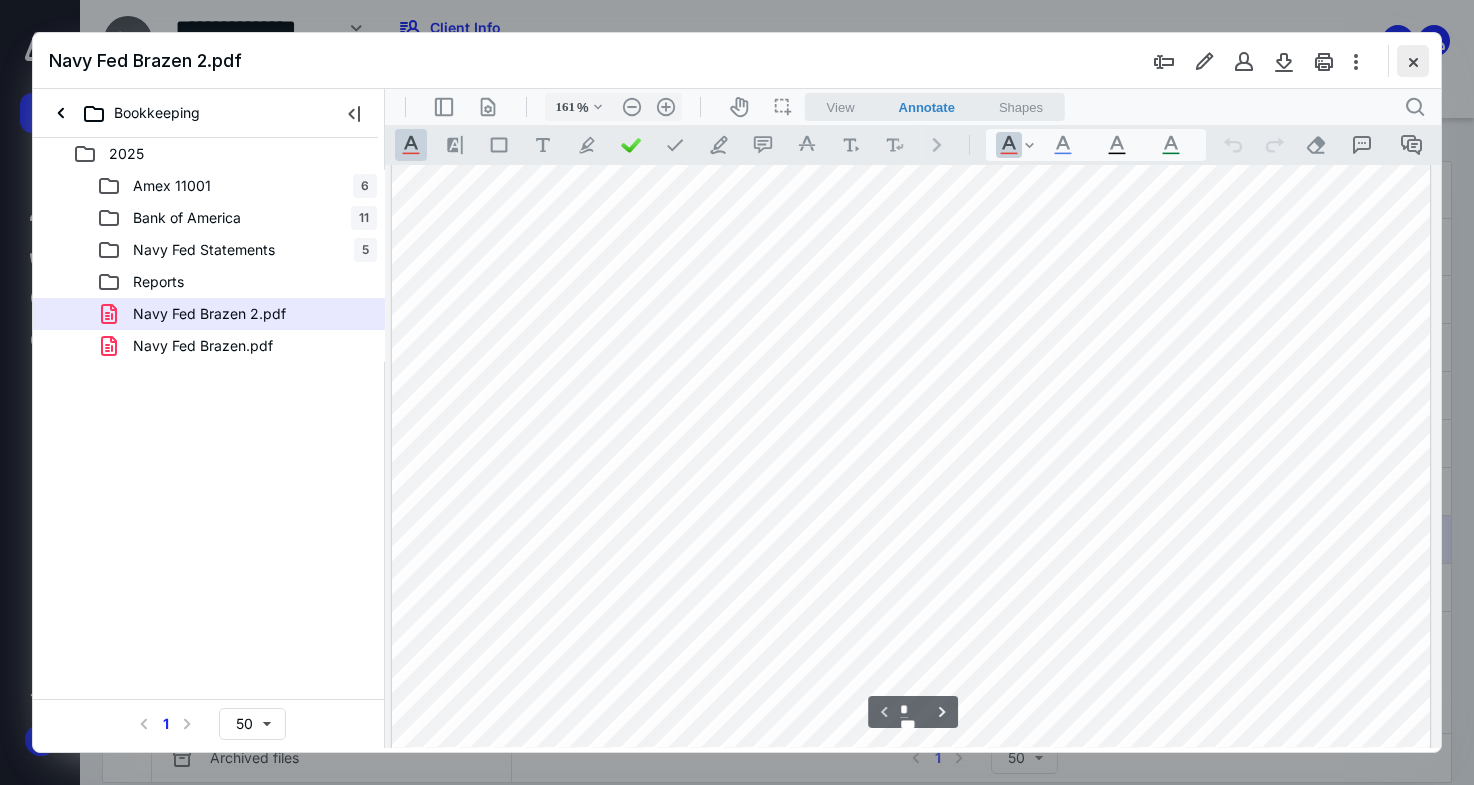 click at bounding box center [1413, 61] 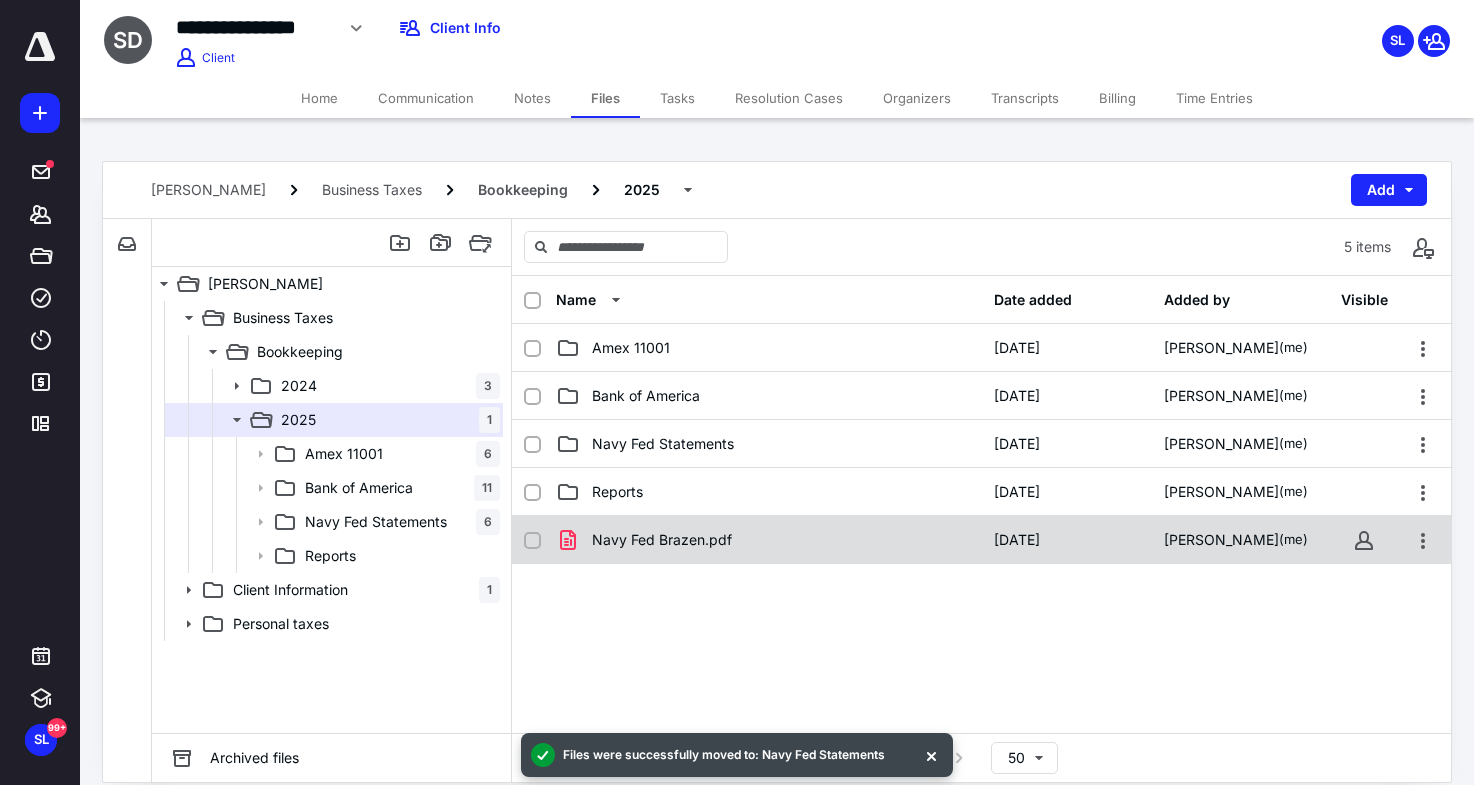 click on "Navy Fed Brazen.pdf [DATE] [PERSON_NAME]  (me)" at bounding box center [981, 540] 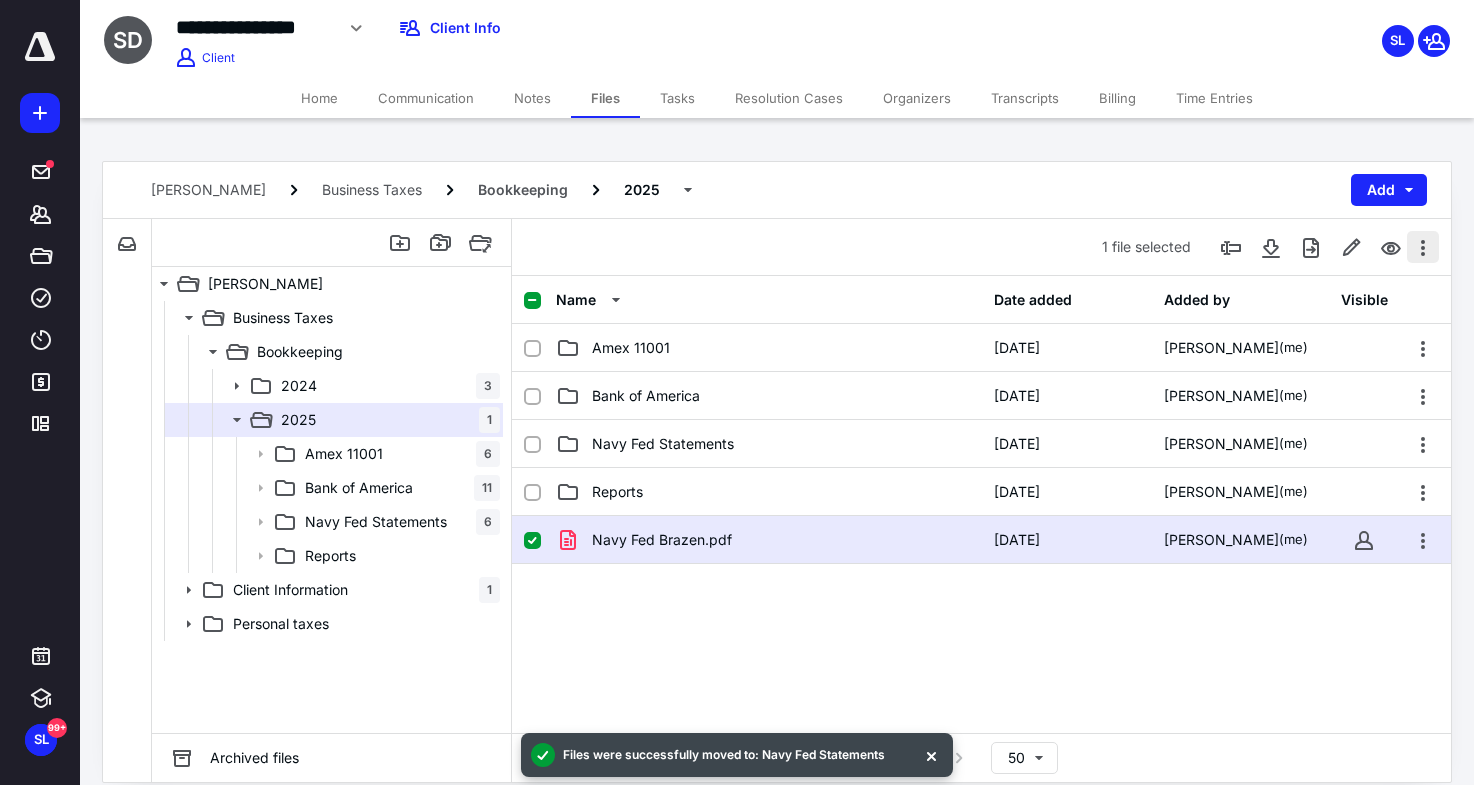 click at bounding box center [1423, 247] 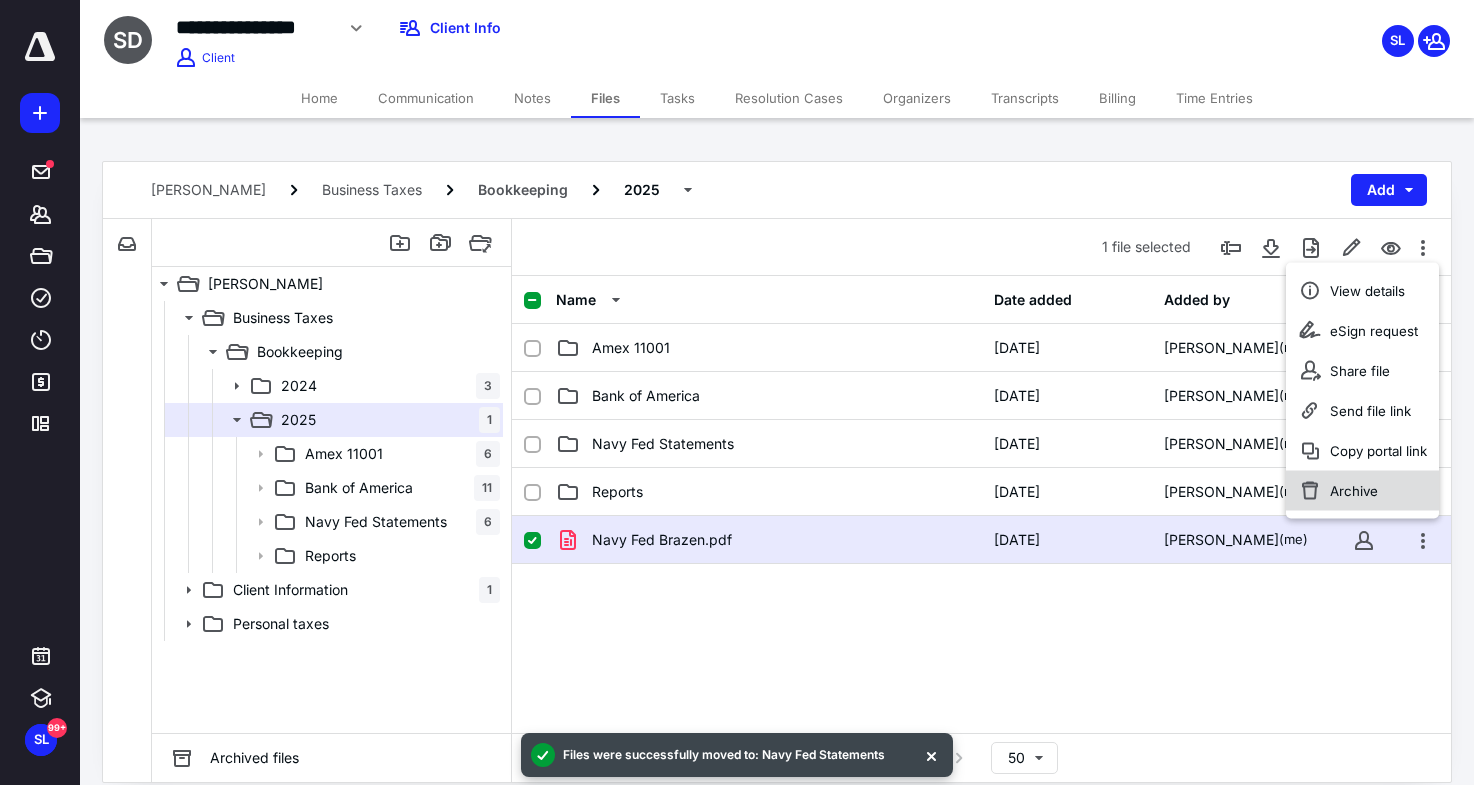 click on "Archive" at bounding box center [1354, 491] 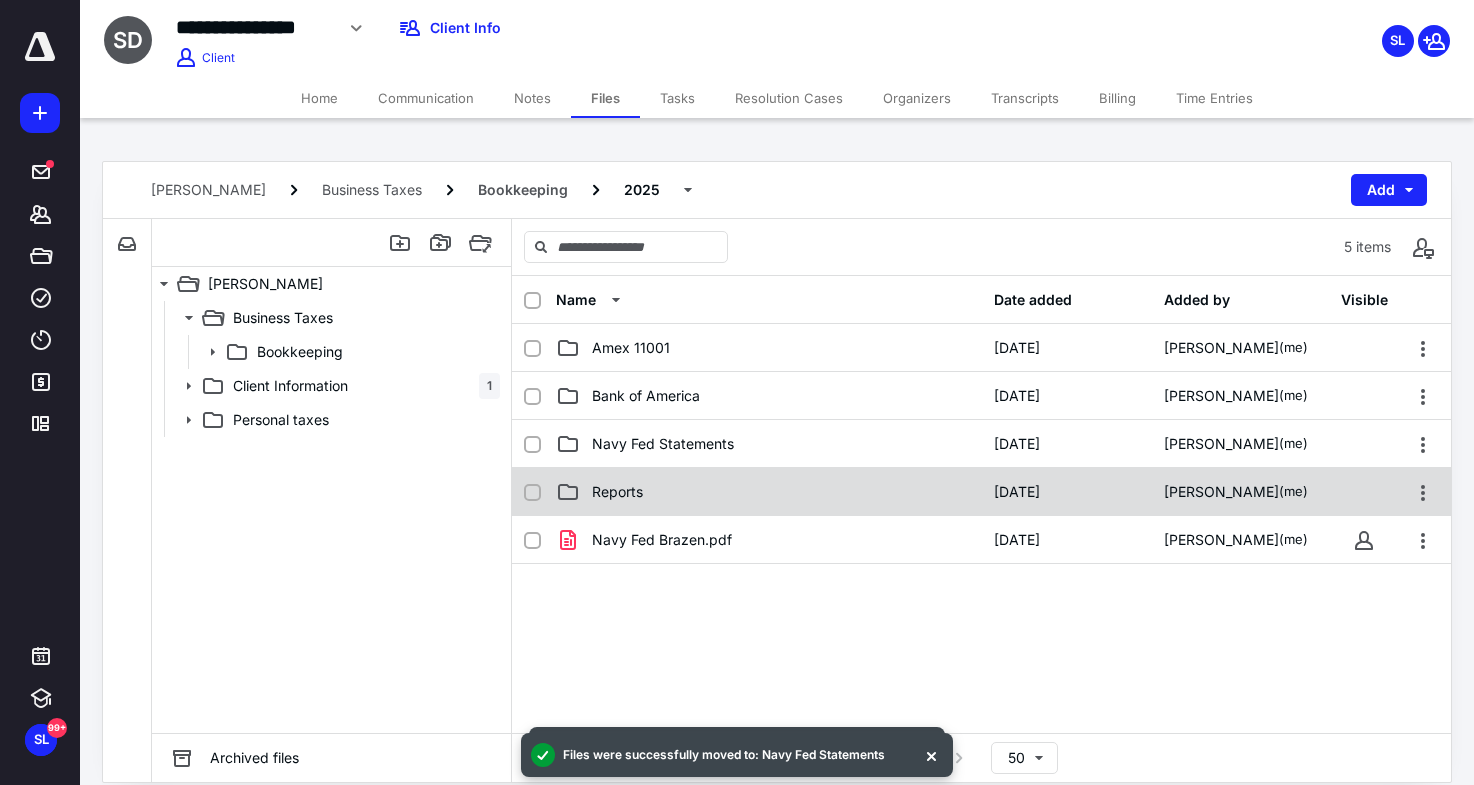 checkbox on "false" 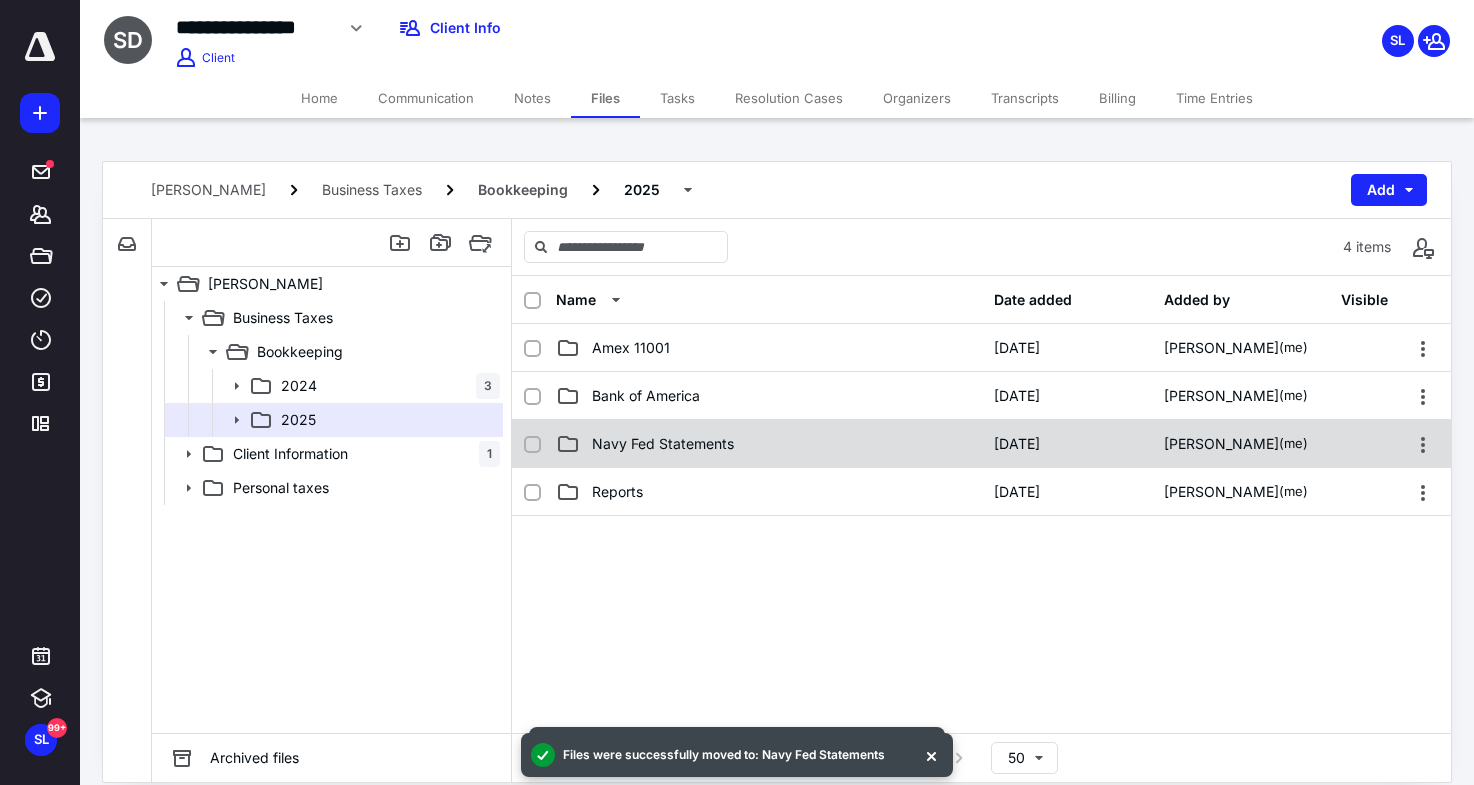 click on "Navy Fed Statements" at bounding box center [769, 444] 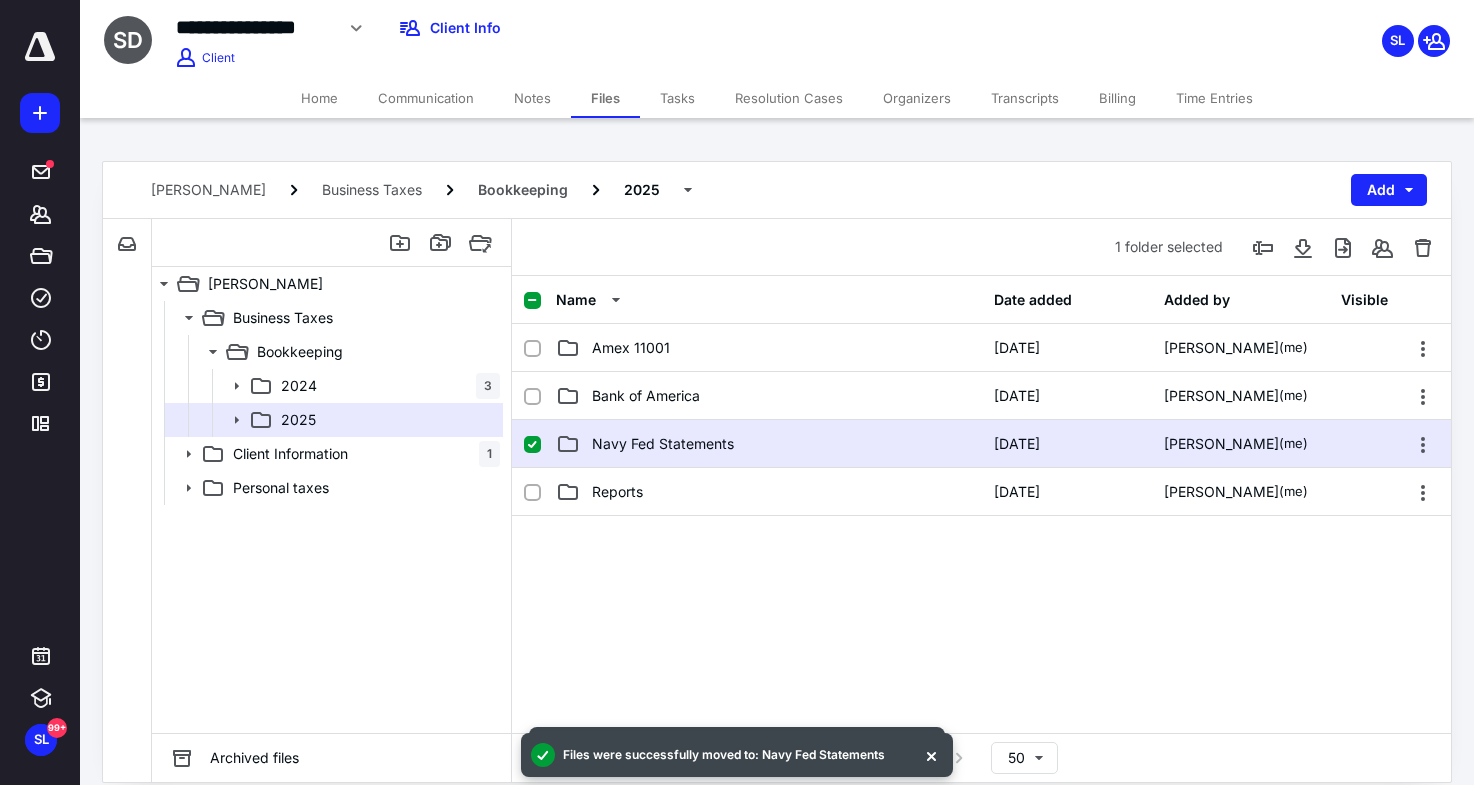 click on "Navy Fed Statements" at bounding box center (769, 444) 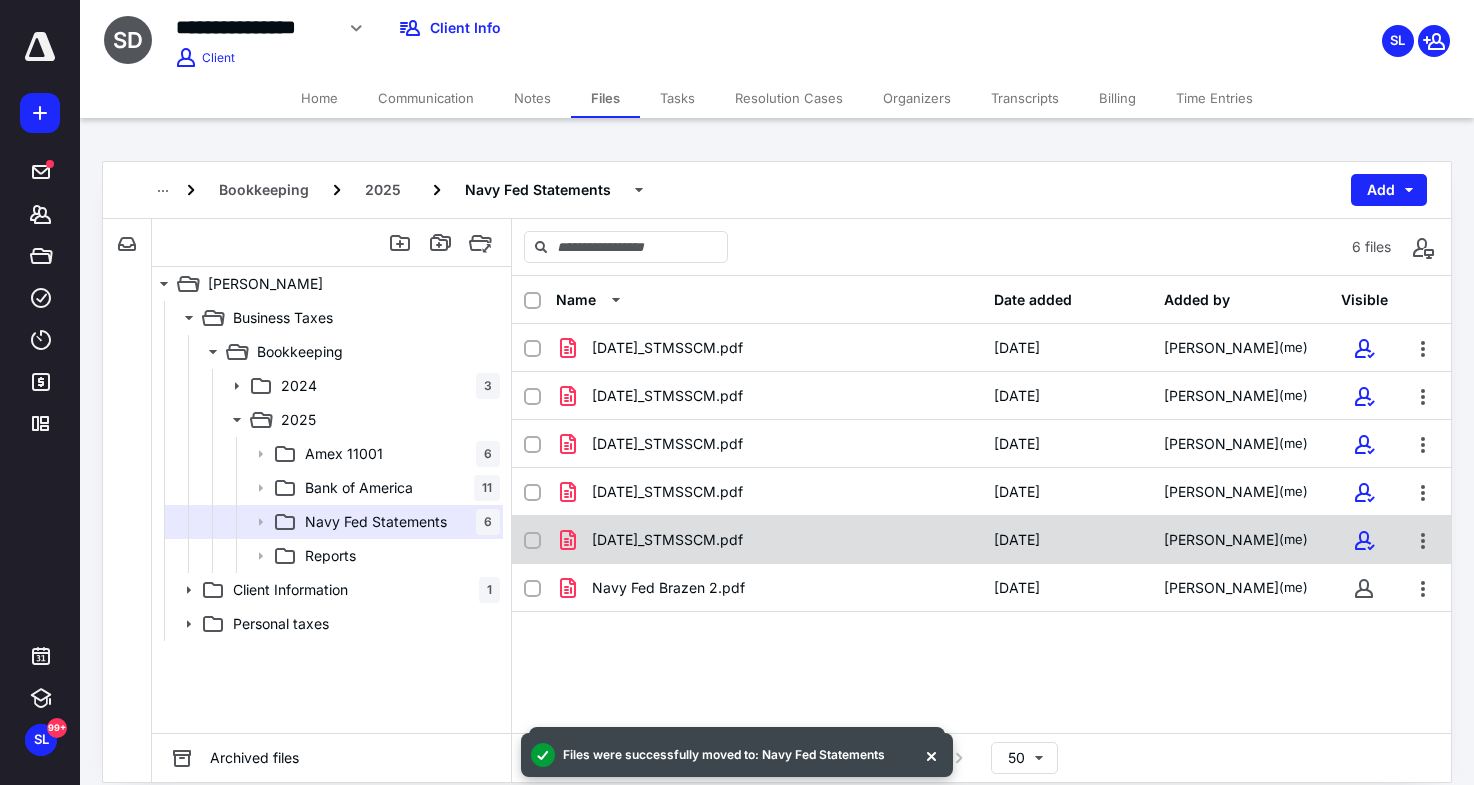 click on "[DATE]_STMSSCM.pdf" at bounding box center (769, 540) 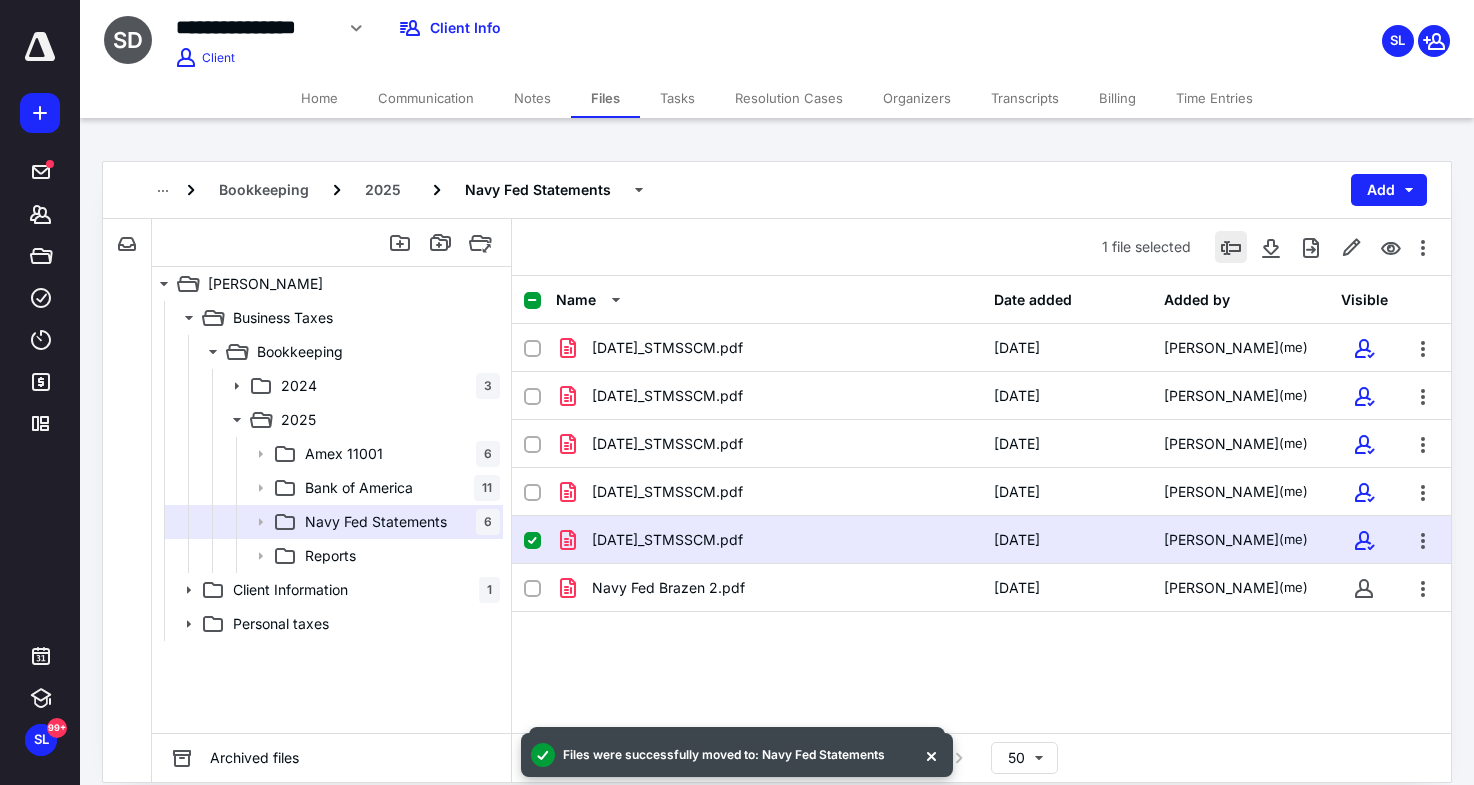 click at bounding box center [1231, 247] 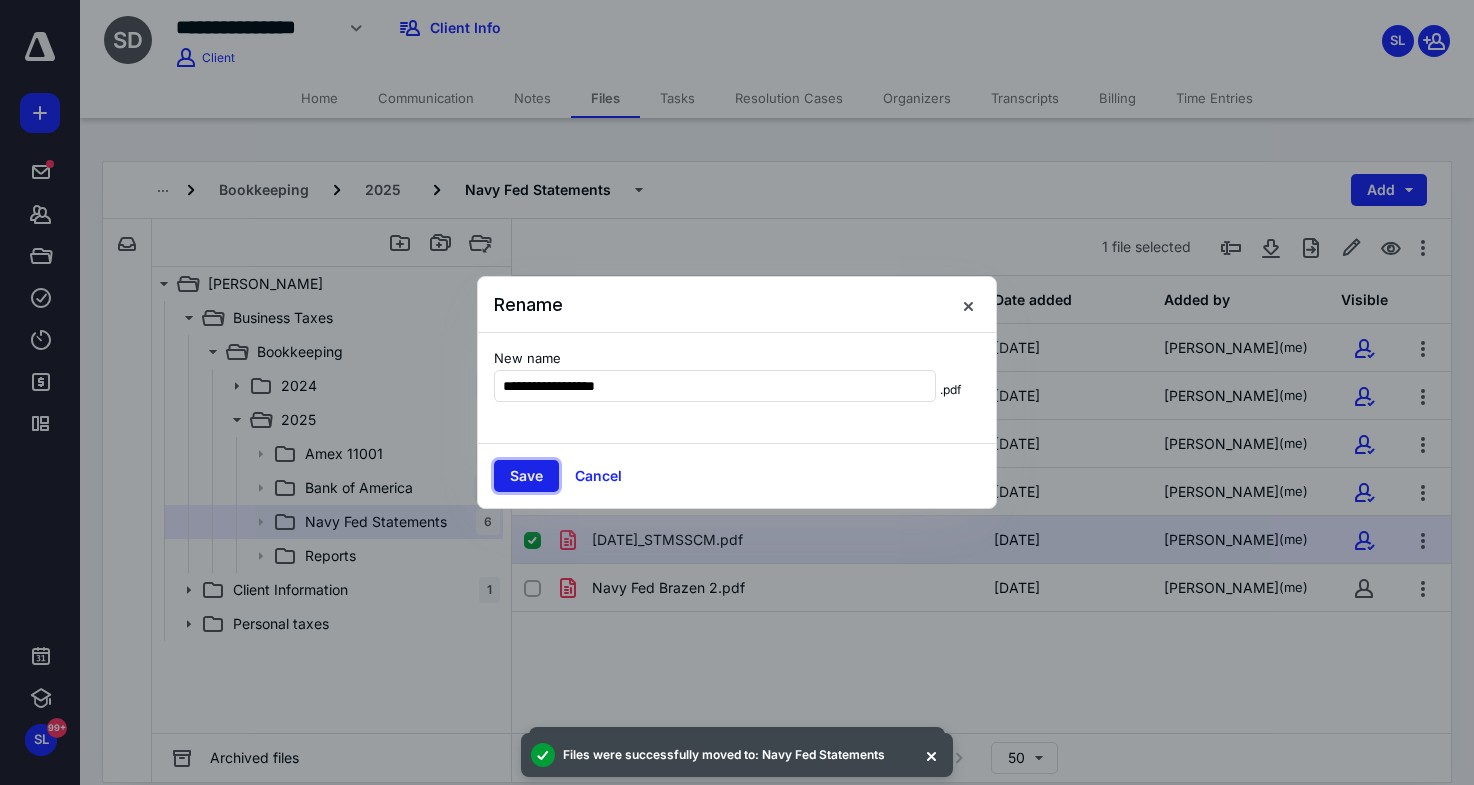 click on "Save" at bounding box center [526, 476] 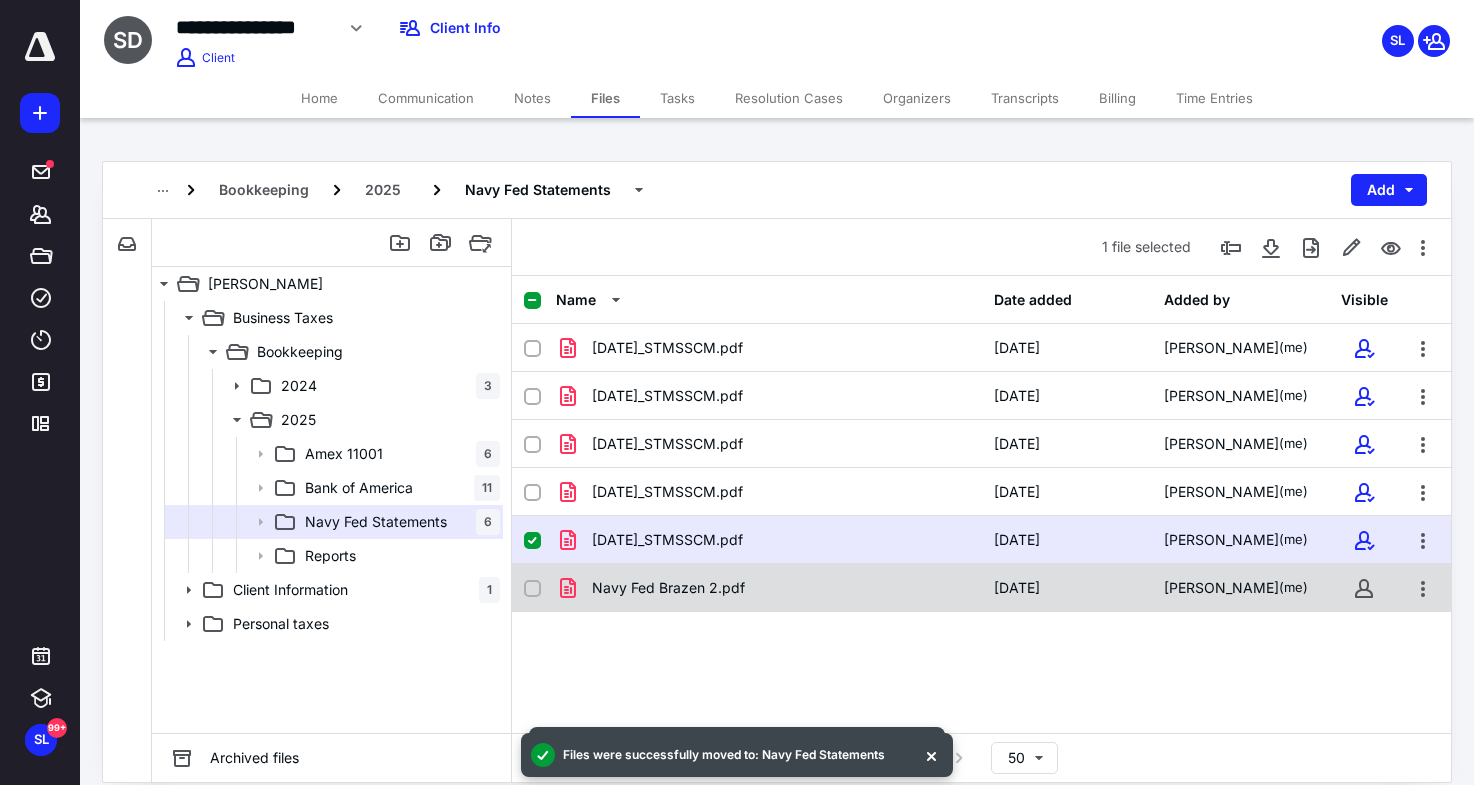 click on "Navy Fed Brazen 2.pdf" at bounding box center [668, 588] 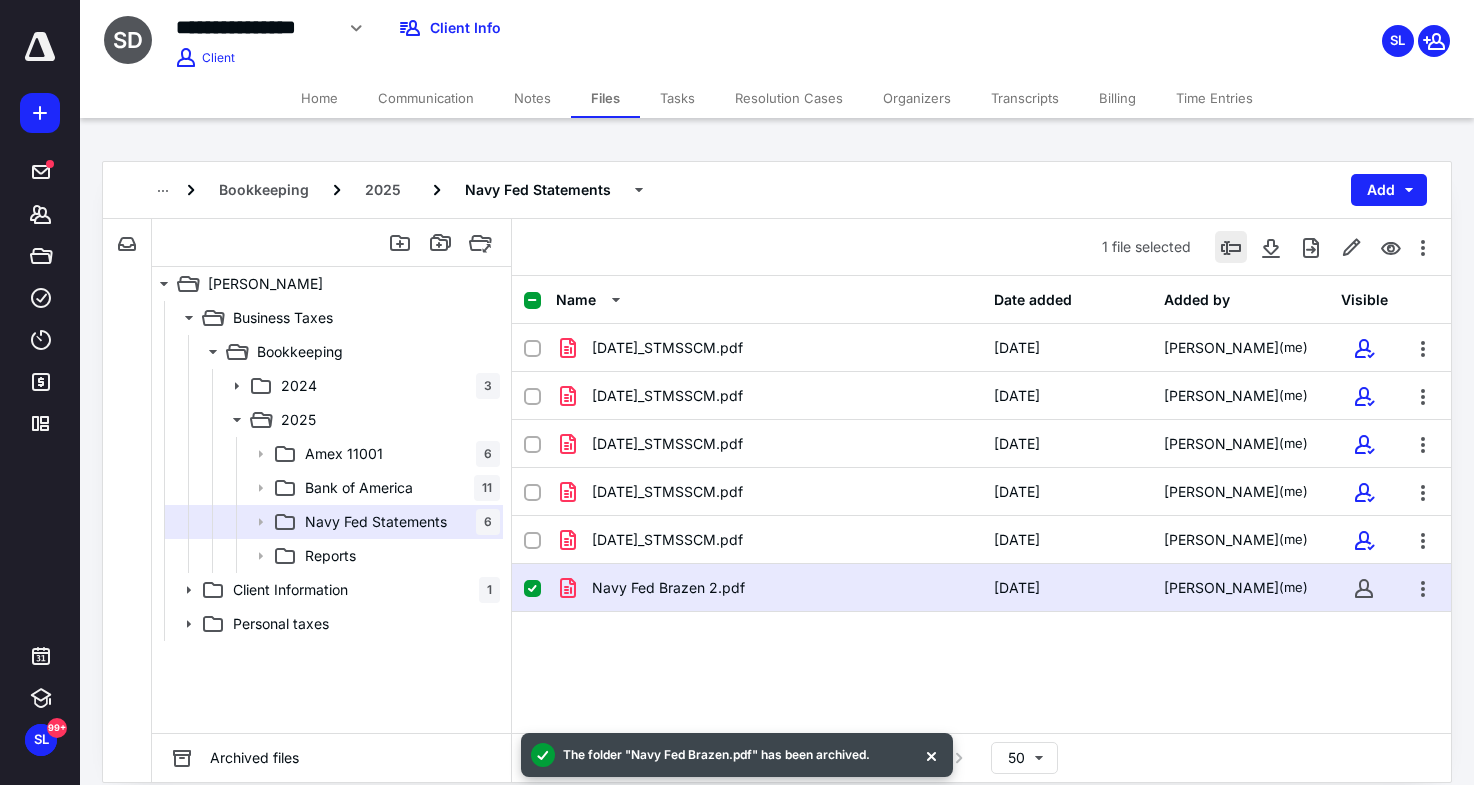 click at bounding box center [1231, 247] 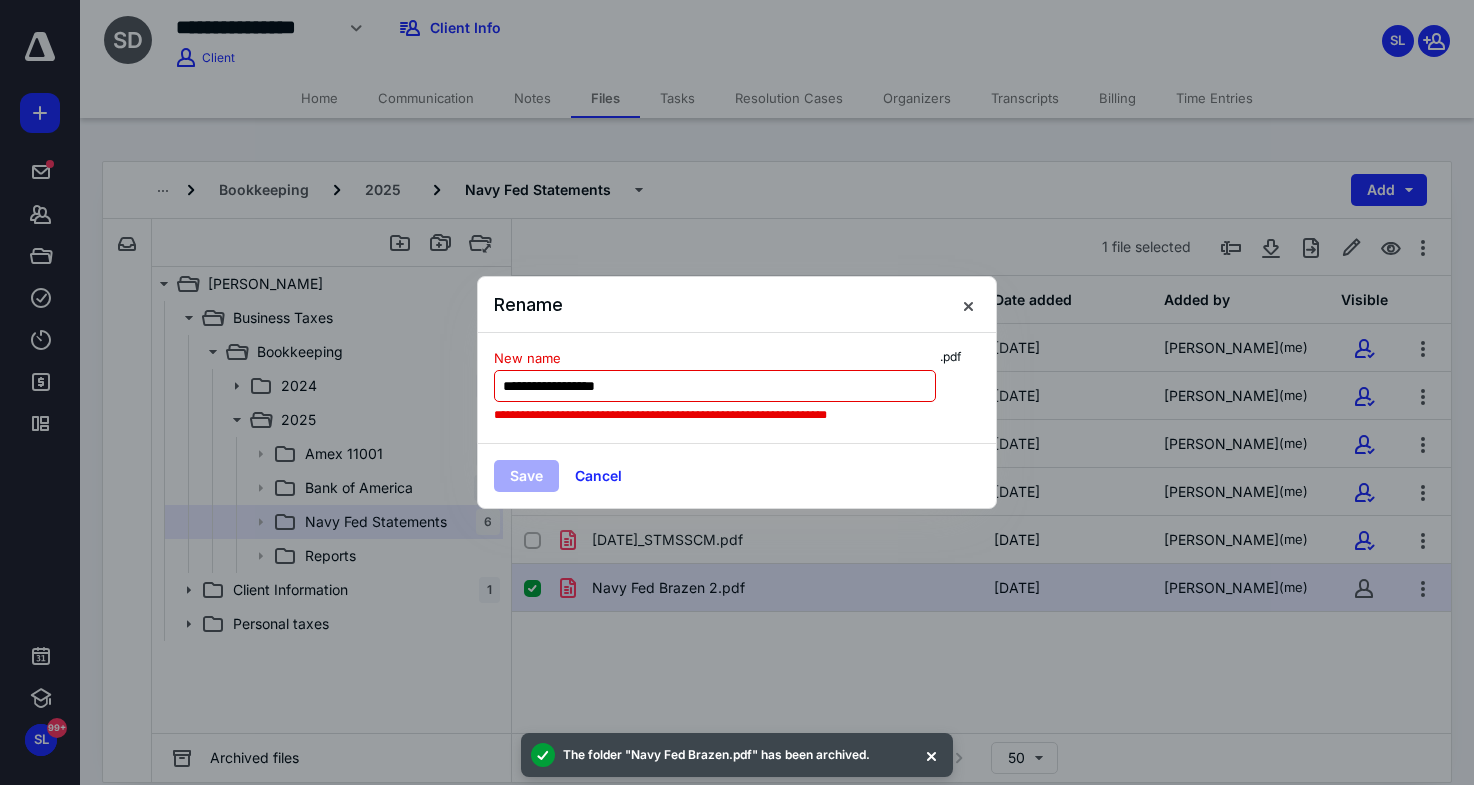 click on "**********" at bounding box center (715, 386) 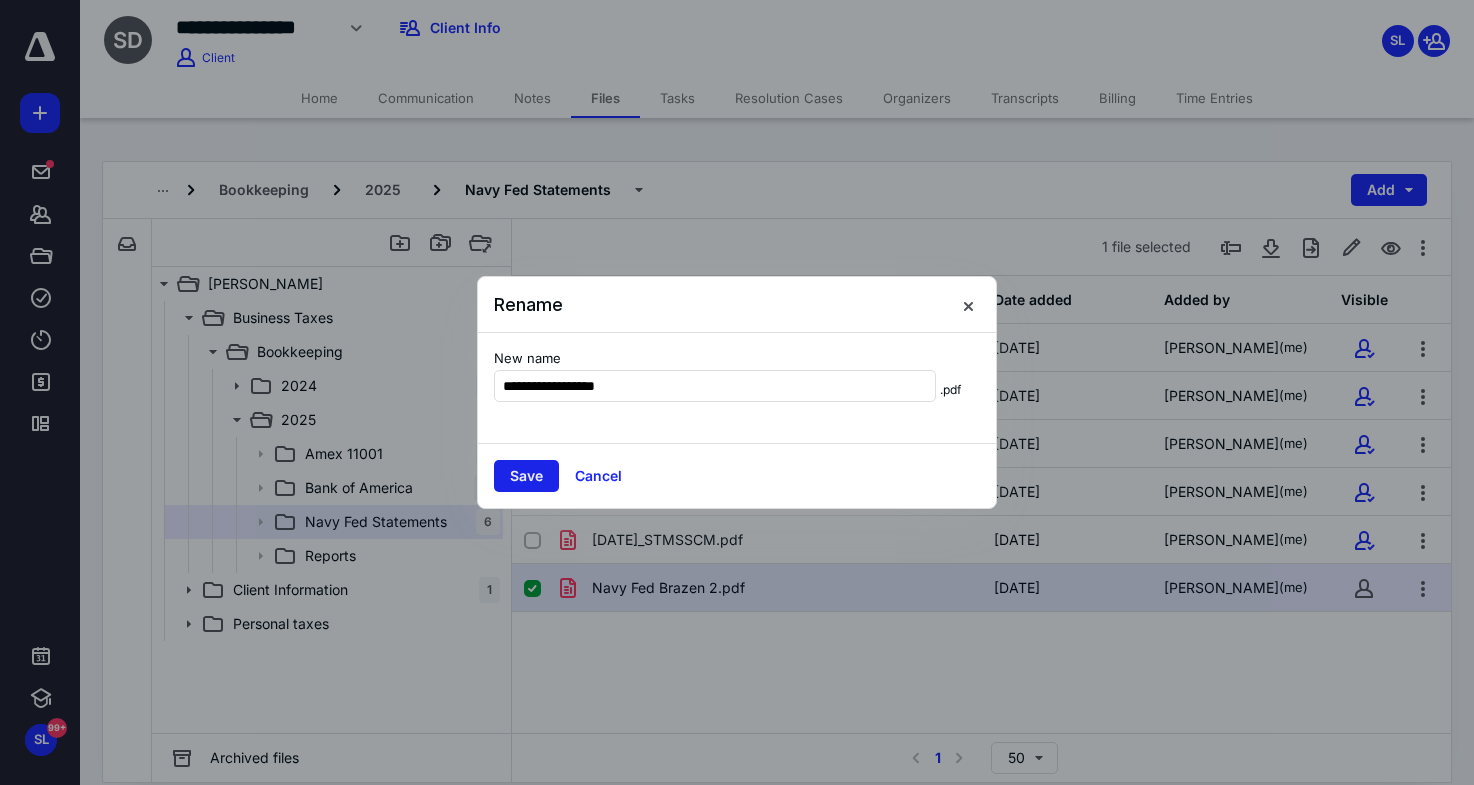 type on "**********" 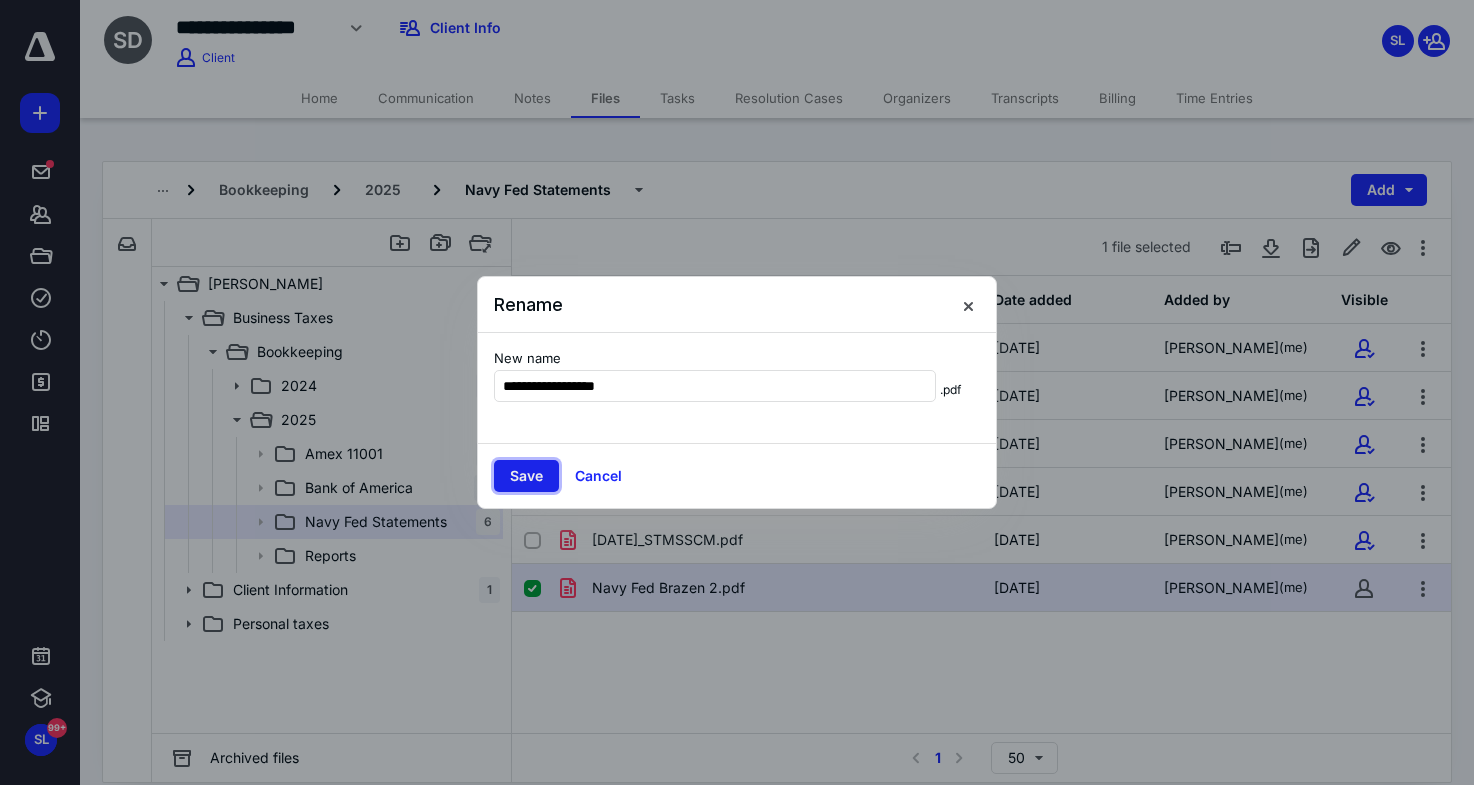 click on "Save" at bounding box center [526, 476] 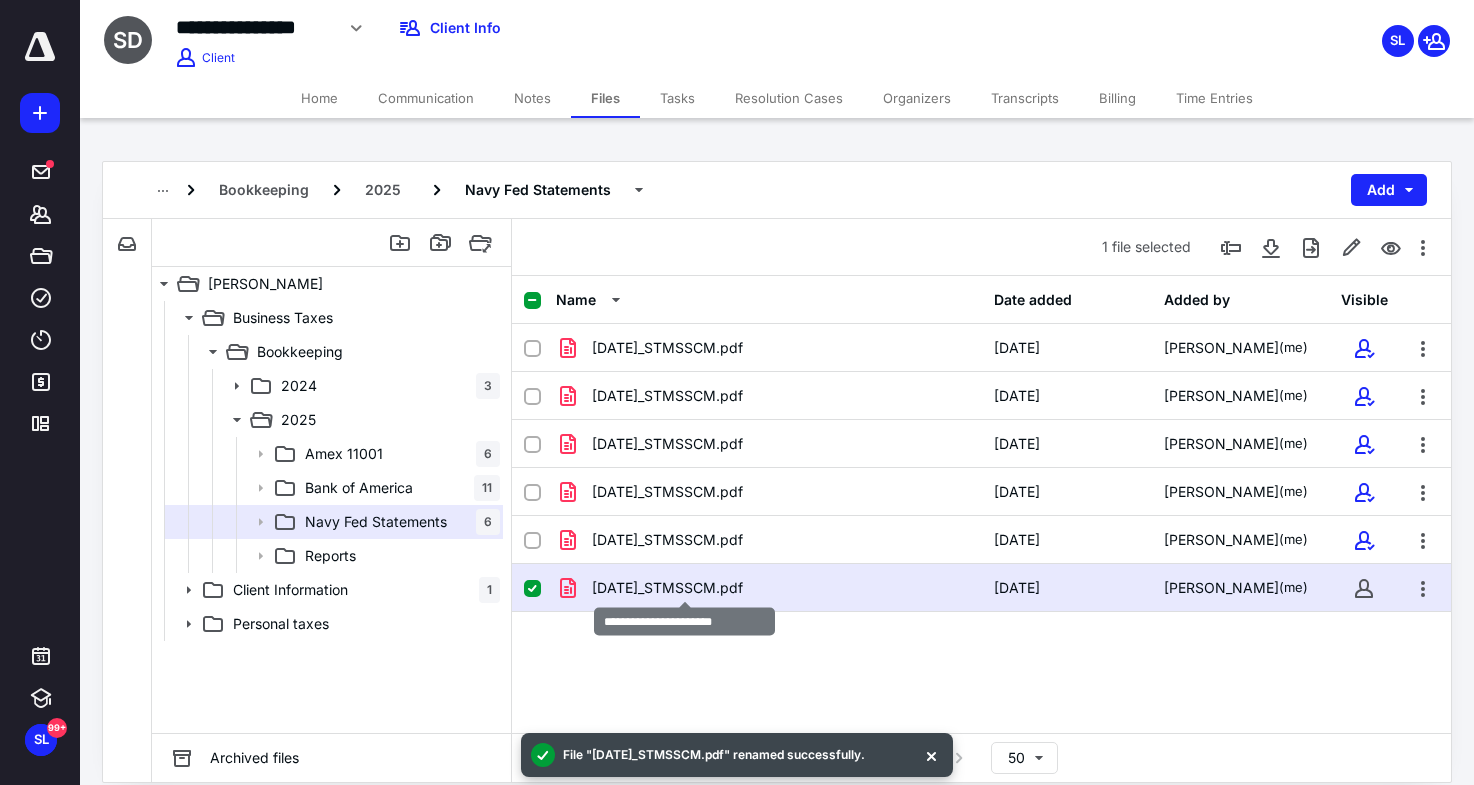 click on "2025-06-30_STMSSCM.pdf" at bounding box center (667, 588) 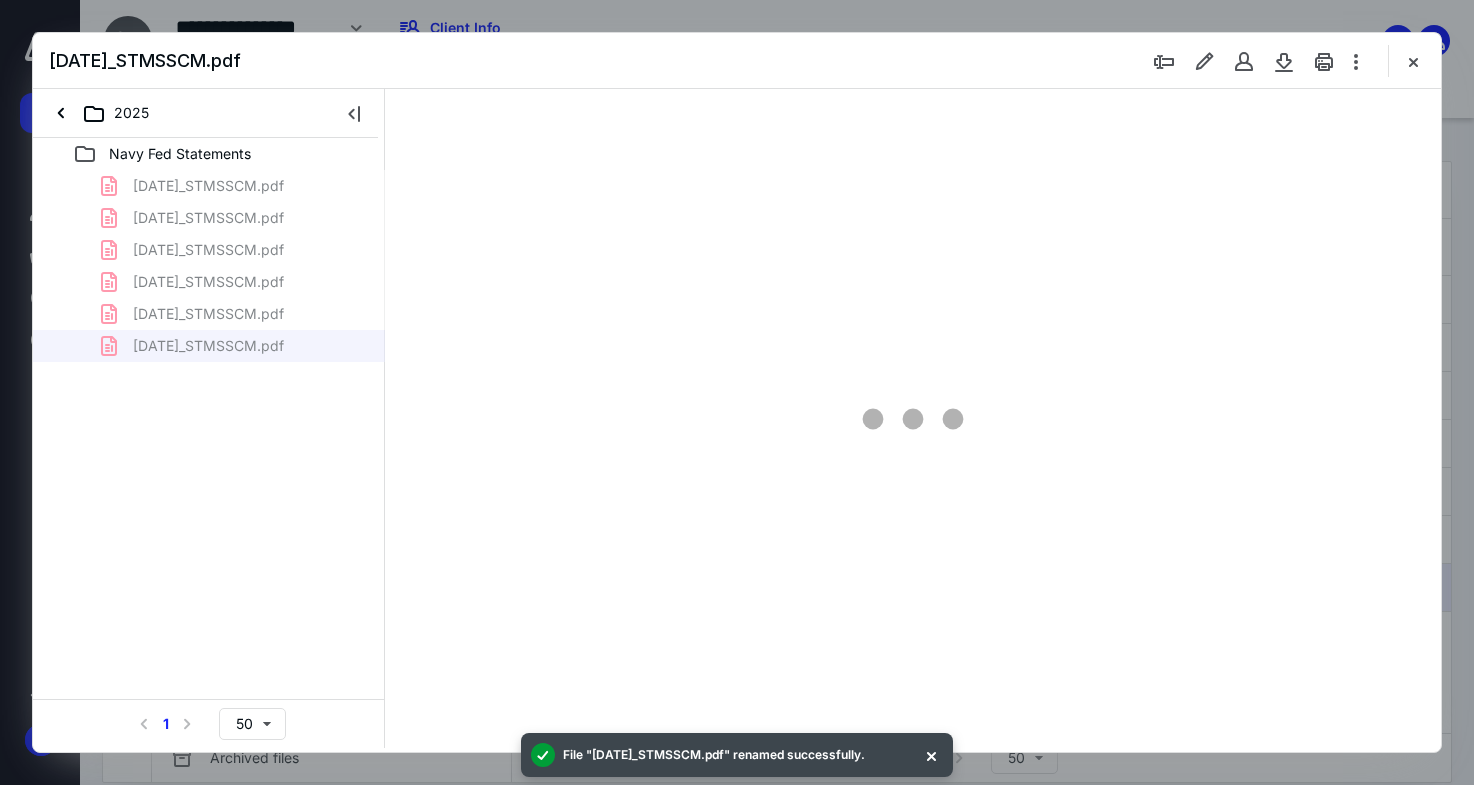 type on "161" 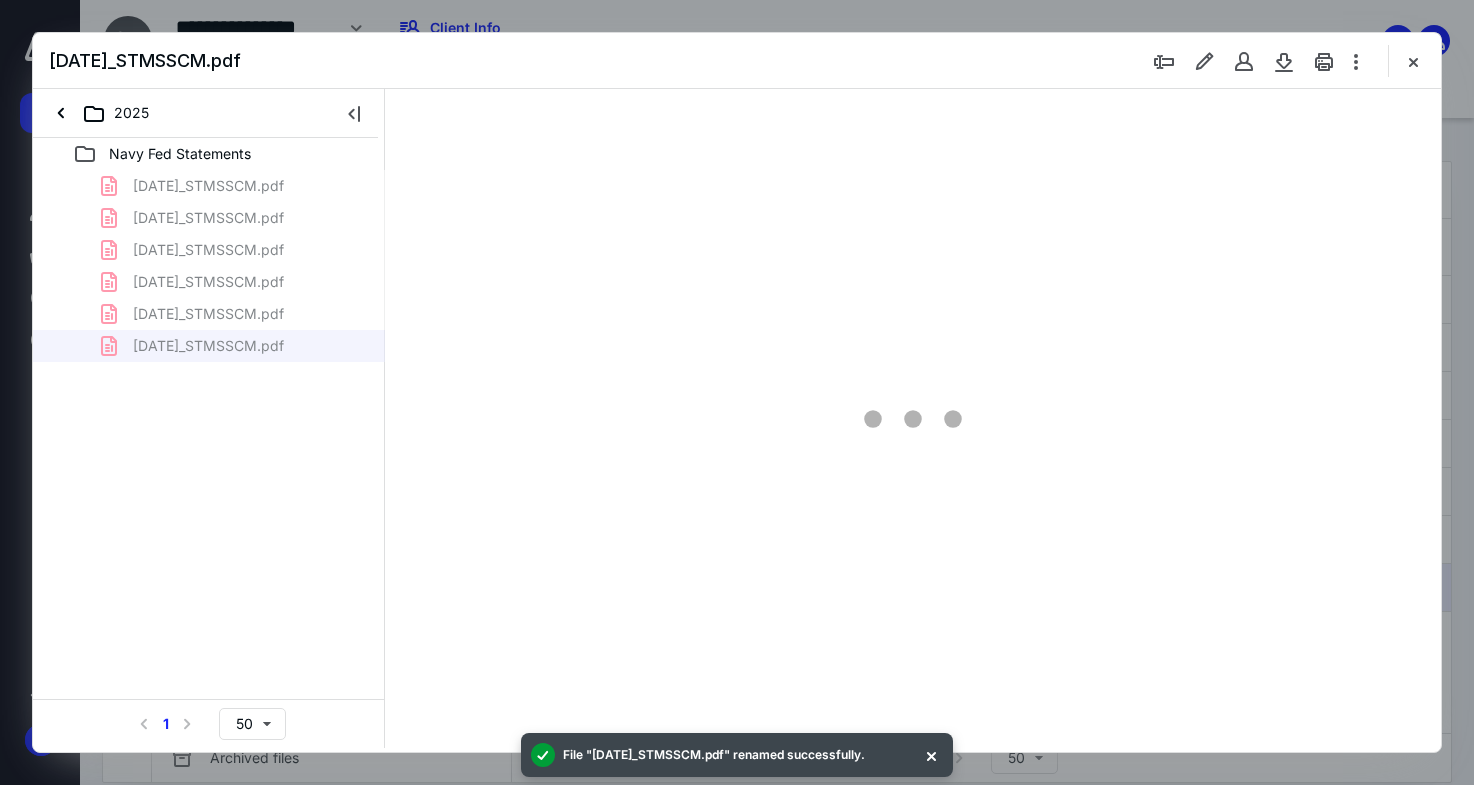 scroll, scrollTop: 0, scrollLeft: 0, axis: both 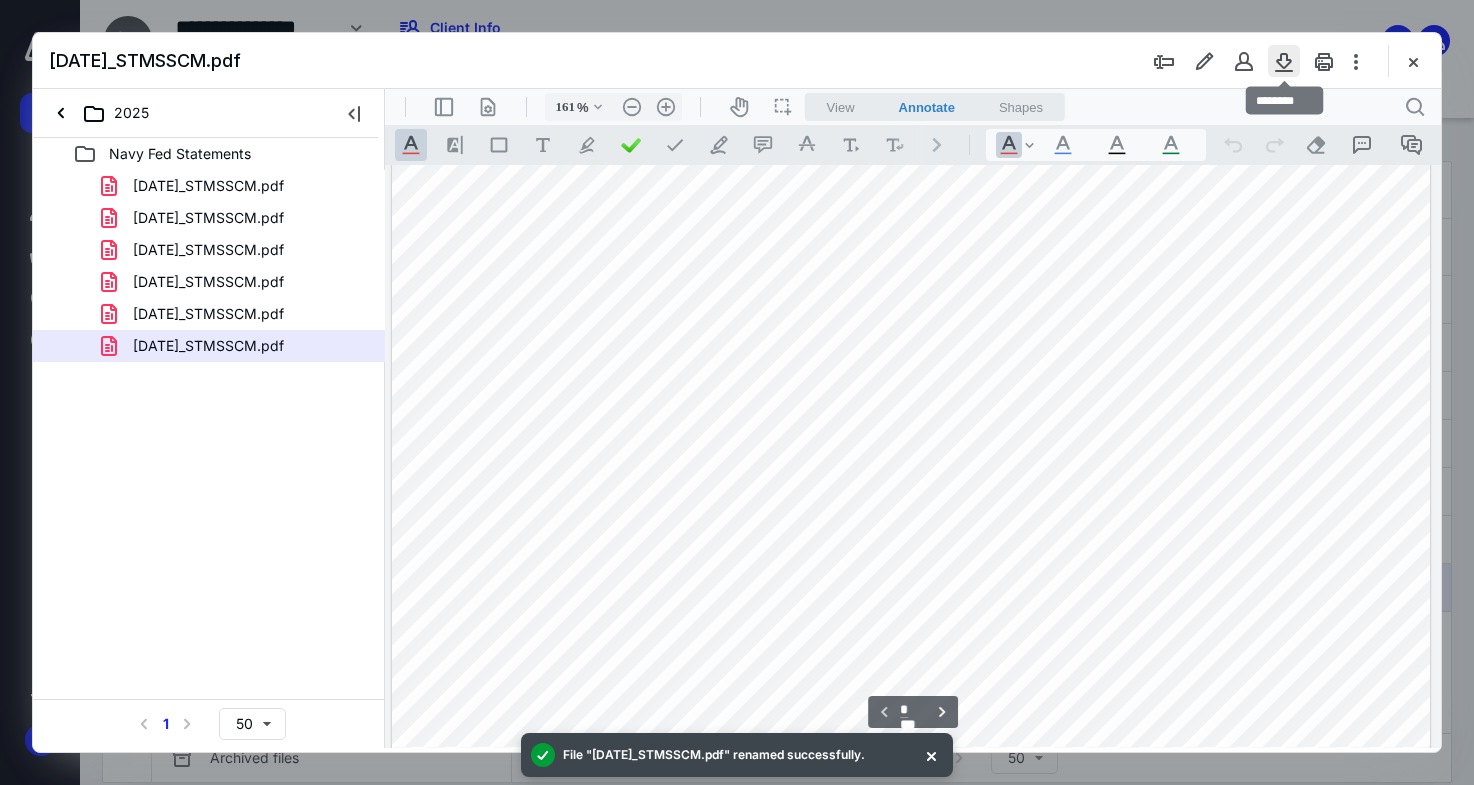 click at bounding box center [1284, 61] 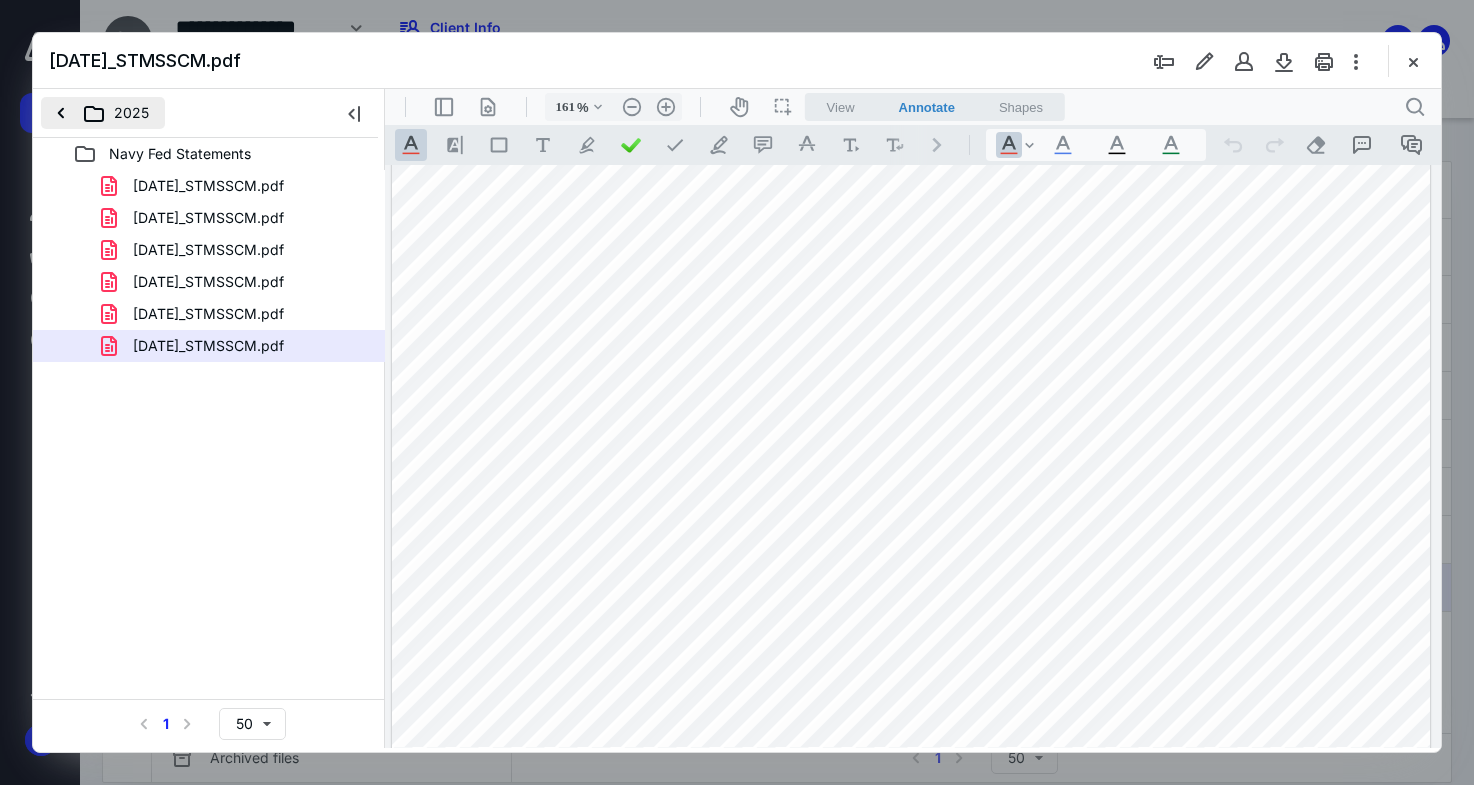 click on "2025" at bounding box center (103, 113) 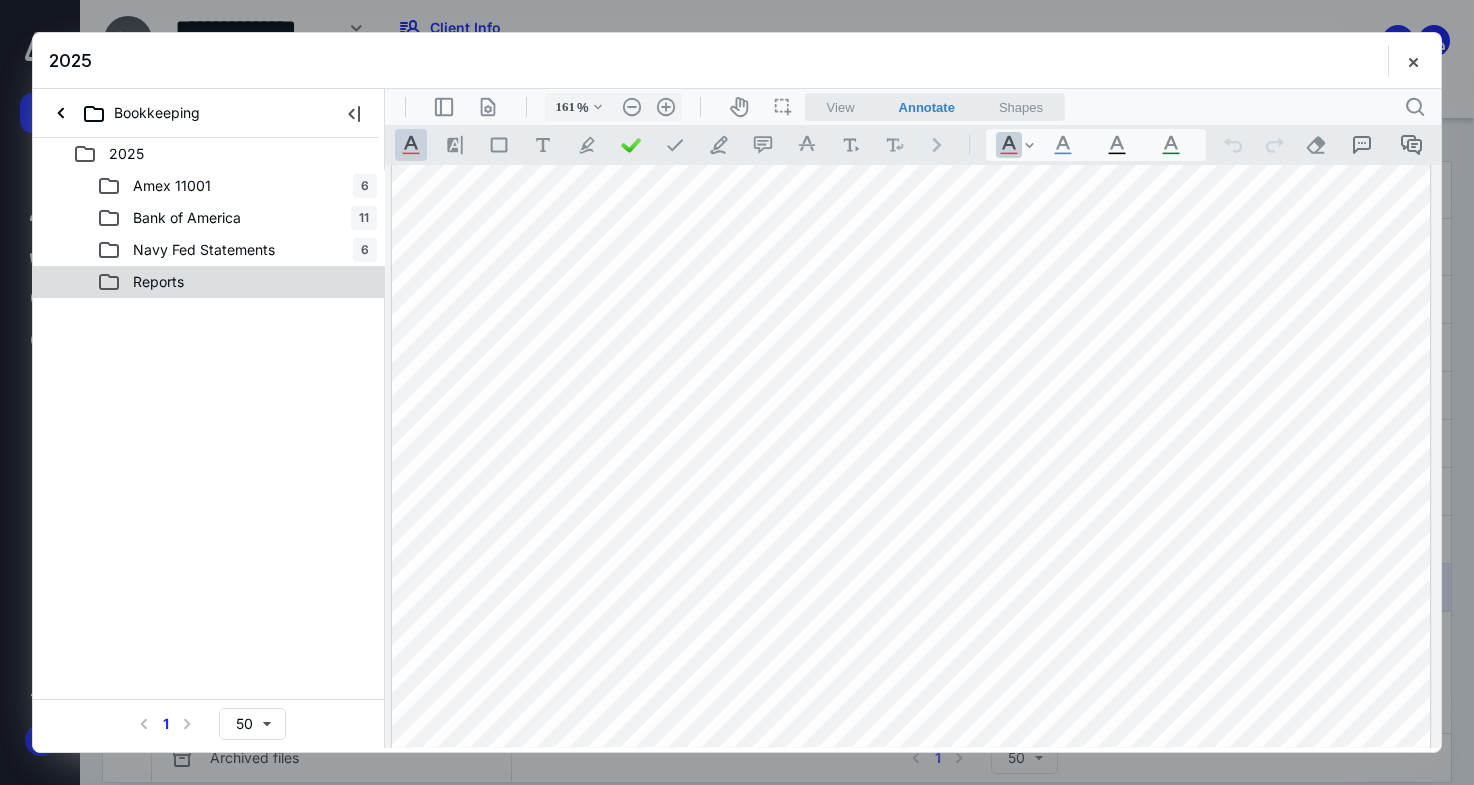 click on "Reports" at bounding box center (158, 282) 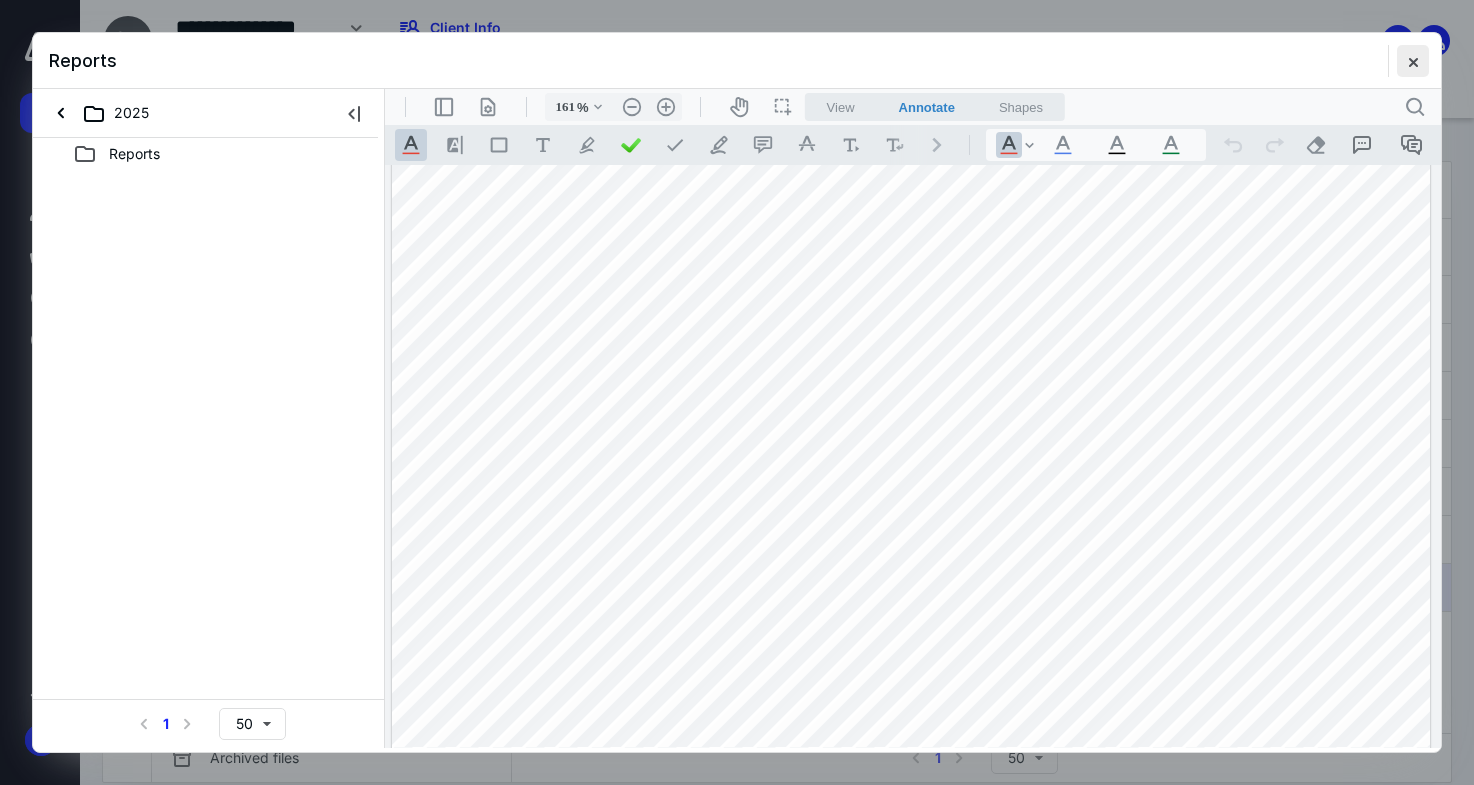 click at bounding box center (1413, 61) 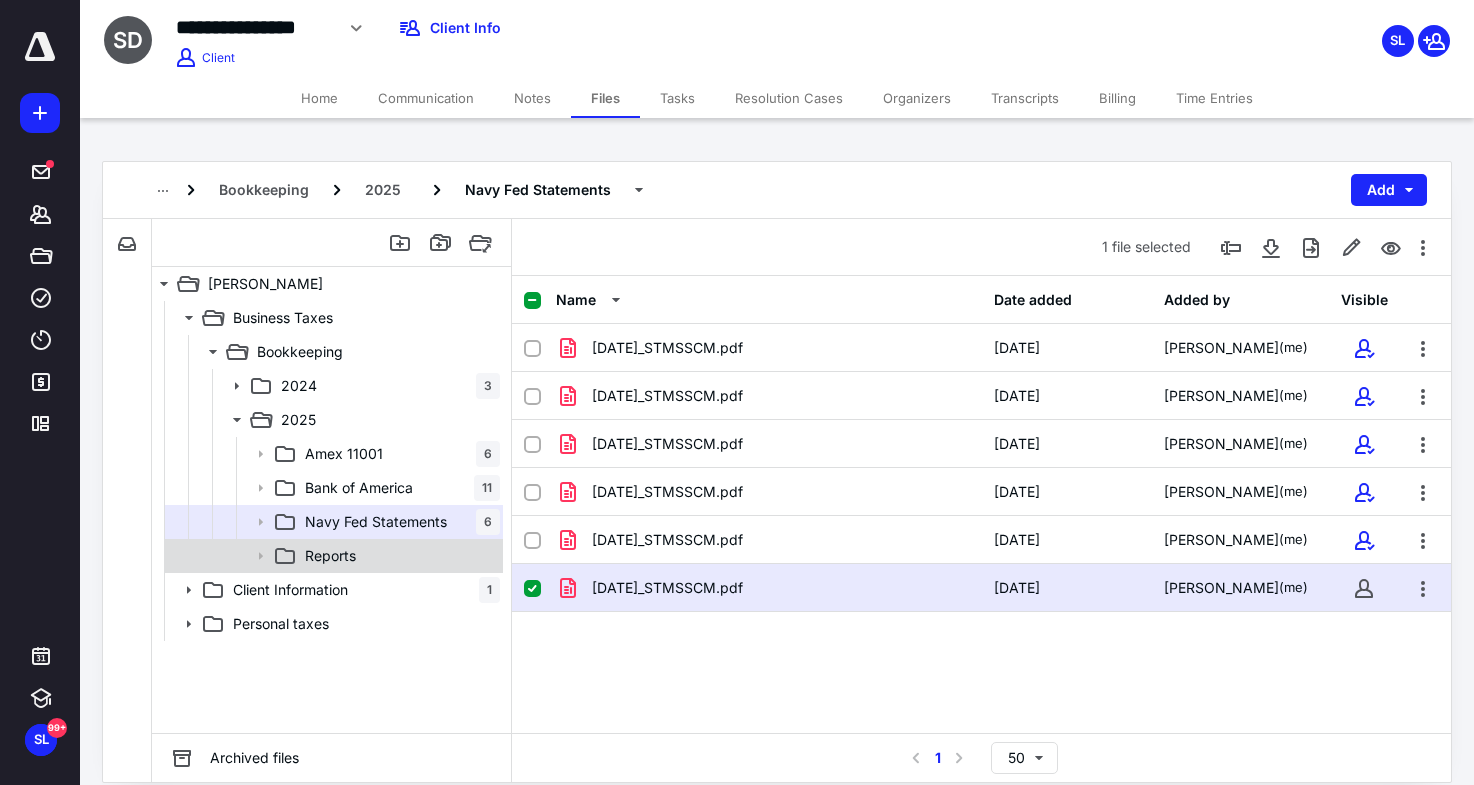 click on "Reports" at bounding box center (398, 556) 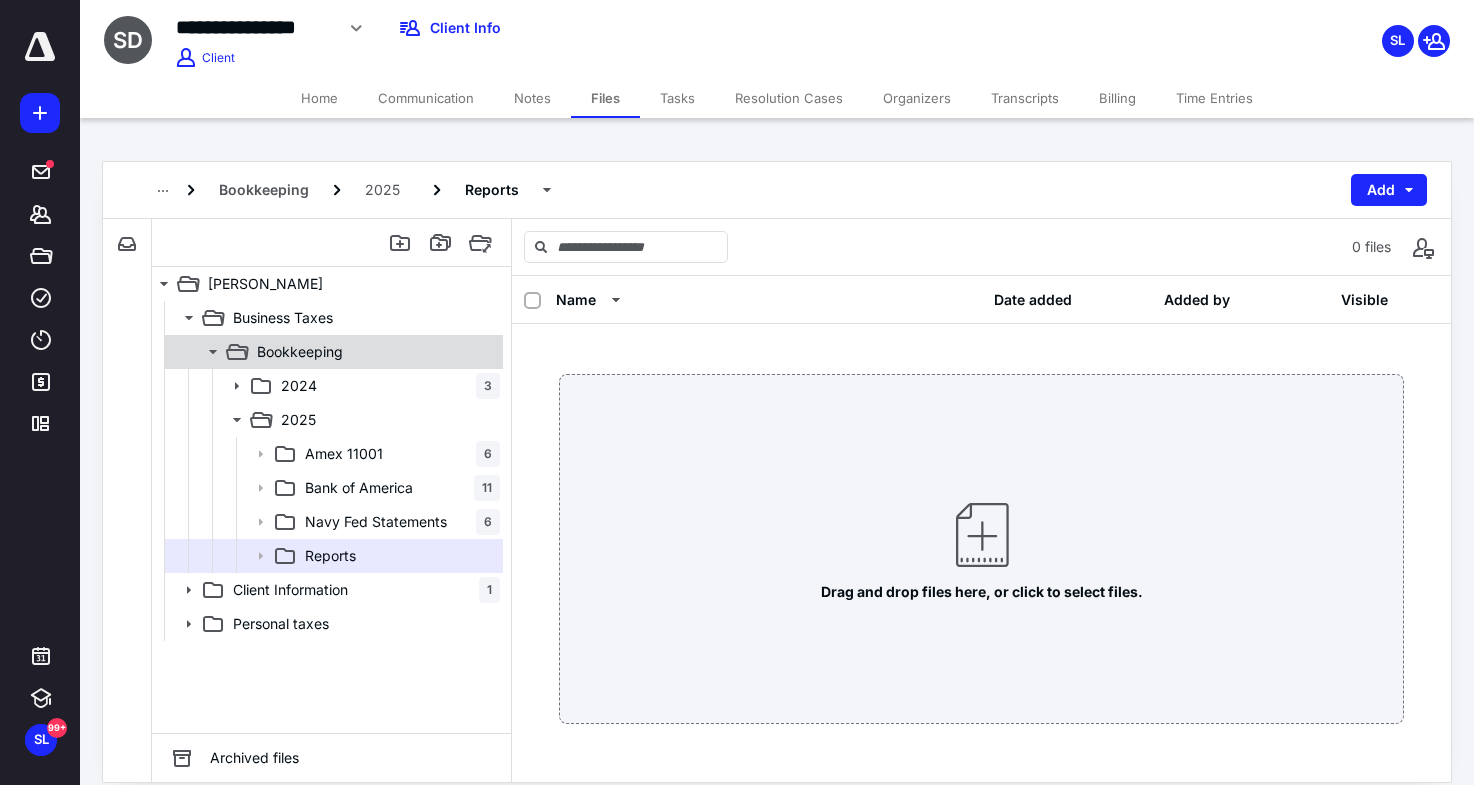 click on "Bookkeeping" at bounding box center [374, 352] 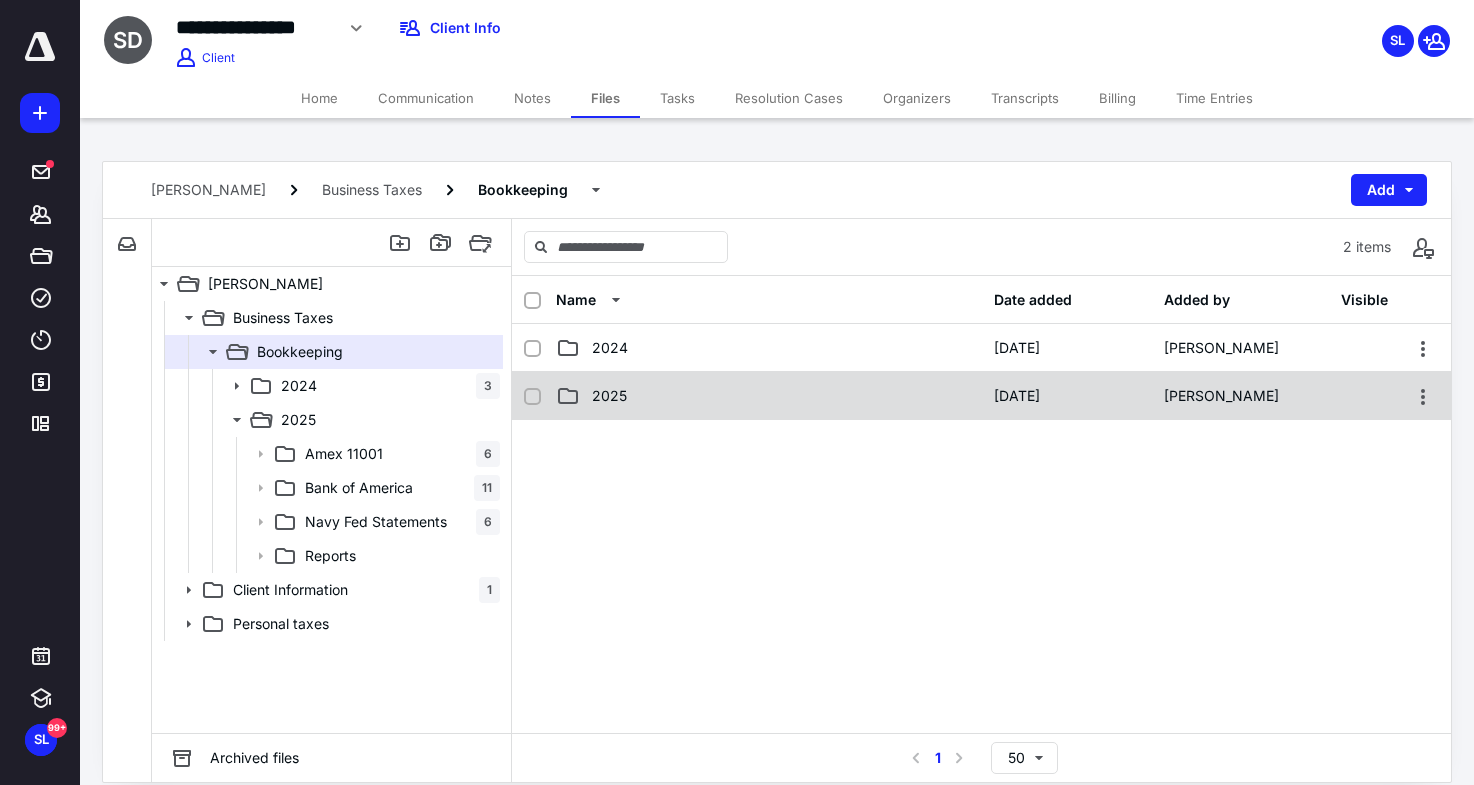 click on "2025 5/12/2025 Bobby Bailey" at bounding box center [981, 396] 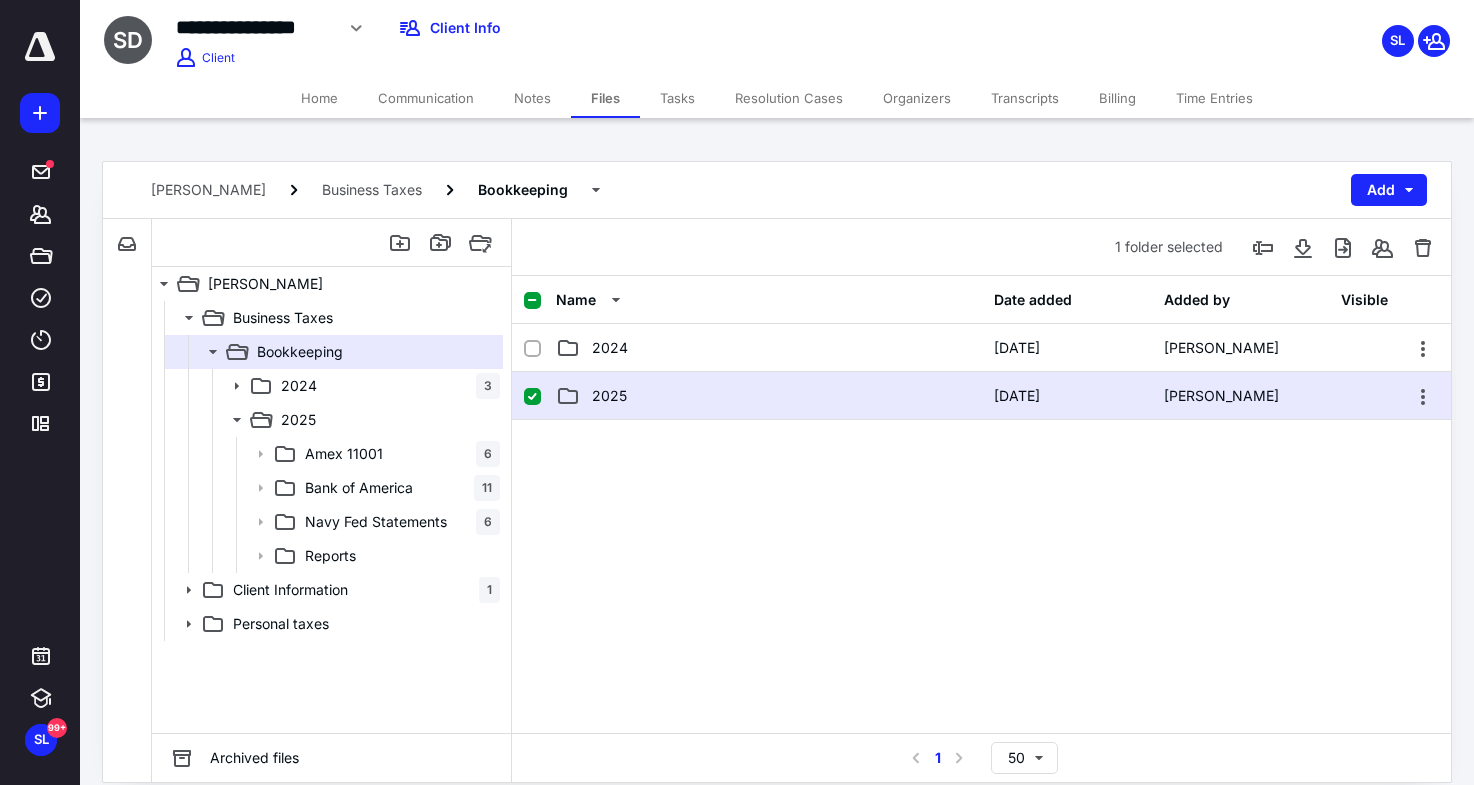 click on "2025 5/12/2025 Bobby Bailey" at bounding box center [981, 396] 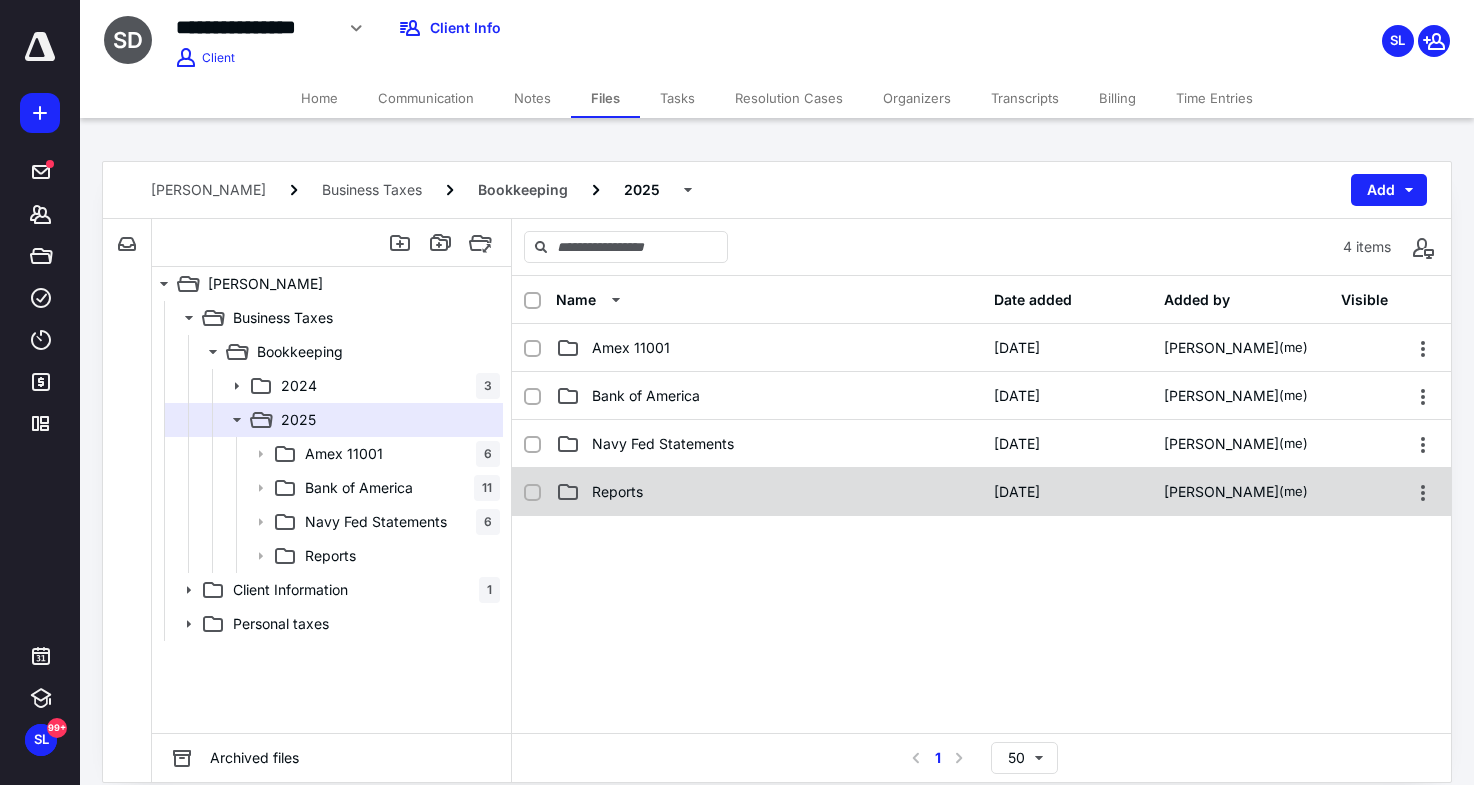 click on "Reports" at bounding box center (769, 492) 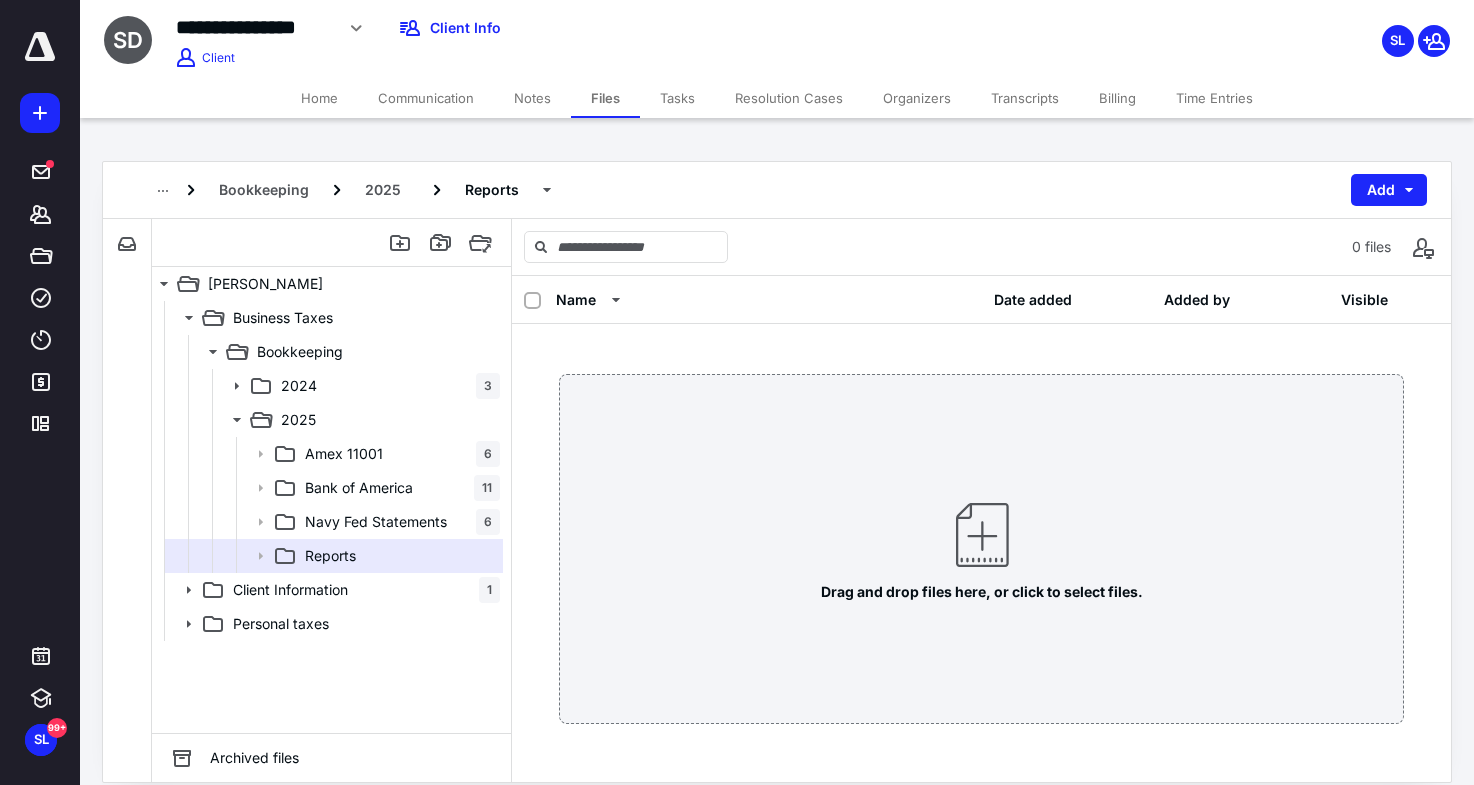 click on "Home" at bounding box center (319, 98) 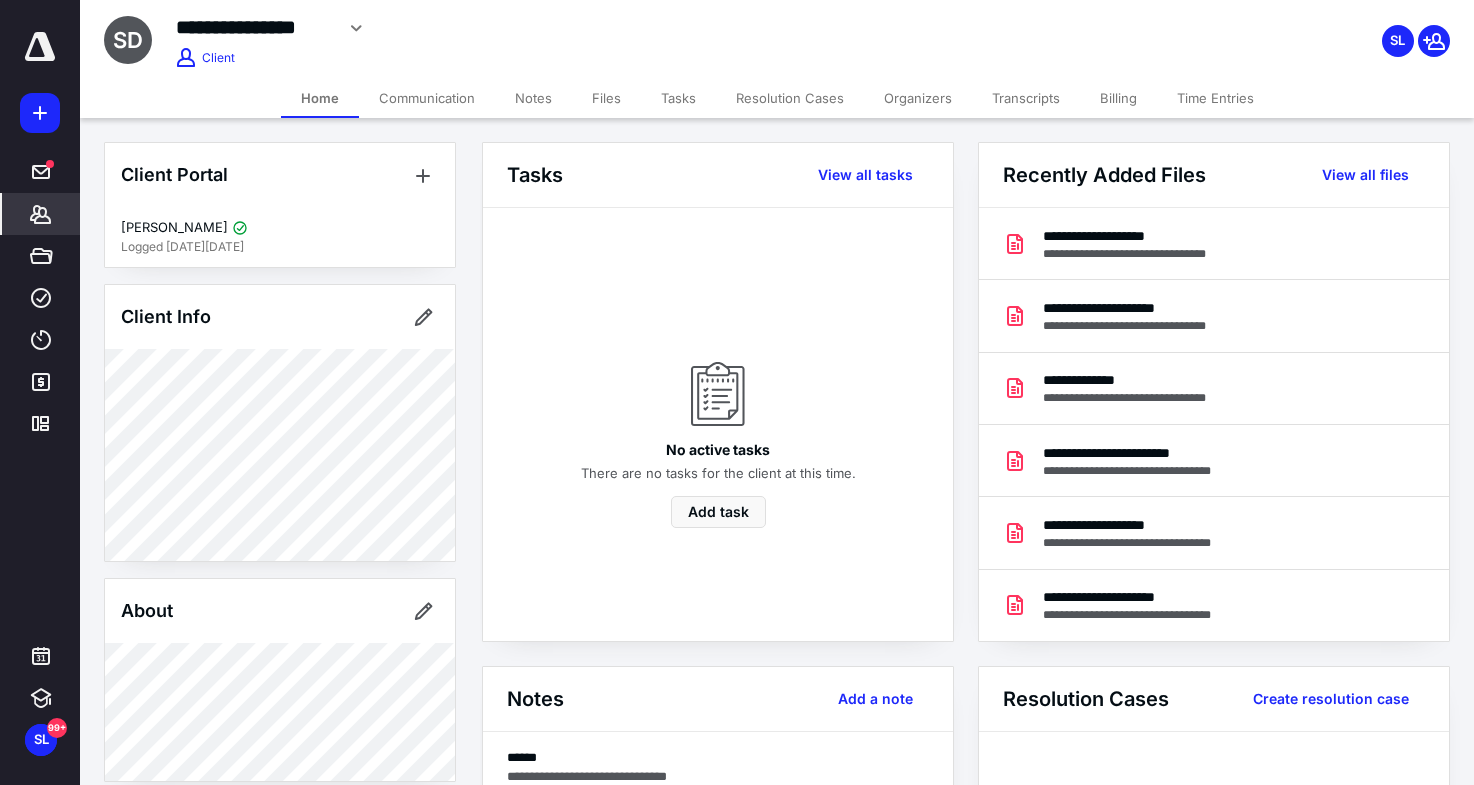 scroll, scrollTop: 350, scrollLeft: 0, axis: vertical 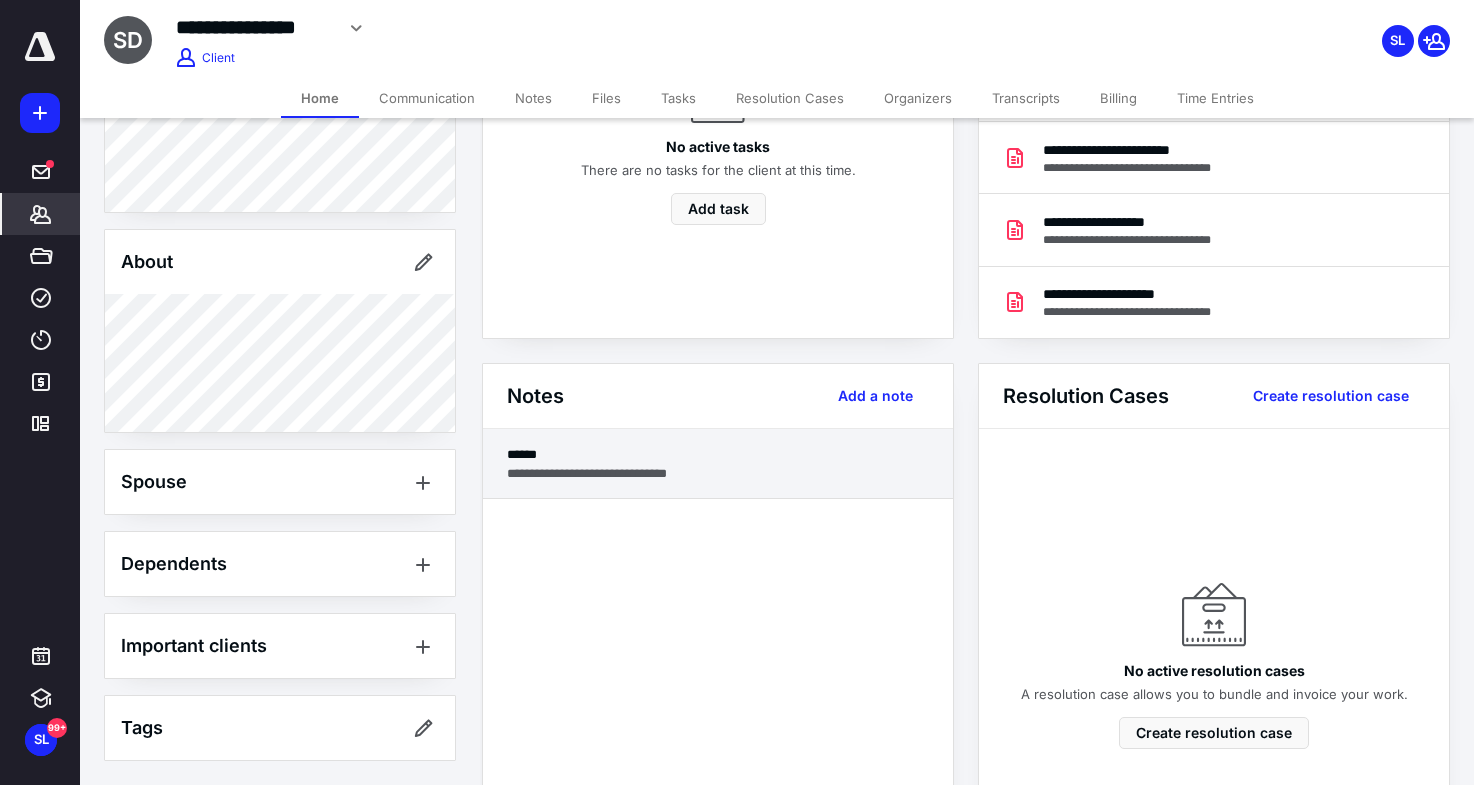 click on "**********" at bounding box center (718, 473) 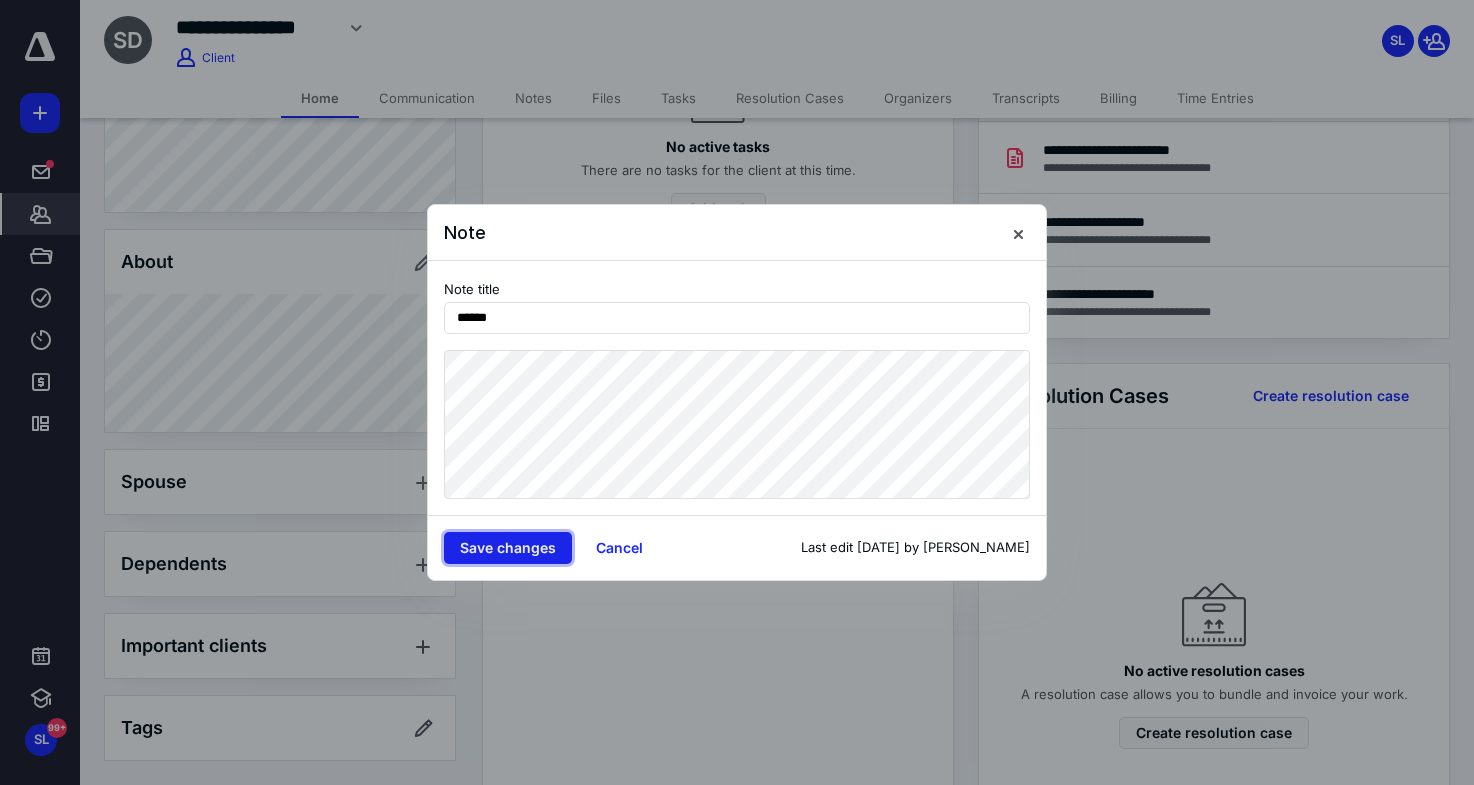 click on "Save changes" at bounding box center (508, 548) 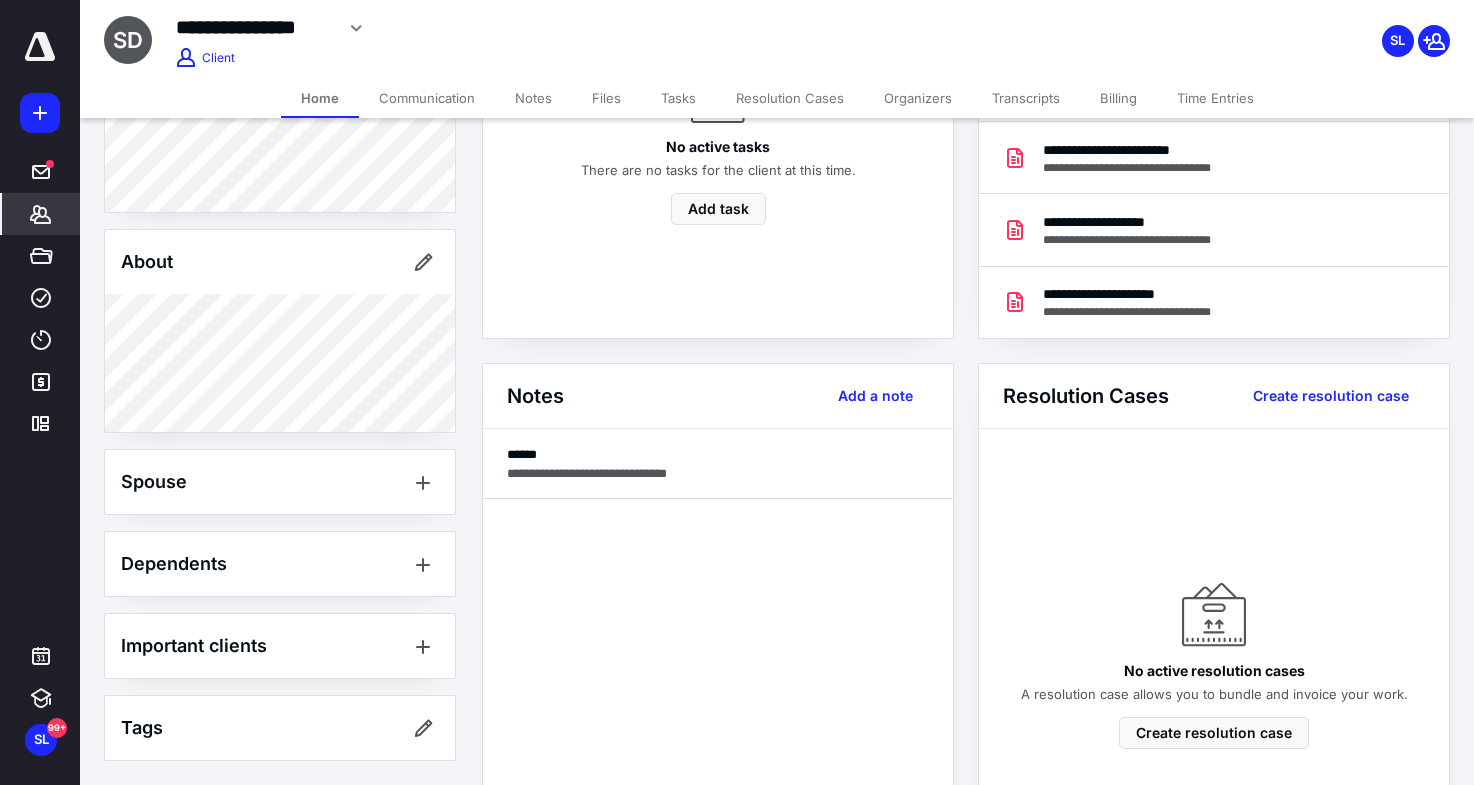 scroll, scrollTop: 0, scrollLeft: 0, axis: both 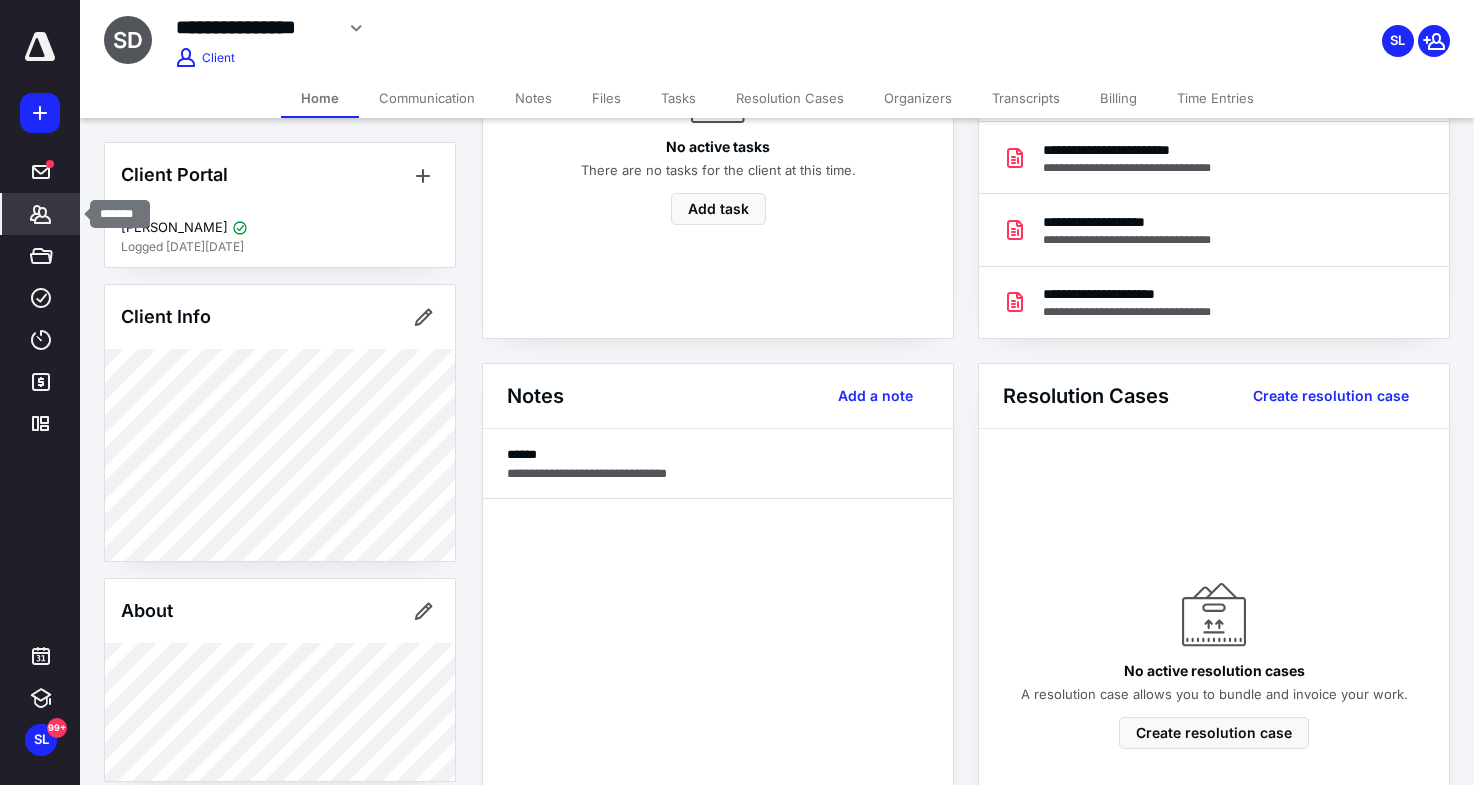 click 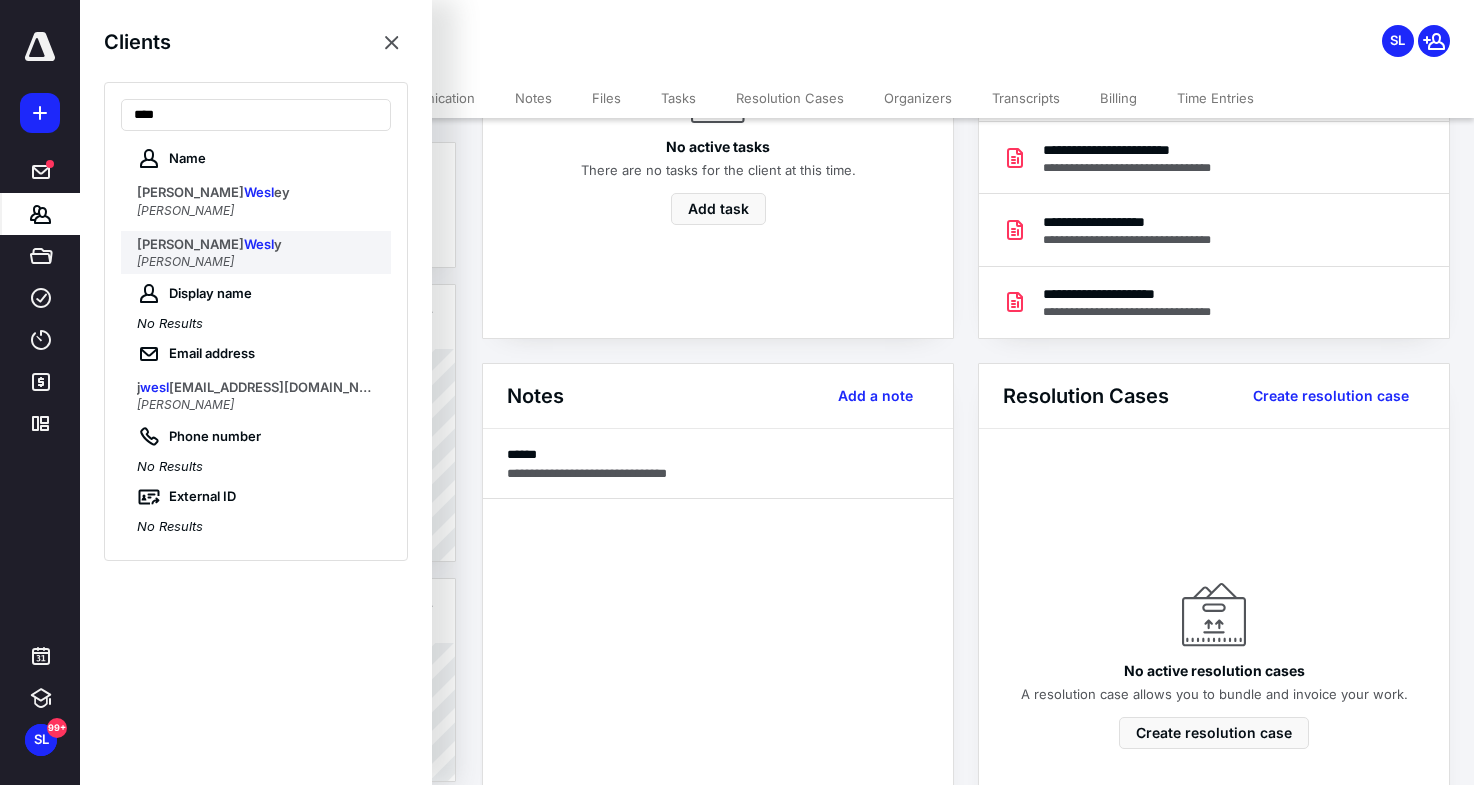 type on "****" 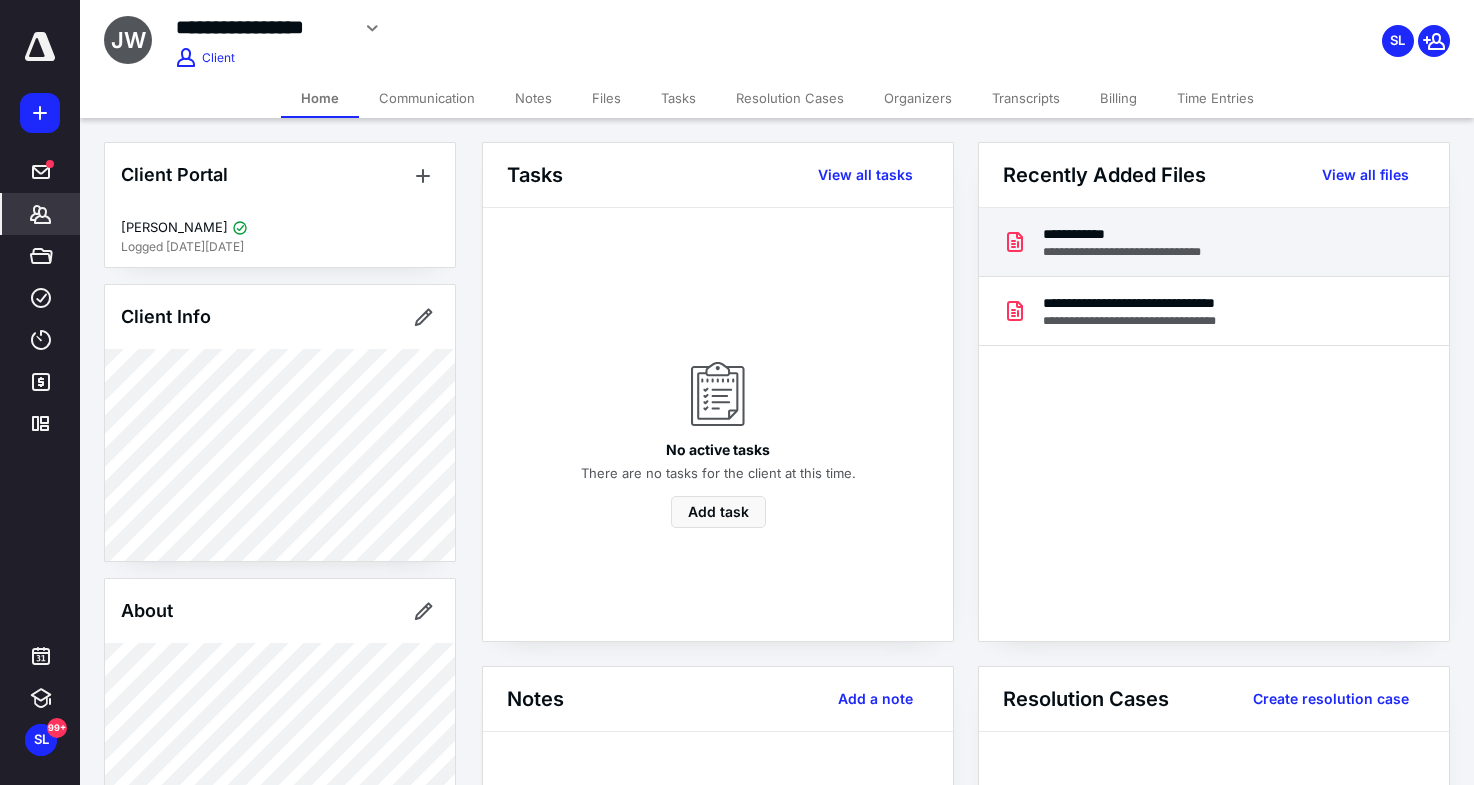 click on "**********" at bounding box center (1214, 242) 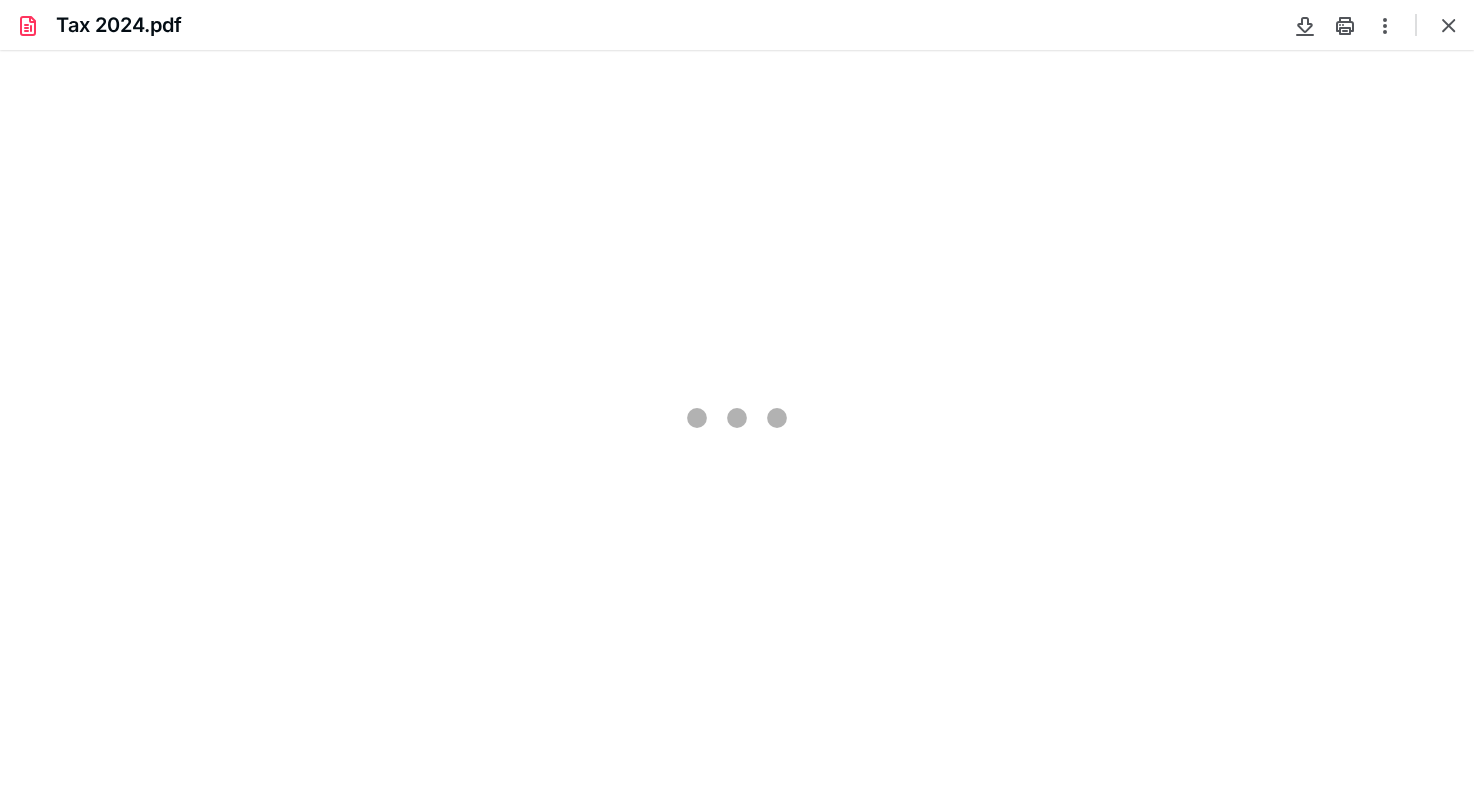 type on "75" 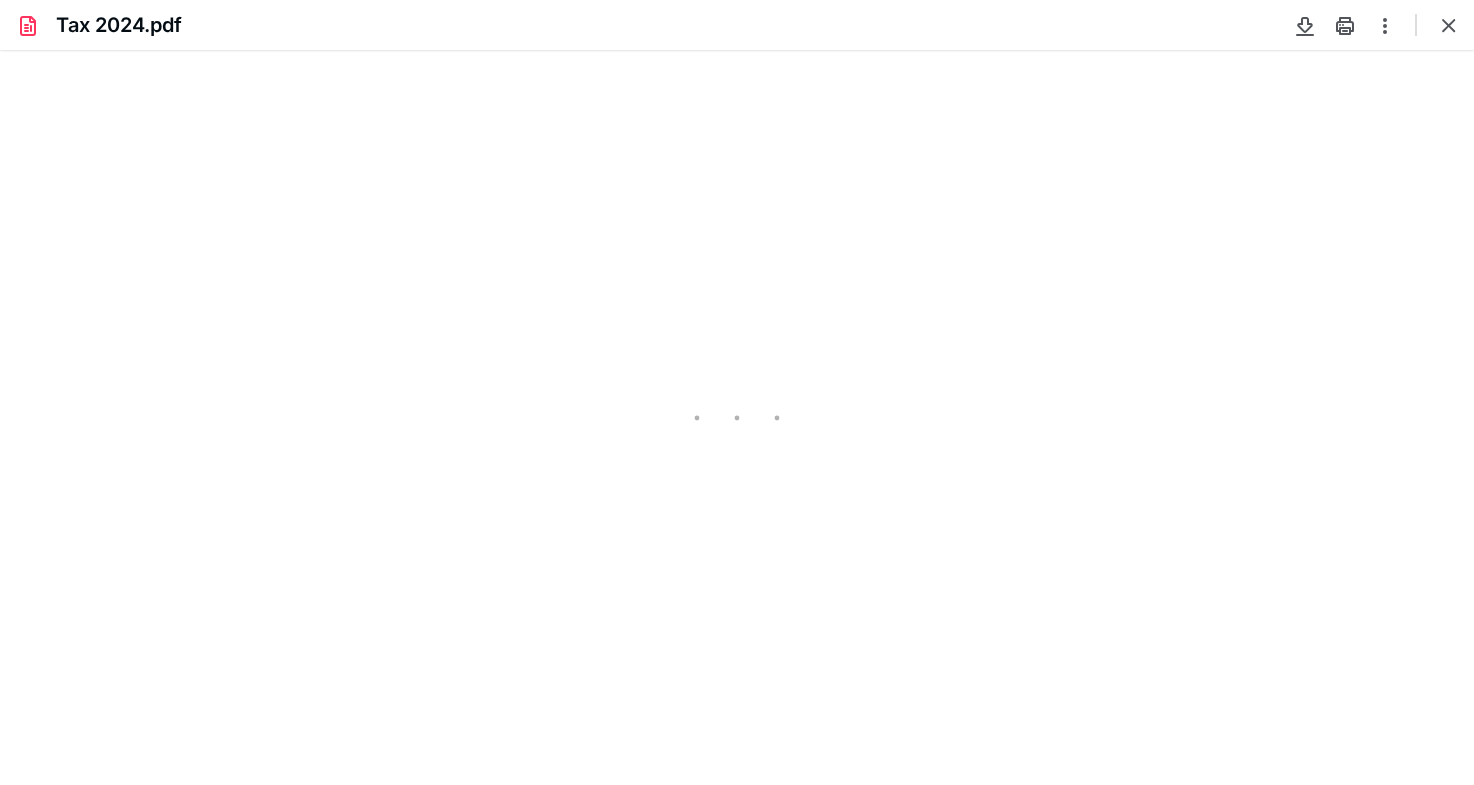 scroll, scrollTop: 0, scrollLeft: 0, axis: both 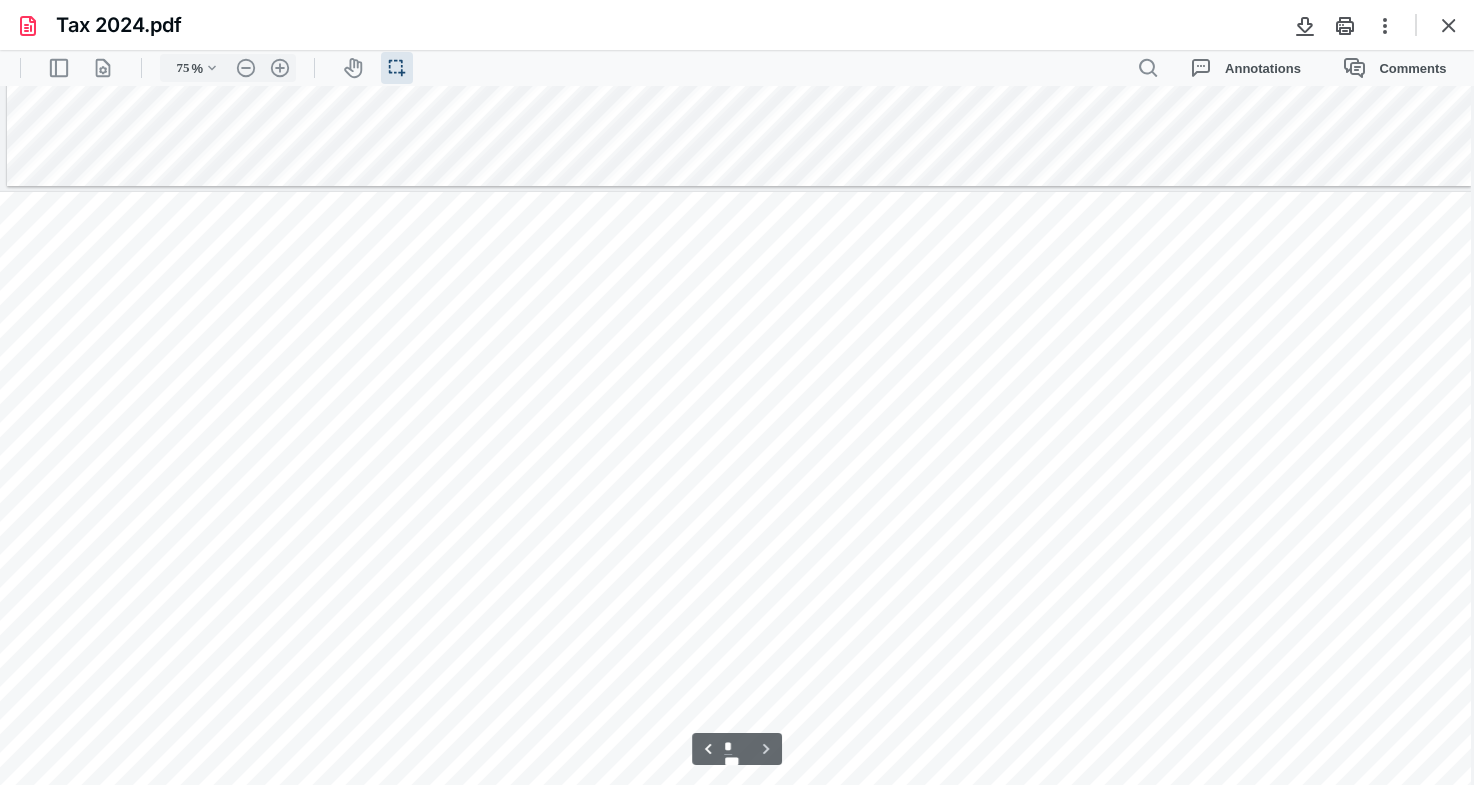 type on "*" 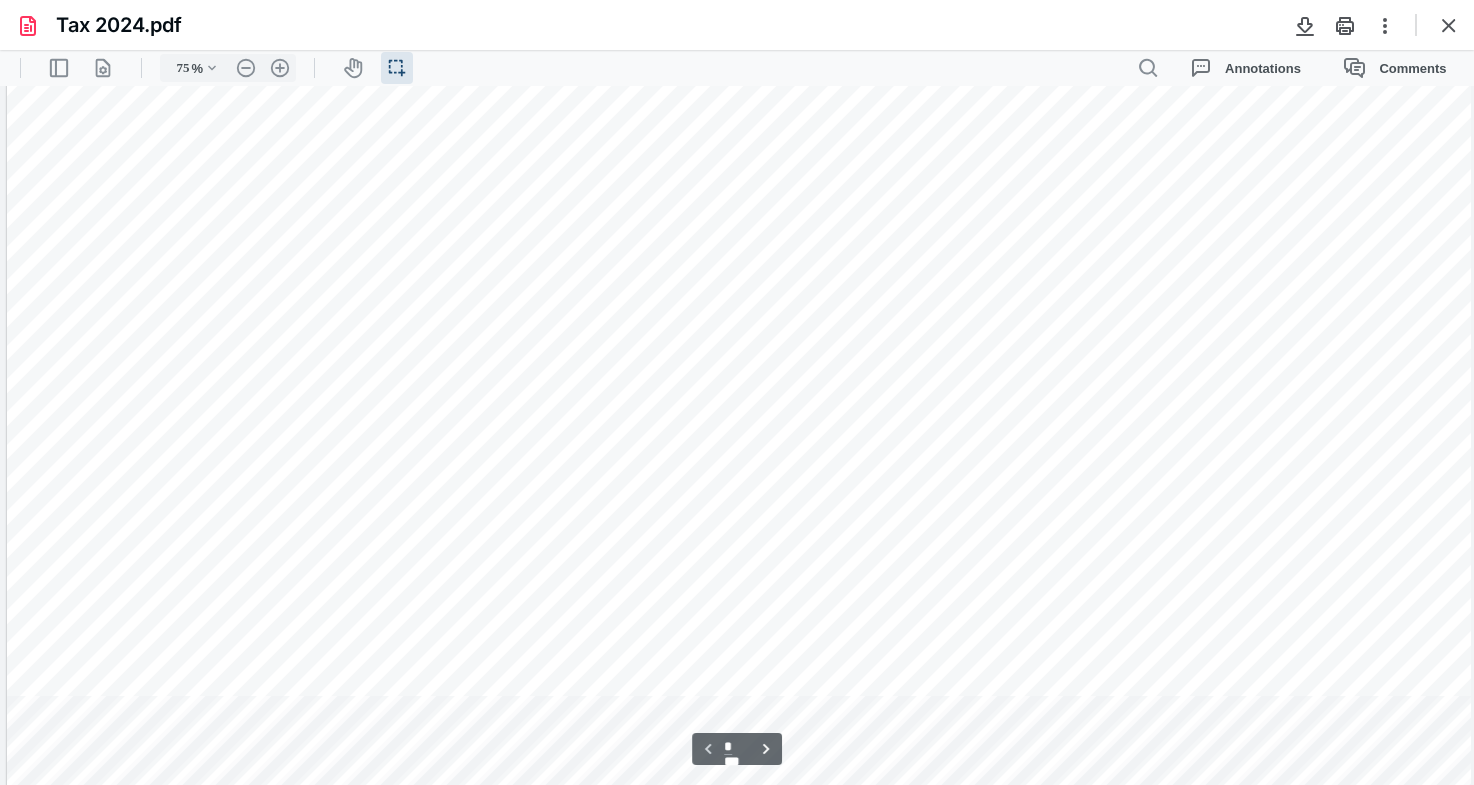 scroll, scrollTop: 503, scrollLeft: 22, axis: both 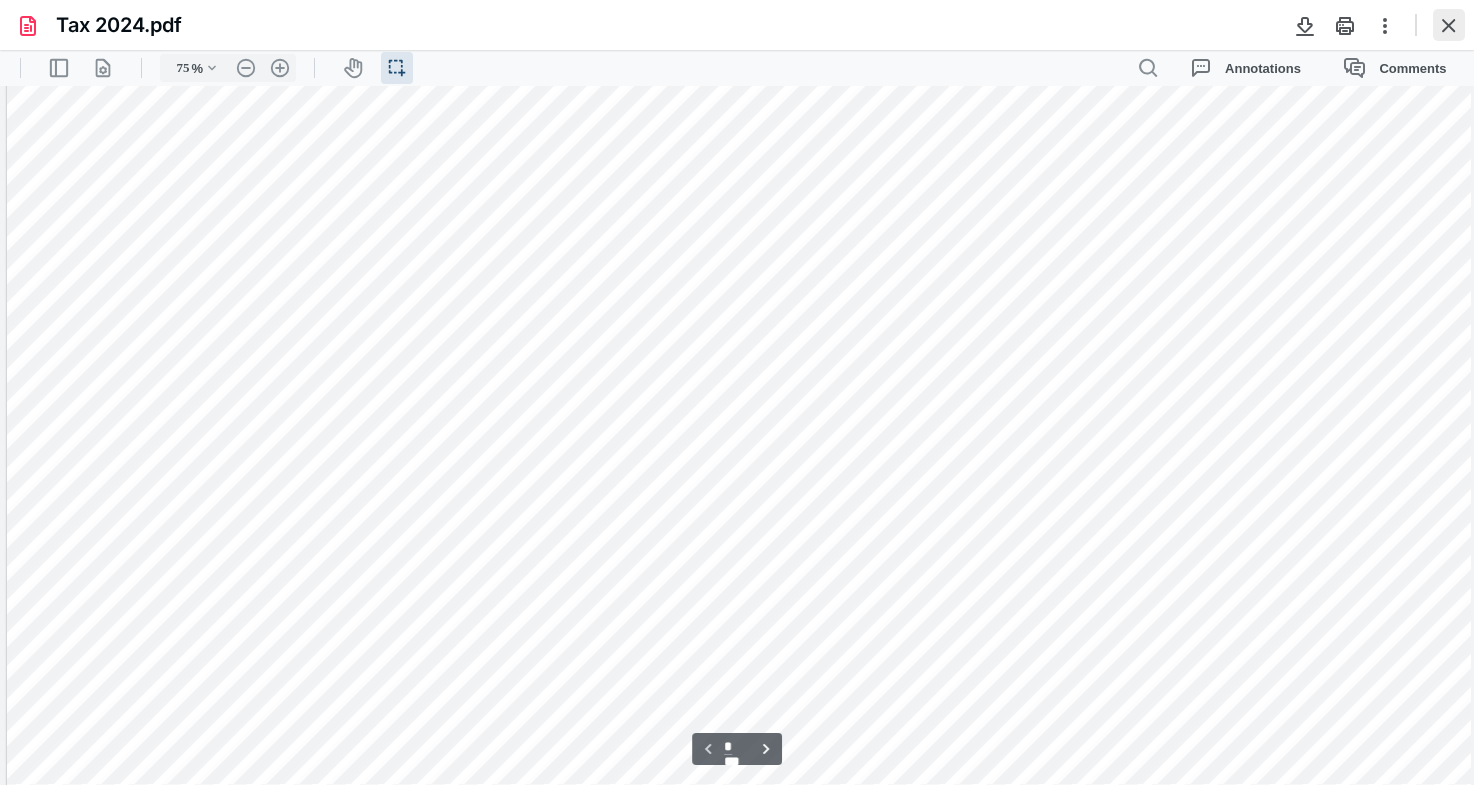 click at bounding box center [1449, 25] 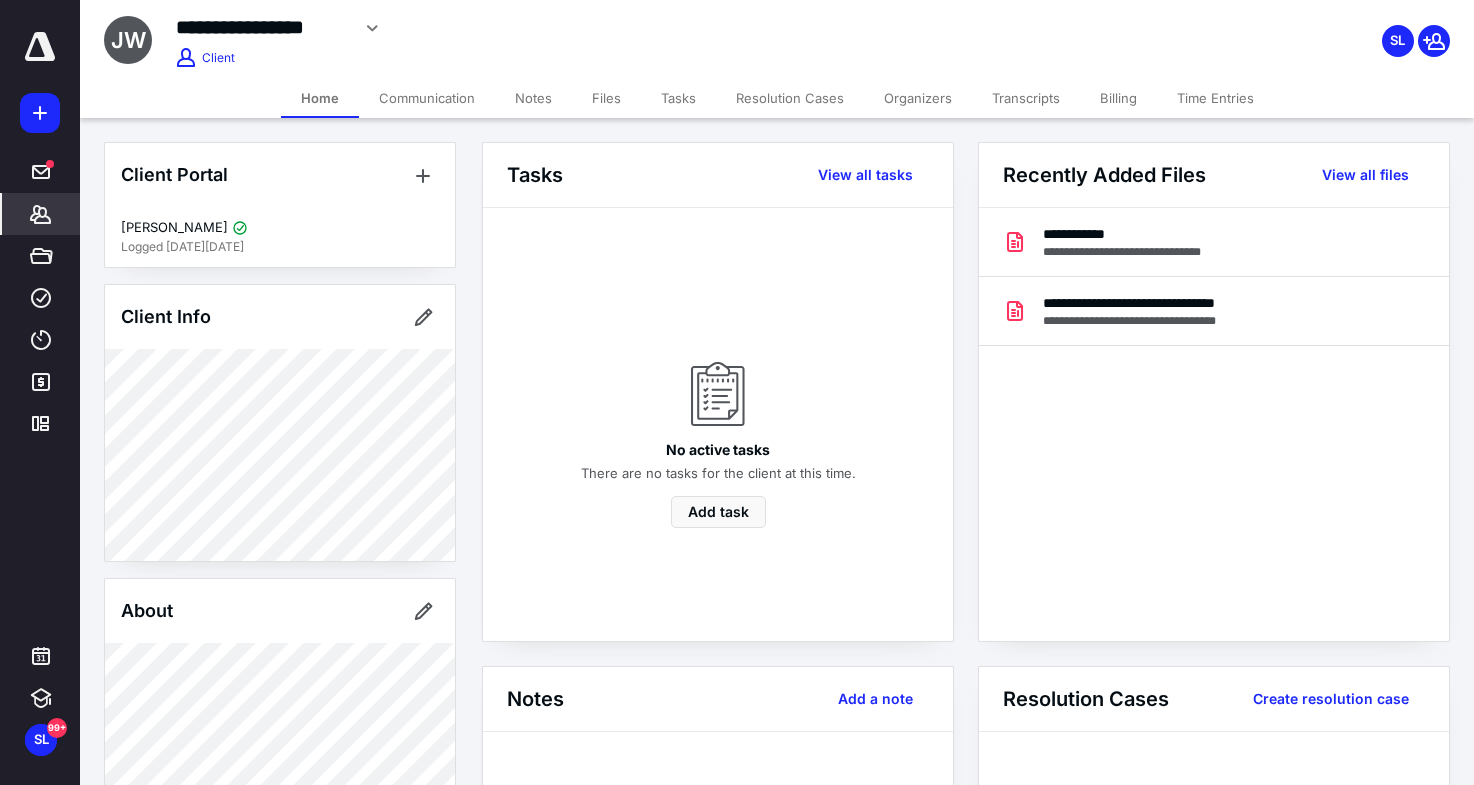click on "Organizers" at bounding box center (918, 98) 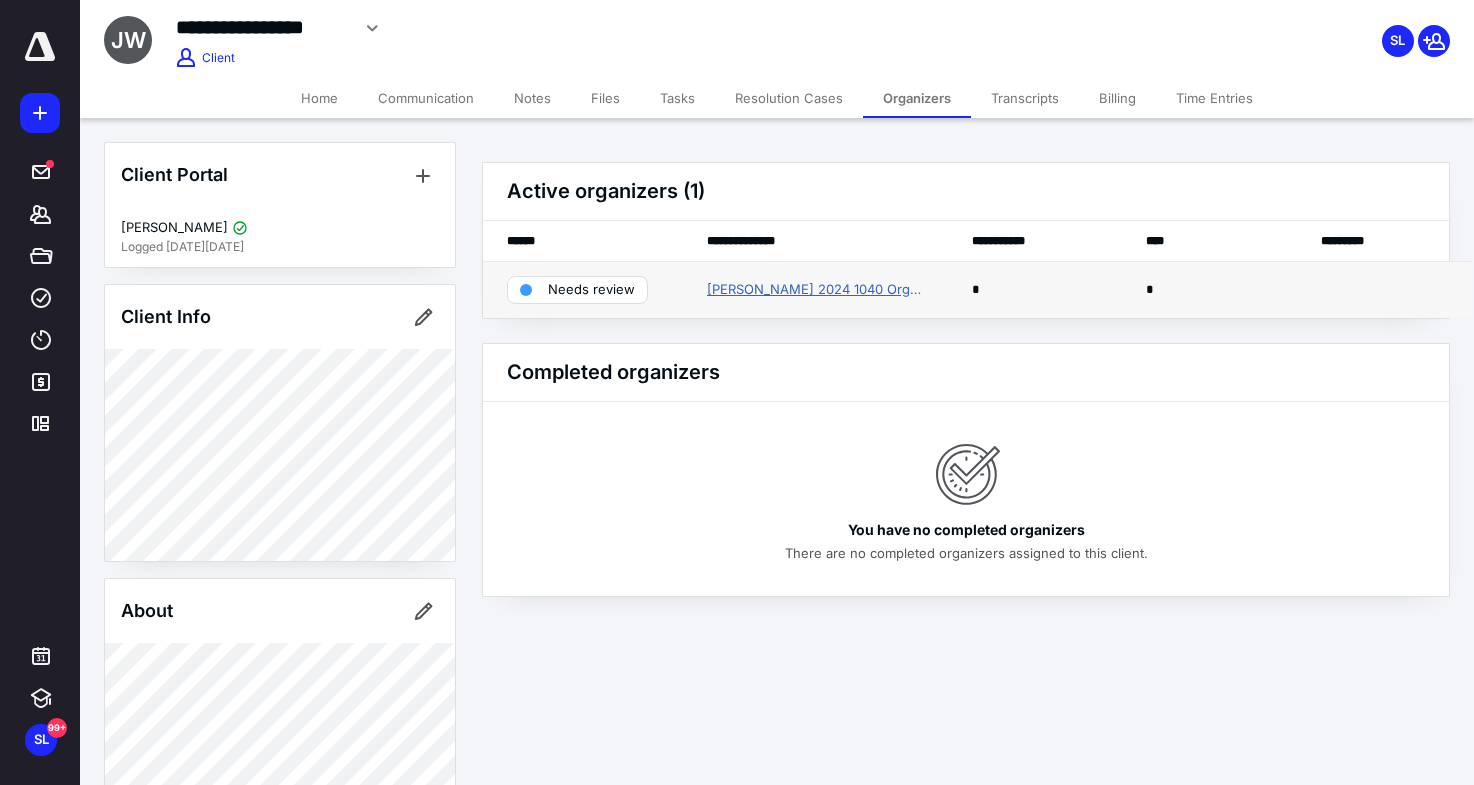 click on "John Wesly 2024 1040 Organizer" at bounding box center (815, 290) 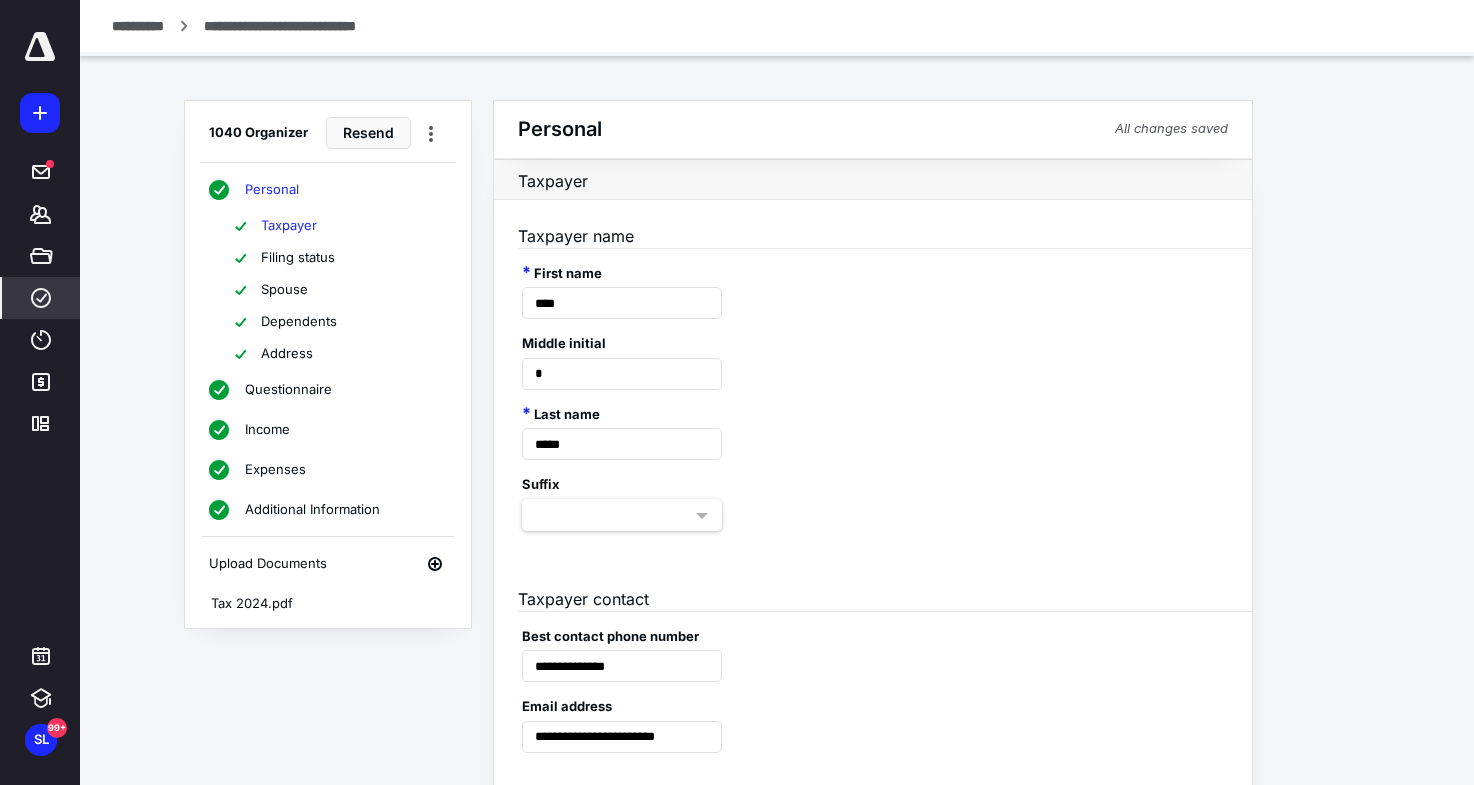 click on "Additional Information" at bounding box center (312, 510) 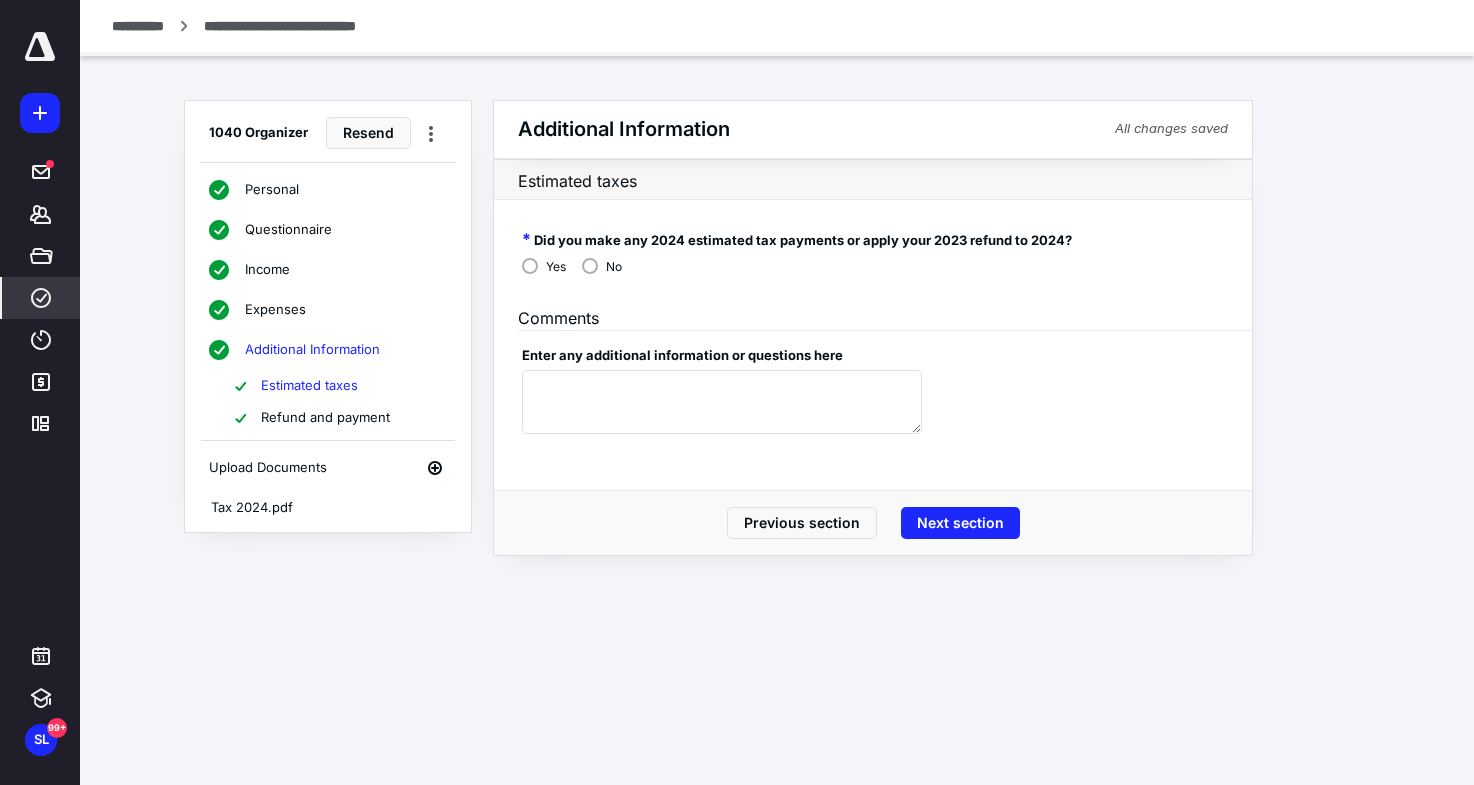 click on "Expenses" at bounding box center [275, 310] 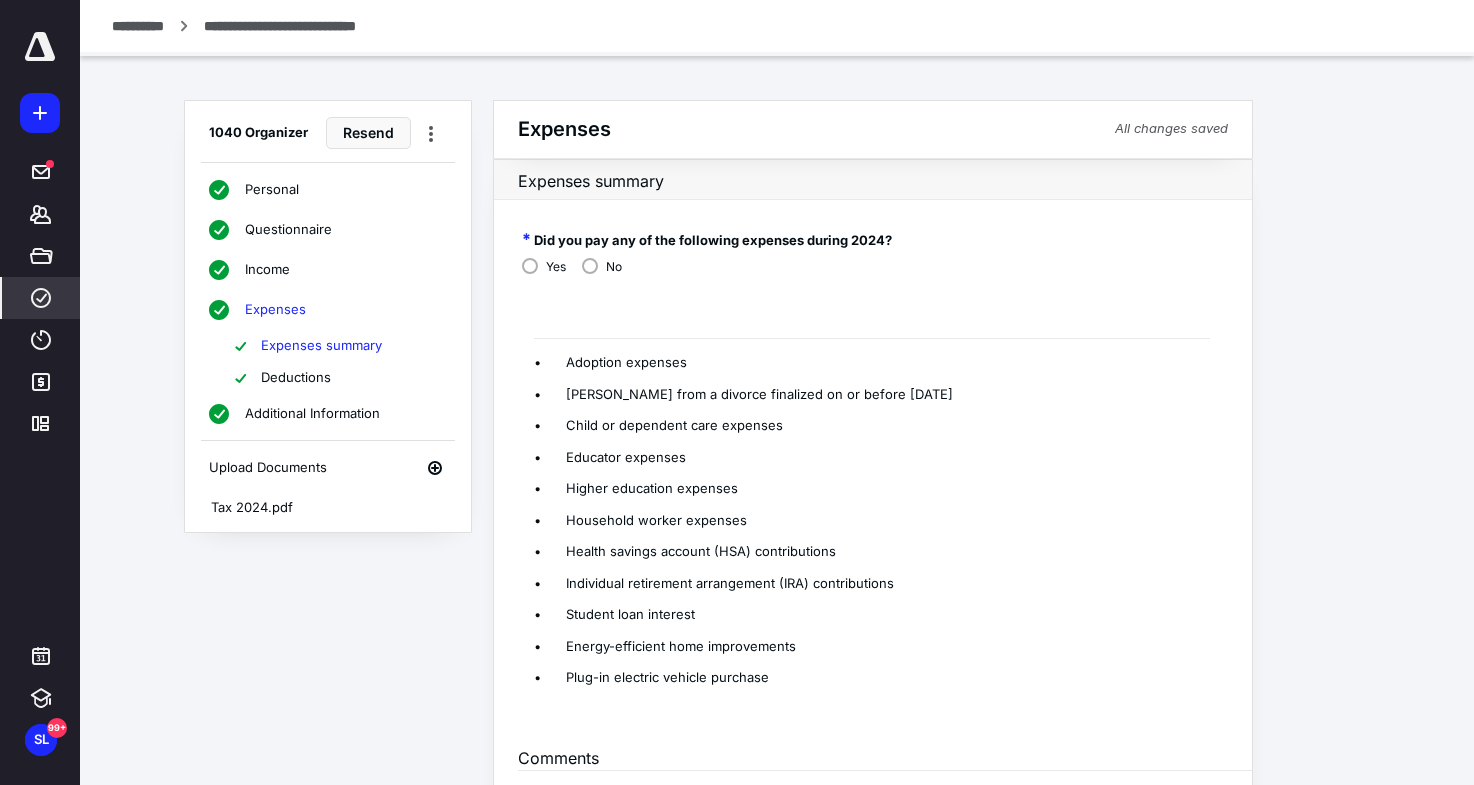 click on "Income" at bounding box center [267, 270] 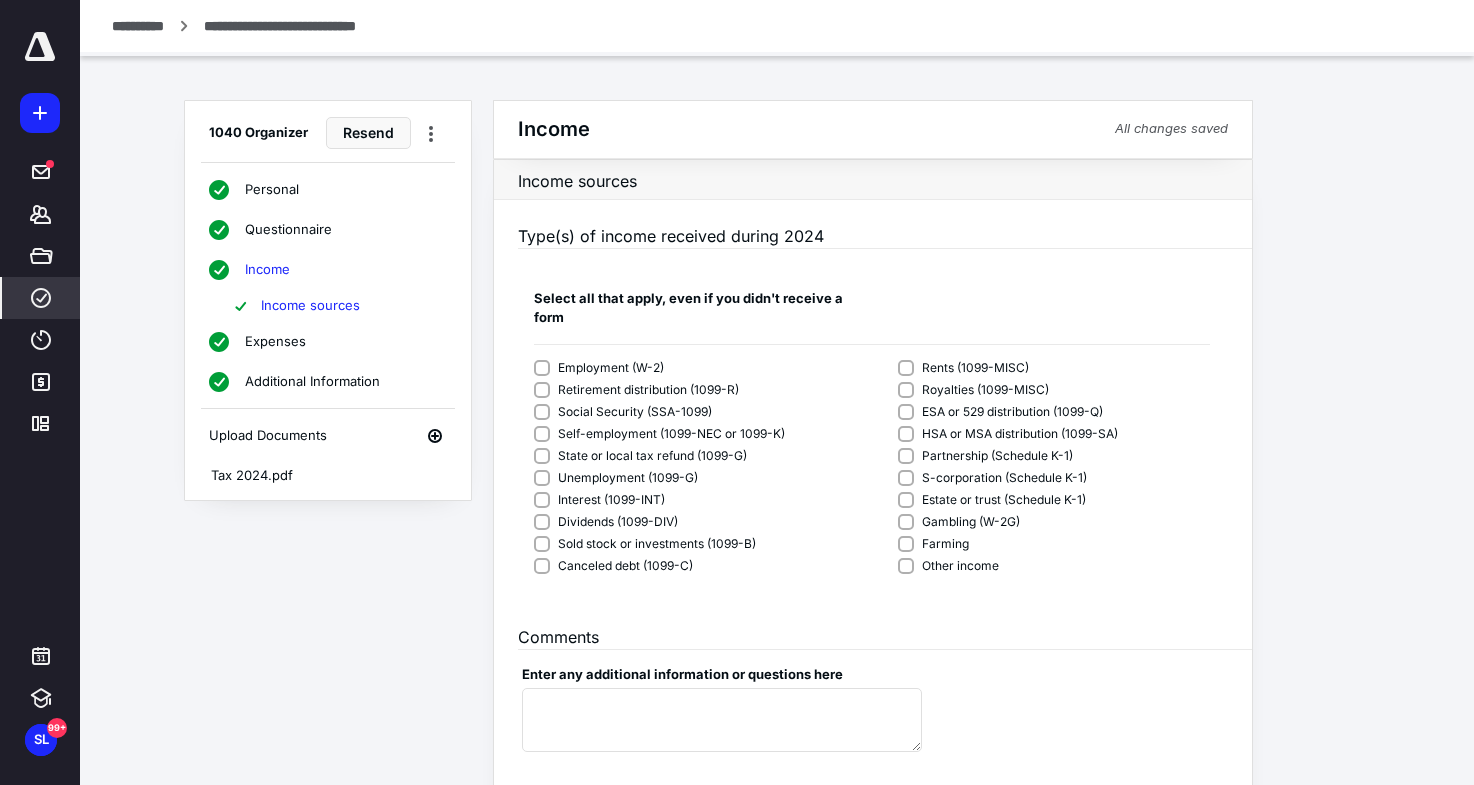 click on "Questionnaire" at bounding box center [288, 230] 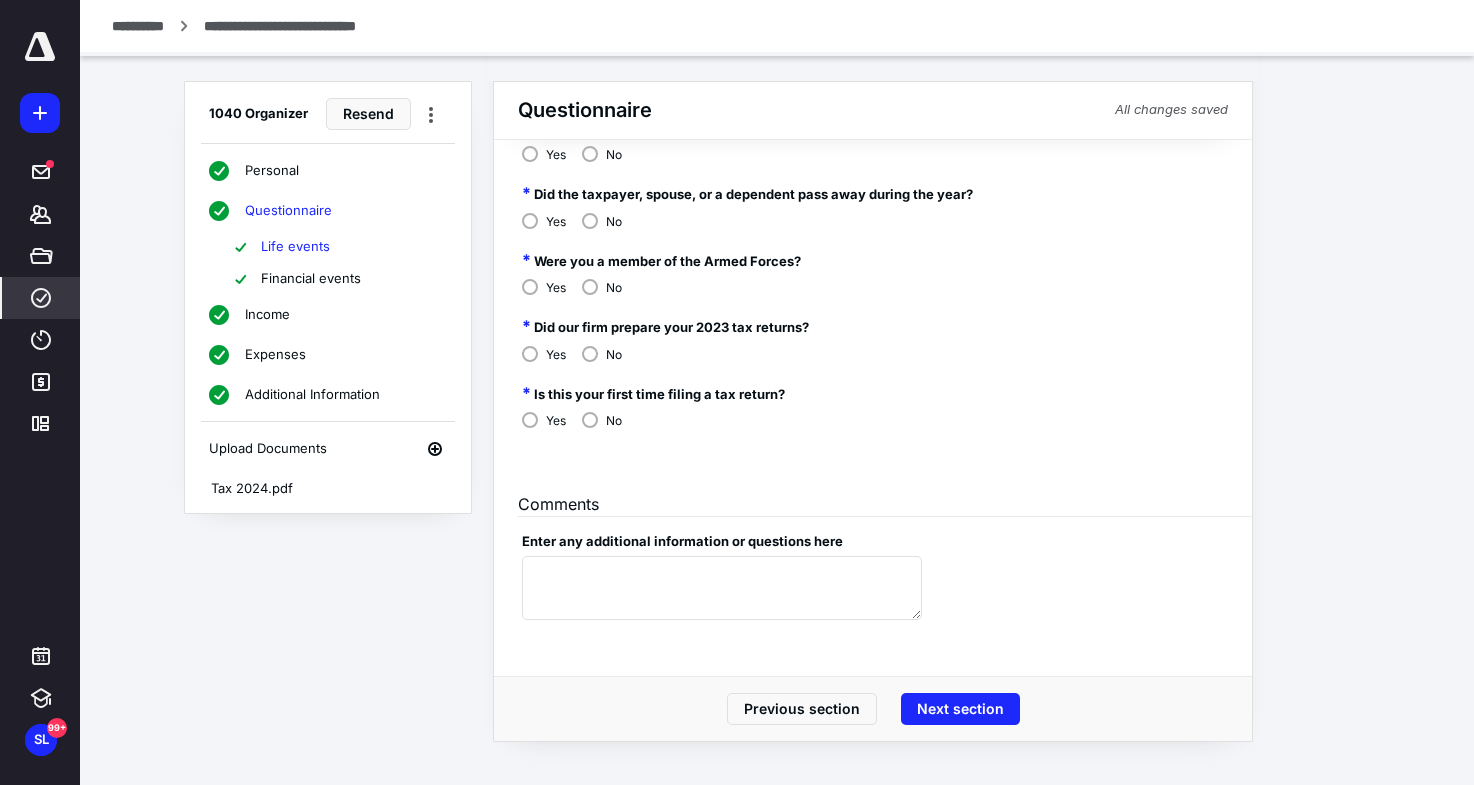 scroll, scrollTop: 0, scrollLeft: 0, axis: both 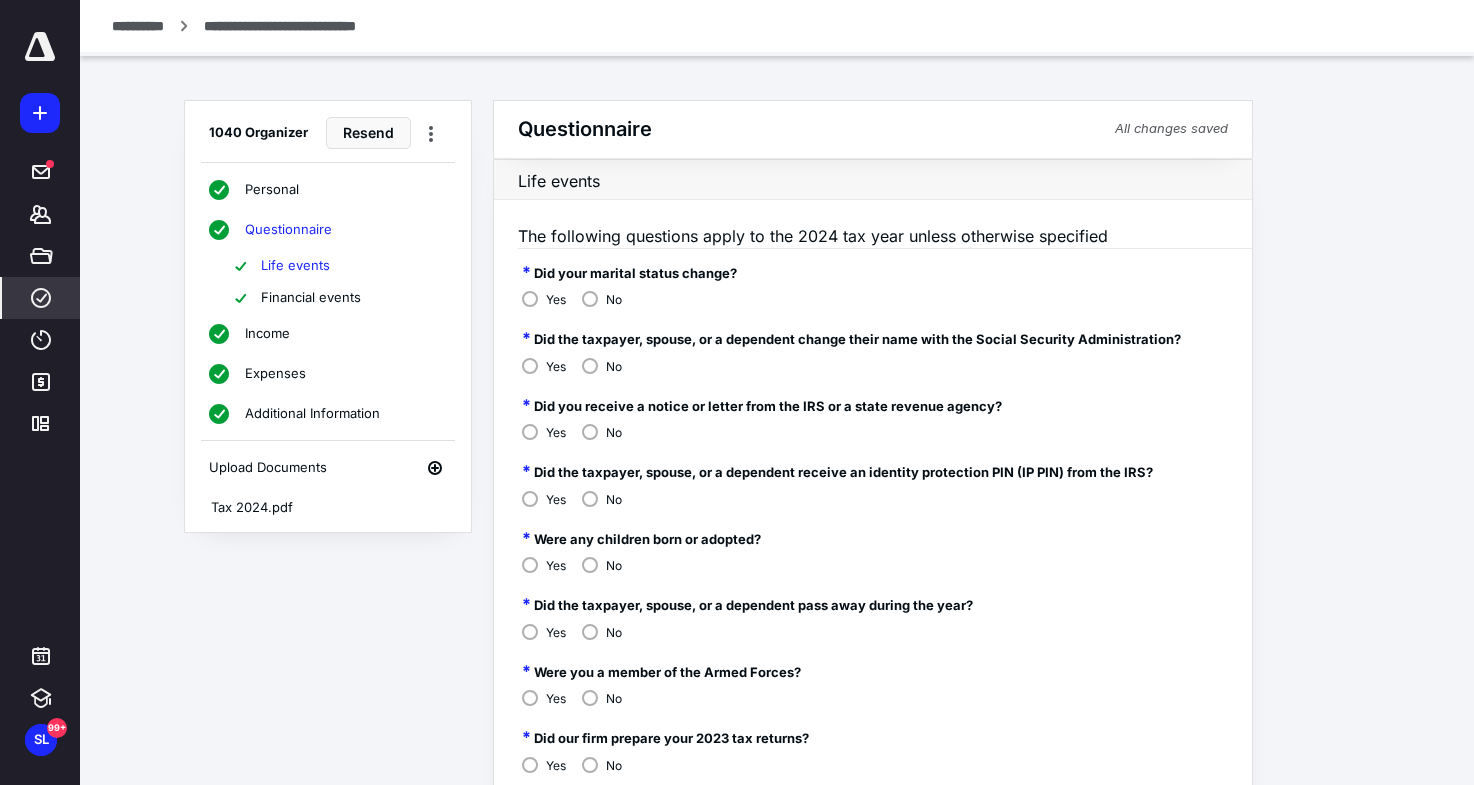 click on "Personal" at bounding box center [272, 190] 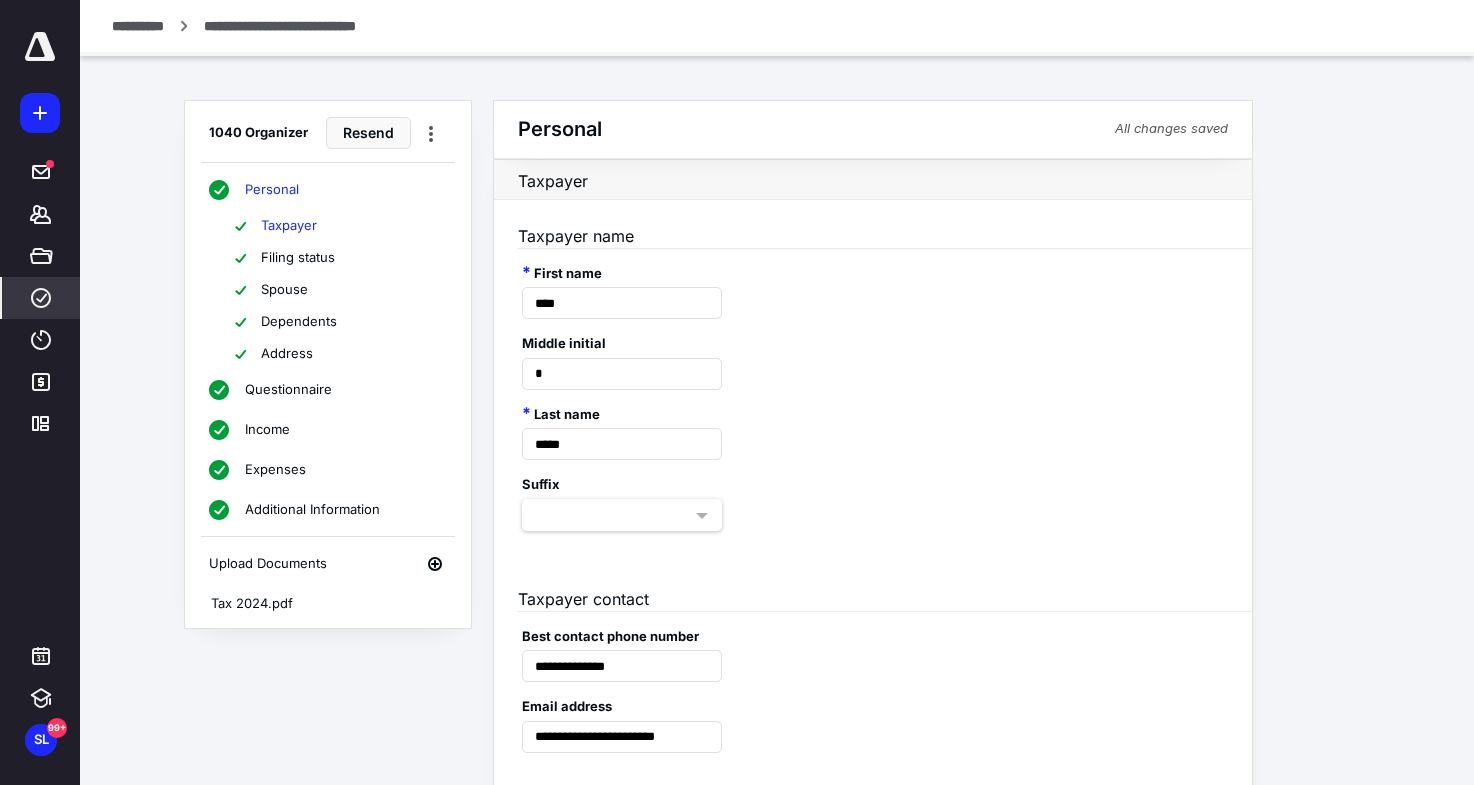 click on "Filing status" at bounding box center (298, 258) 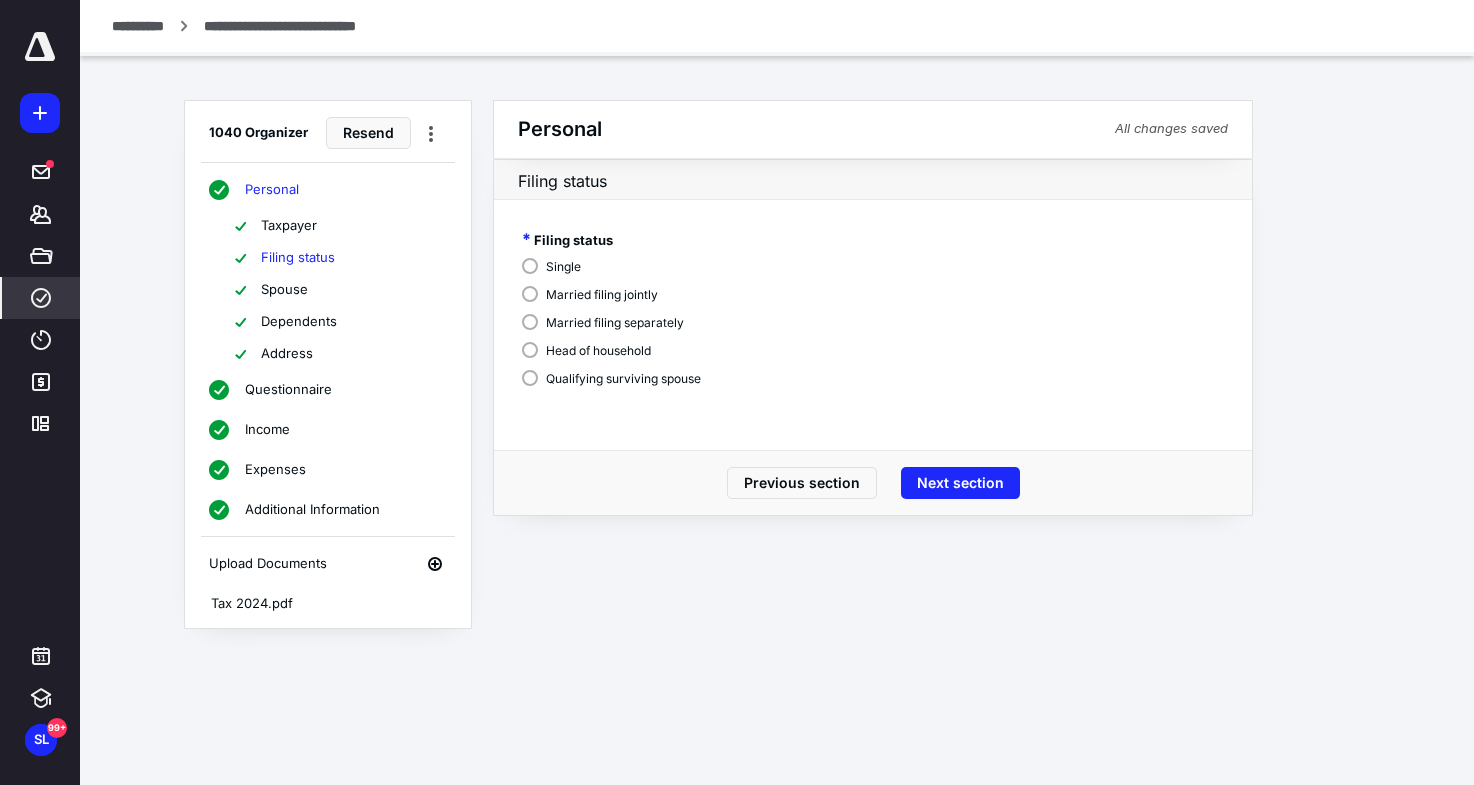 click on "Spouse" at bounding box center (284, 290) 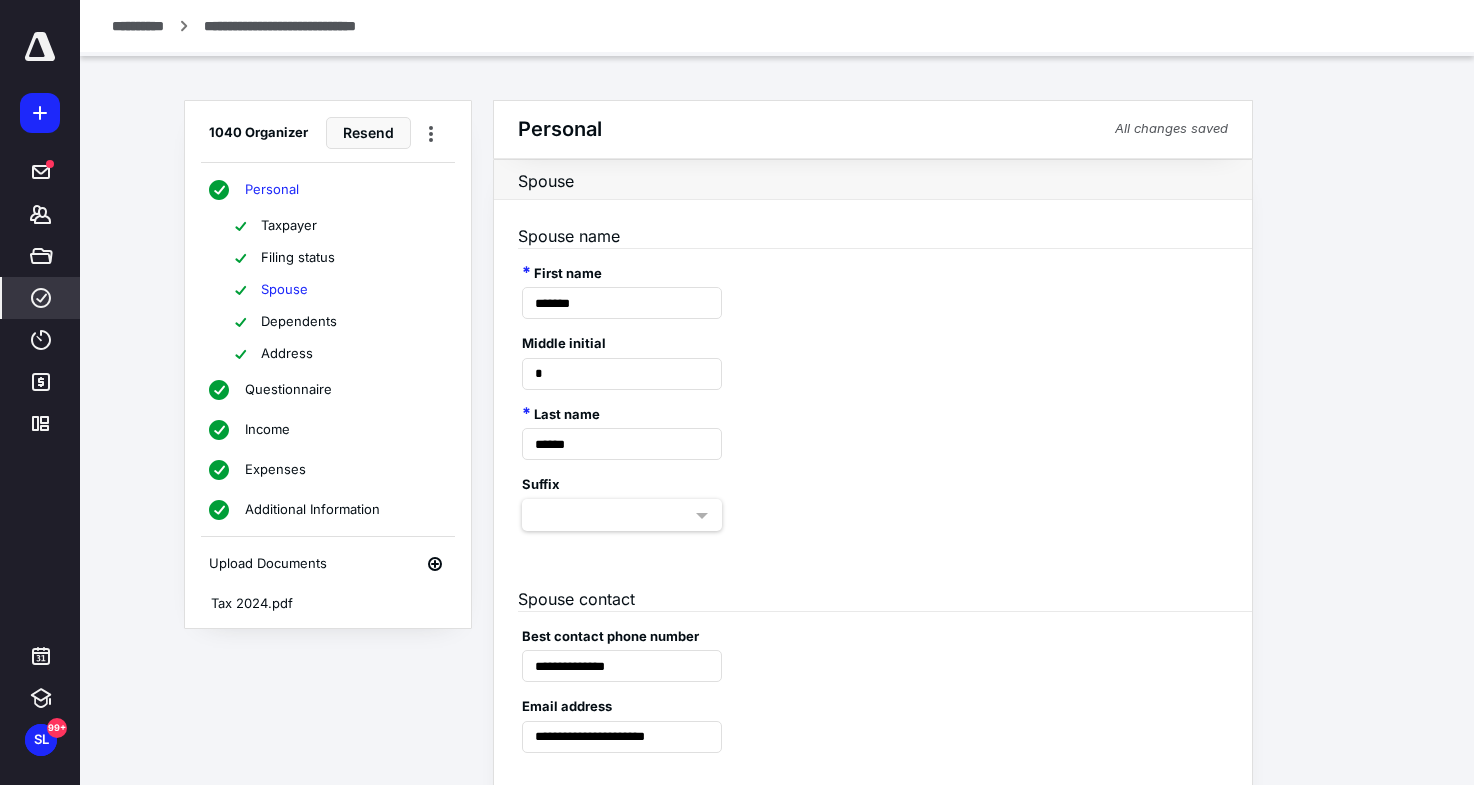 click on "Dependents" at bounding box center [299, 322] 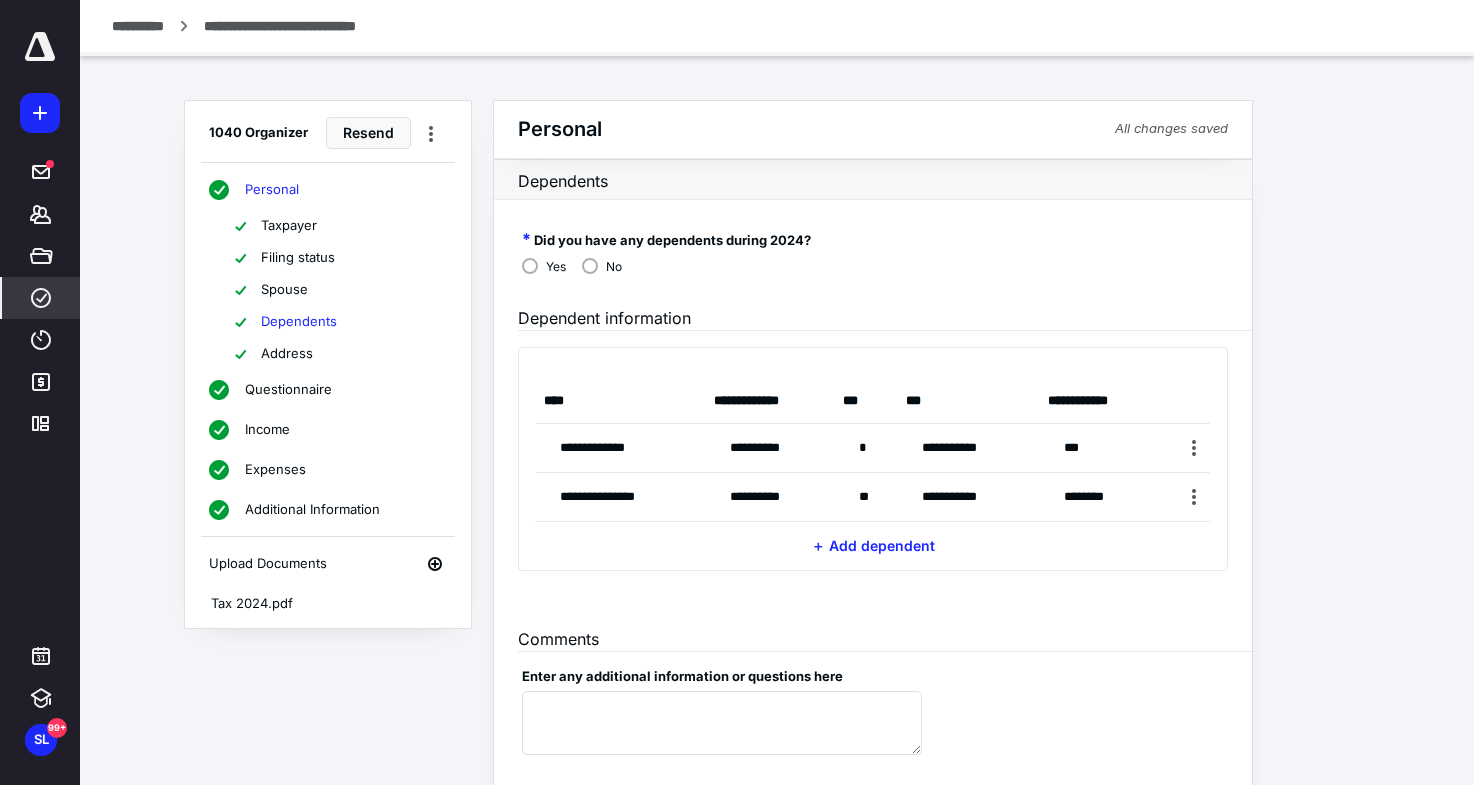 click on "Address" at bounding box center [287, 354] 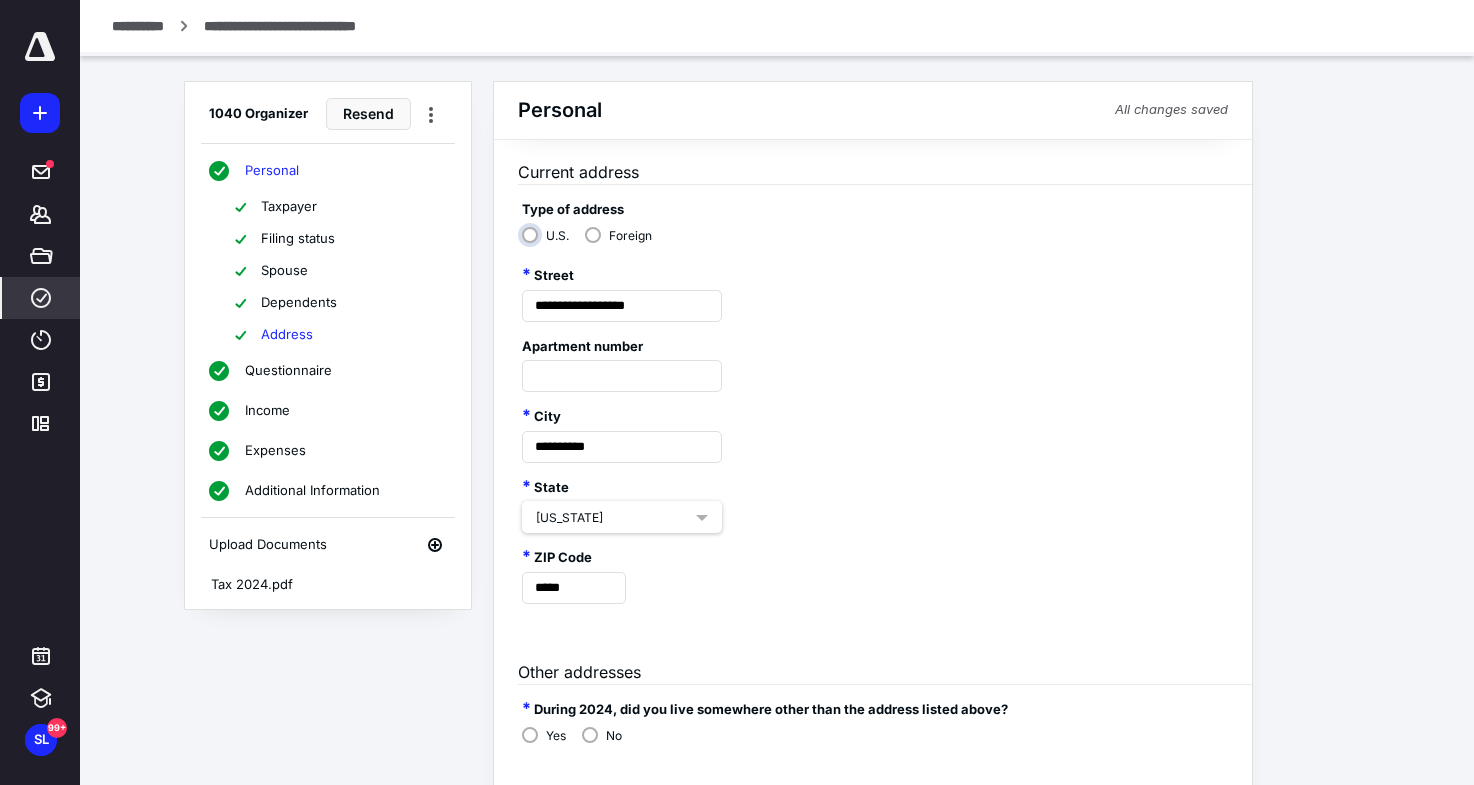 scroll, scrollTop: 215, scrollLeft: 0, axis: vertical 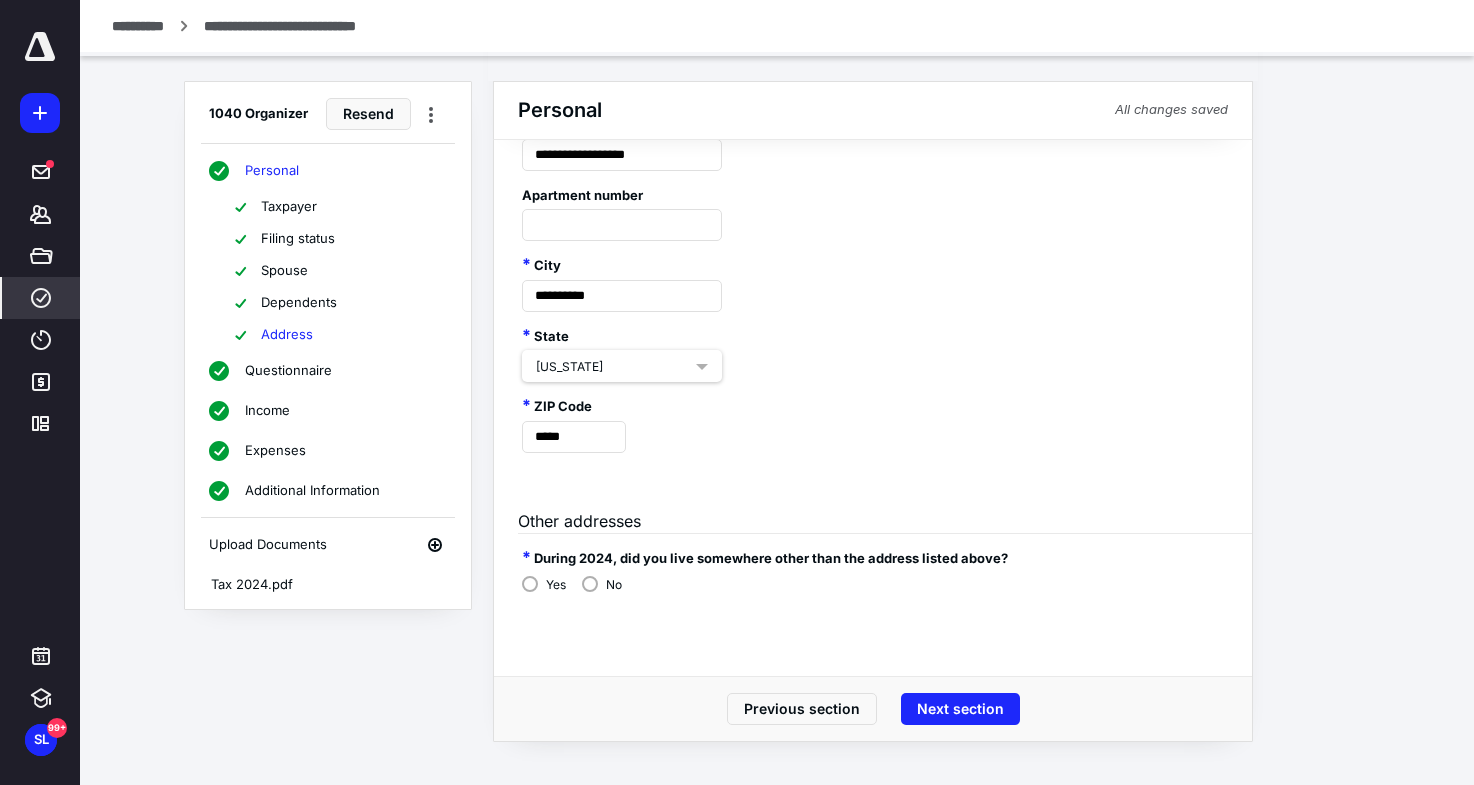 click on "Questionnaire" at bounding box center (288, 370) 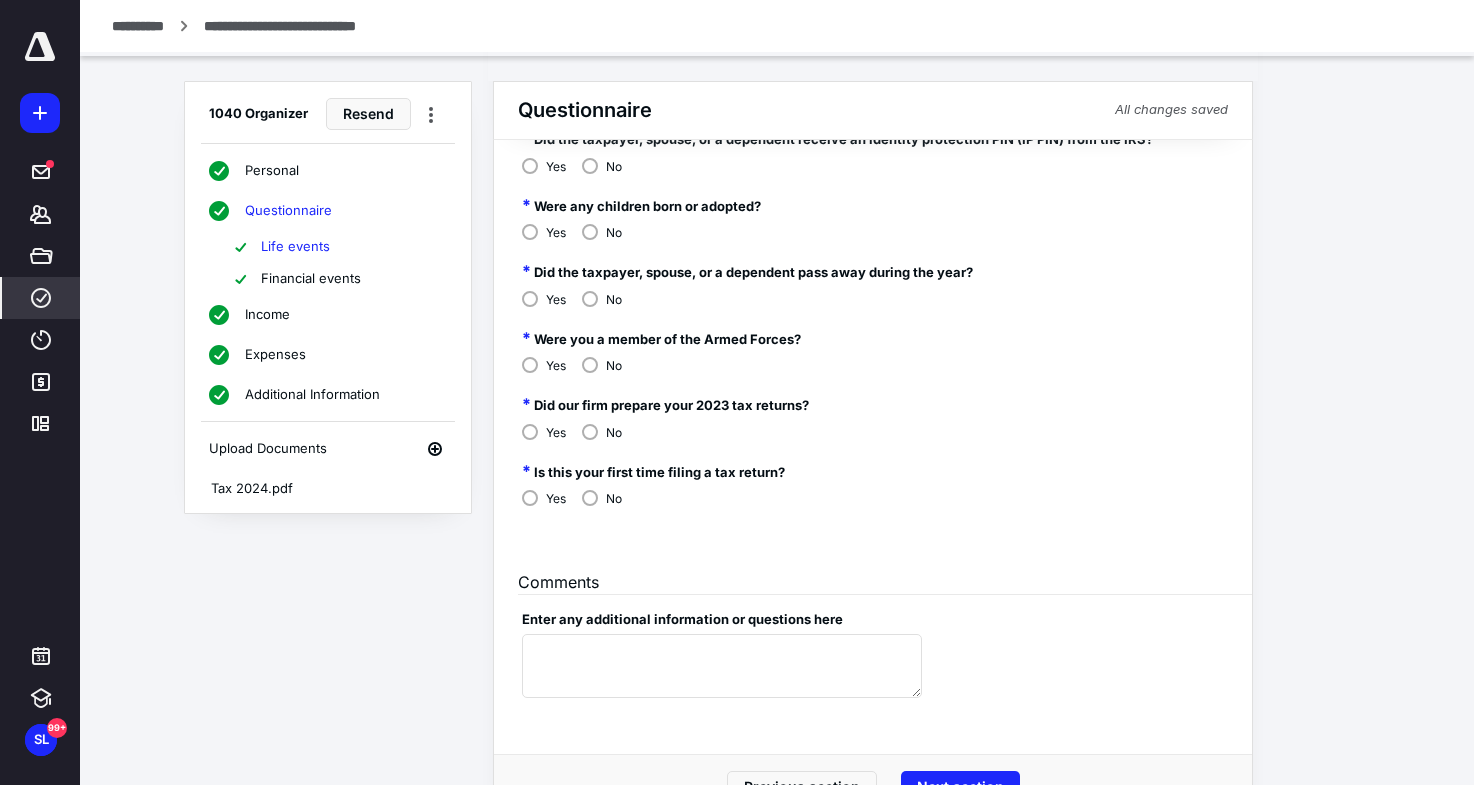 scroll, scrollTop: 411, scrollLeft: 0, axis: vertical 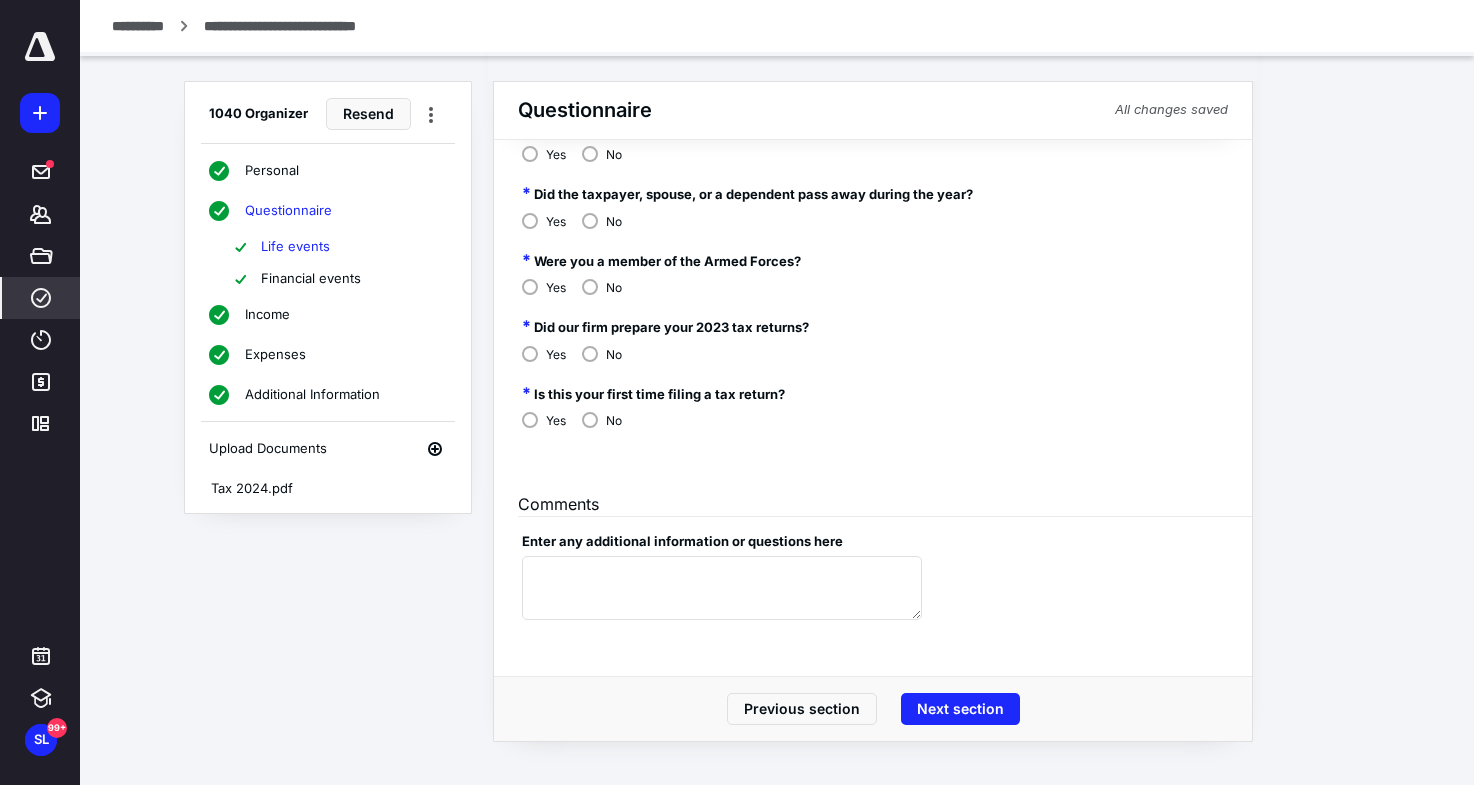 click on "Income" at bounding box center (267, 314) 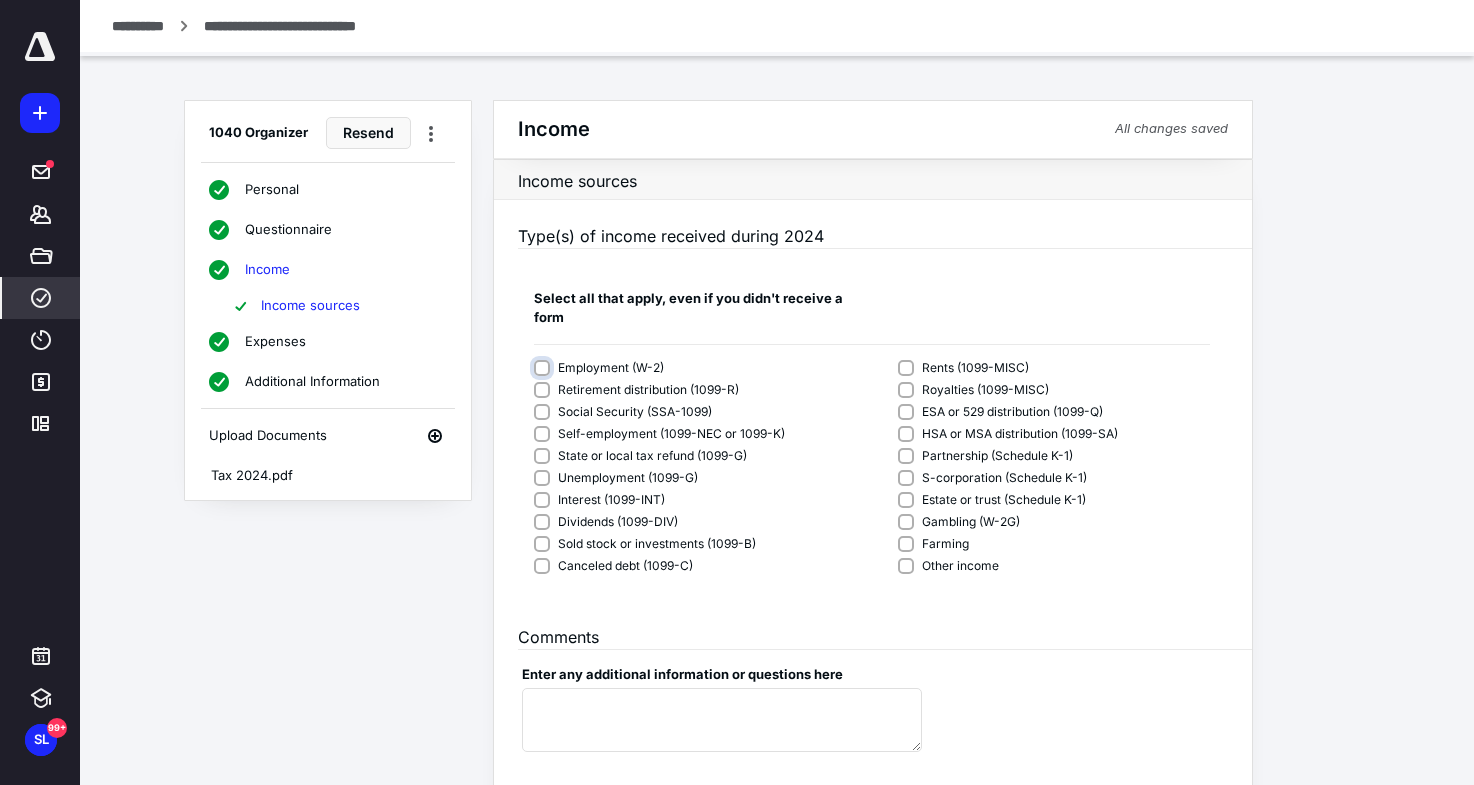 scroll, scrollTop: 113, scrollLeft: 0, axis: vertical 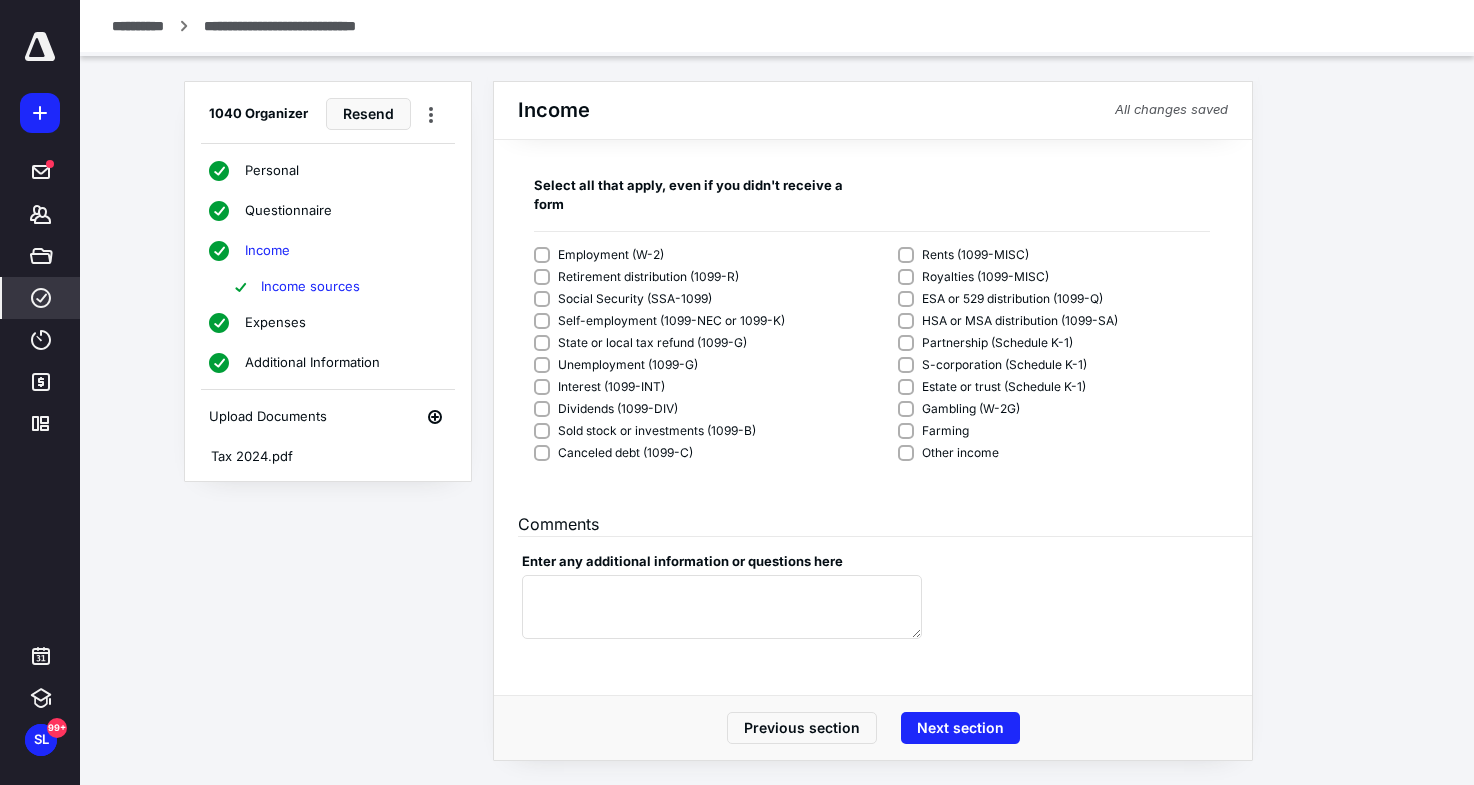 click on "Expenses" at bounding box center [275, 322] 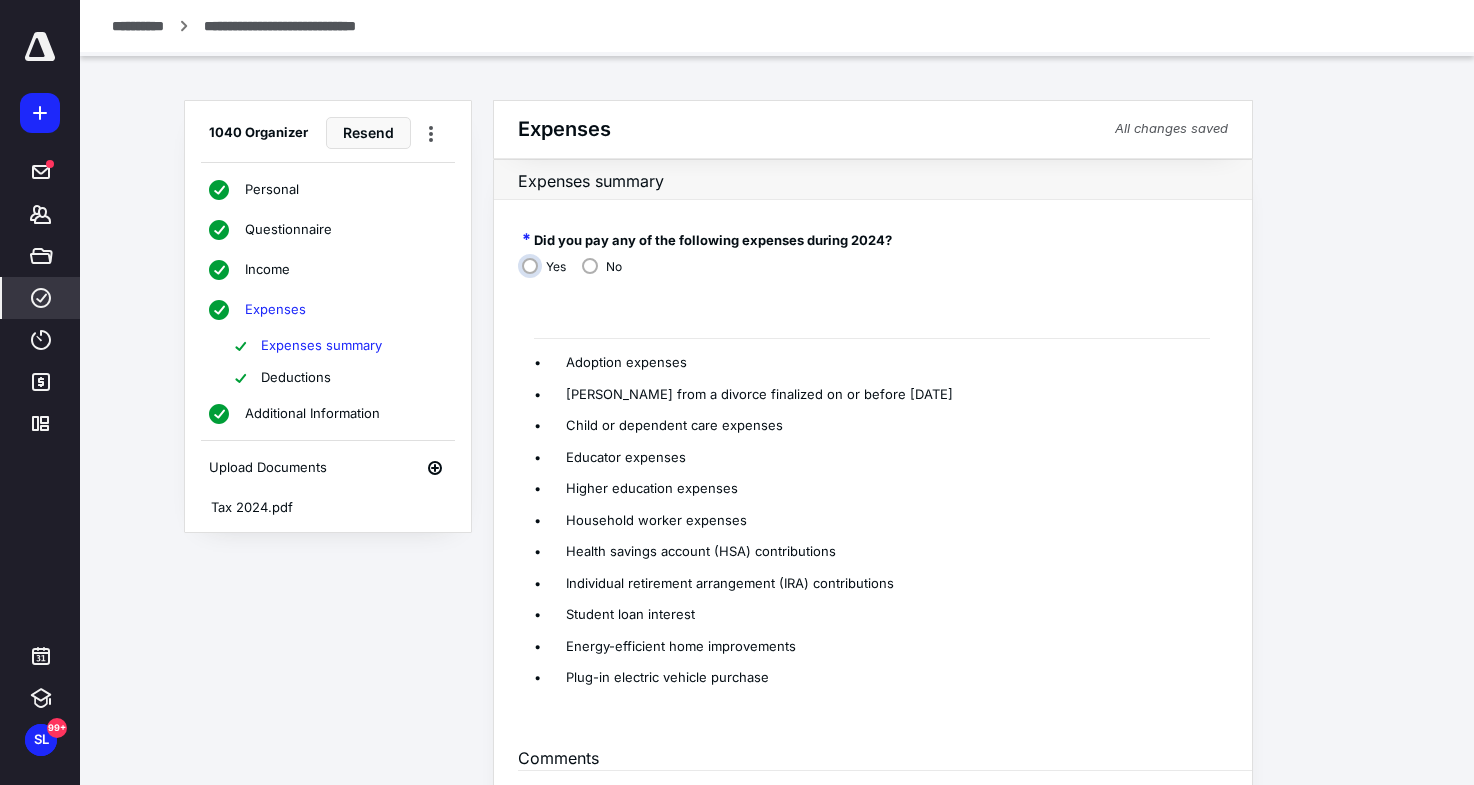scroll, scrollTop: 273, scrollLeft: 0, axis: vertical 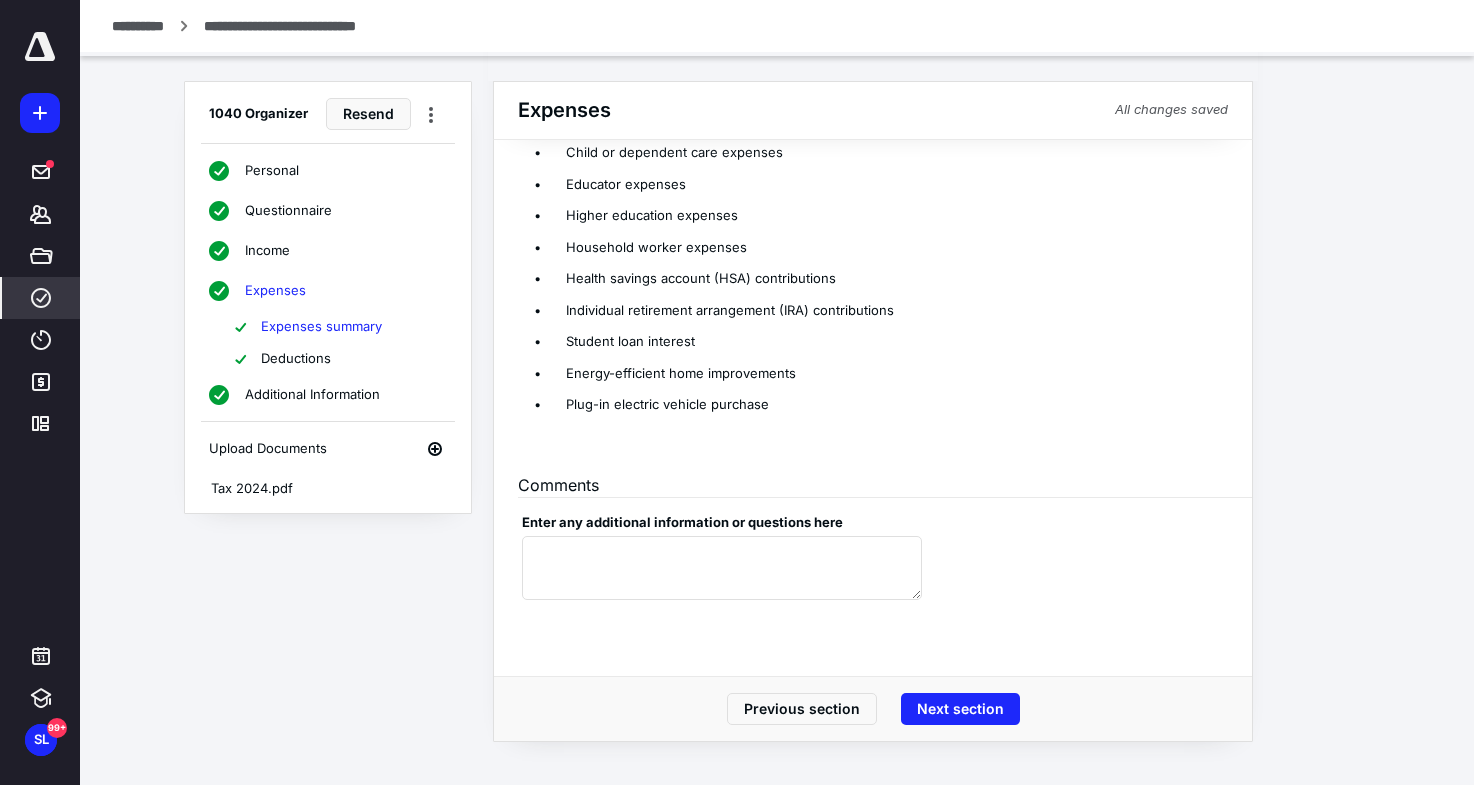 click on "Additional Information" at bounding box center [312, 394] 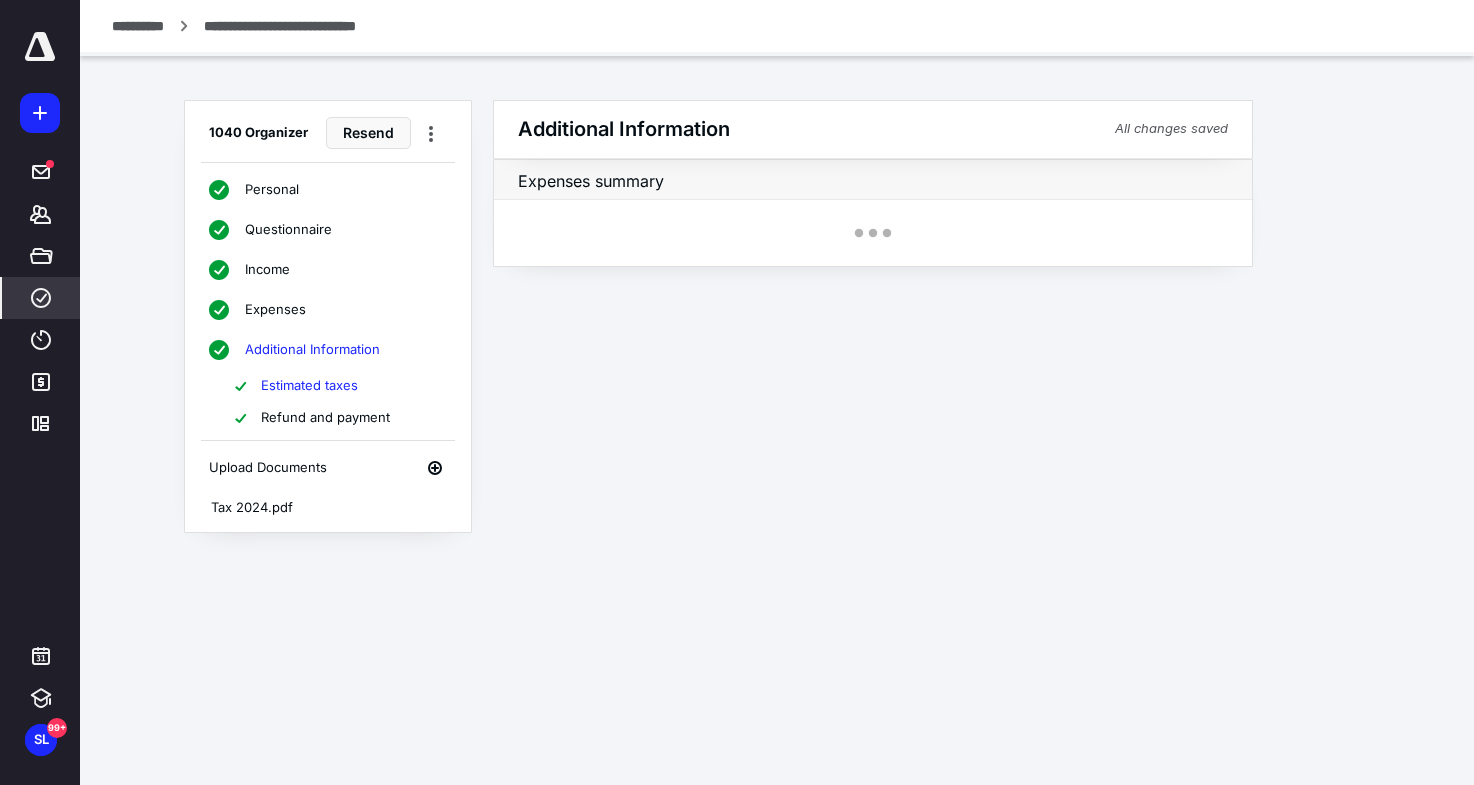 scroll, scrollTop: 0, scrollLeft: 0, axis: both 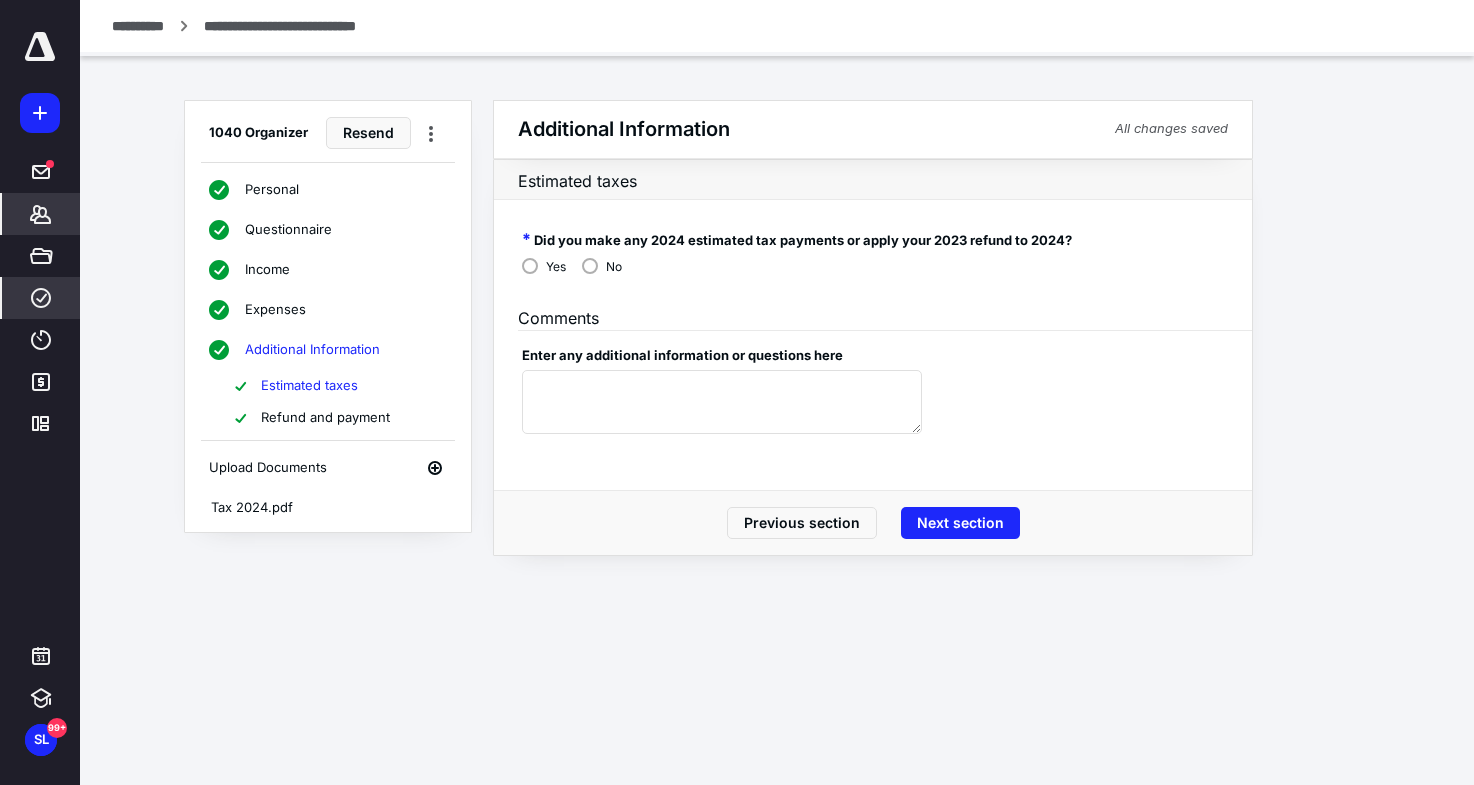 click 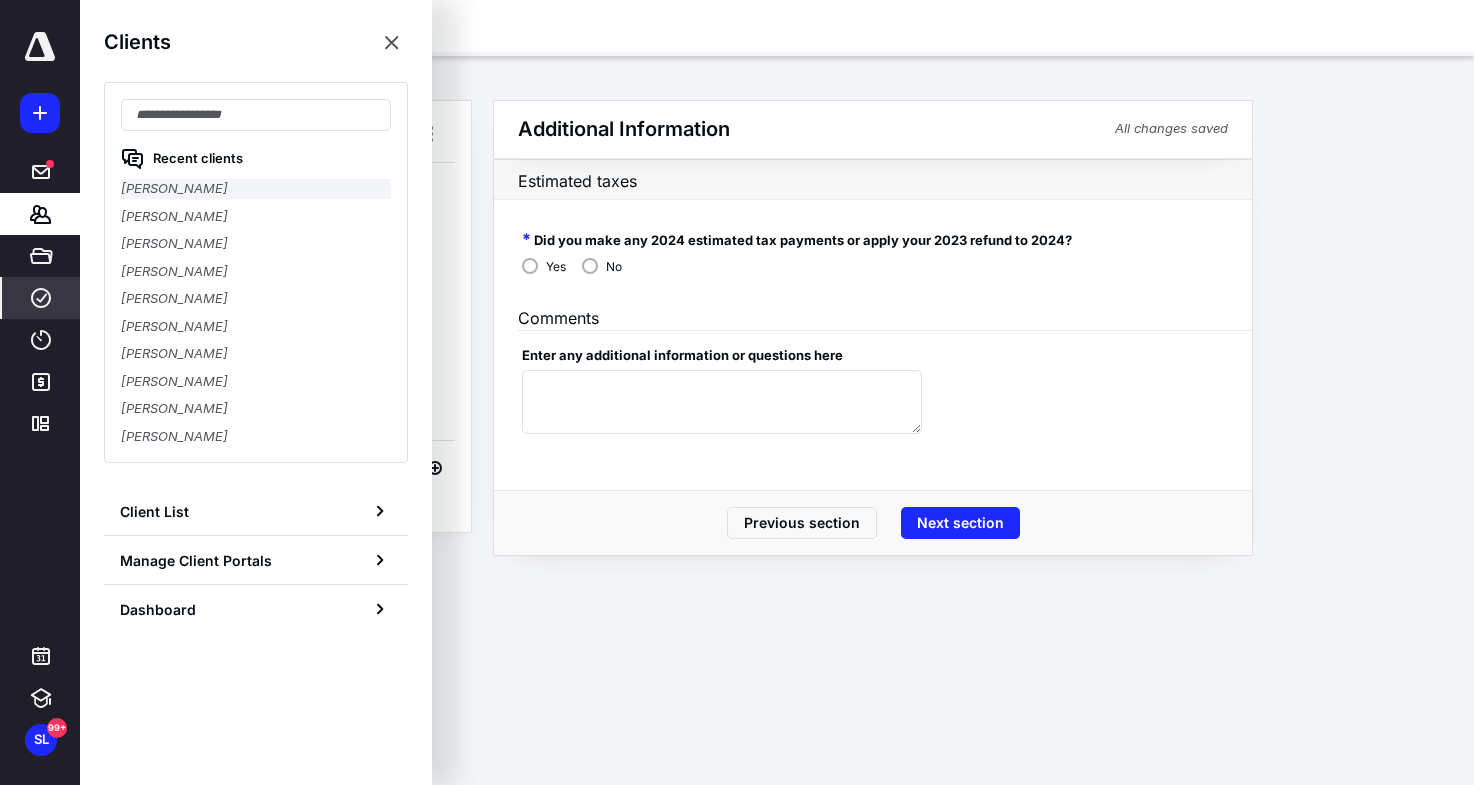click on "John Wesly" at bounding box center [256, 189] 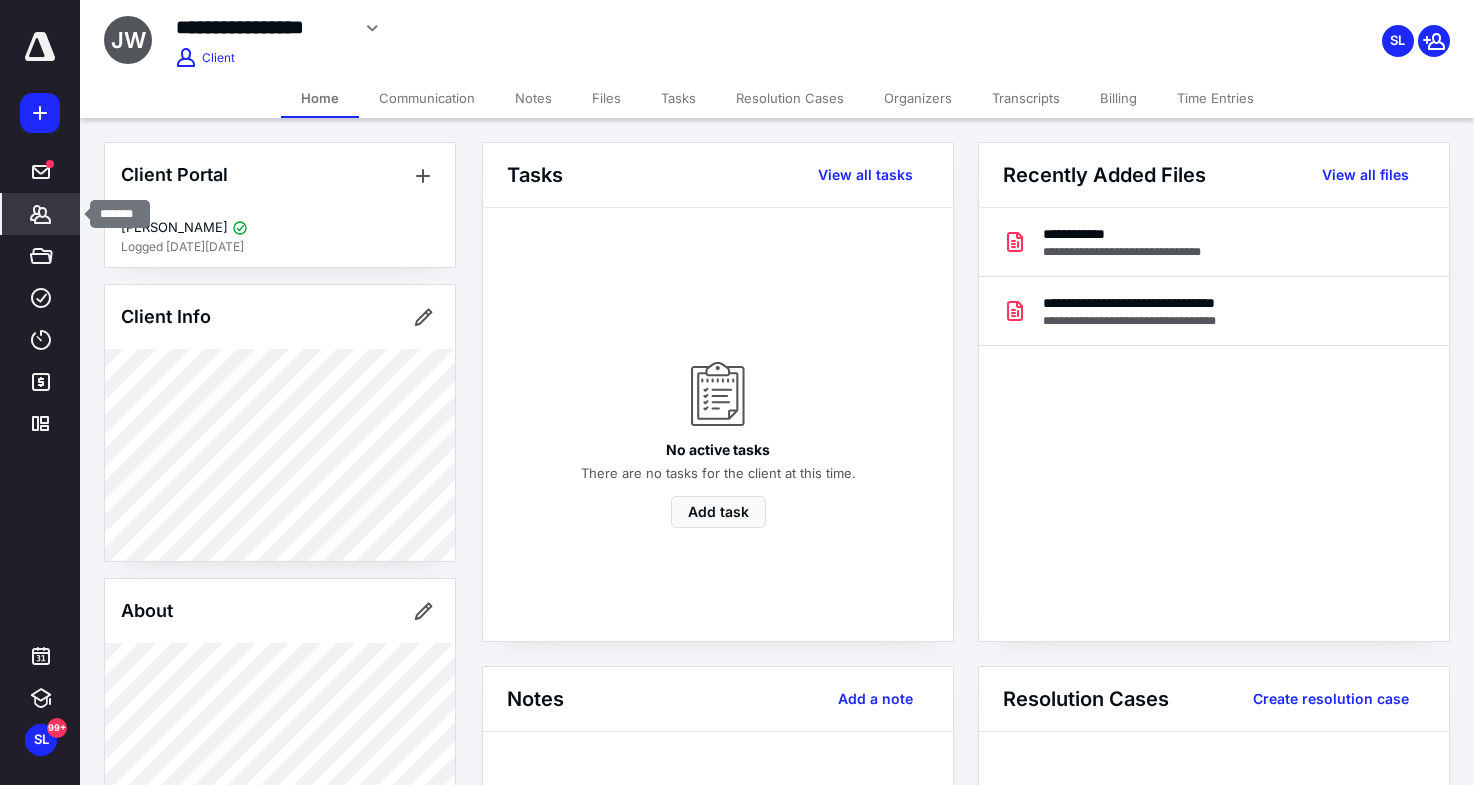 click 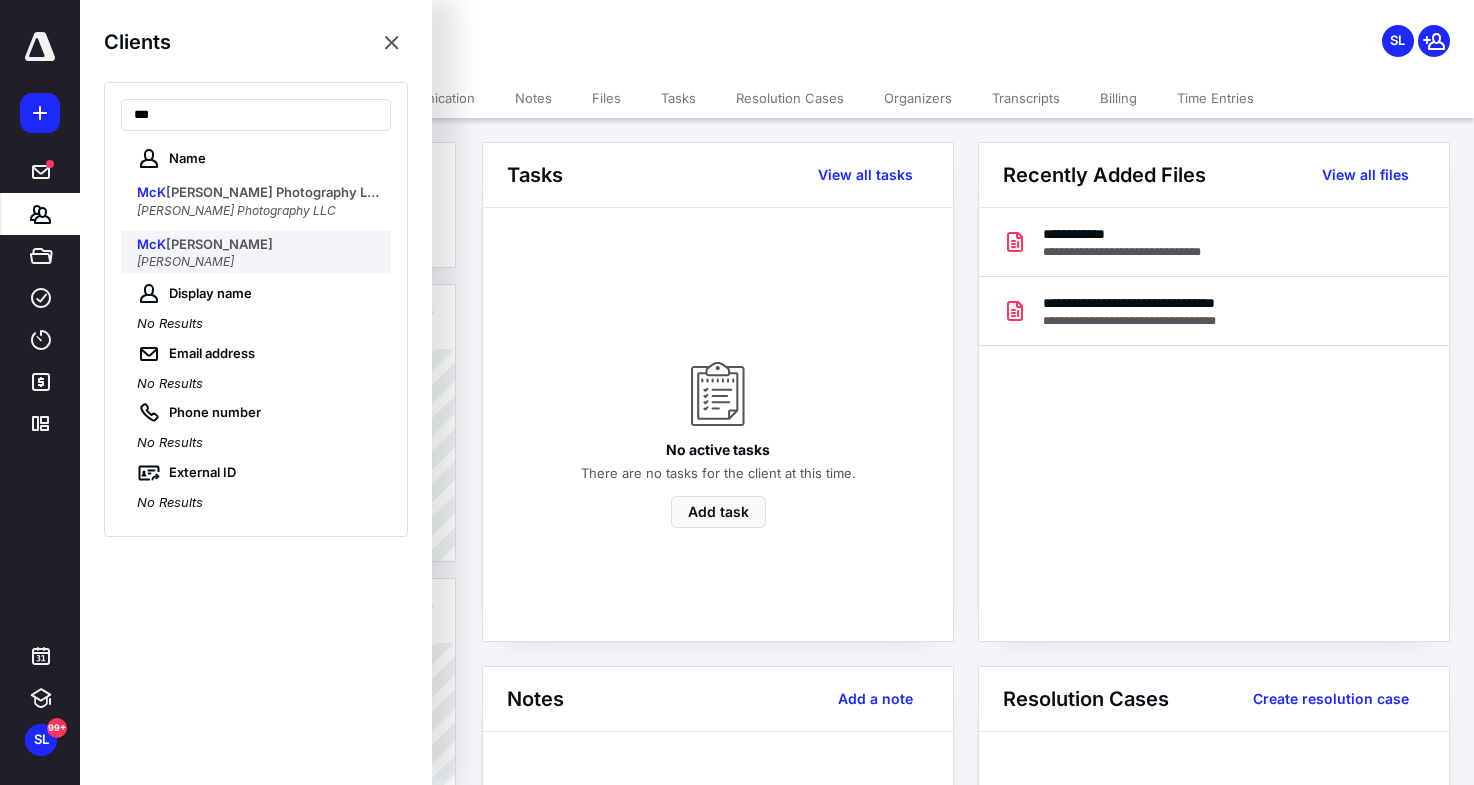 type on "***" 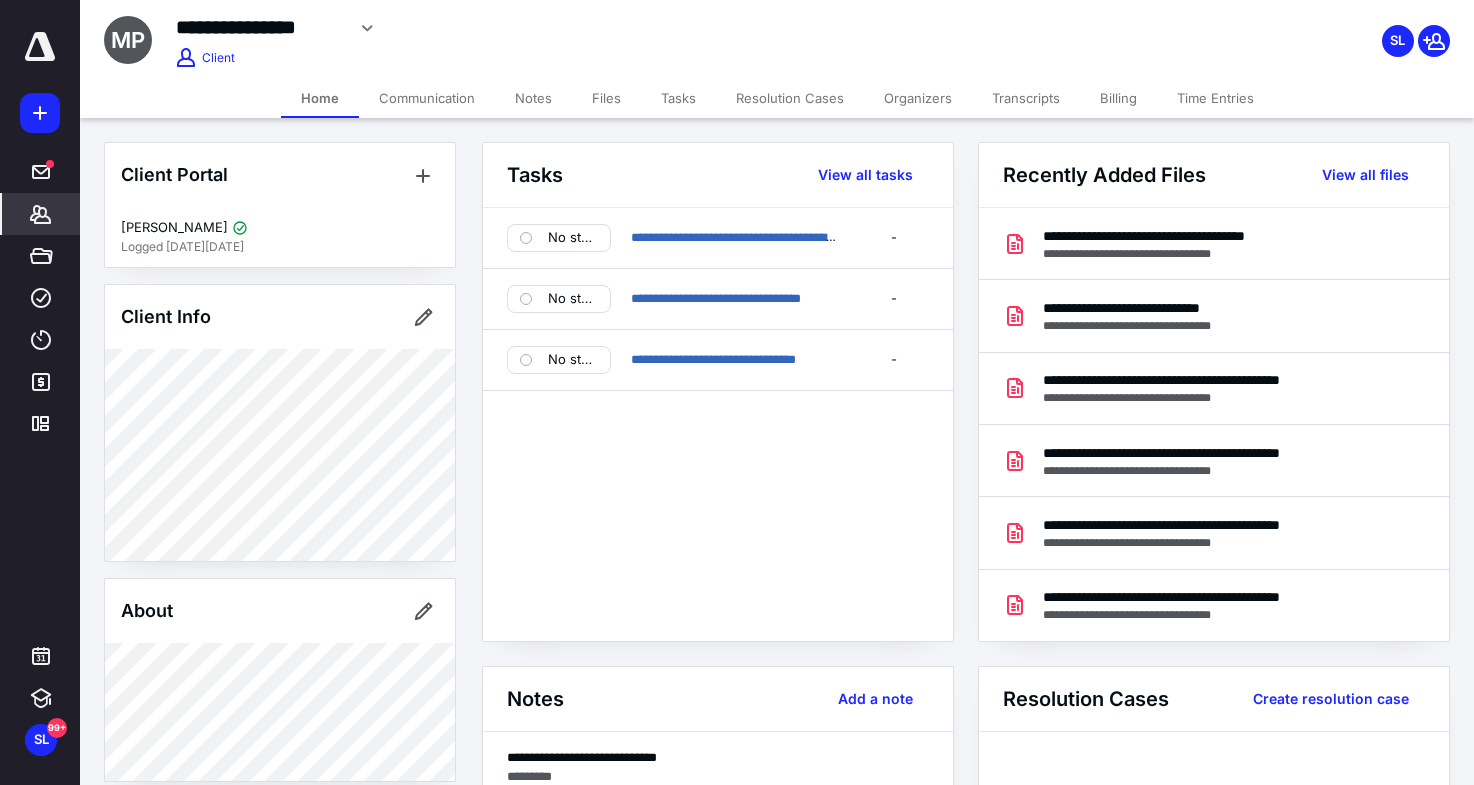 click on "Files" at bounding box center (606, 98) 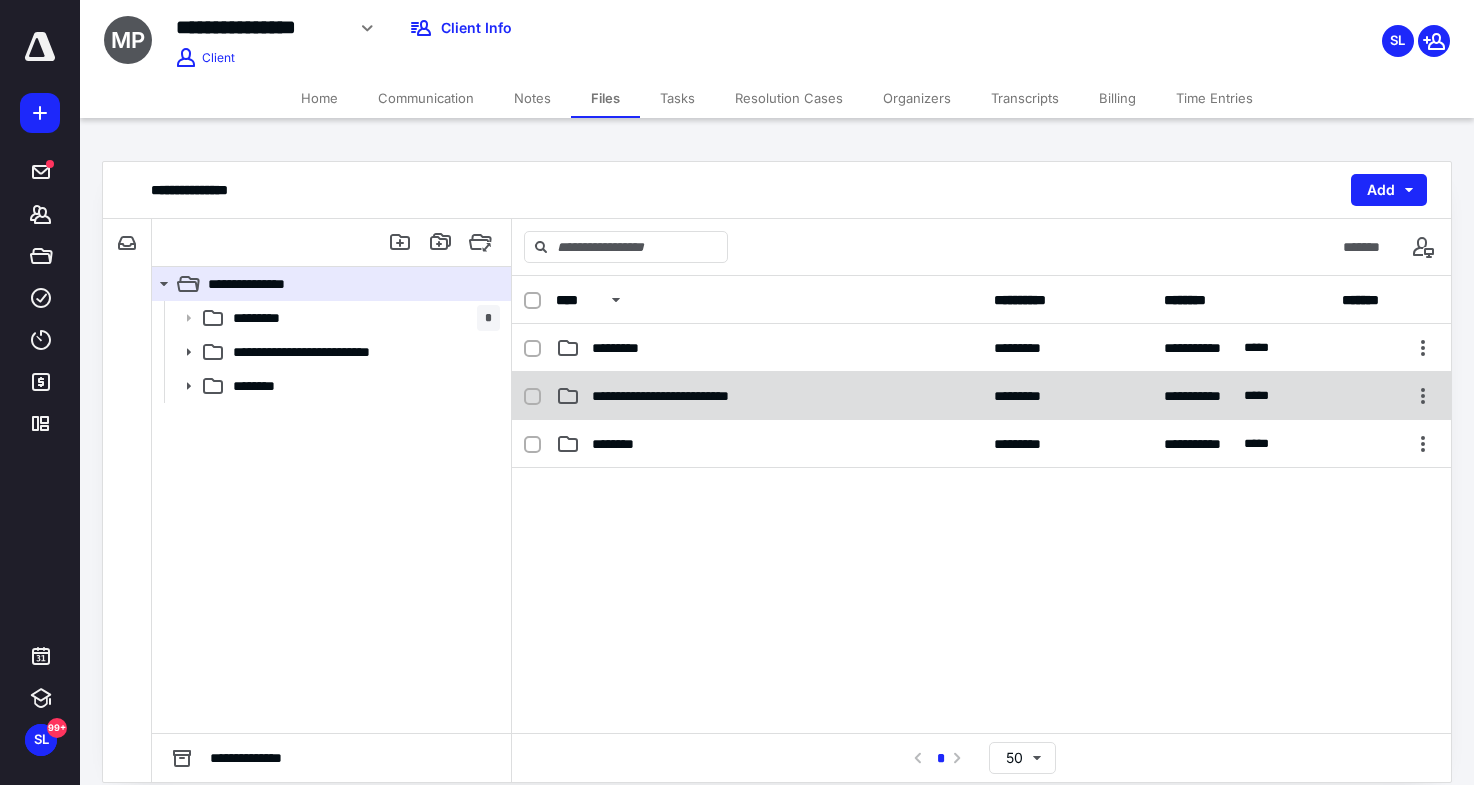 click on "**********" at bounding box center [981, 396] 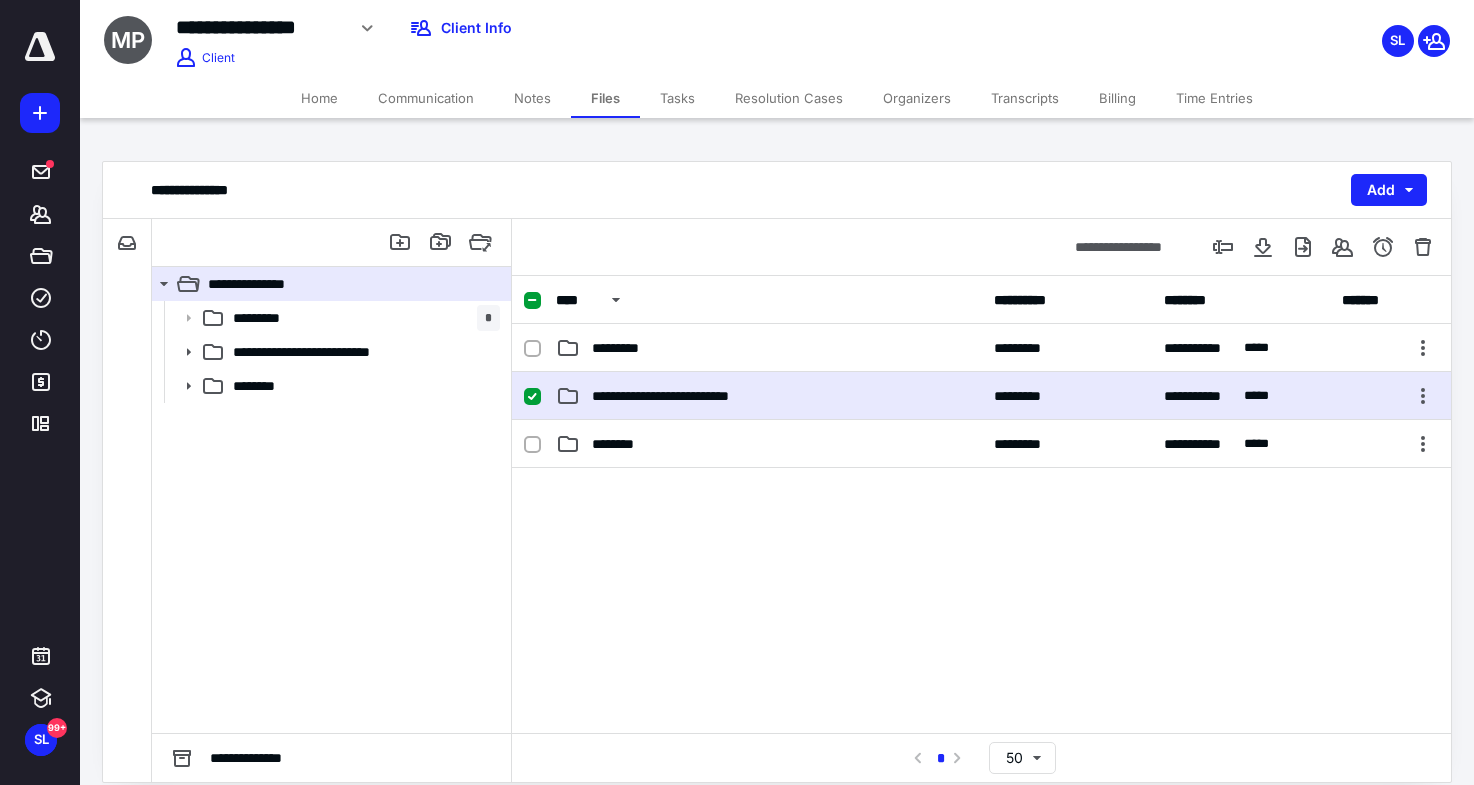click on "**********" at bounding box center (981, 396) 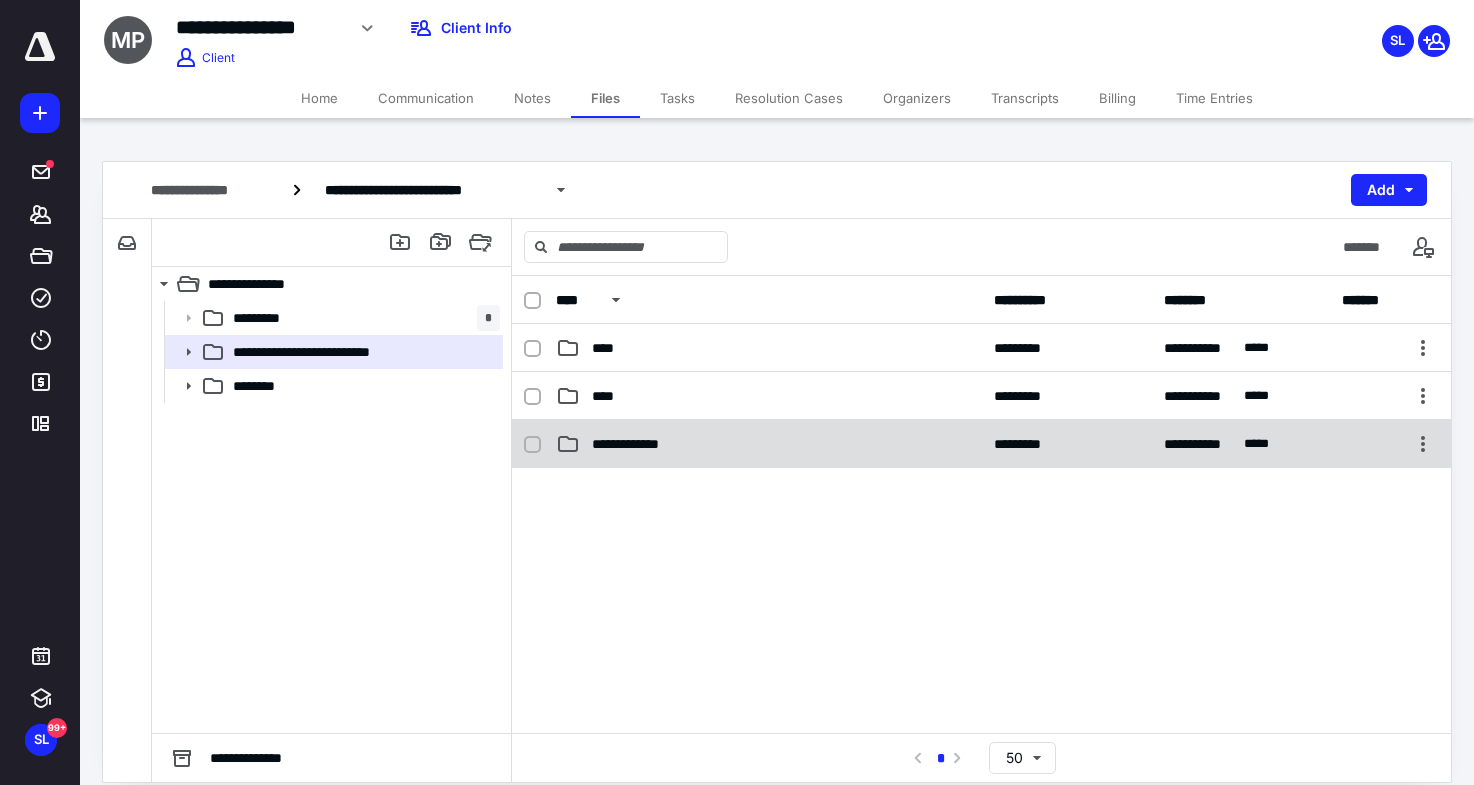 click on "**********" at bounding box center (769, 444) 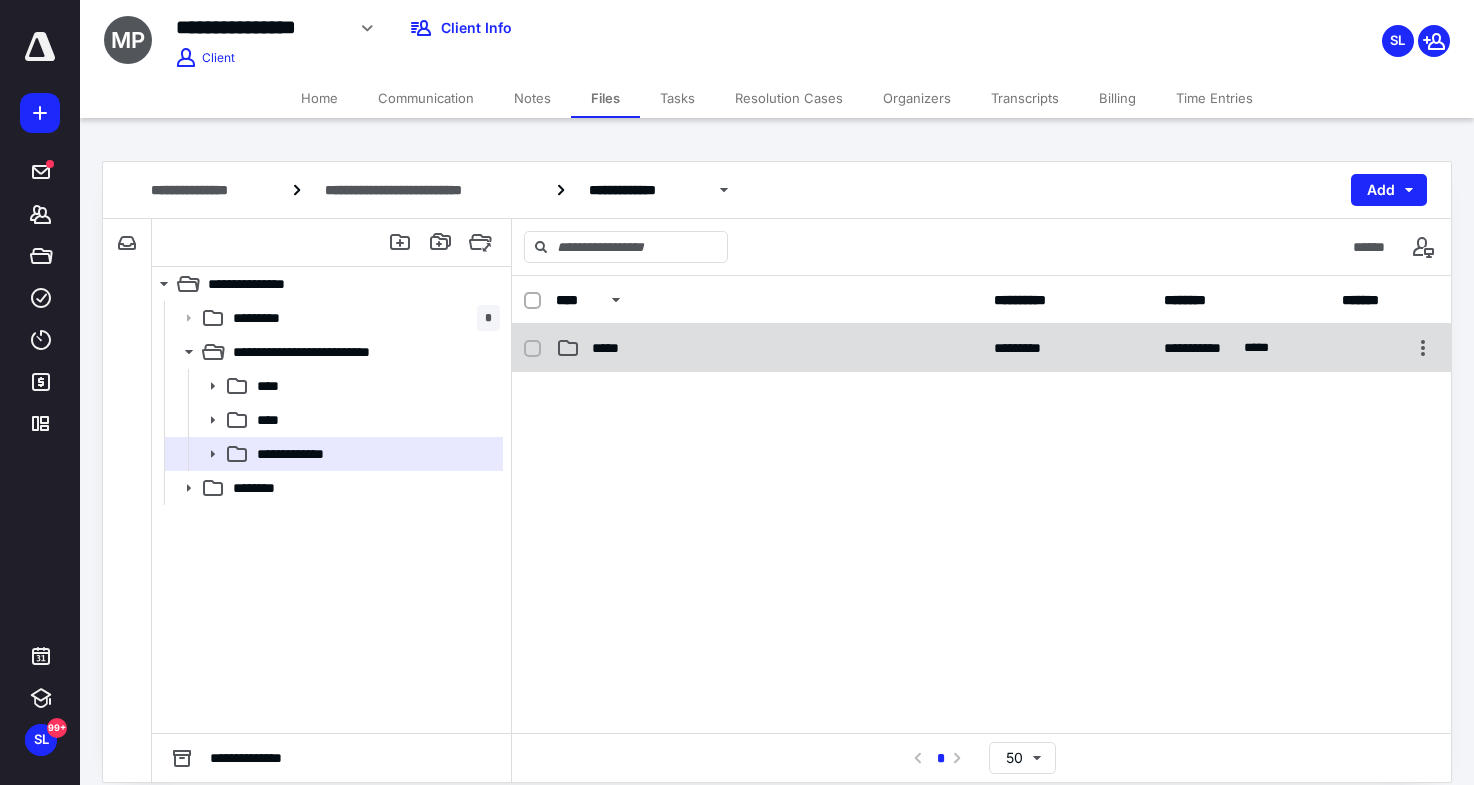 click on "*****" at bounding box center [769, 348] 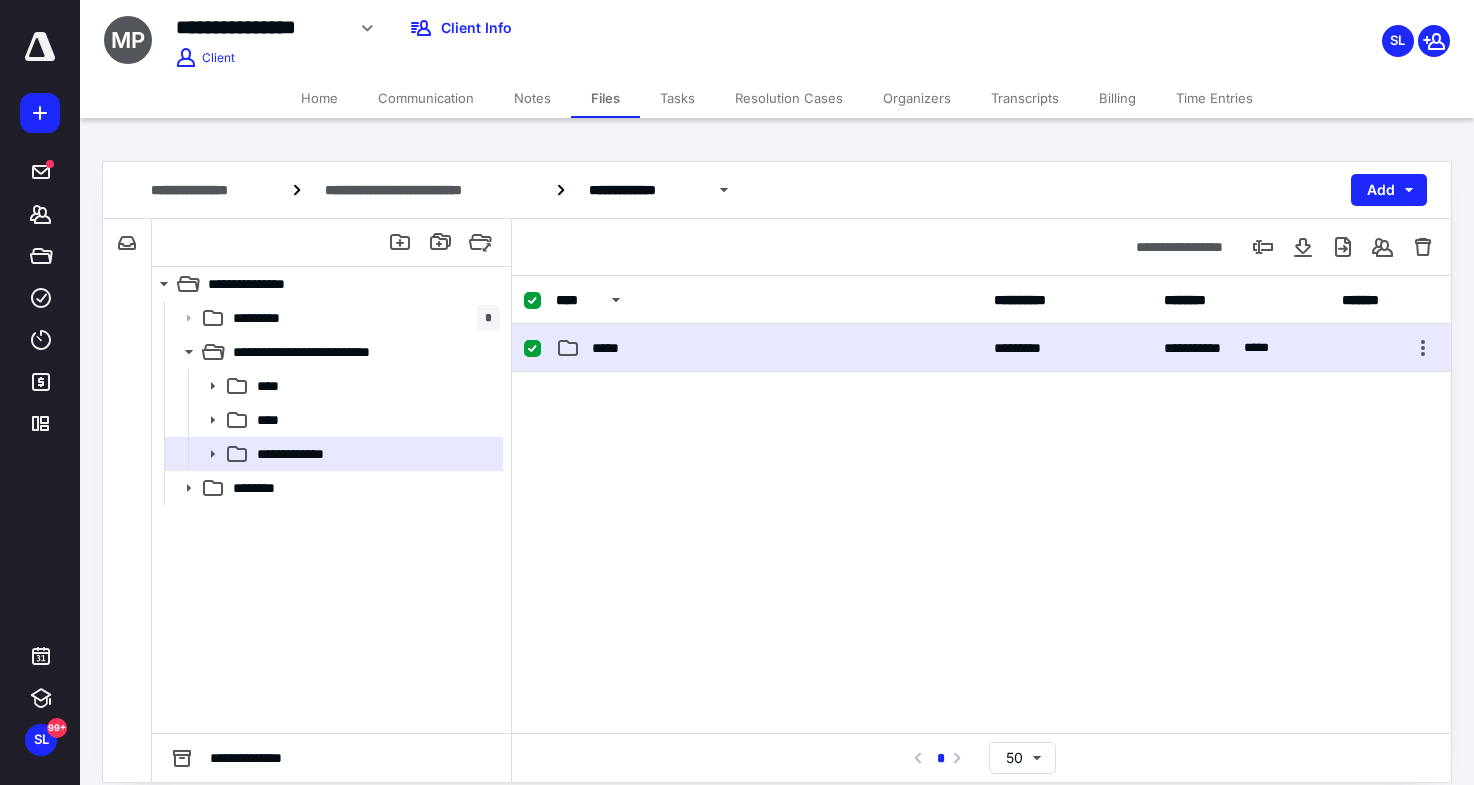 click on "*****" at bounding box center (769, 348) 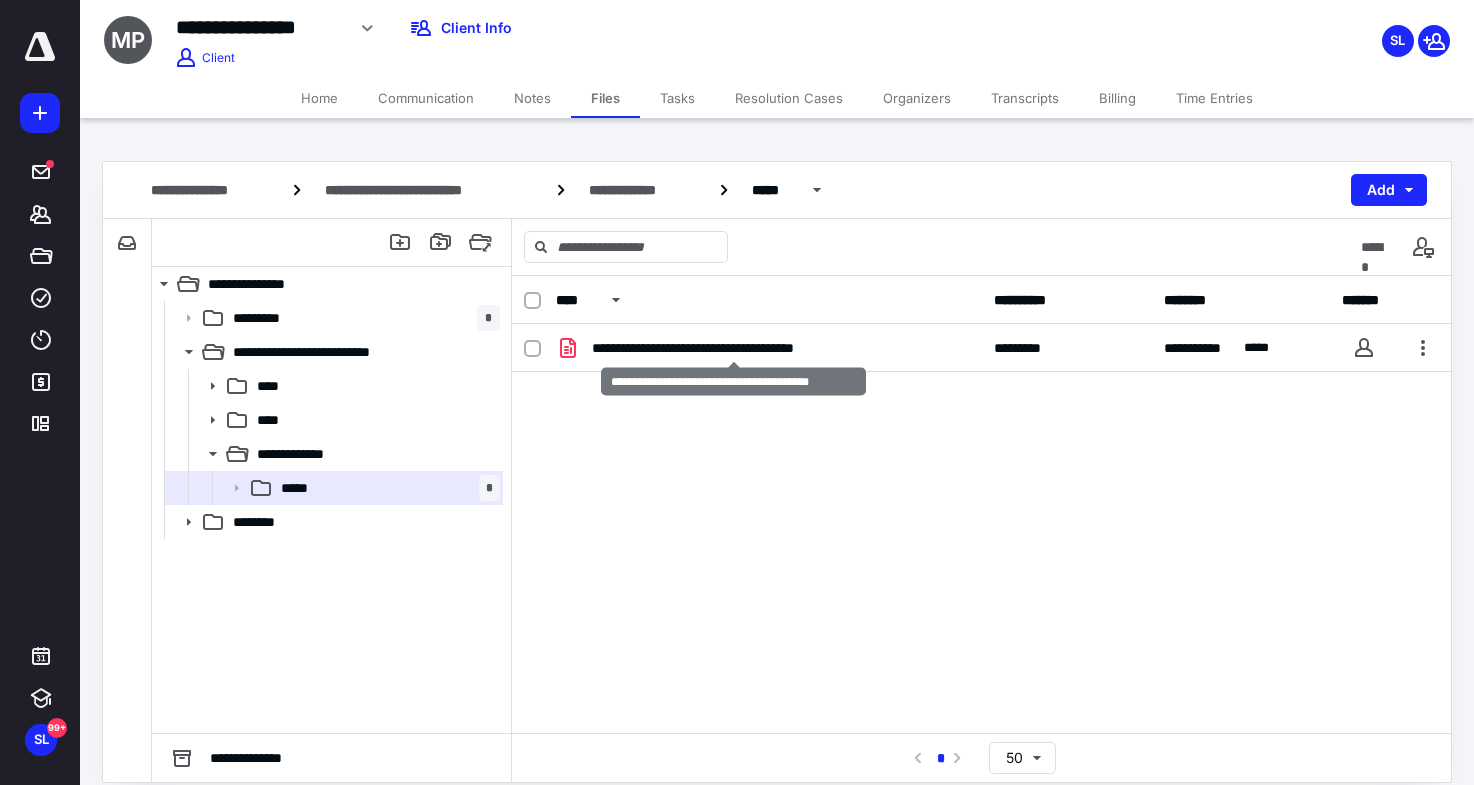 click on "**********" at bounding box center [733, 348] 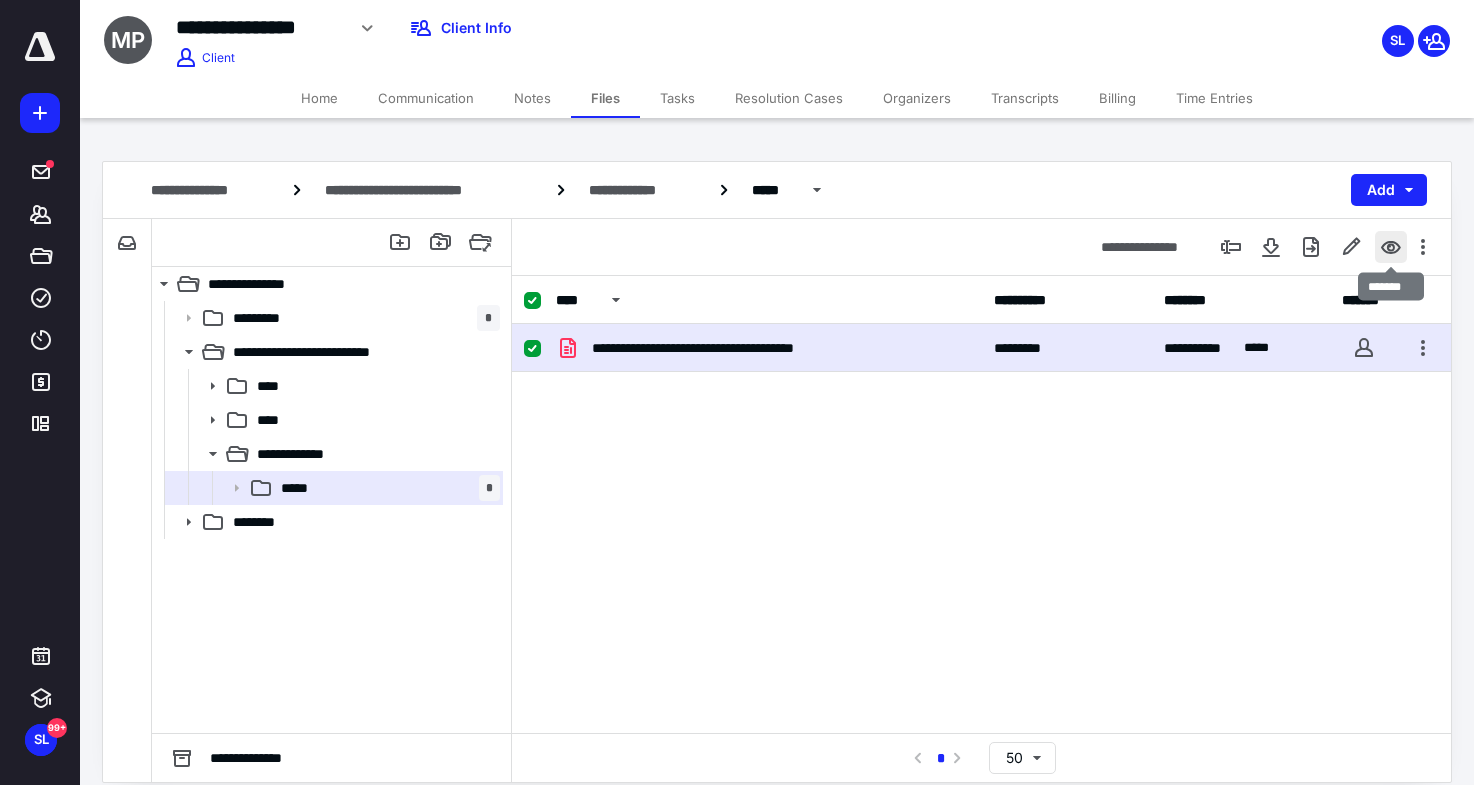 click at bounding box center [1391, 247] 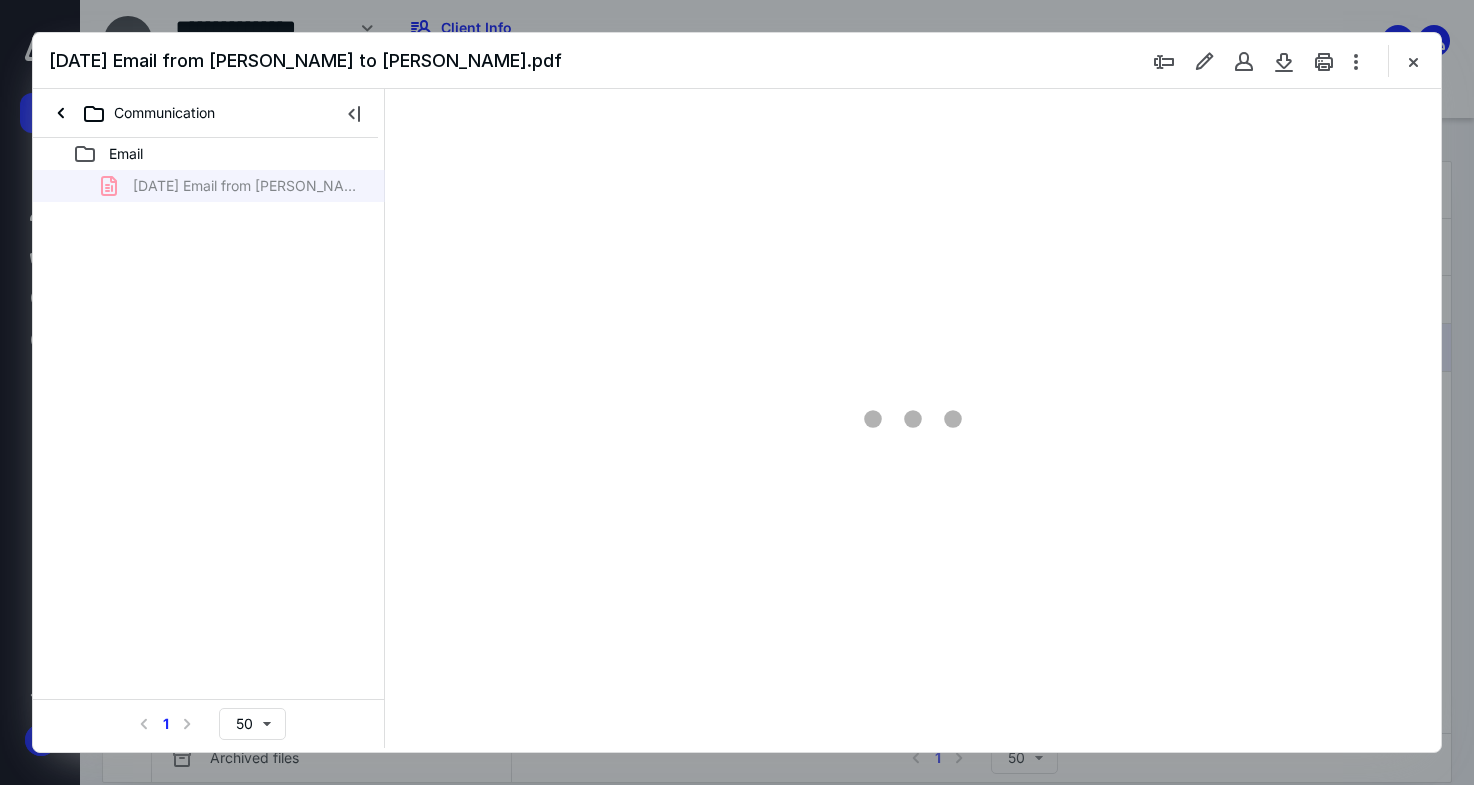 type on "170" 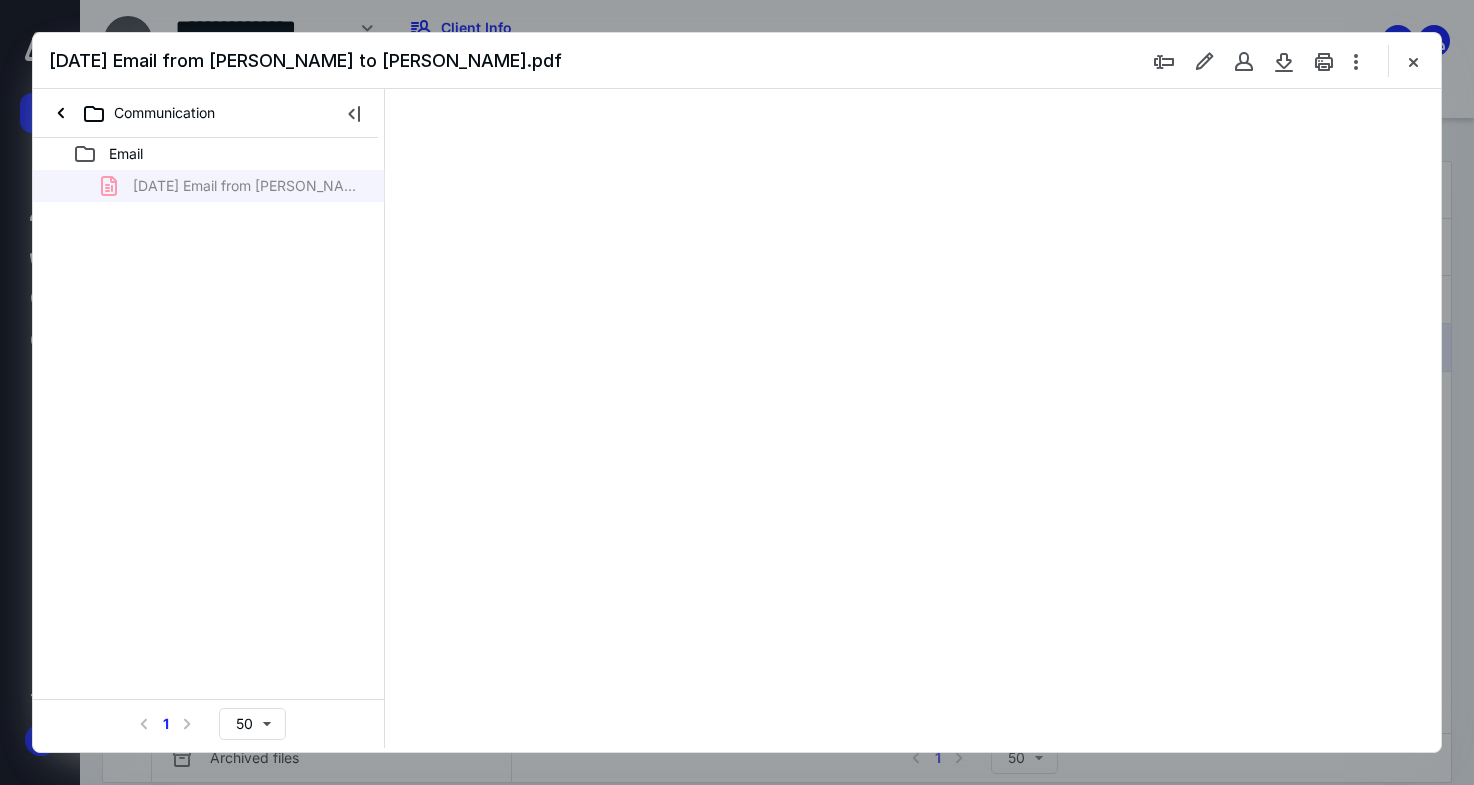 scroll, scrollTop: 0, scrollLeft: 0, axis: both 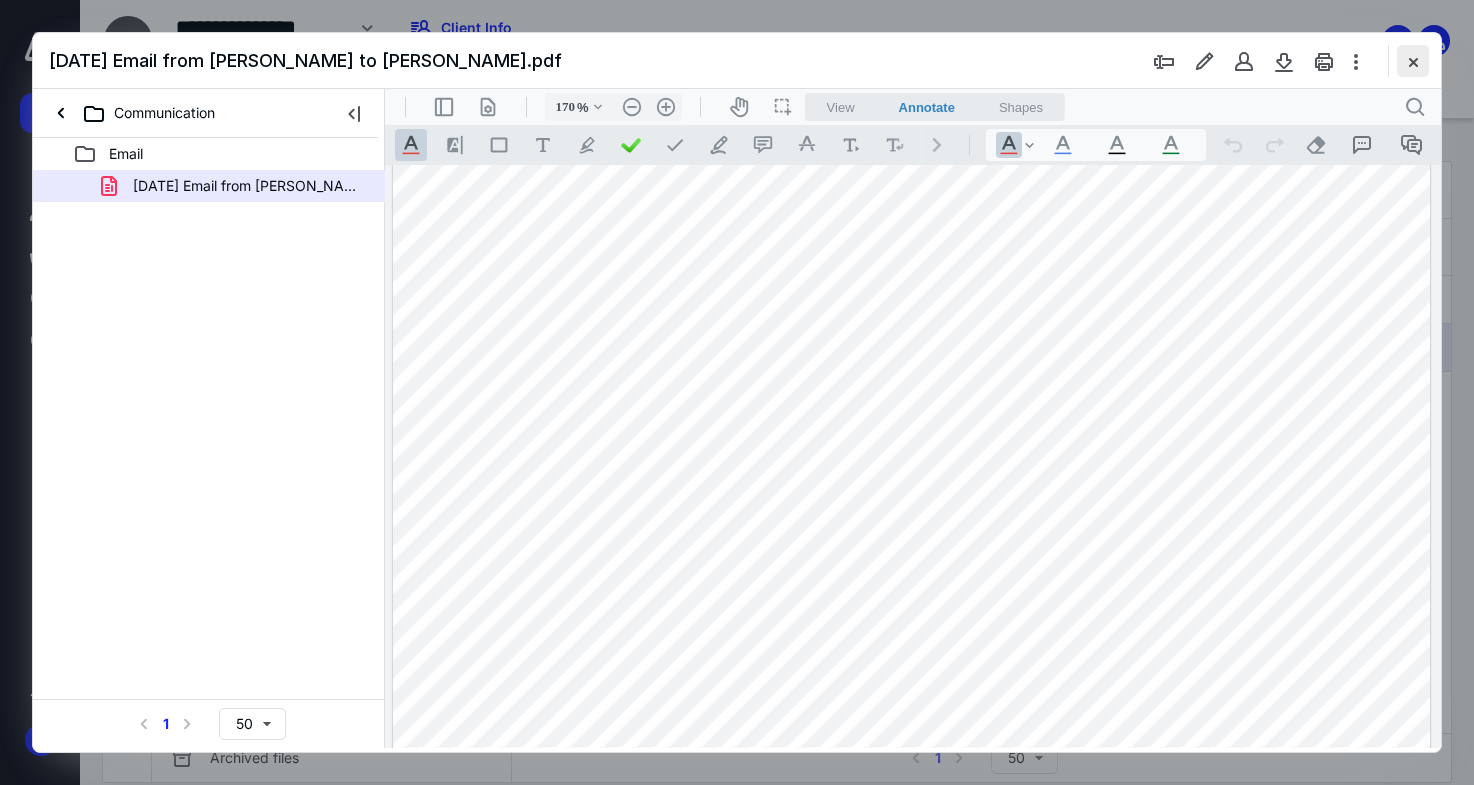 click at bounding box center [1413, 61] 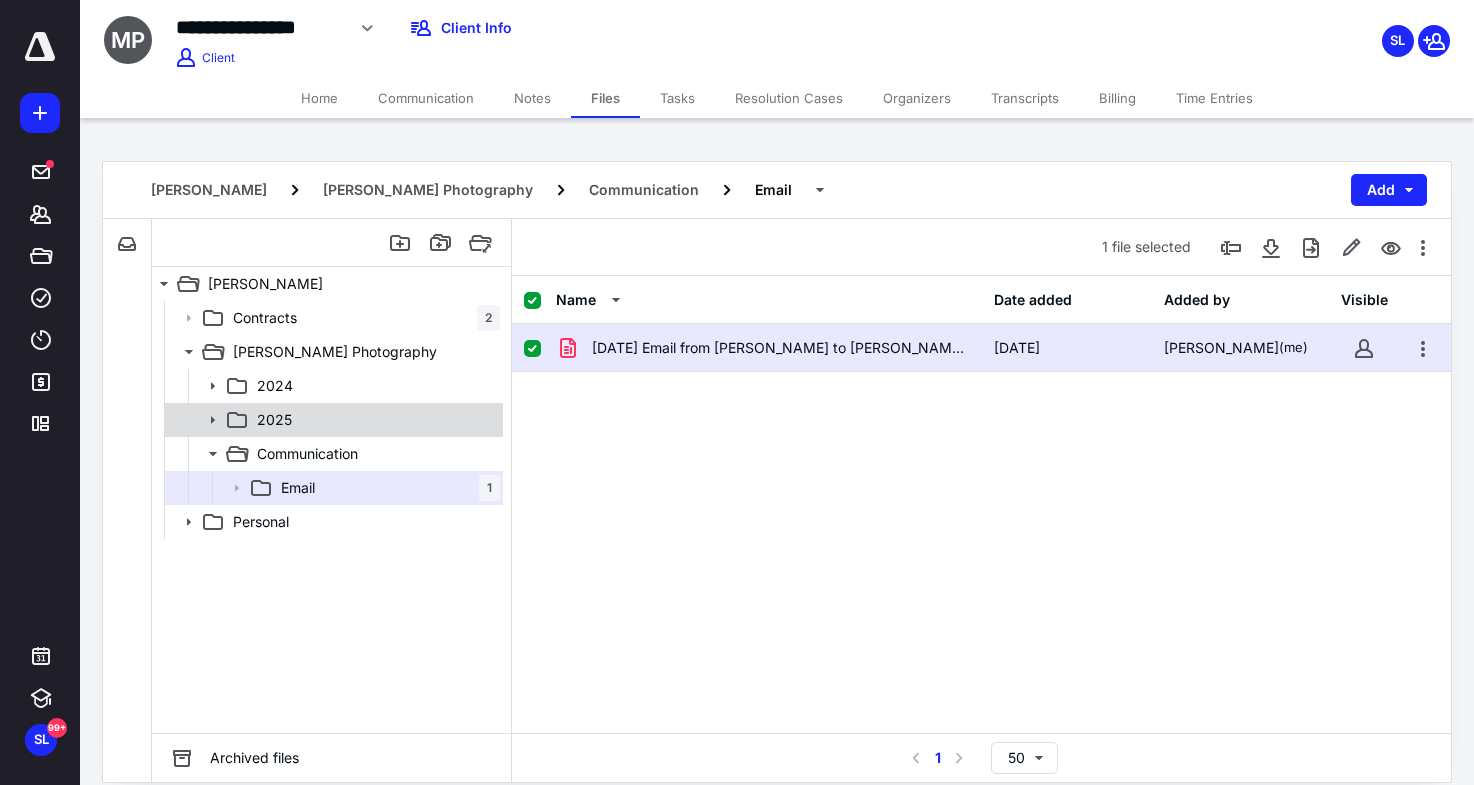click on "2025" at bounding box center (374, 420) 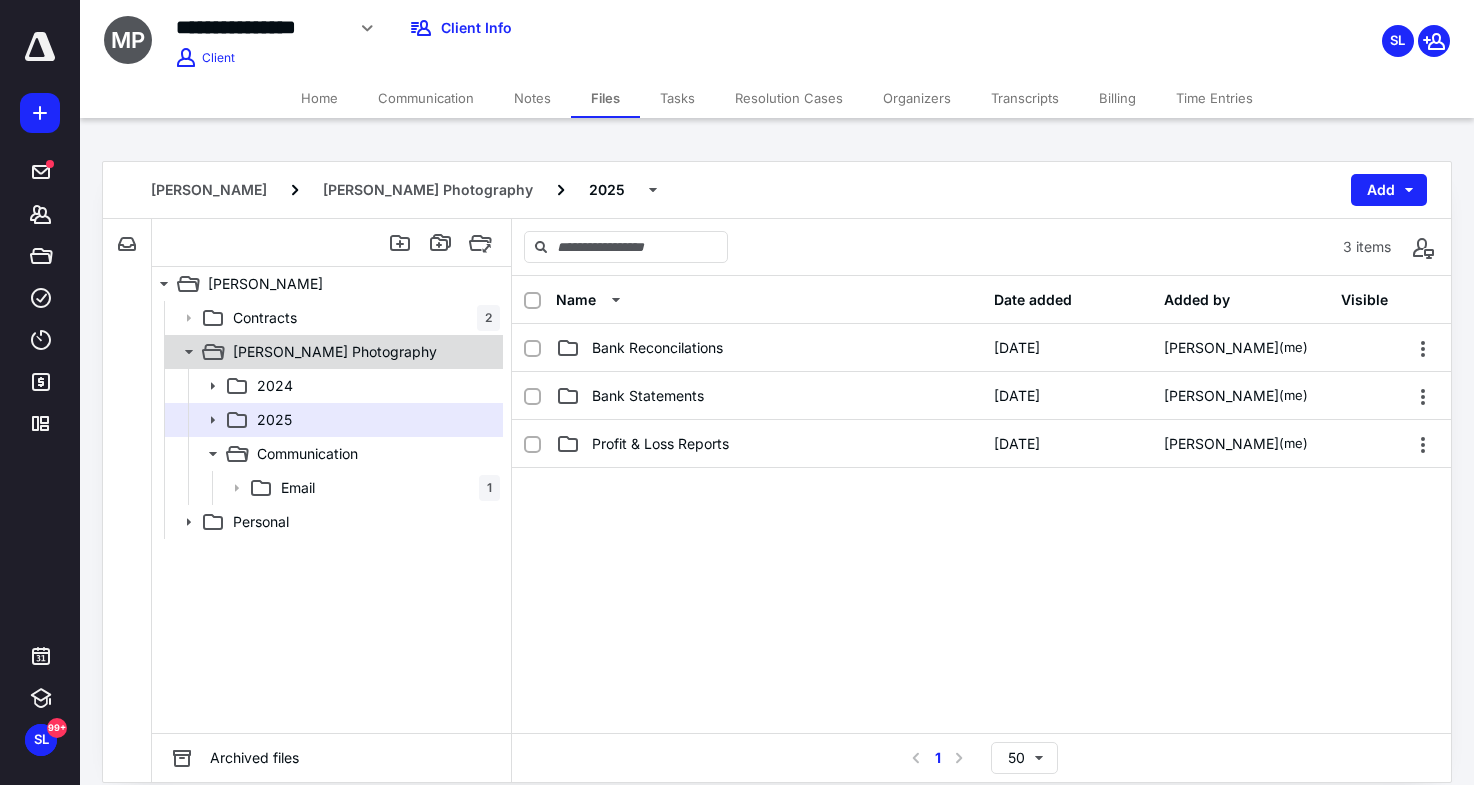 click on "McKenzie Peyton Photography" at bounding box center (332, 352) 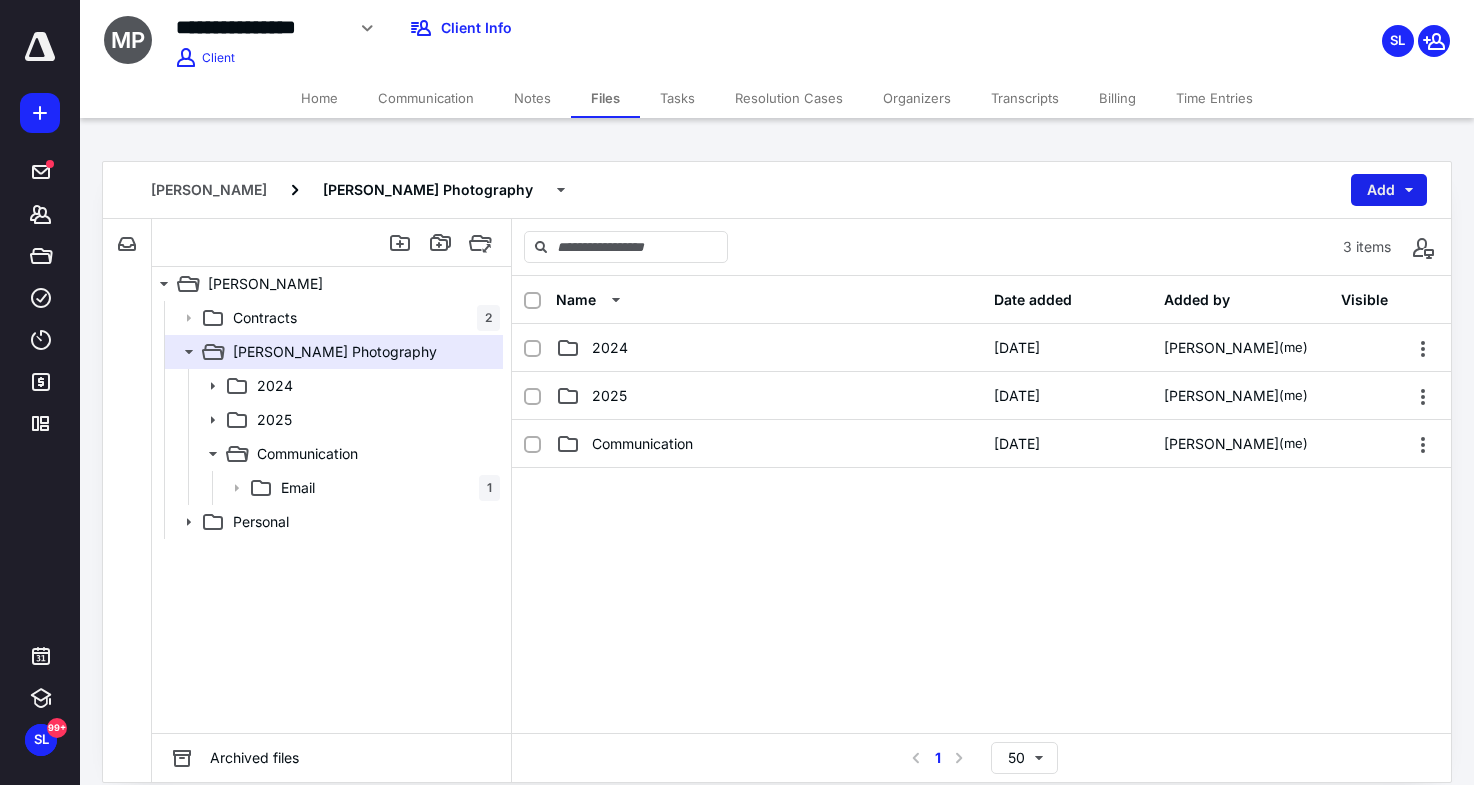 click on "Add" at bounding box center [1389, 190] 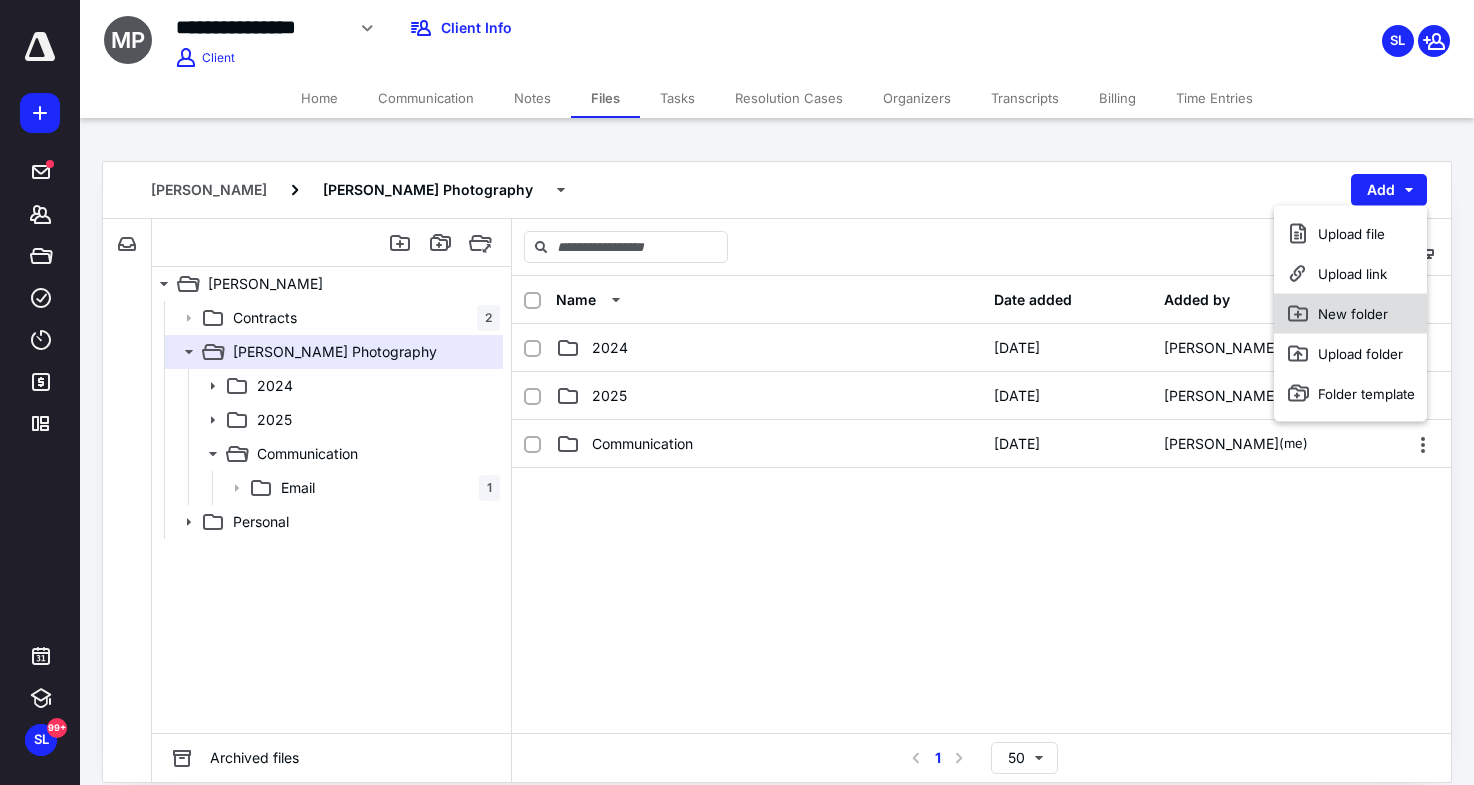 click on "New folder" at bounding box center [1350, 314] 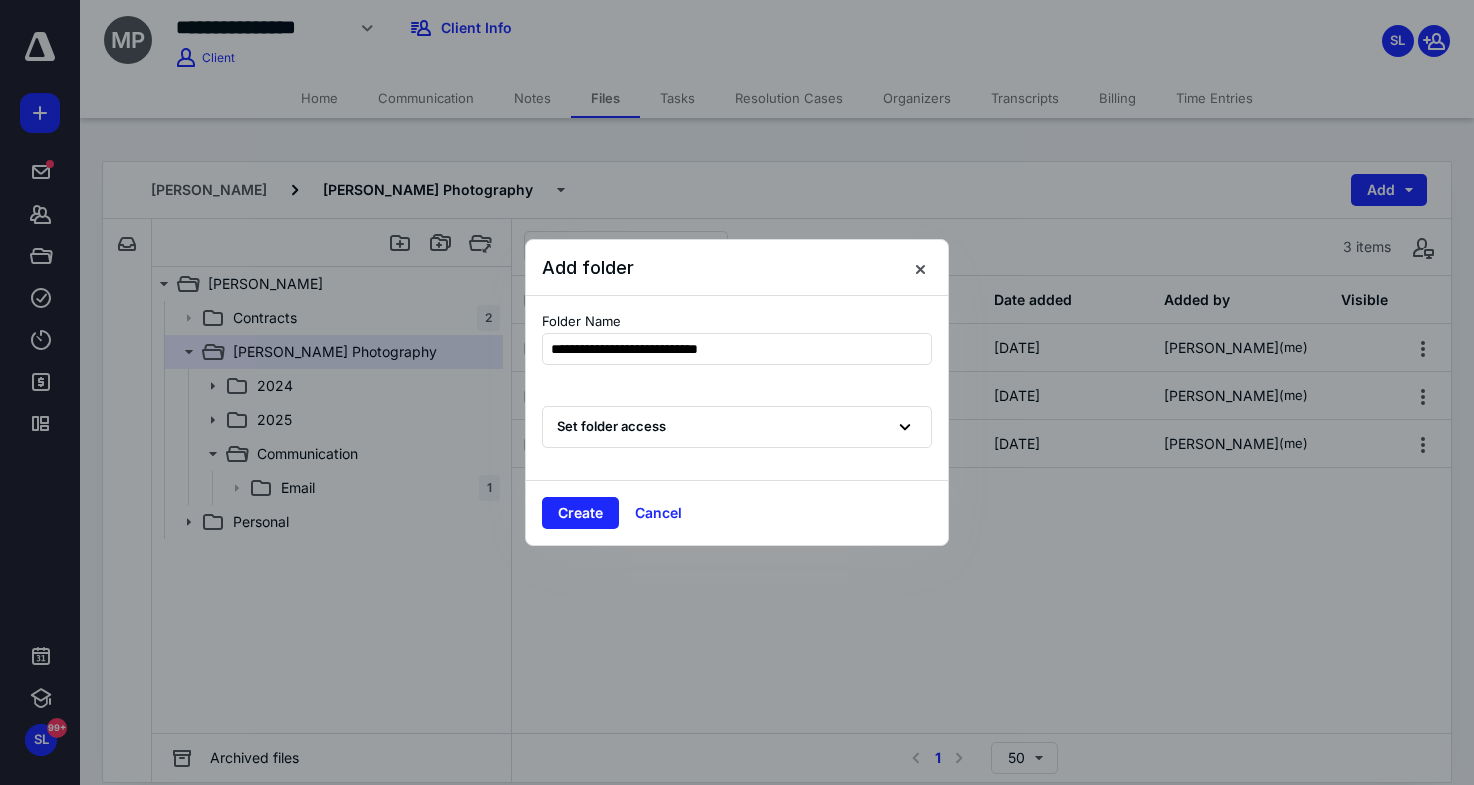type on "**********" 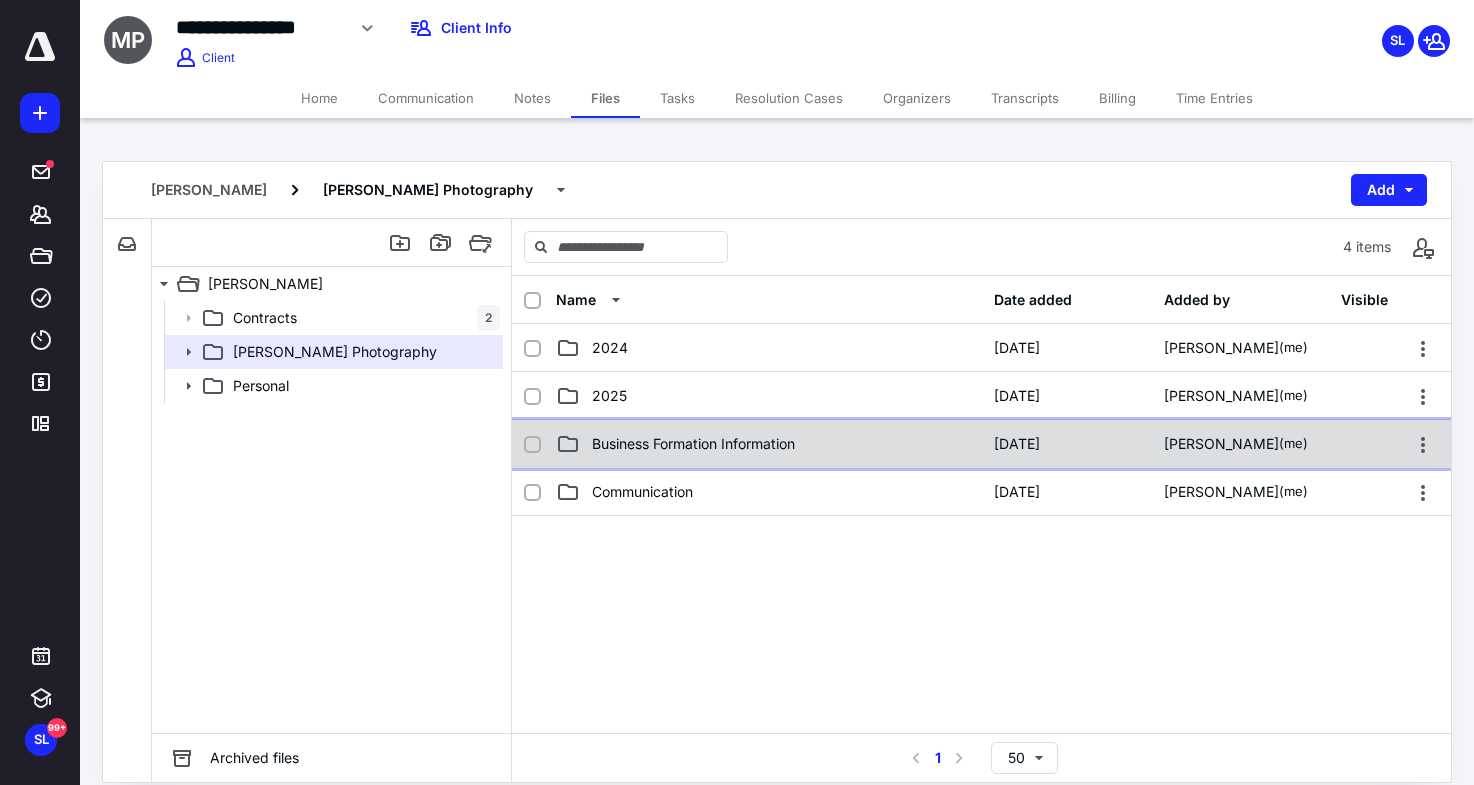click on "Business Formation Information" at bounding box center (769, 444) 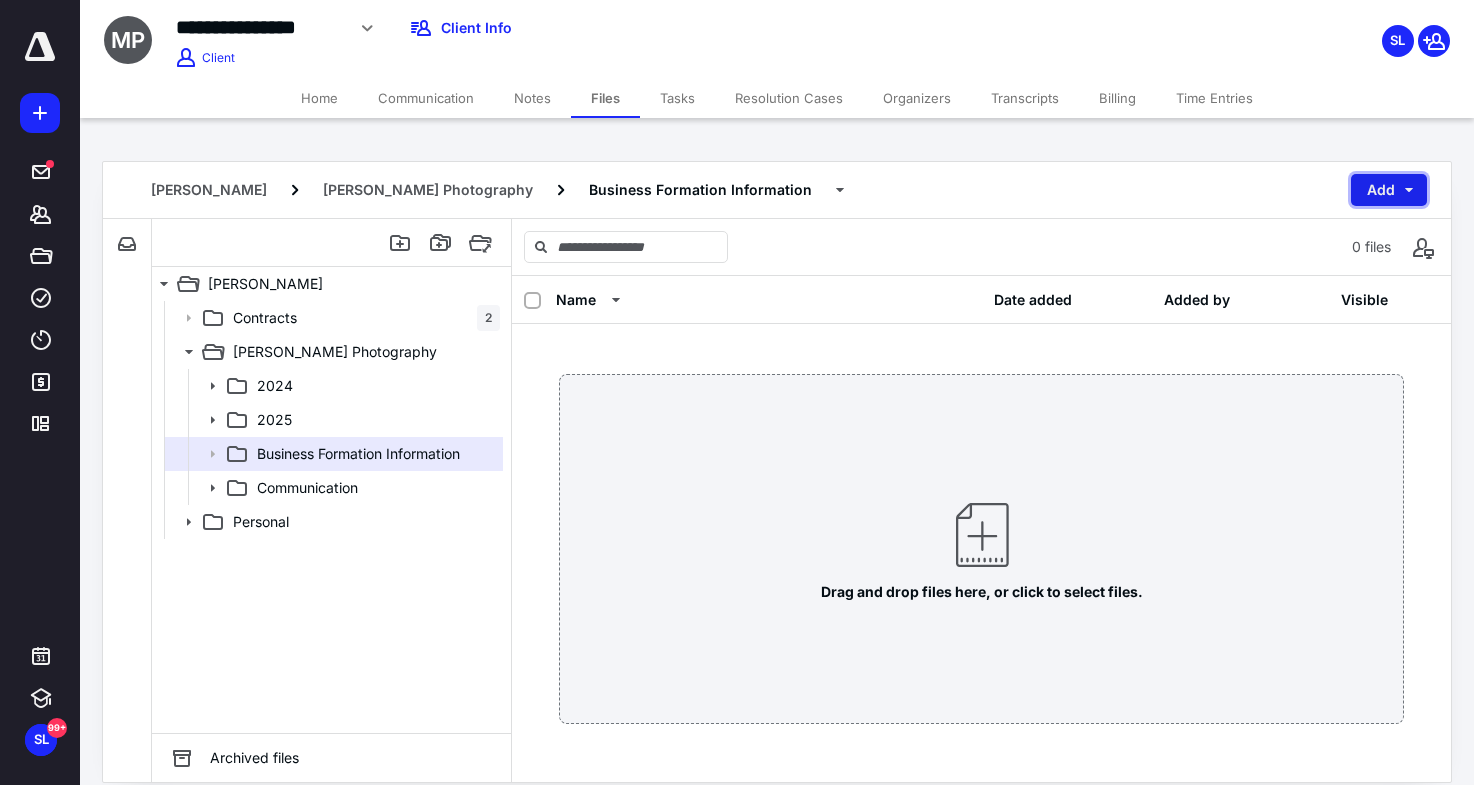 click on "Add" at bounding box center (1389, 190) 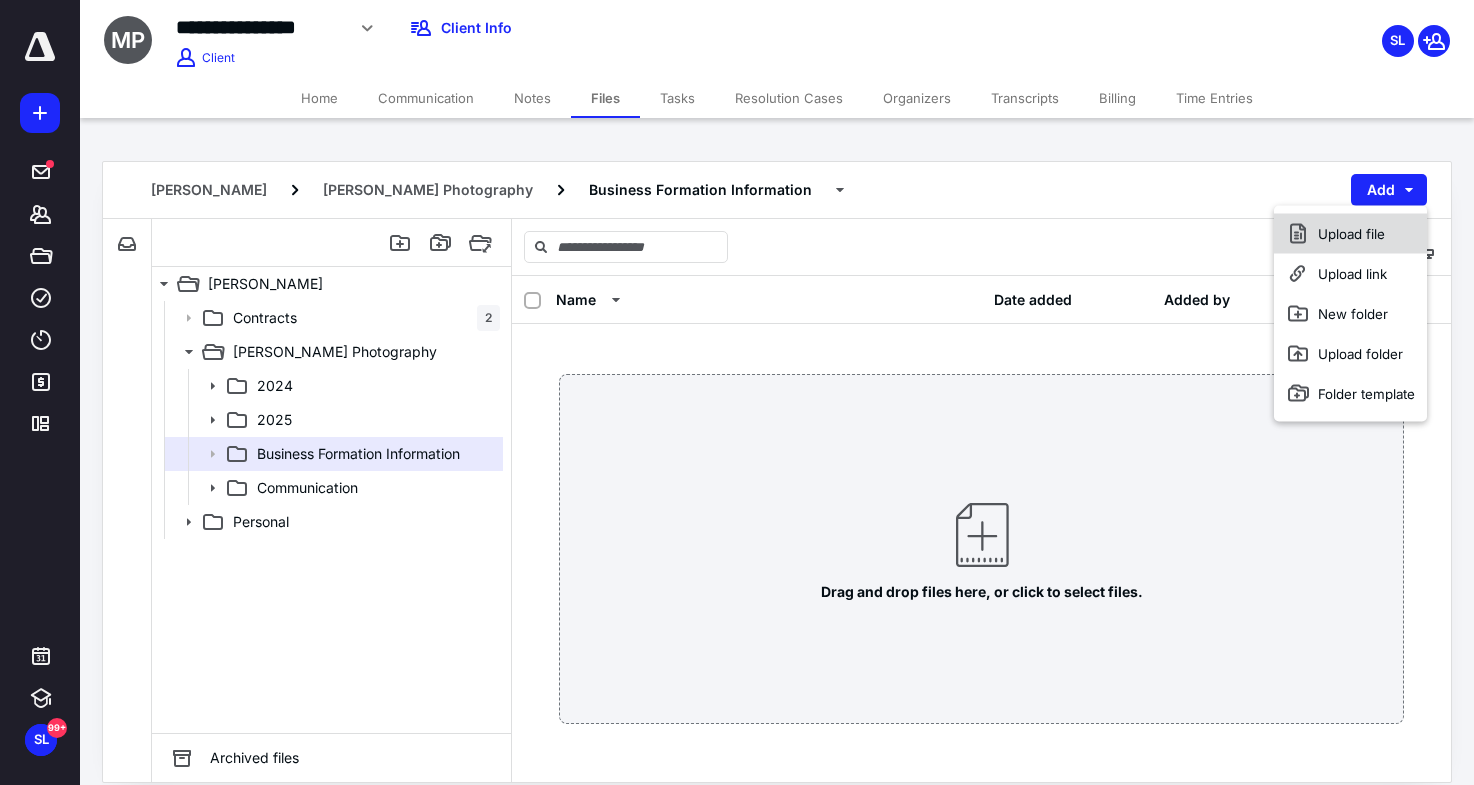 click on "Upload file" at bounding box center [1350, 234] 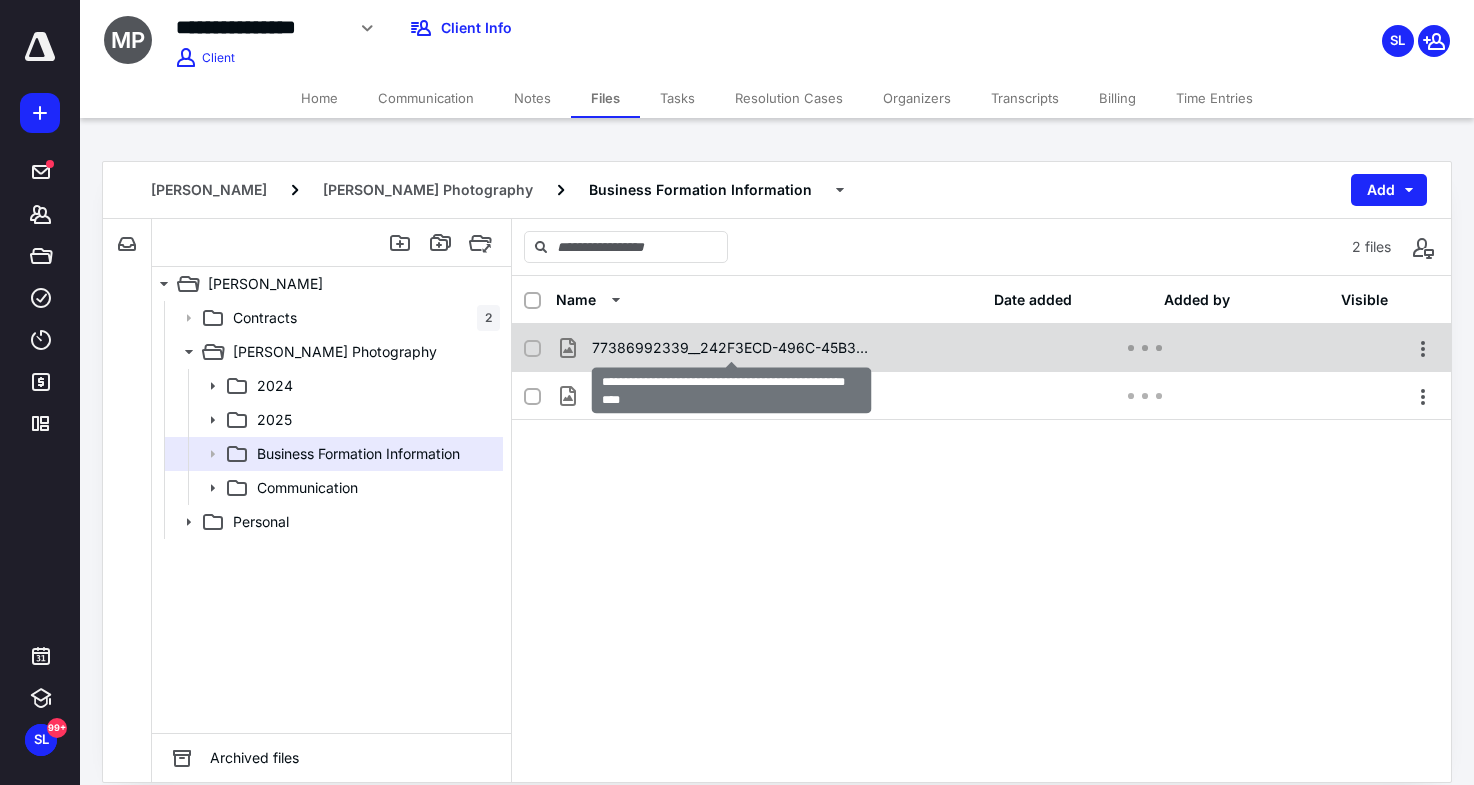 click on "77386992339__242F3ECD-496C-45B3-975A-983BE870E49F.jpeg" at bounding box center (731, 348) 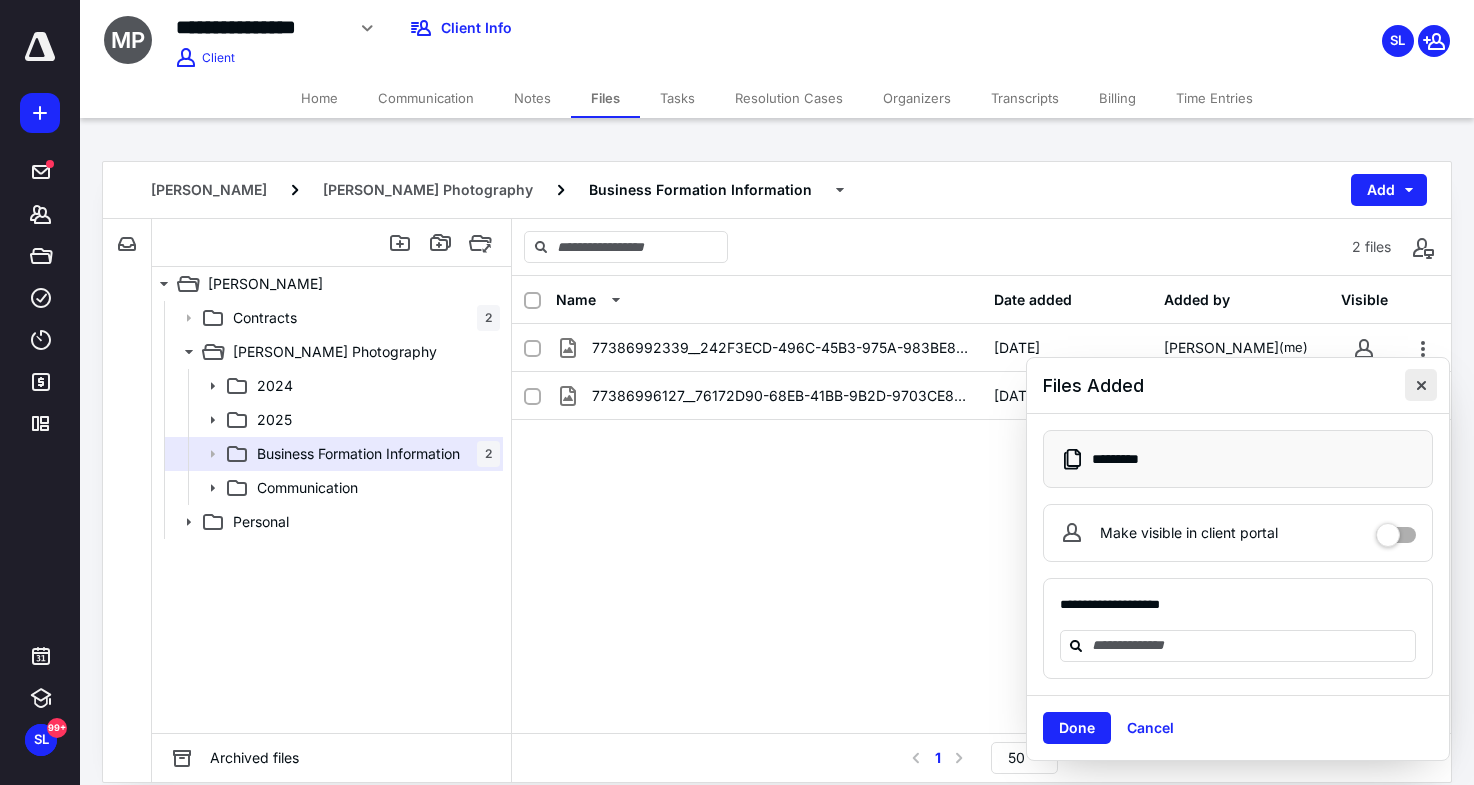click at bounding box center (1421, 385) 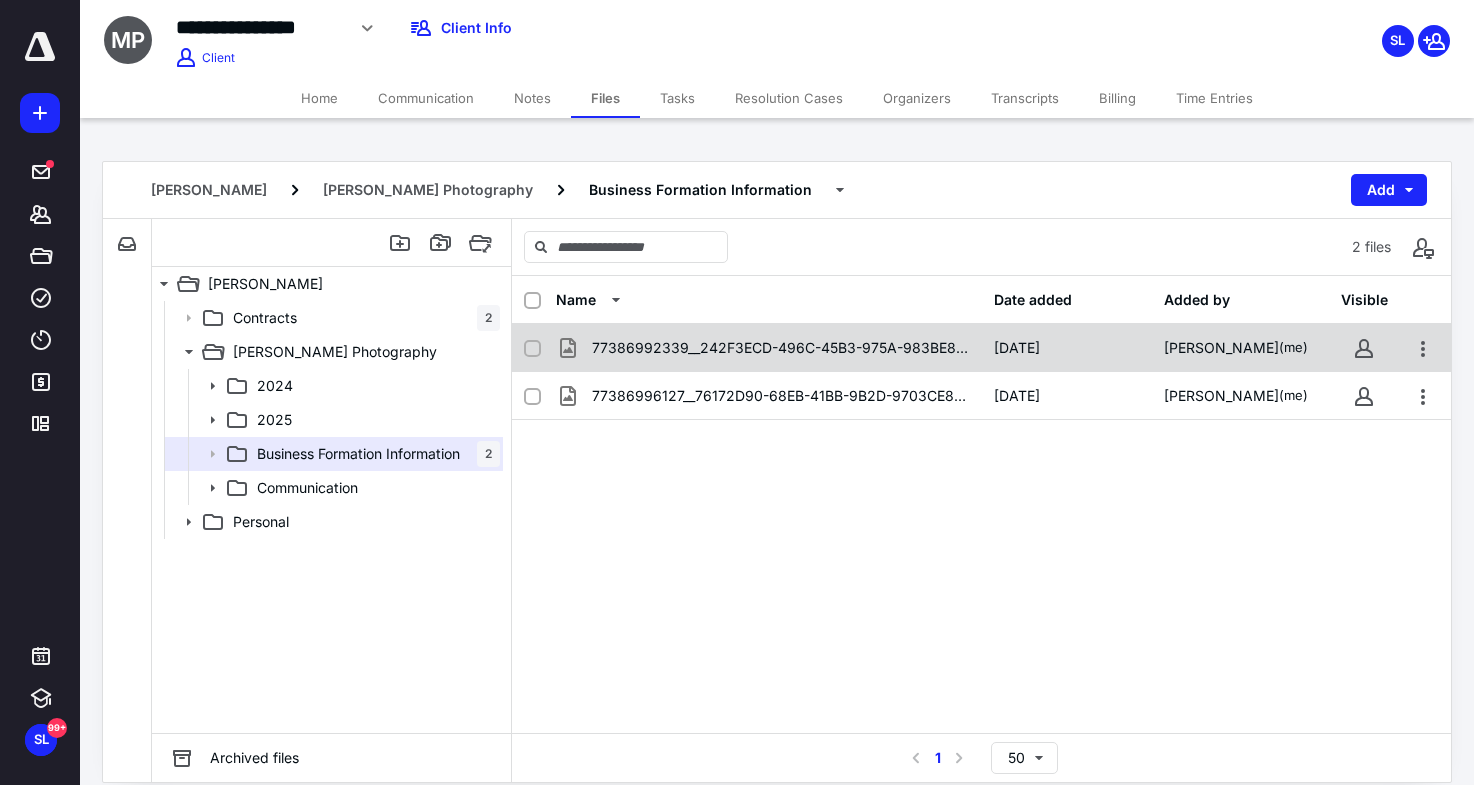 click on "77386992339__242F3ECD-496C-45B3-975A-983BE870E49F.jpeg" at bounding box center [781, 348] 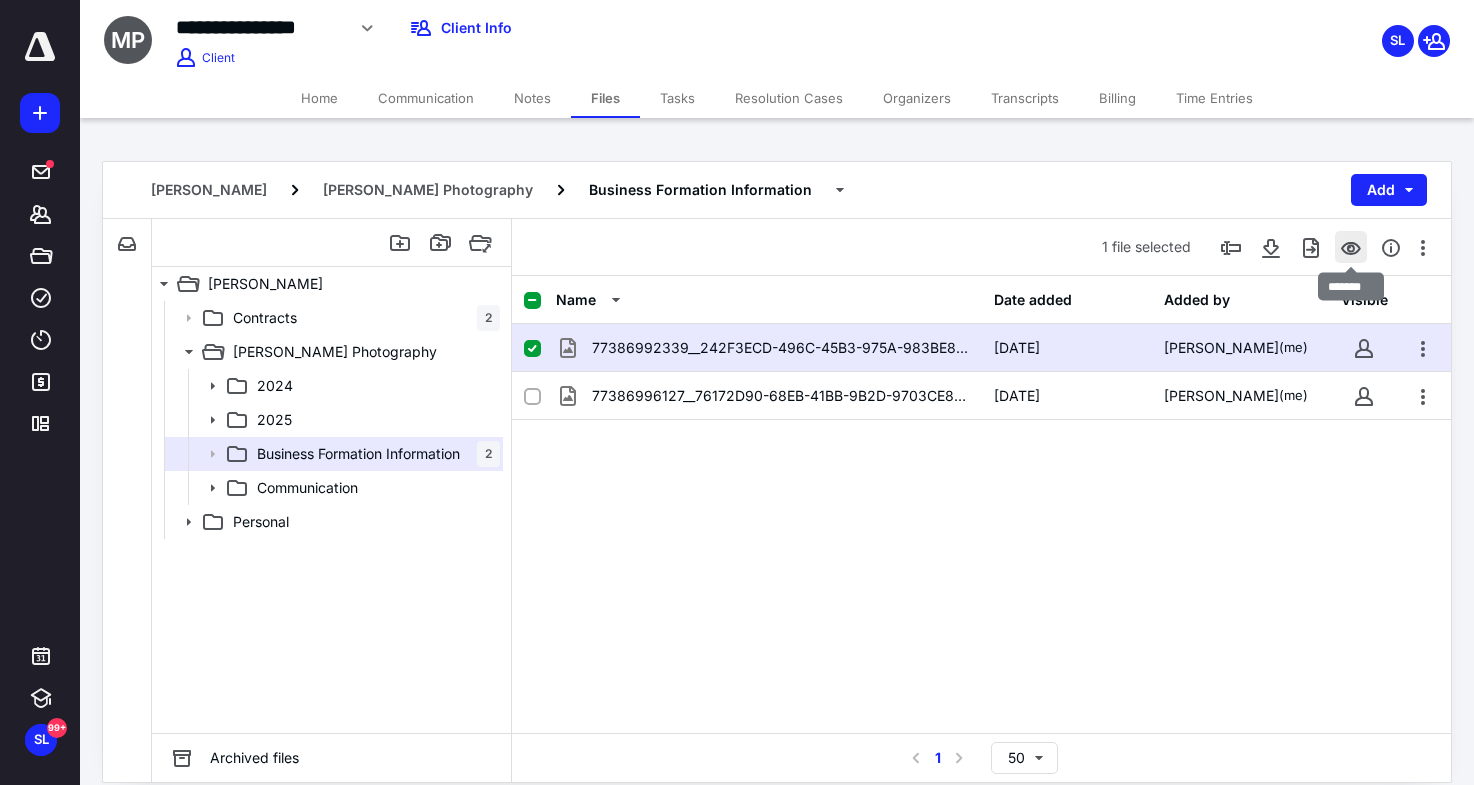 click at bounding box center (1351, 247) 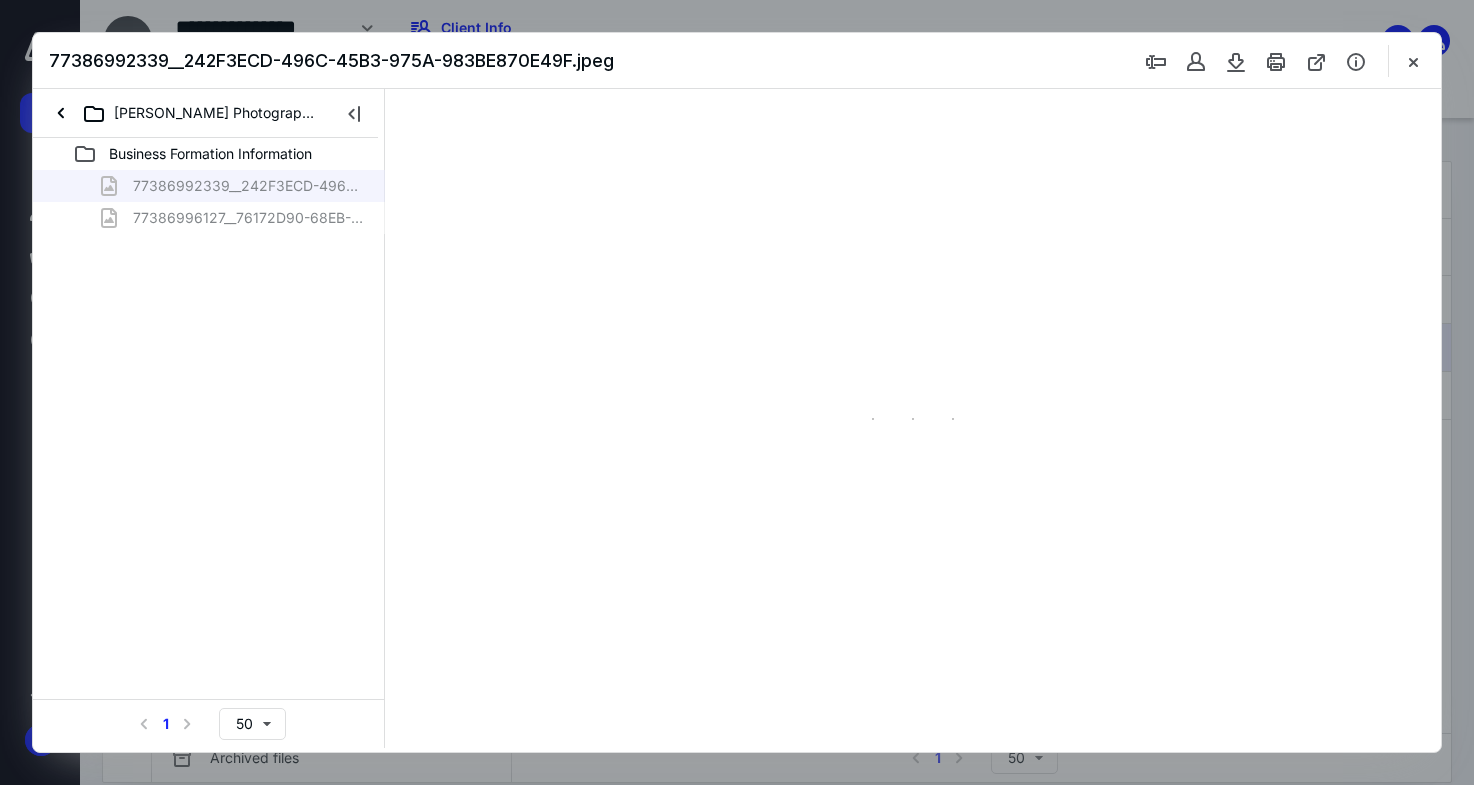 scroll, scrollTop: 0, scrollLeft: 0, axis: both 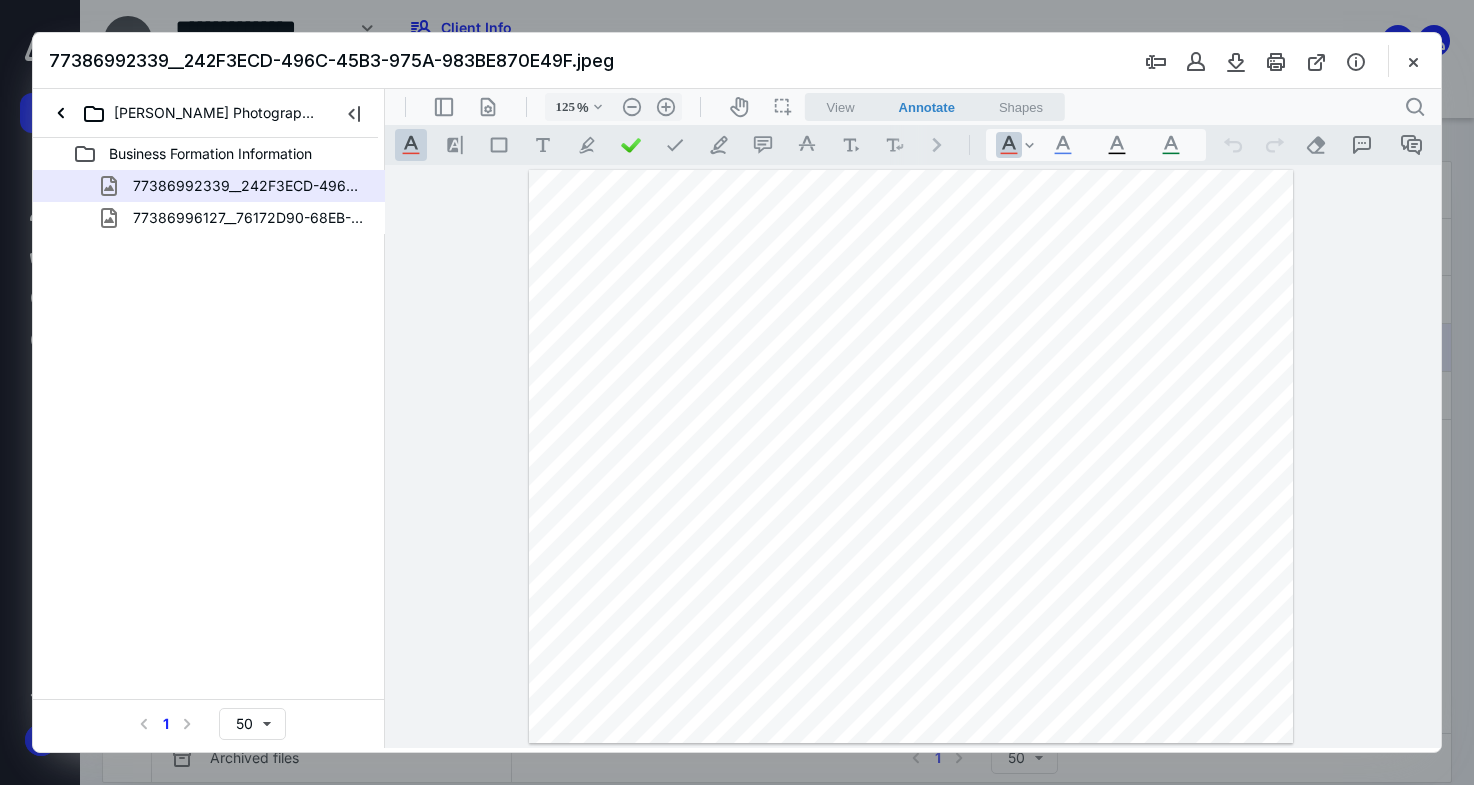 type on "170" 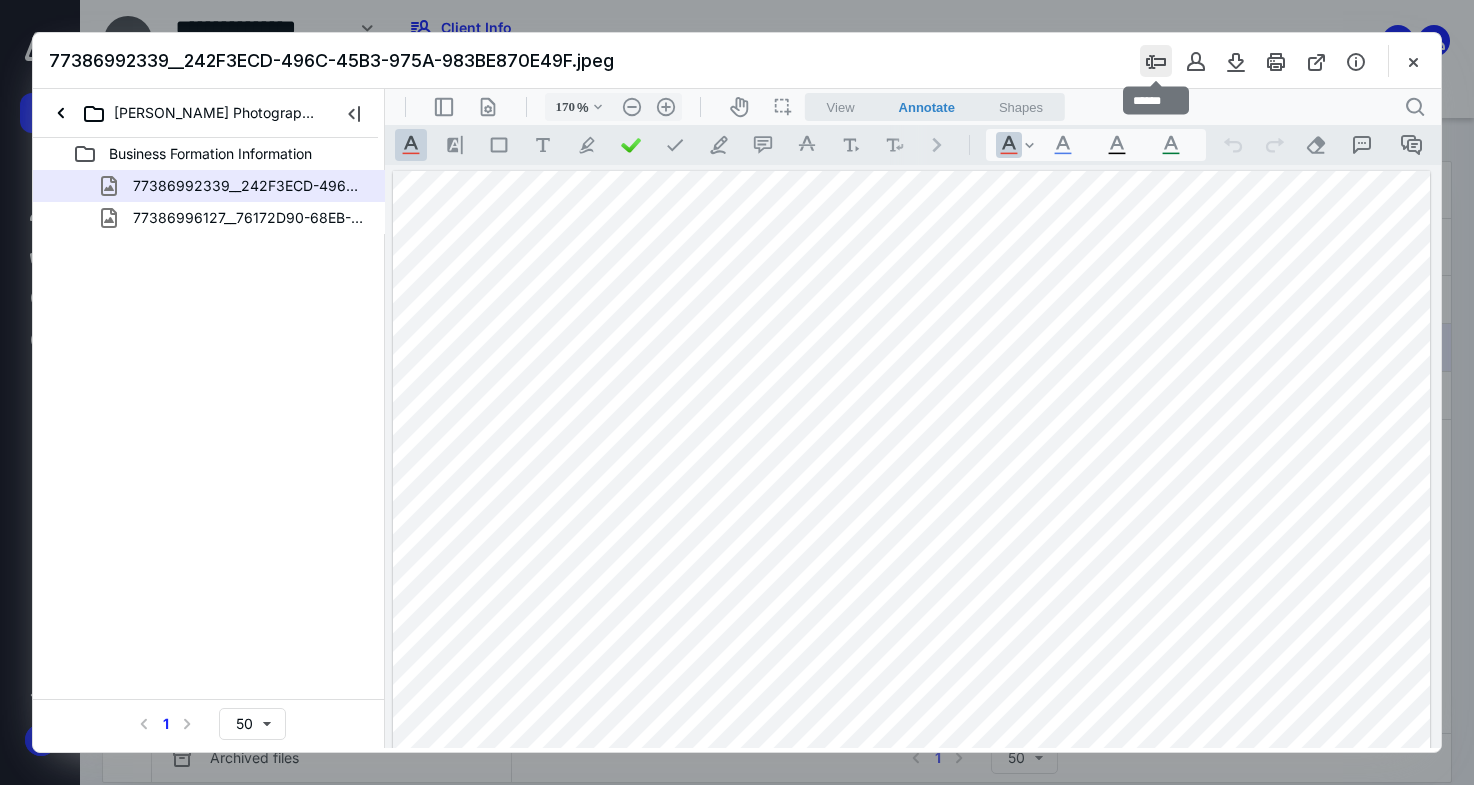 click at bounding box center (1156, 61) 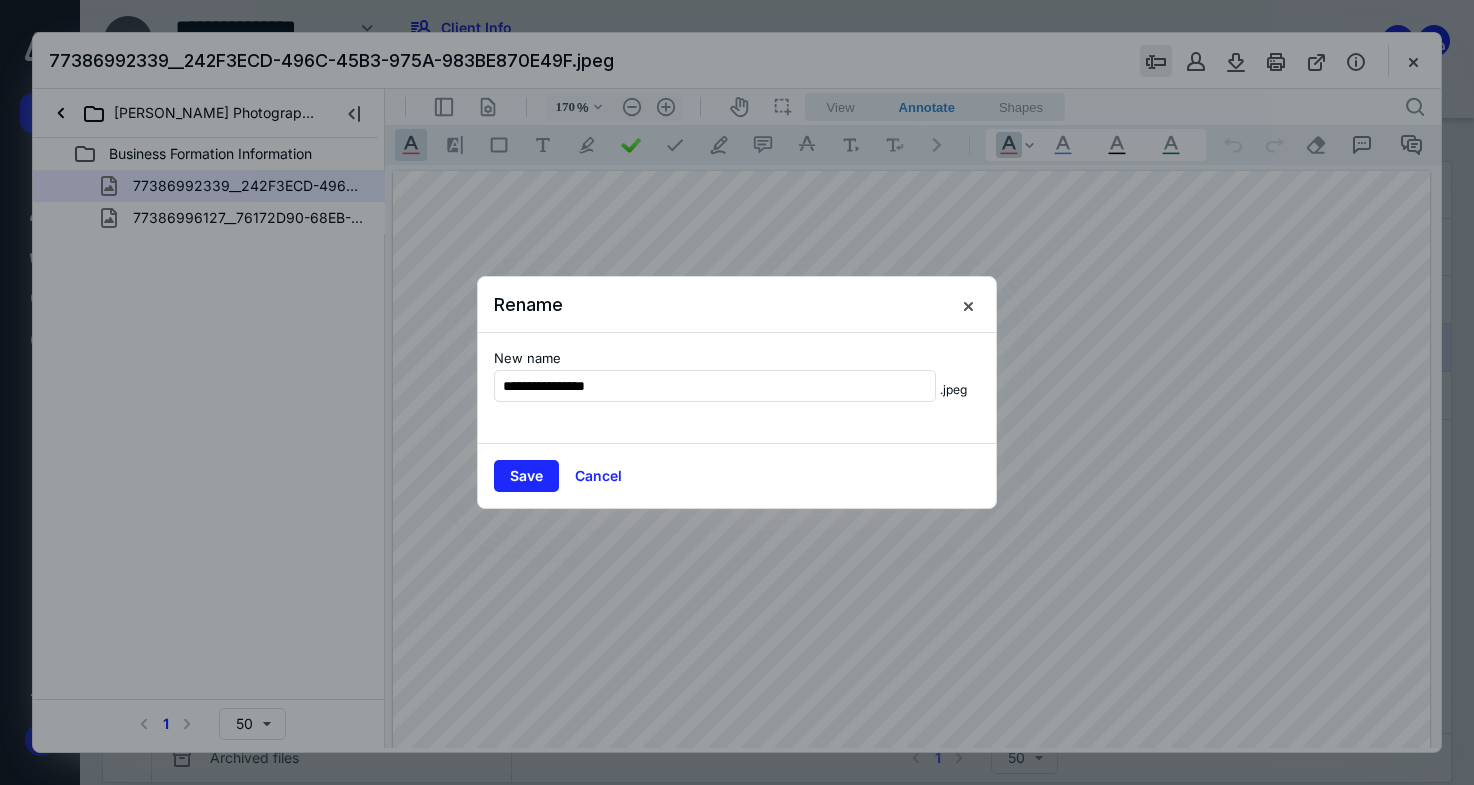 type on "**********" 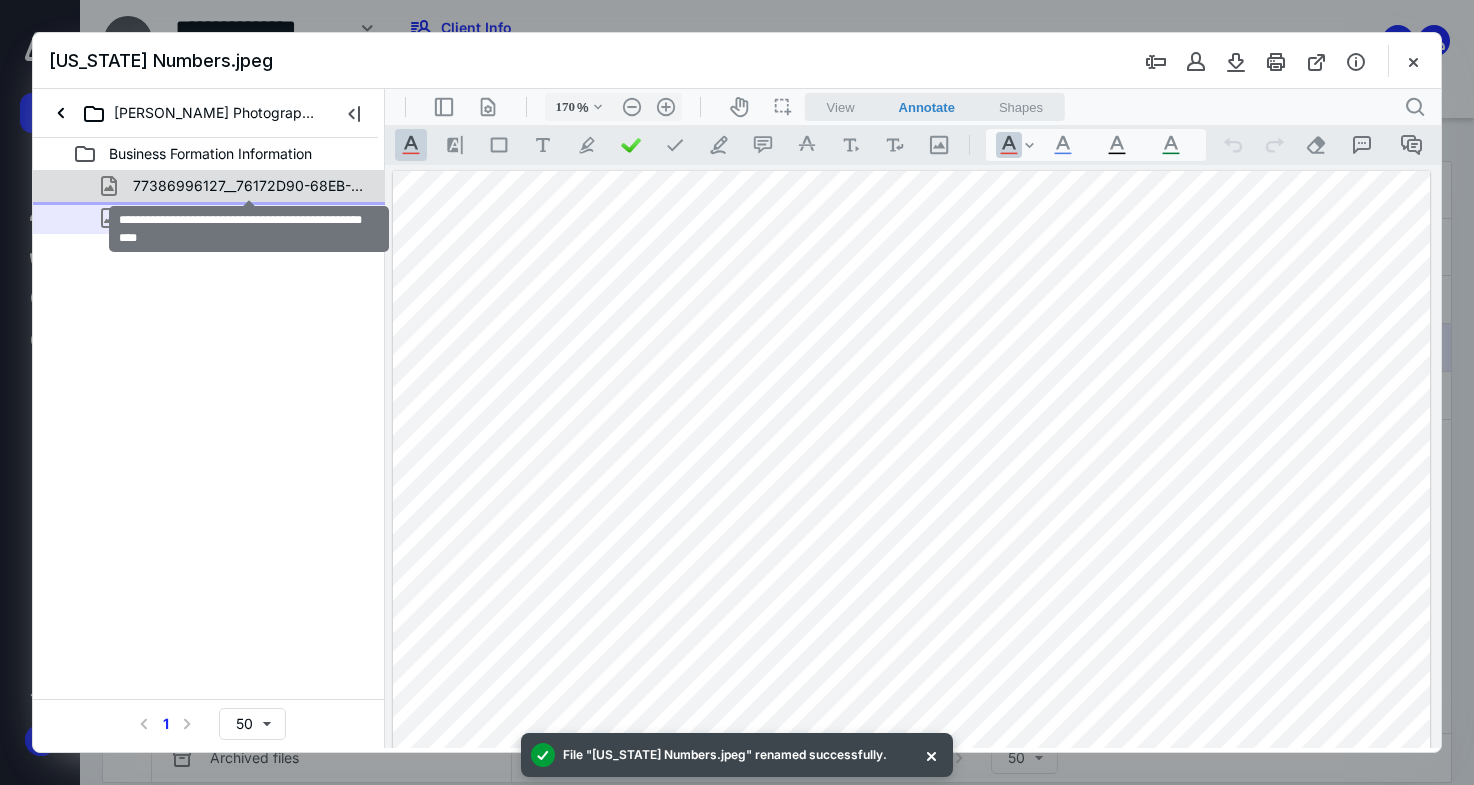 click on "77386996127__76172D90-68EB-41BB-9B2D-9703CE8A9510.jpeg" at bounding box center (249, 186) 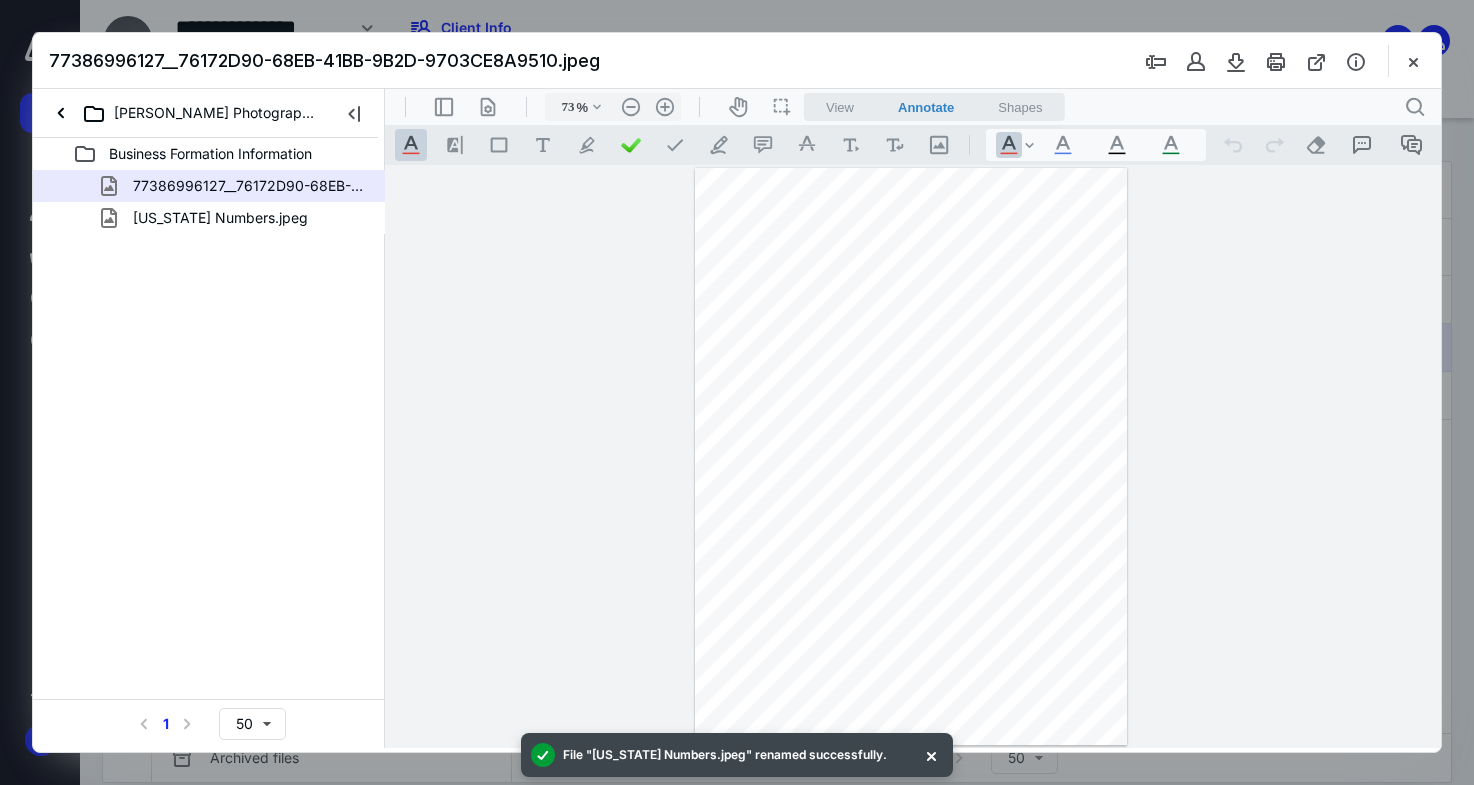 type on "175" 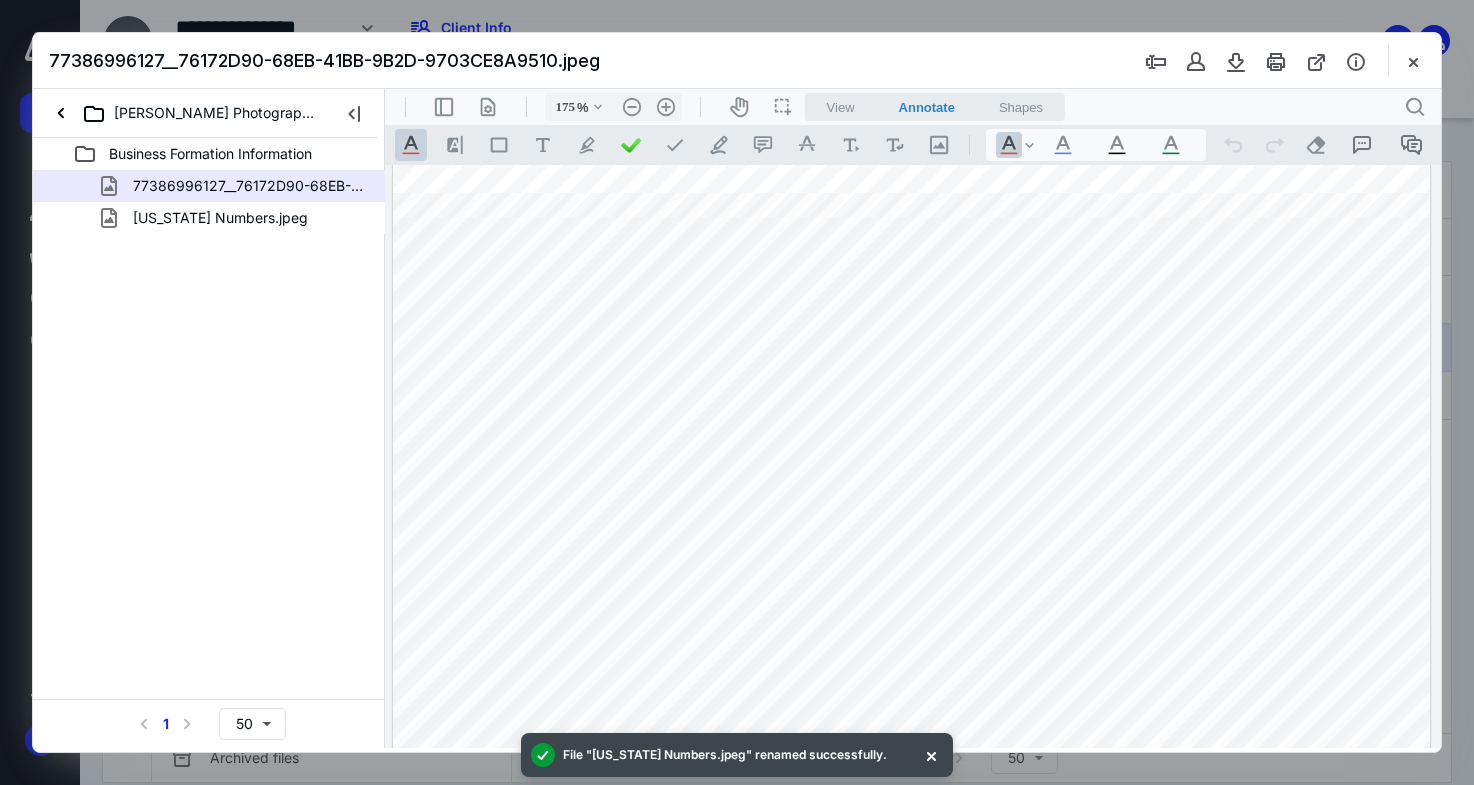 scroll, scrollTop: 480, scrollLeft: 0, axis: vertical 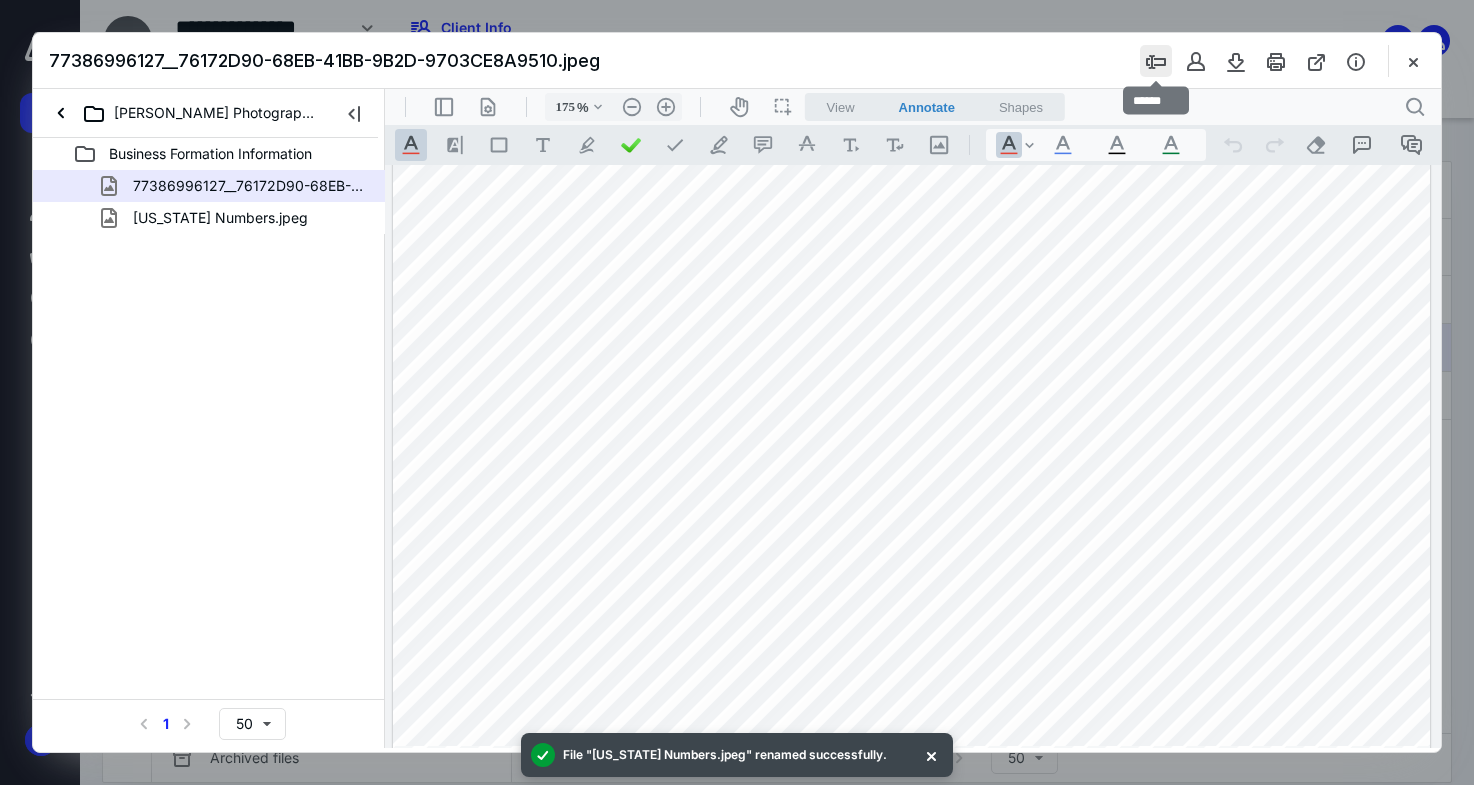 click at bounding box center [1156, 61] 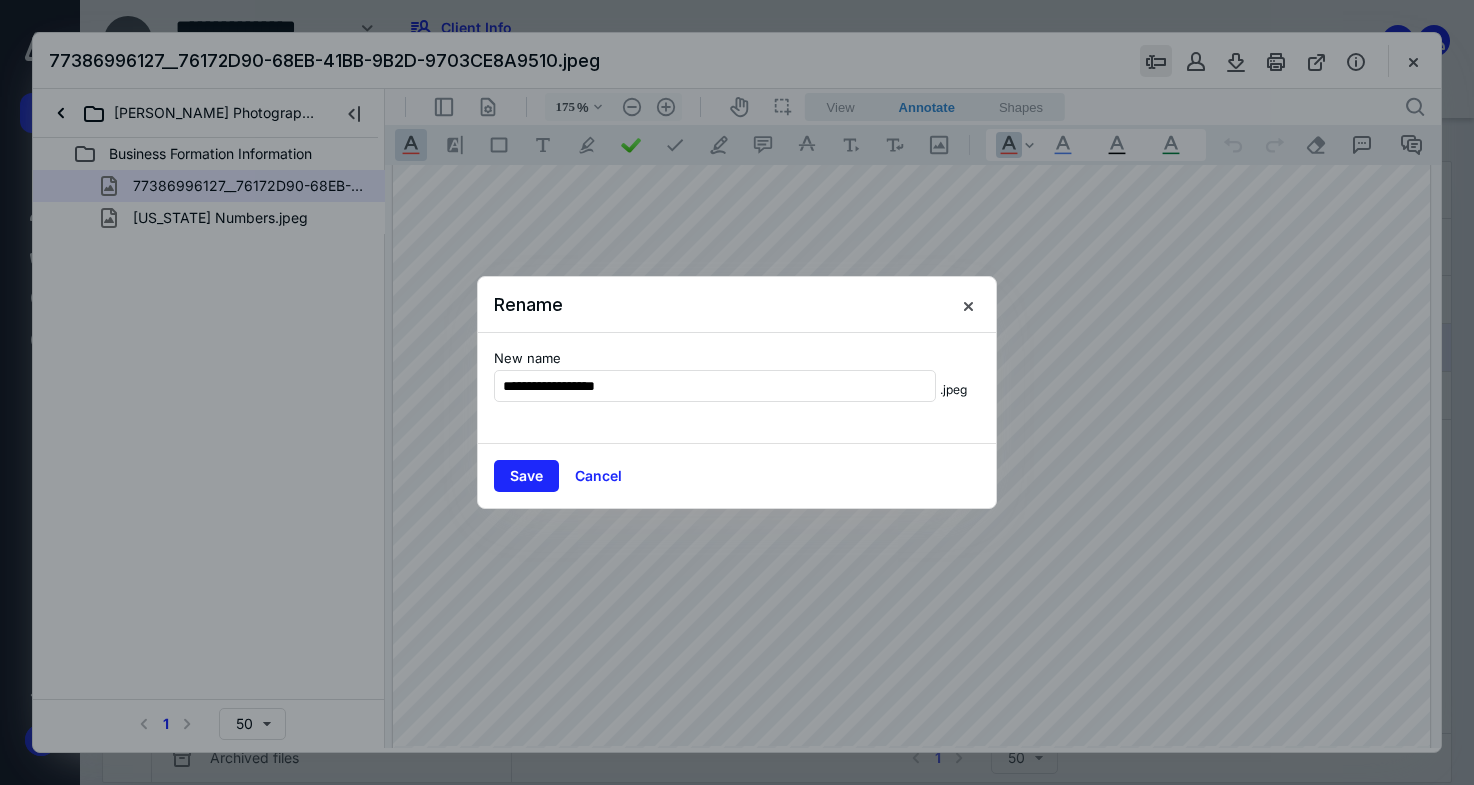 type on "**********" 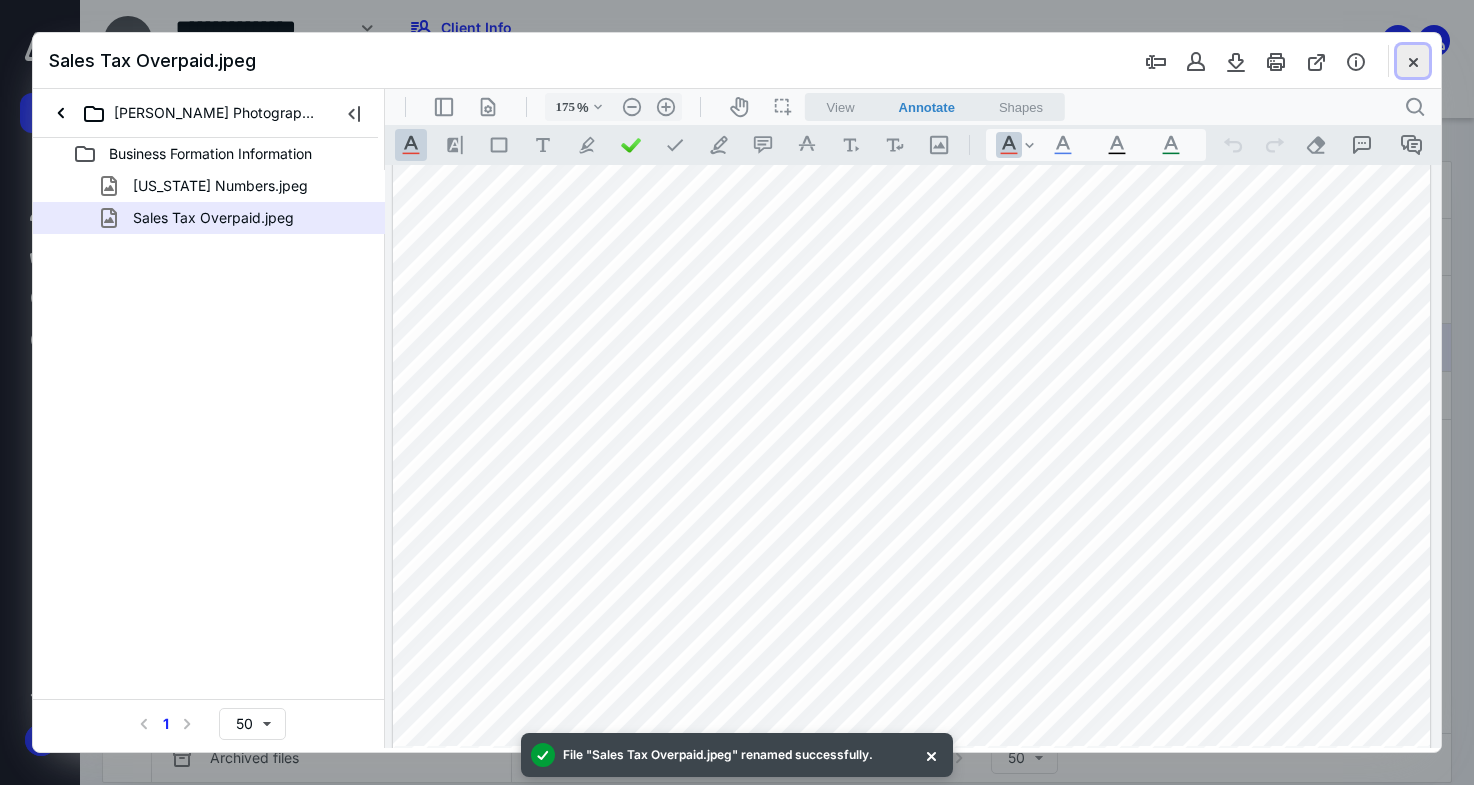 click at bounding box center (1413, 61) 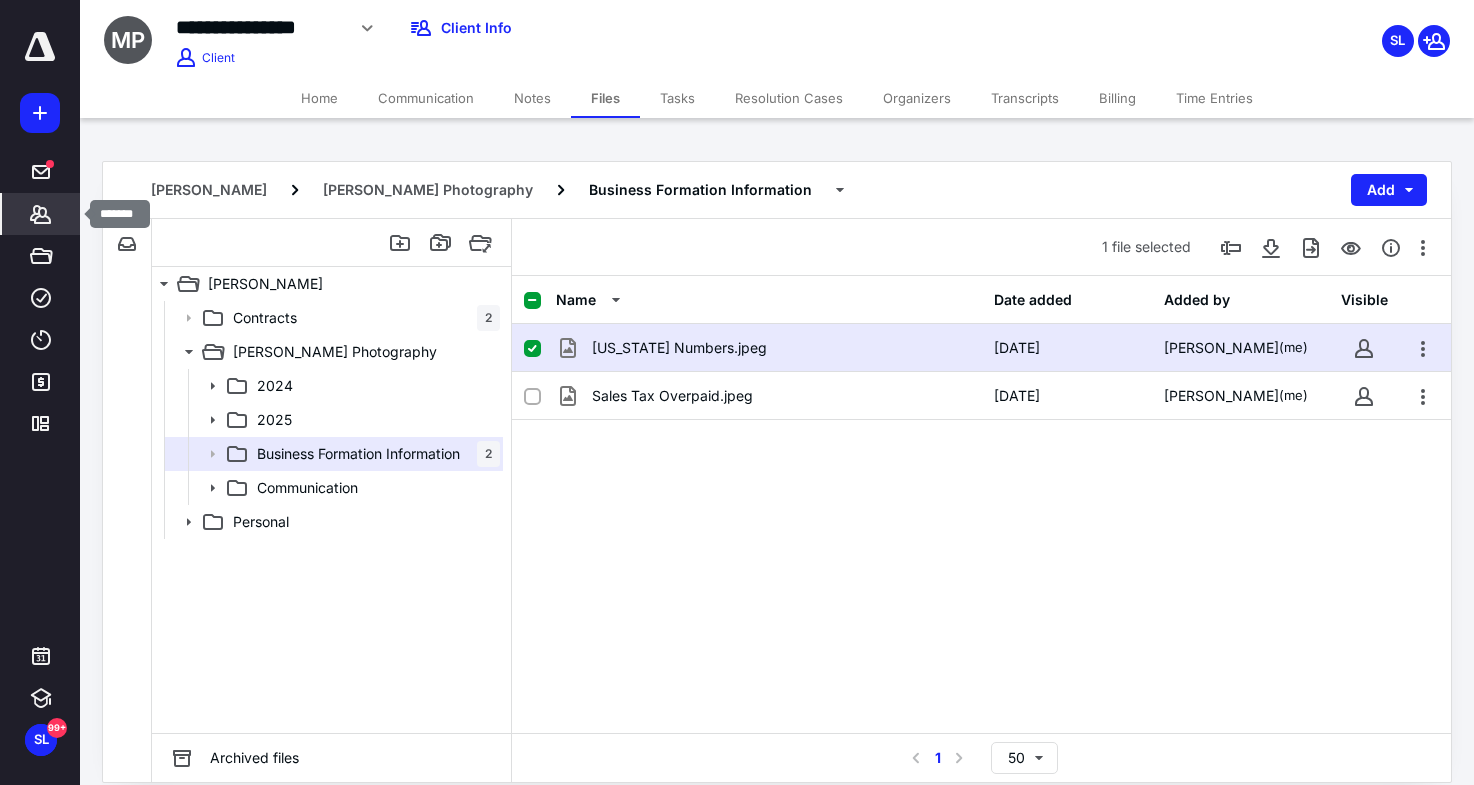click 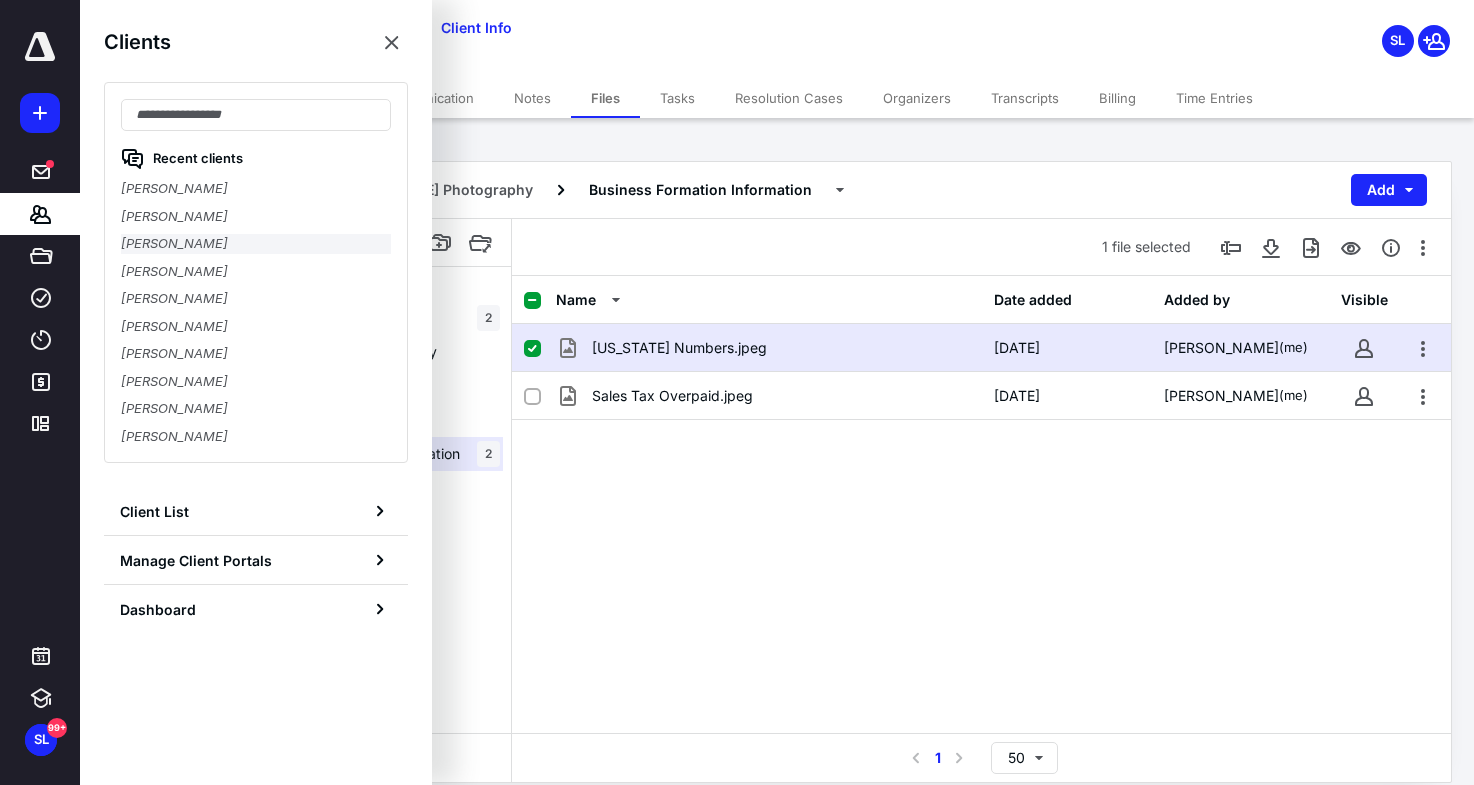 click on "[PERSON_NAME]" at bounding box center [256, 244] 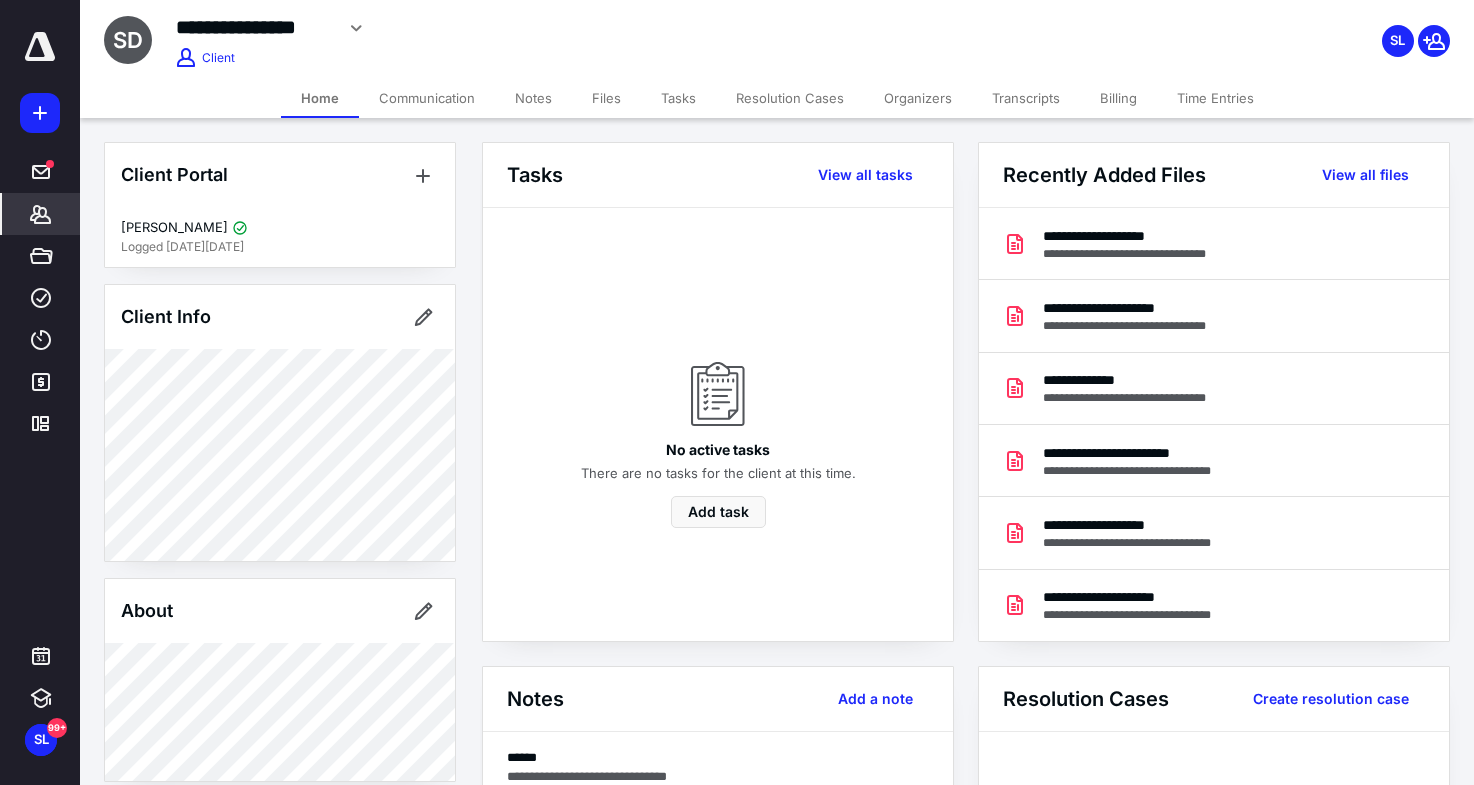 click on "Files" at bounding box center [606, 98] 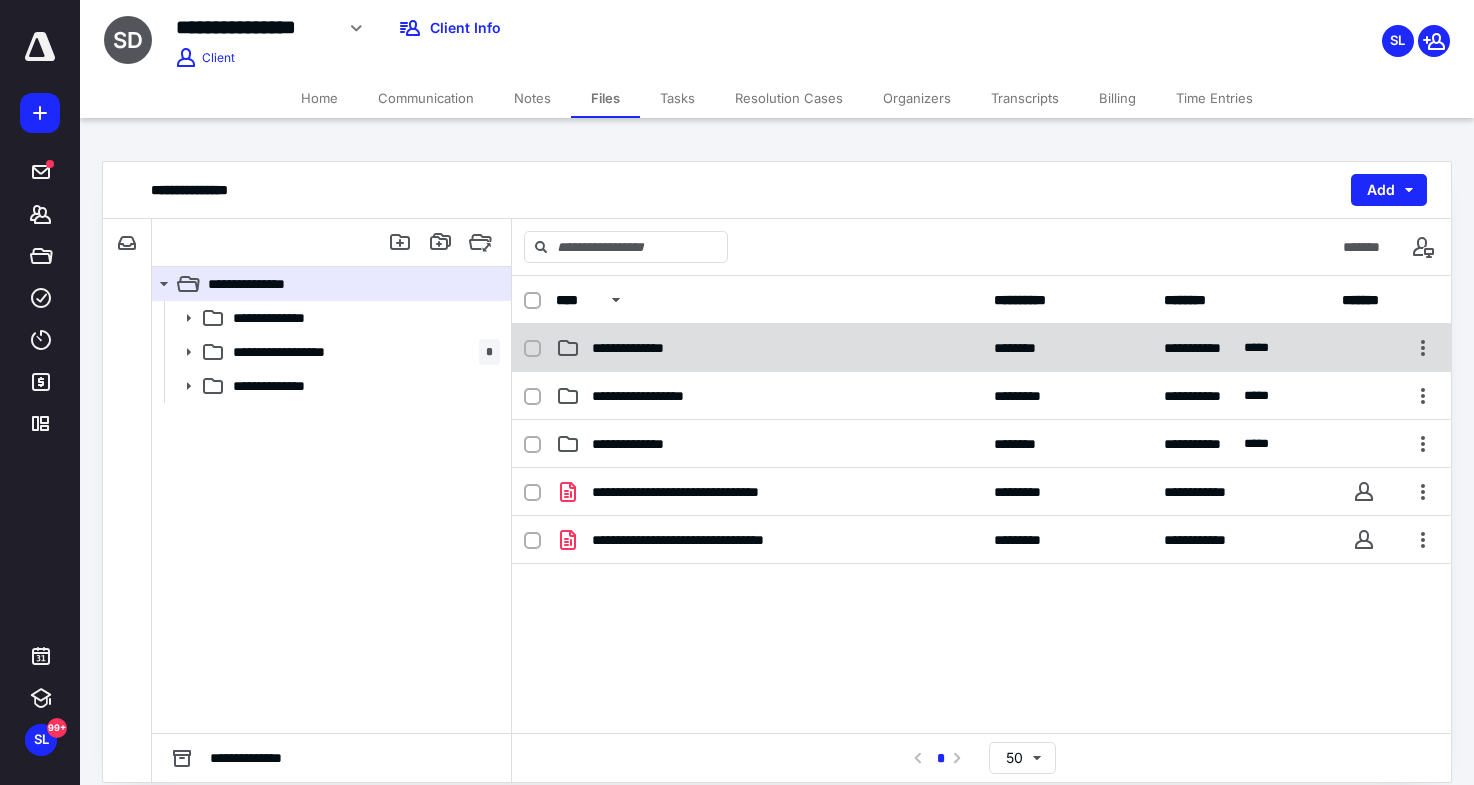 click on "**********" at bounding box center (981, 348) 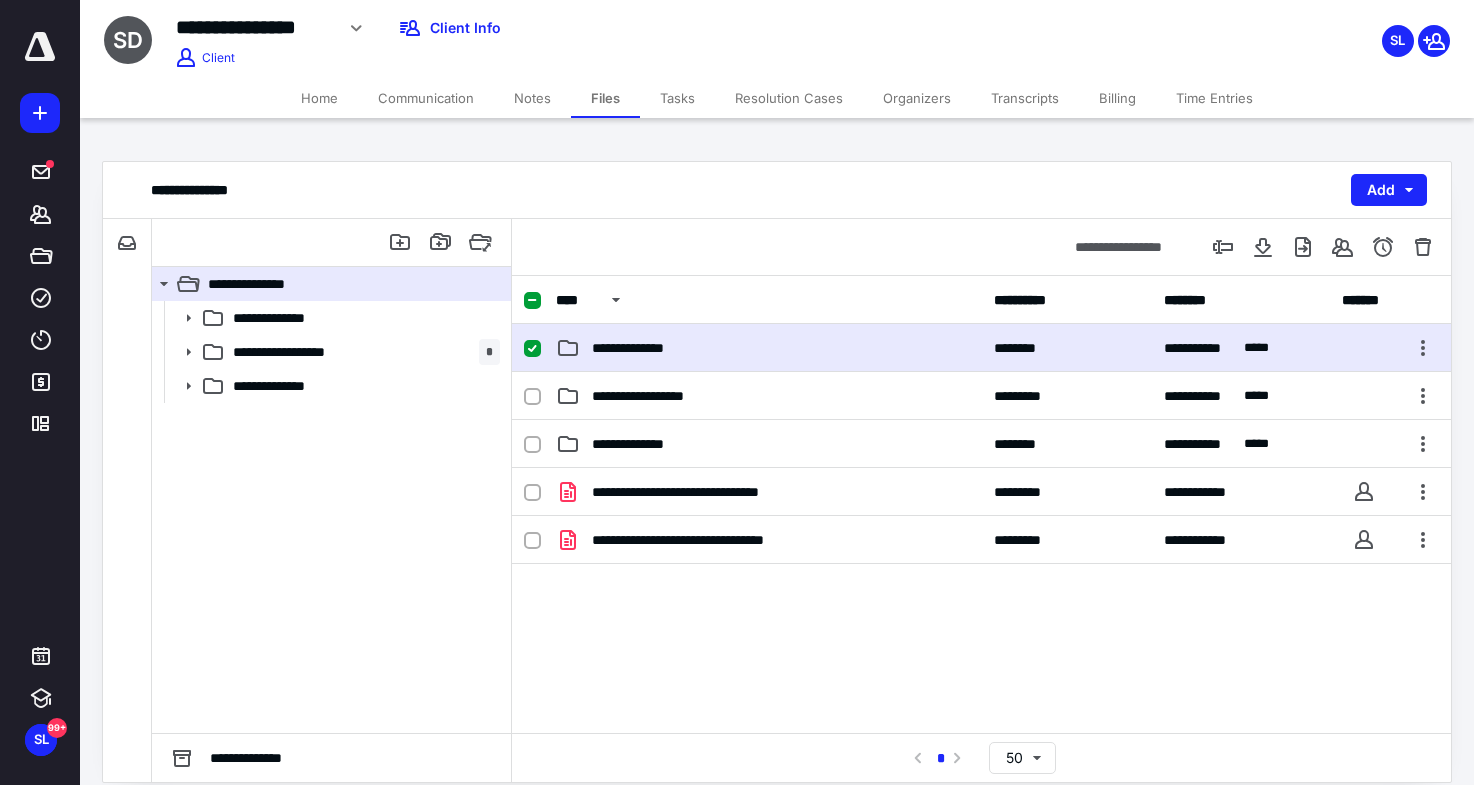 click on "**********" at bounding box center [981, 348] 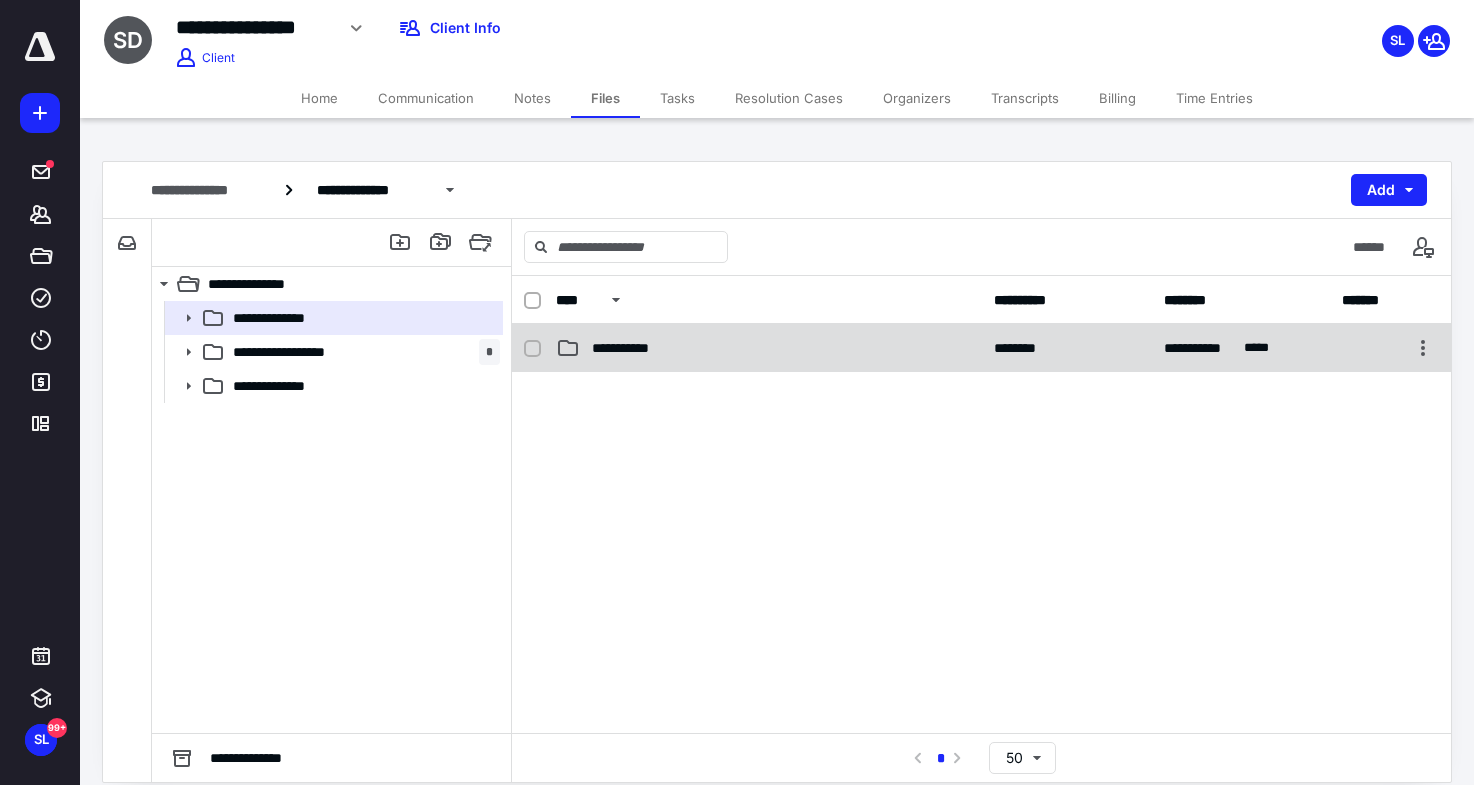 click on "**********" at bounding box center (769, 348) 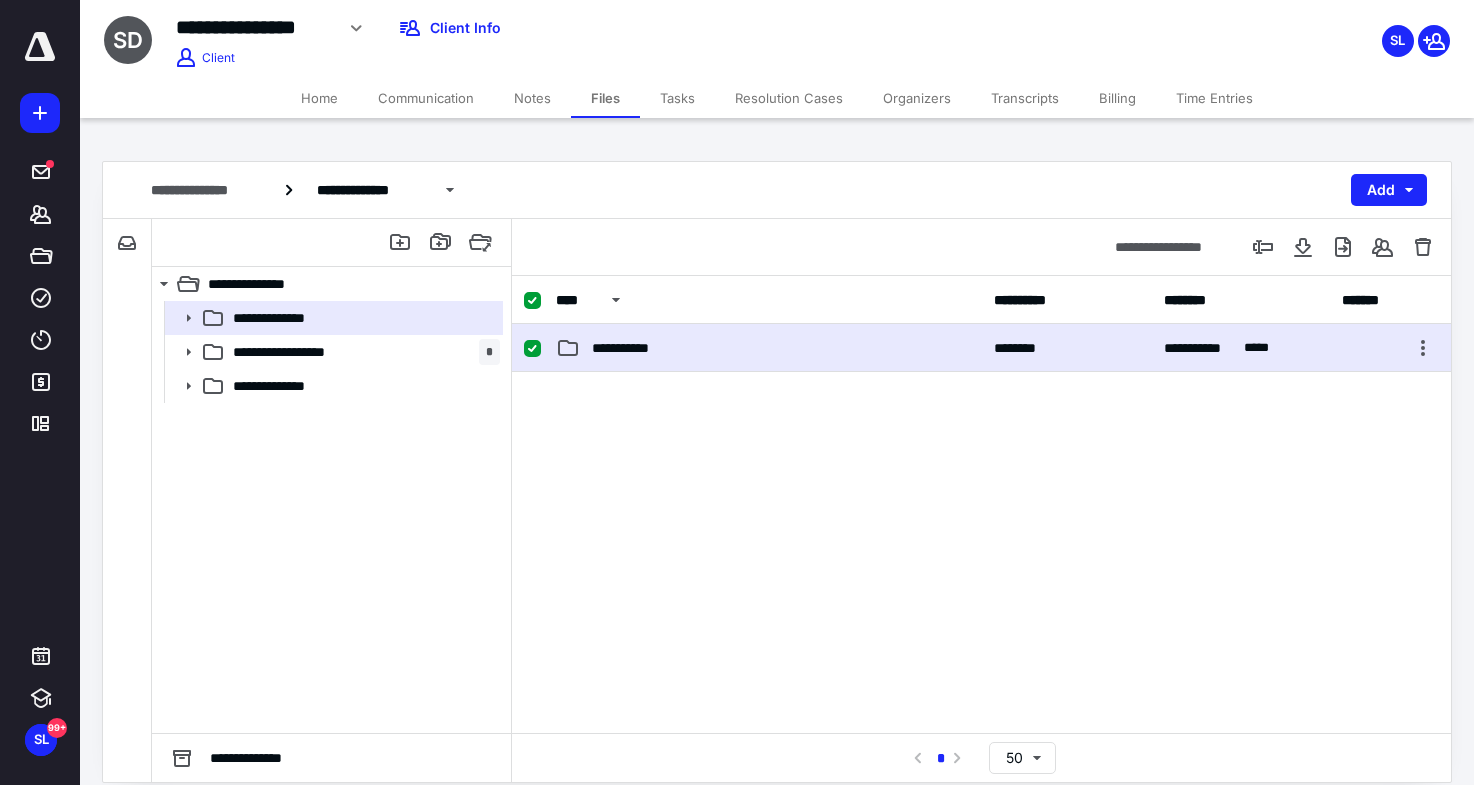 click on "**********" at bounding box center (769, 348) 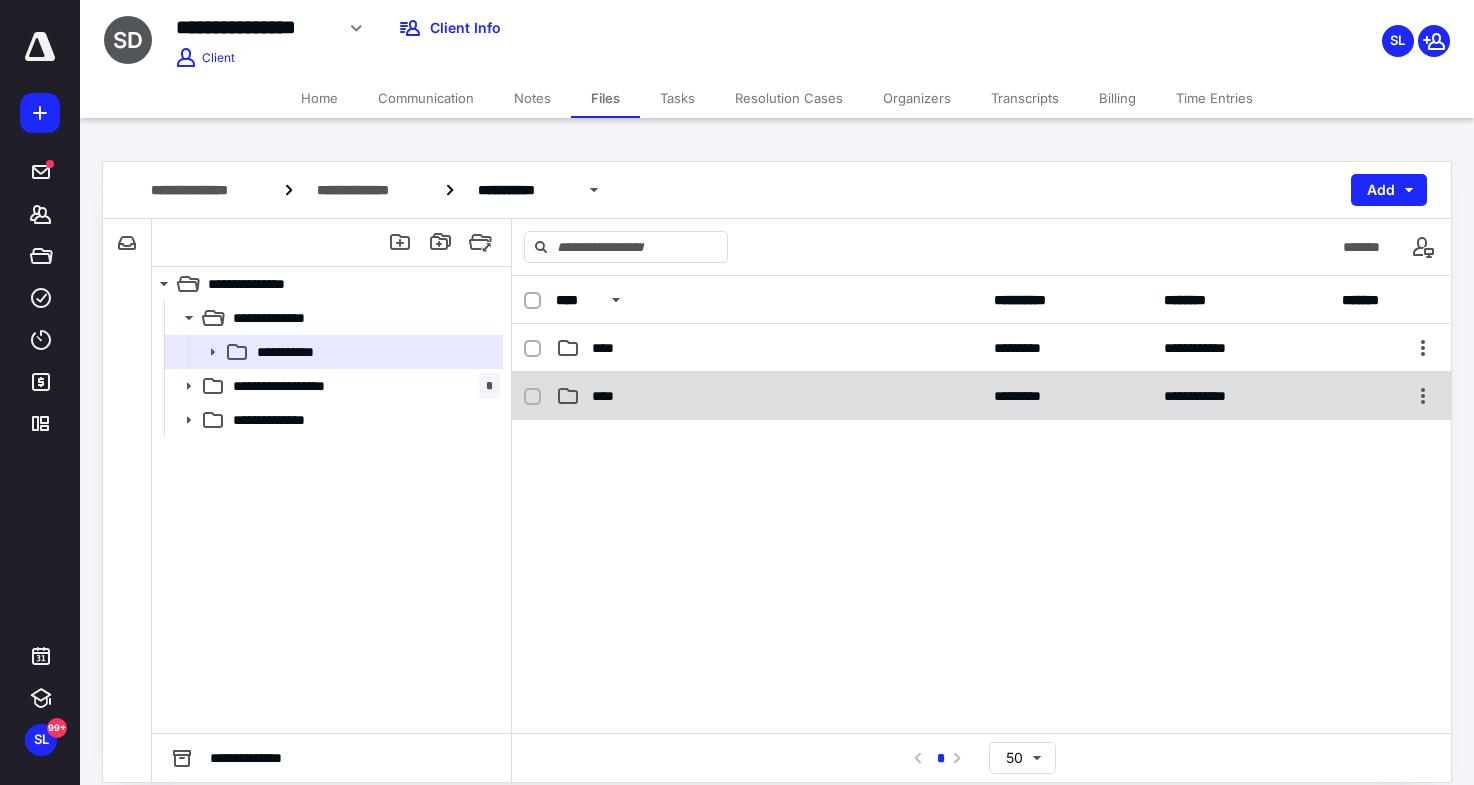 click on "****" at bounding box center [769, 396] 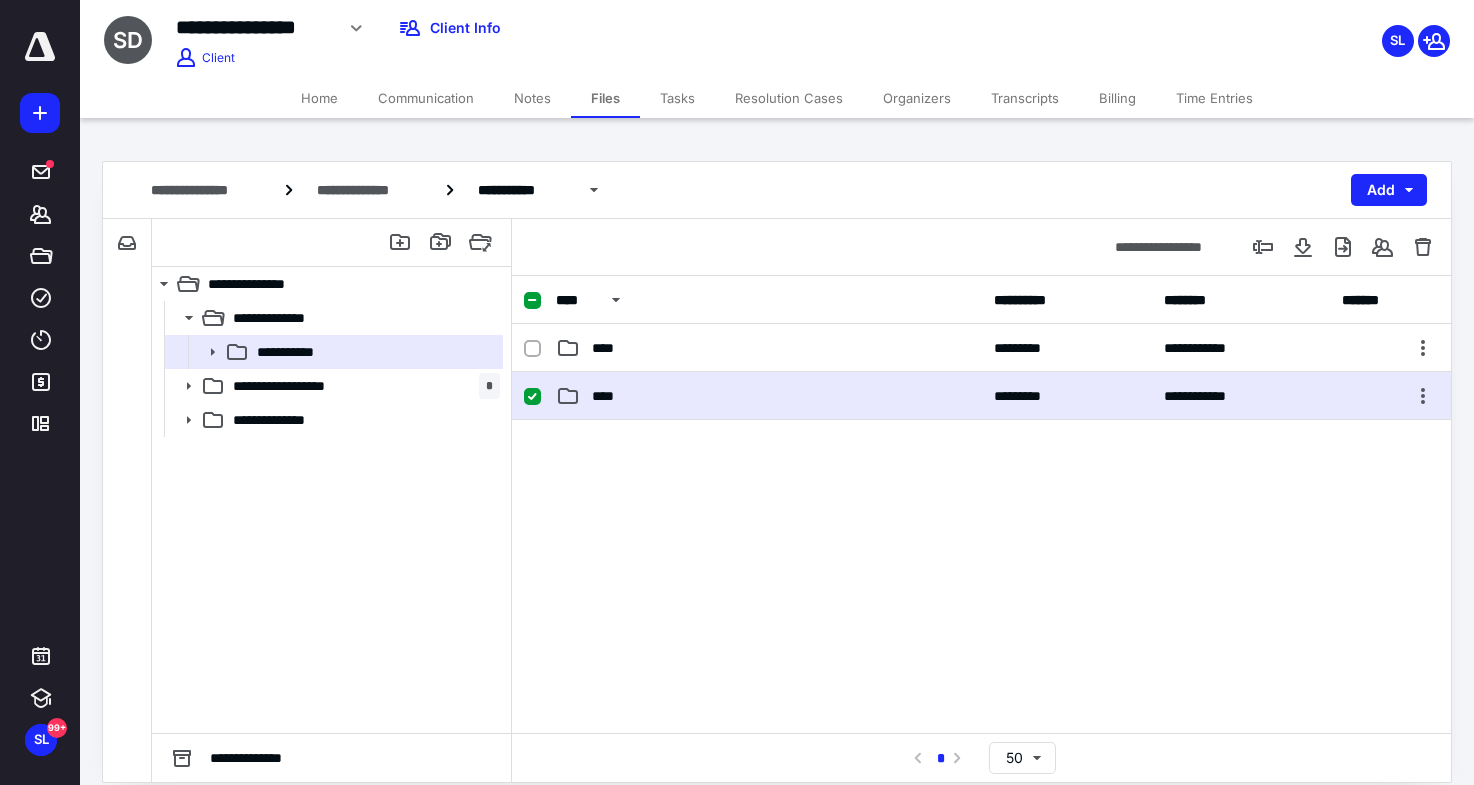 click on "****" at bounding box center [769, 396] 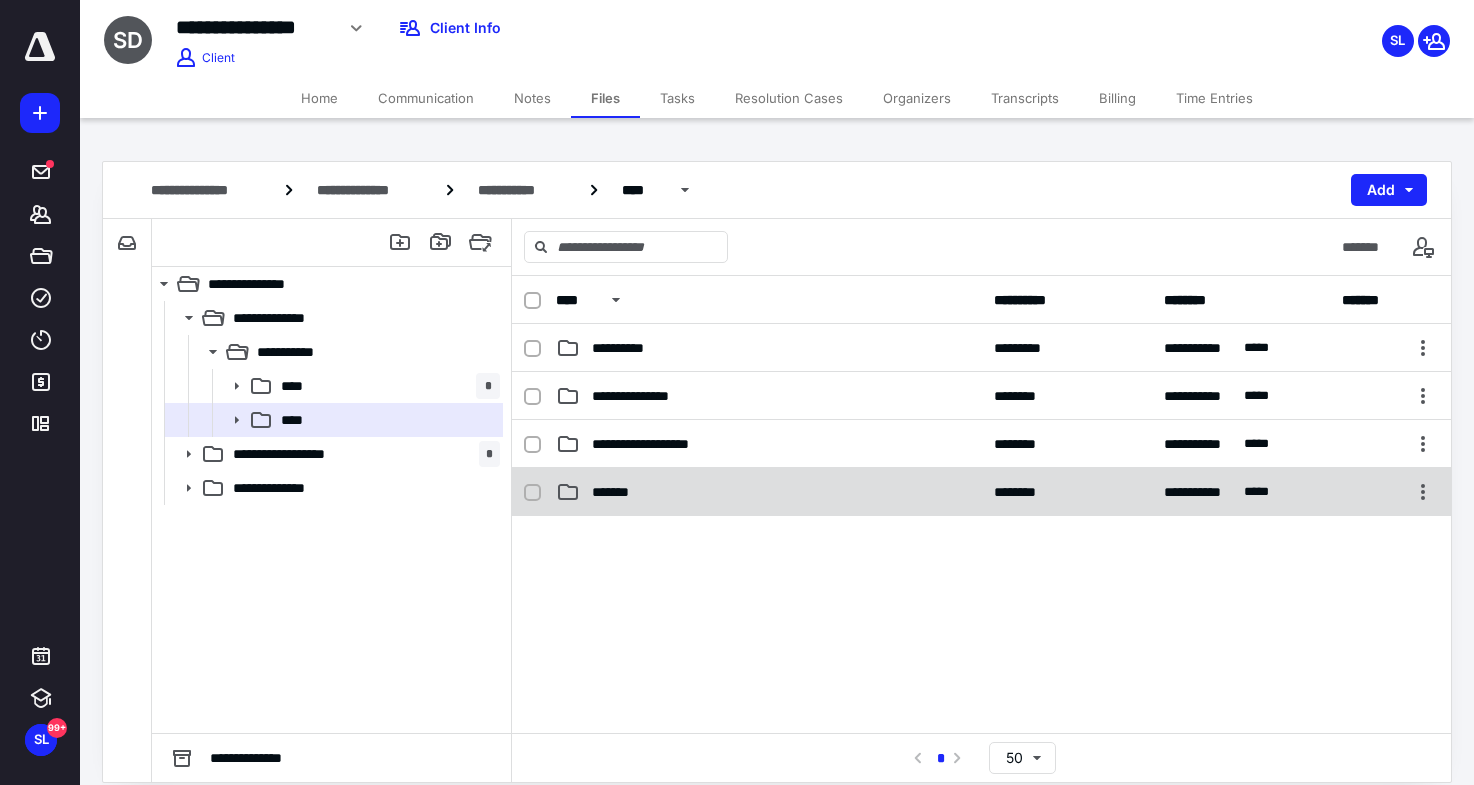 click on "**********" at bounding box center (981, 492) 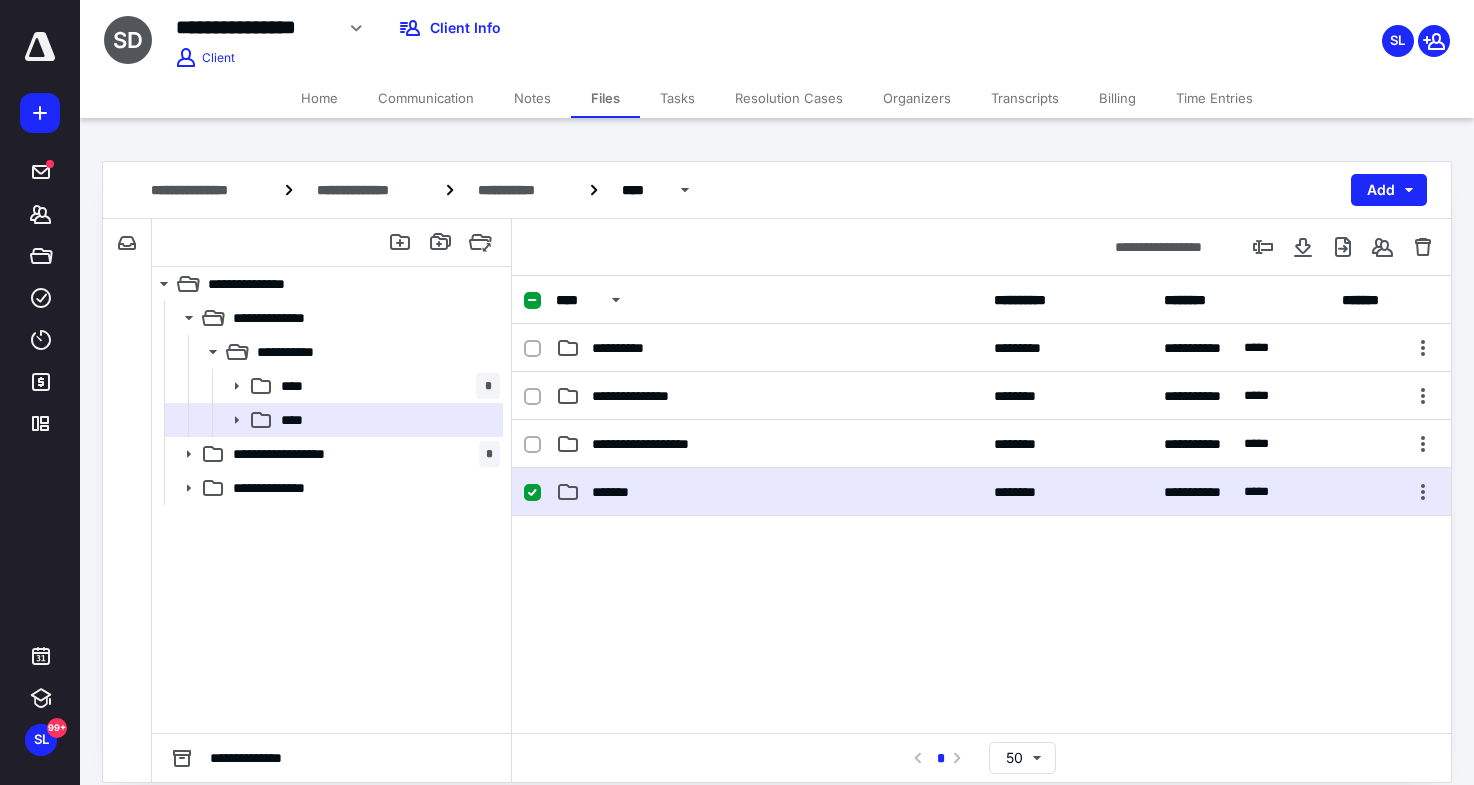 click on "**********" at bounding box center [981, 492] 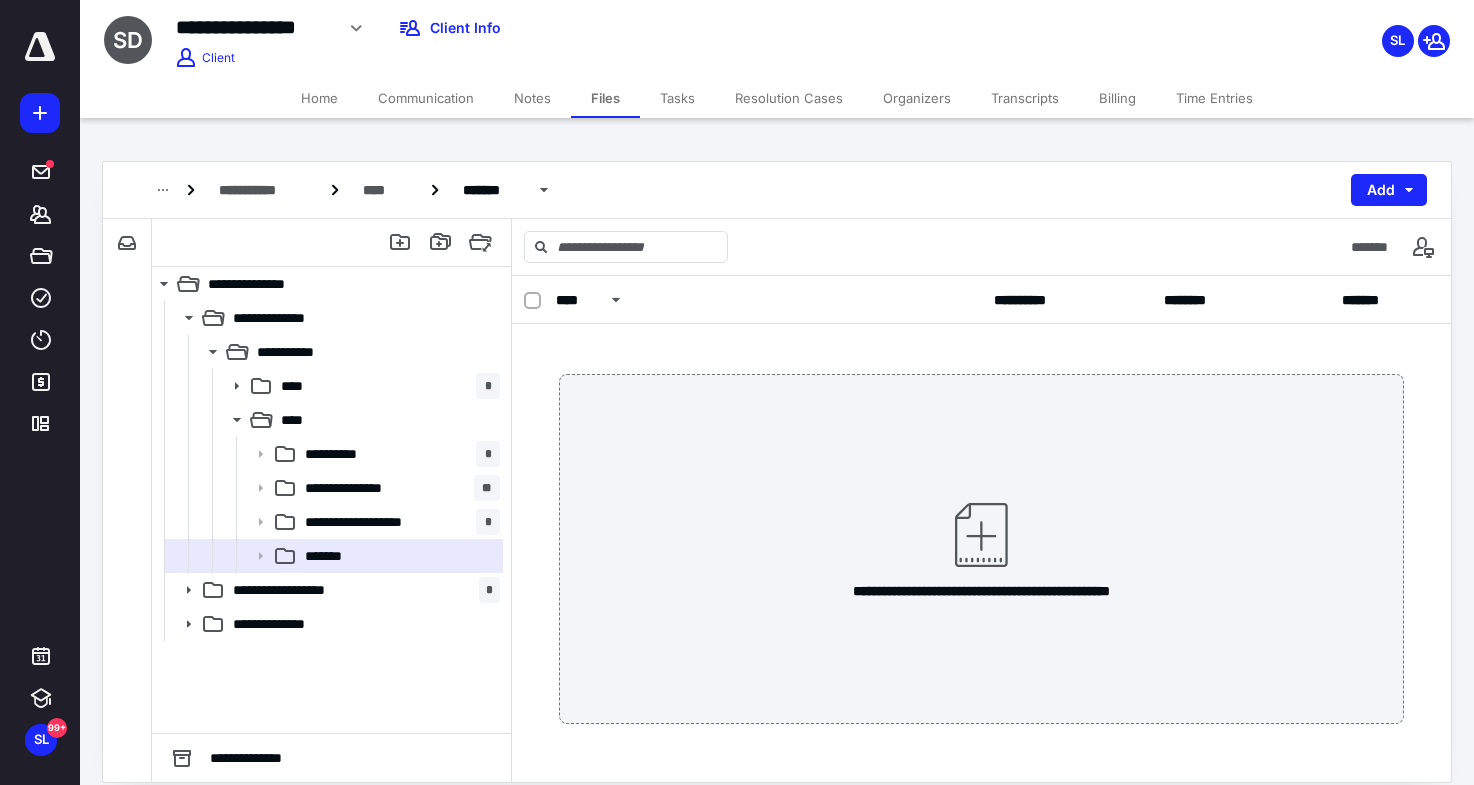 click on "**********" at bounding box center [981, 549] 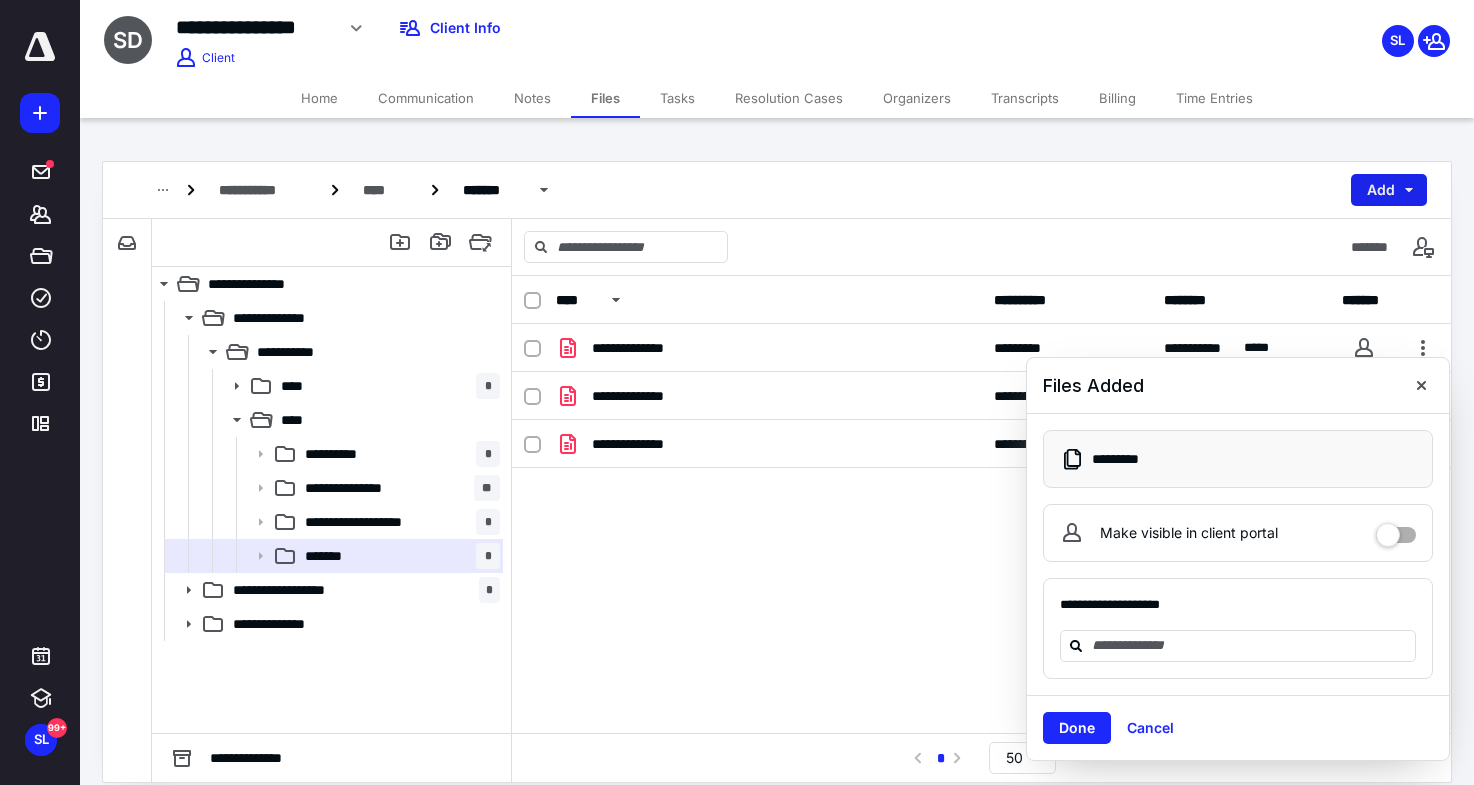 click on "Add" at bounding box center [1389, 190] 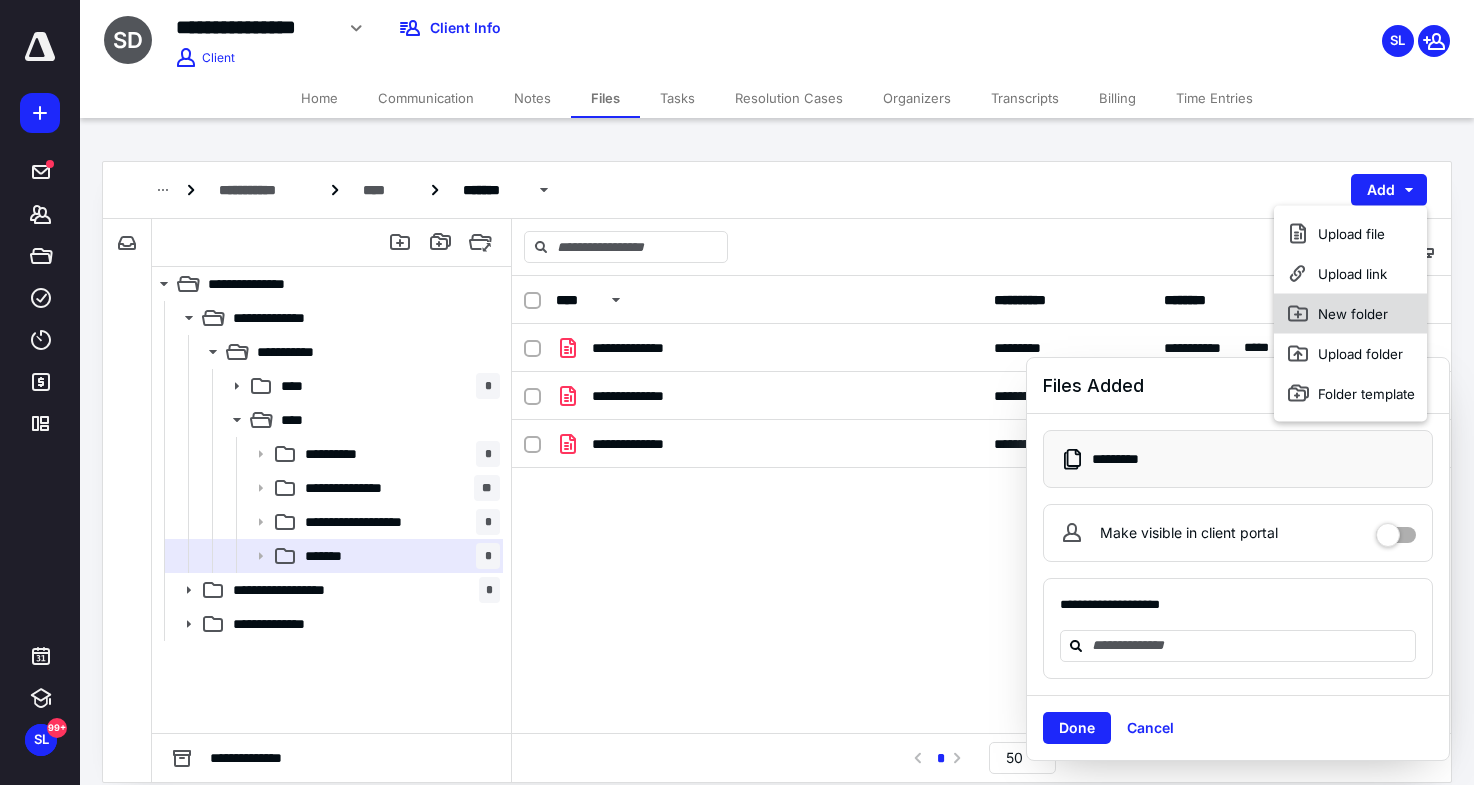 click on "New folder" at bounding box center (1350, 314) 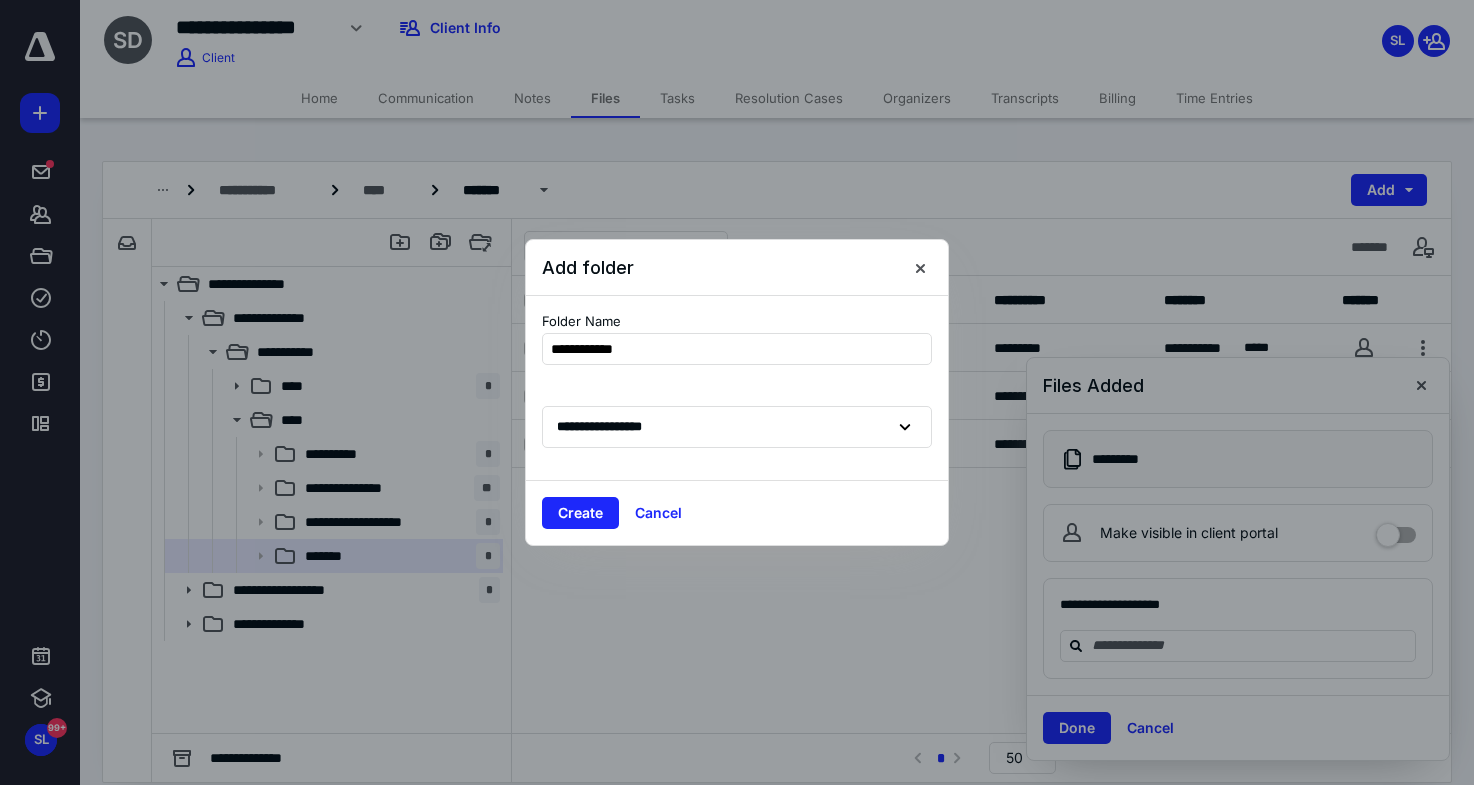 type on "**********" 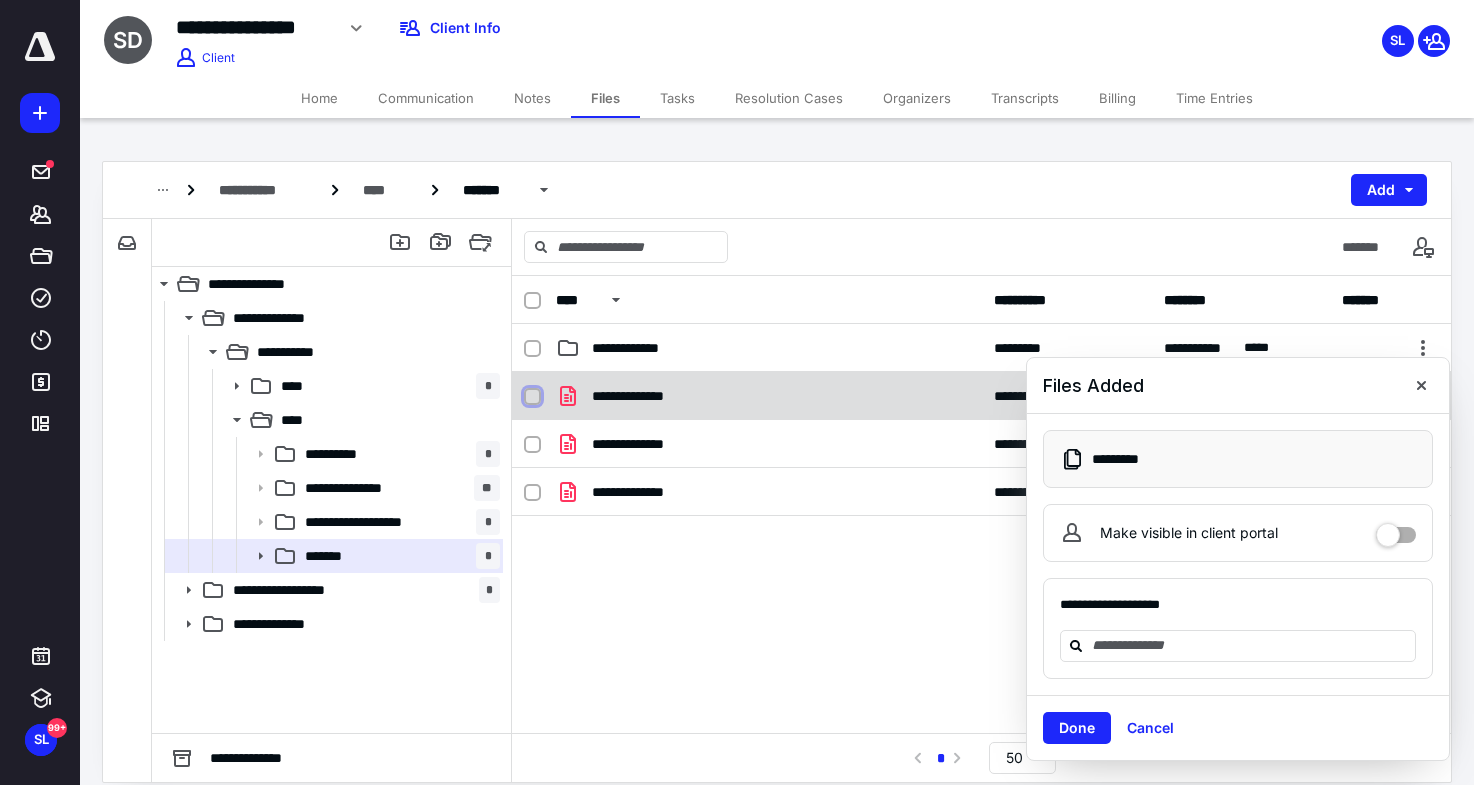 click at bounding box center (532, 396) 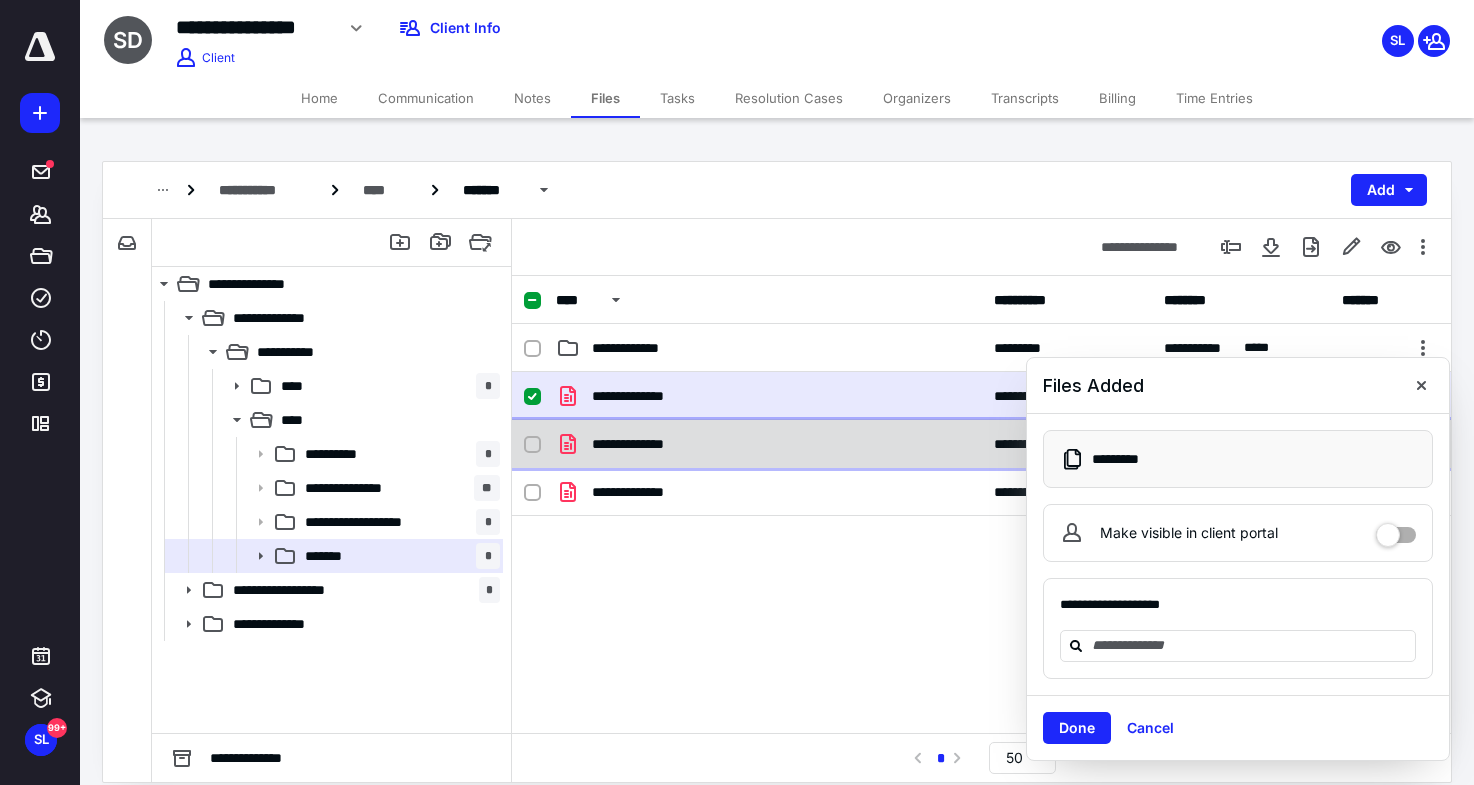 click 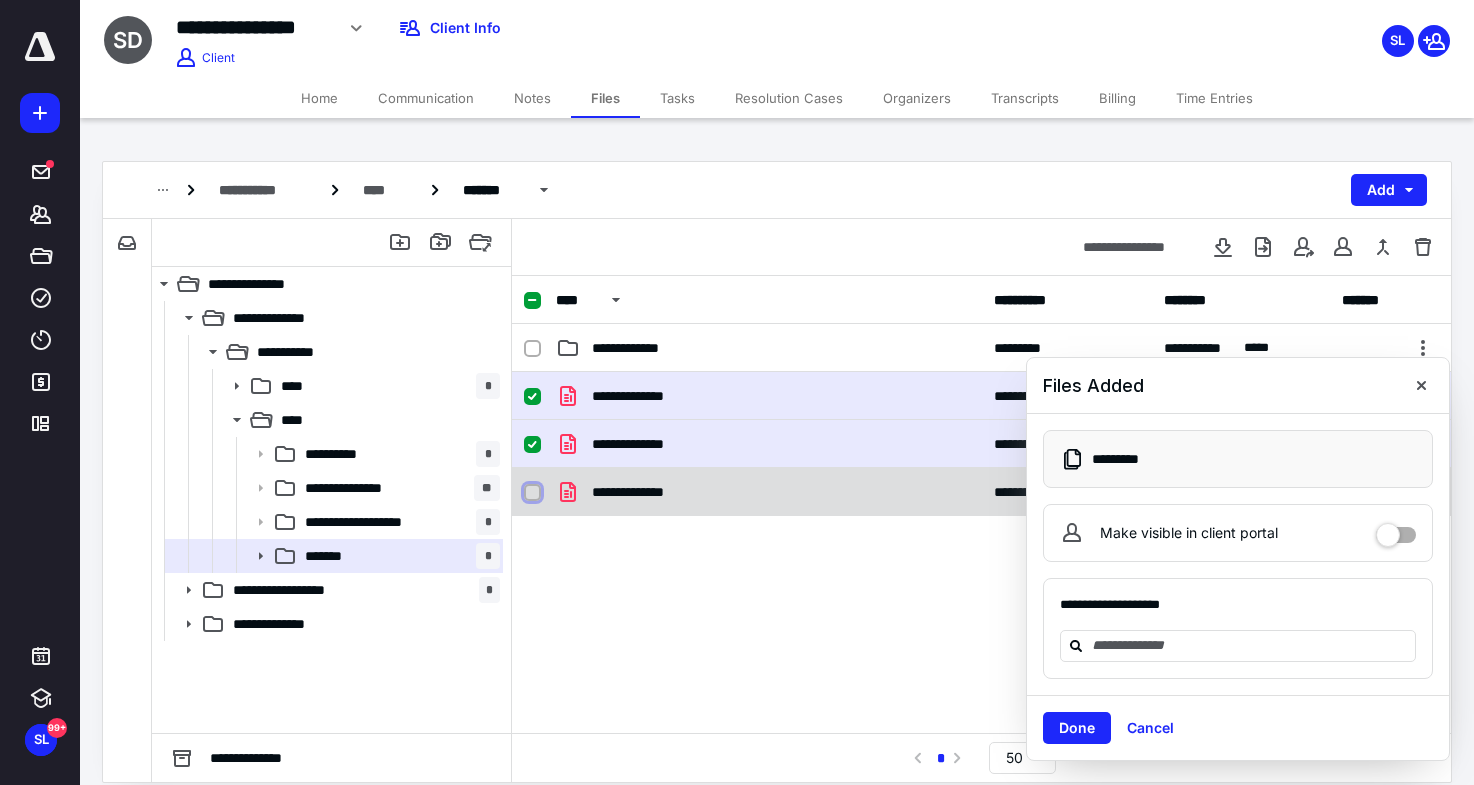 click at bounding box center [532, 492] 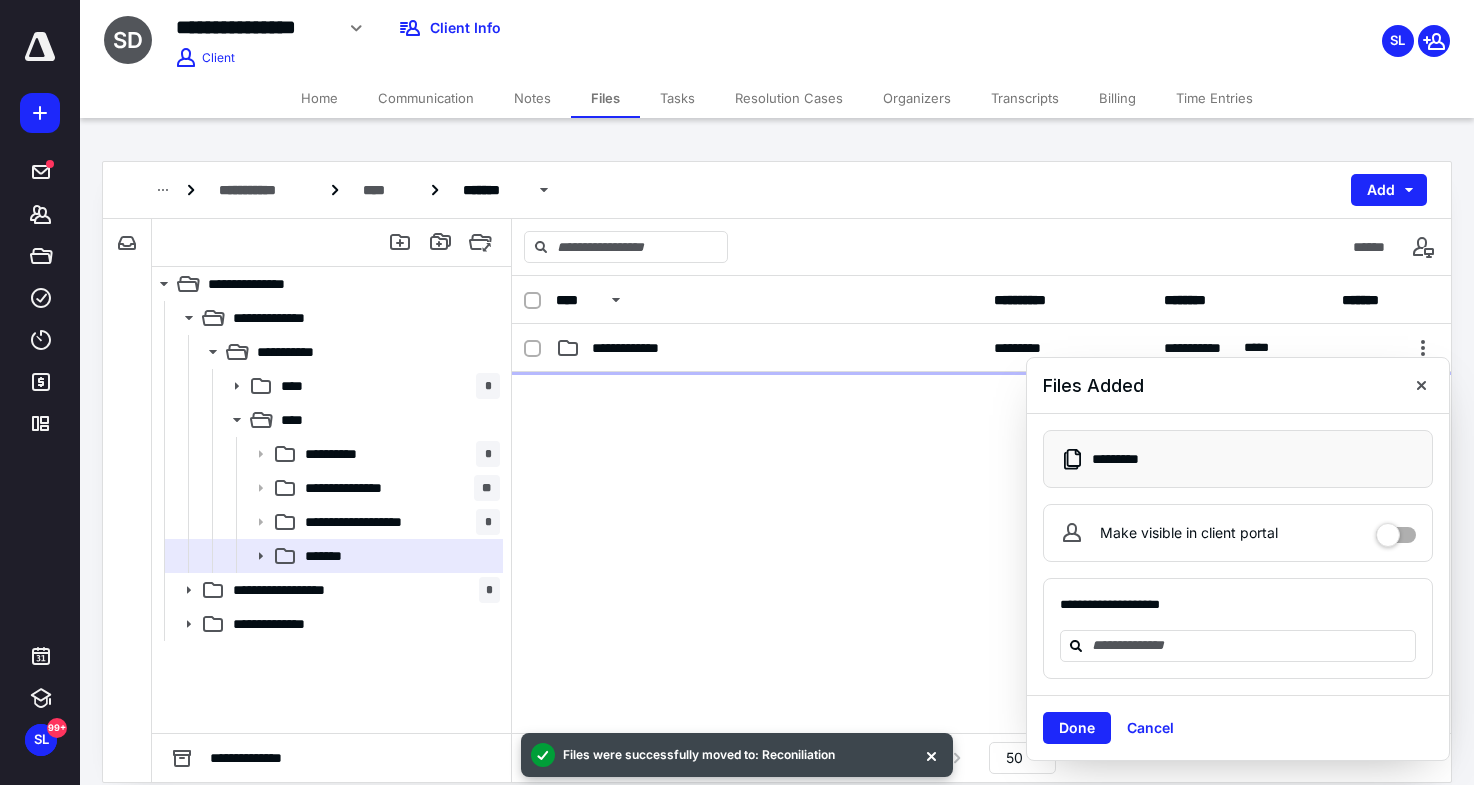 click on "**********" at bounding box center (769, 348) 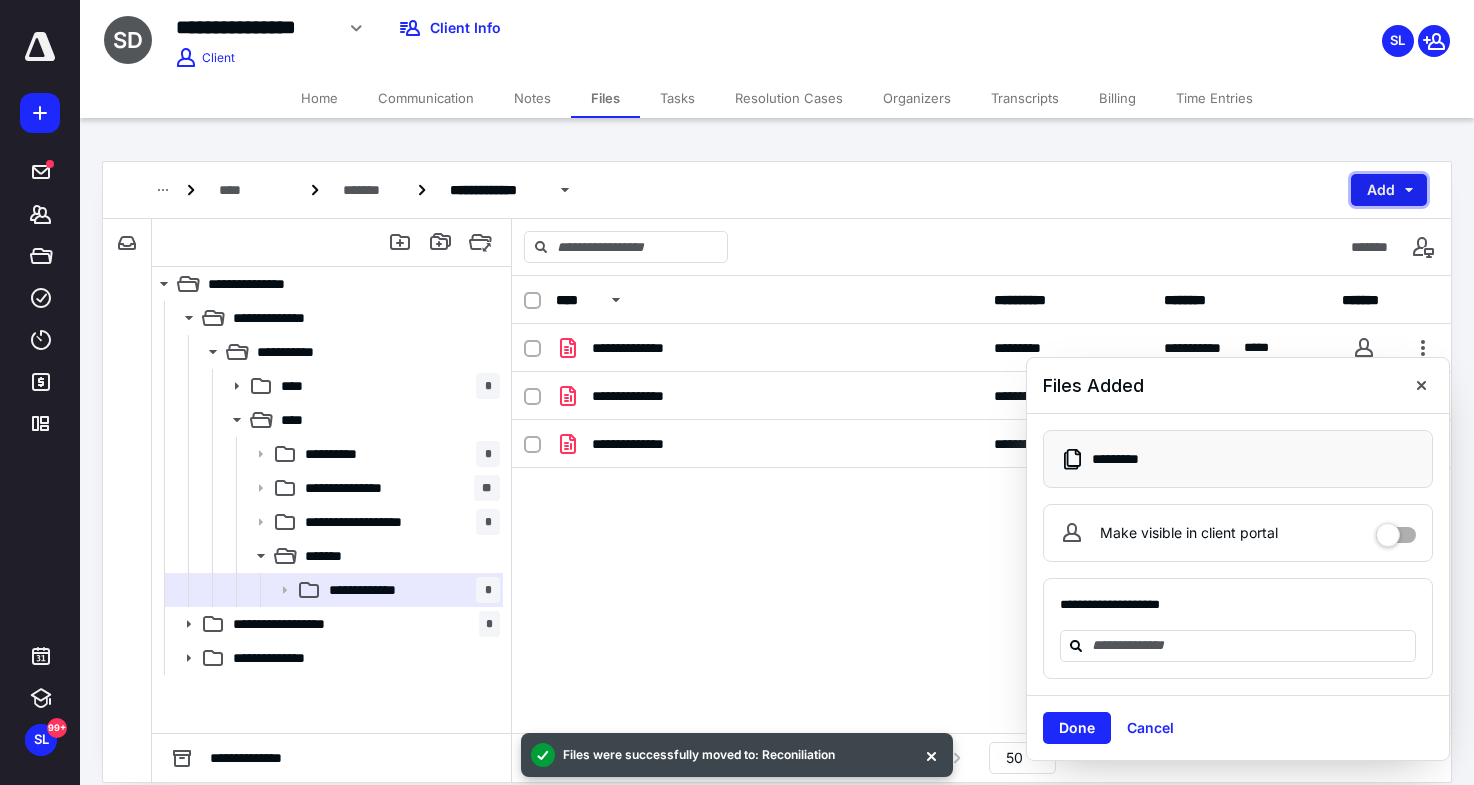 click on "Add" at bounding box center (1389, 190) 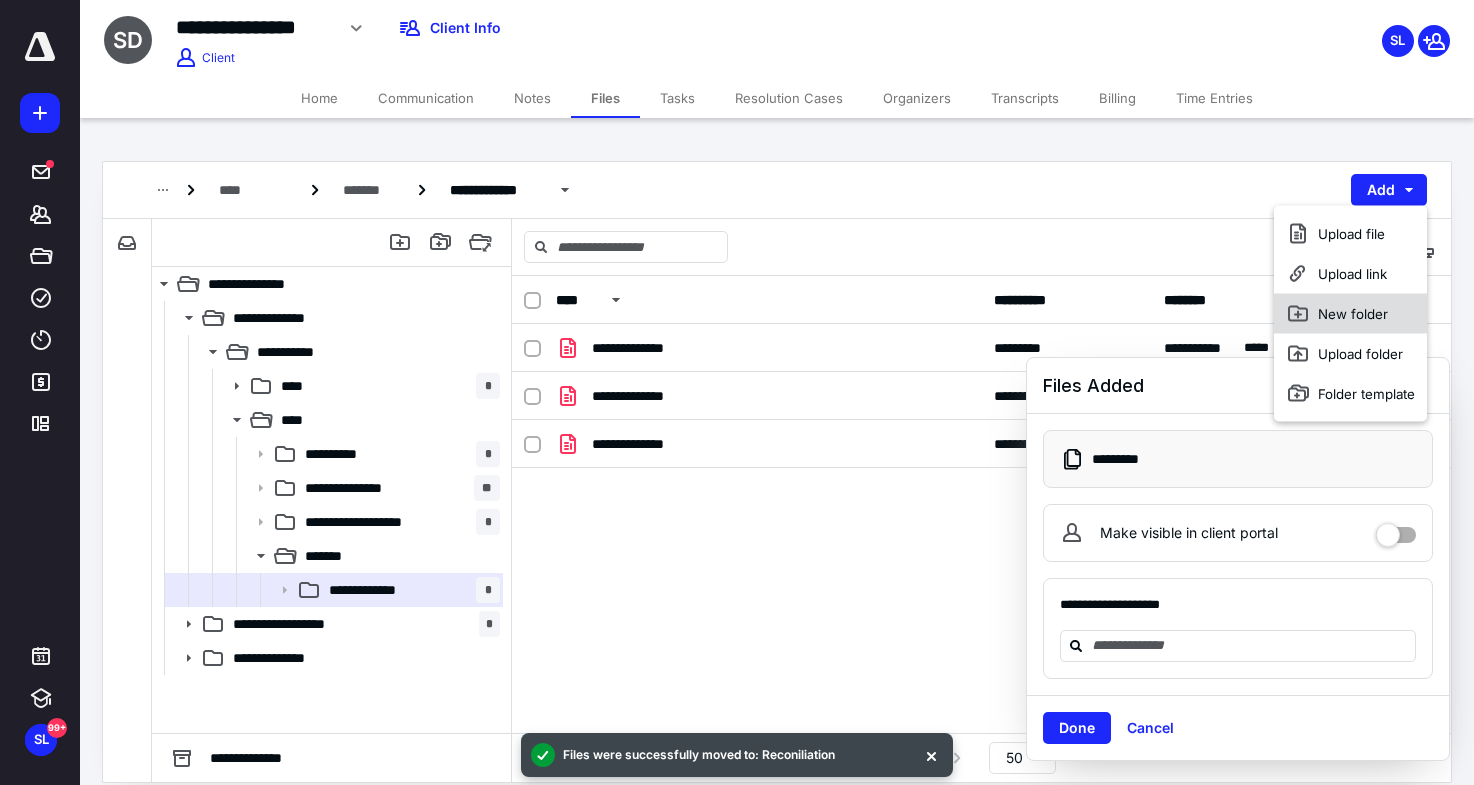 click on "New folder" at bounding box center (1350, 314) 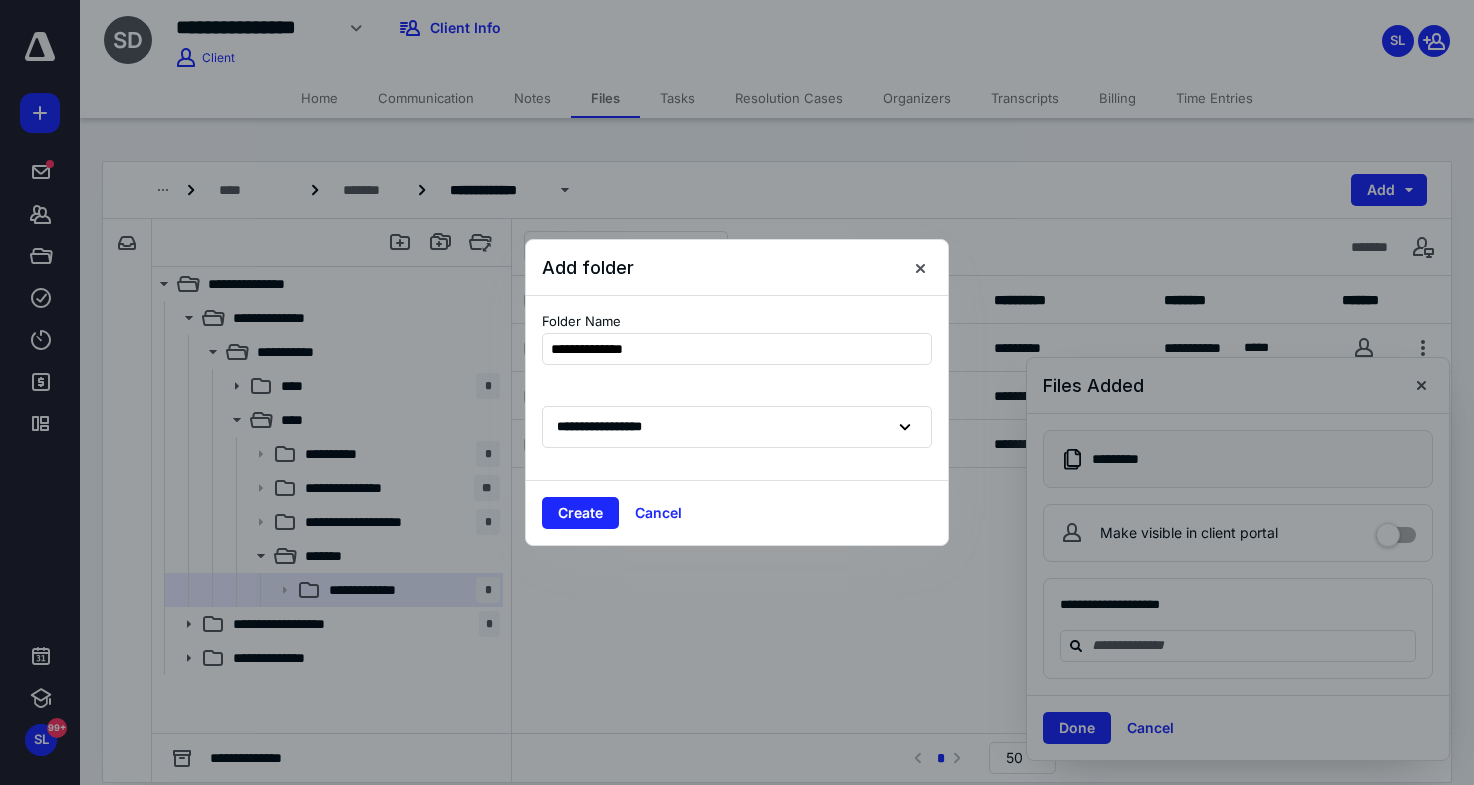 type on "**********" 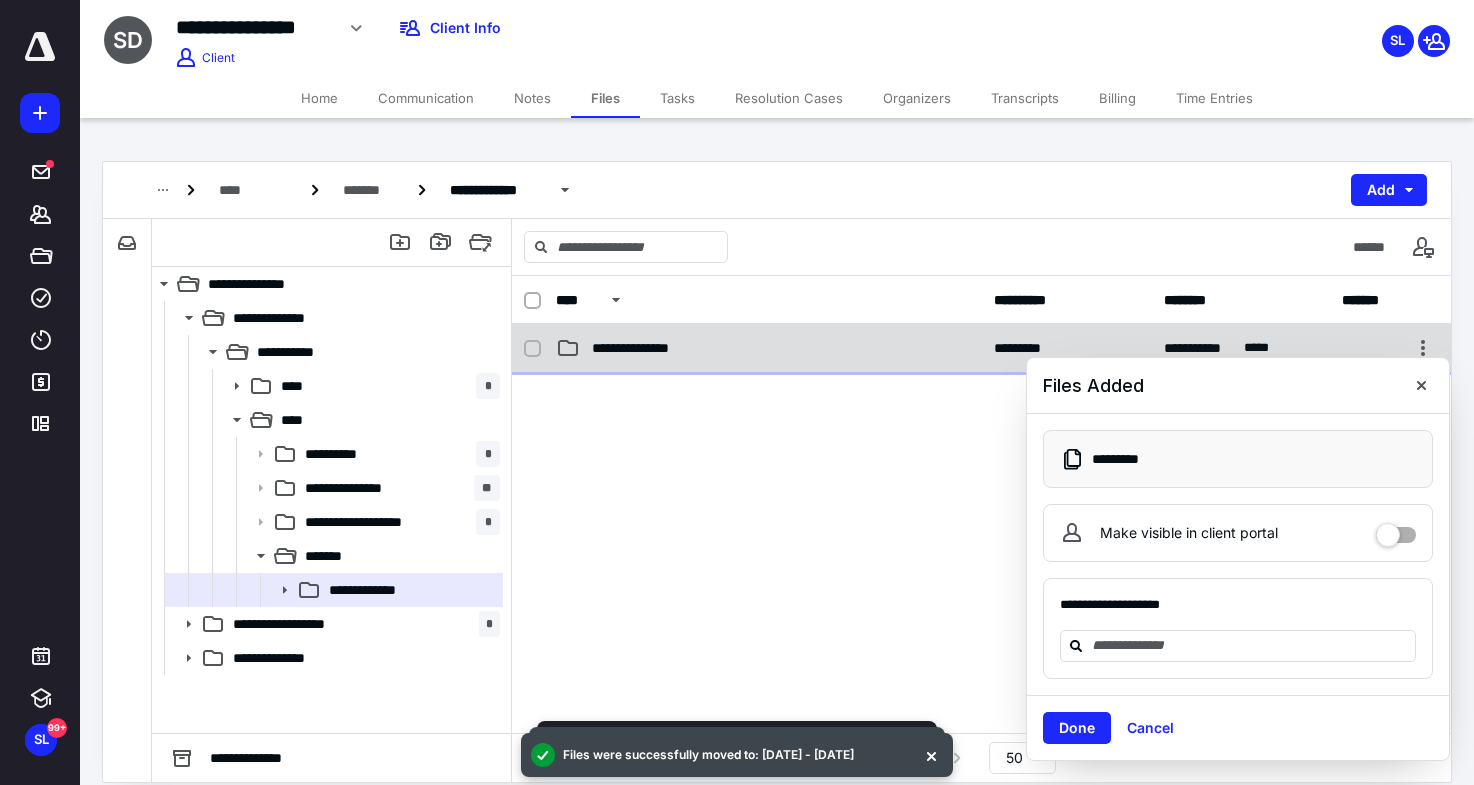 click on "**********" at bounding box center (769, 348) 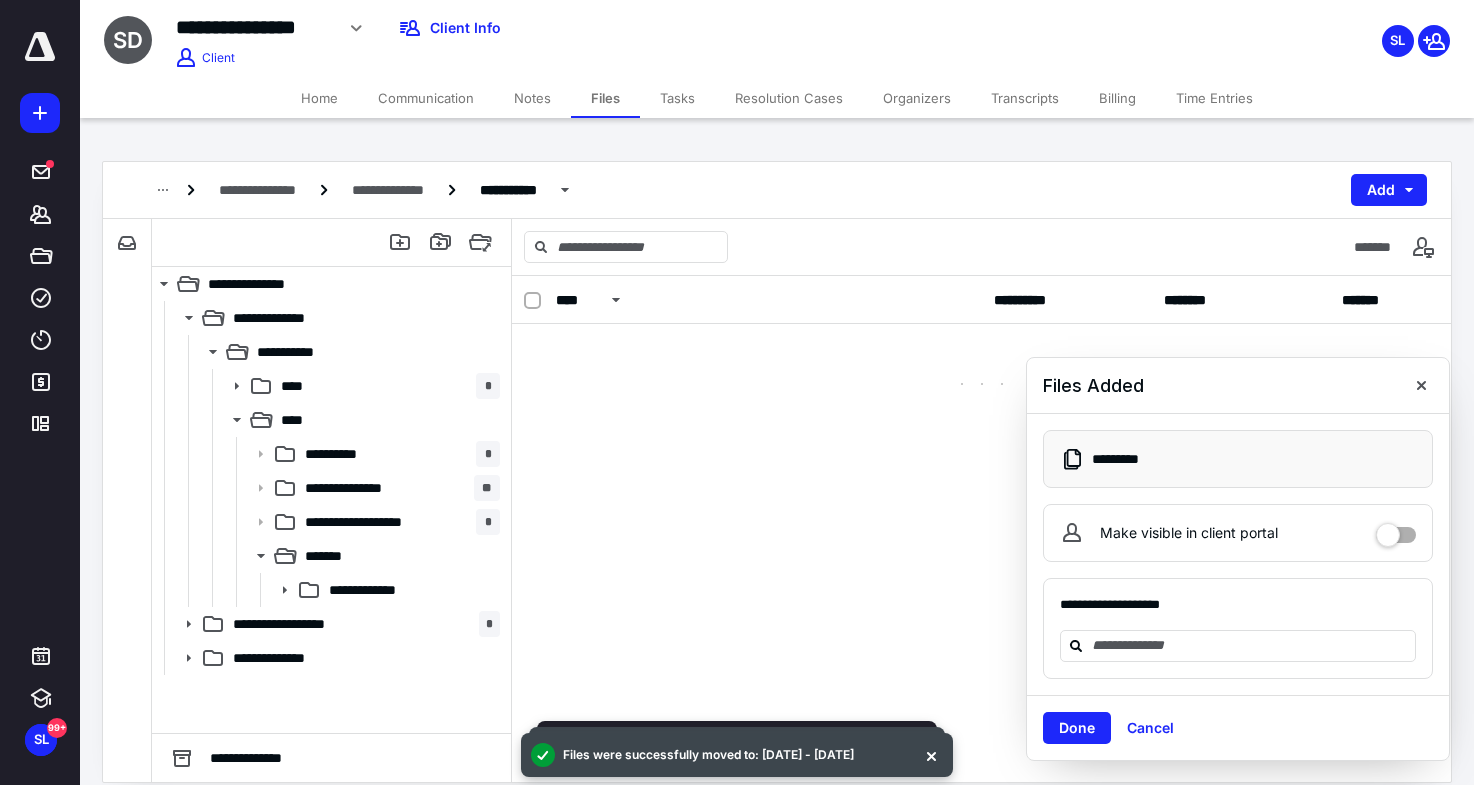 checkbox on "false" 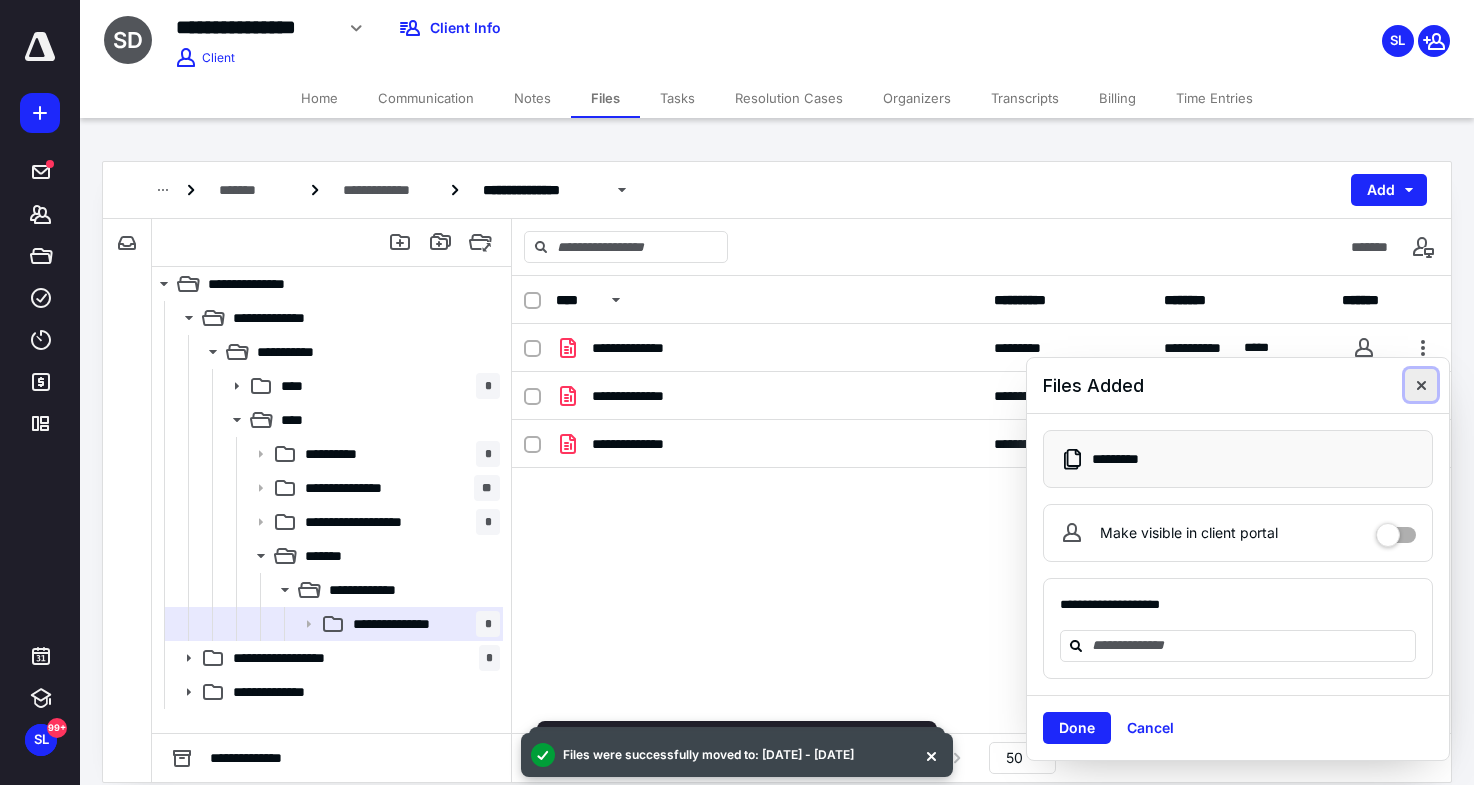 click at bounding box center (1421, 385) 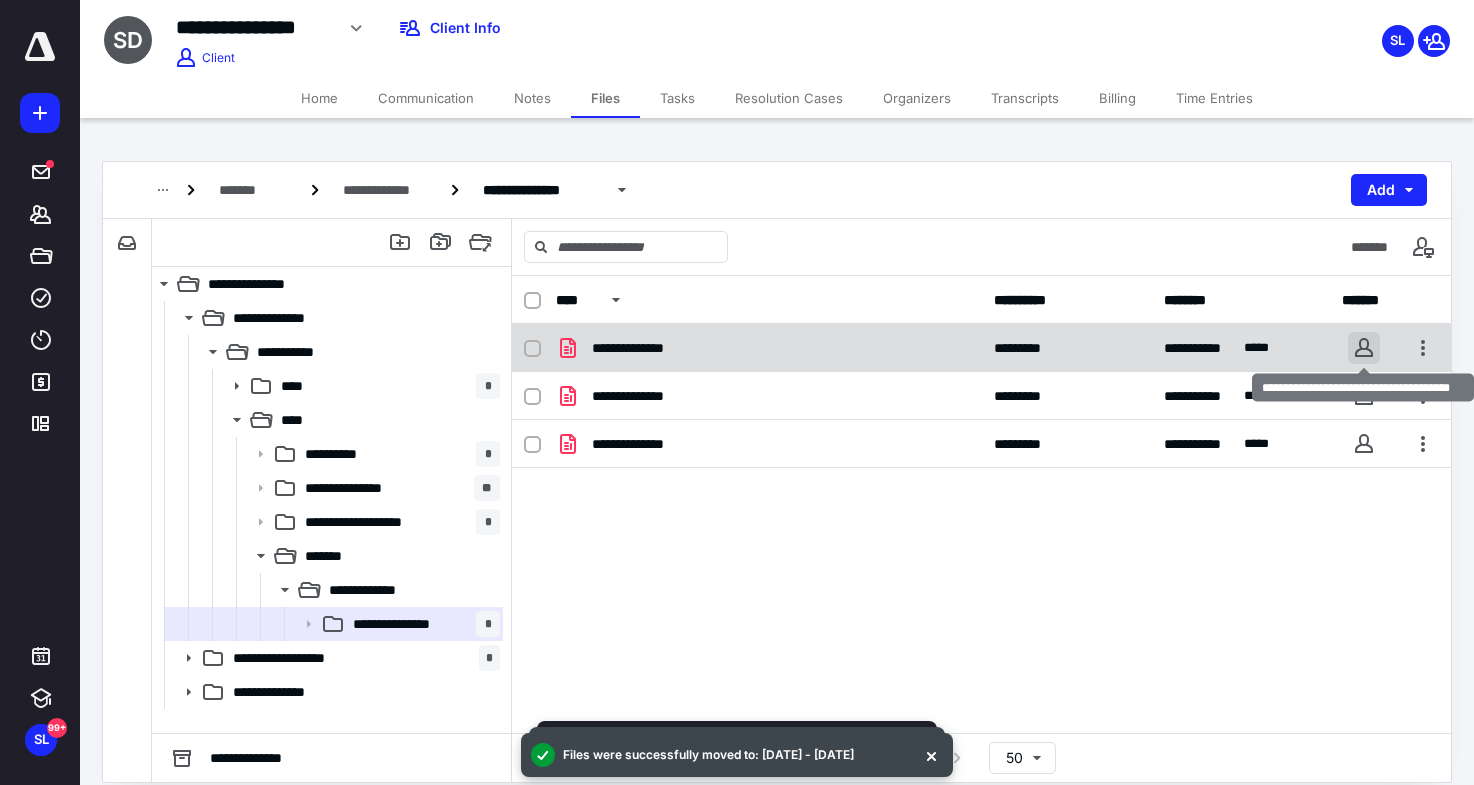 click at bounding box center [1364, 348] 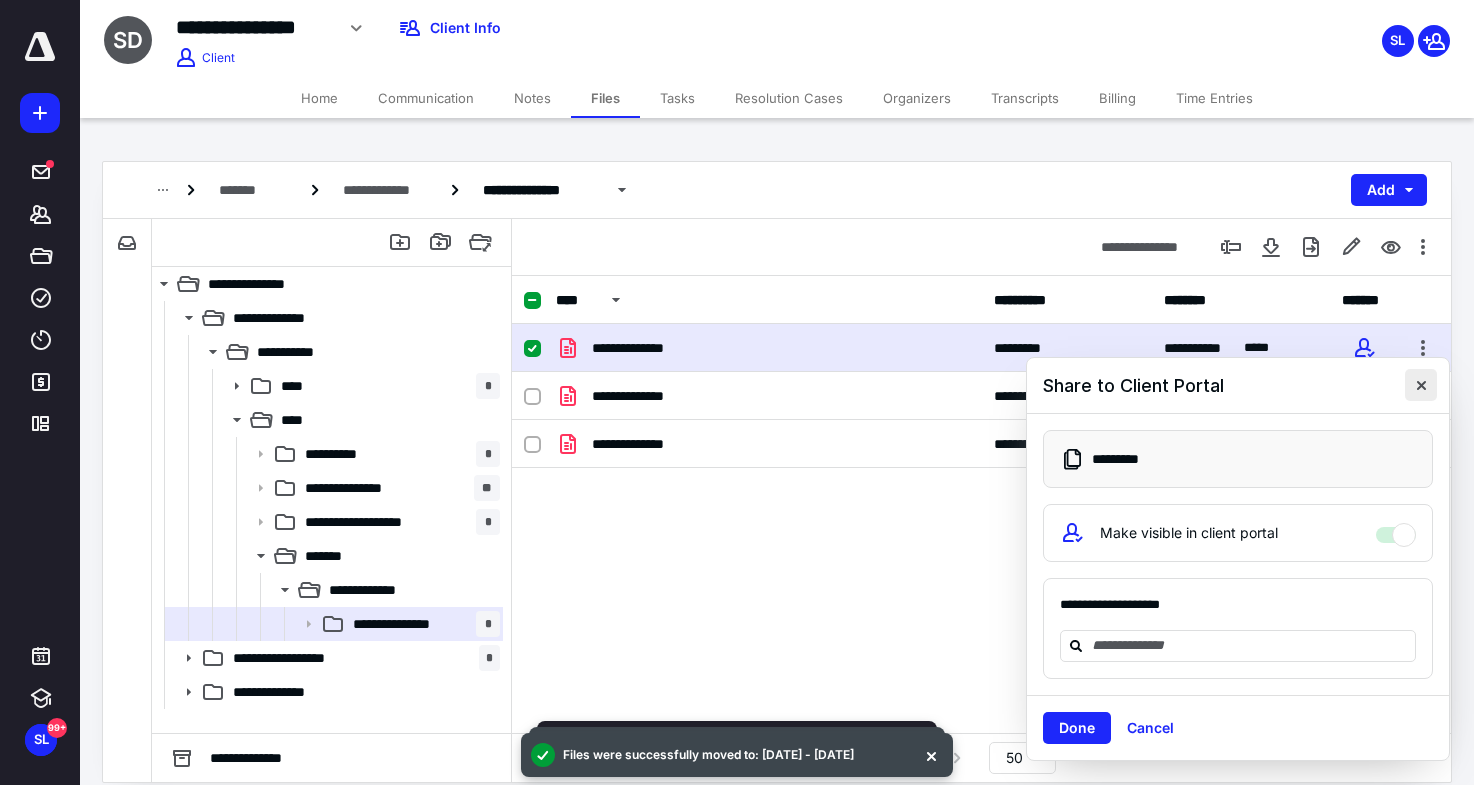 click at bounding box center [1421, 385] 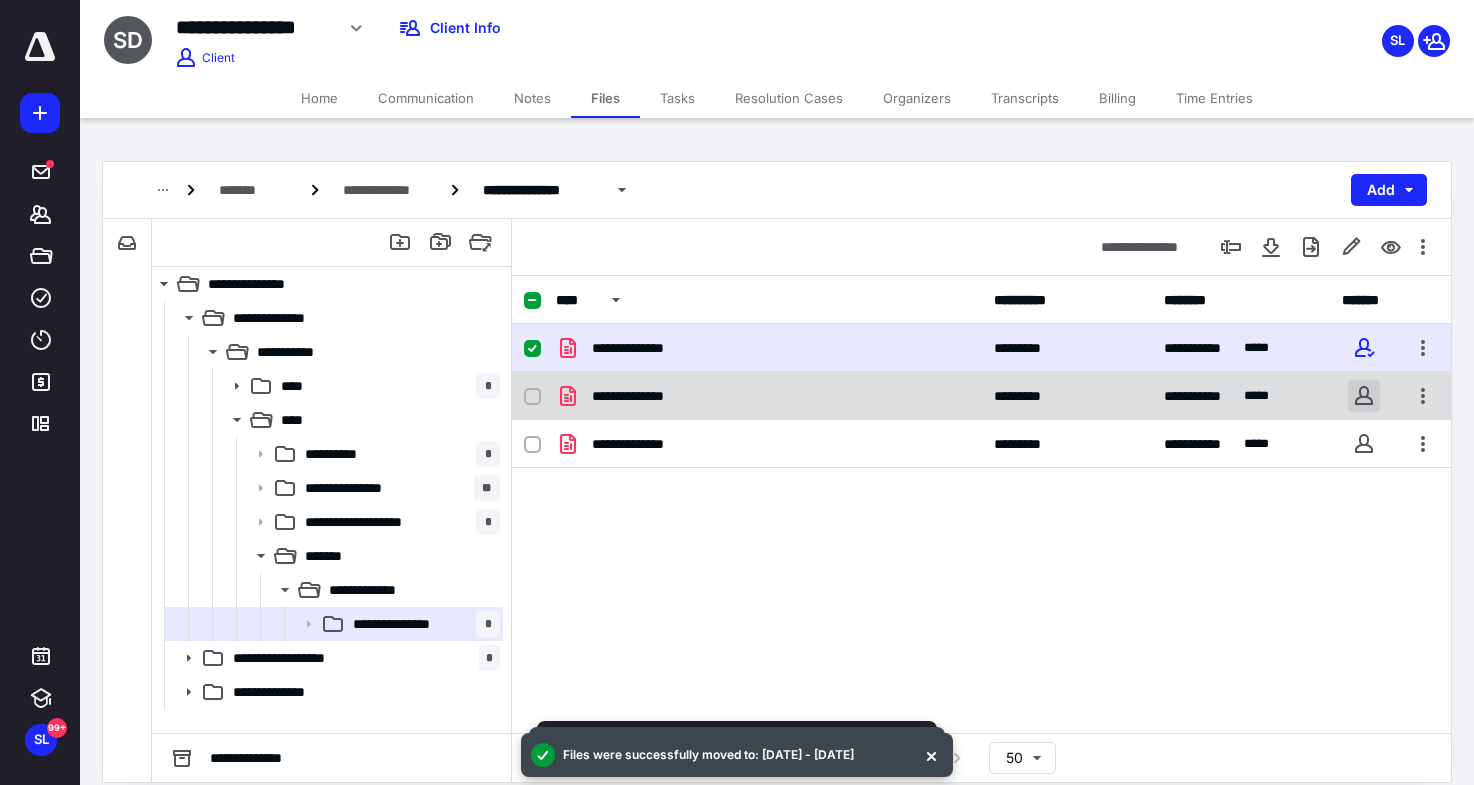 click at bounding box center [1364, 396] 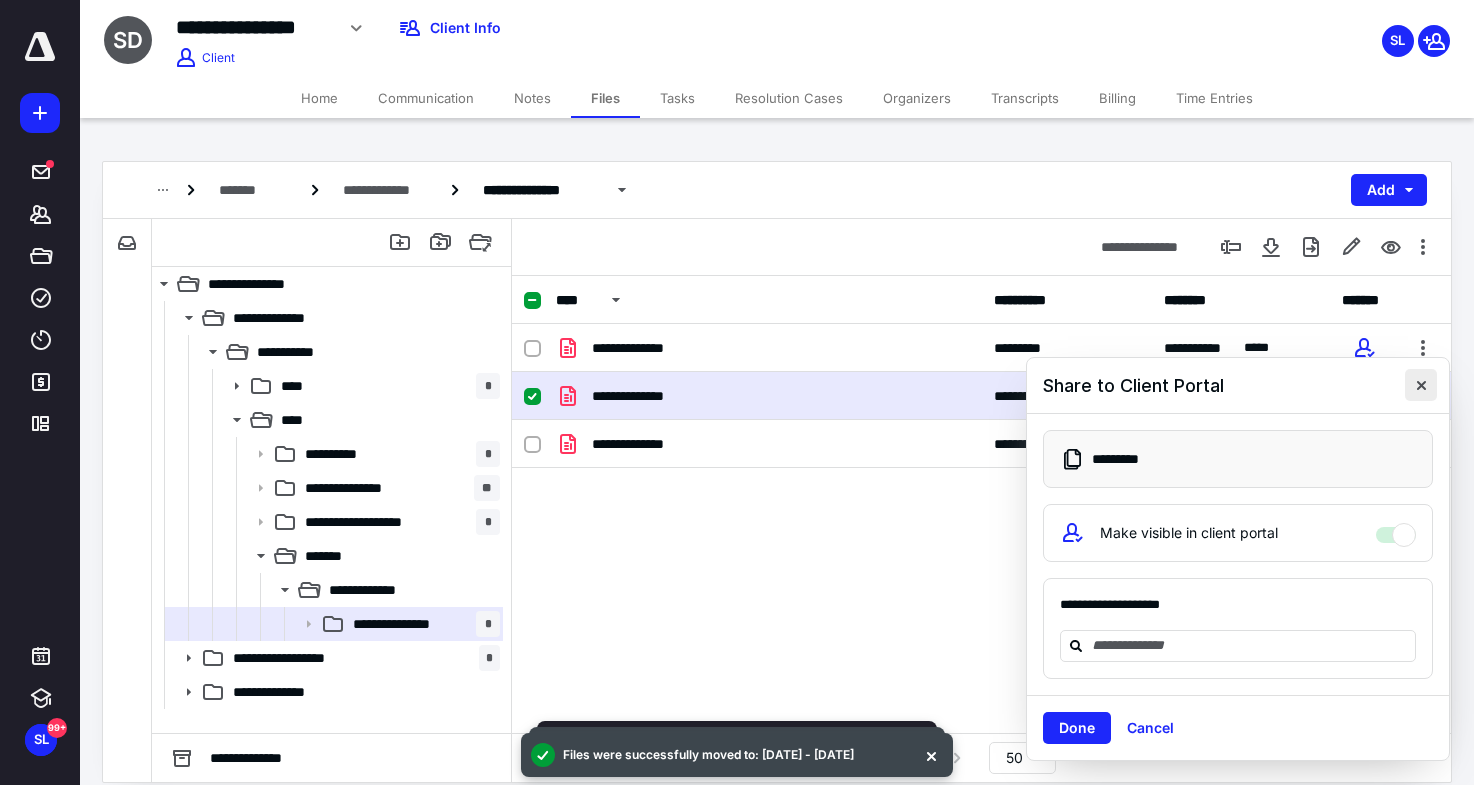 click at bounding box center (1421, 385) 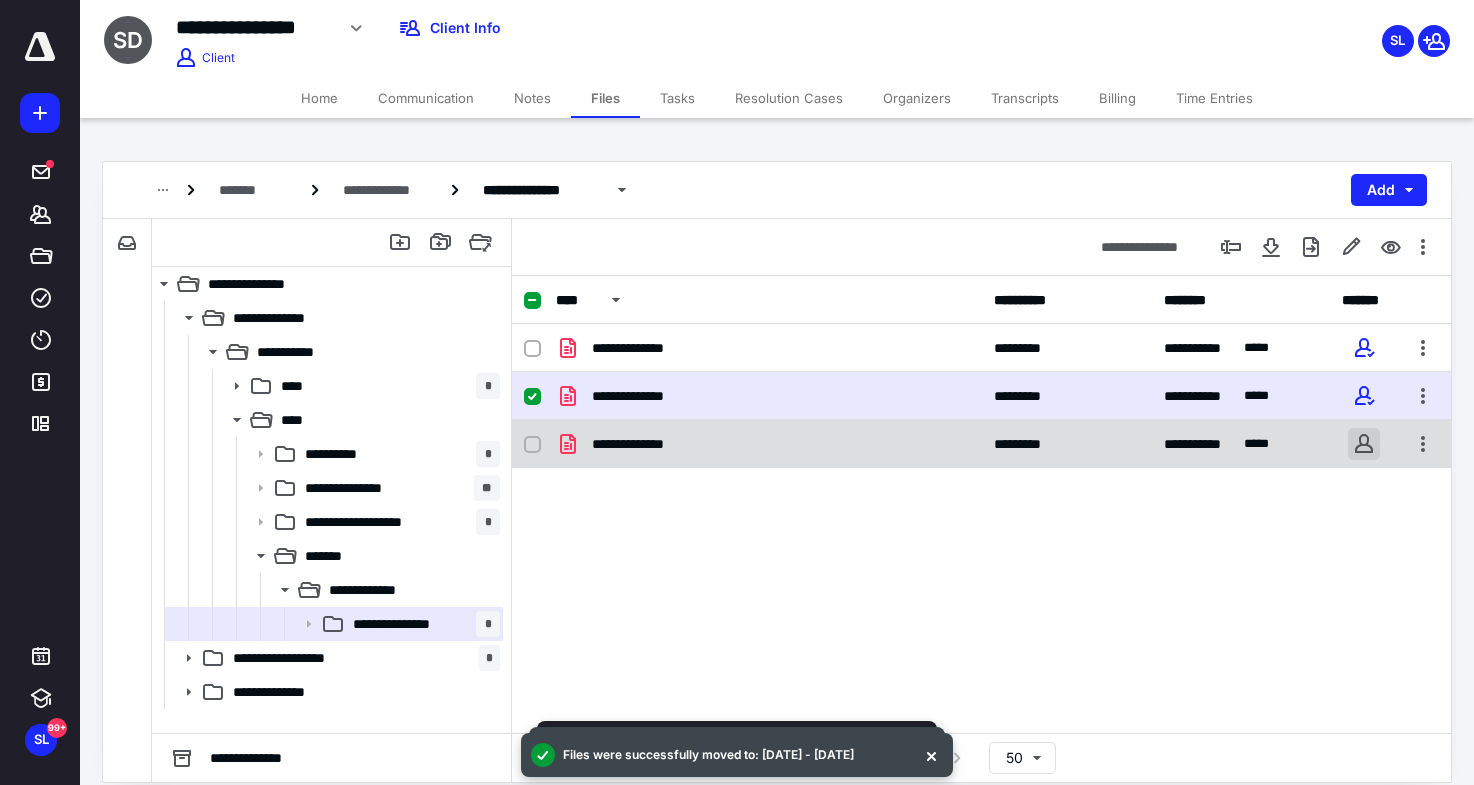 click at bounding box center (1364, 444) 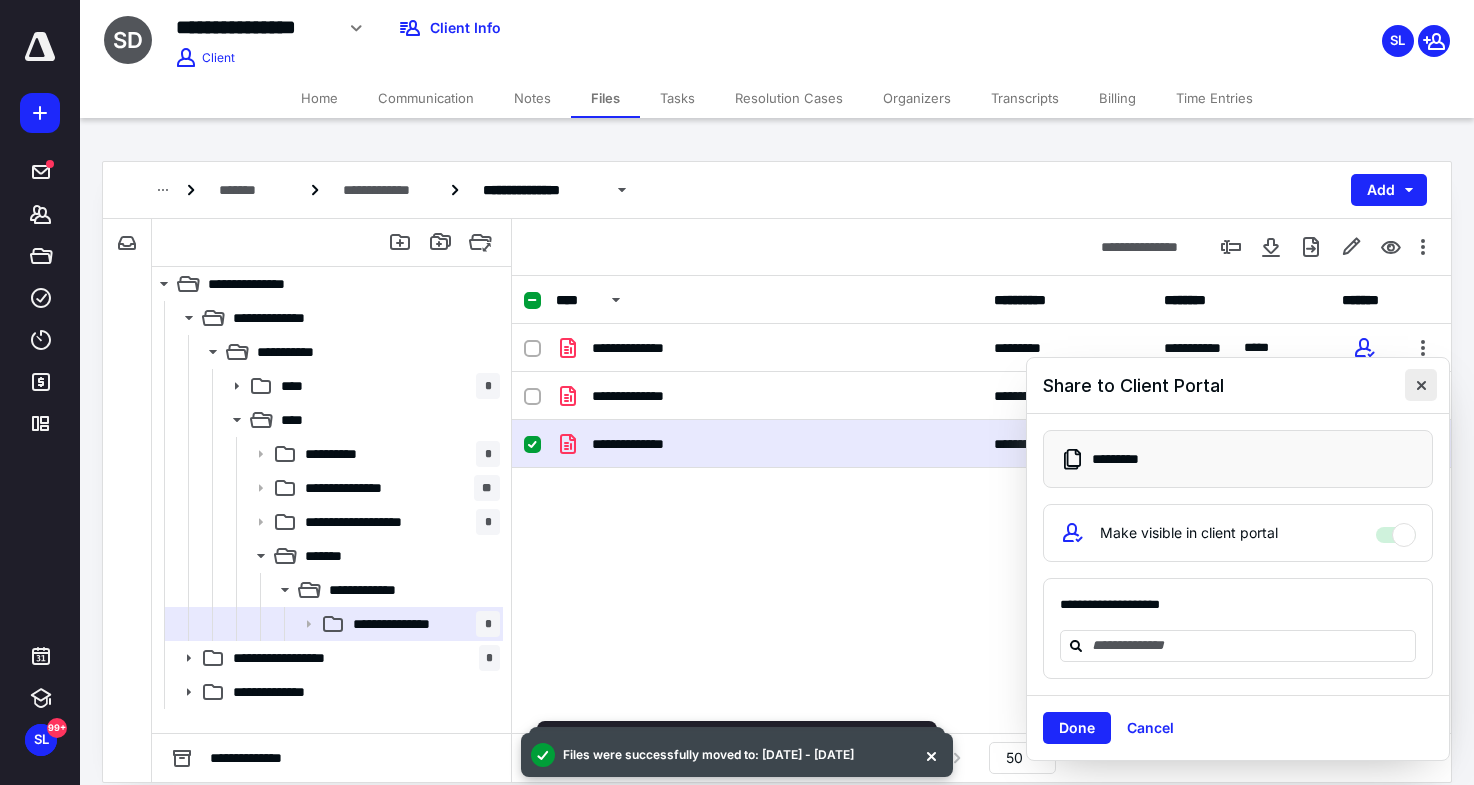 click at bounding box center [1421, 385] 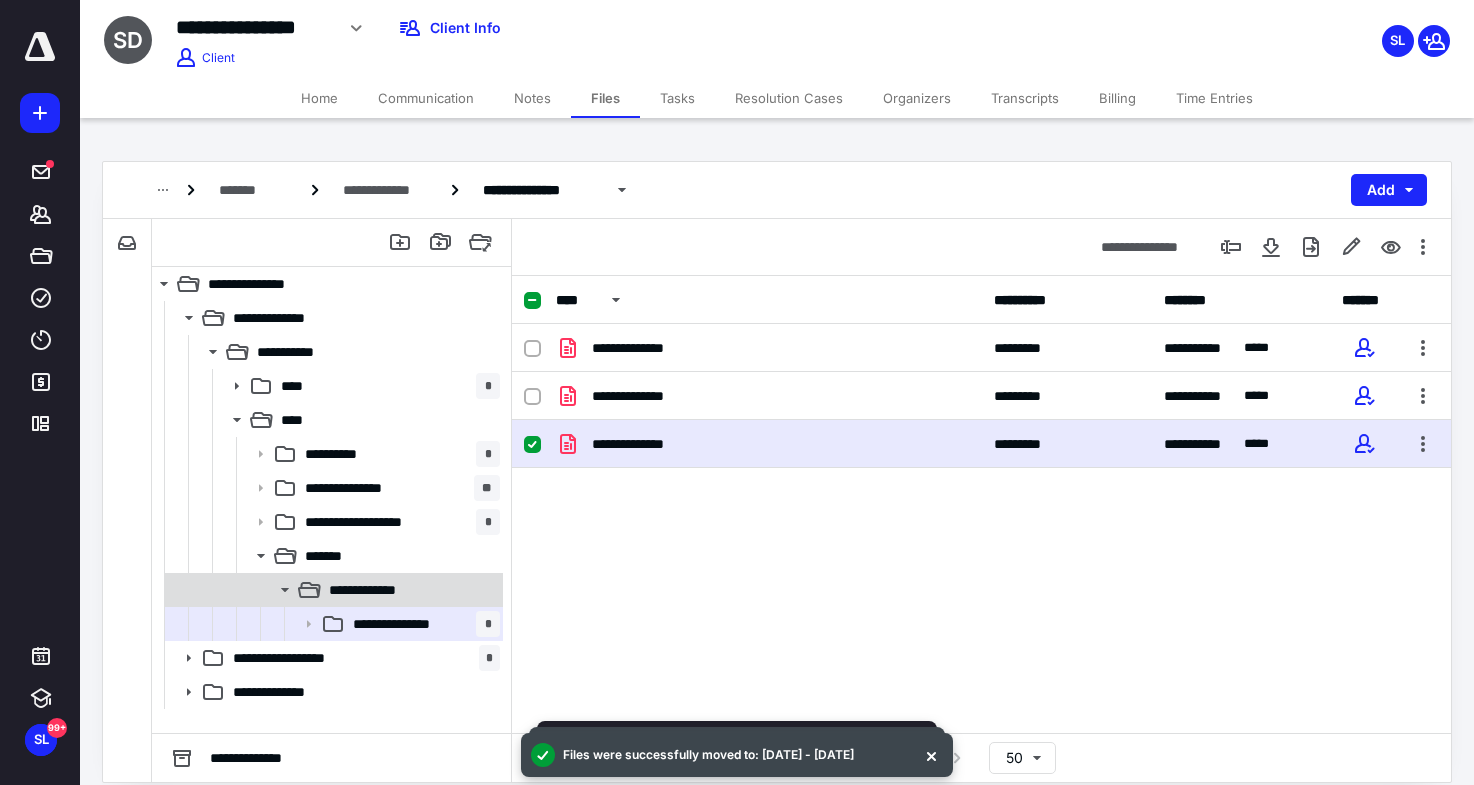 click on "**********" at bounding box center [332, 590] 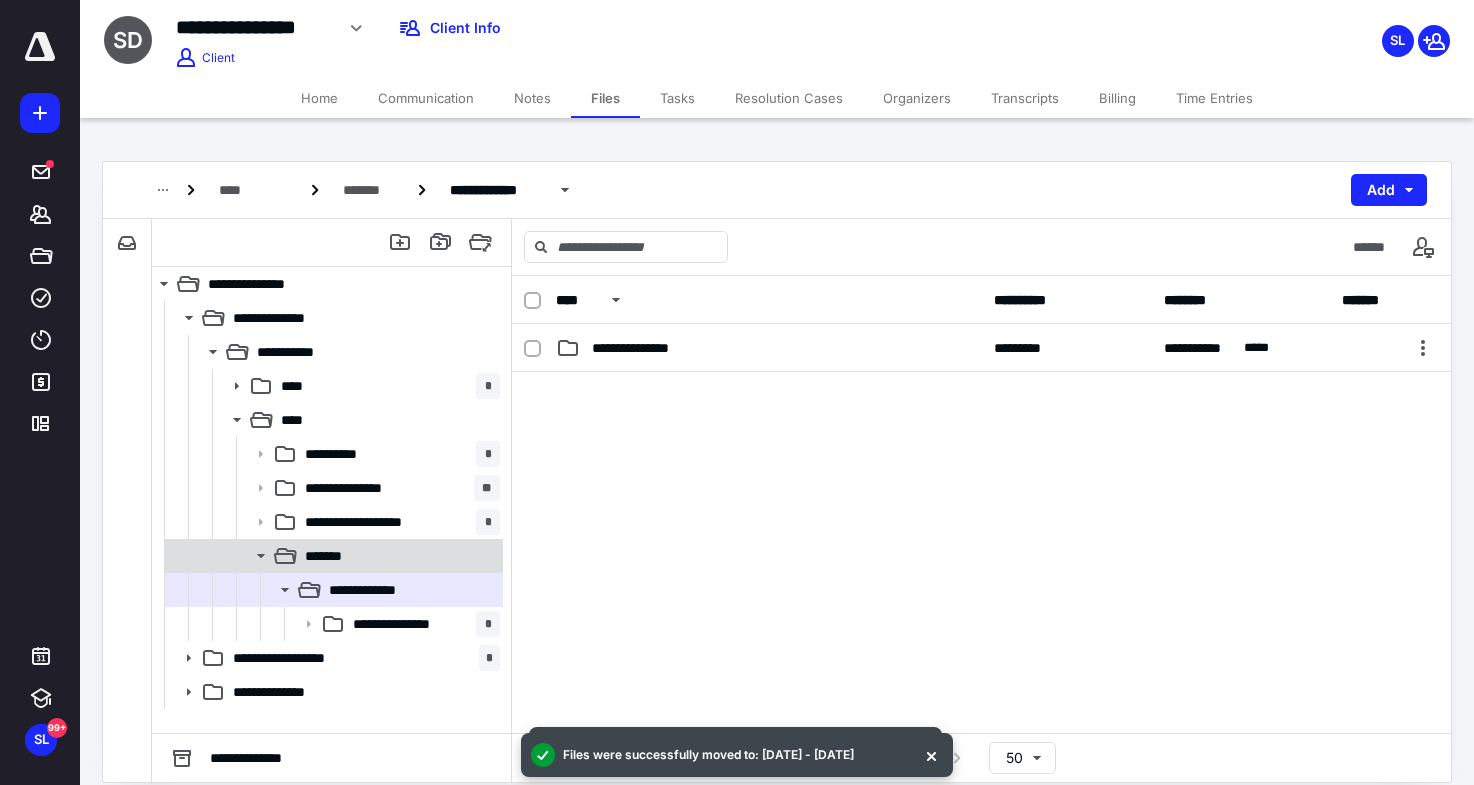 click on "*******" at bounding box center [330, 556] 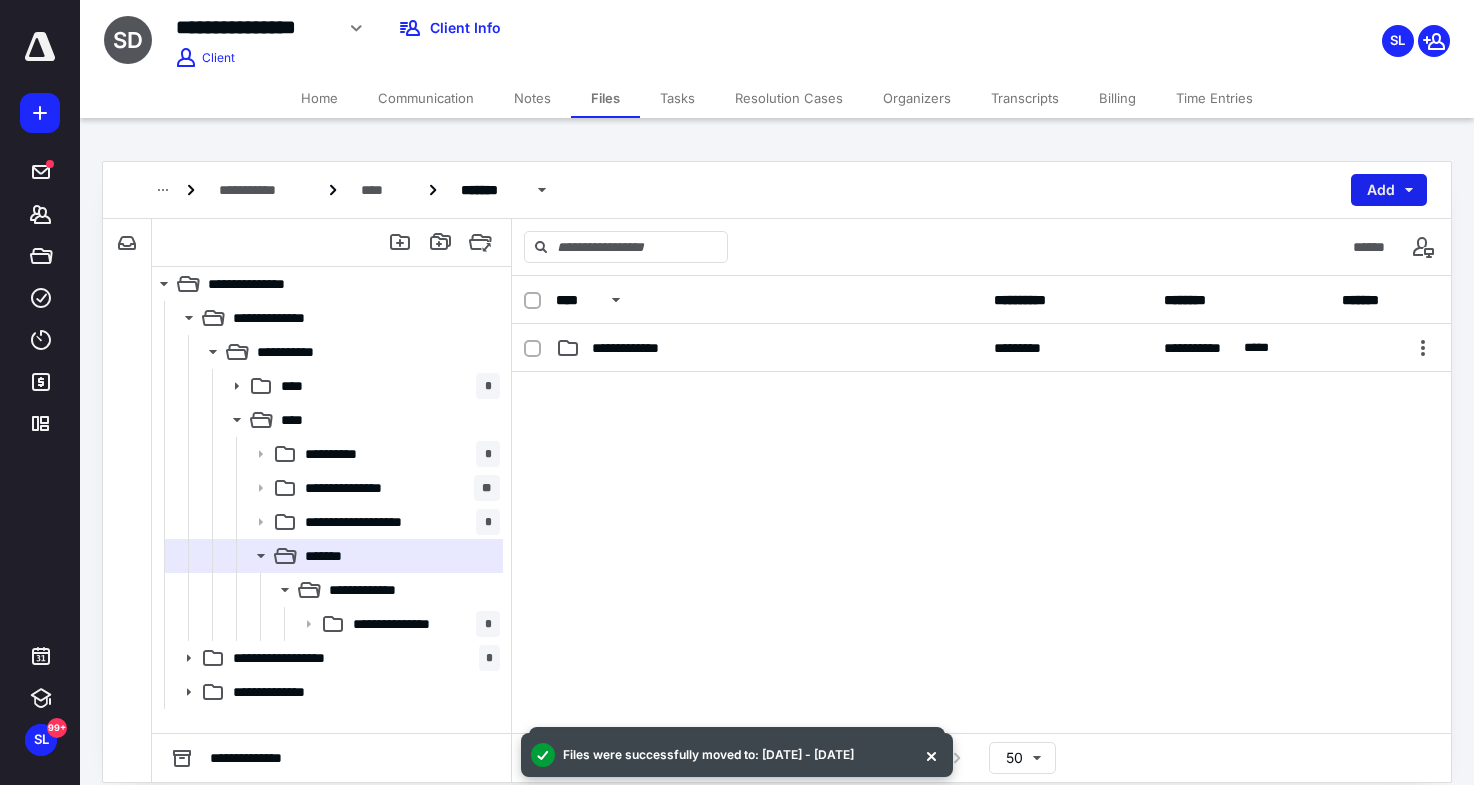click on "Add" at bounding box center [1389, 190] 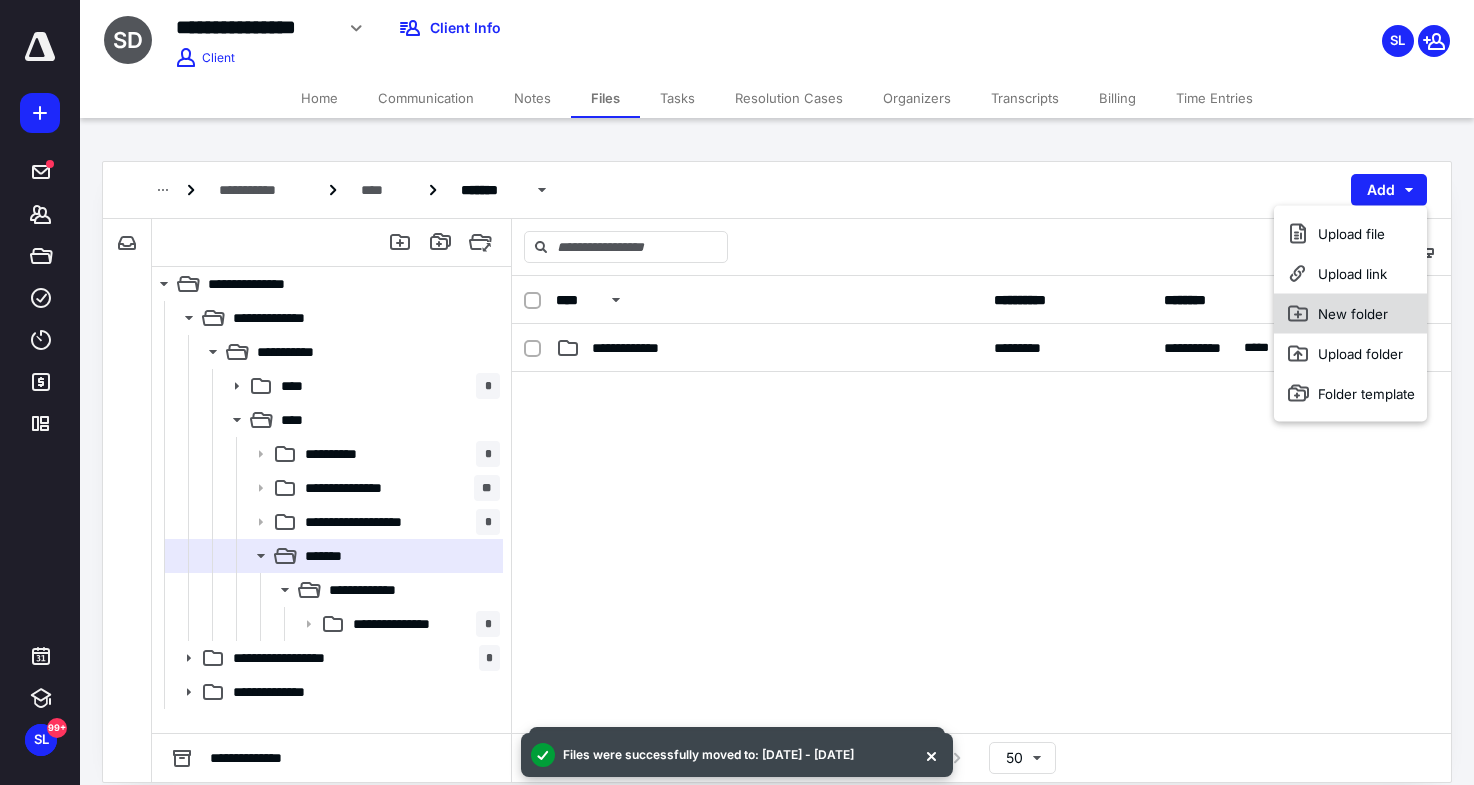 click on "New folder" at bounding box center (1350, 314) 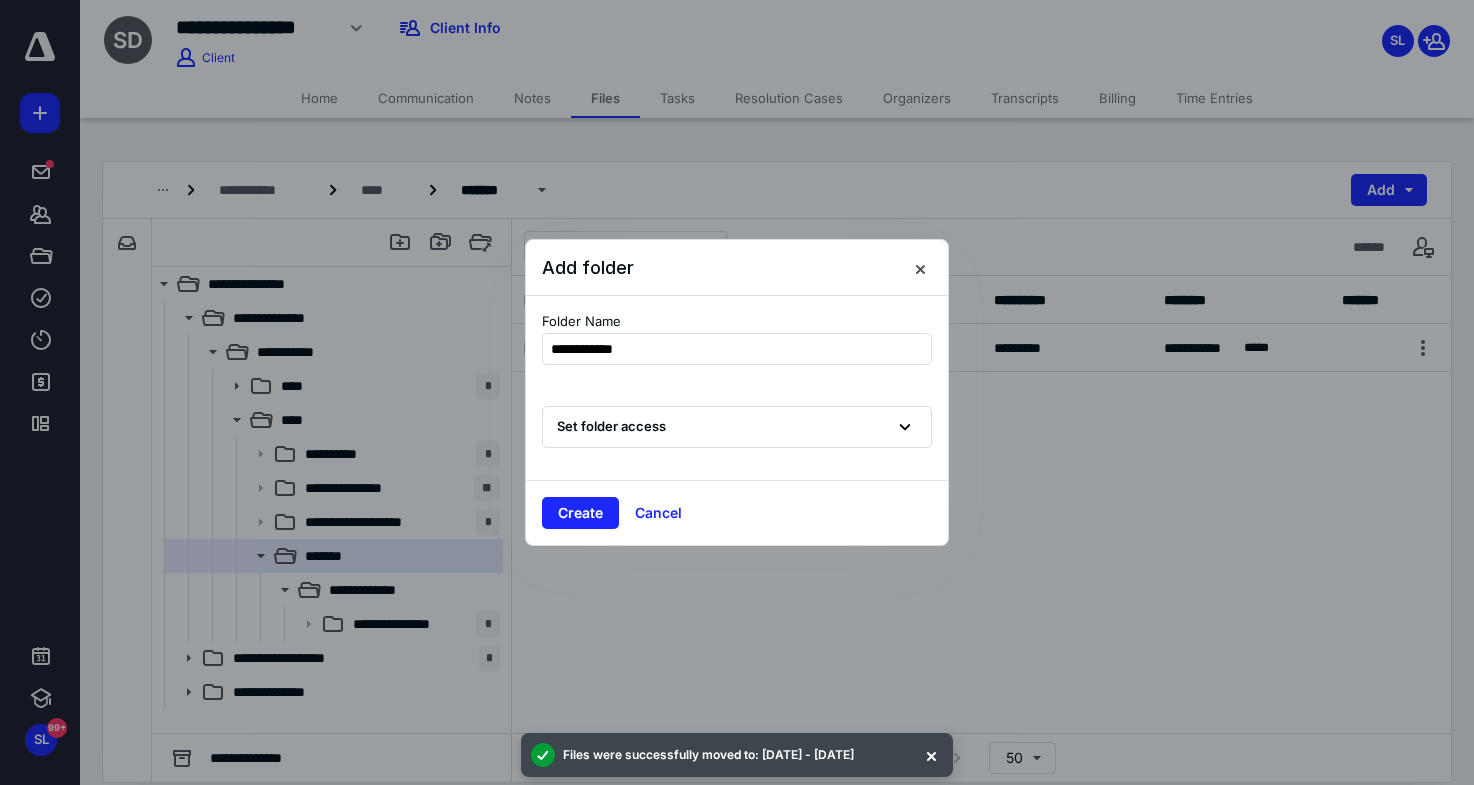 type on "**********" 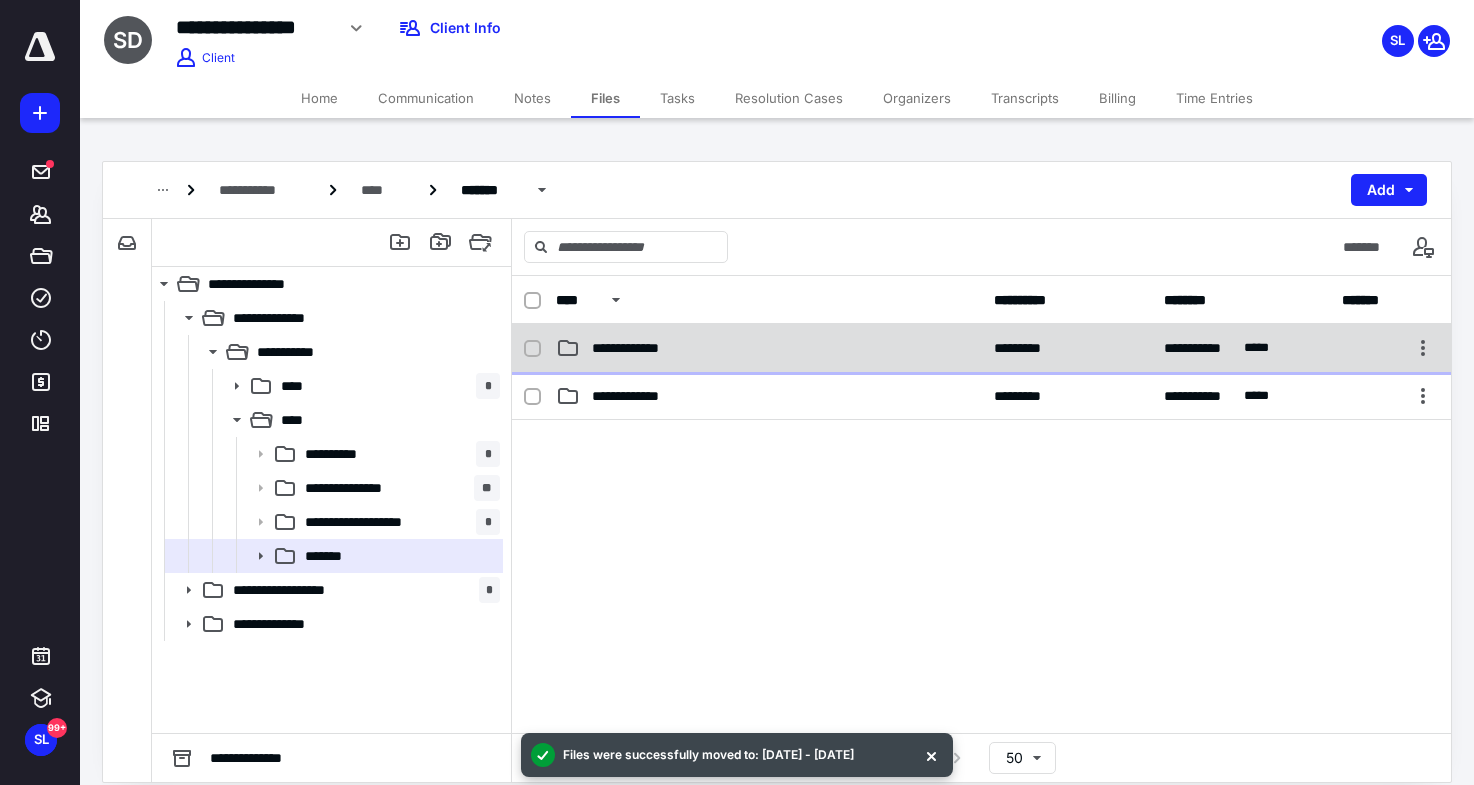 click on "**********" at bounding box center (769, 348) 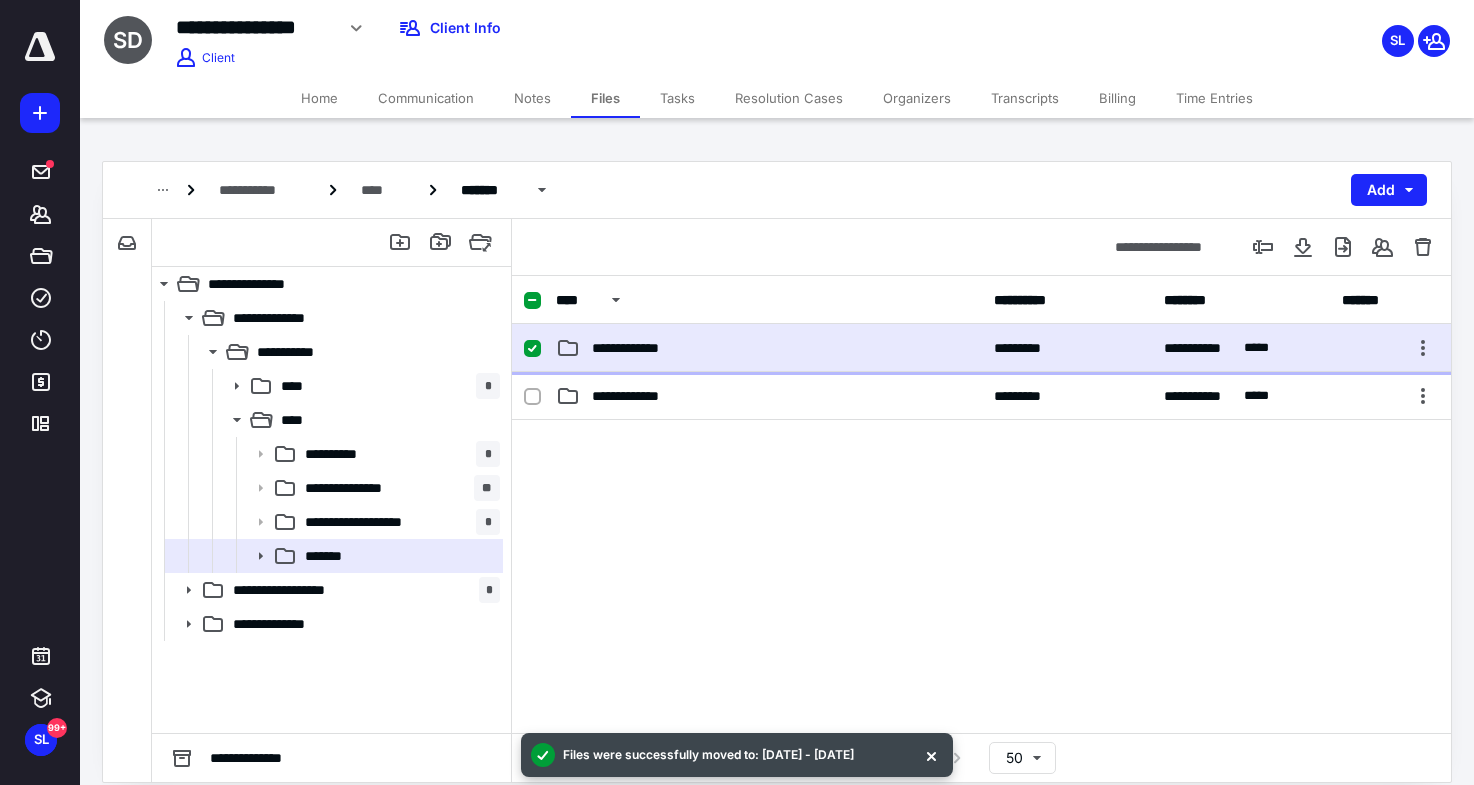 click on "**********" at bounding box center [769, 348] 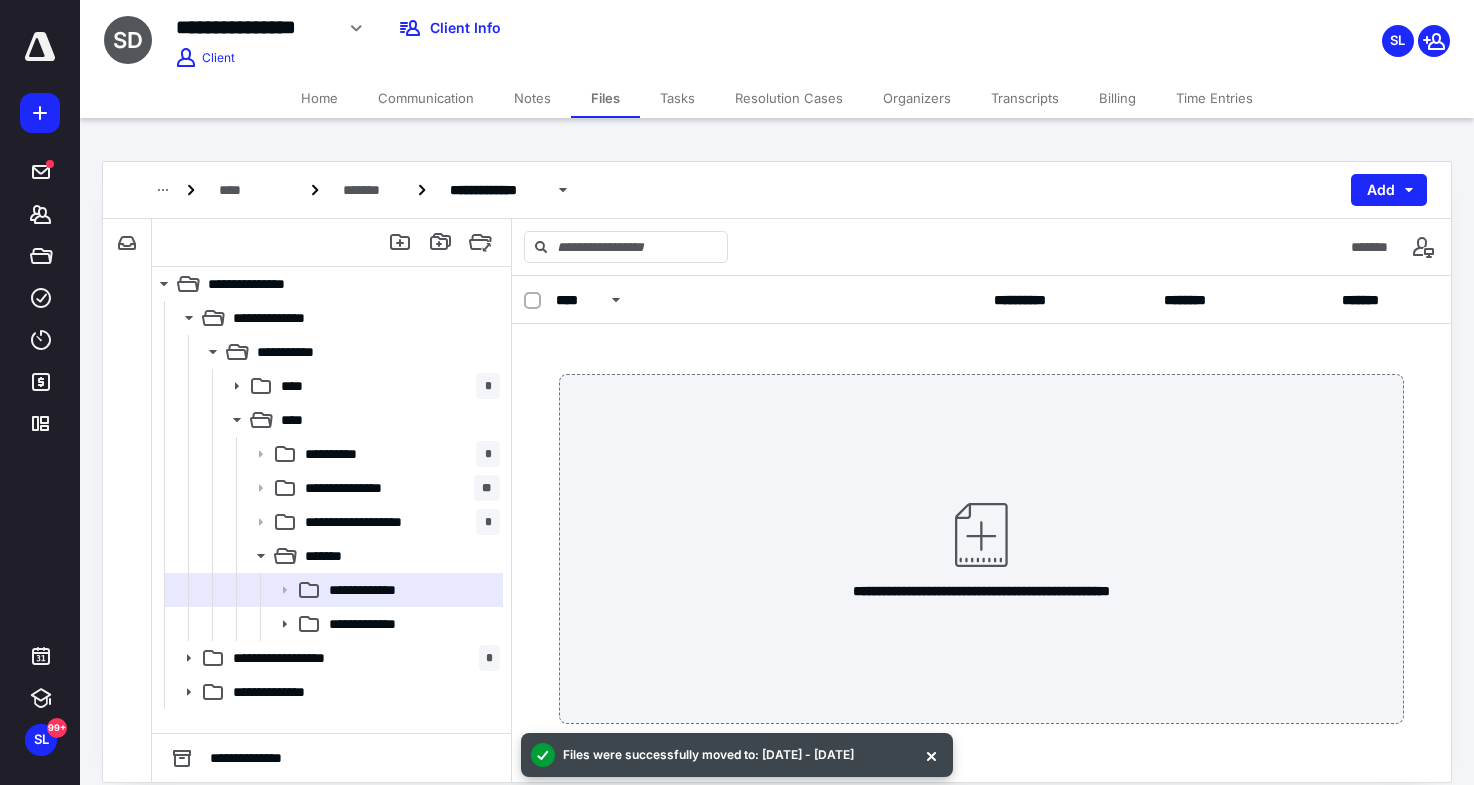 click at bounding box center [981, 535] 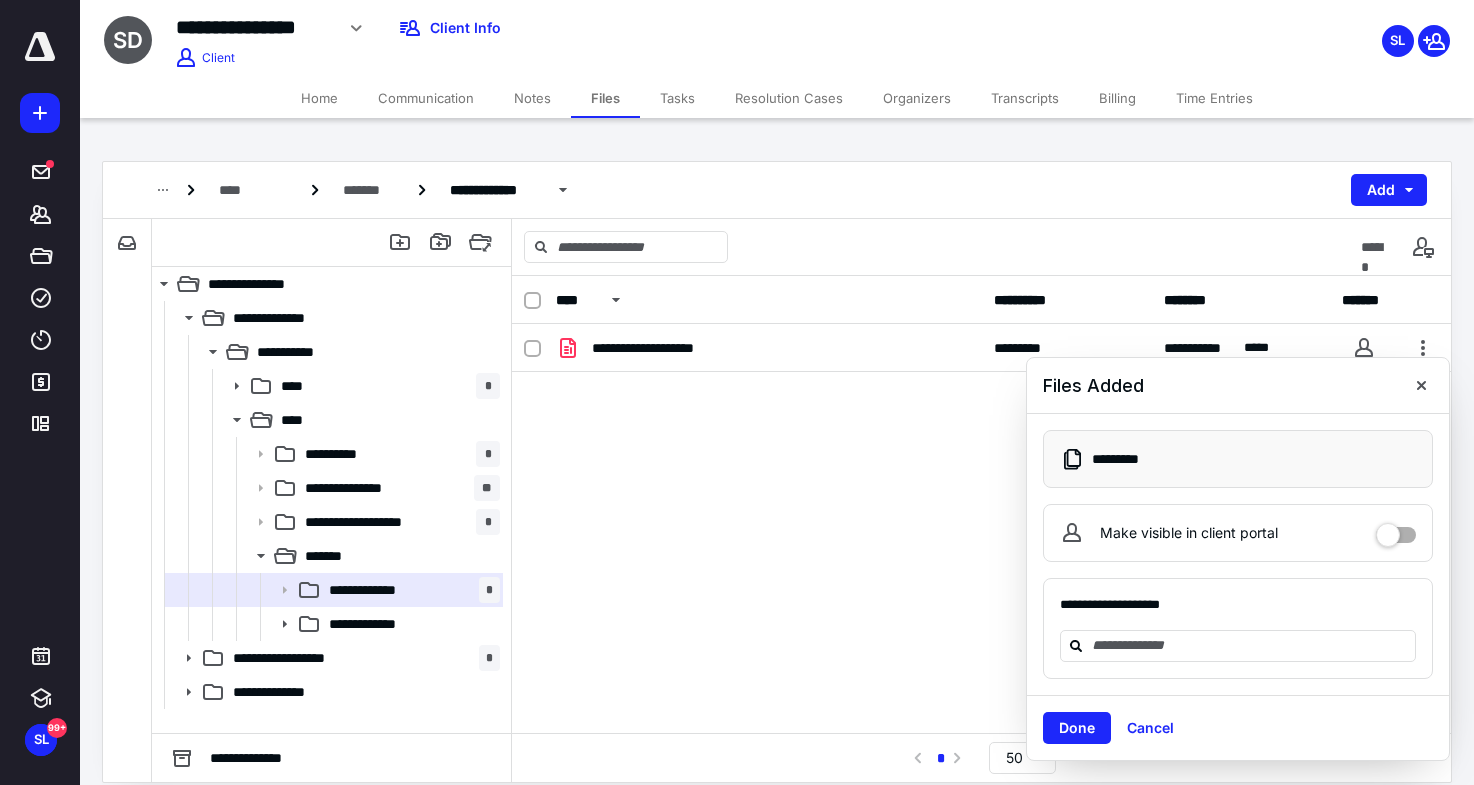click on "**********" at bounding box center (769, 348) 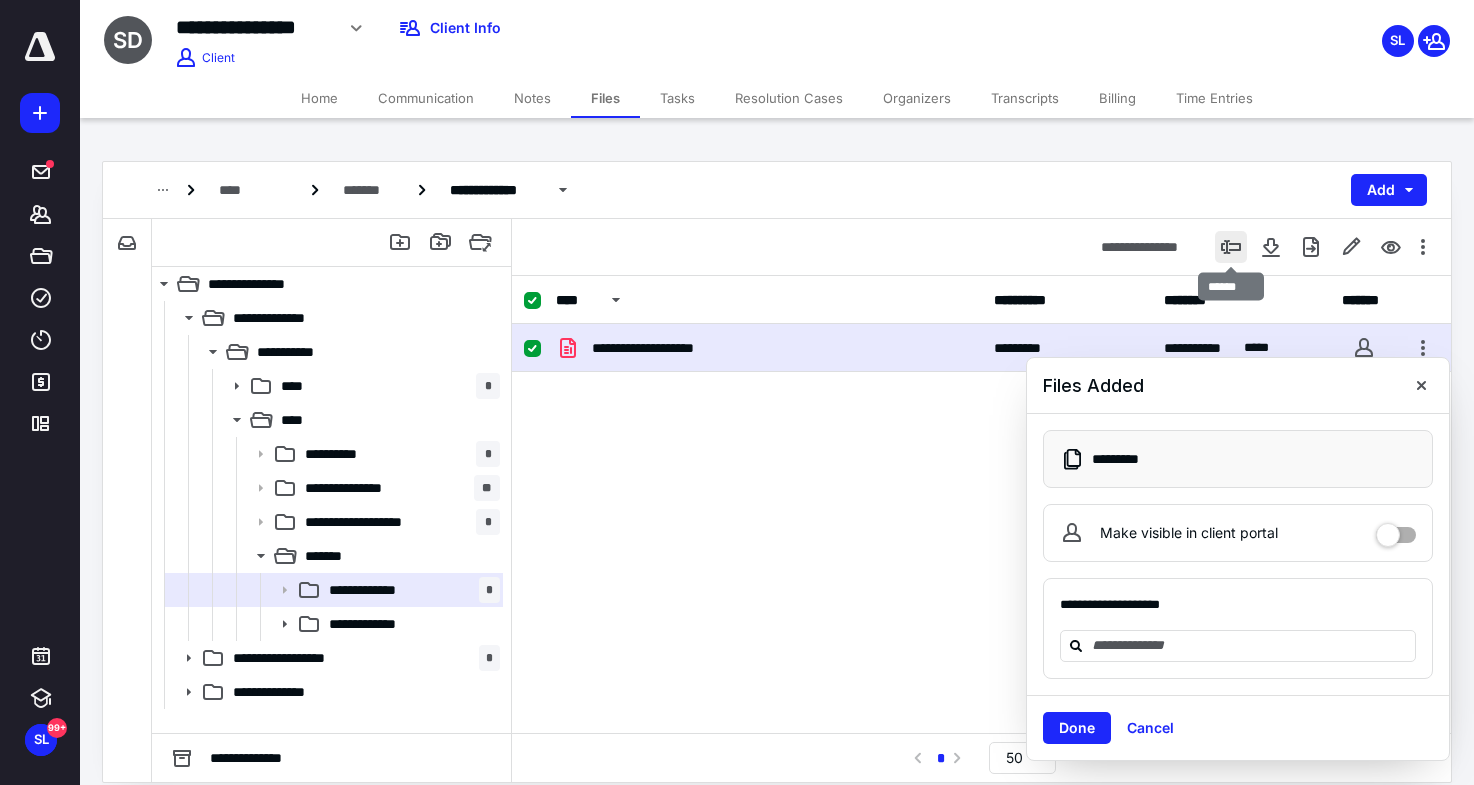 click at bounding box center [1231, 247] 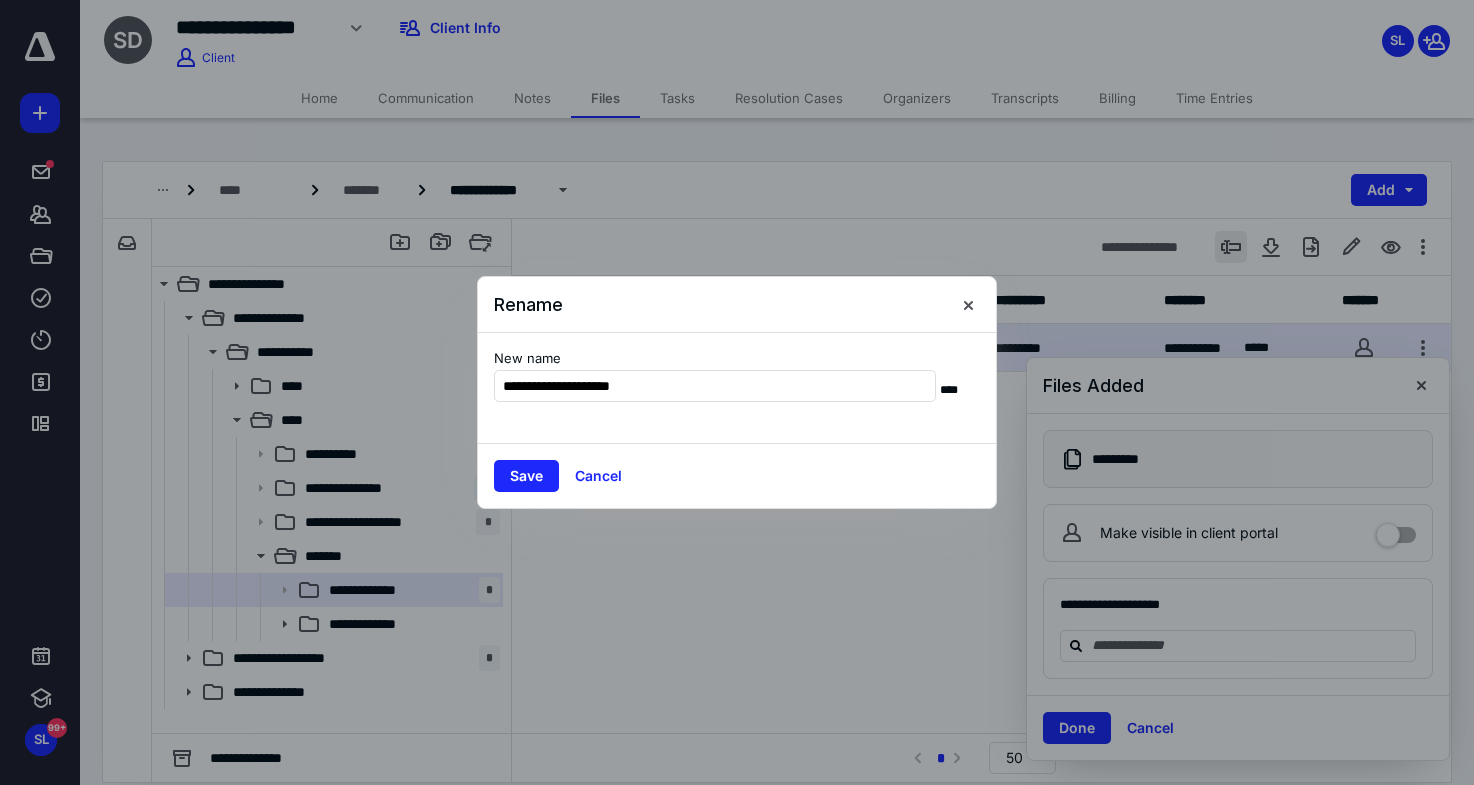 type on "**********" 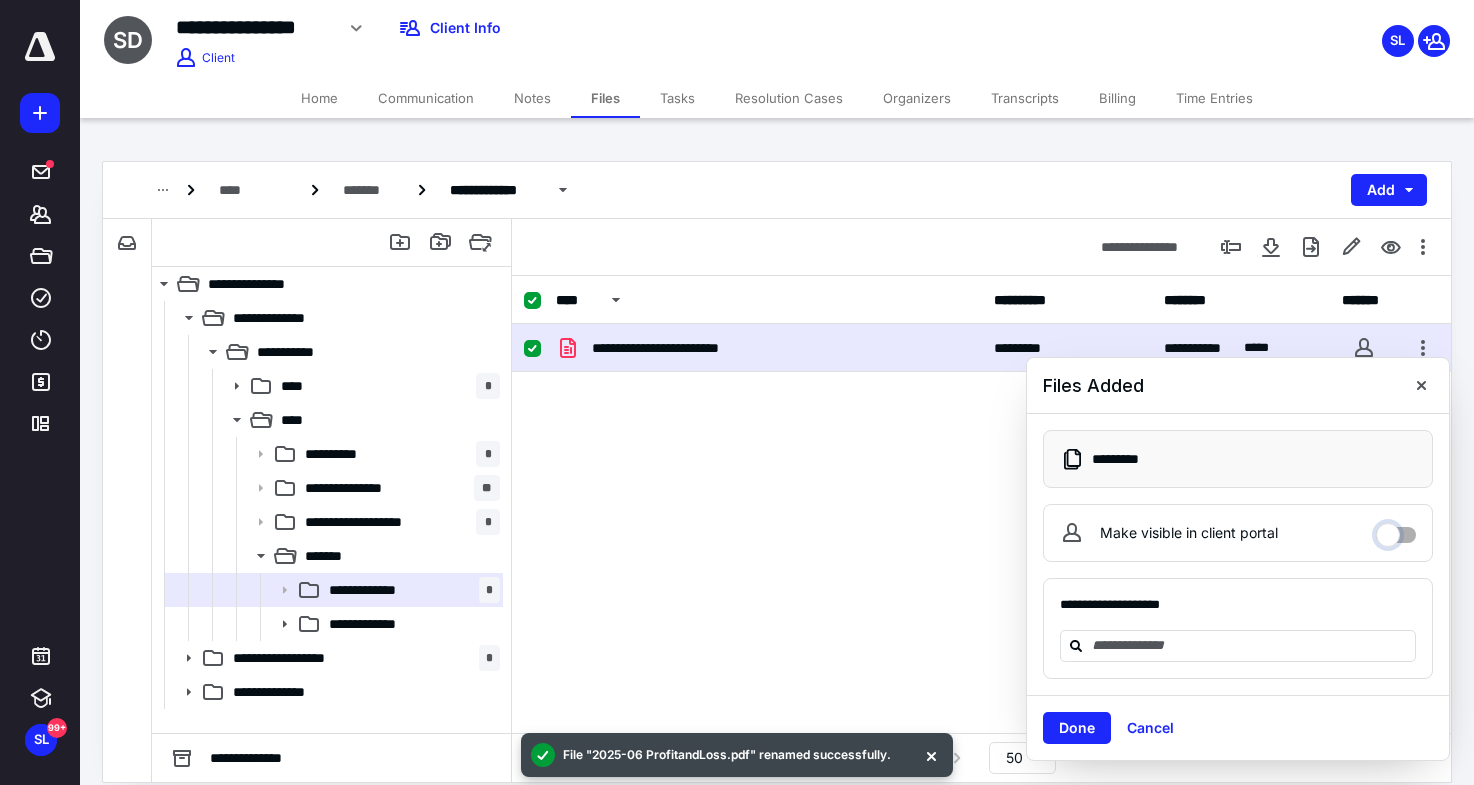 click on "Make visible in client portal" at bounding box center [1396, 530] 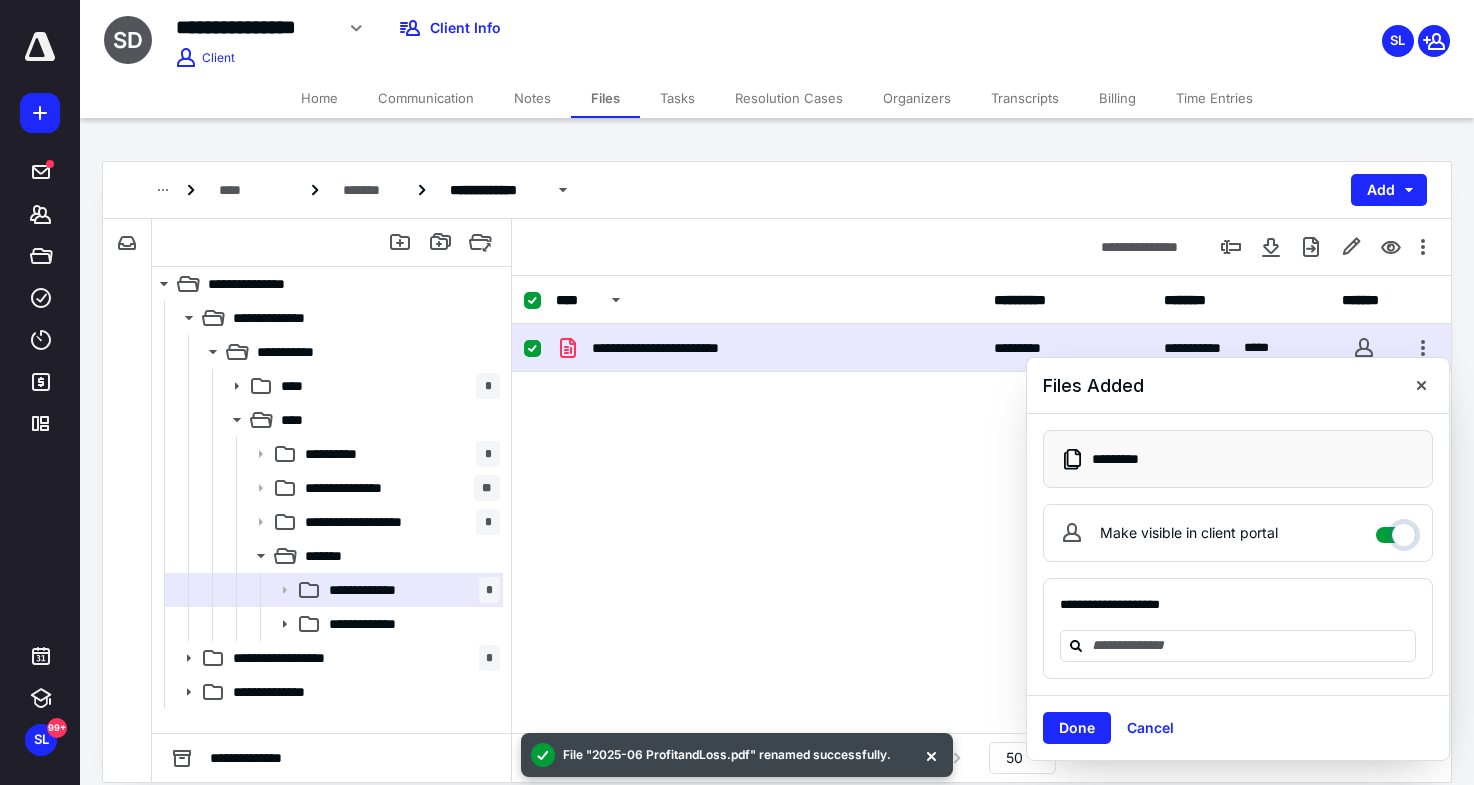 checkbox on "****" 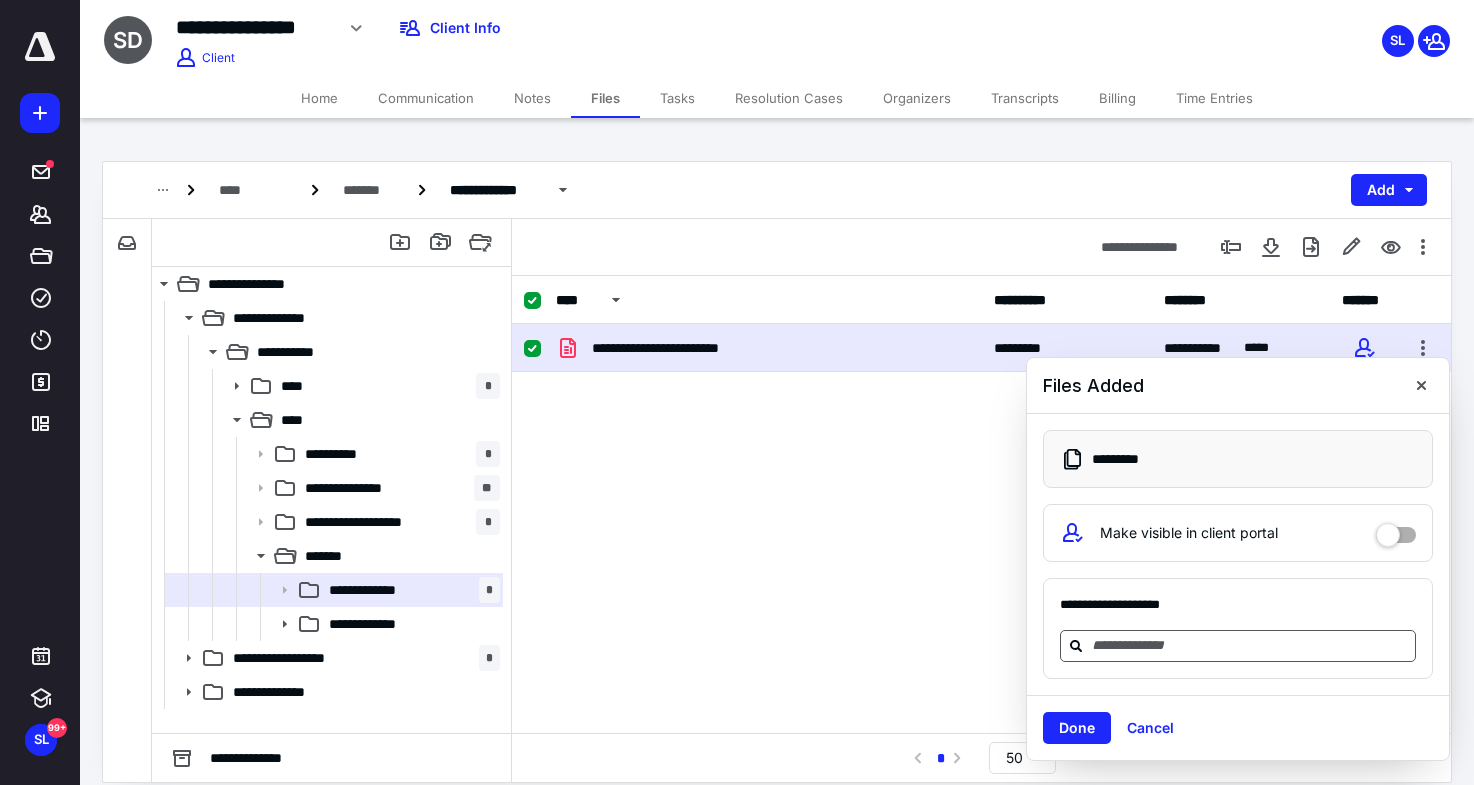 click at bounding box center [1250, 645] 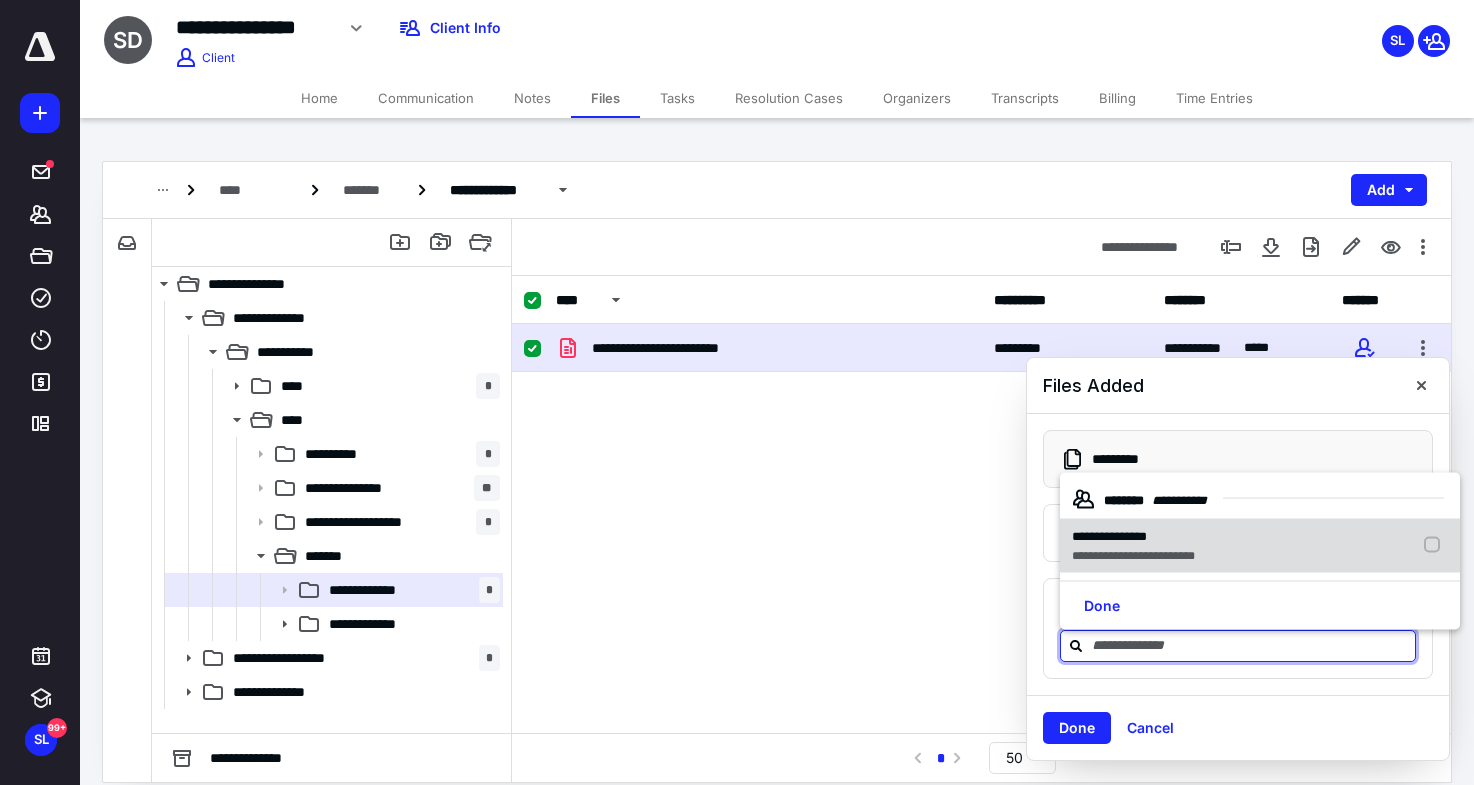 click on "**********" at bounding box center (1260, 546) 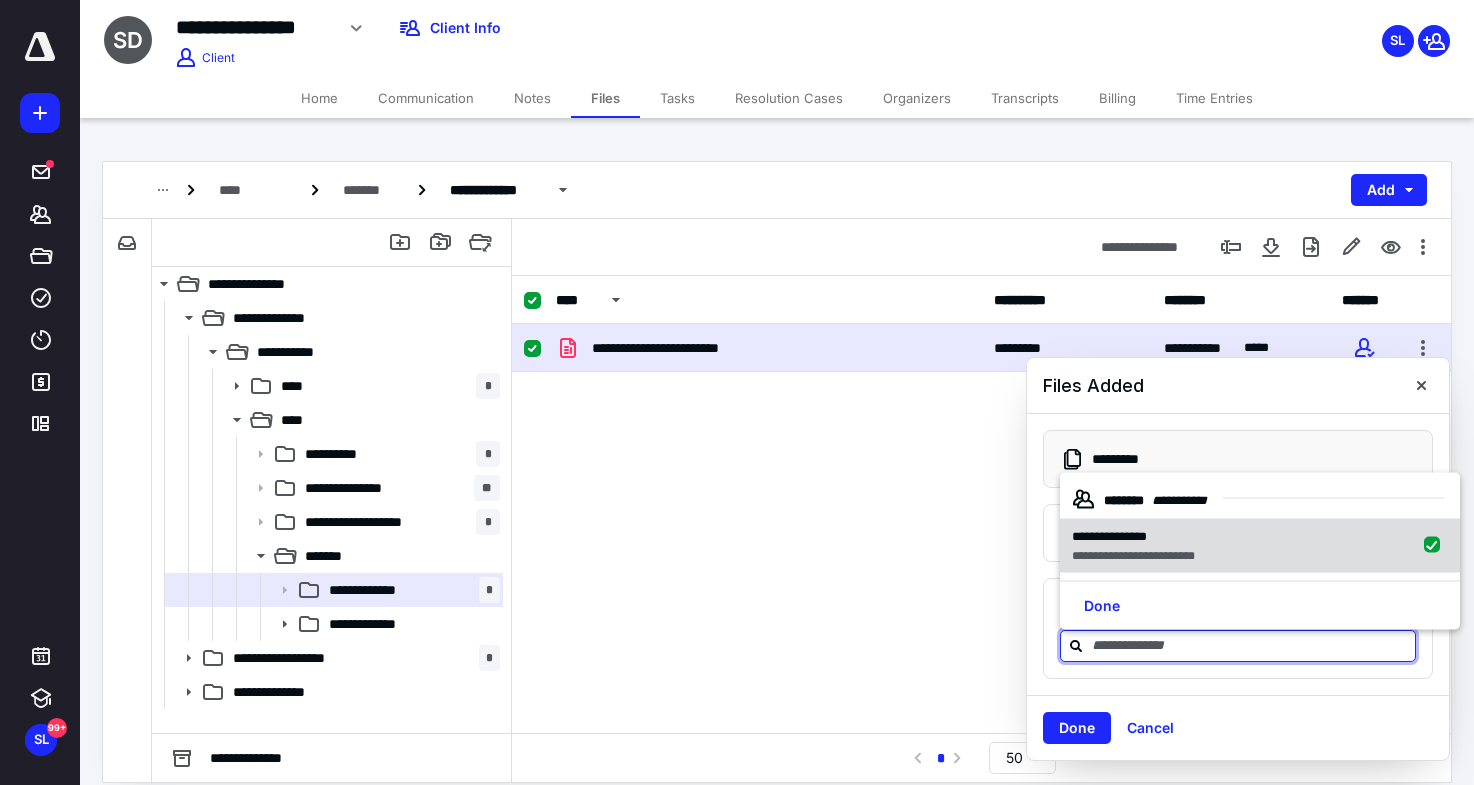 checkbox on "true" 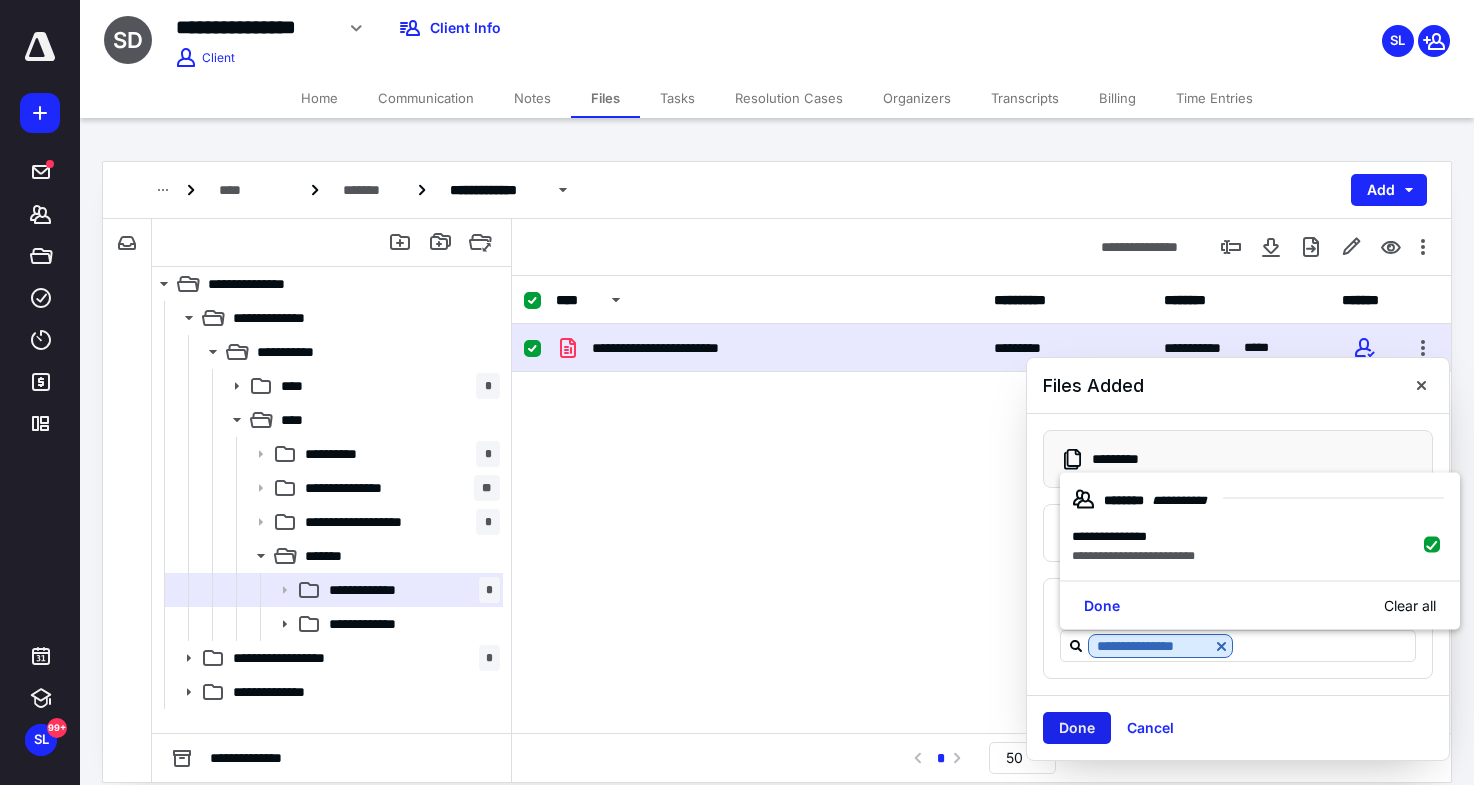click on "Done" at bounding box center (1077, 728) 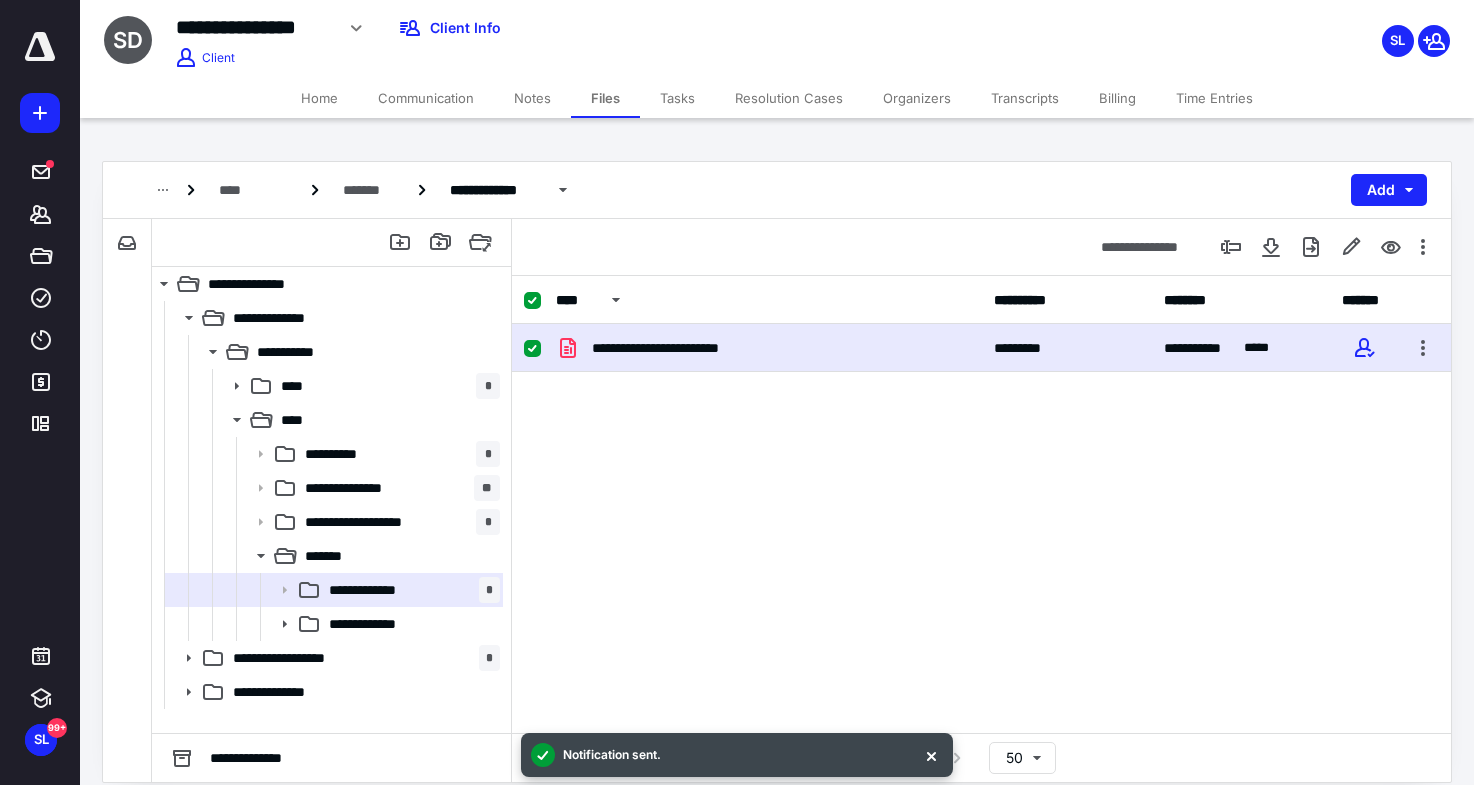 click on "**********" at bounding box center [981, 474] 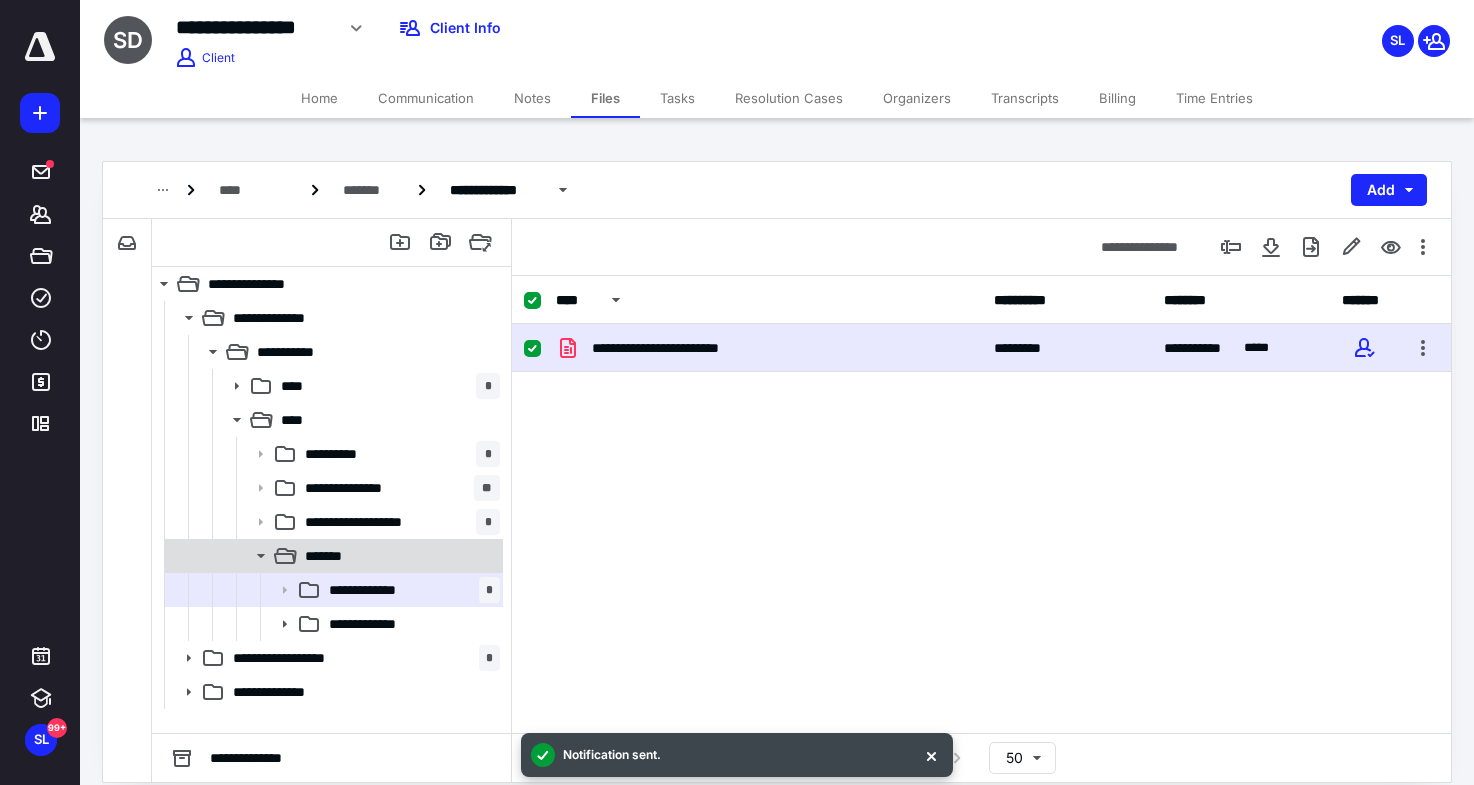 click on "*******" at bounding box center [398, 556] 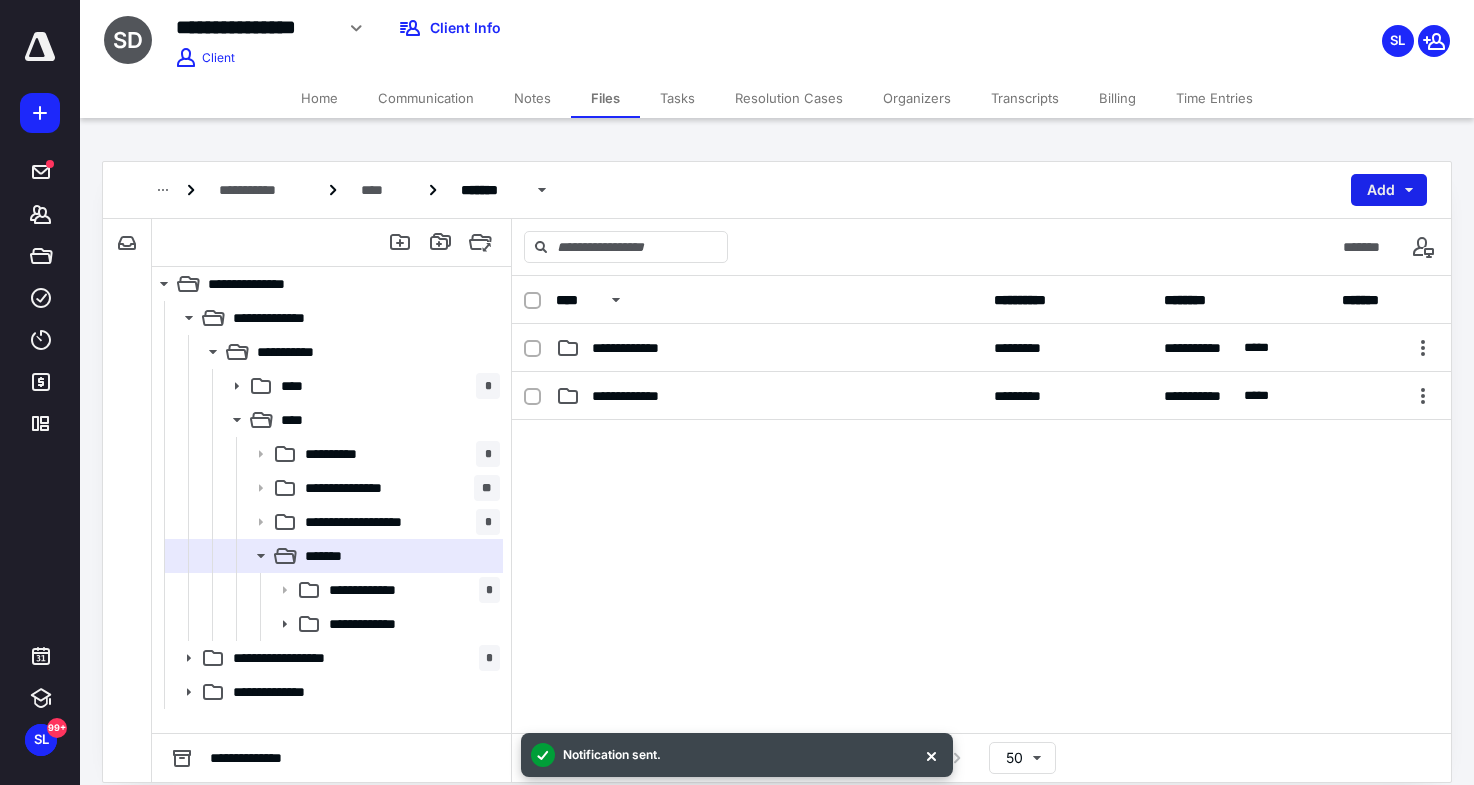click on "Add" at bounding box center [1389, 190] 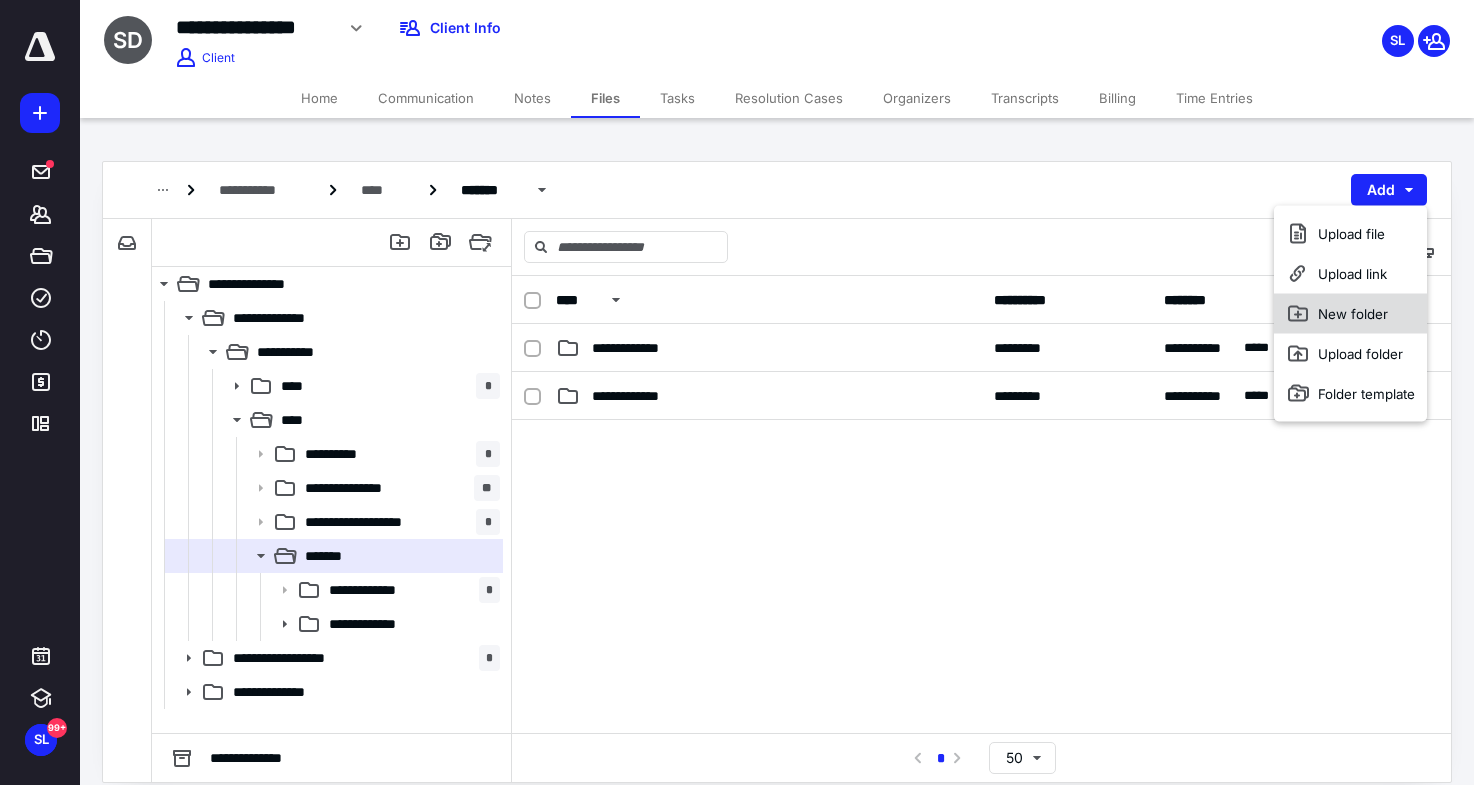 click on "New folder" at bounding box center (1350, 314) 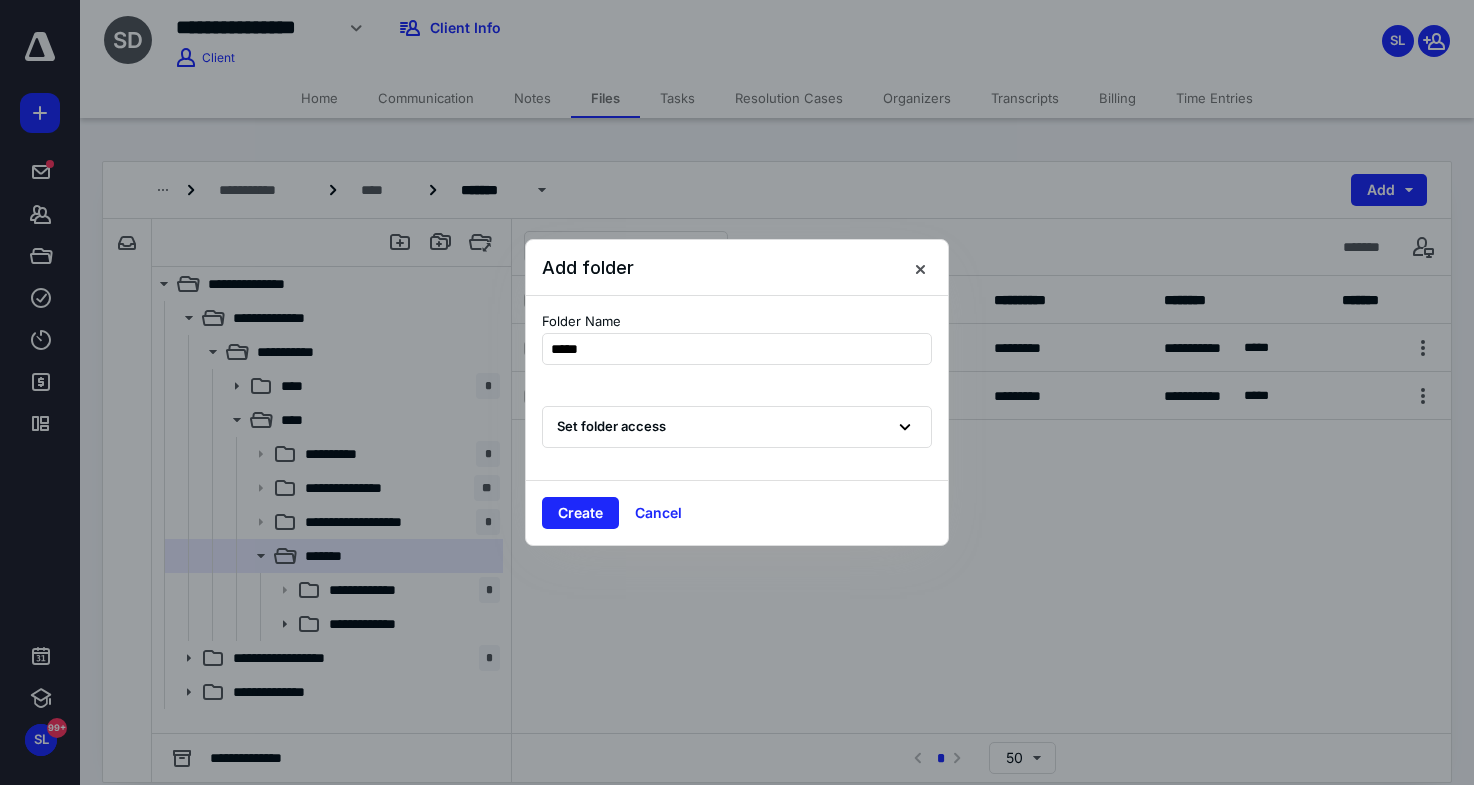type on "******" 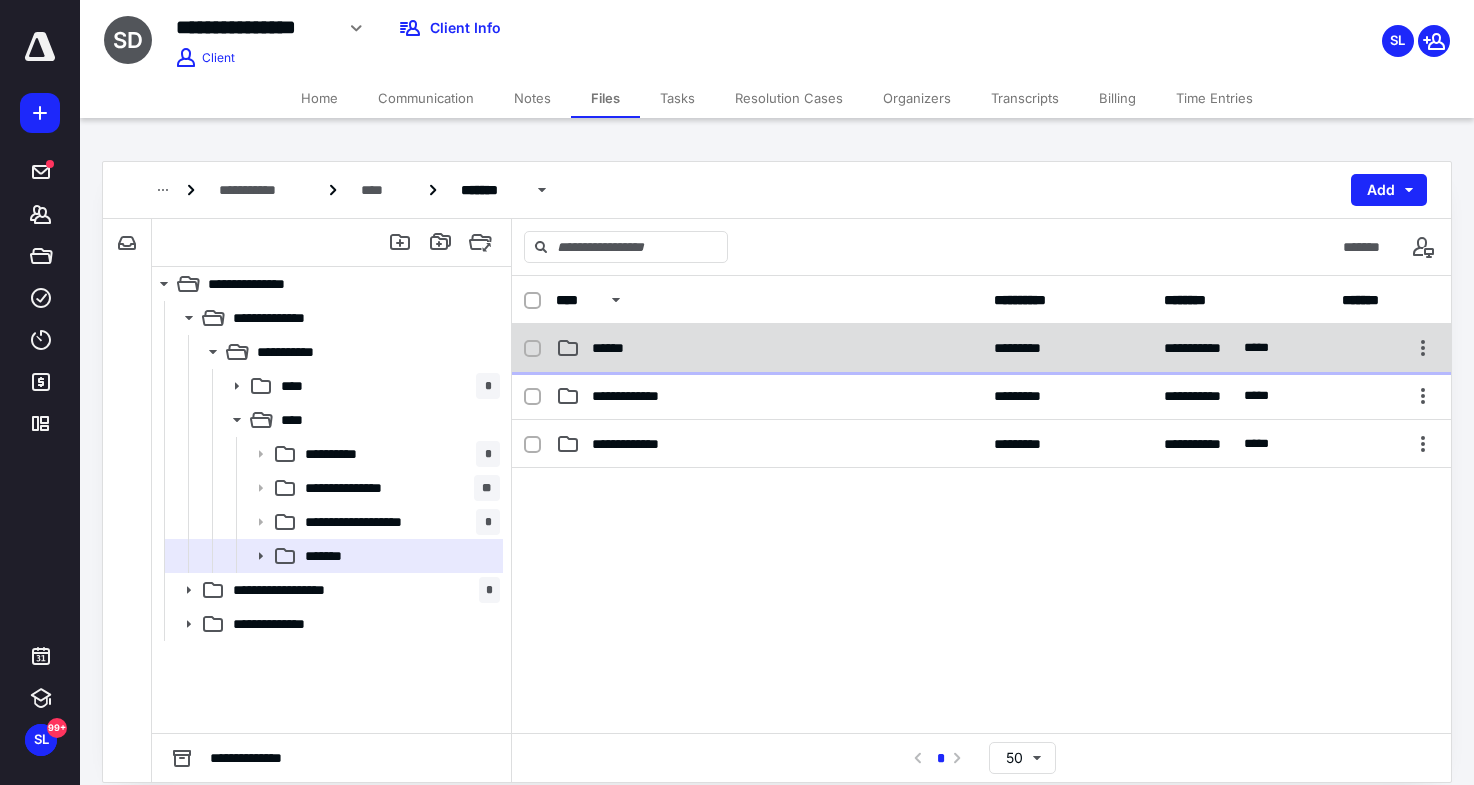 click on "******" at bounding box center (769, 348) 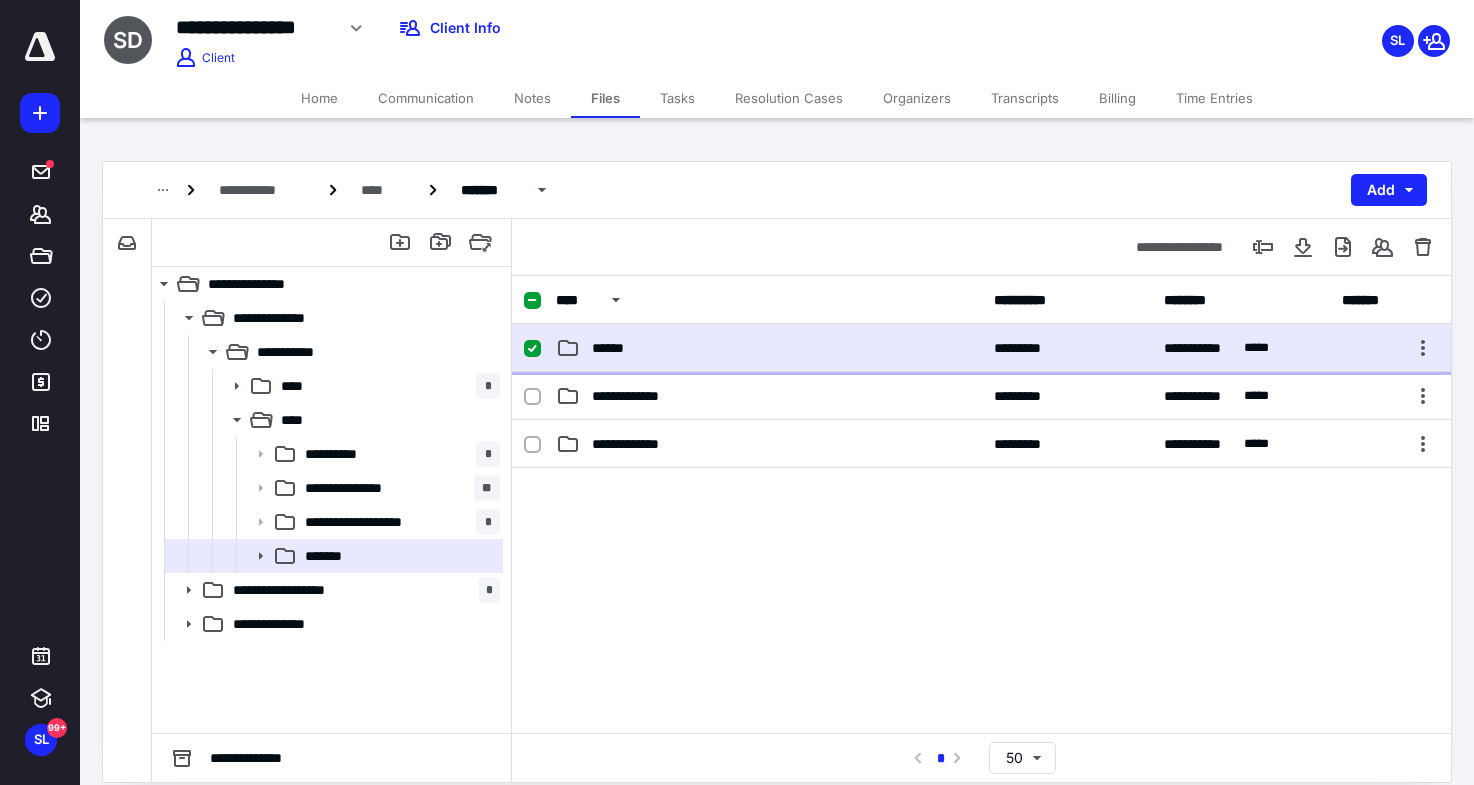 click on "******" at bounding box center [769, 348] 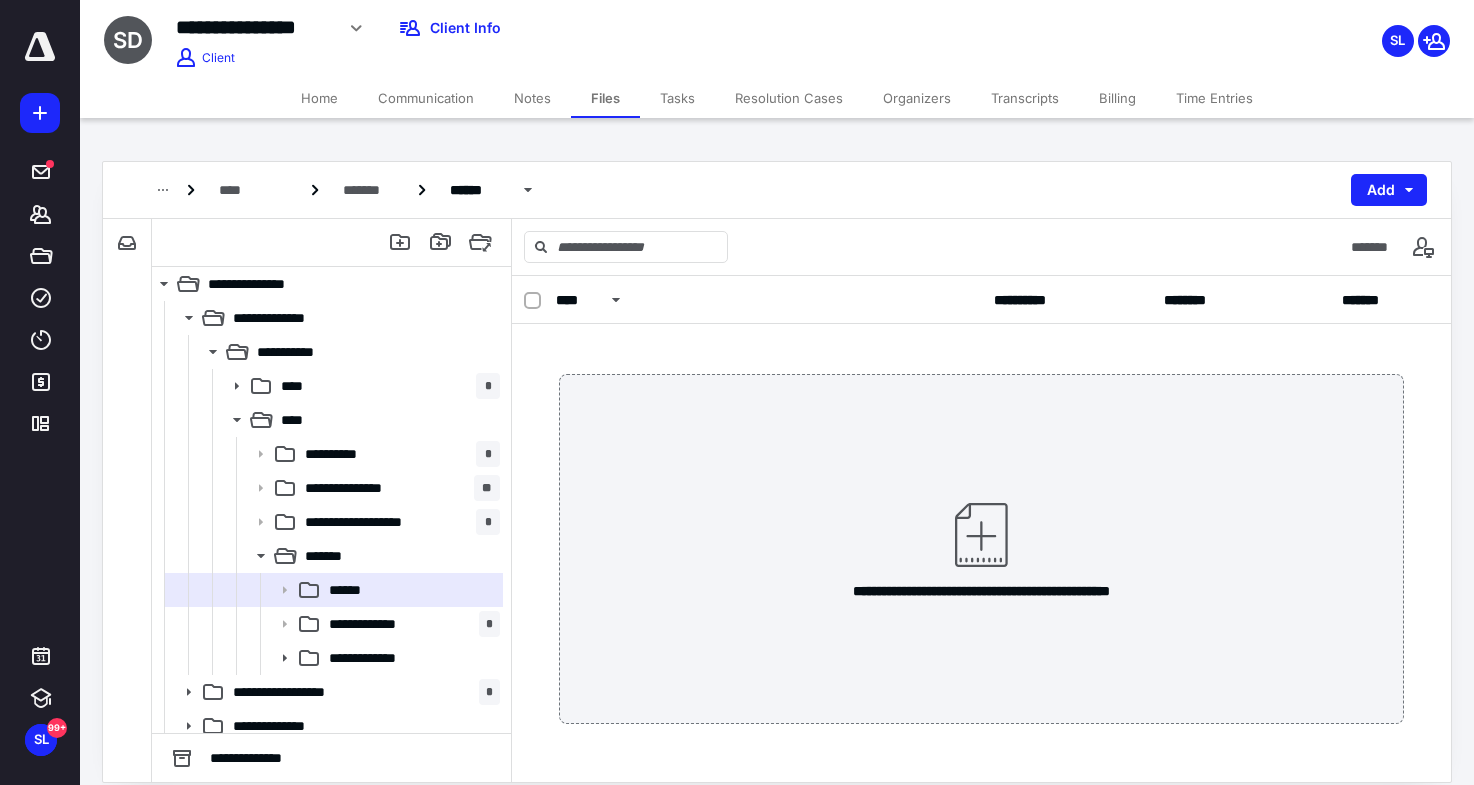 click at bounding box center (981, 535) 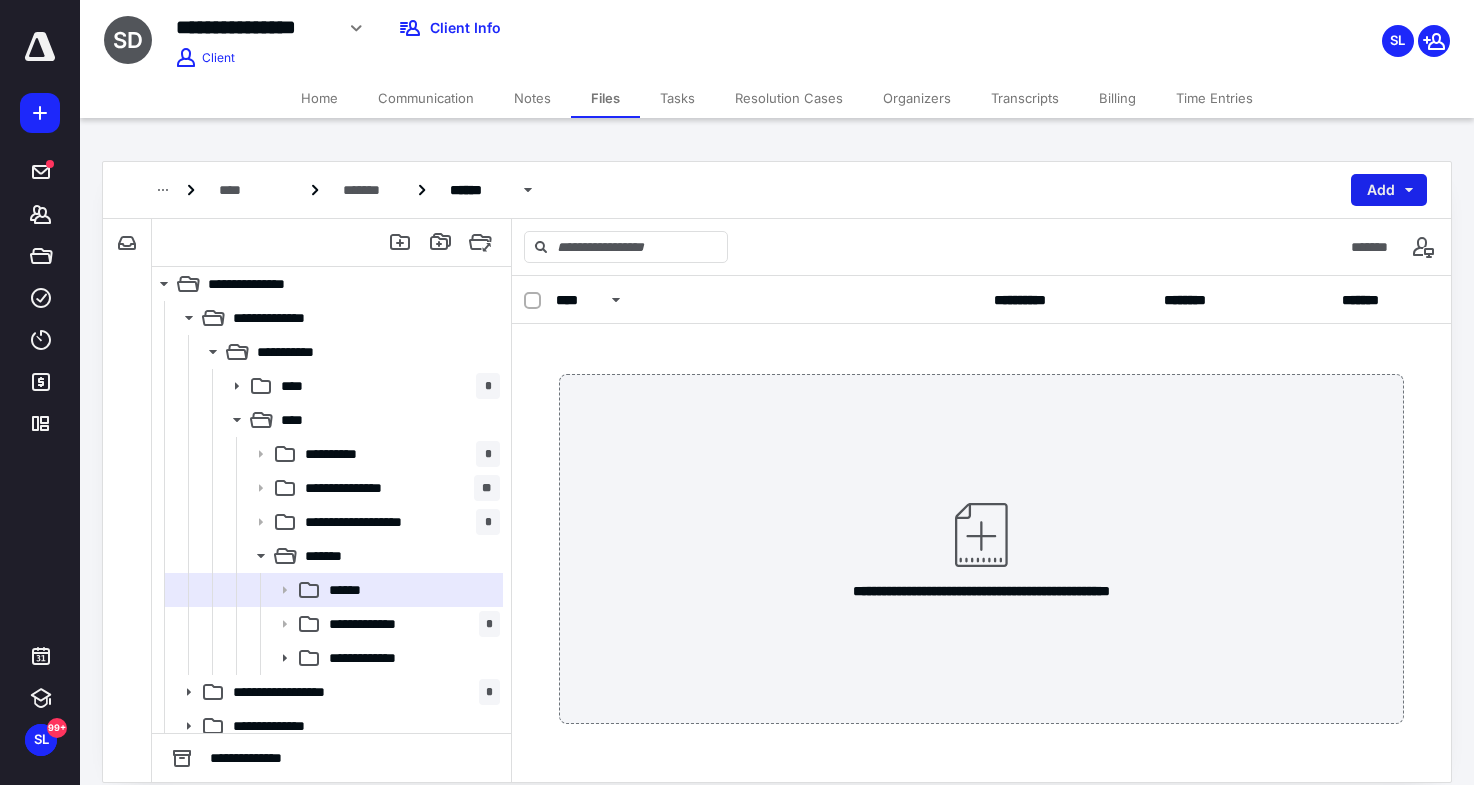 click on "Add" at bounding box center [1389, 190] 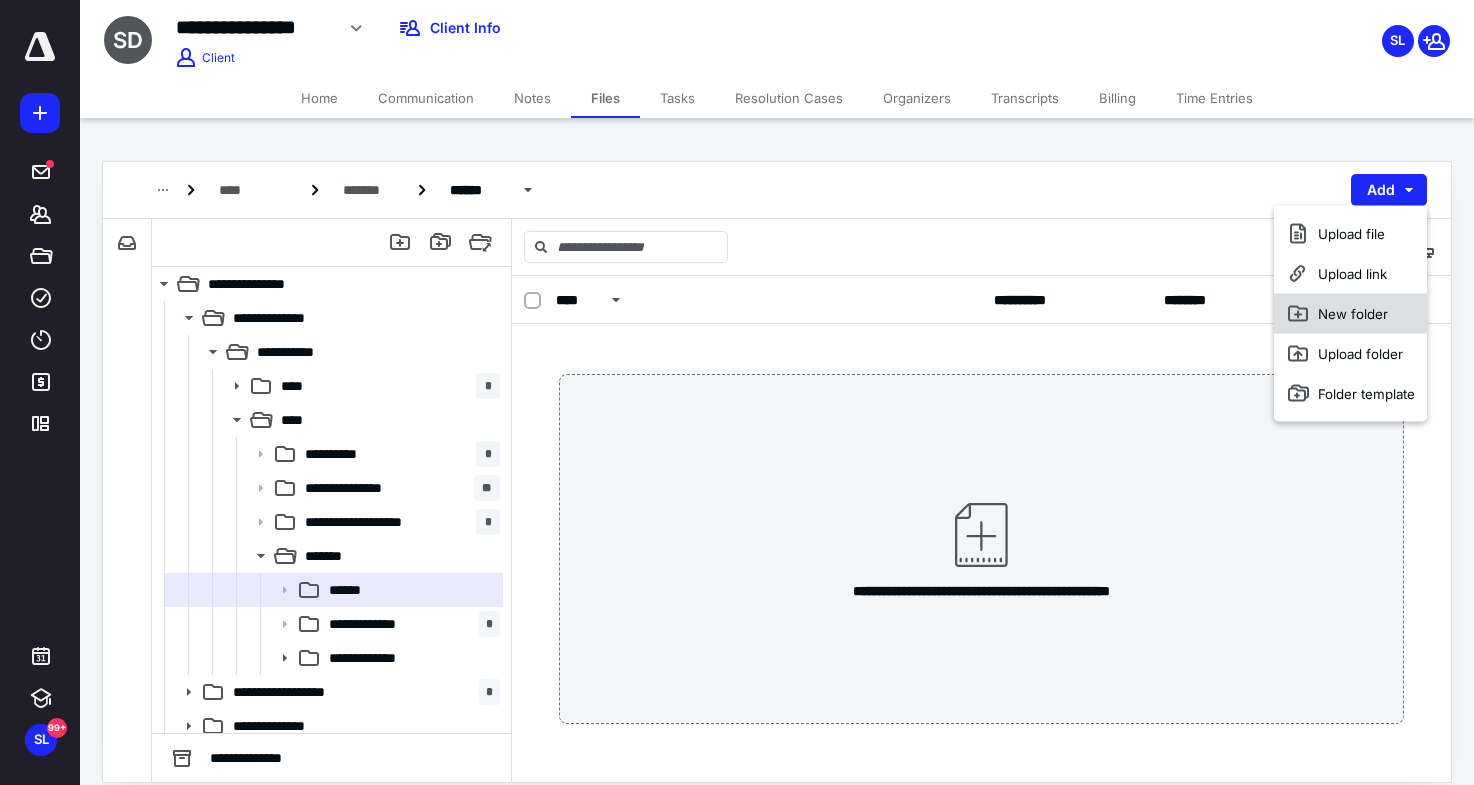 click on "New folder" at bounding box center (1350, 314) 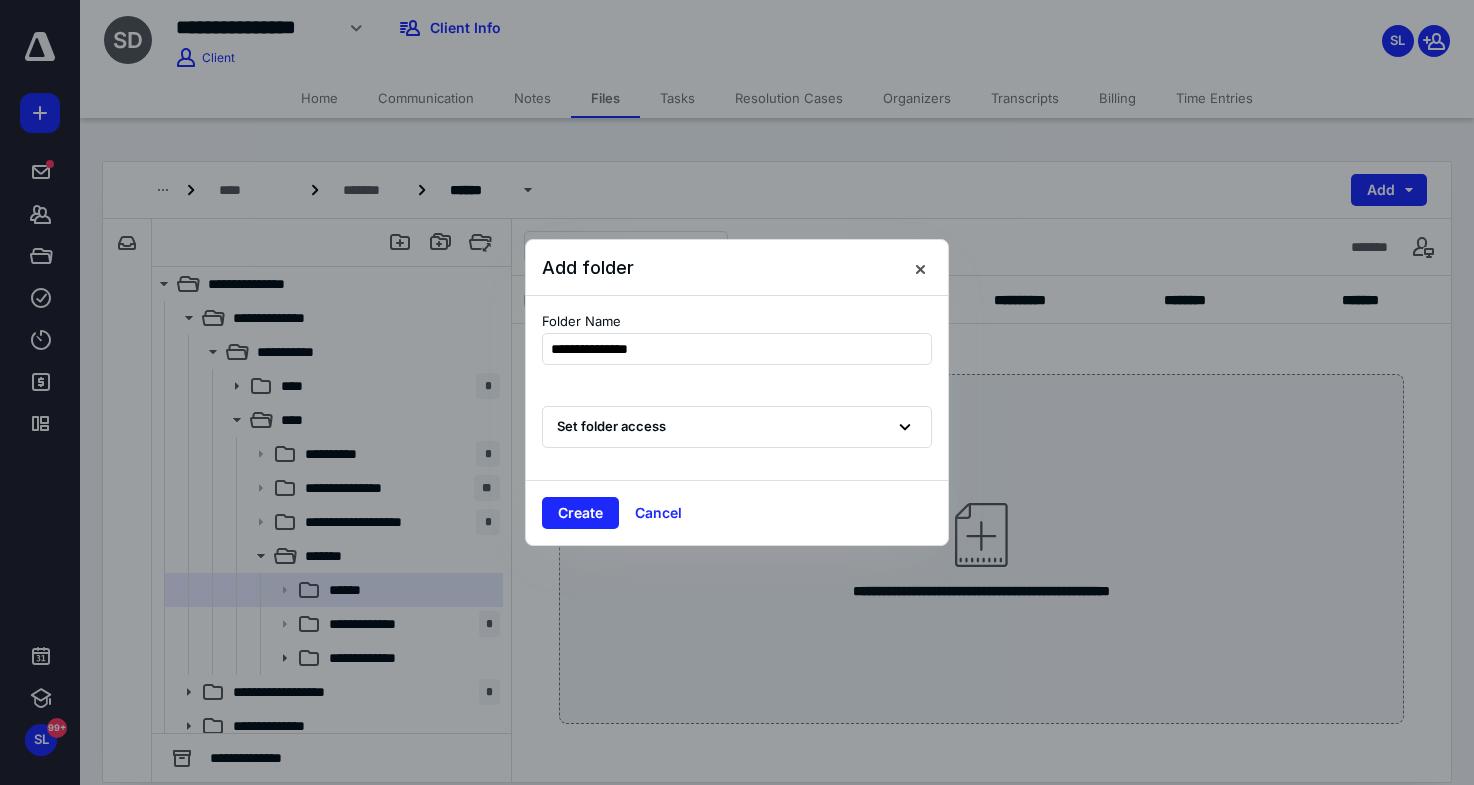 type on "**********" 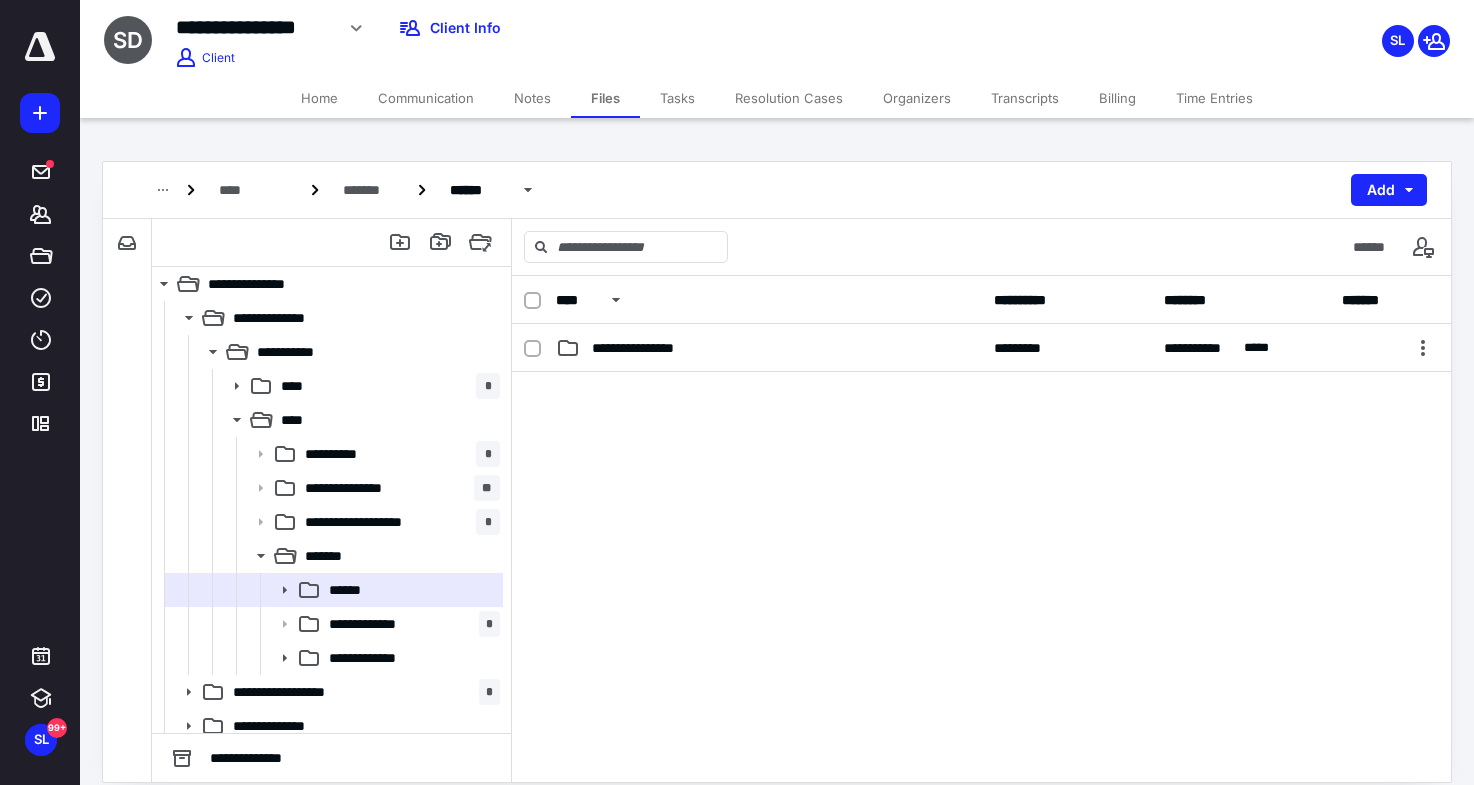 click on "**********" at bounding box center [981, 300] 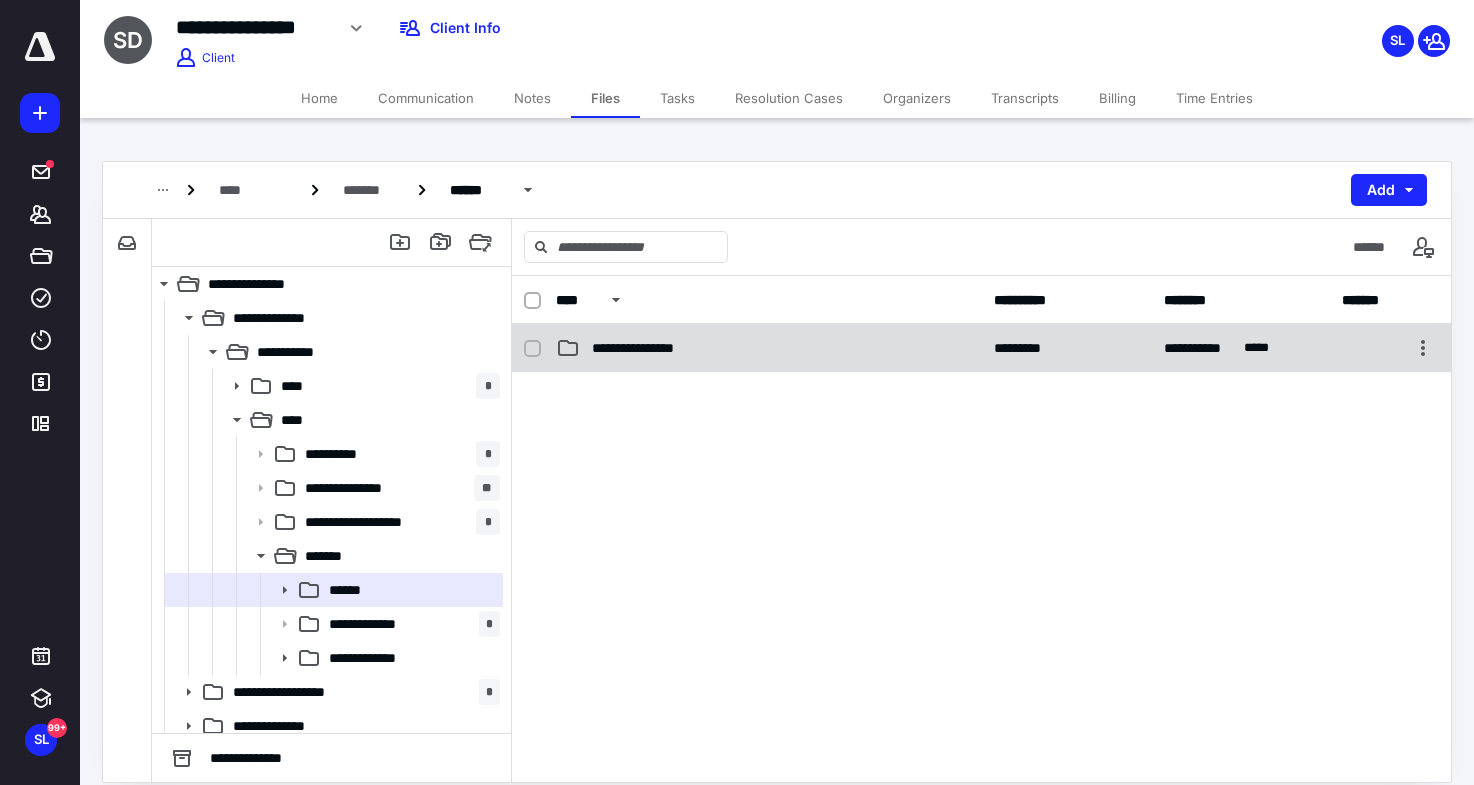 click on "**********" at bounding box center [769, 348] 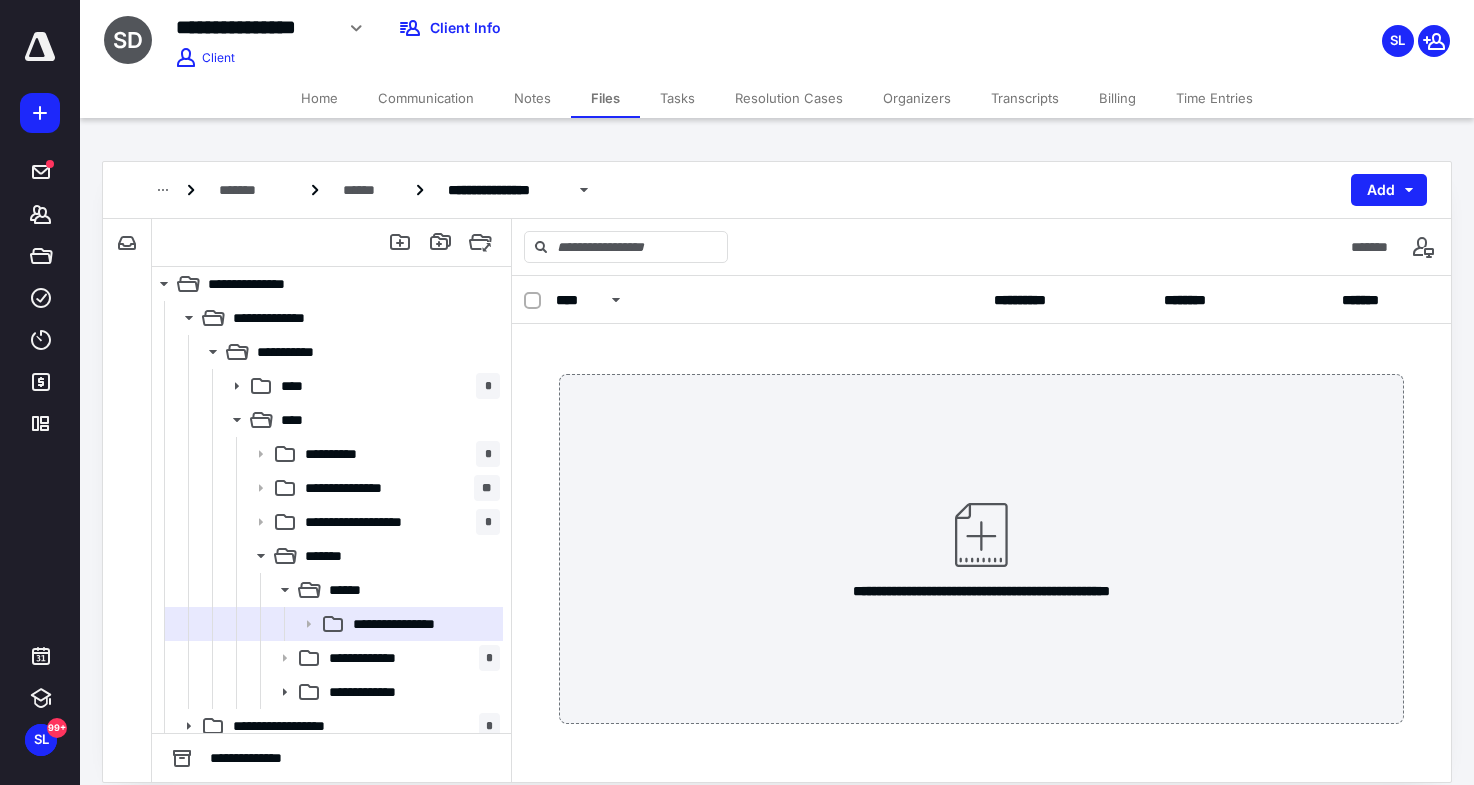 click on "**********" at bounding box center (981, 549) 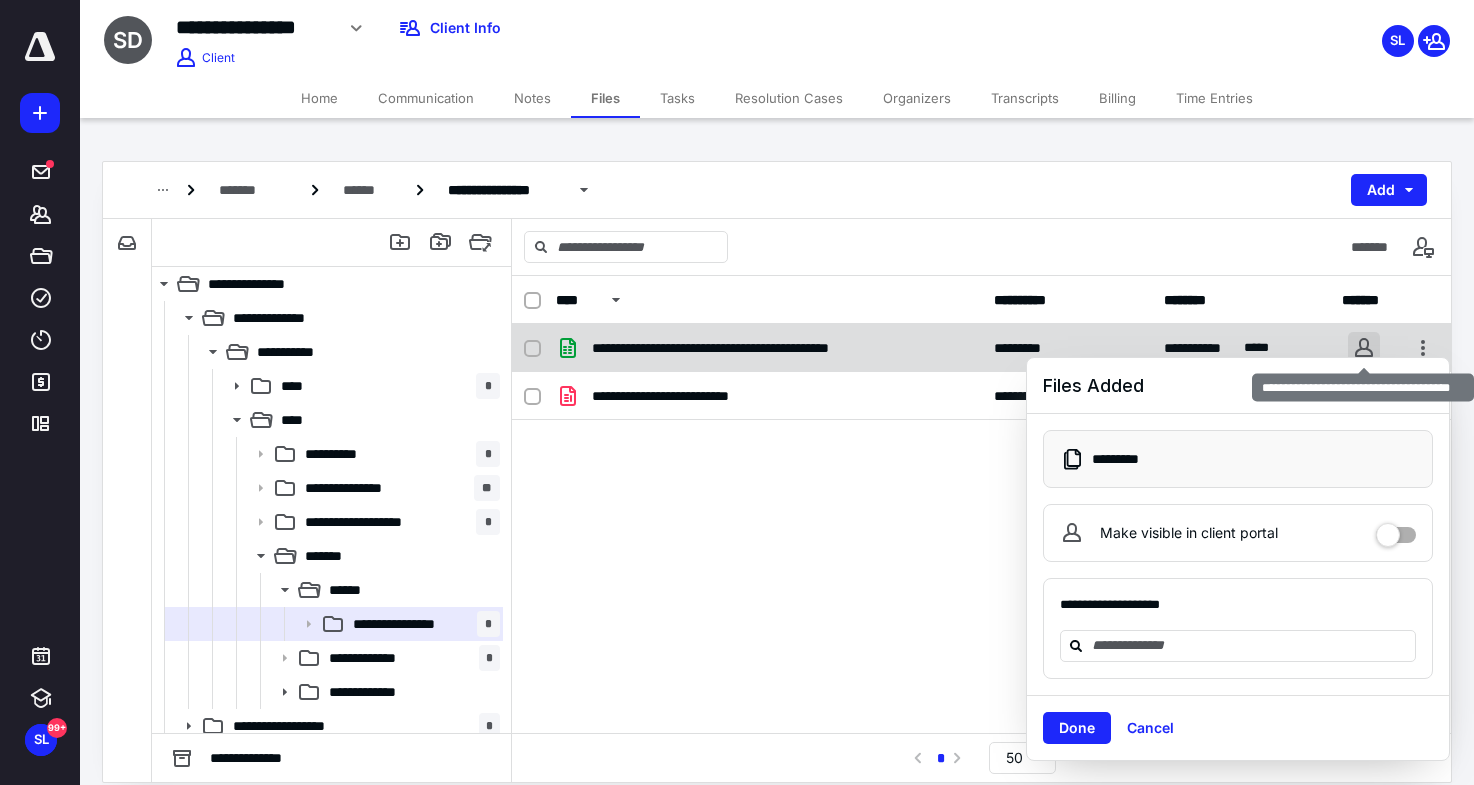 click at bounding box center [1364, 348] 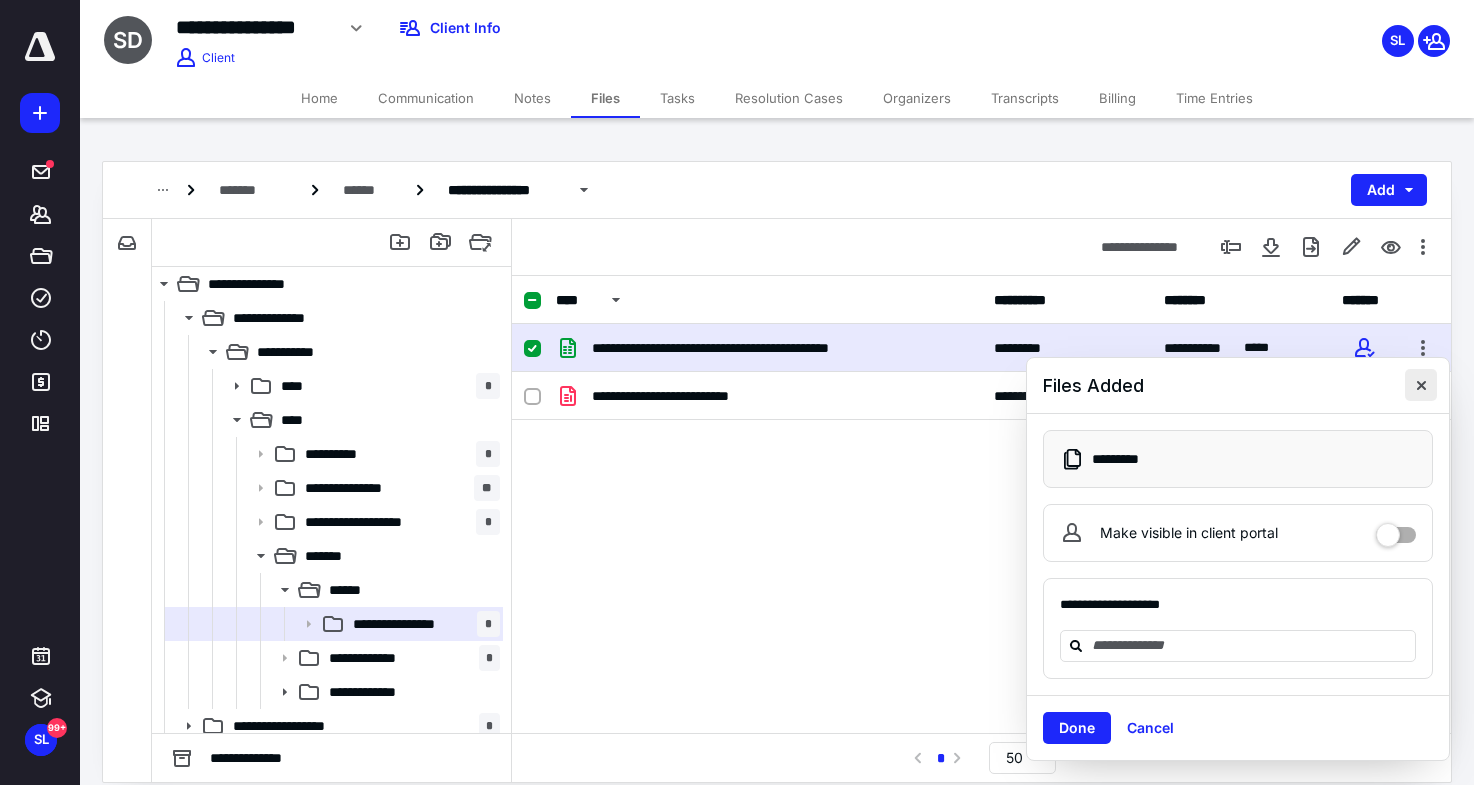 click at bounding box center (1421, 385) 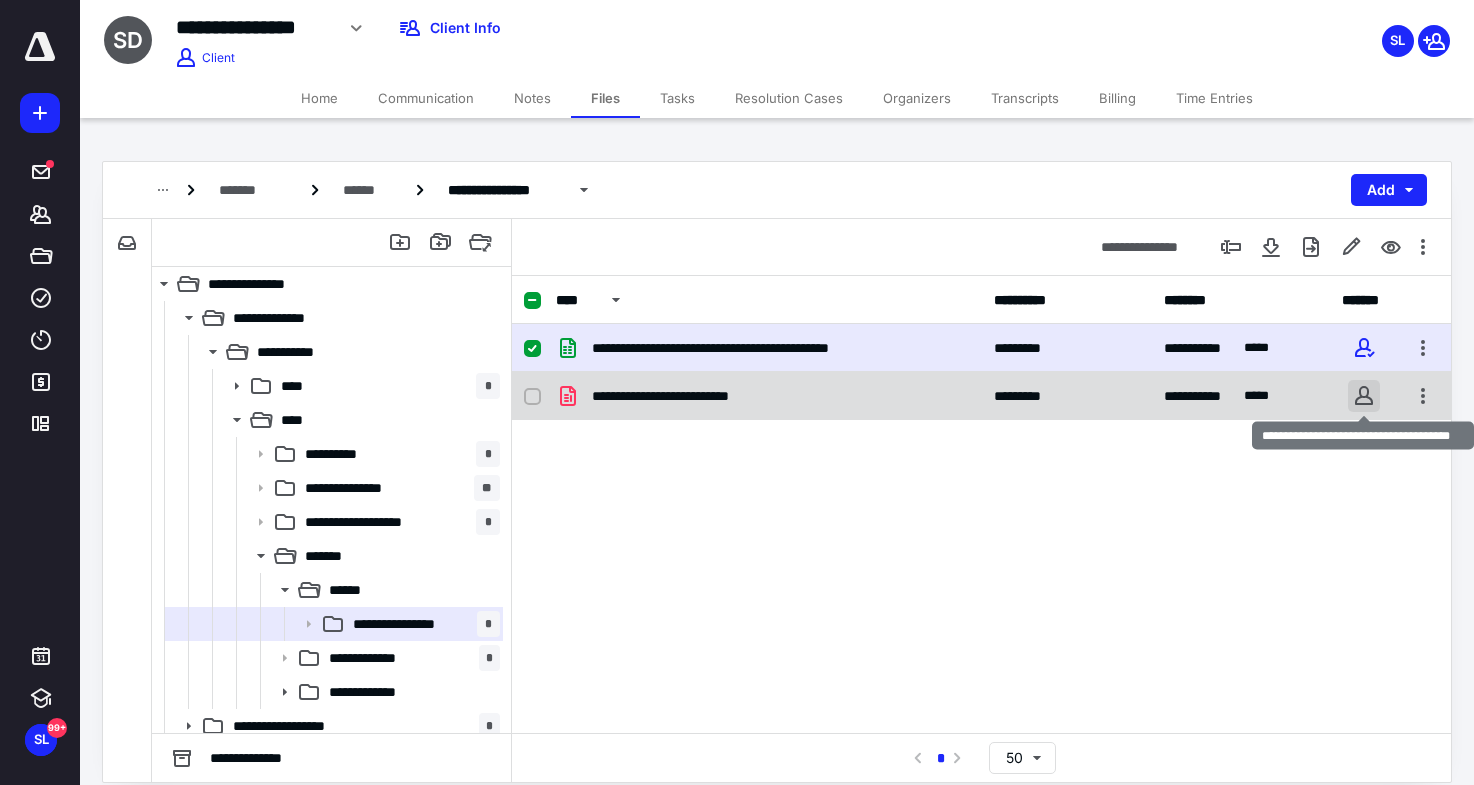 click at bounding box center [1364, 396] 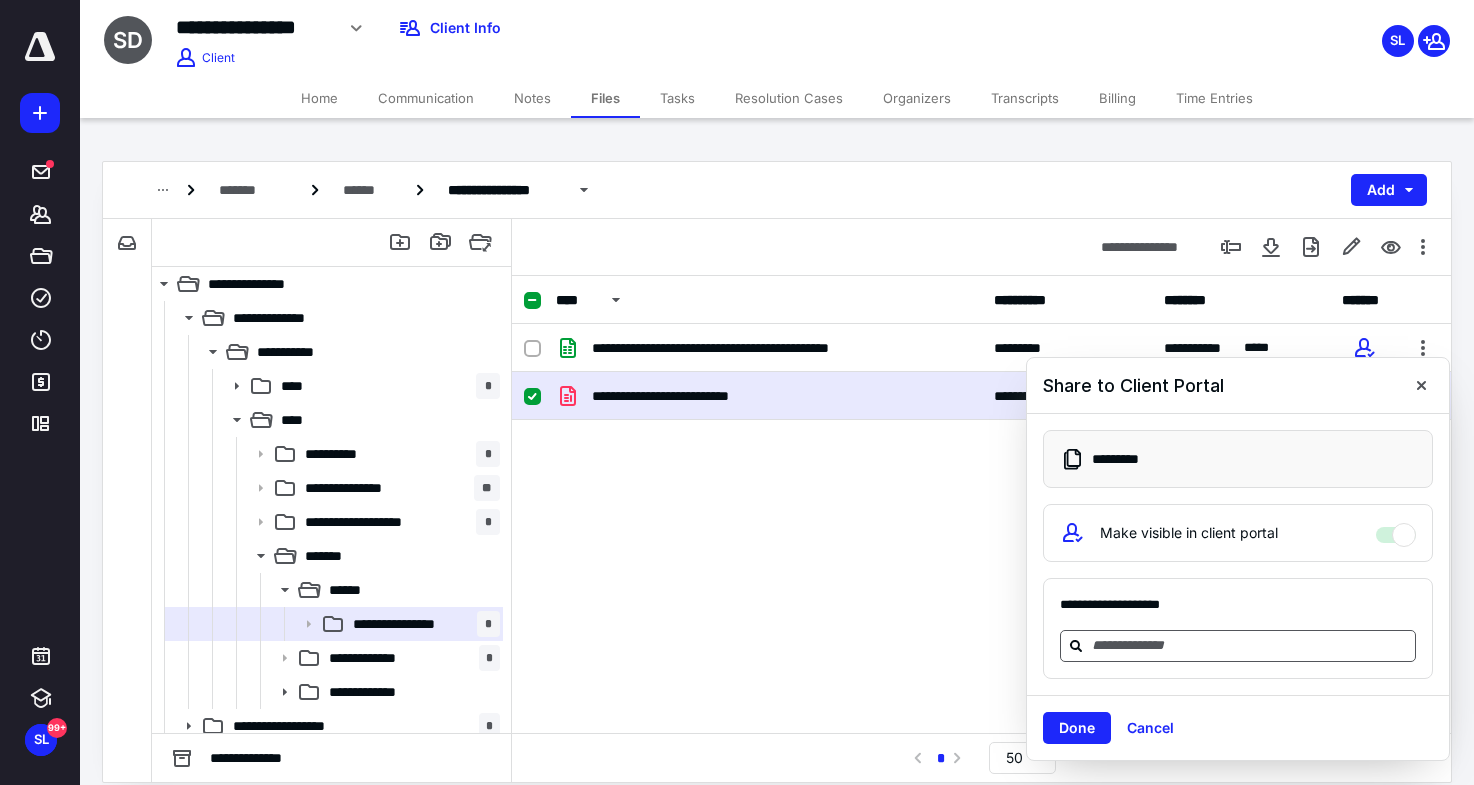 click at bounding box center [1250, 645] 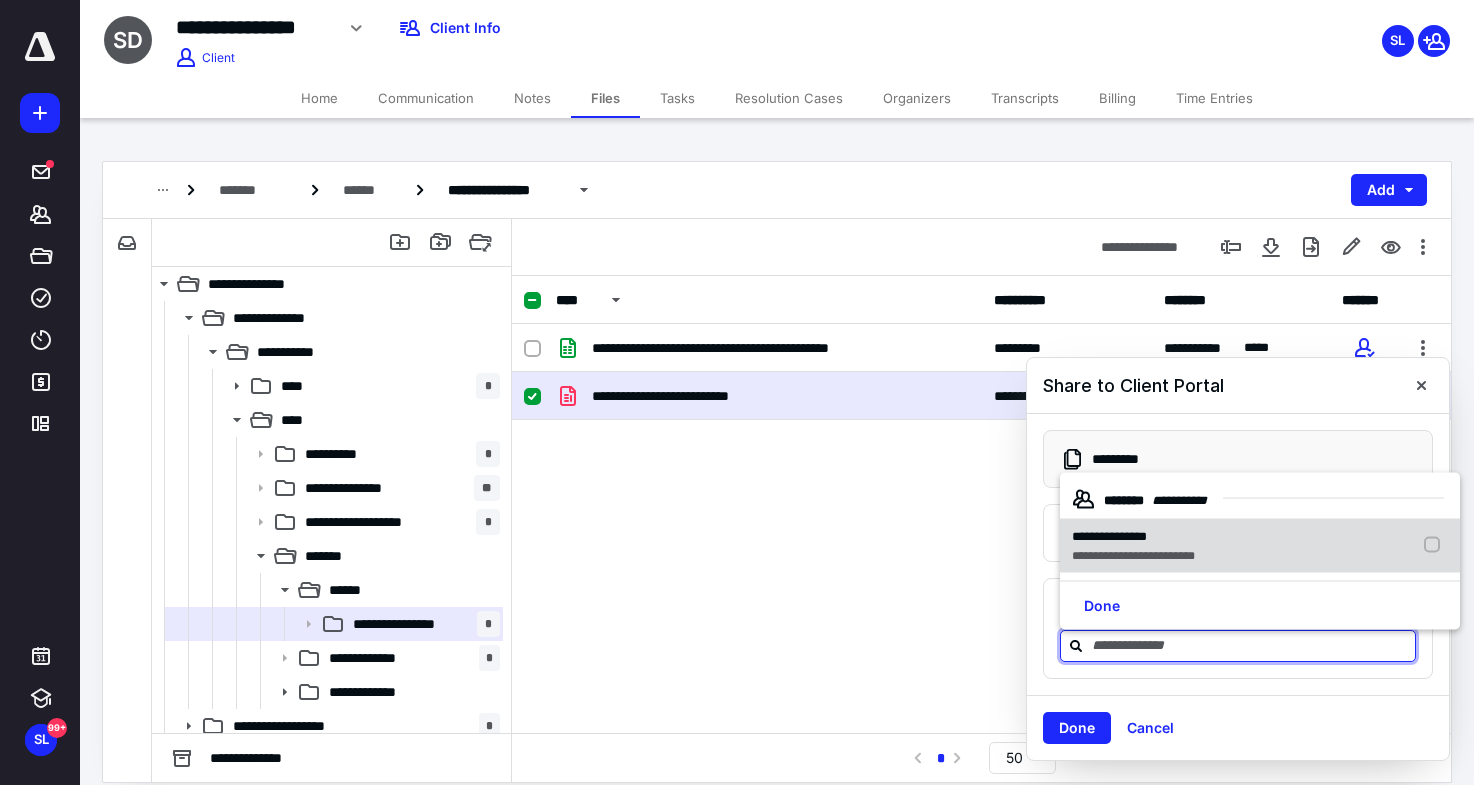 click on "**********" at bounding box center (1109, 536) 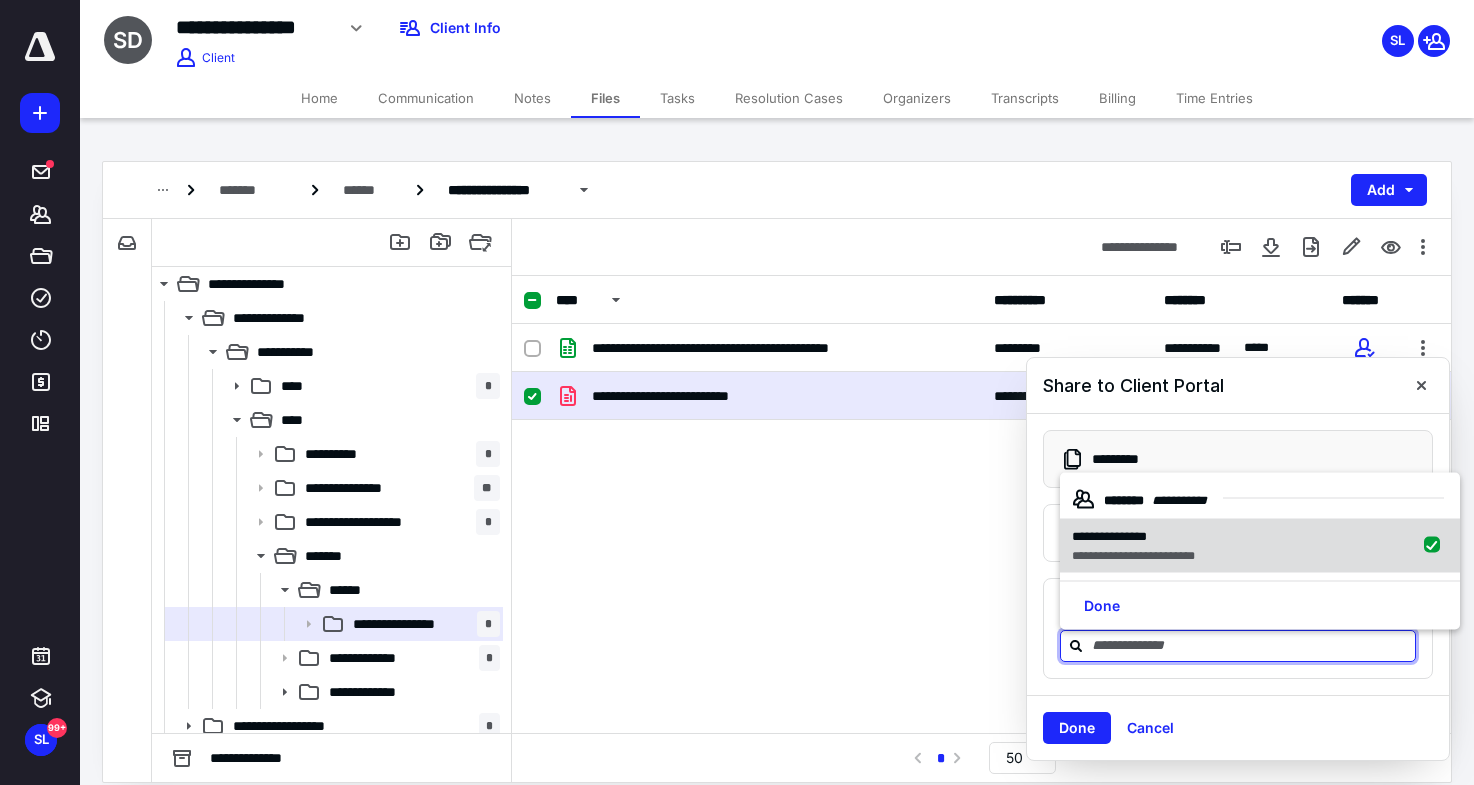 checkbox on "true" 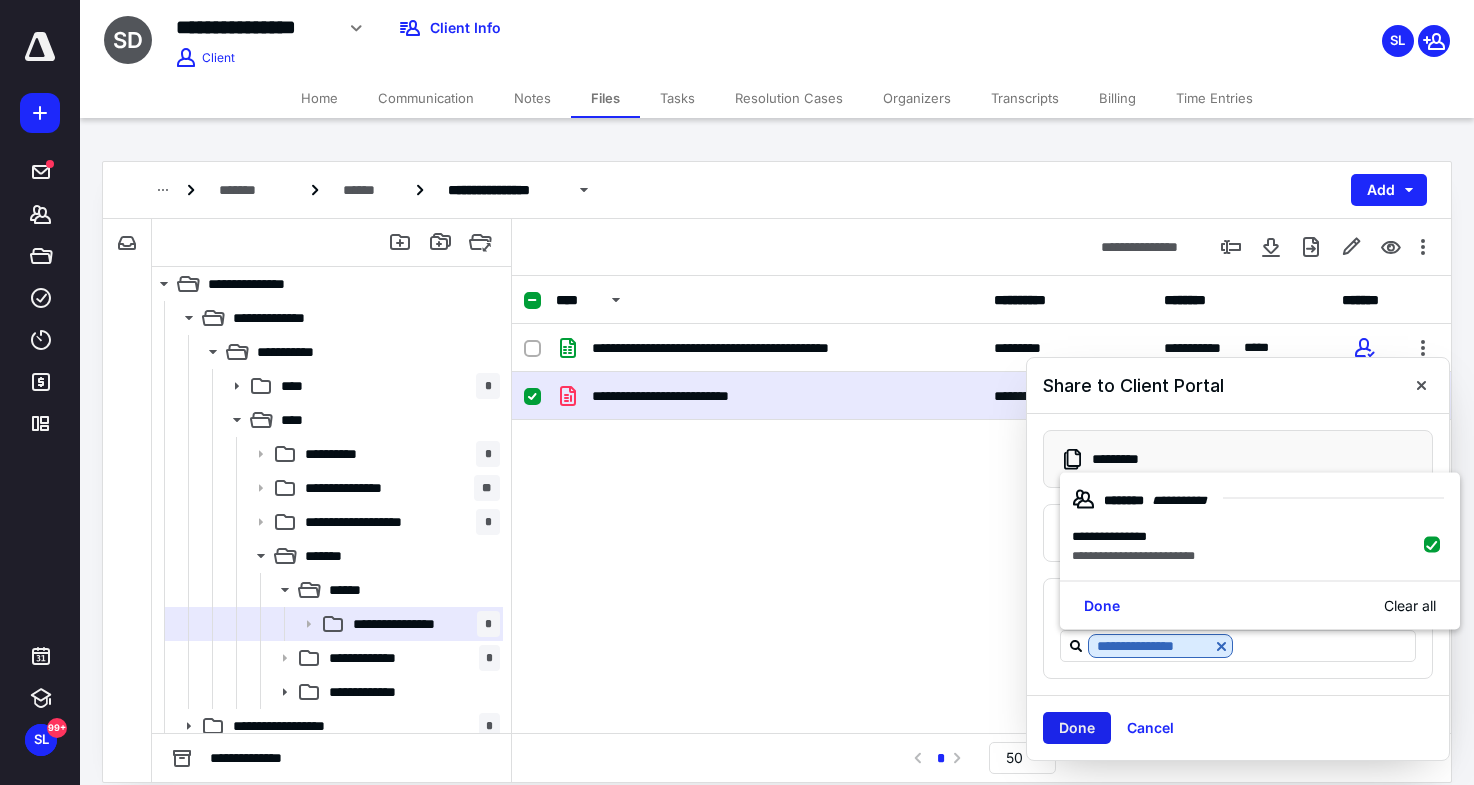click on "Done" at bounding box center [1077, 728] 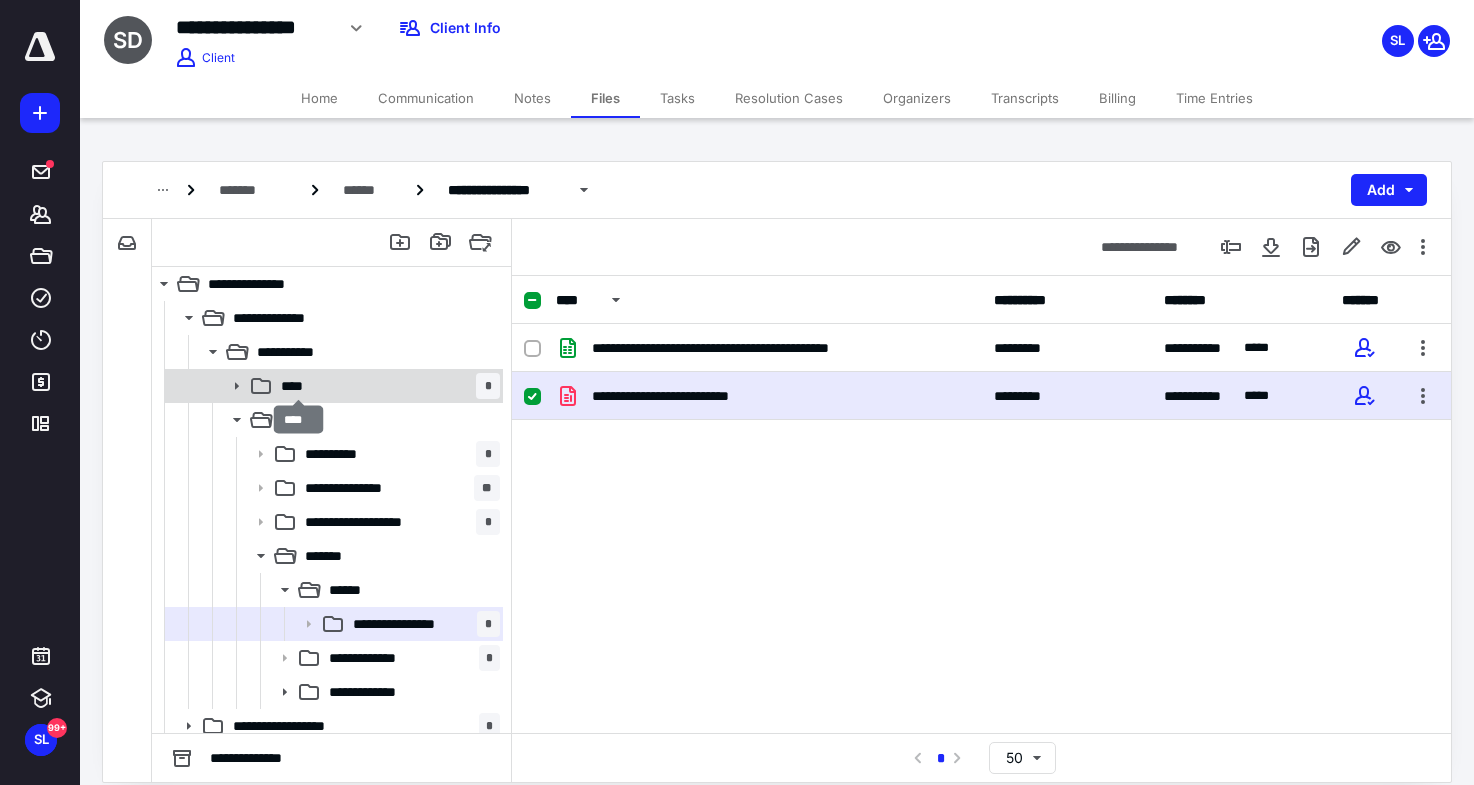click on "****" at bounding box center (298, 386) 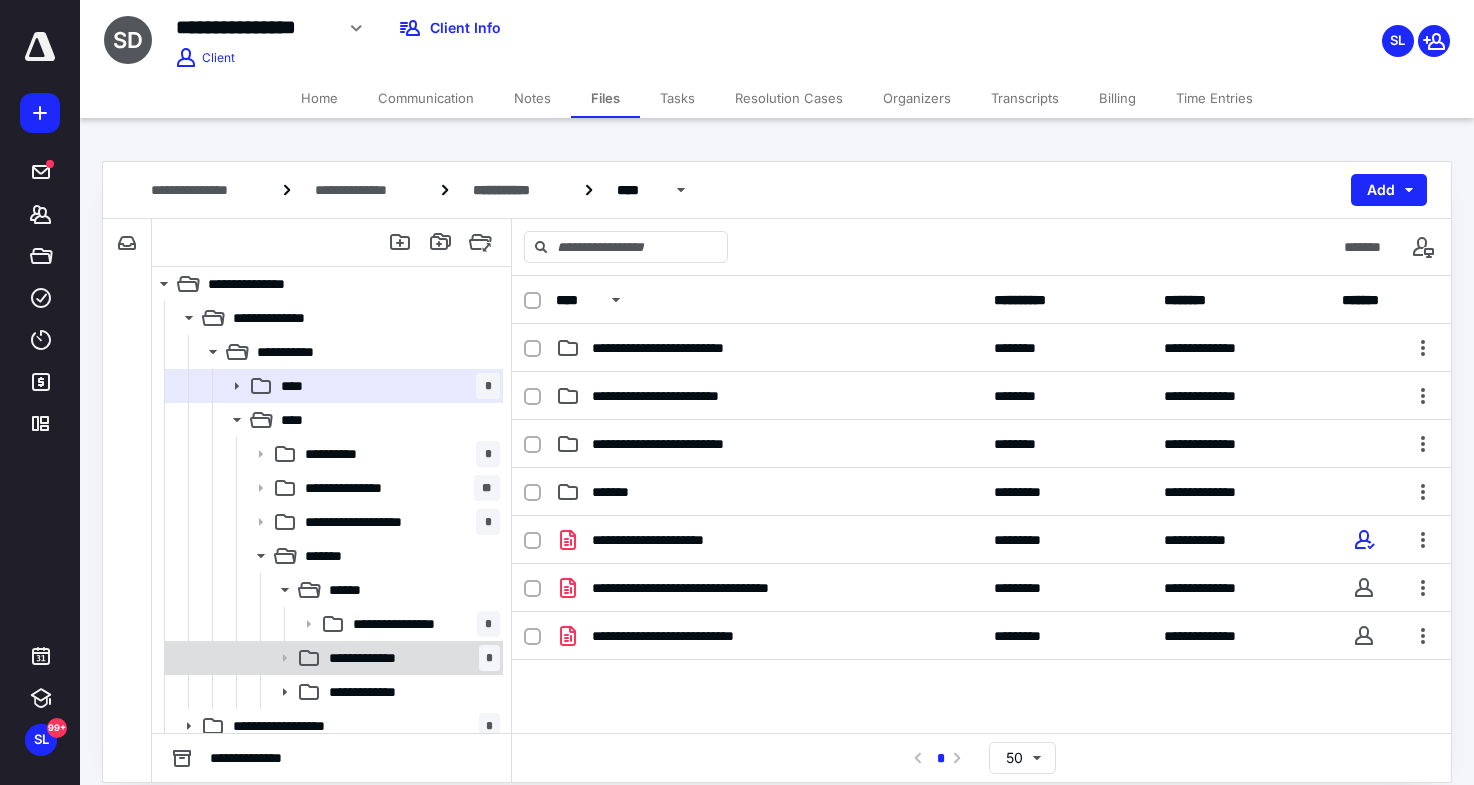 scroll, scrollTop: 45, scrollLeft: 0, axis: vertical 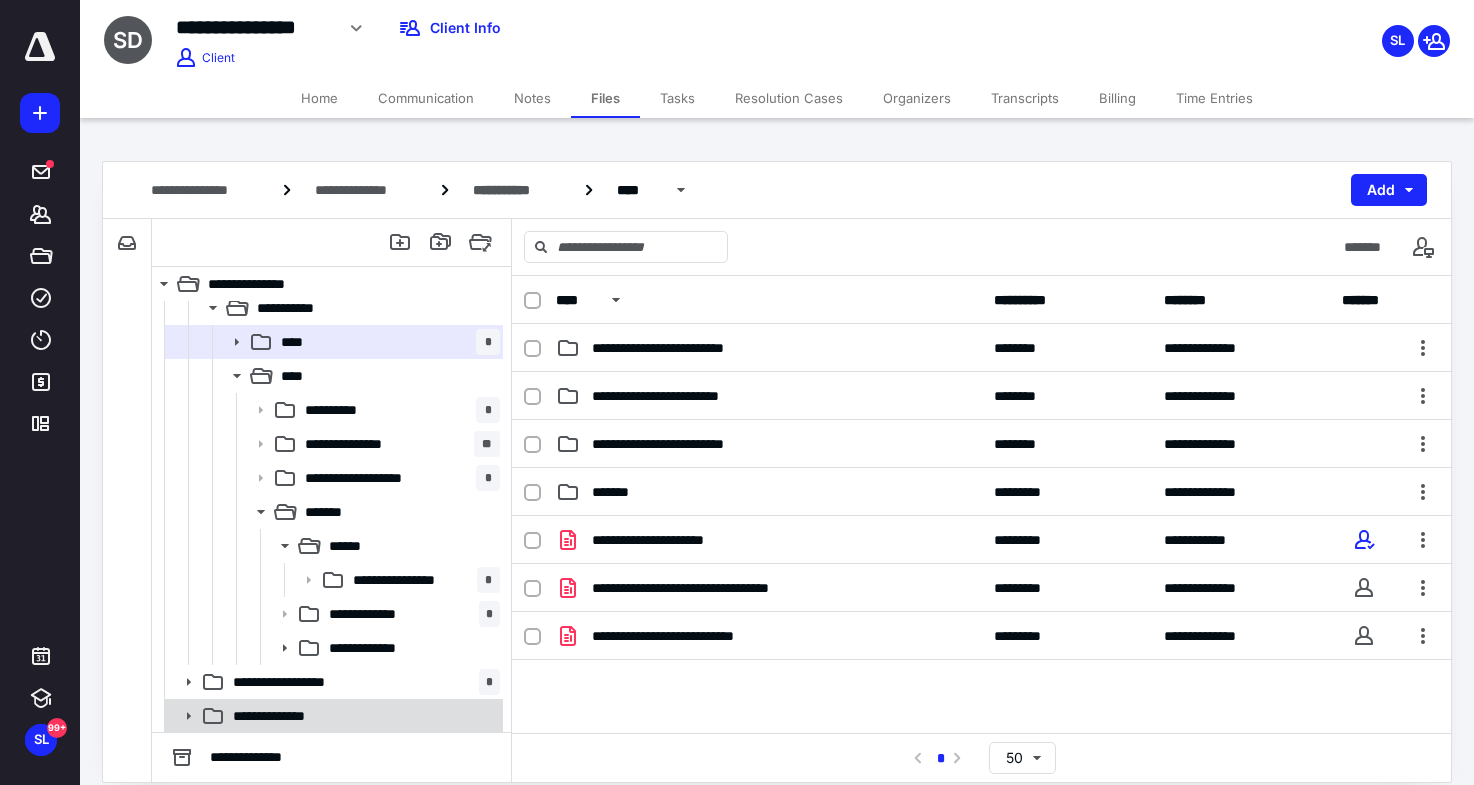 click on "**********" at bounding box center [362, 716] 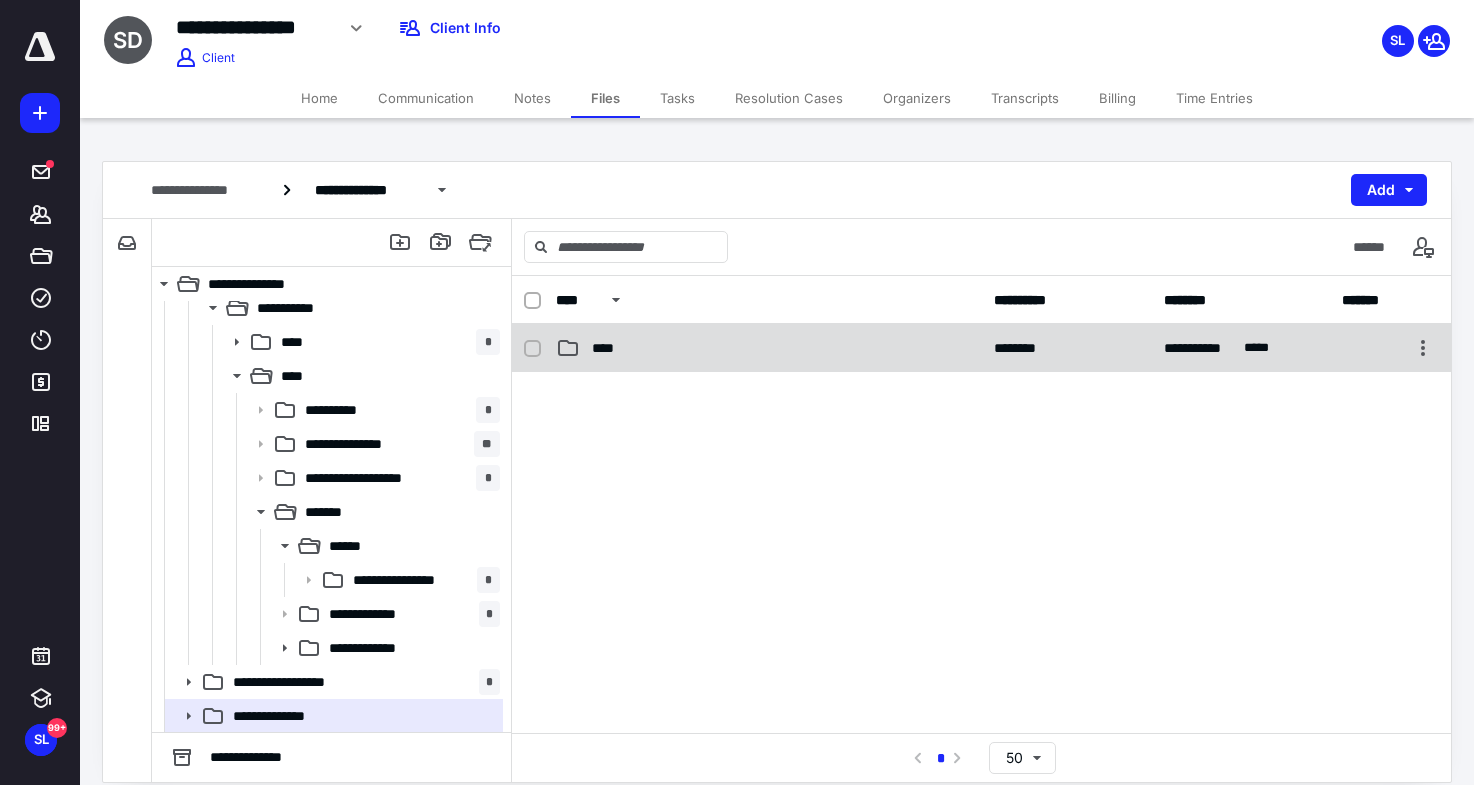 click on "****" at bounding box center (769, 348) 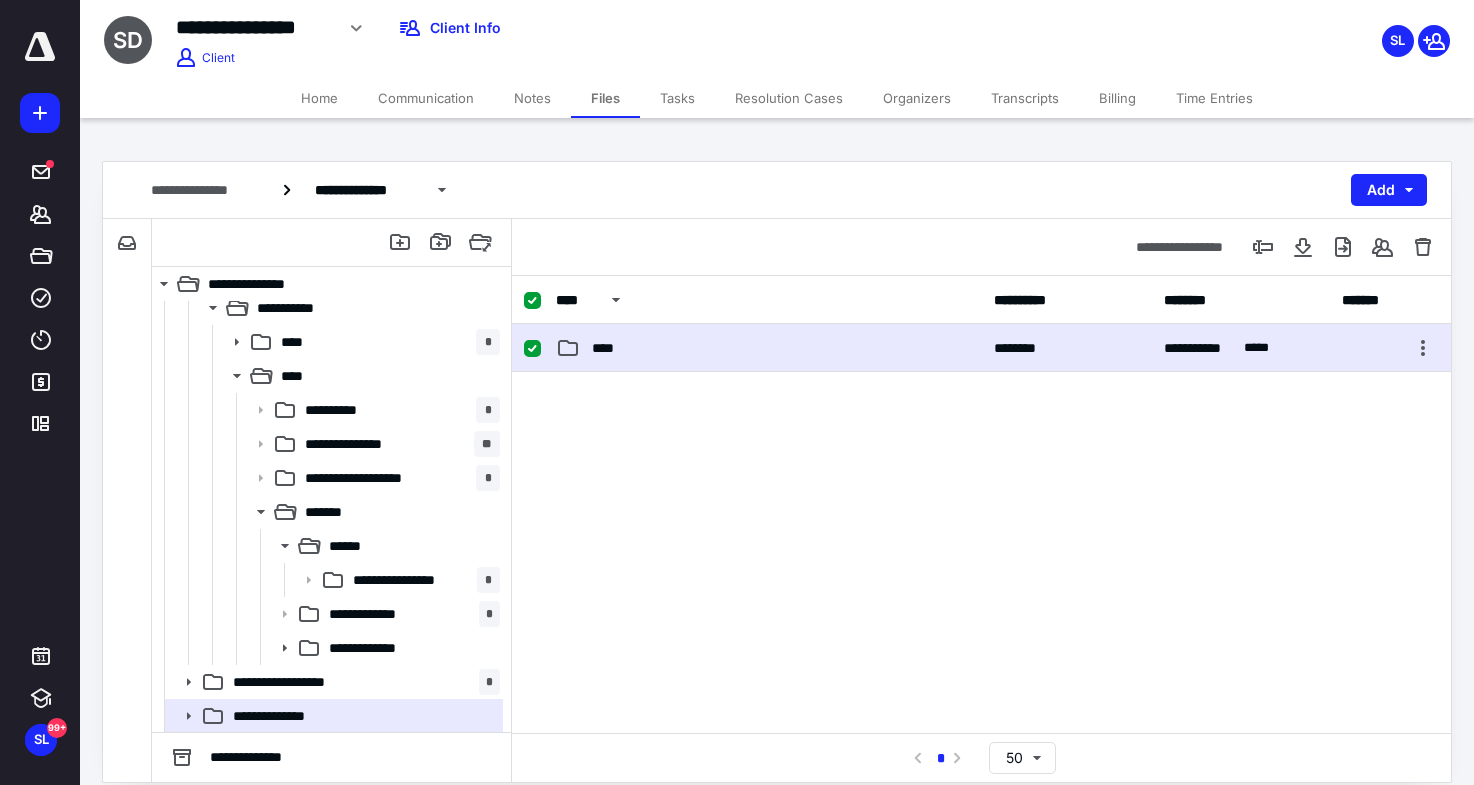 click on "****" at bounding box center (769, 348) 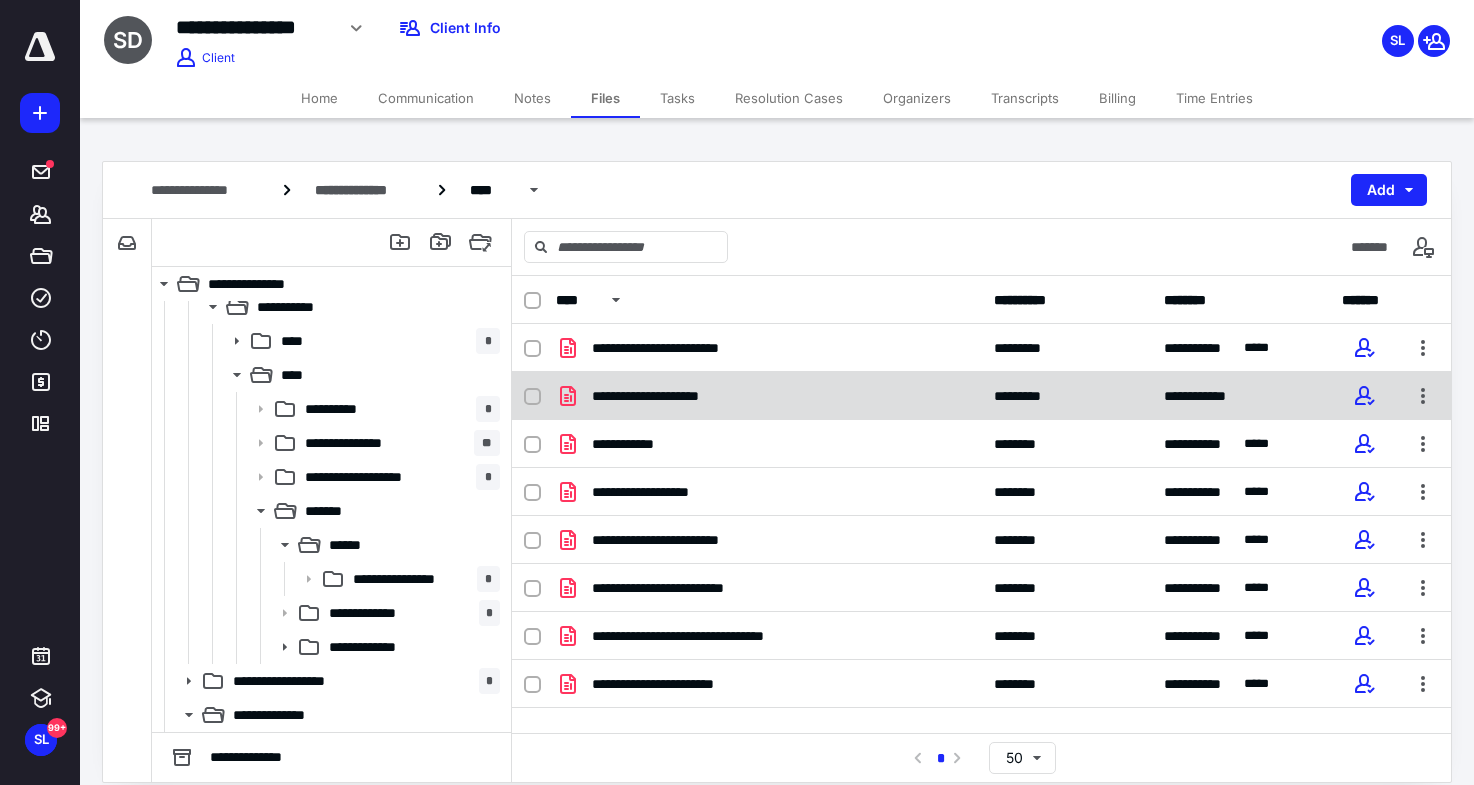 click on "**********" at bounding box center (769, 396) 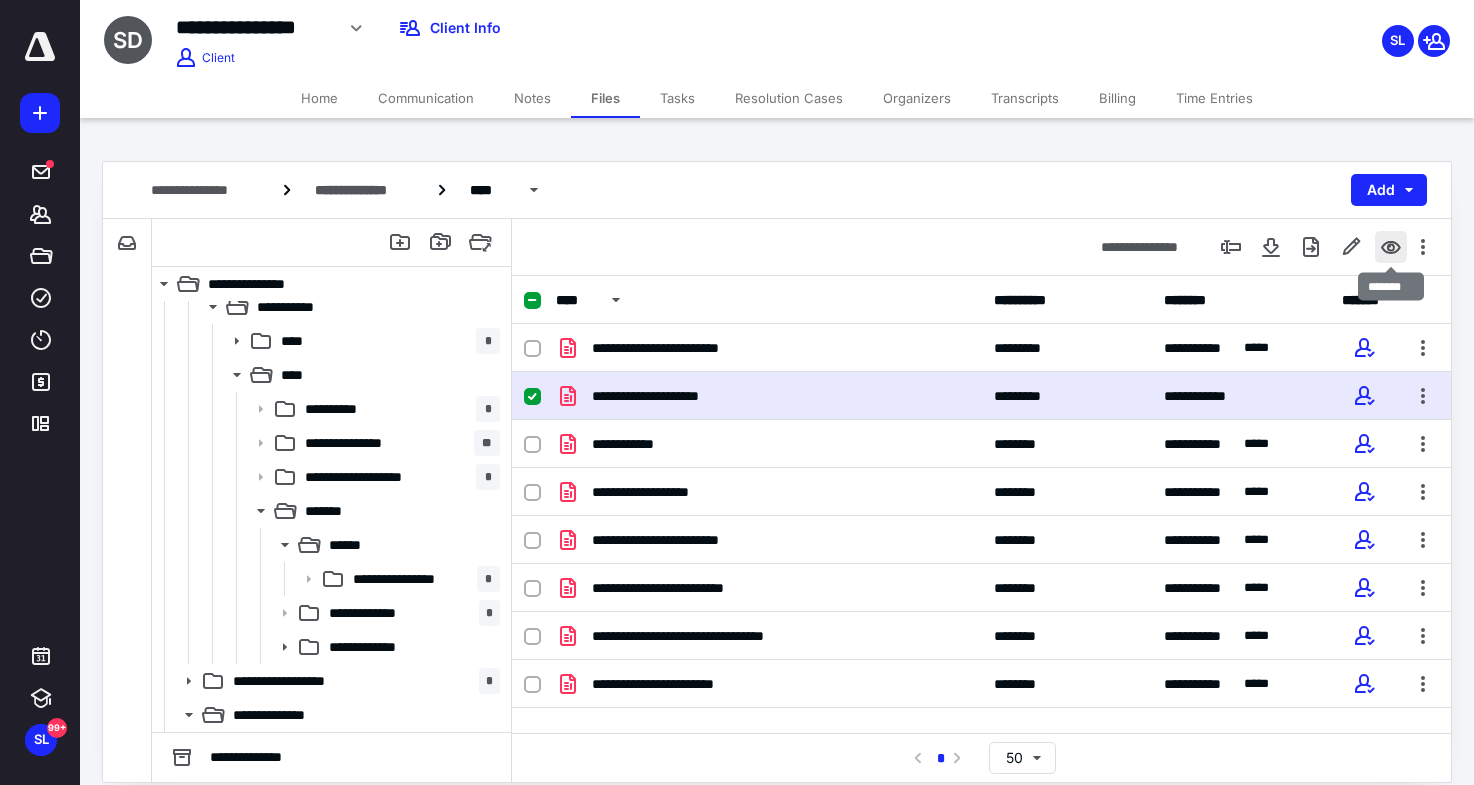 click at bounding box center (1391, 247) 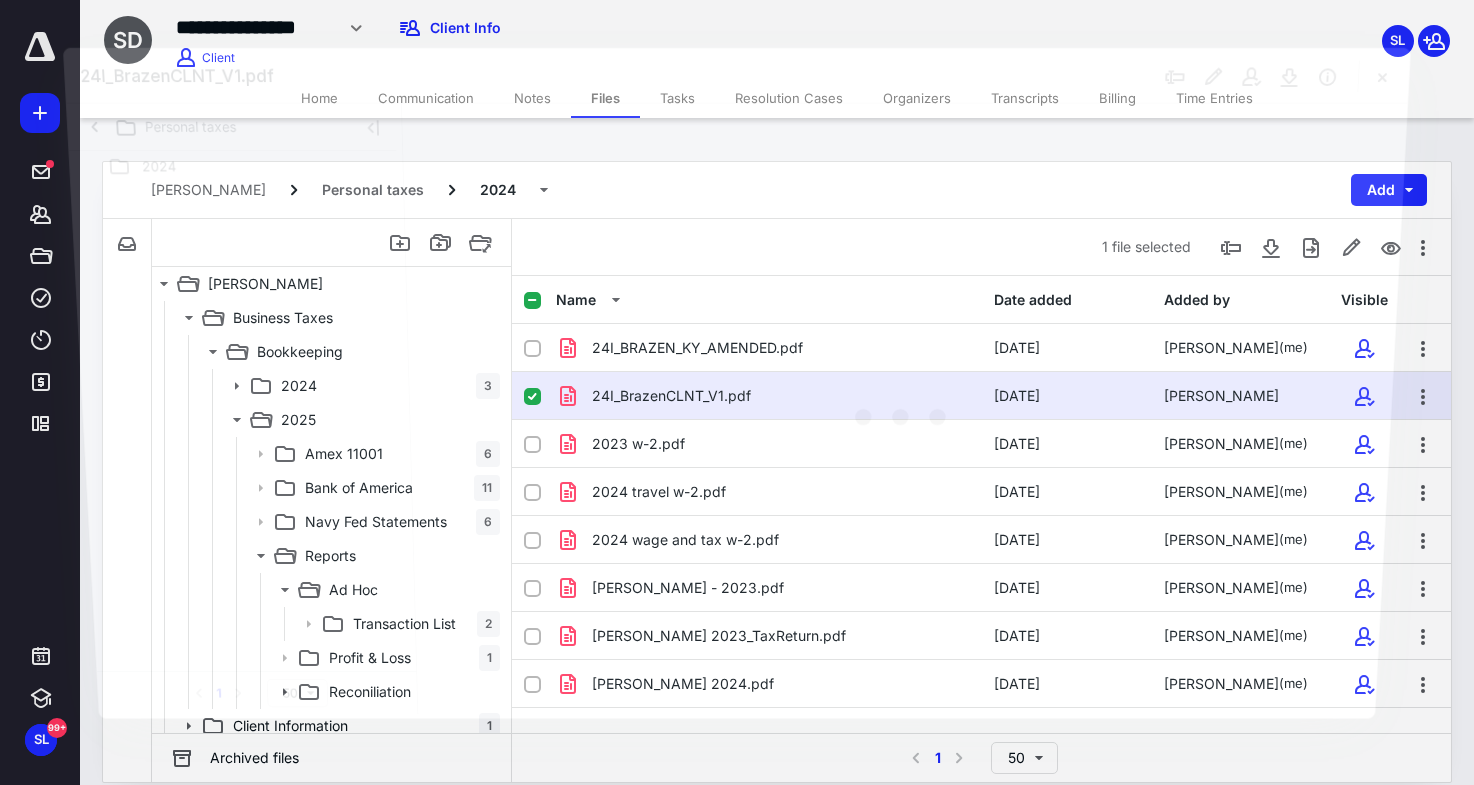 scroll, scrollTop: 45, scrollLeft: 0, axis: vertical 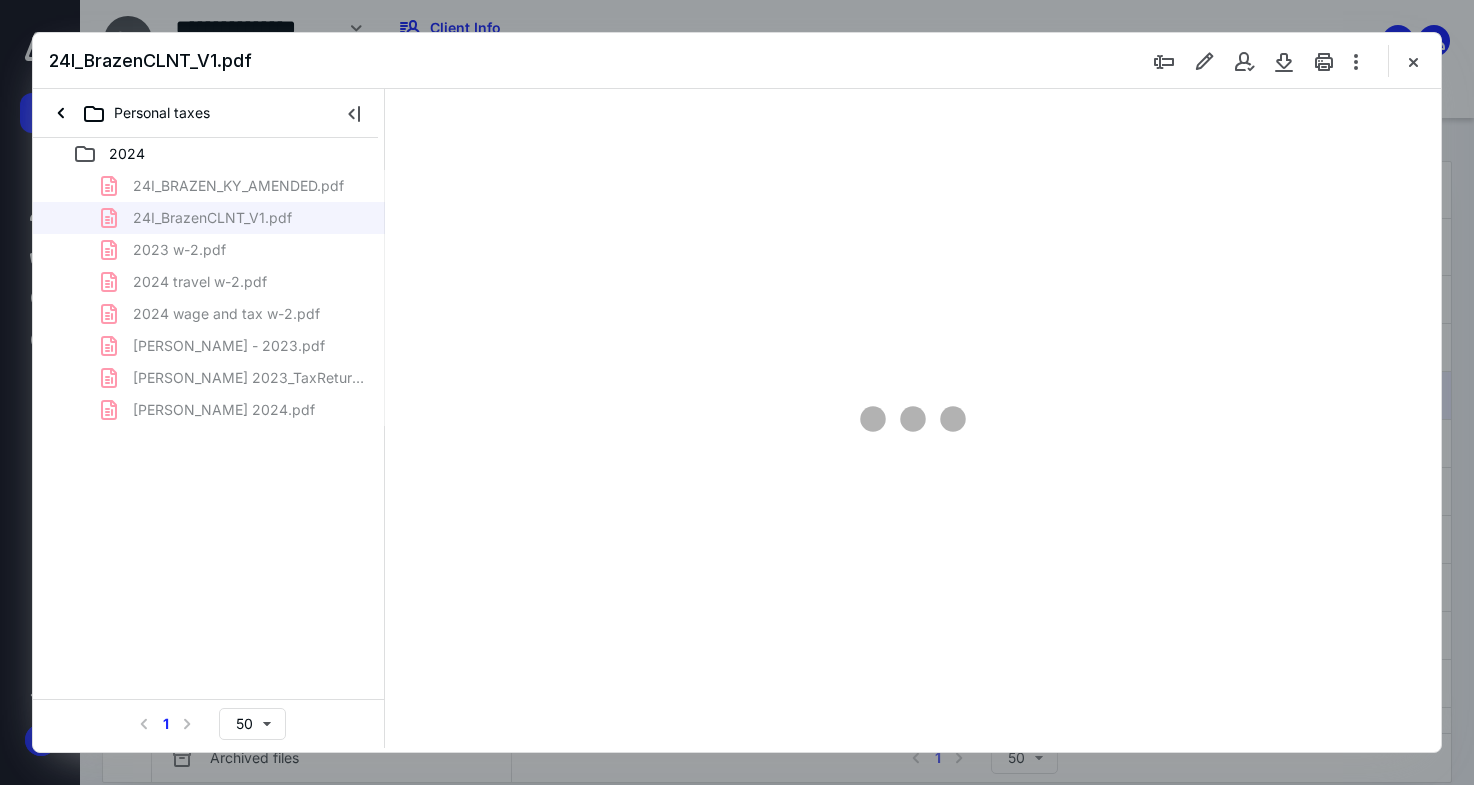 type on "170" 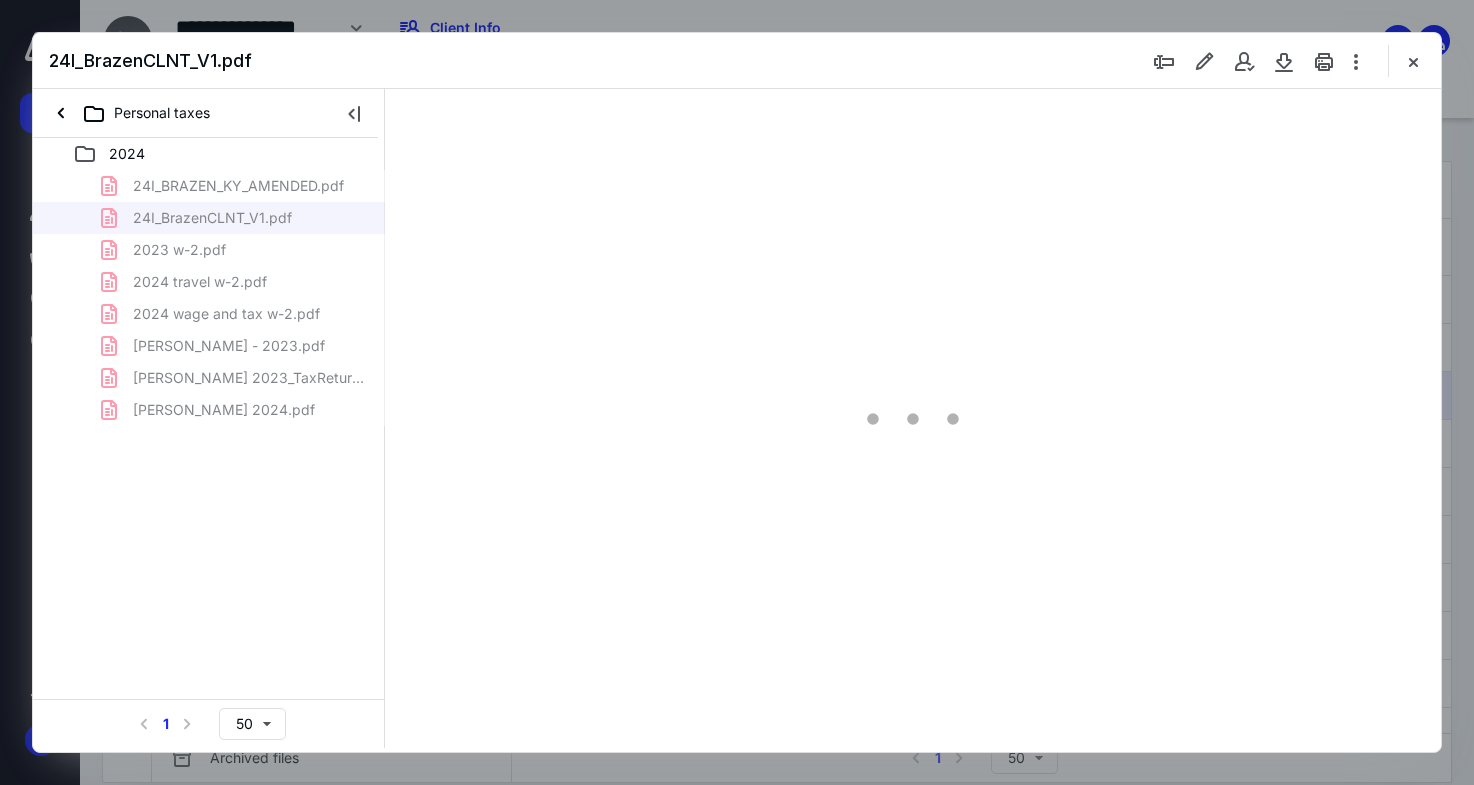 scroll, scrollTop: 0, scrollLeft: 0, axis: both 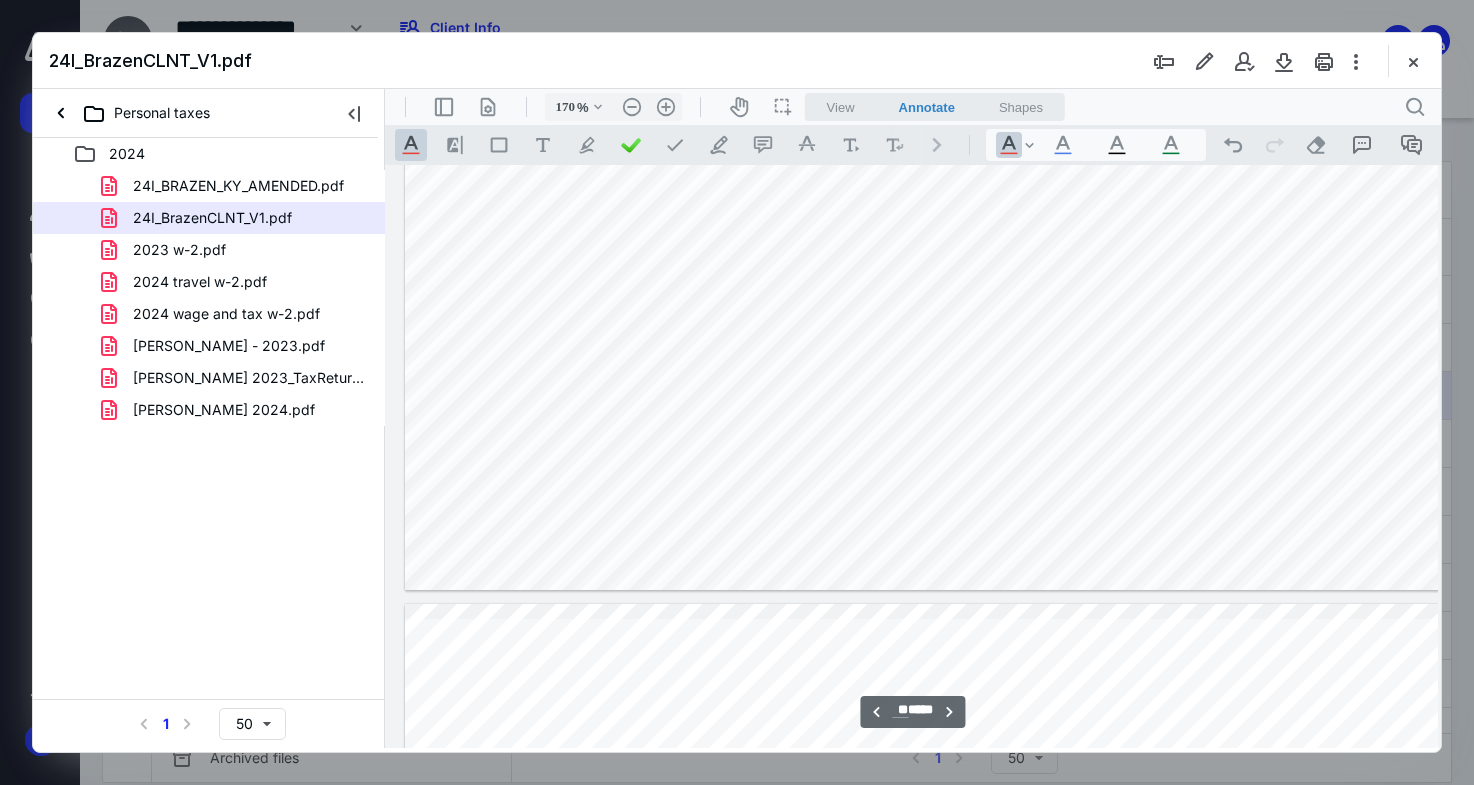 type on "**" 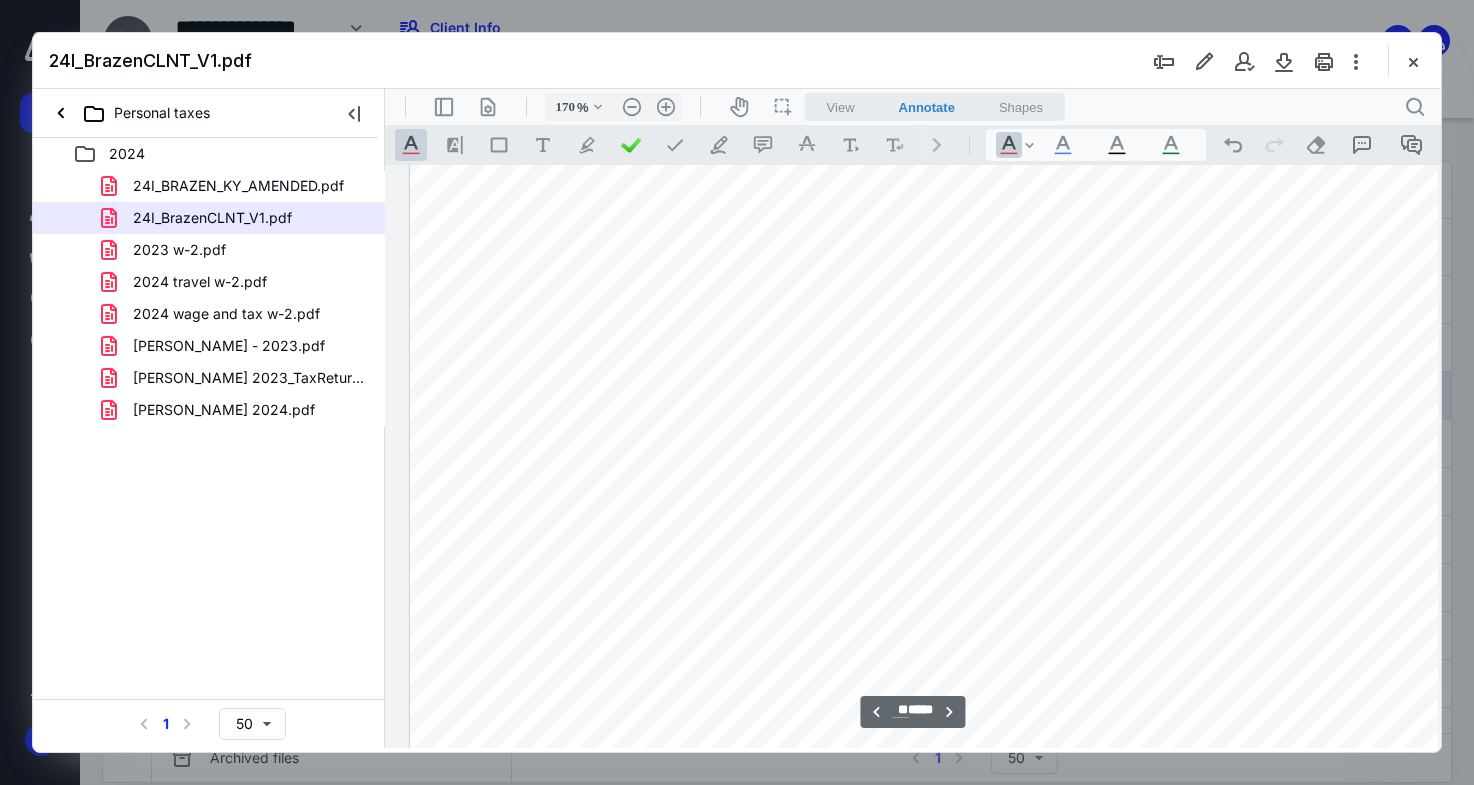 scroll, scrollTop: 33162, scrollLeft: 142, axis: both 